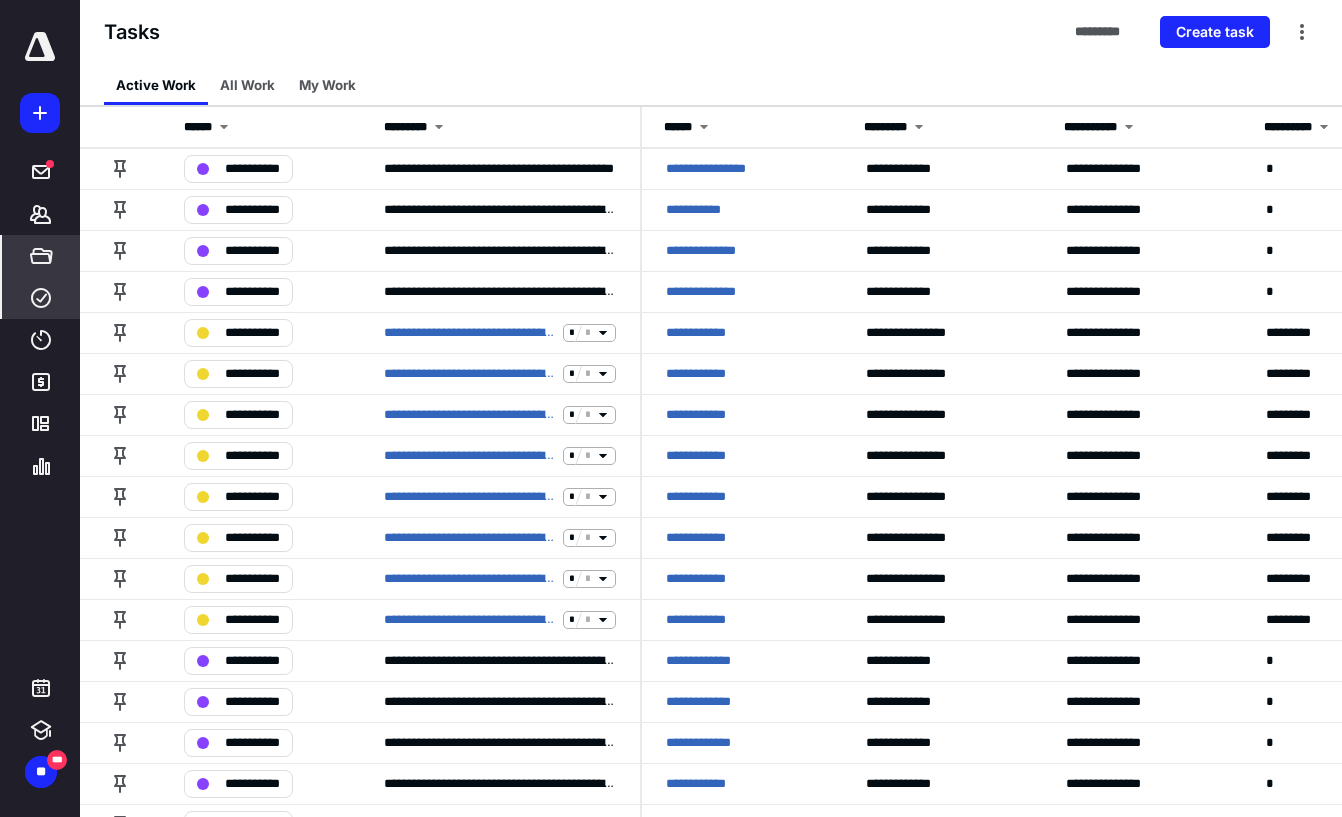 click 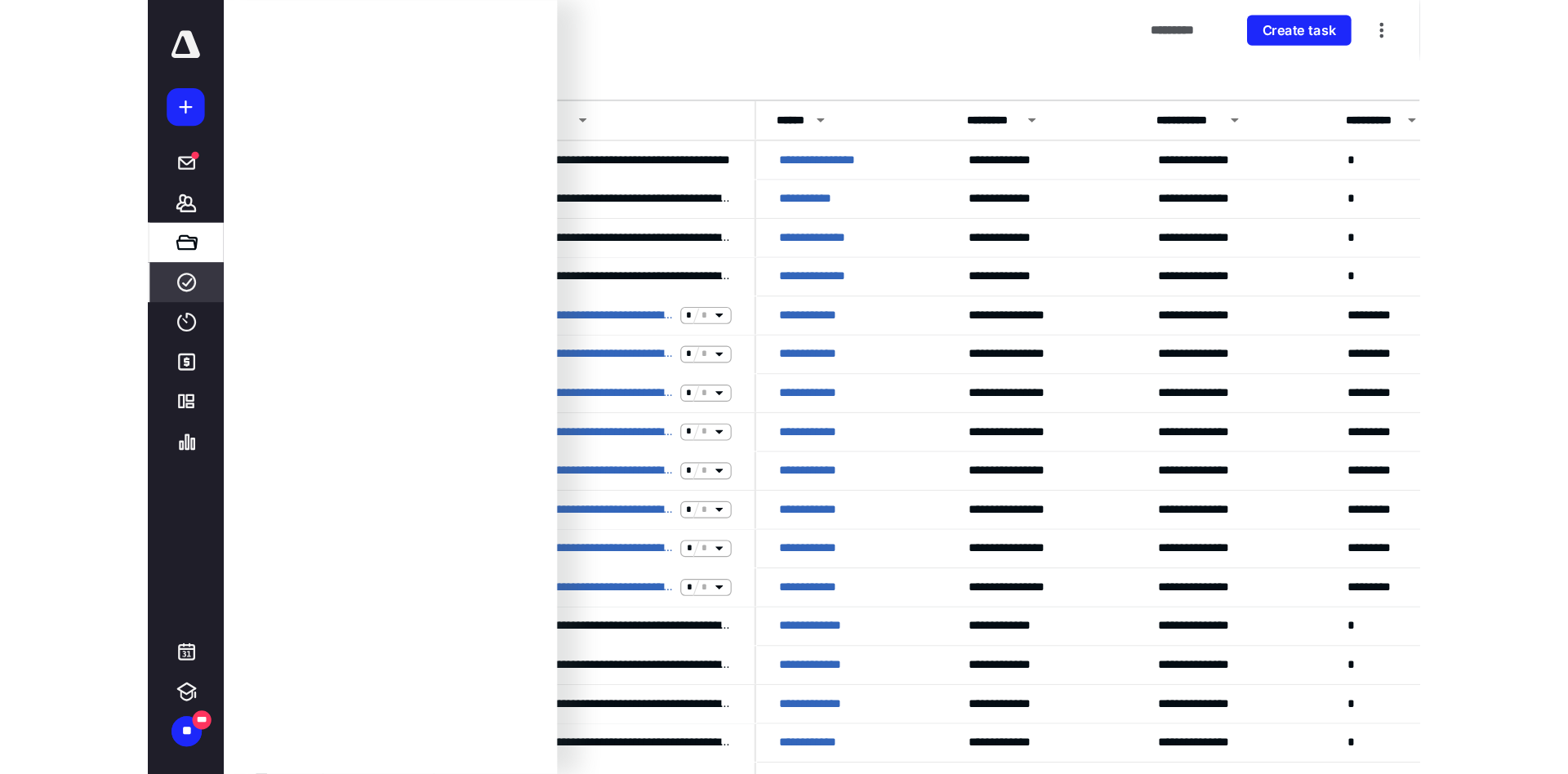 scroll, scrollTop: 0, scrollLeft: 0, axis: both 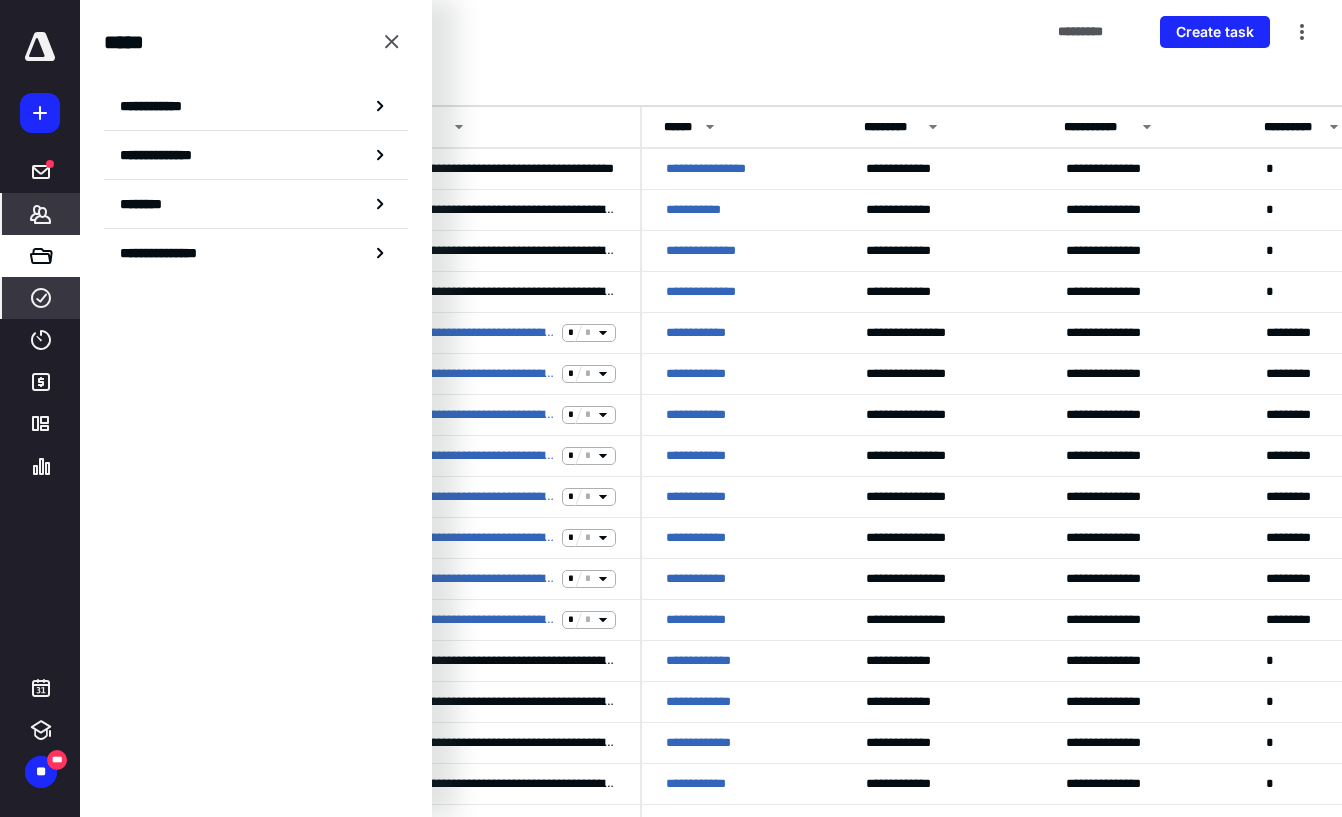 click 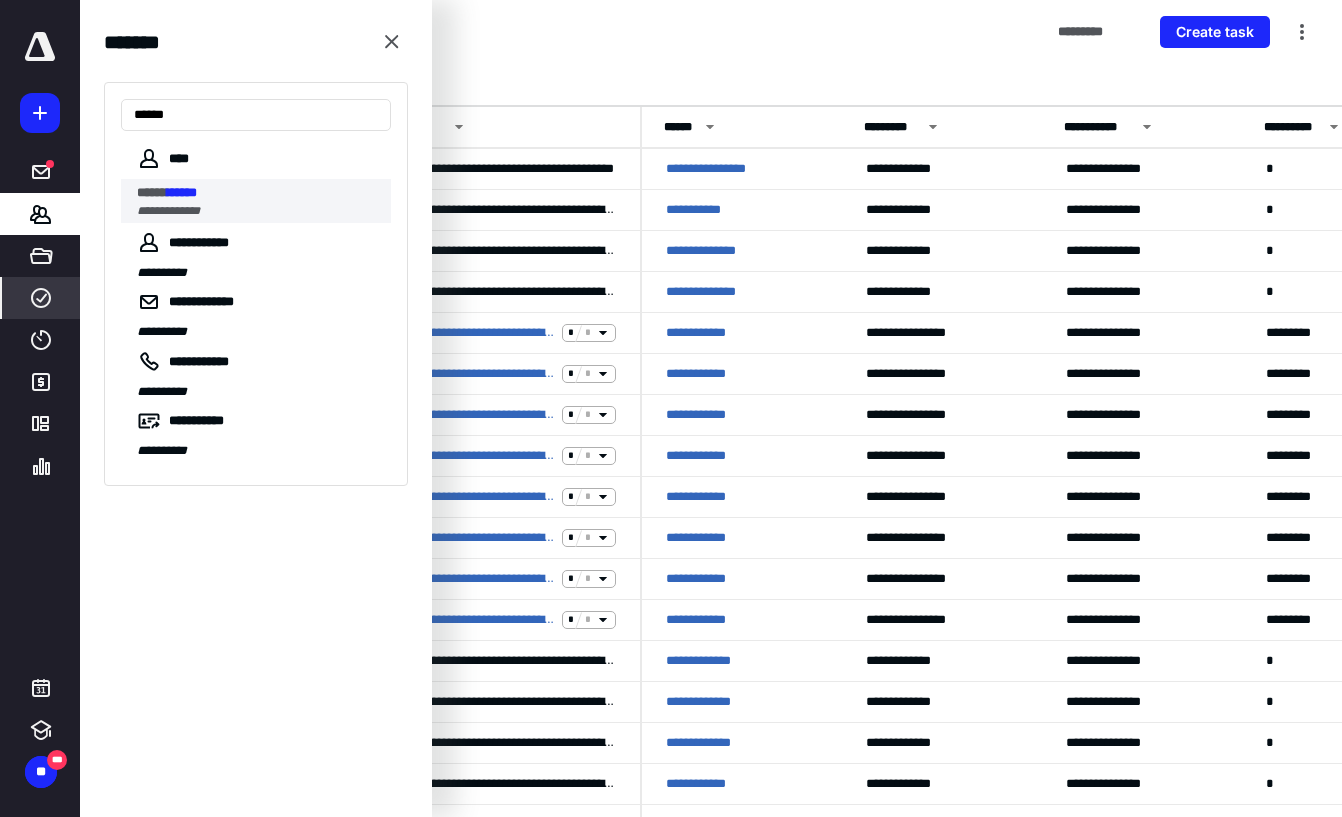 type on "******" 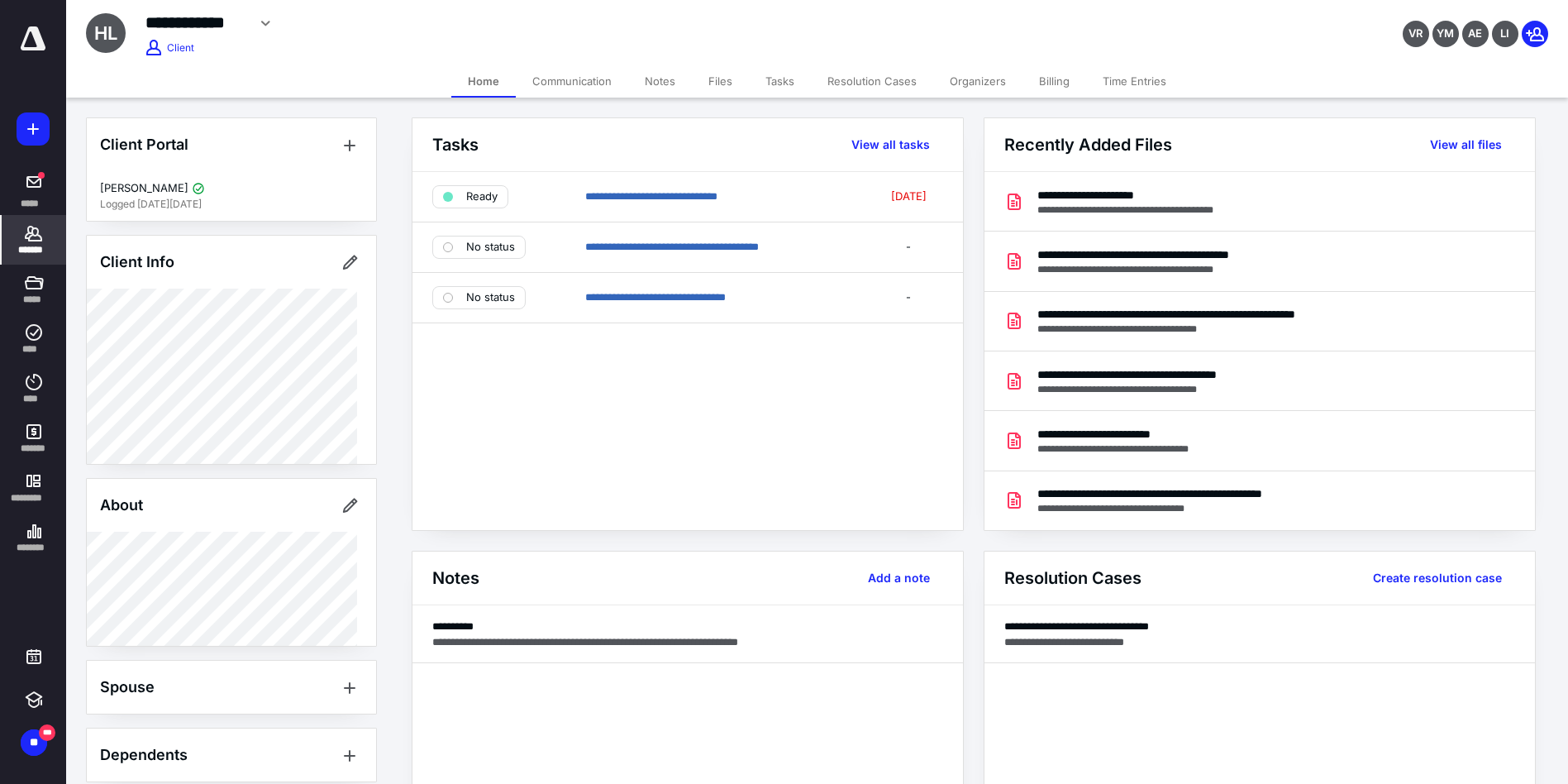 click on "Files" at bounding box center (720, 81) 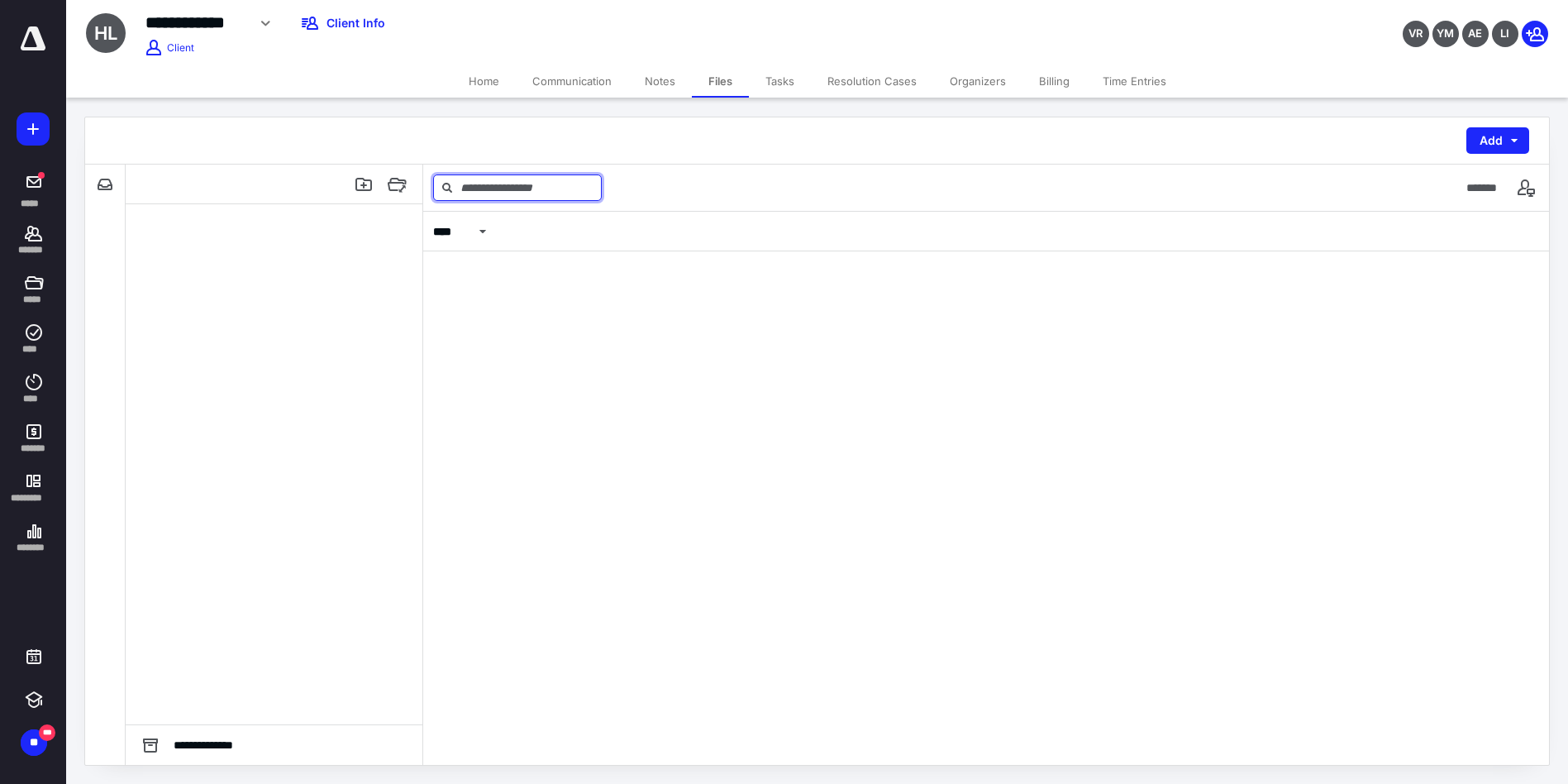 click at bounding box center (517, 188) 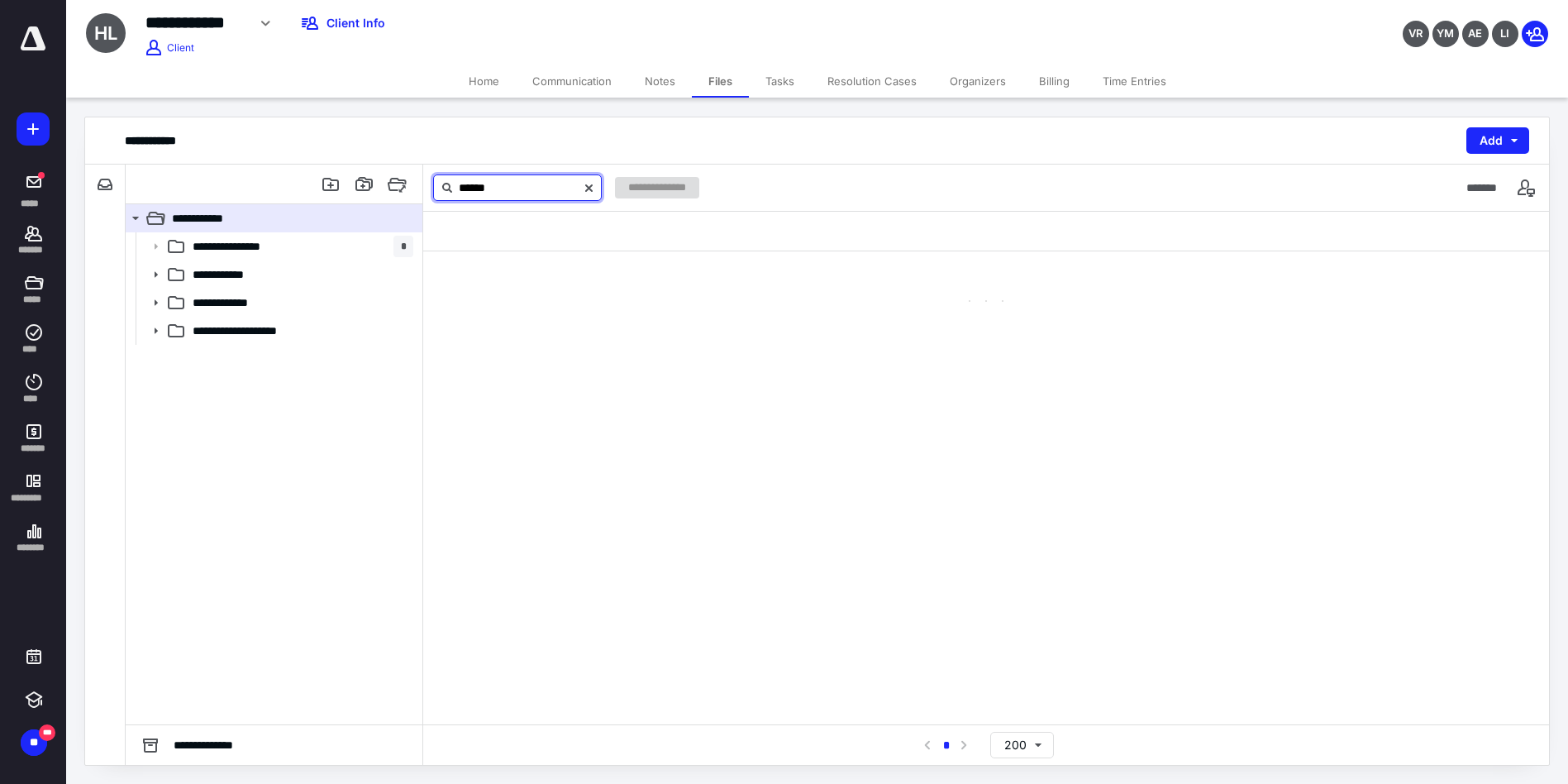 type on "******" 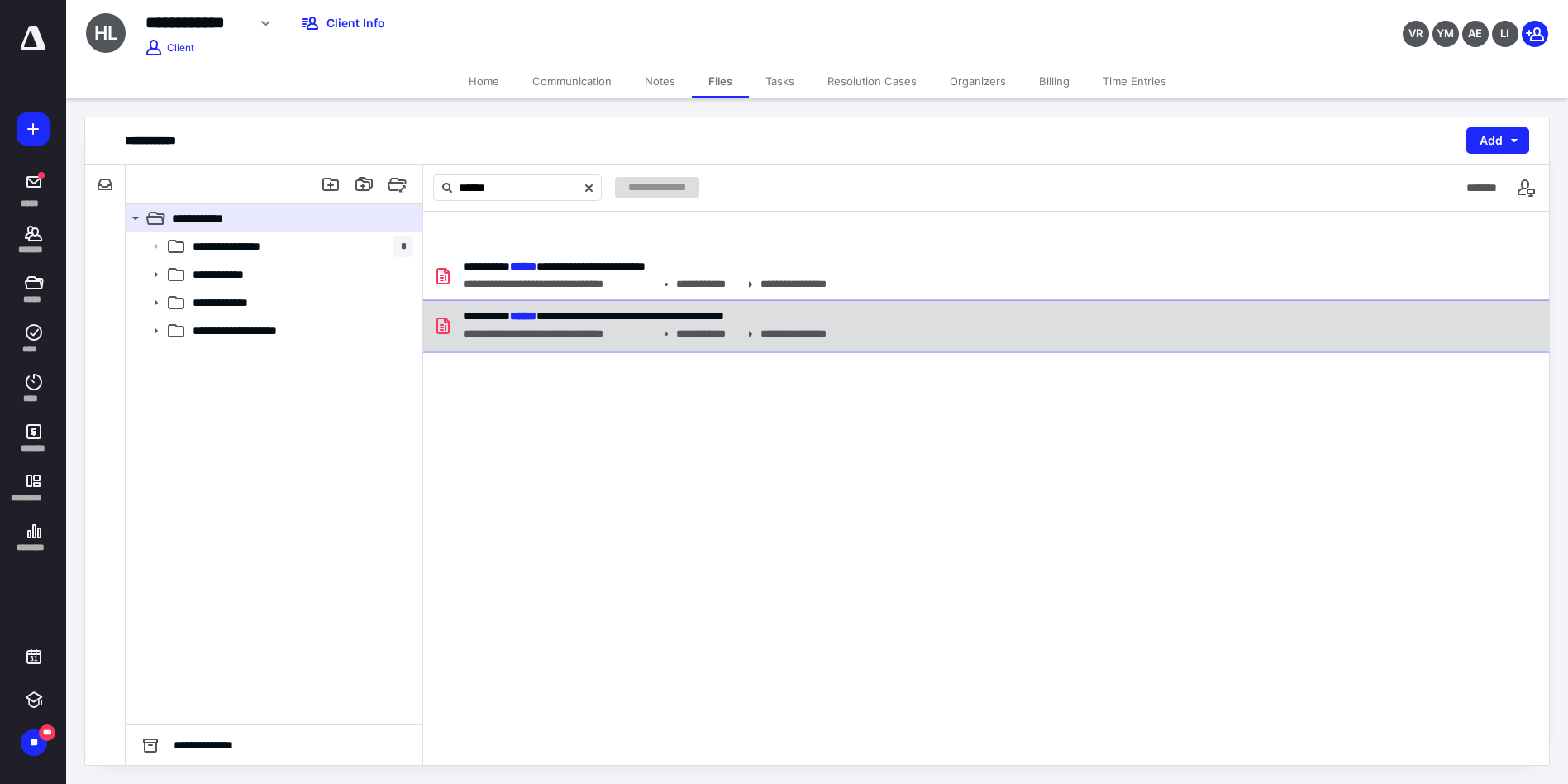 click on "**********" at bounding box center (593, 316) 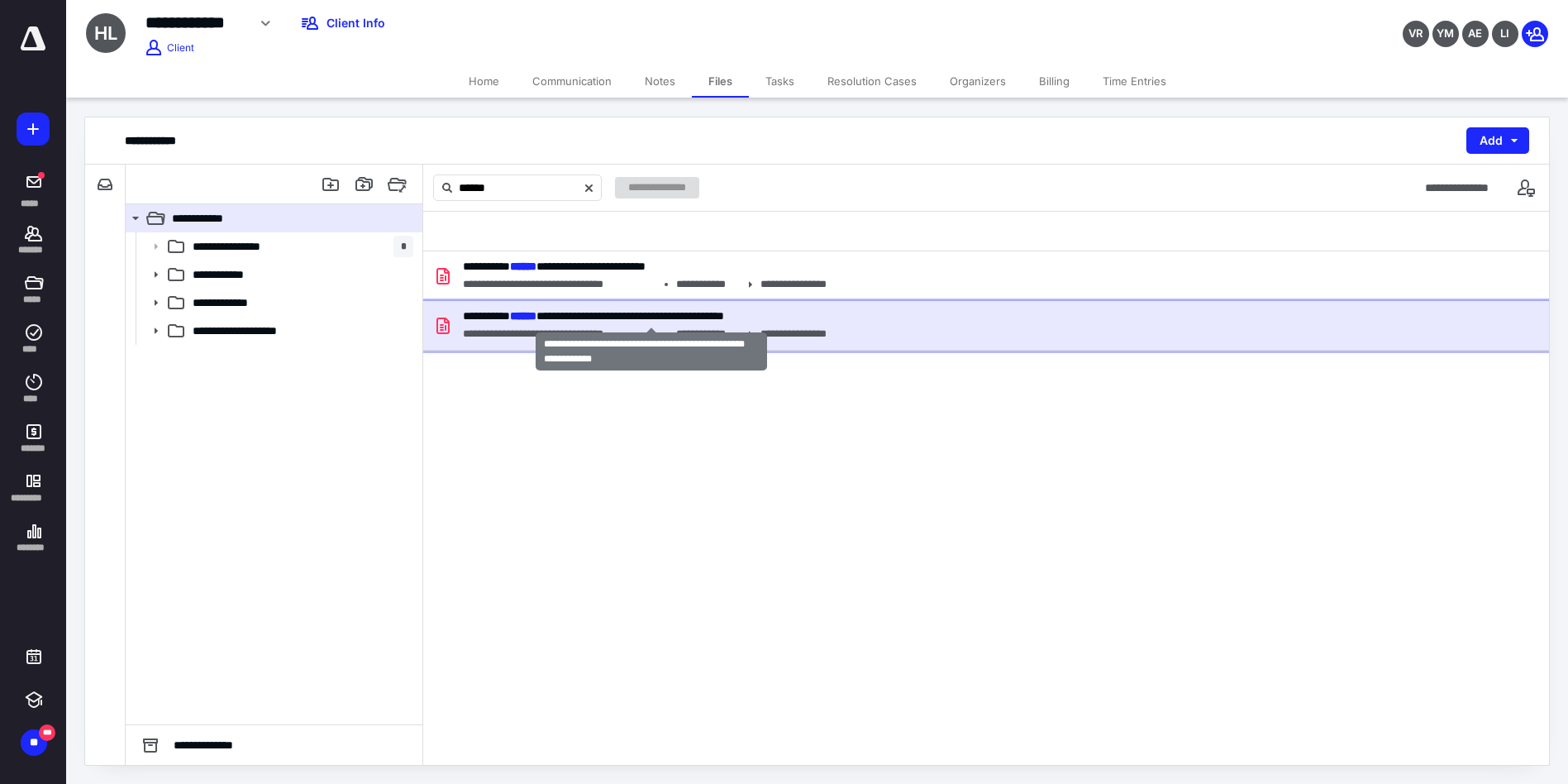 click on "**********" at bounding box center [593, 316] 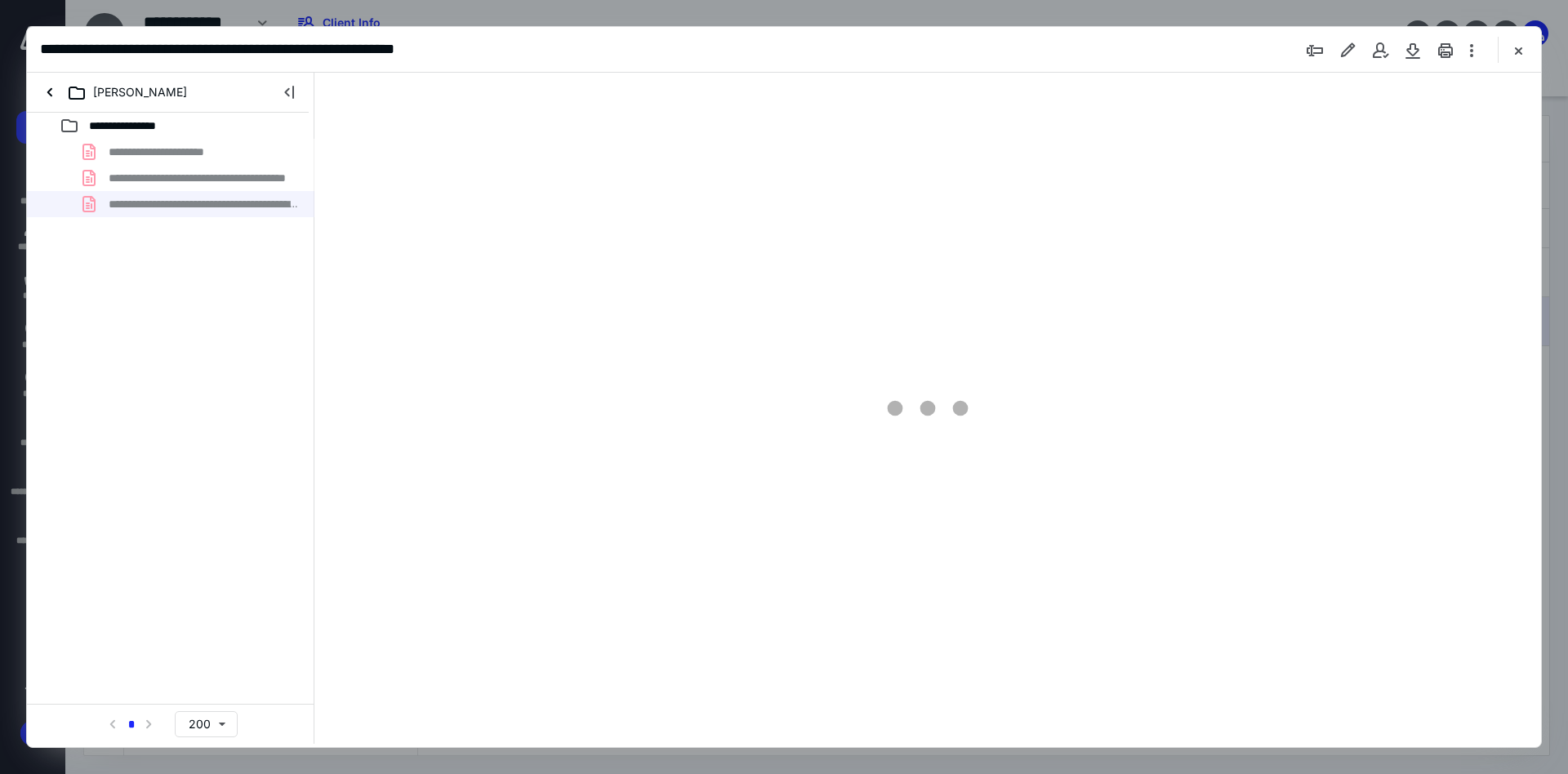 scroll, scrollTop: 0, scrollLeft: 0, axis: both 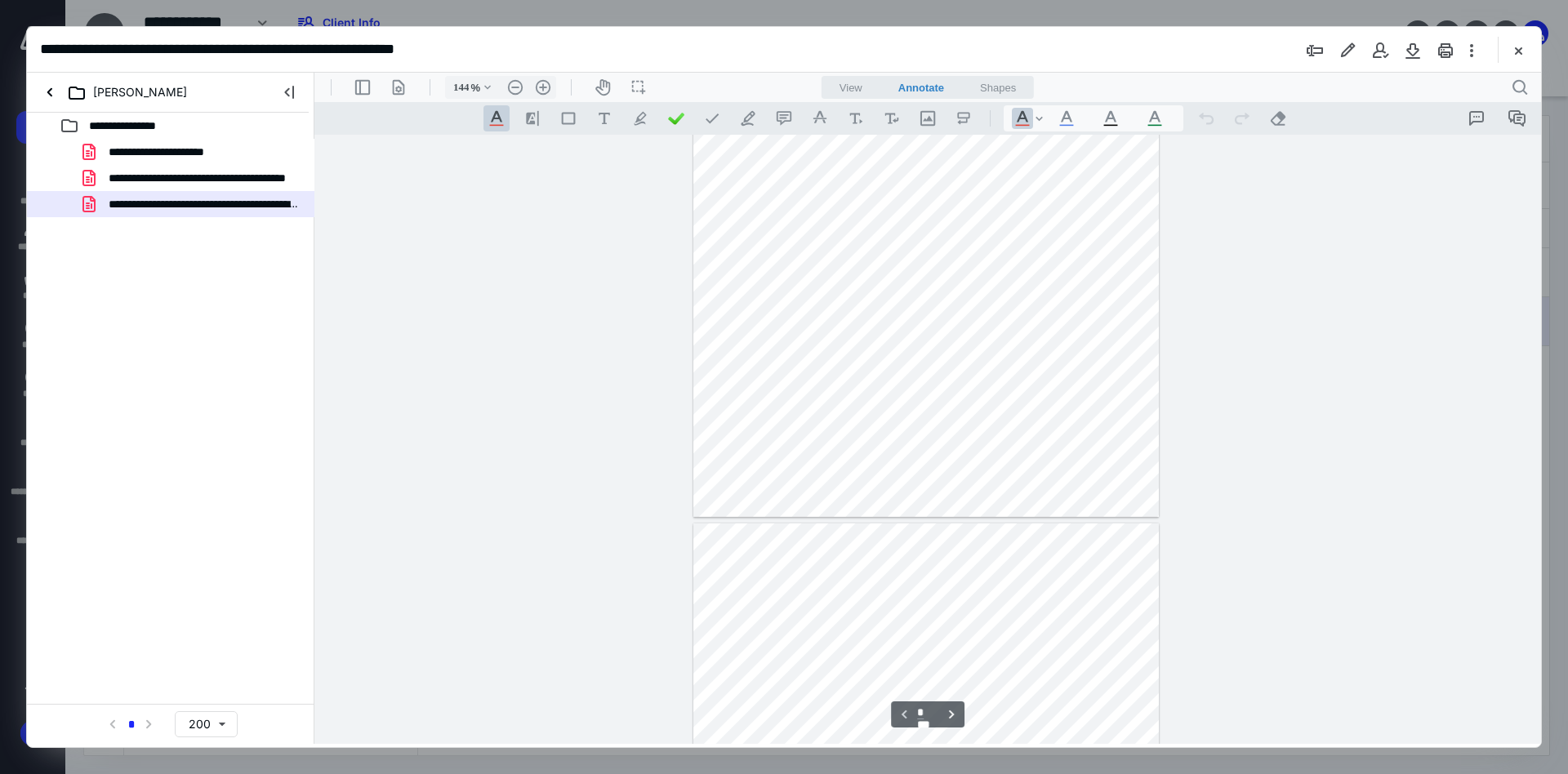 type on "169" 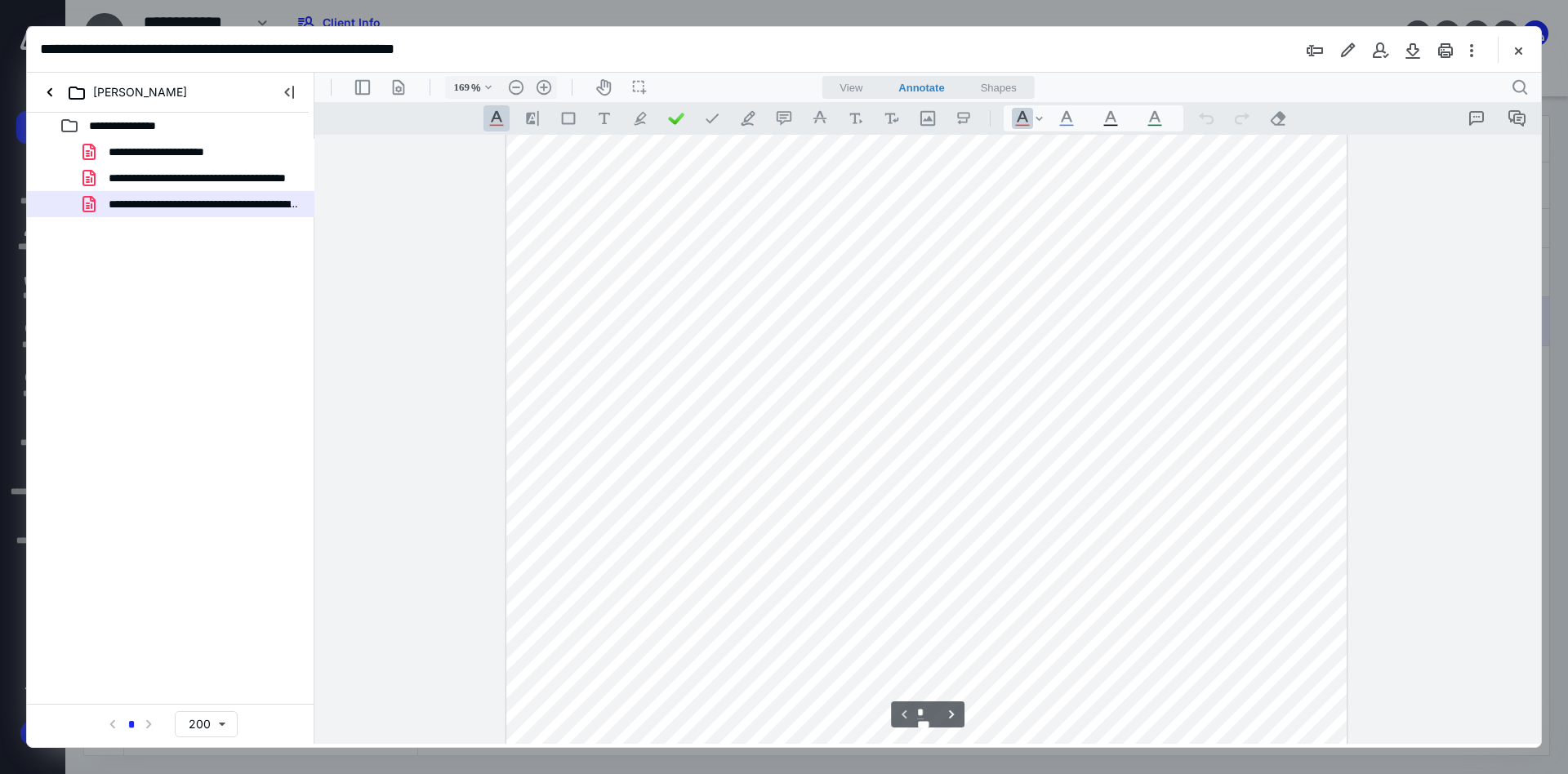 scroll, scrollTop: 303, scrollLeft: 0, axis: vertical 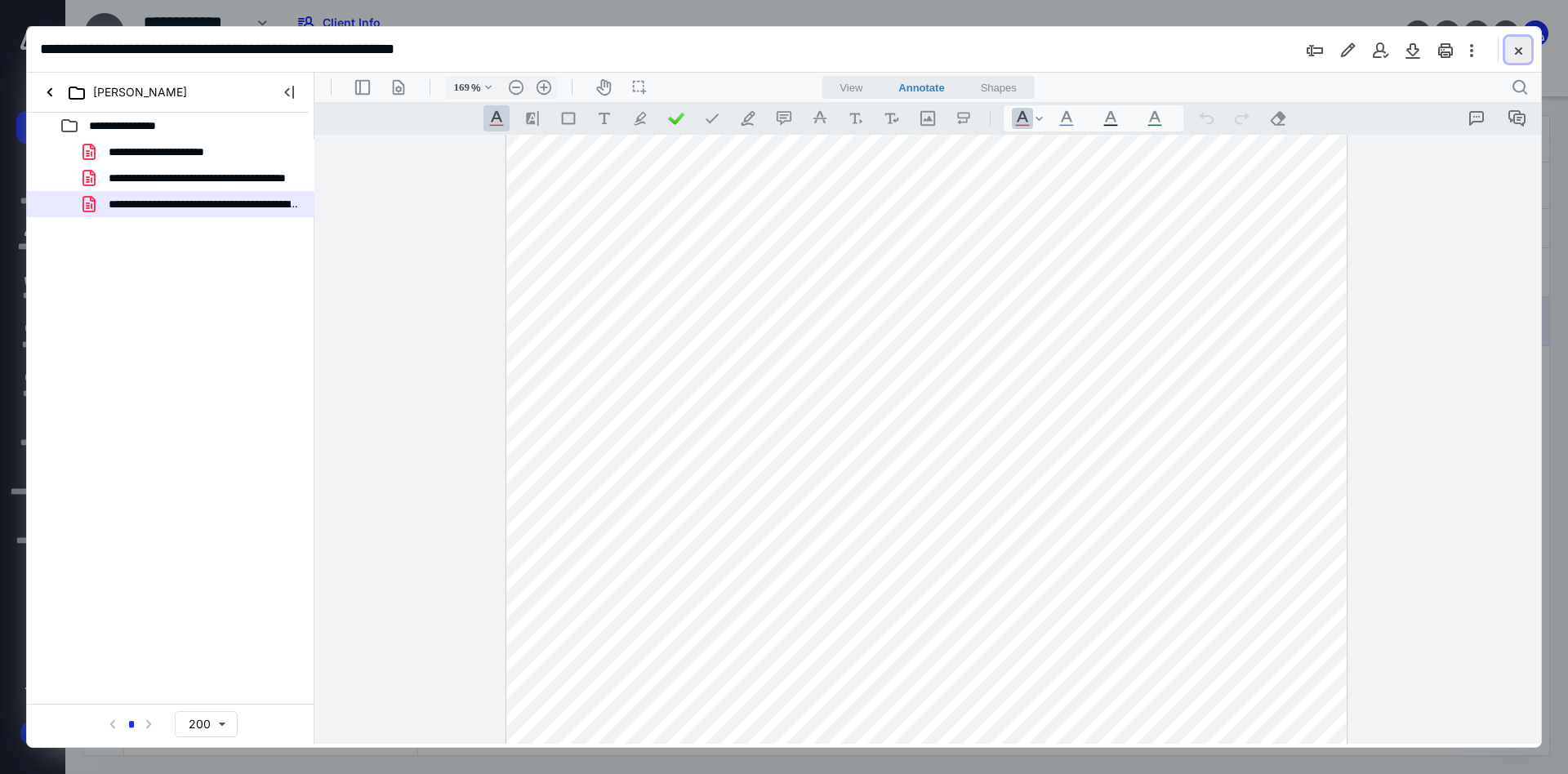 click at bounding box center (1518, 50) 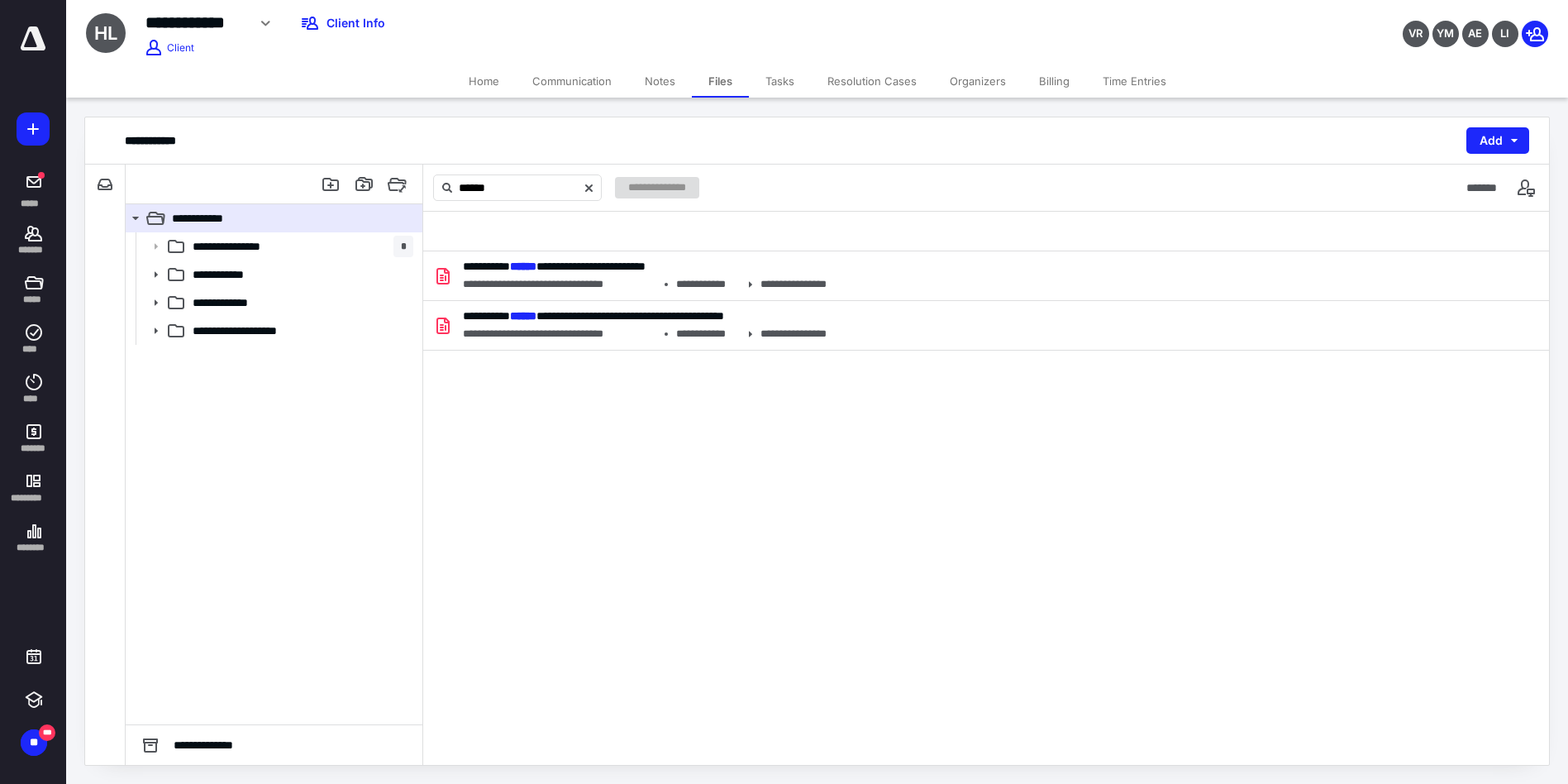 click on "Tasks" at bounding box center [779, 81] 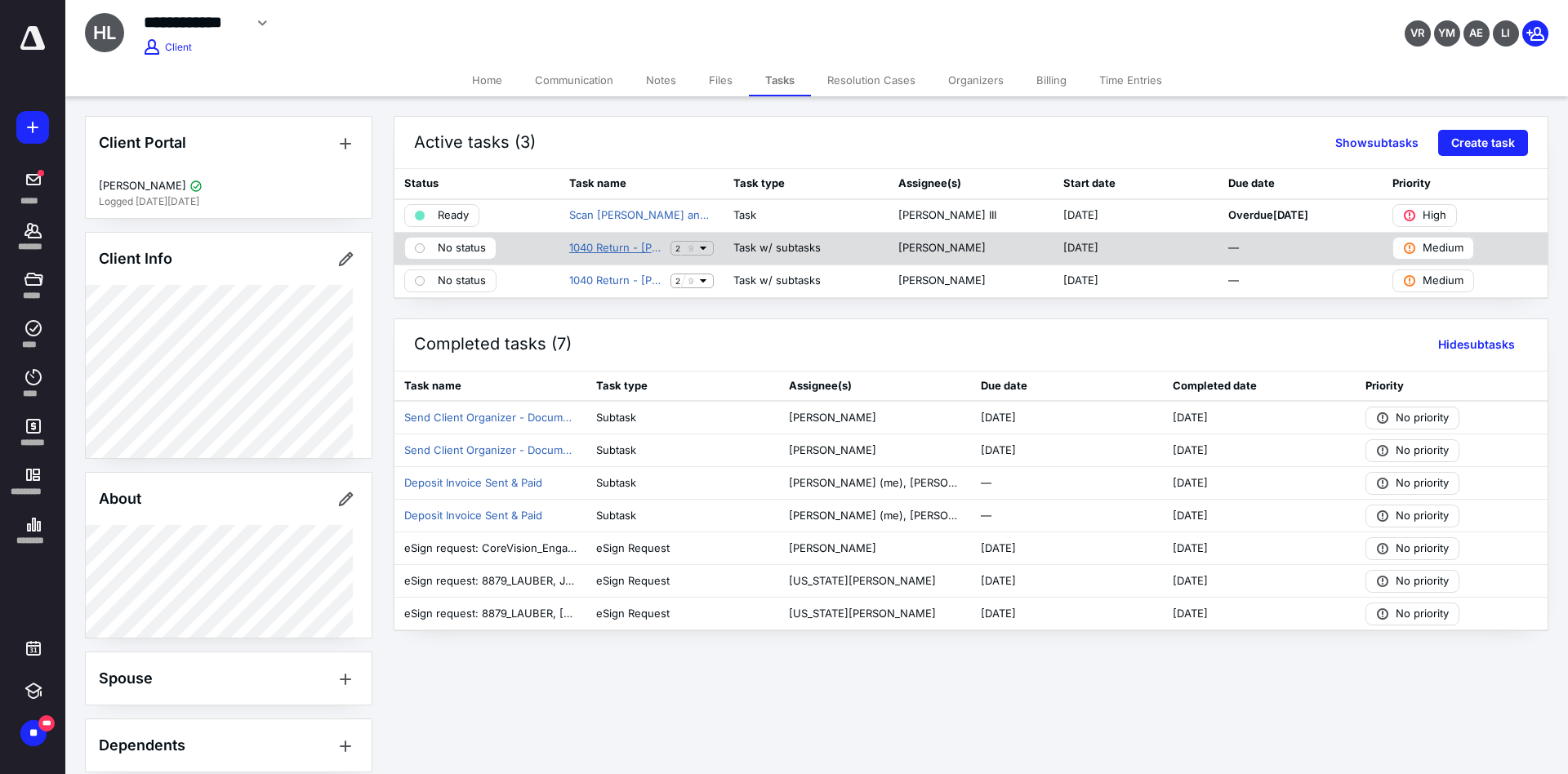 click on "1040 Return - Heidi Lauber - Joshua Lauber" at bounding box center [617, 248] 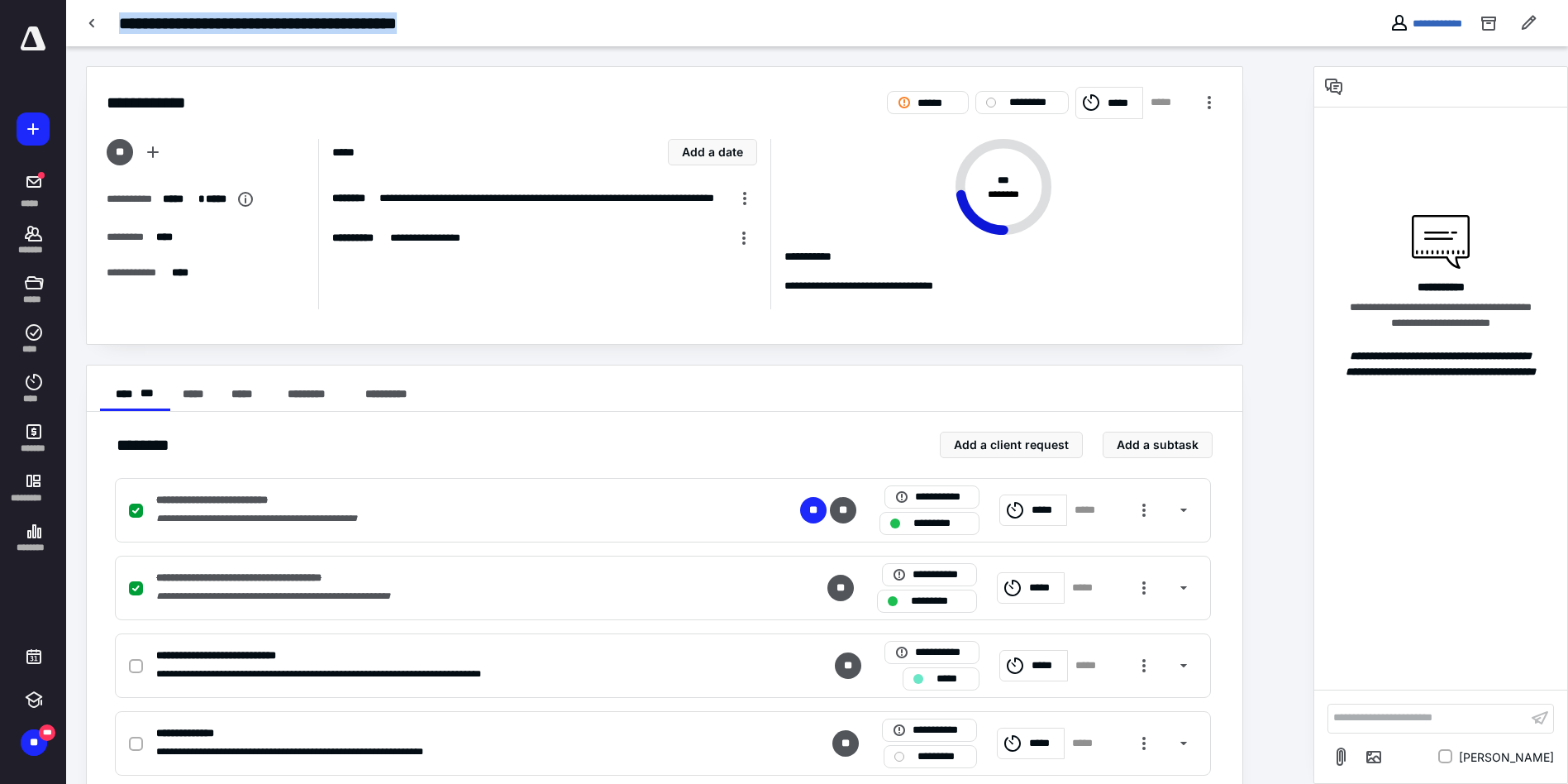 drag, startPoint x: 117, startPoint y: 21, endPoint x: 491, endPoint y: 25, distance: 374.0214 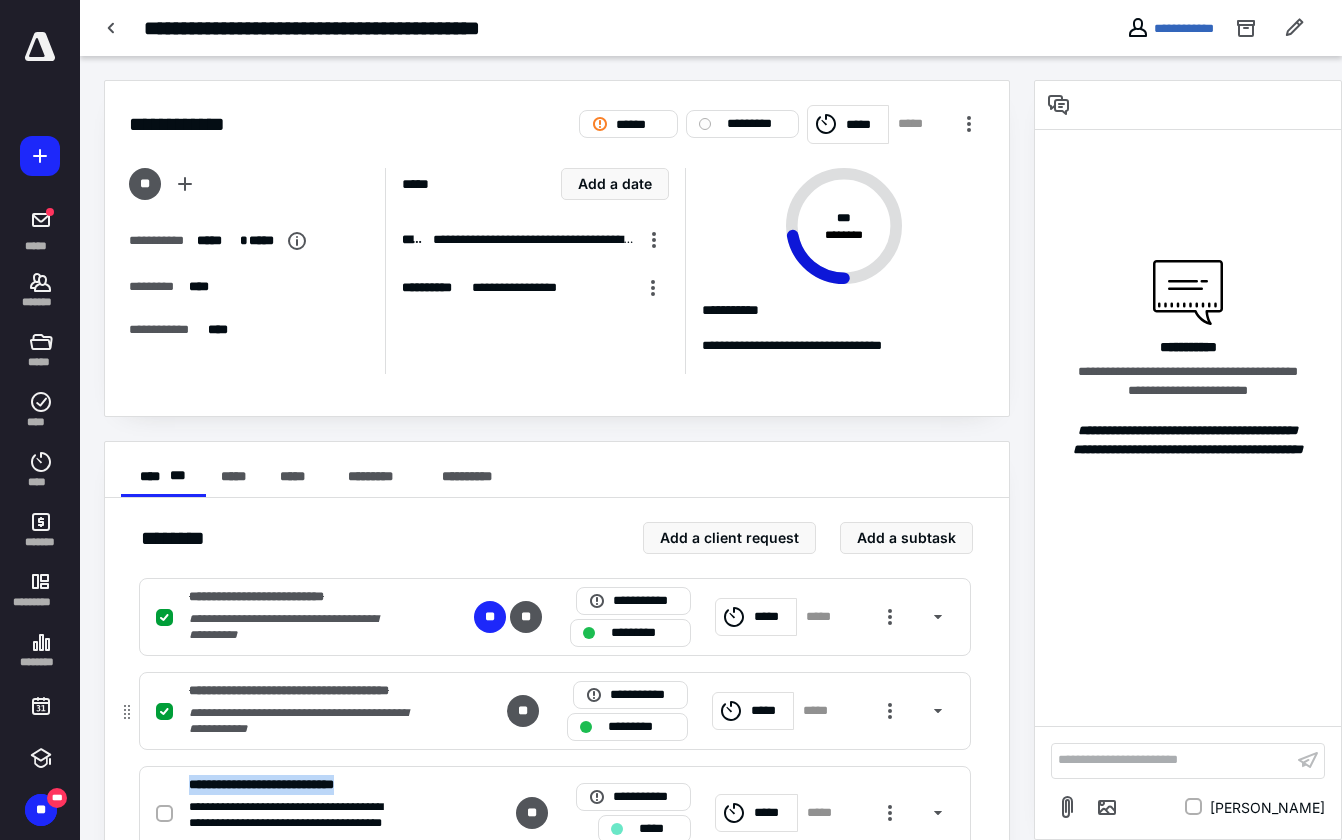 drag, startPoint x: 185, startPoint y: 779, endPoint x: 479, endPoint y: 745, distance: 295.95944 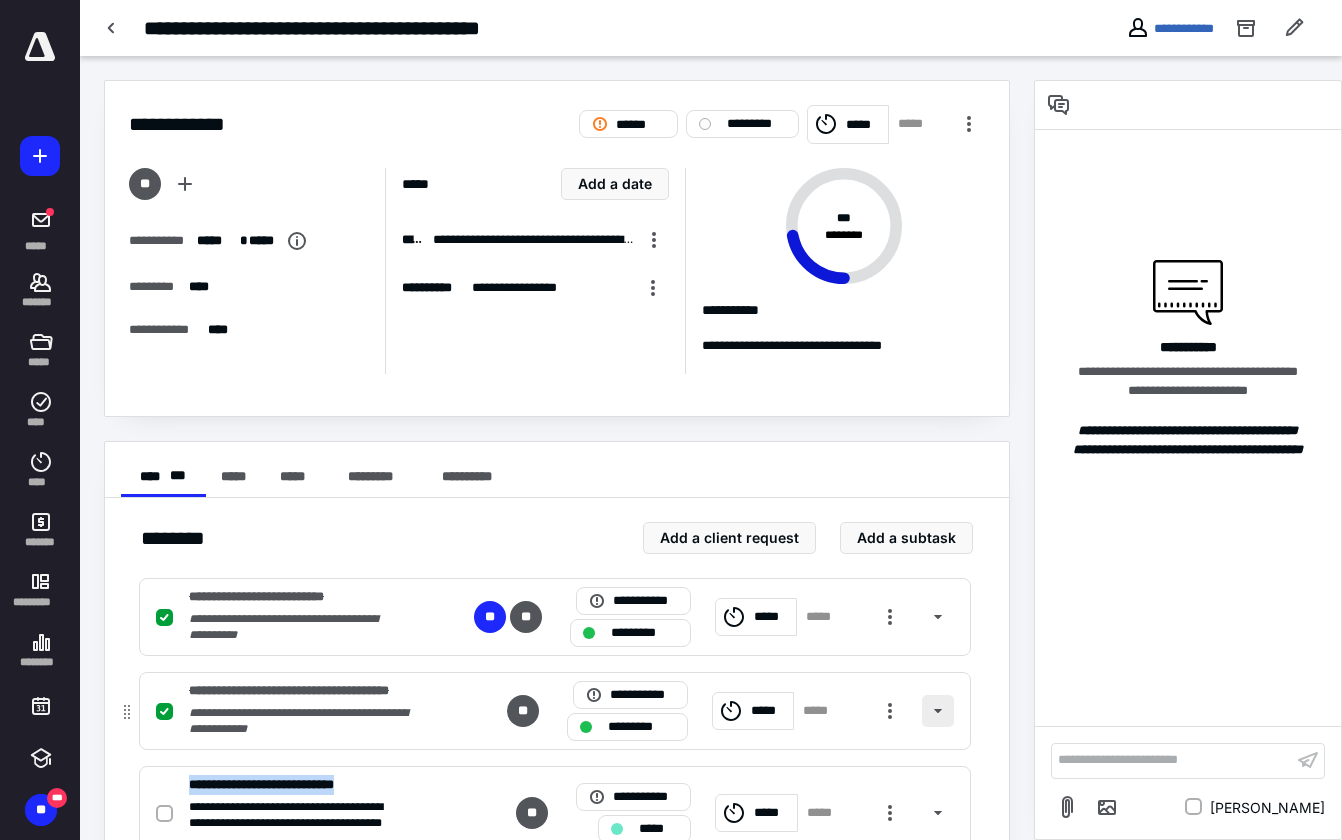 copy on "**********" 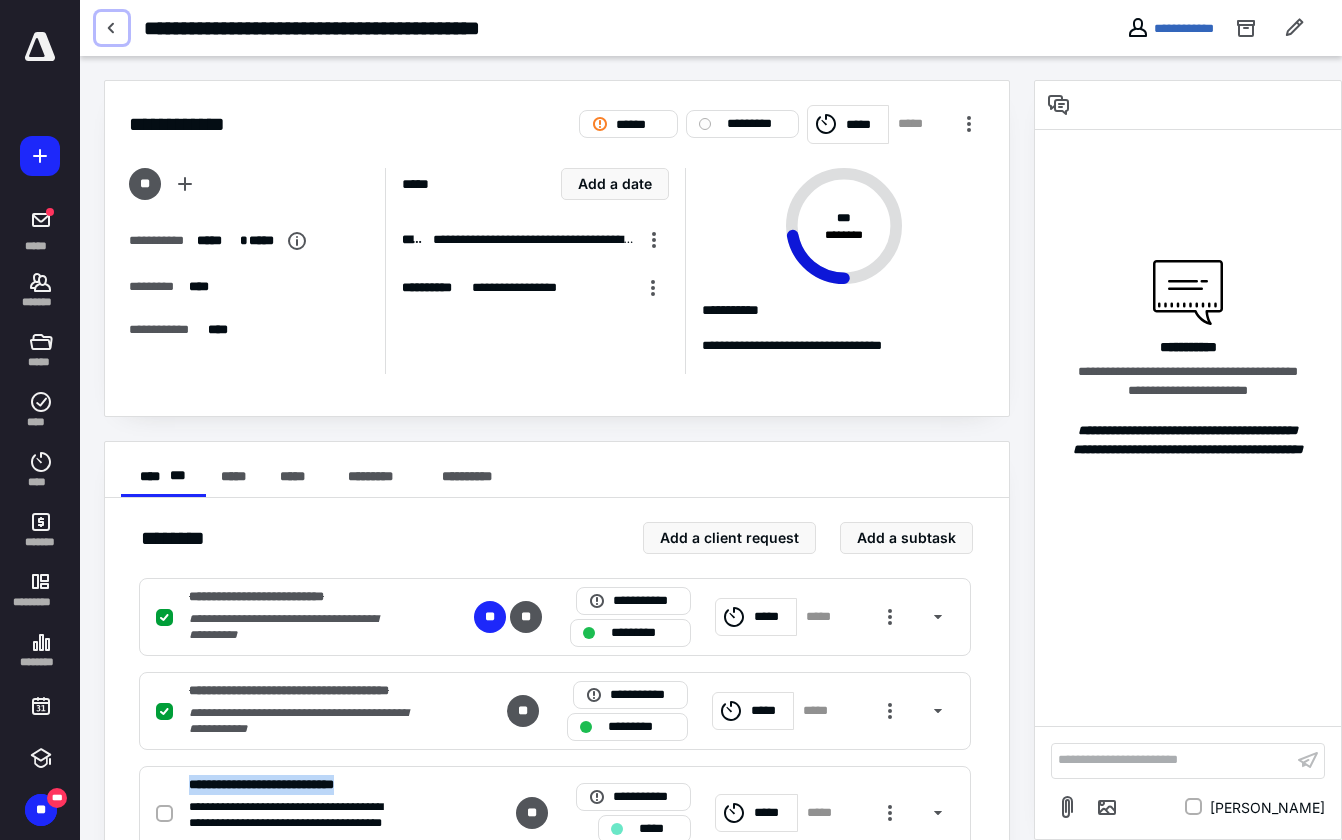 click at bounding box center [112, 28] 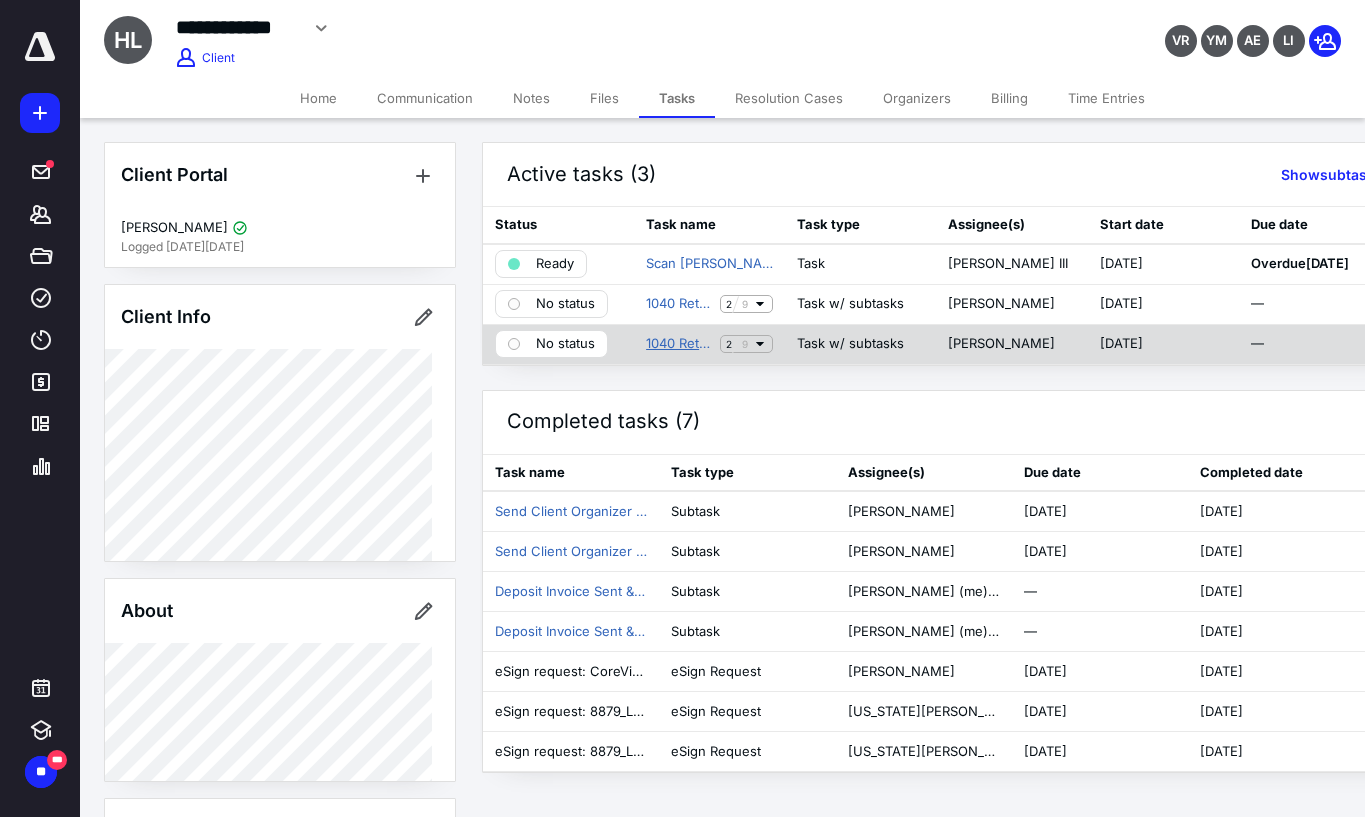 click on "1040 Return - James & Heidi Lauber" at bounding box center (679, 344) 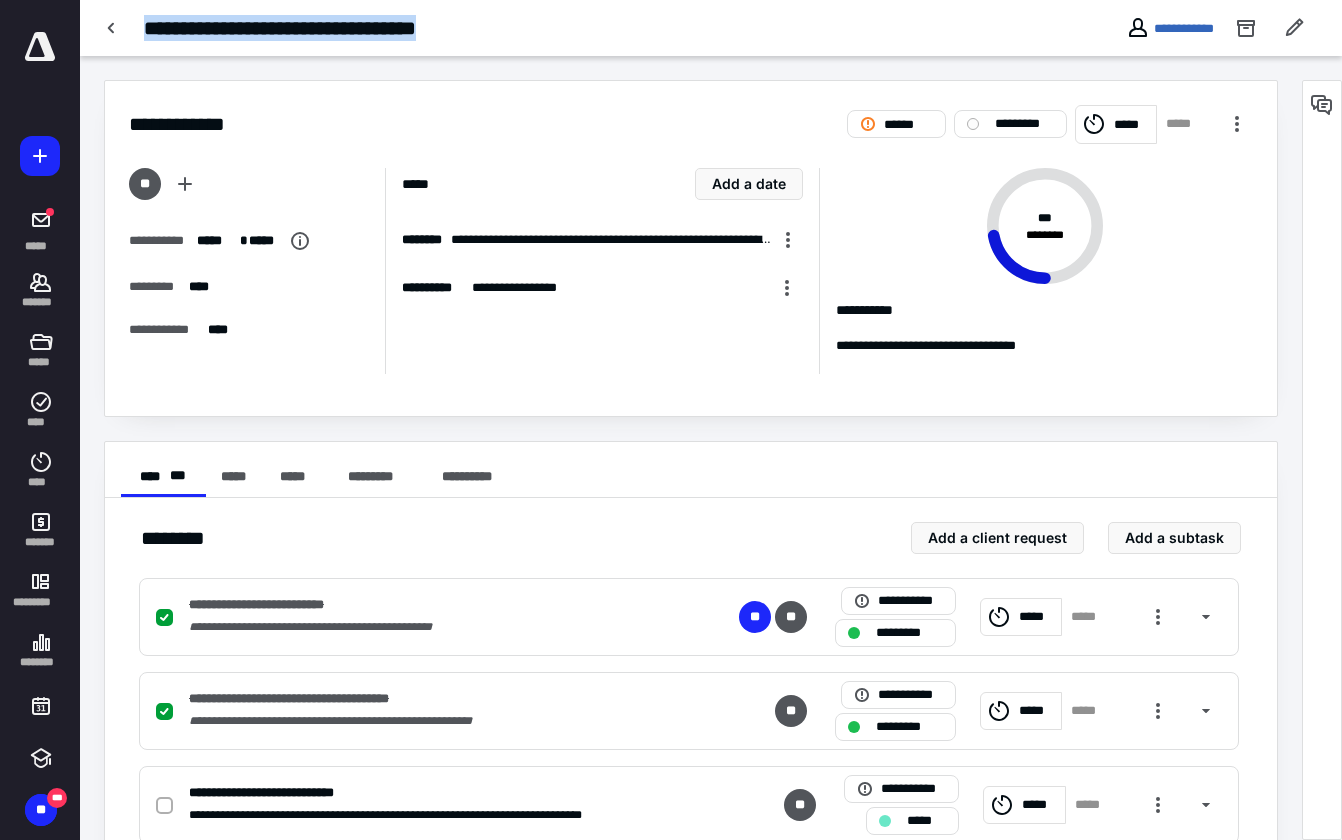 drag, startPoint x: 141, startPoint y: 27, endPoint x: 494, endPoint y: 31, distance: 353.02267 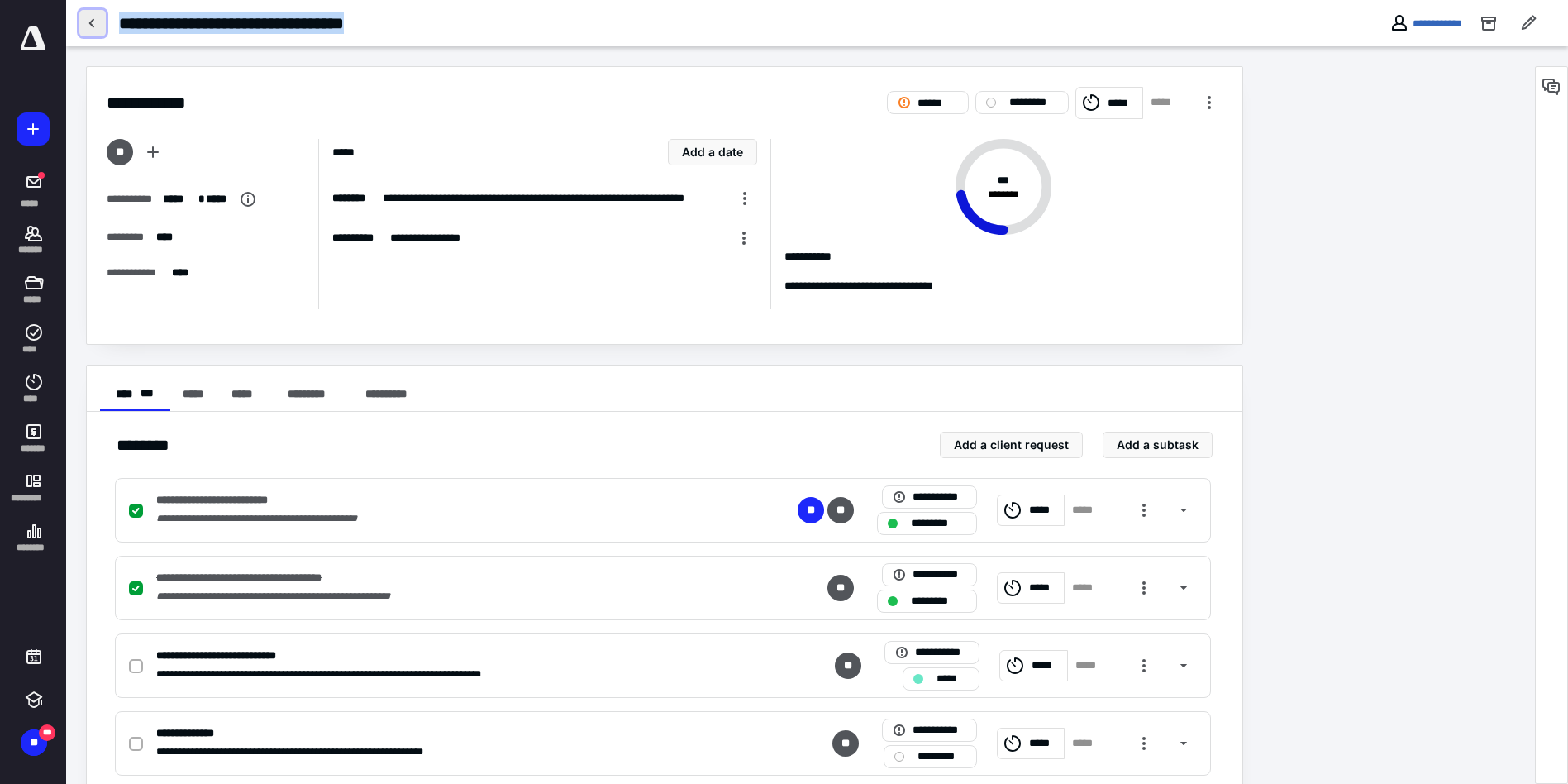 click at bounding box center [93, 23] 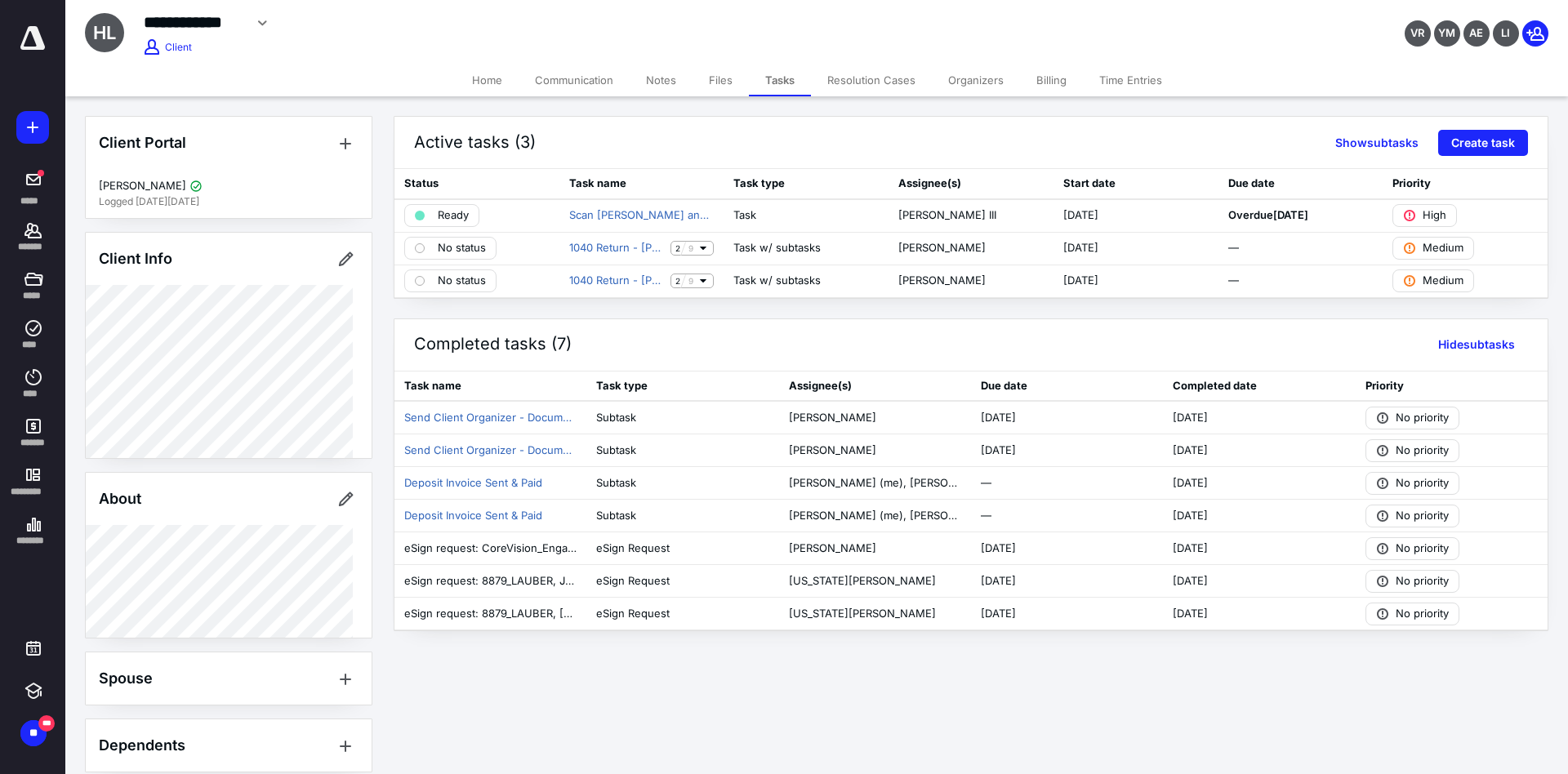 click on "Billing" at bounding box center (1051, 80) 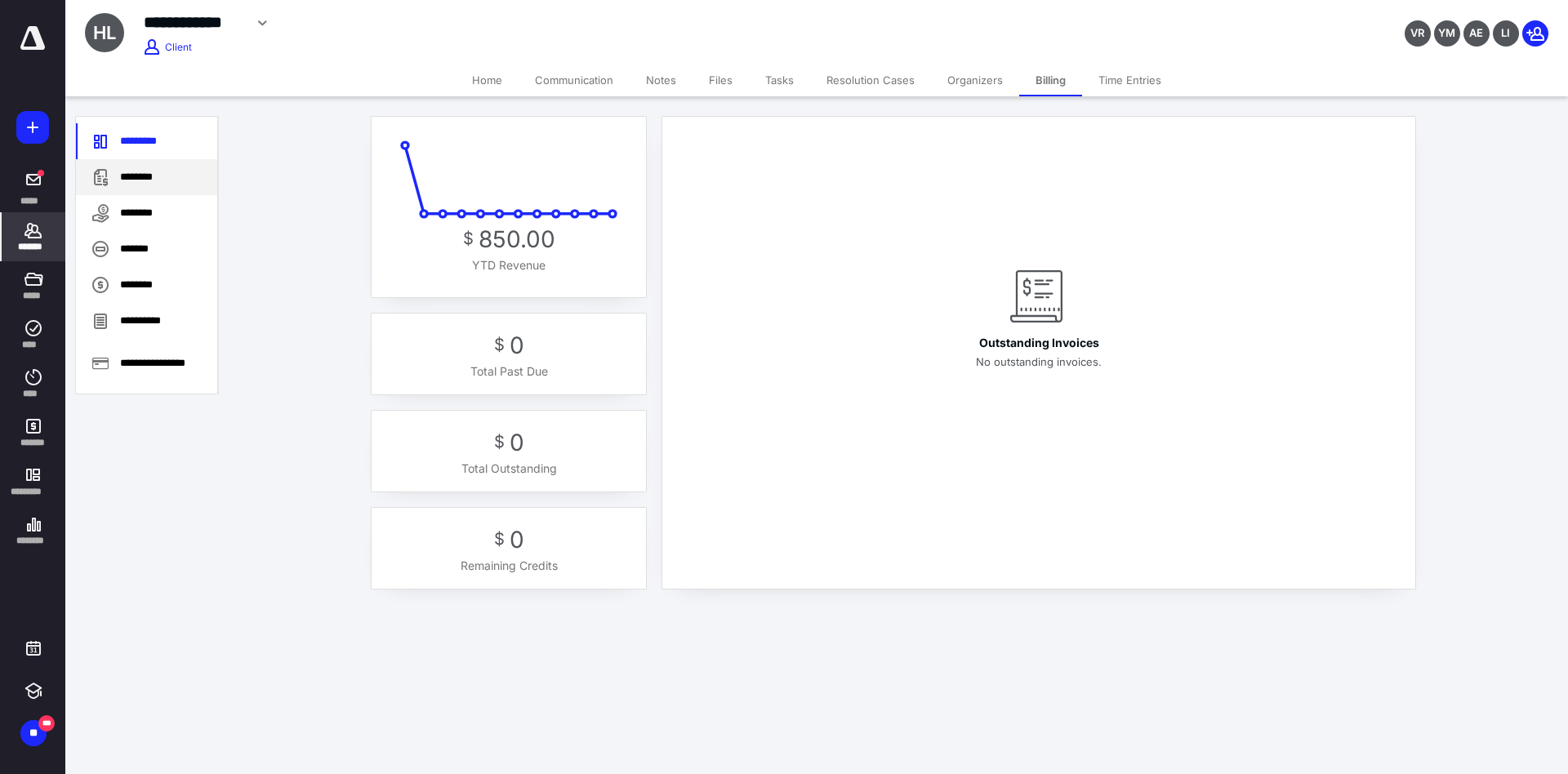click 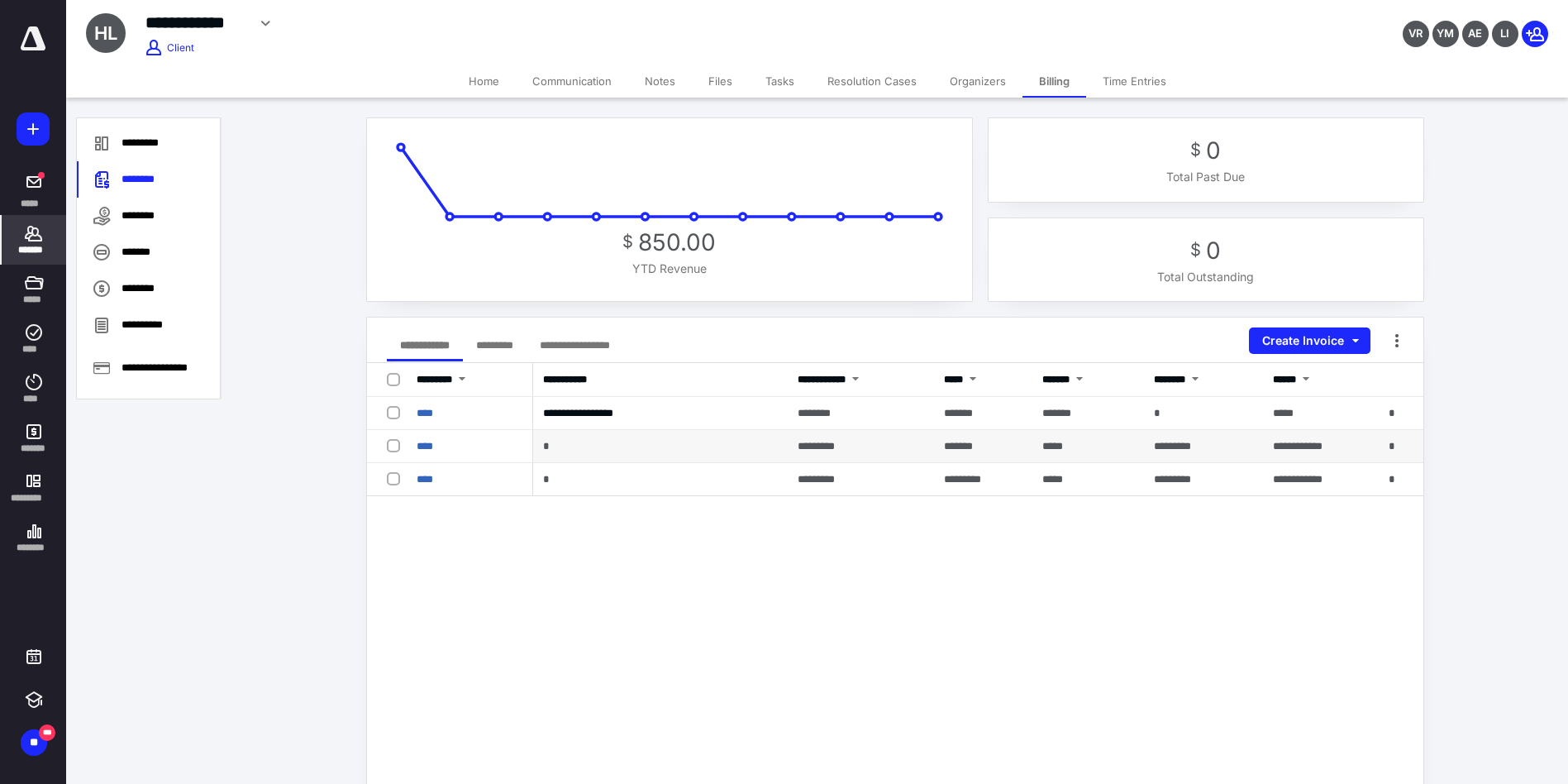 click on "****" at bounding box center [470, 447] 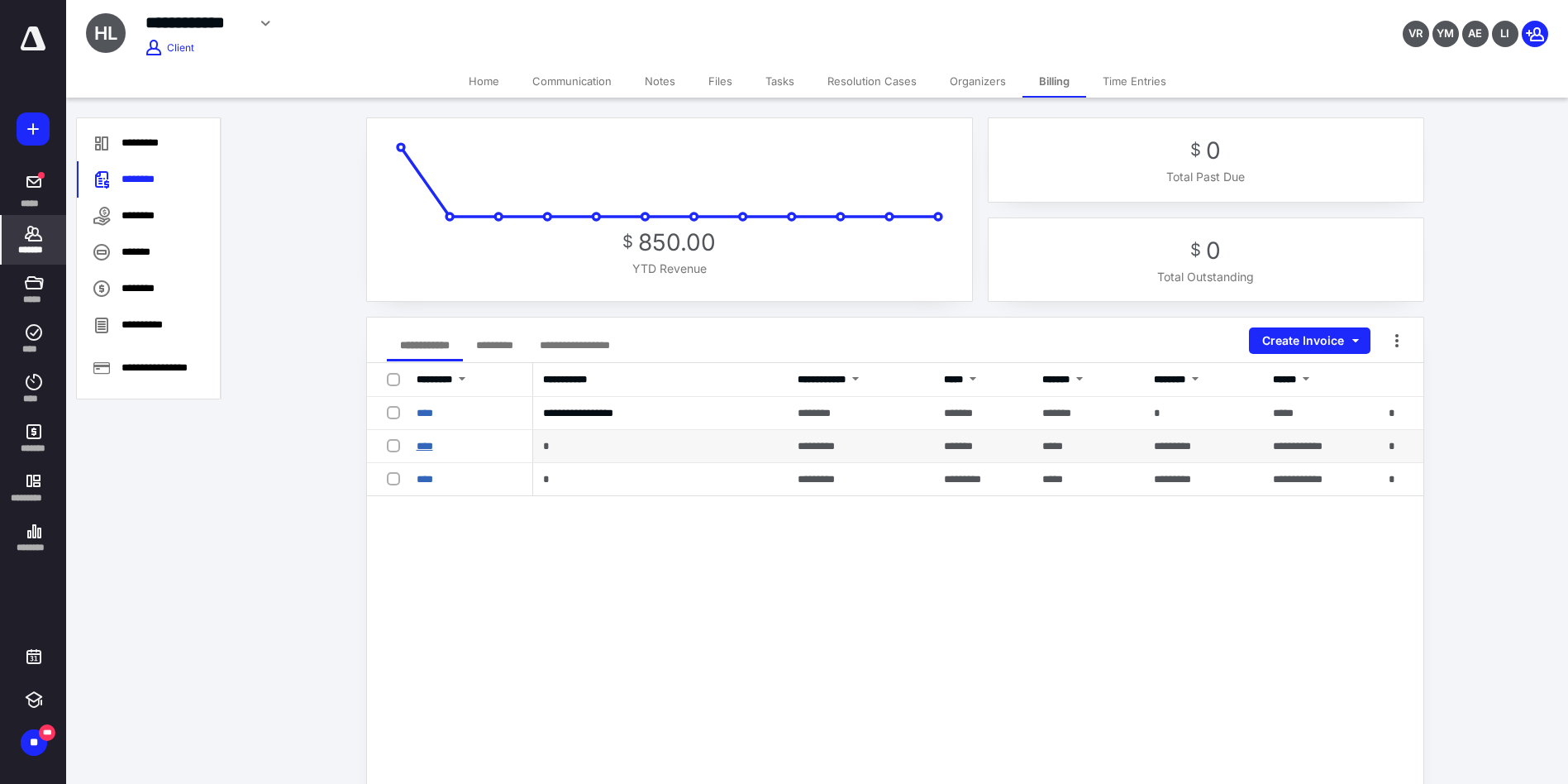 click on "****" at bounding box center (425, 446) 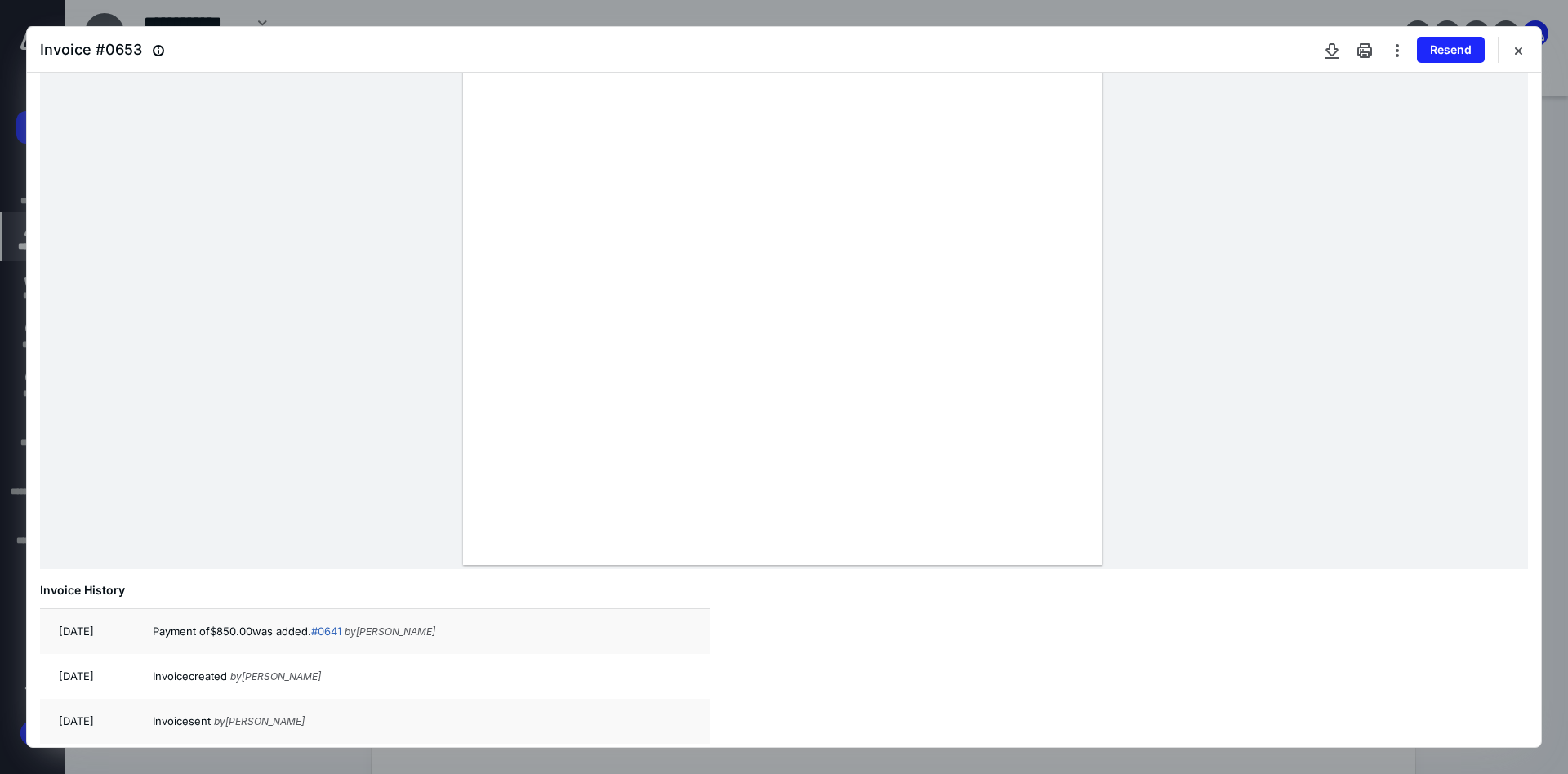 scroll, scrollTop: 363, scrollLeft: 0, axis: vertical 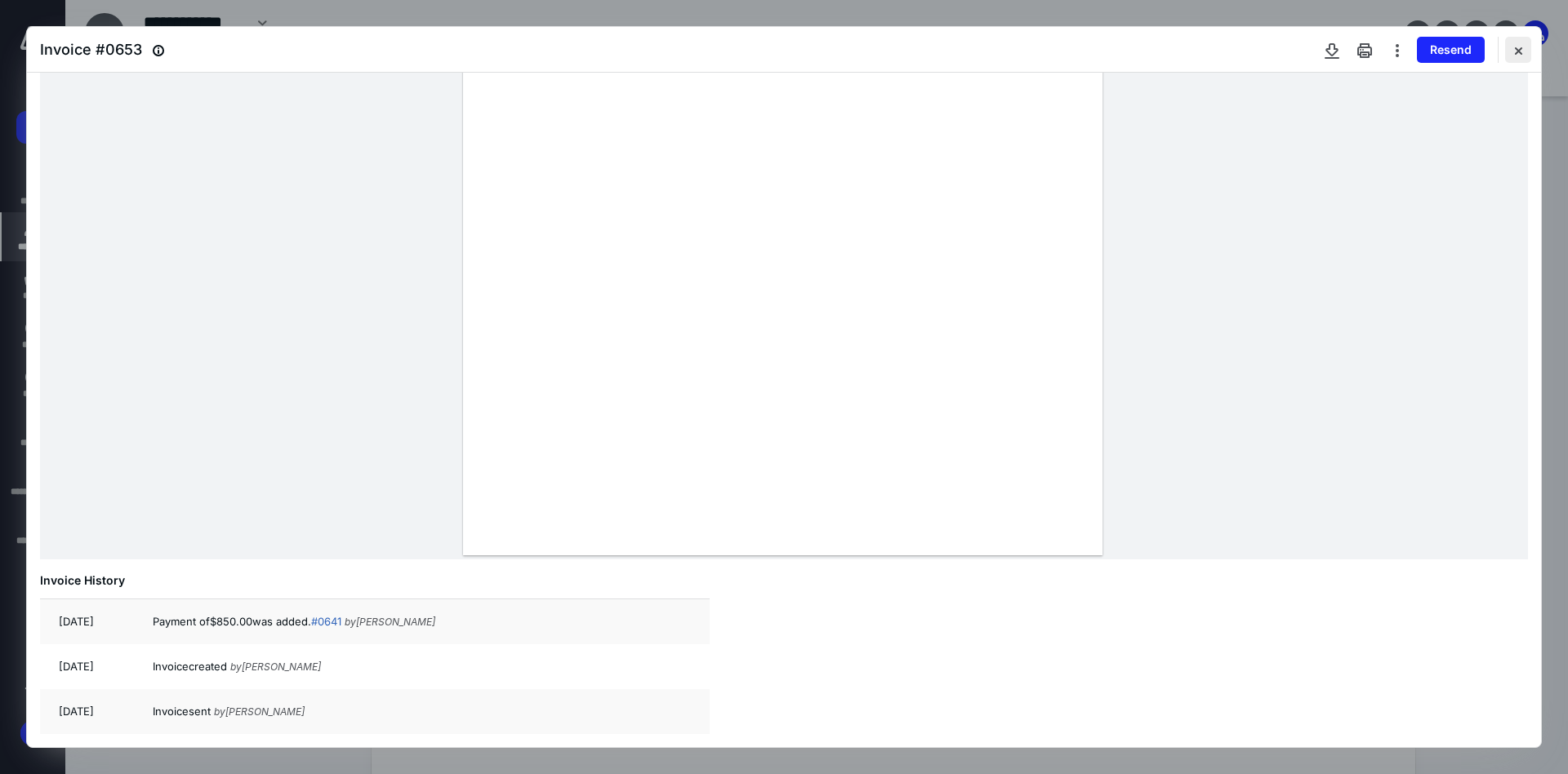 click at bounding box center (1518, 50) 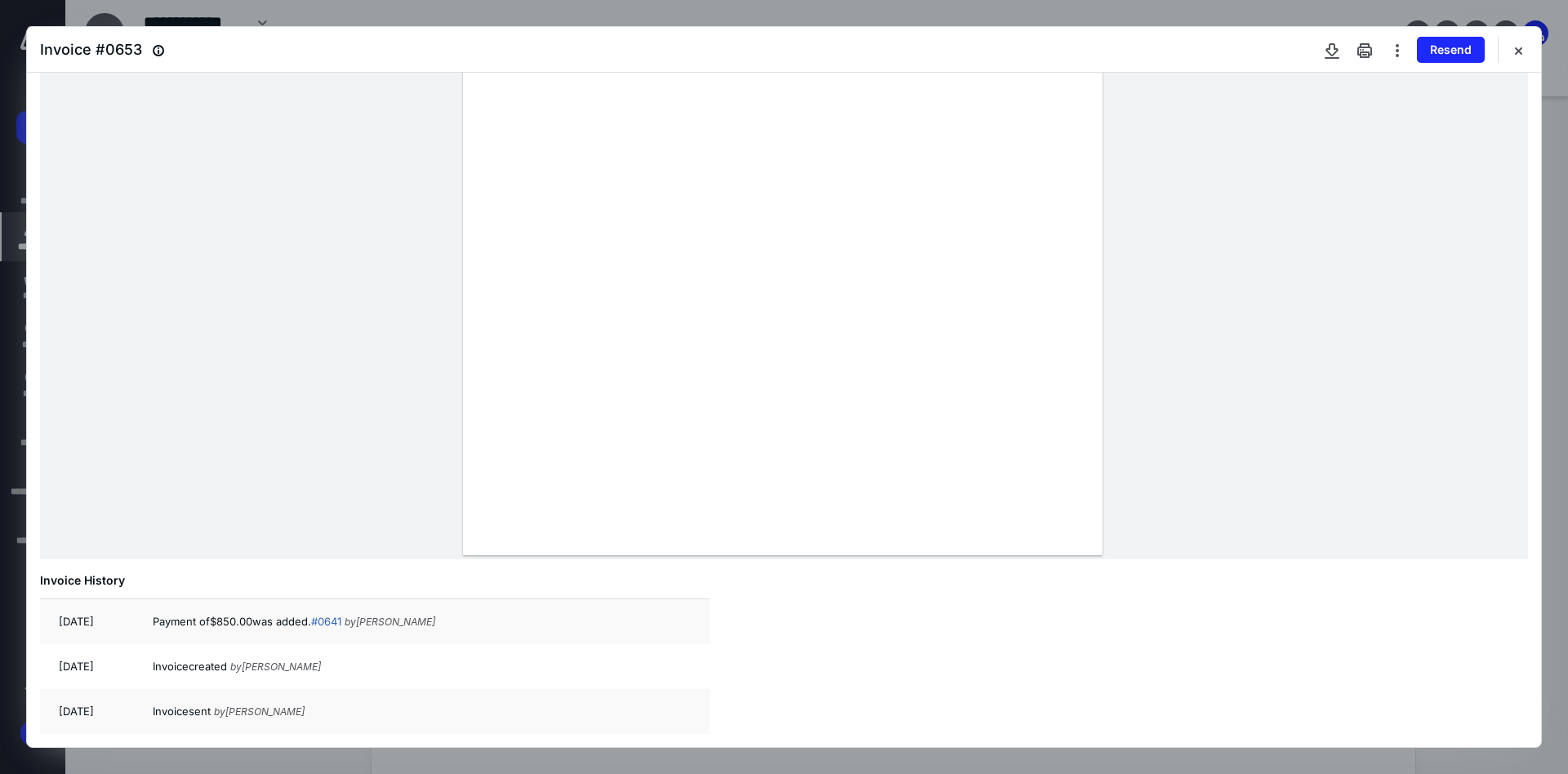 scroll, scrollTop: 188, scrollLeft: 0, axis: vertical 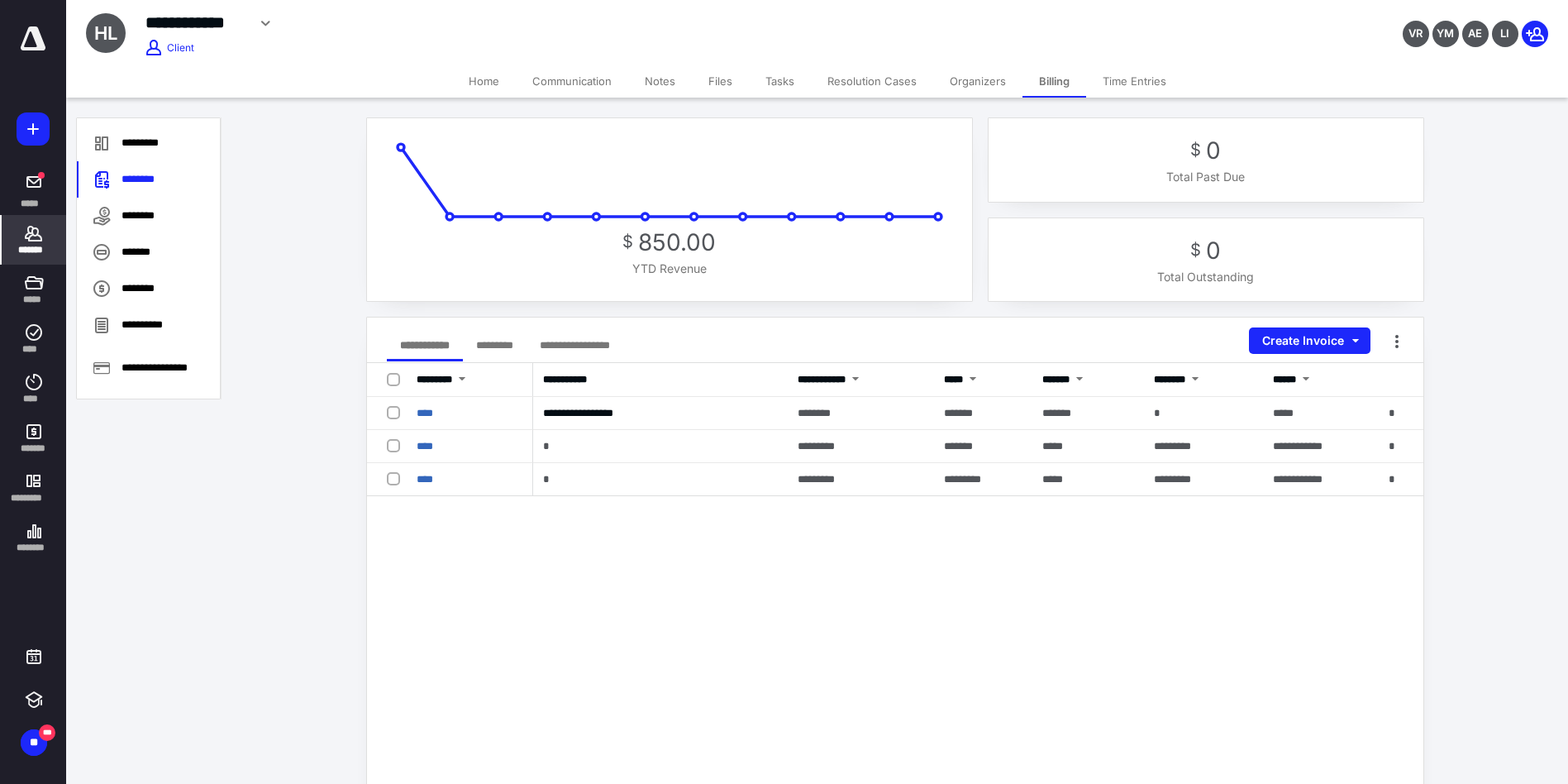 click on "**********" at bounding box center (895, 694) 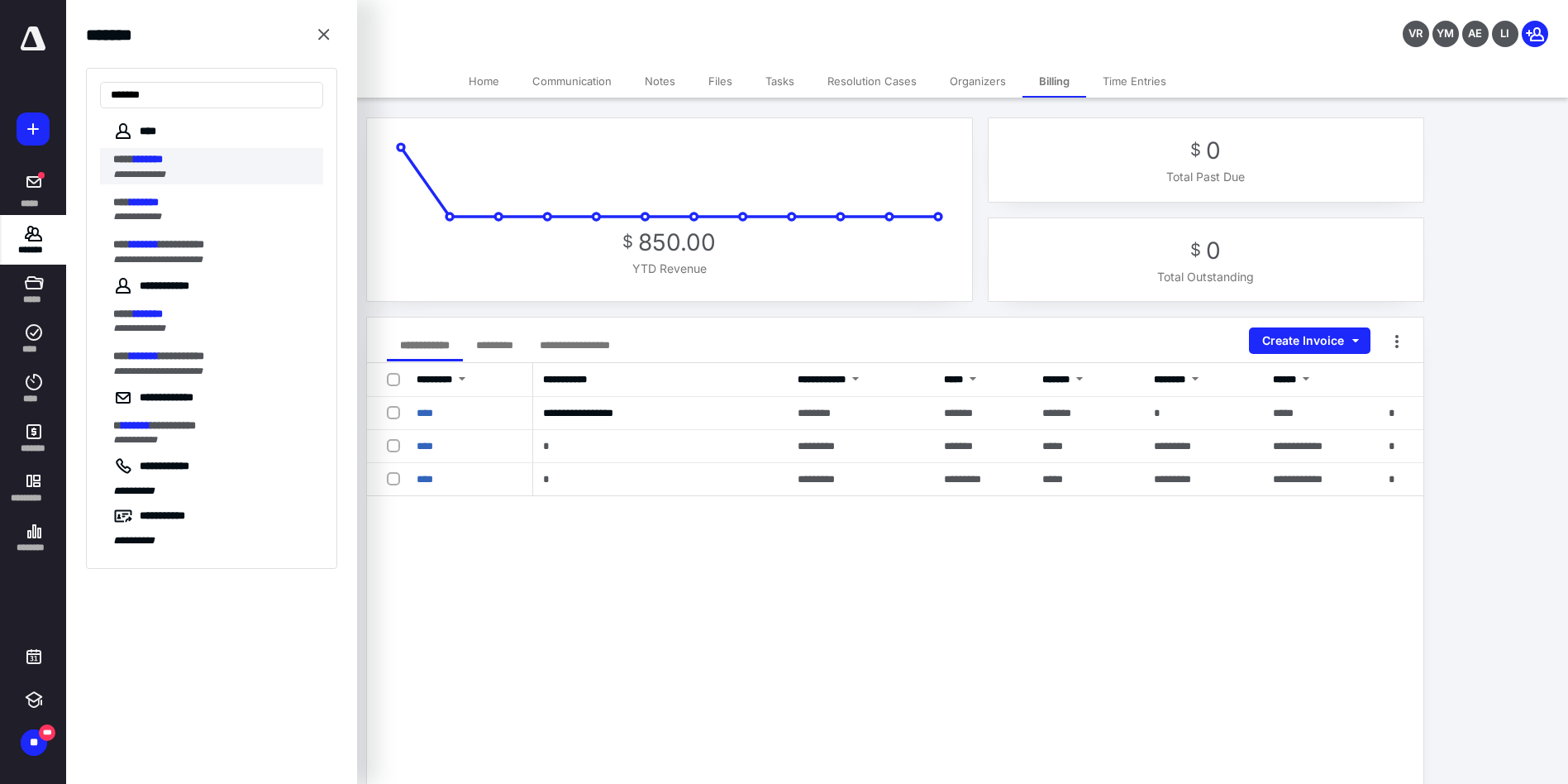 type on "*******" 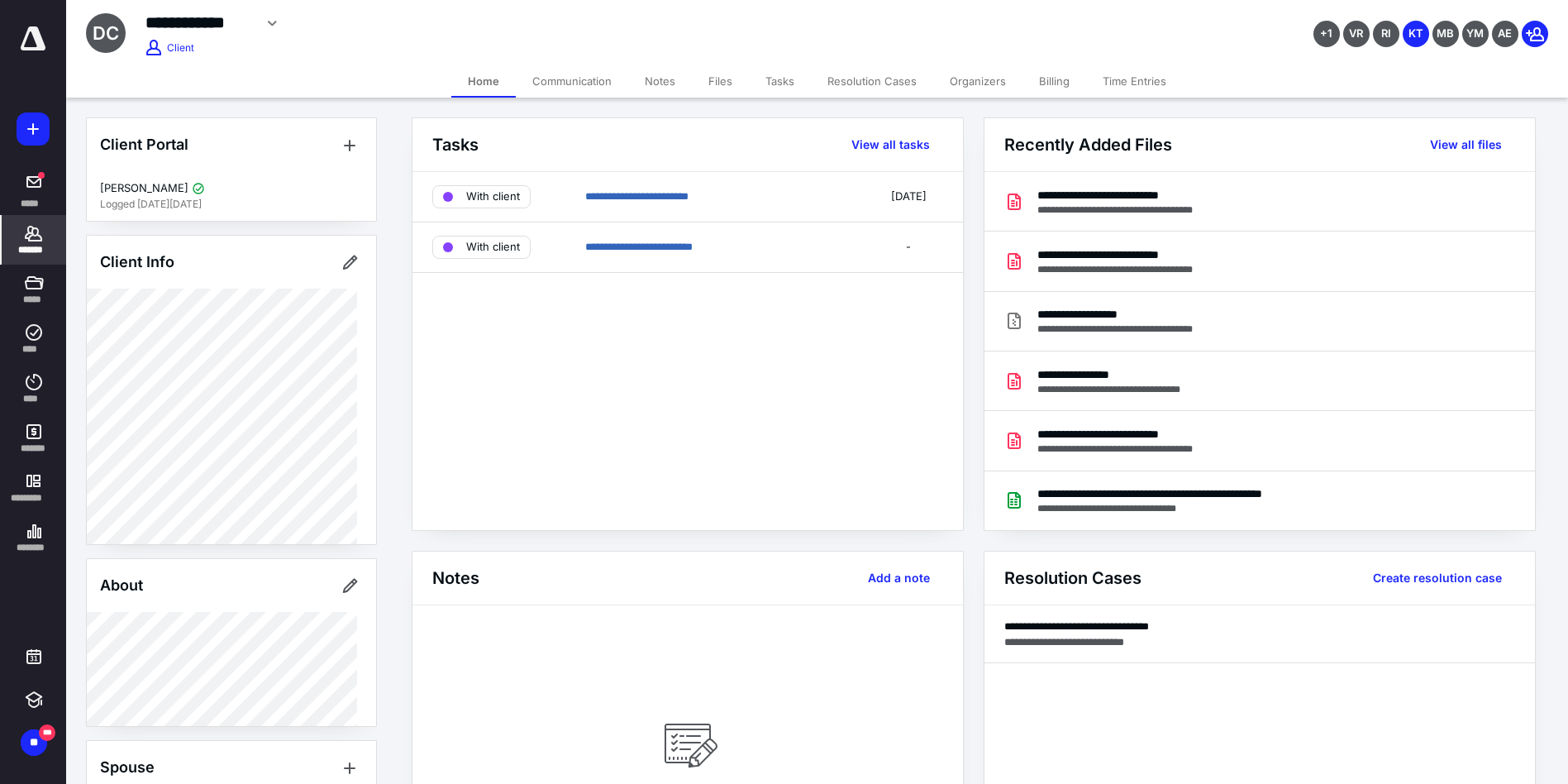 click on "Files" at bounding box center [720, 81] 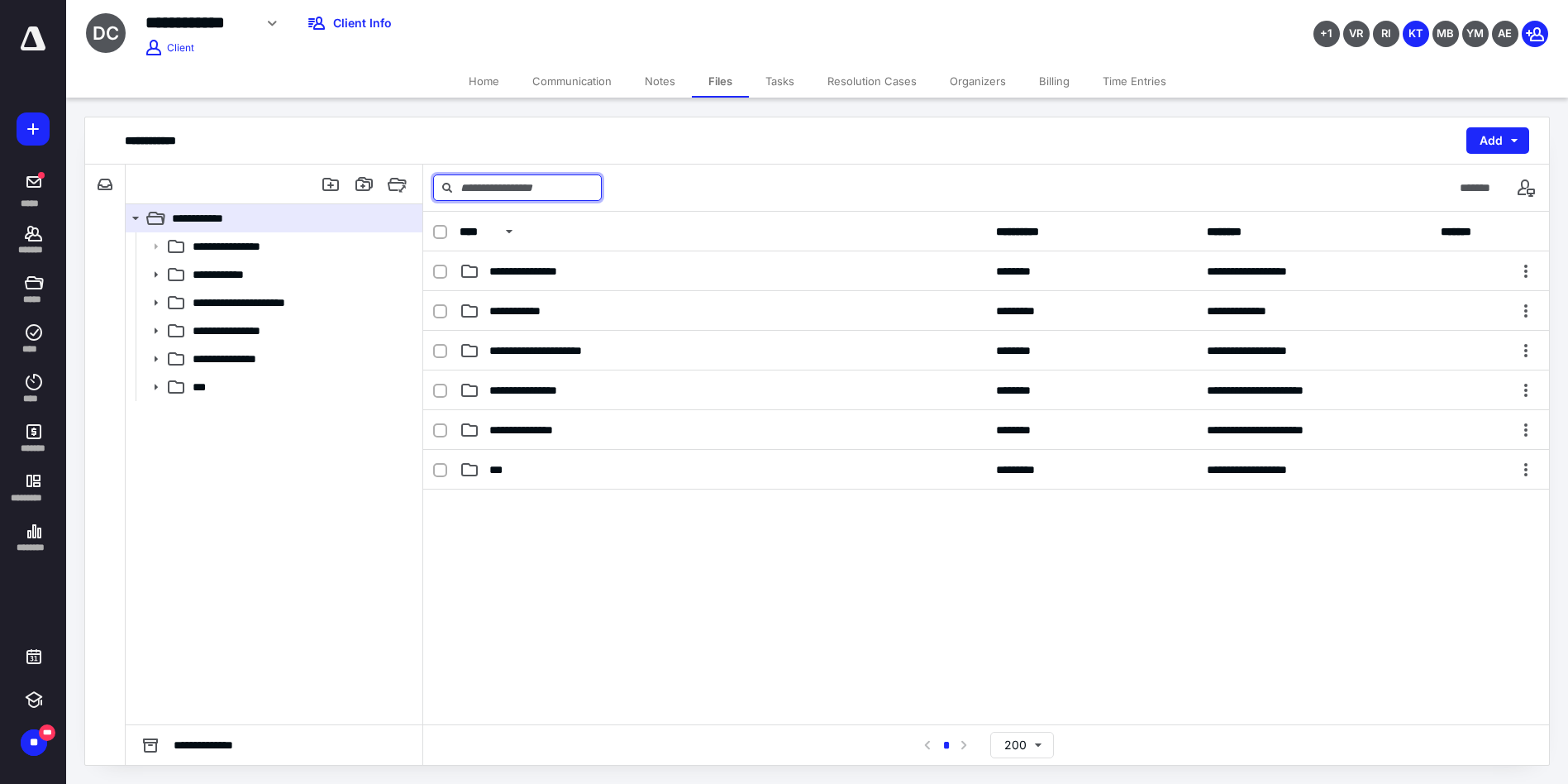 click at bounding box center (517, 188) 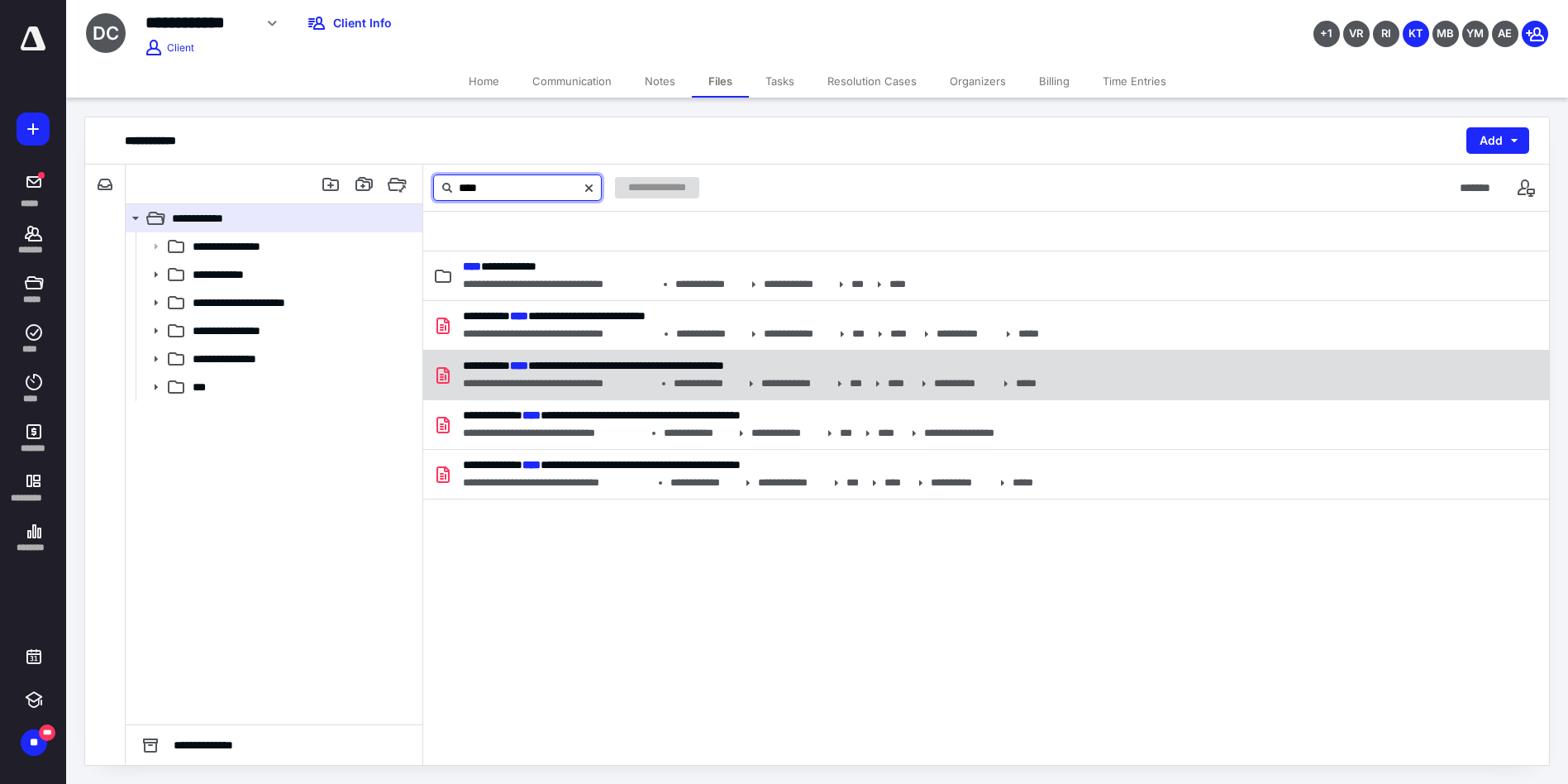 type on "****" 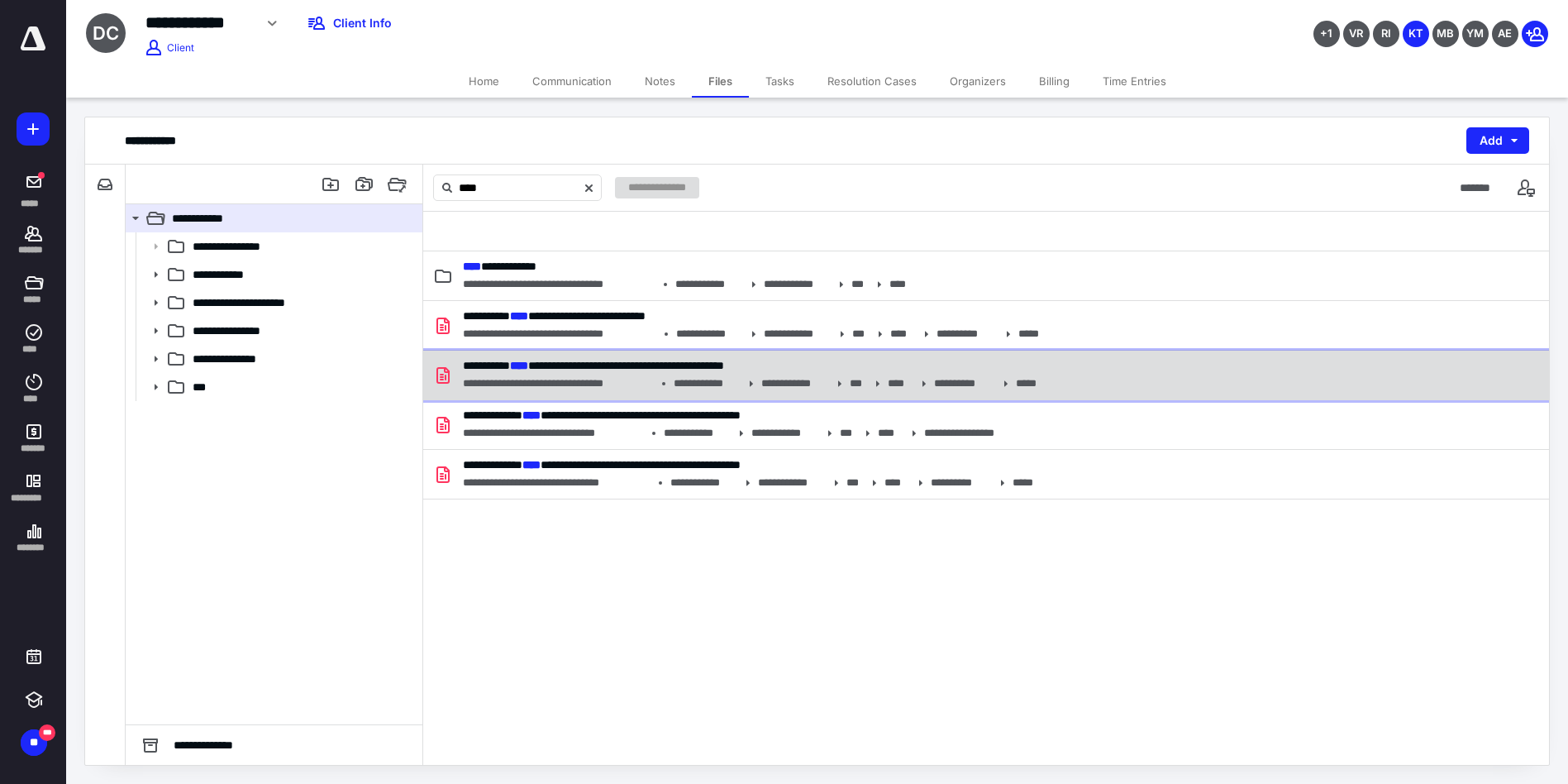 click on "**********" at bounding box center (593, 366) 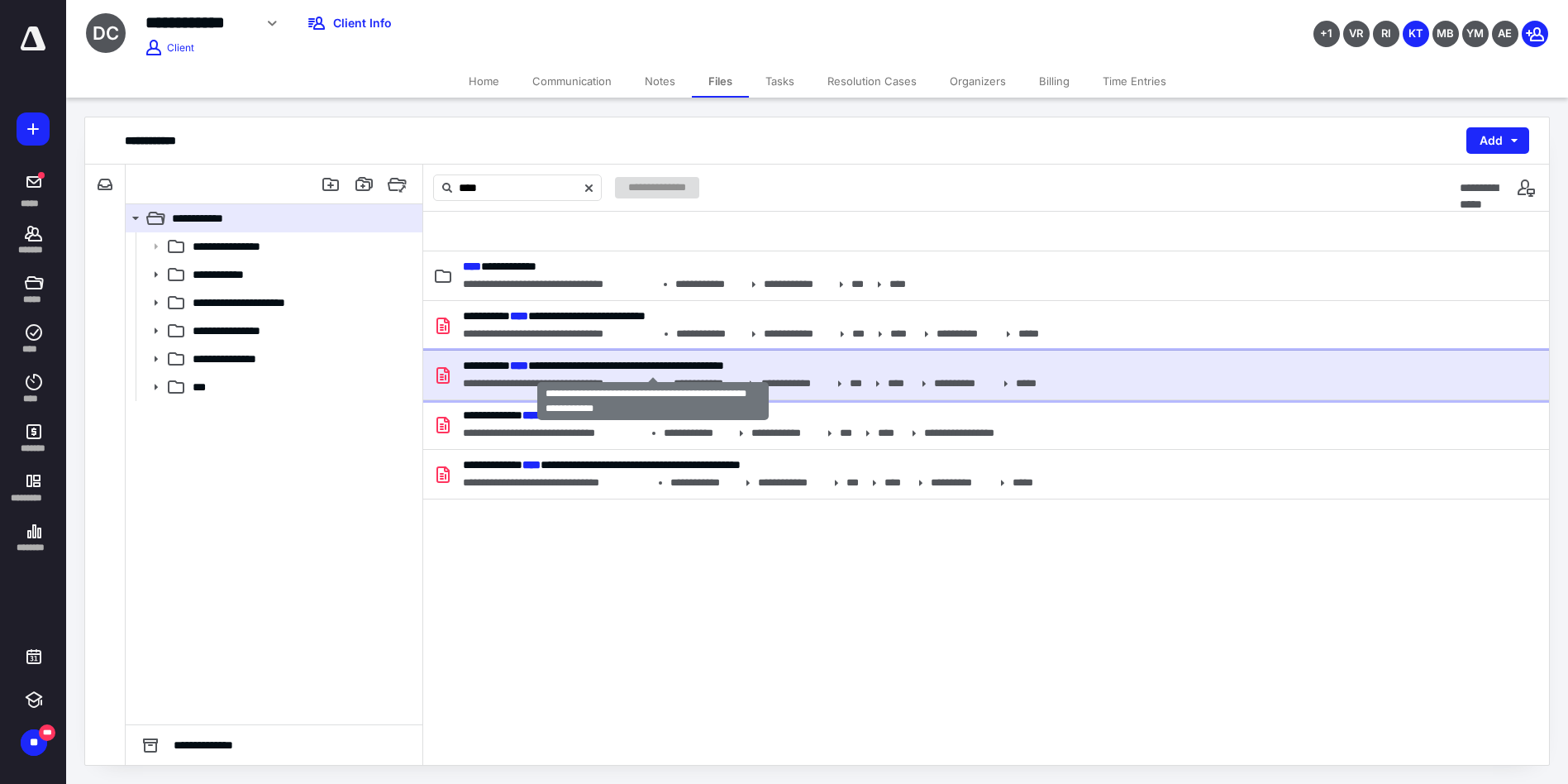 click on "**********" at bounding box center [593, 366] 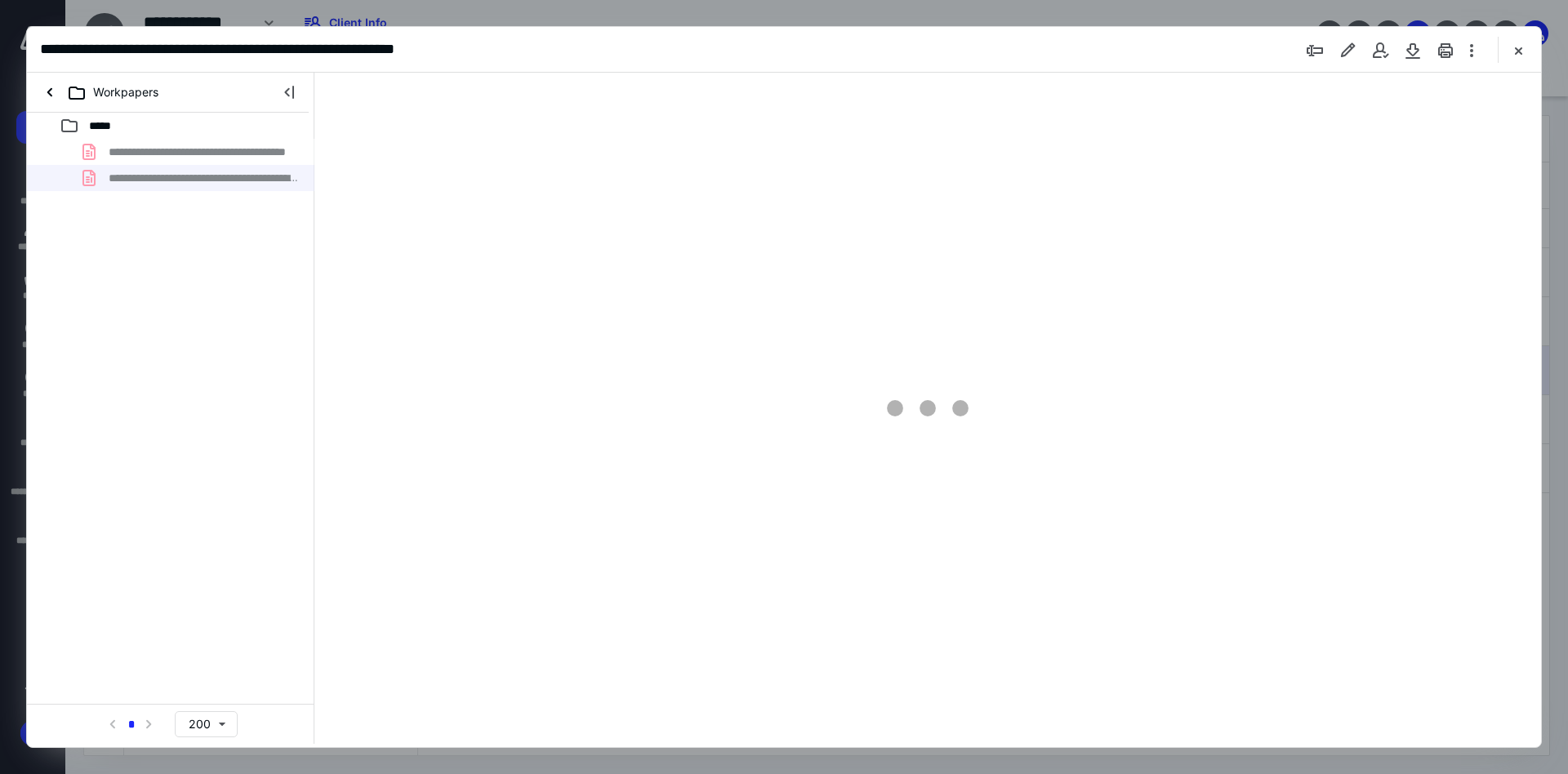 scroll, scrollTop: 0, scrollLeft: 0, axis: both 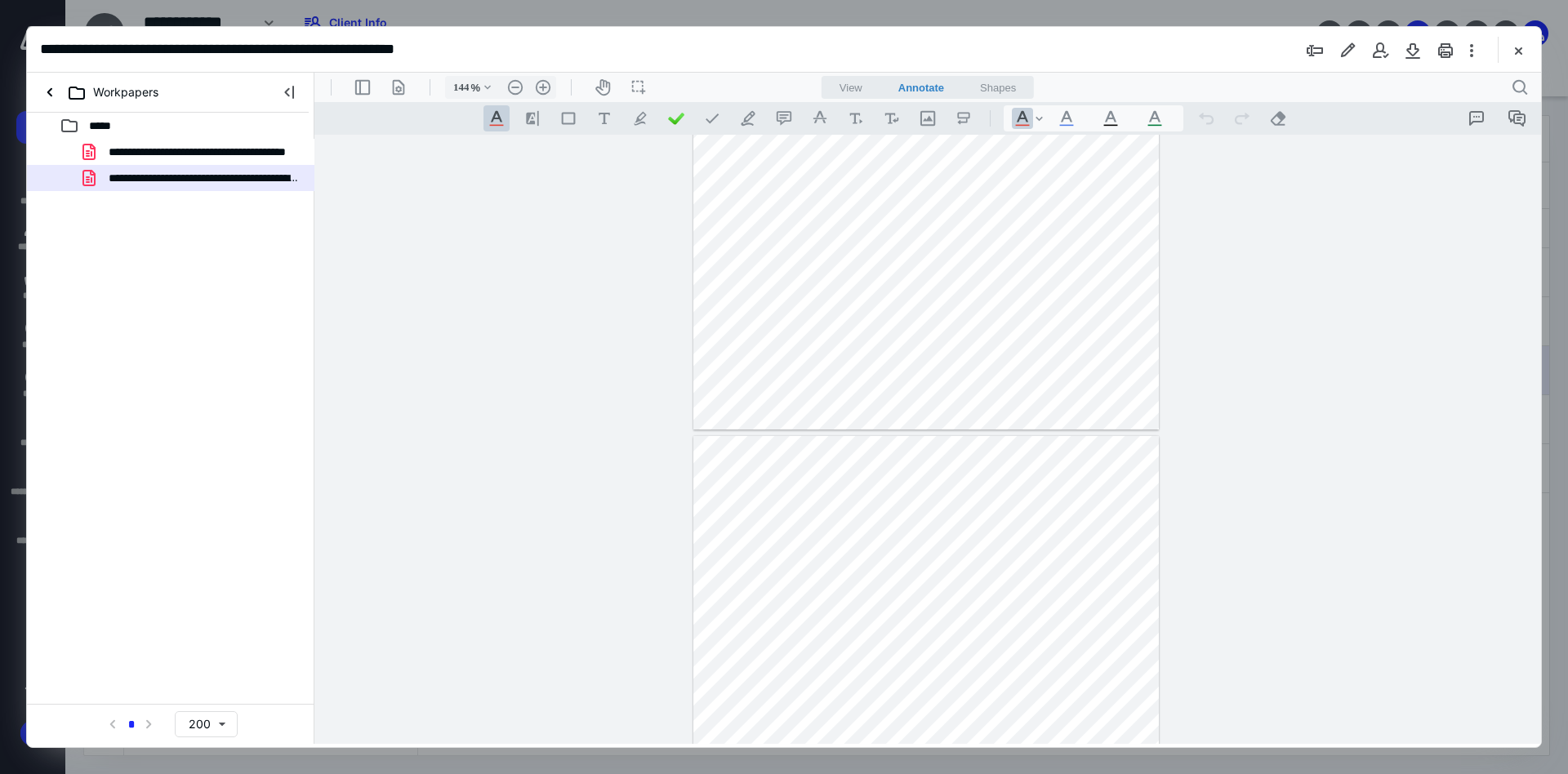 type on "169" 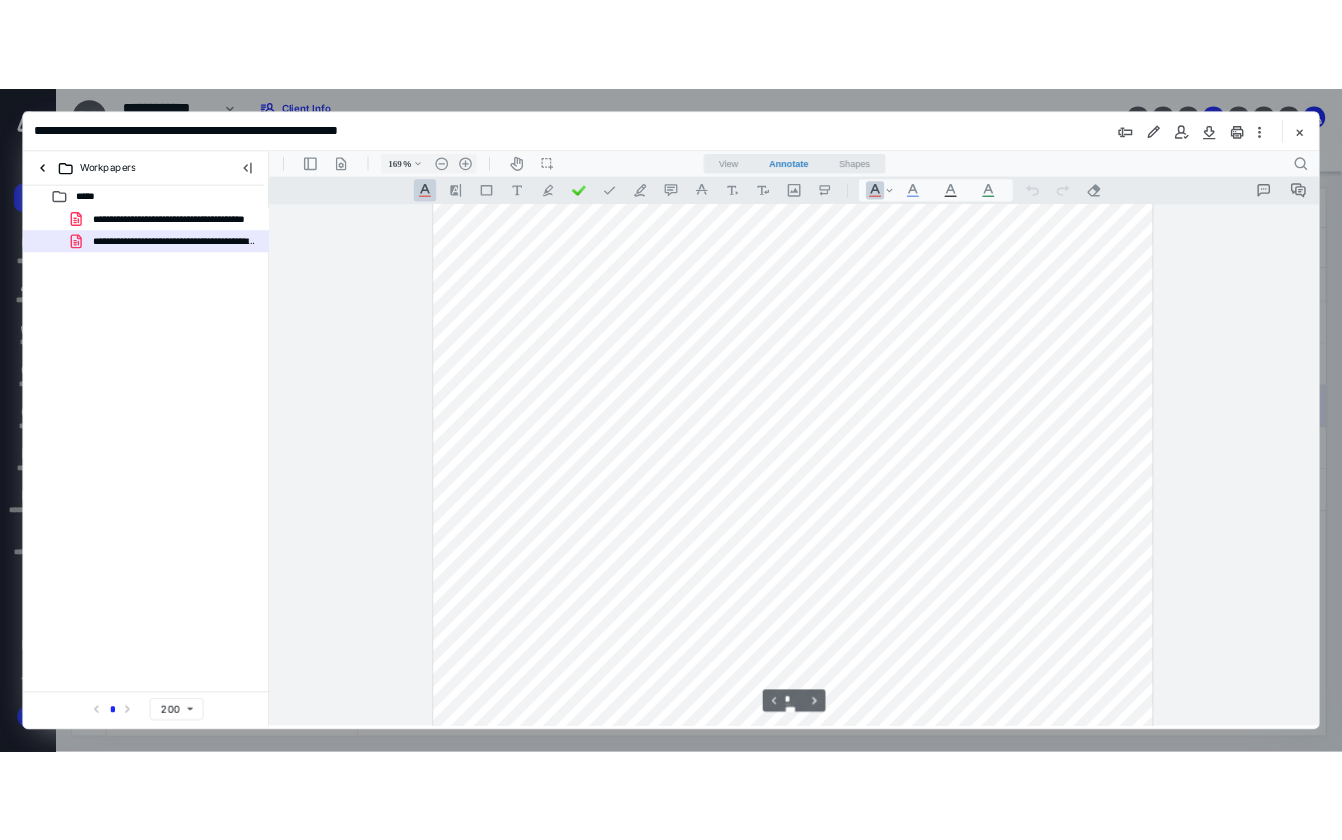scroll, scrollTop: 231, scrollLeft: 0, axis: vertical 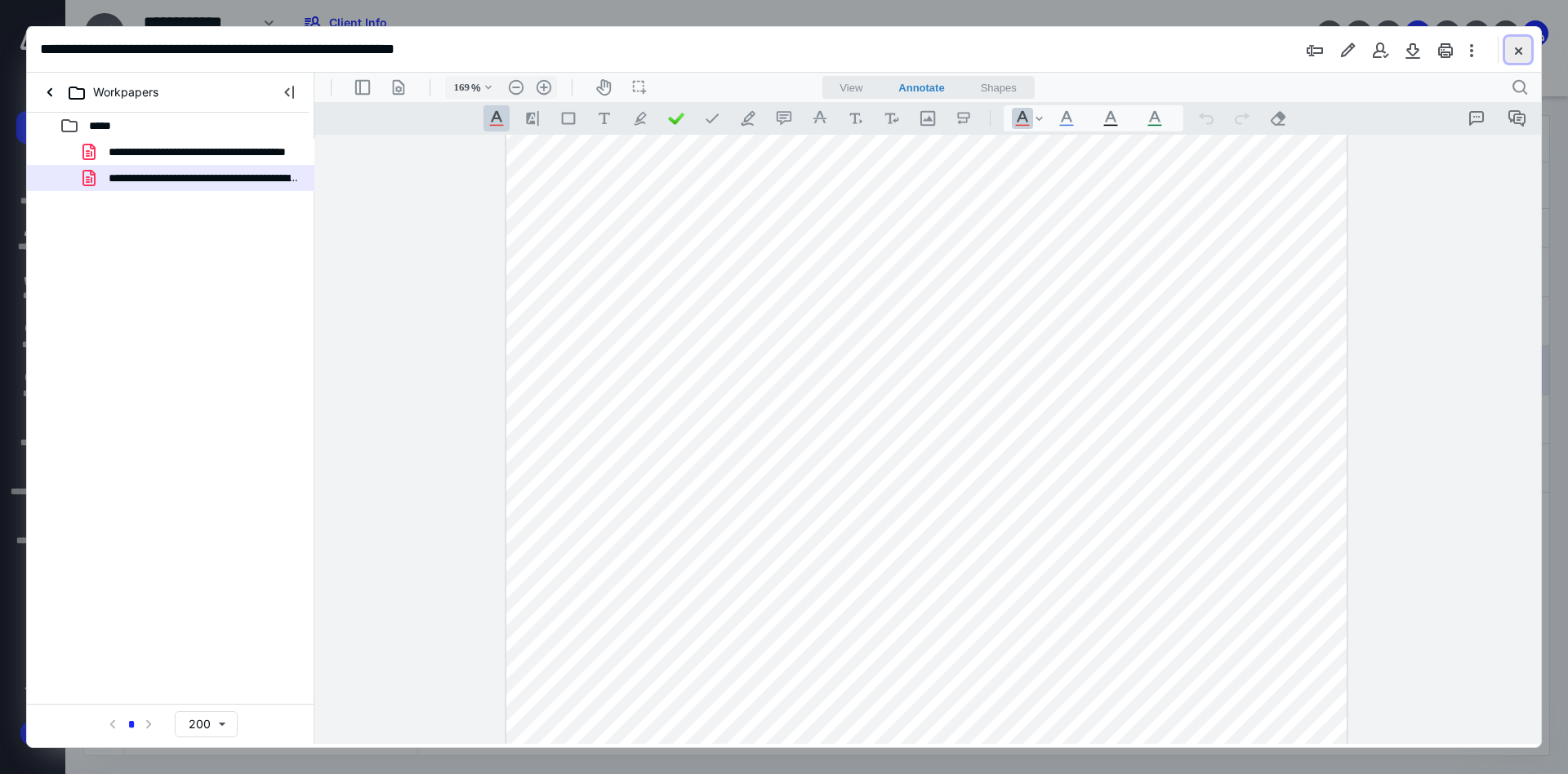 click at bounding box center [1518, 50] 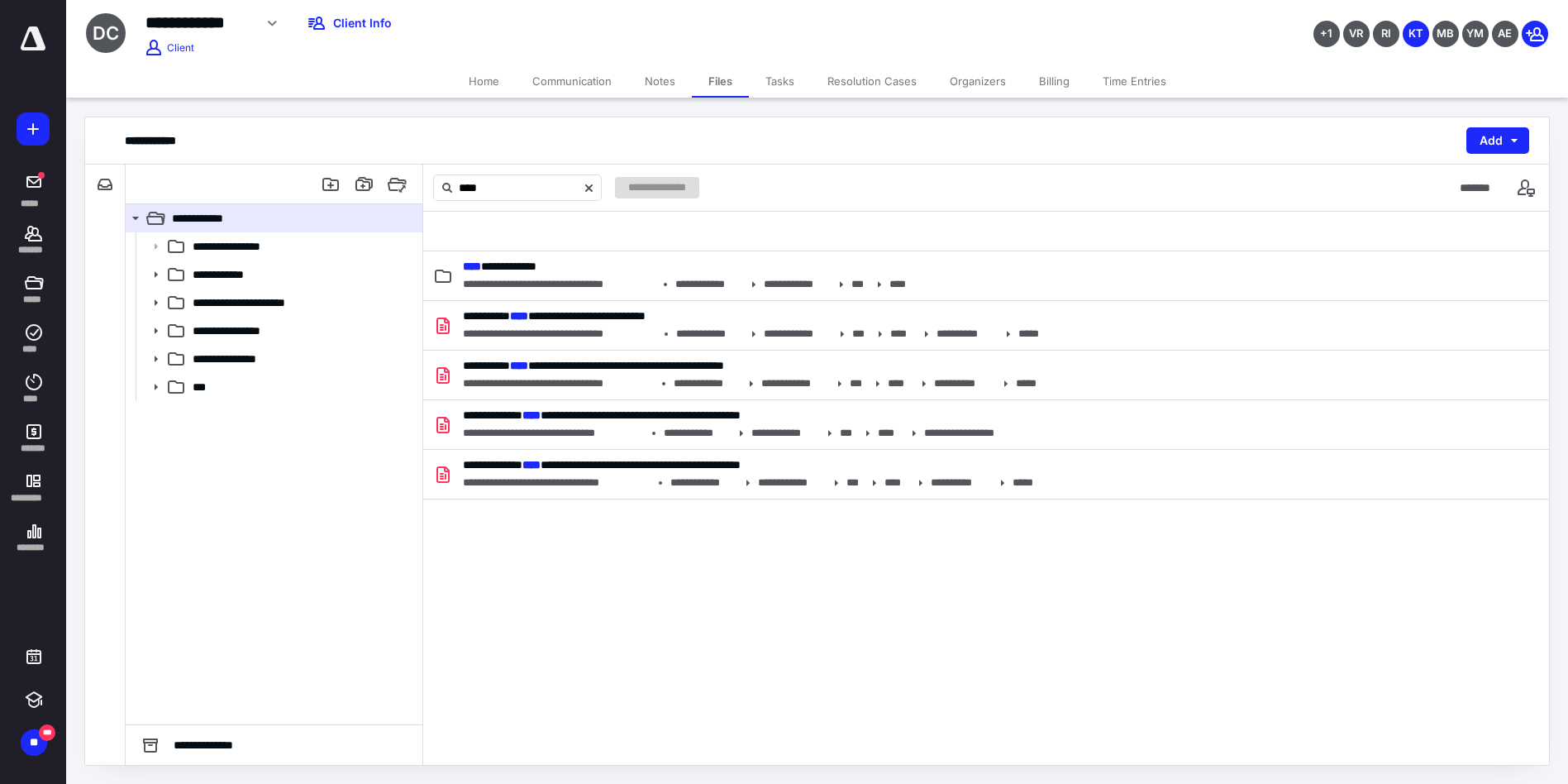 click on "Tasks" at bounding box center [779, 81] 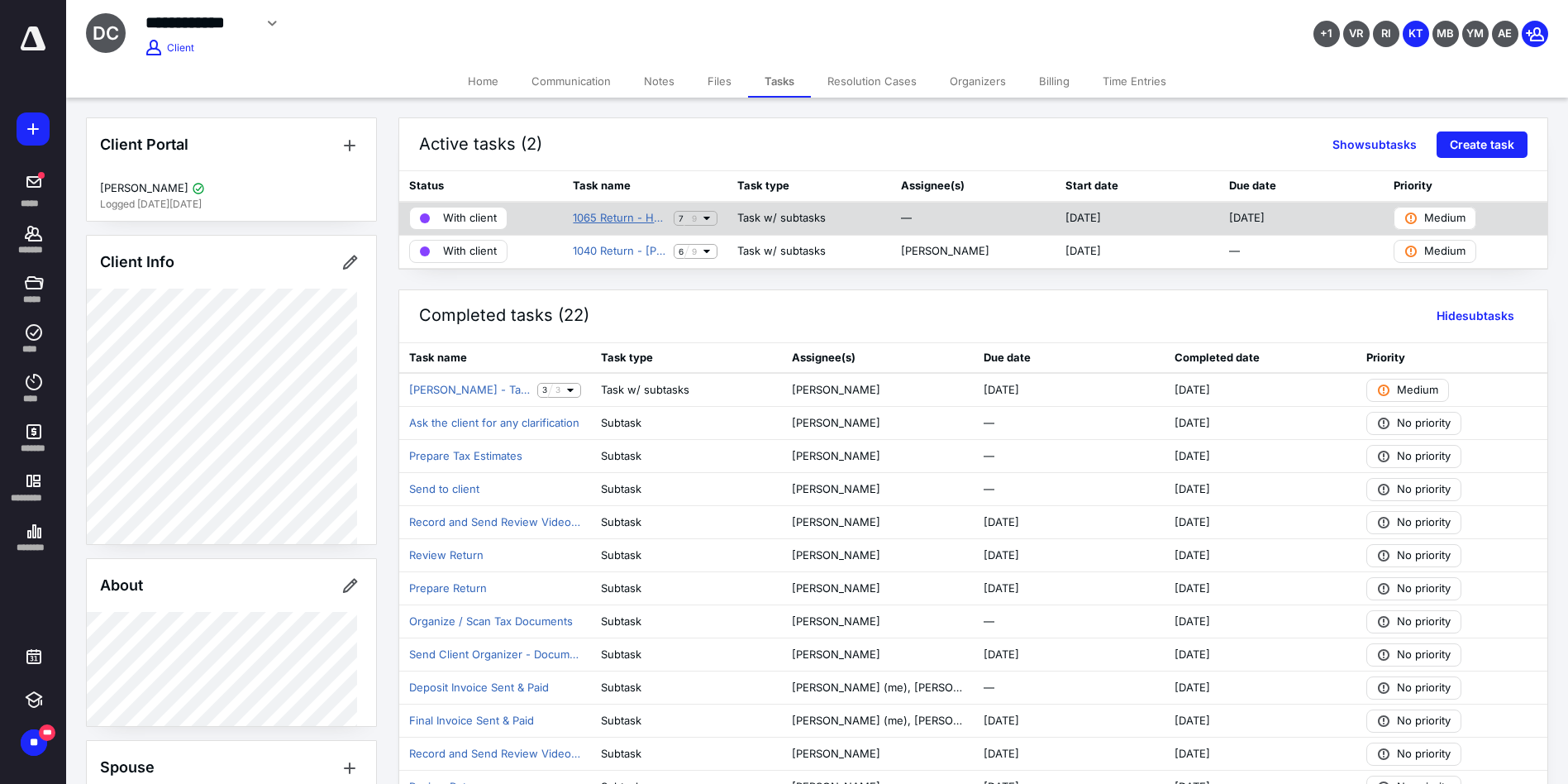 click on "1065 Return - HM Equities" at bounding box center [619, 218] 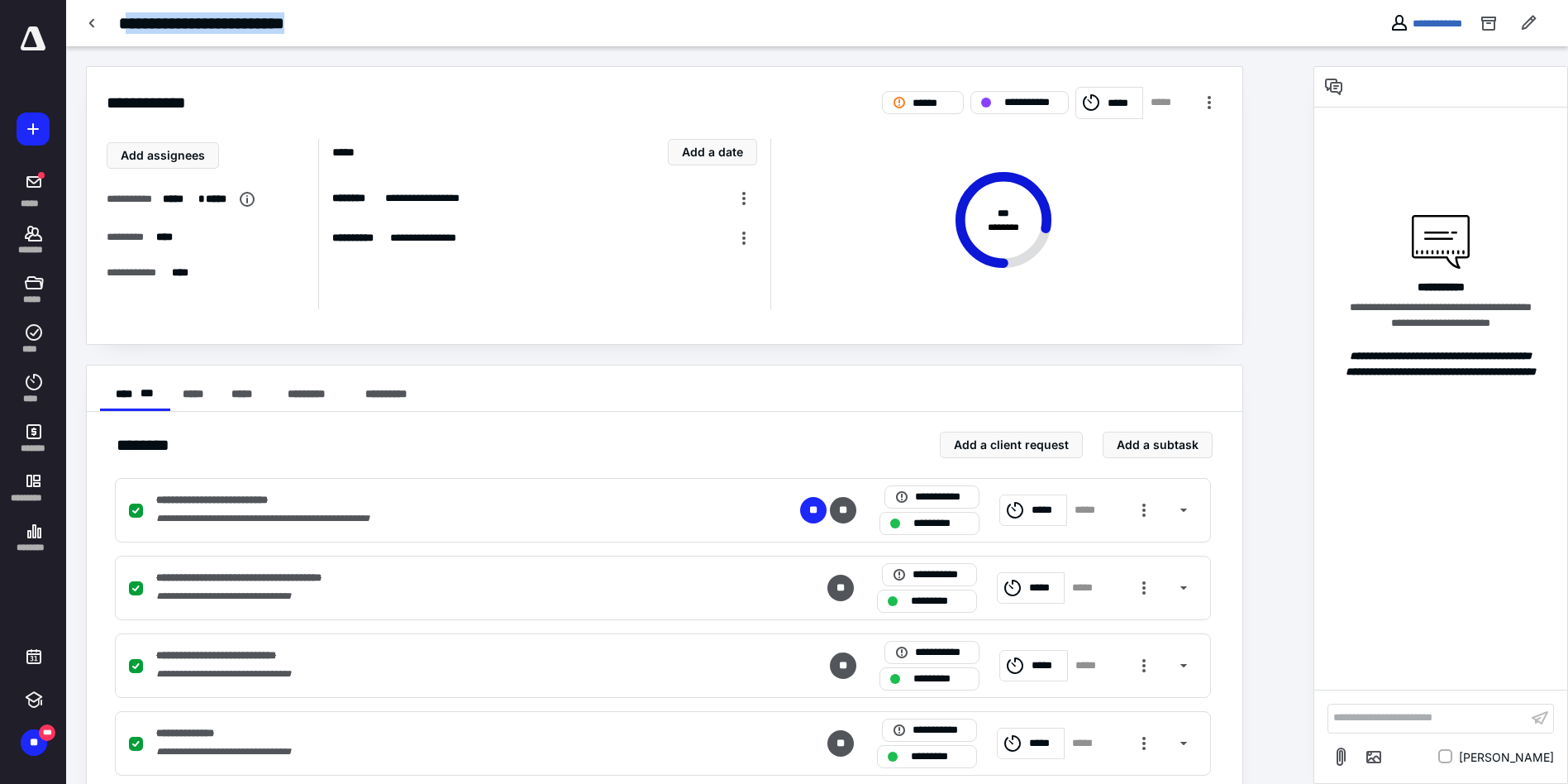 drag, startPoint x: 123, startPoint y: 13, endPoint x: 340, endPoint y: 38, distance: 218.43535 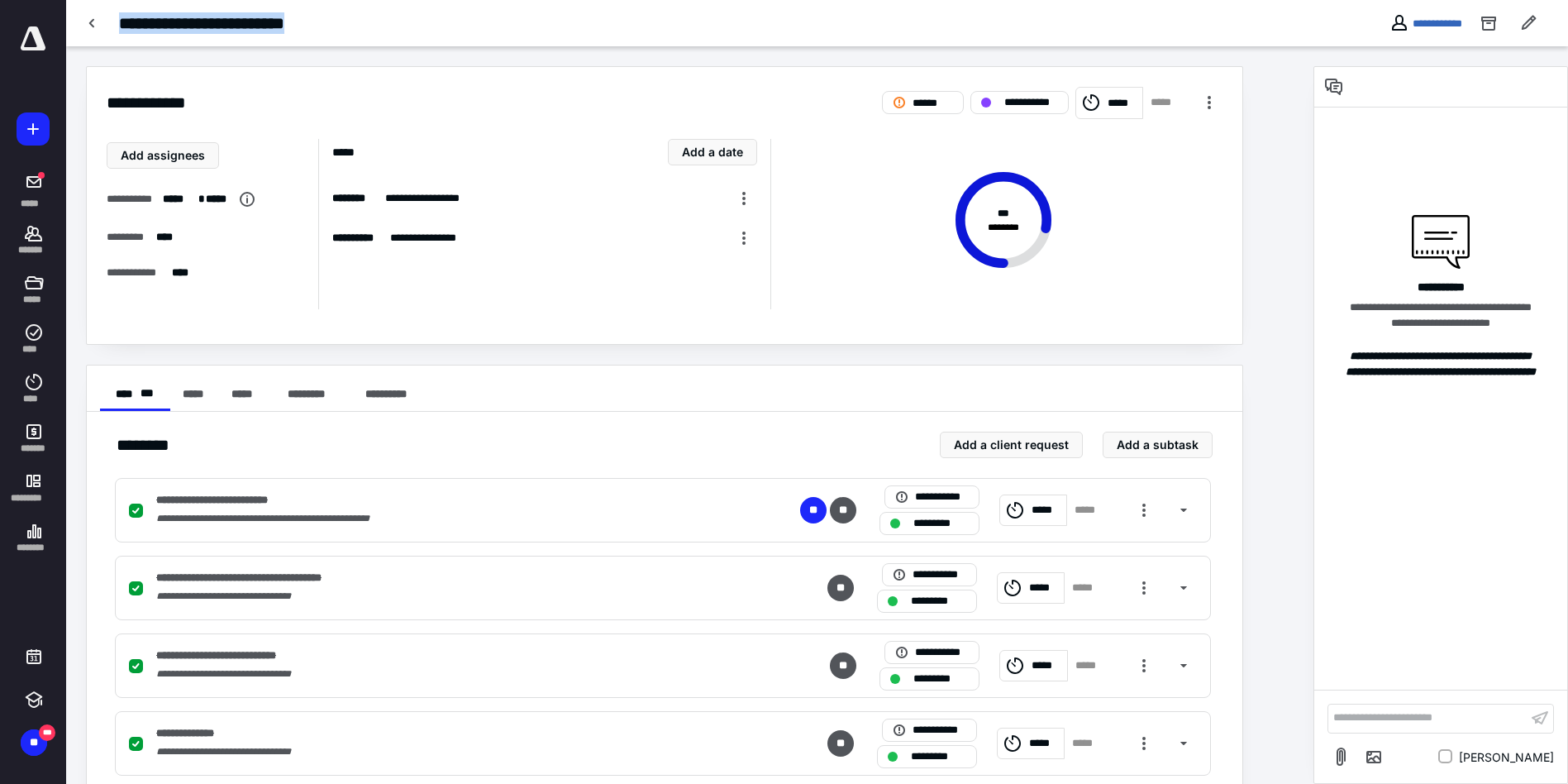 drag, startPoint x: 117, startPoint y: 20, endPoint x: 354, endPoint y: 27, distance: 237.10335 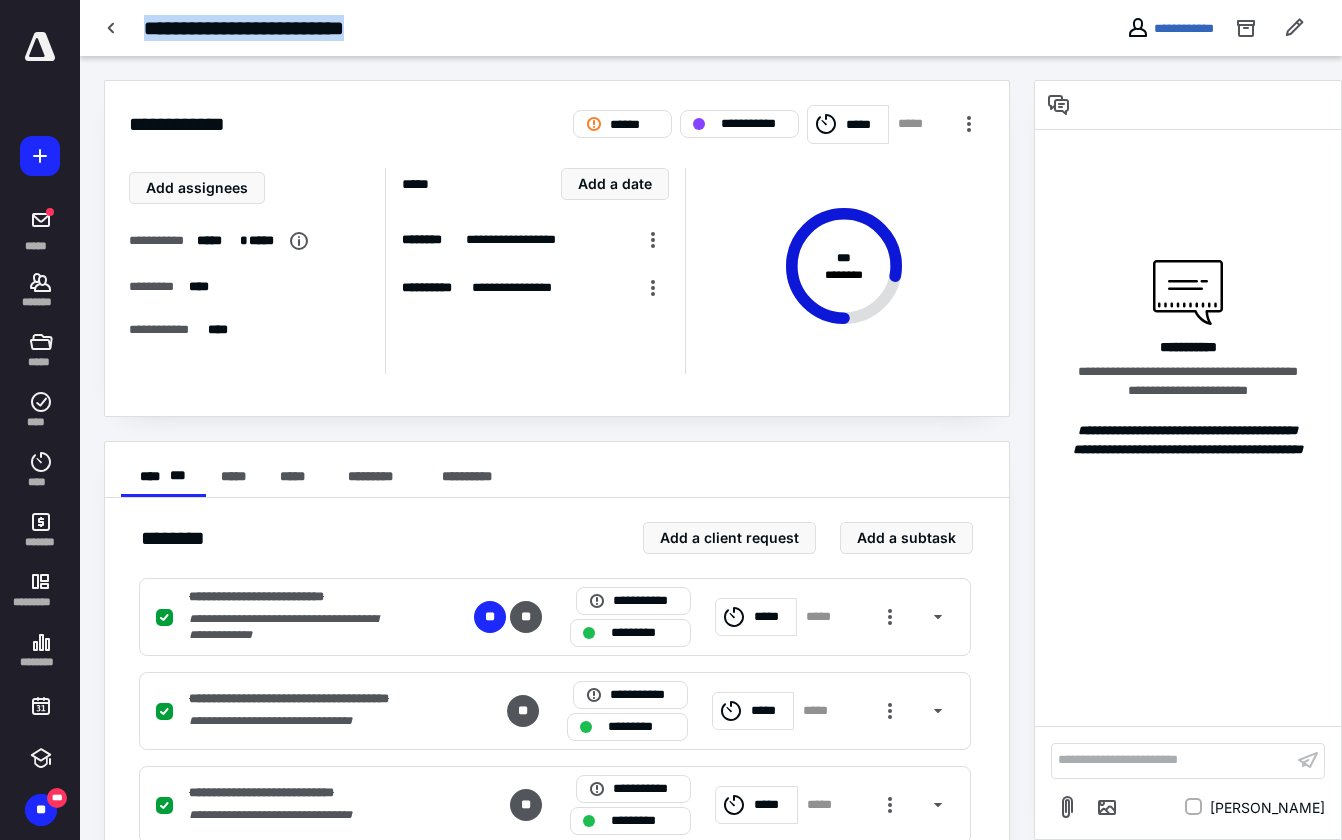click on "**********" at bounding box center (711, 28) 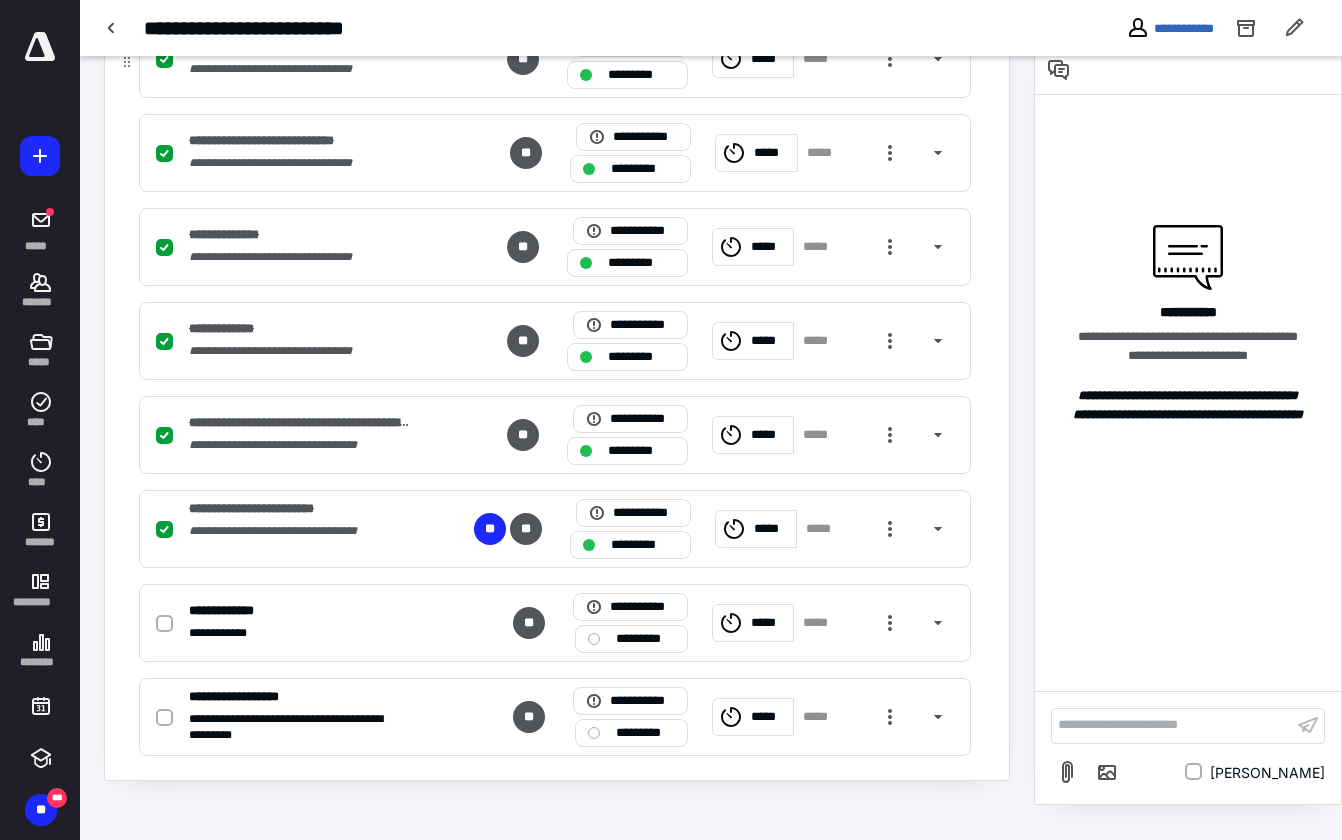 scroll, scrollTop: 656, scrollLeft: 0, axis: vertical 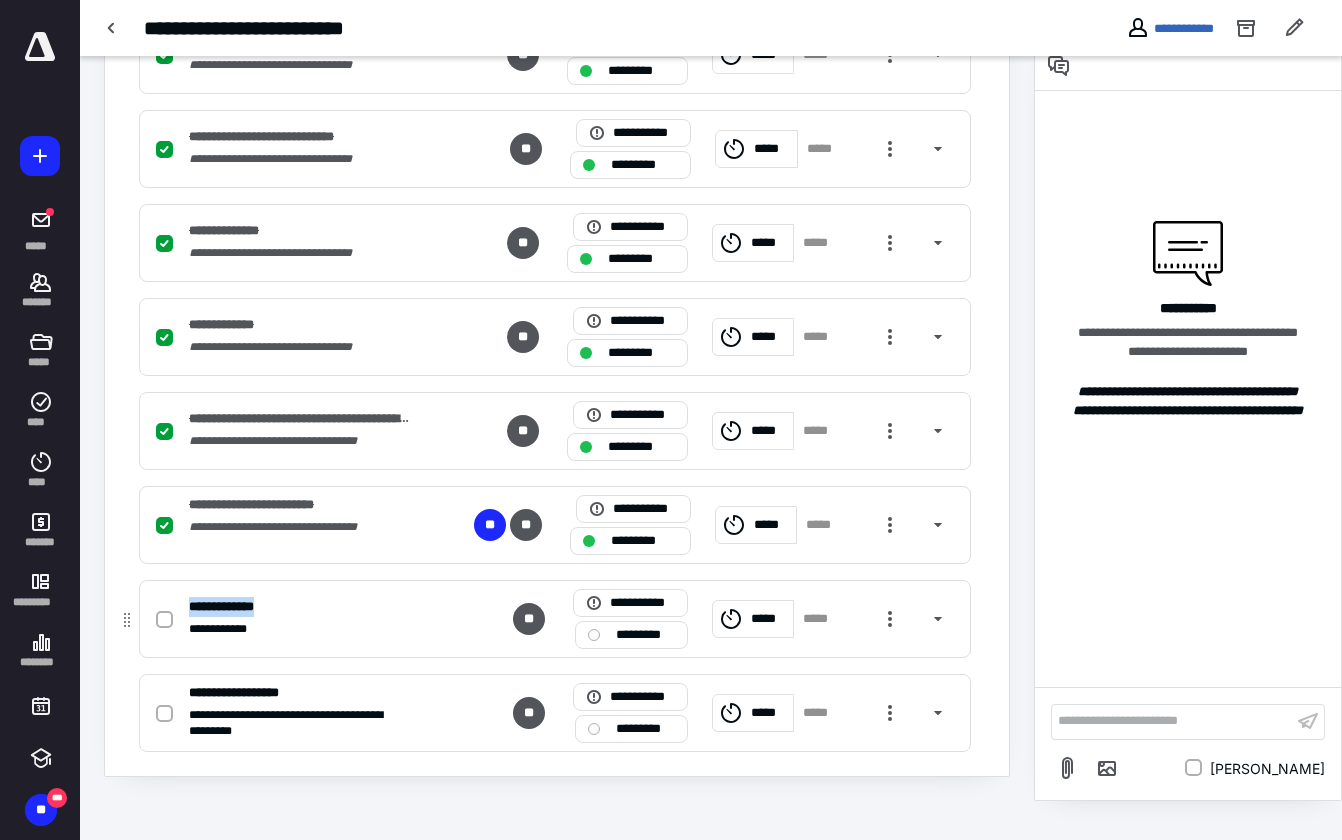 drag, startPoint x: 300, startPoint y: 601, endPoint x: 188, endPoint y: 608, distance: 112.21854 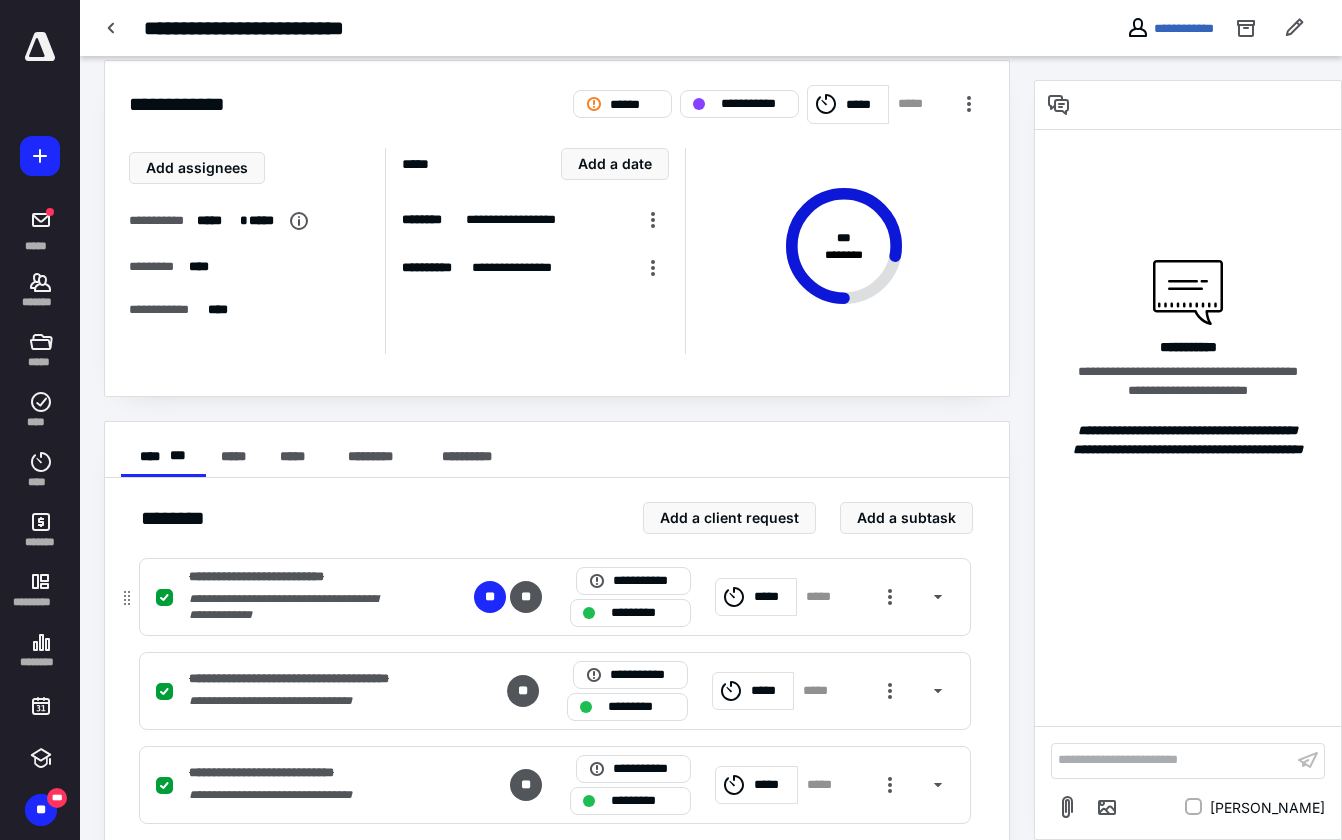 scroll, scrollTop: 0, scrollLeft: 0, axis: both 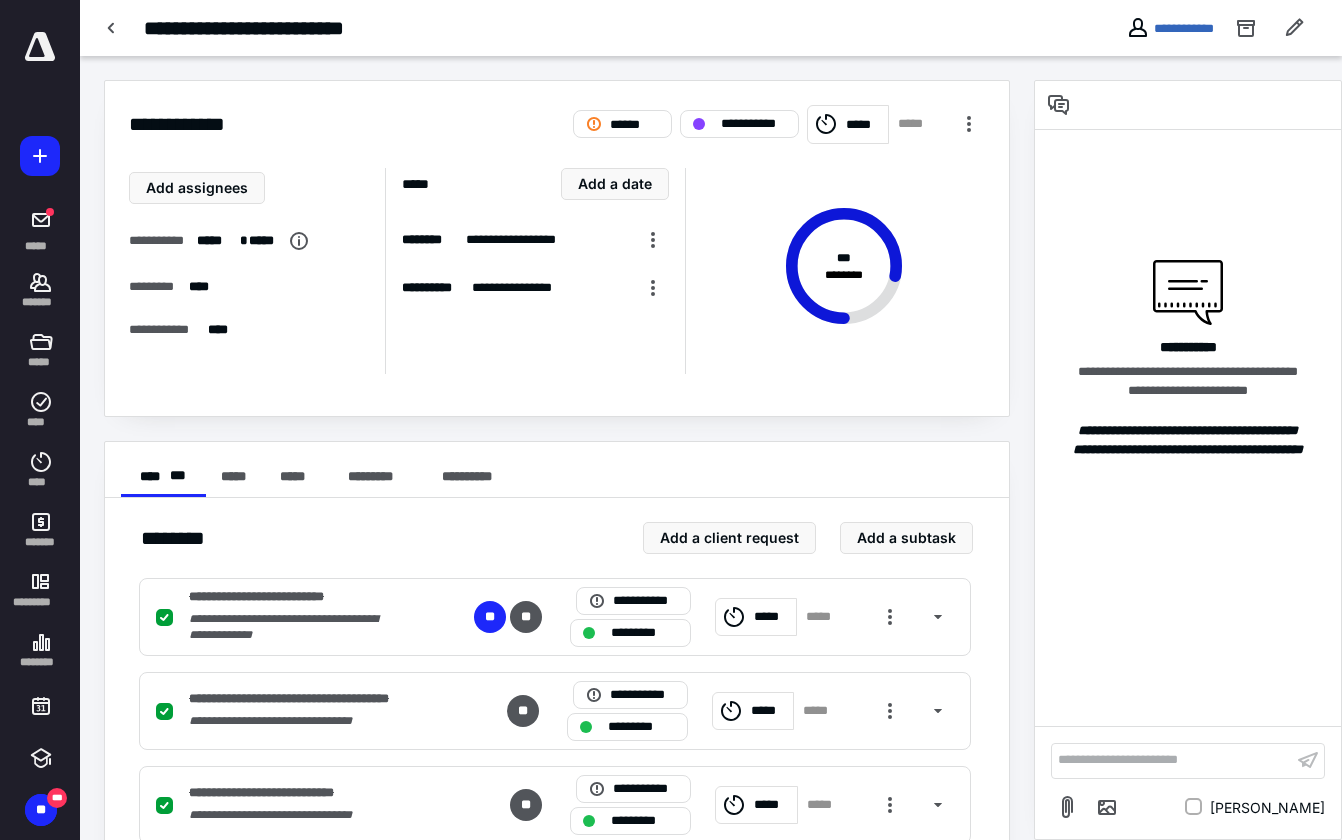 click at bounding box center [112, 28] 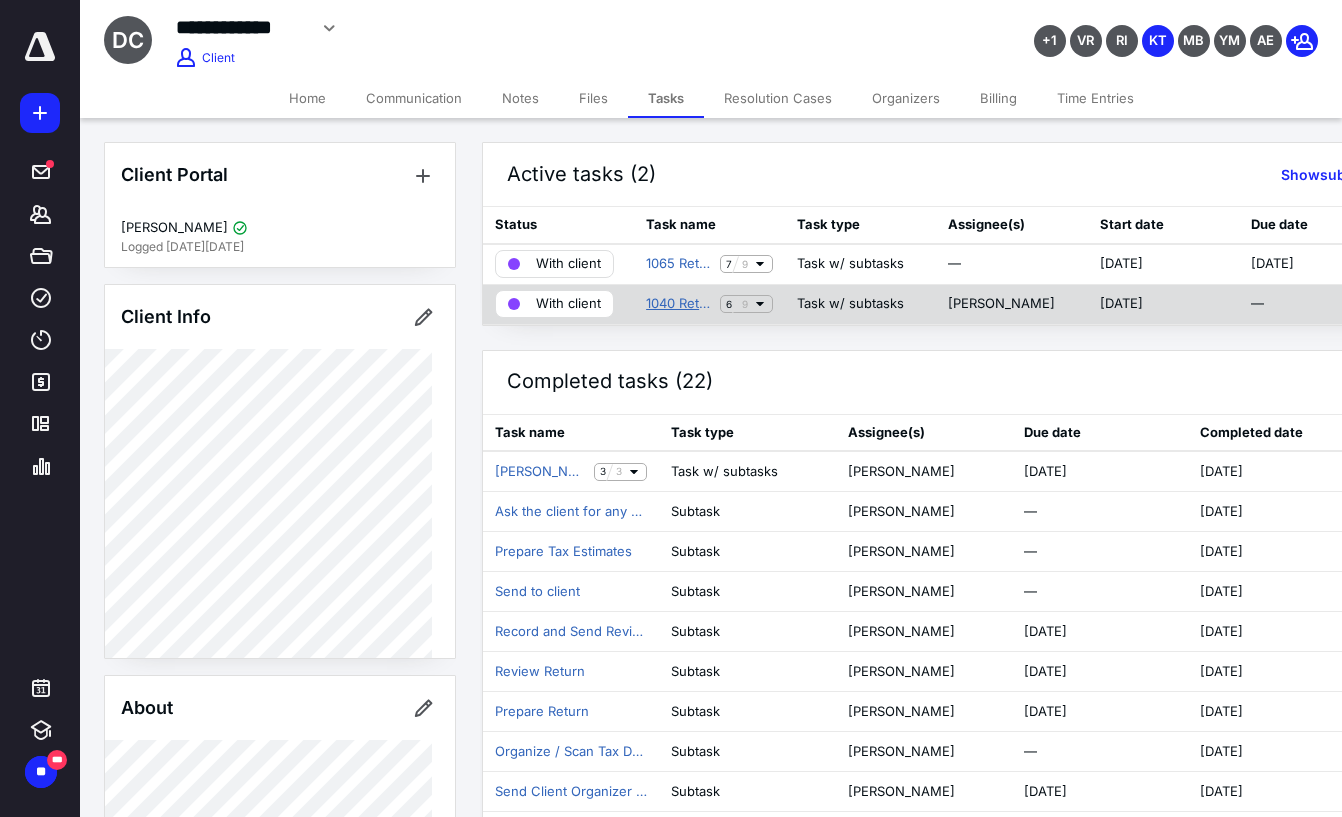 click on "1040 Return - Drew Clayton" at bounding box center (679, 304) 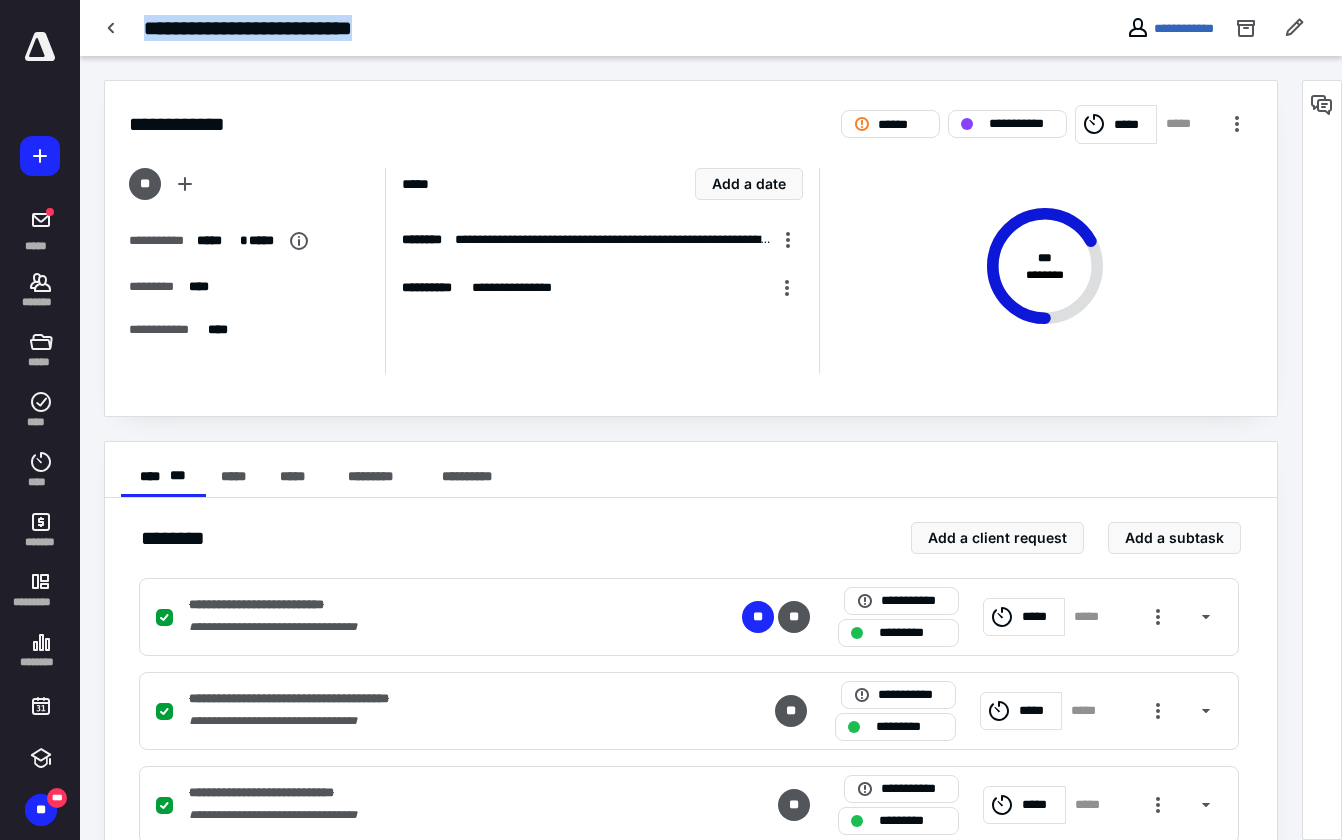 drag, startPoint x: 146, startPoint y: 26, endPoint x: 423, endPoint y: 27, distance: 277.0018 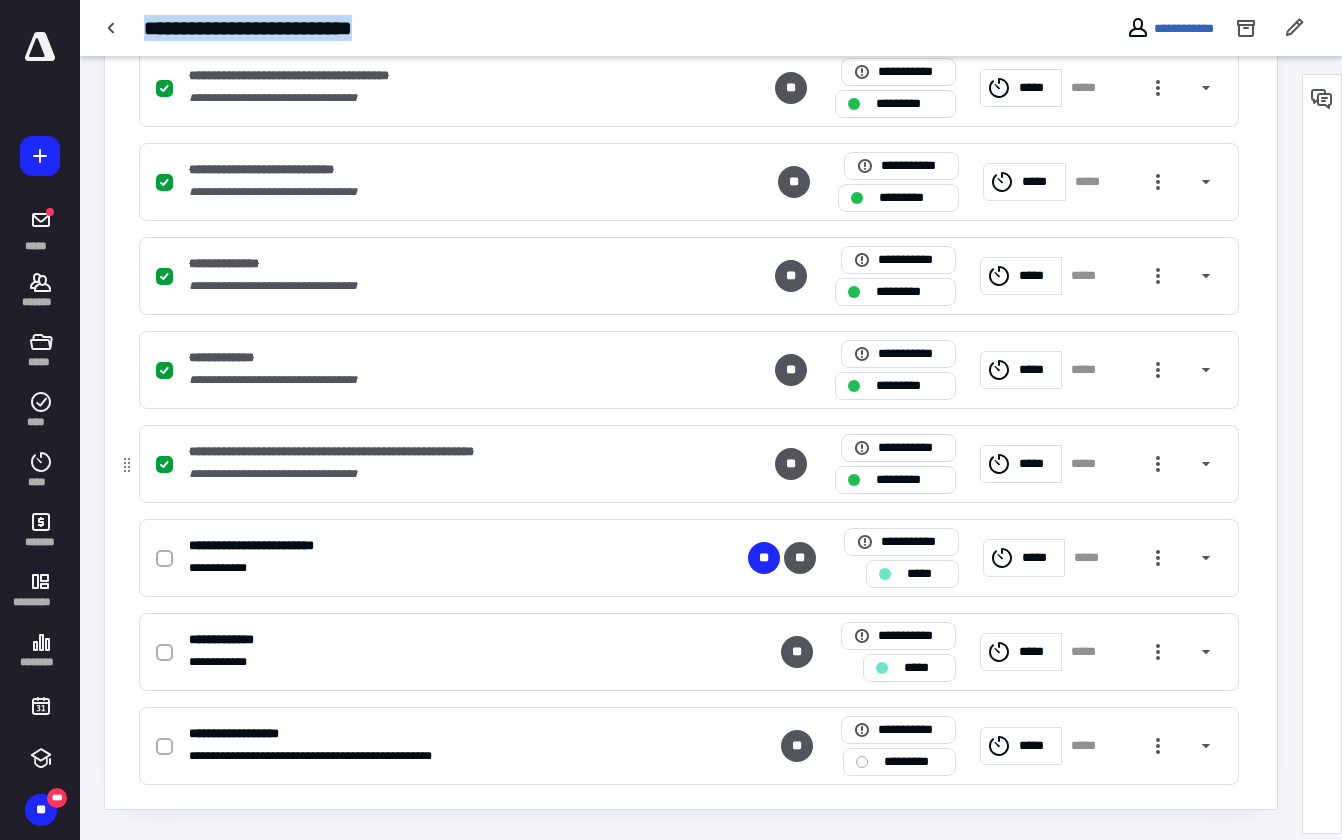 scroll, scrollTop: 656, scrollLeft: 0, axis: vertical 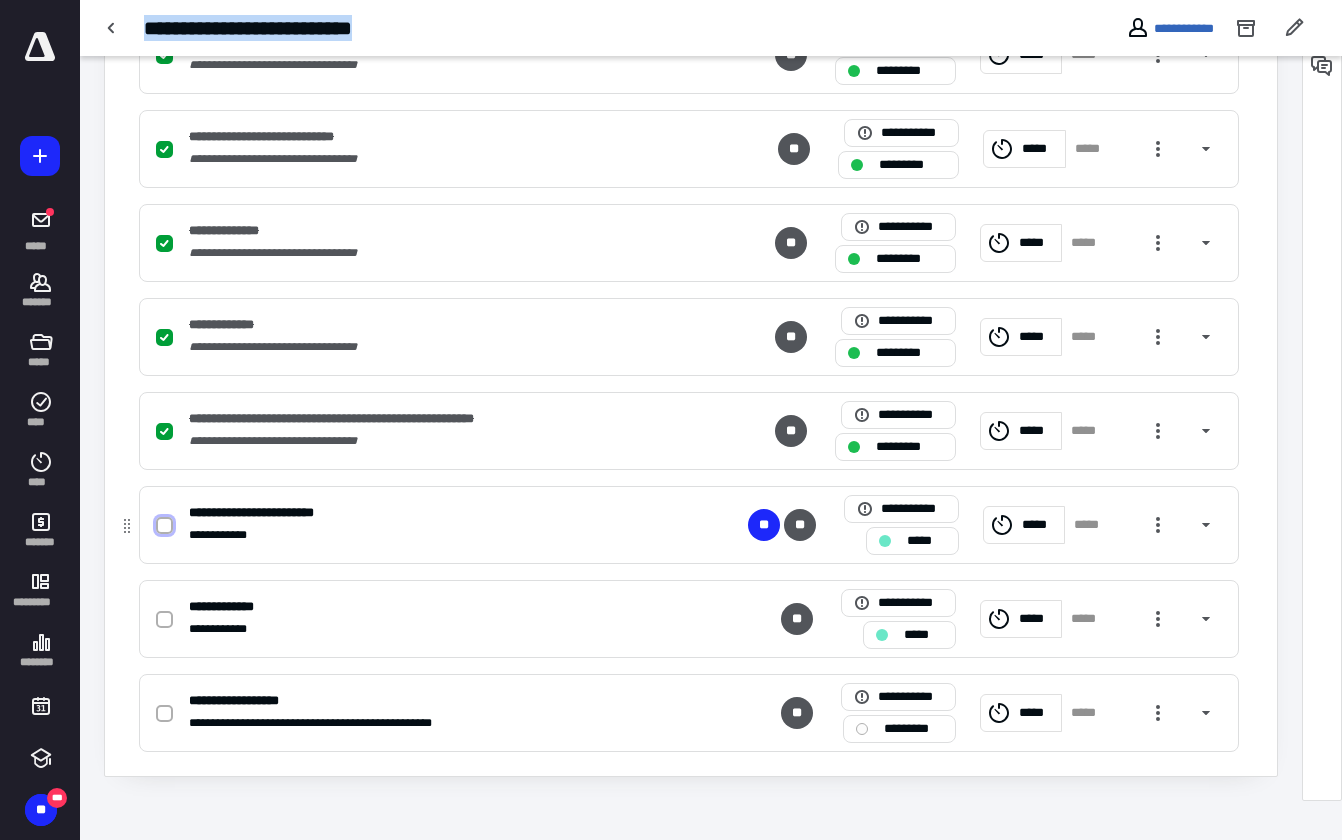 click at bounding box center [164, 526] 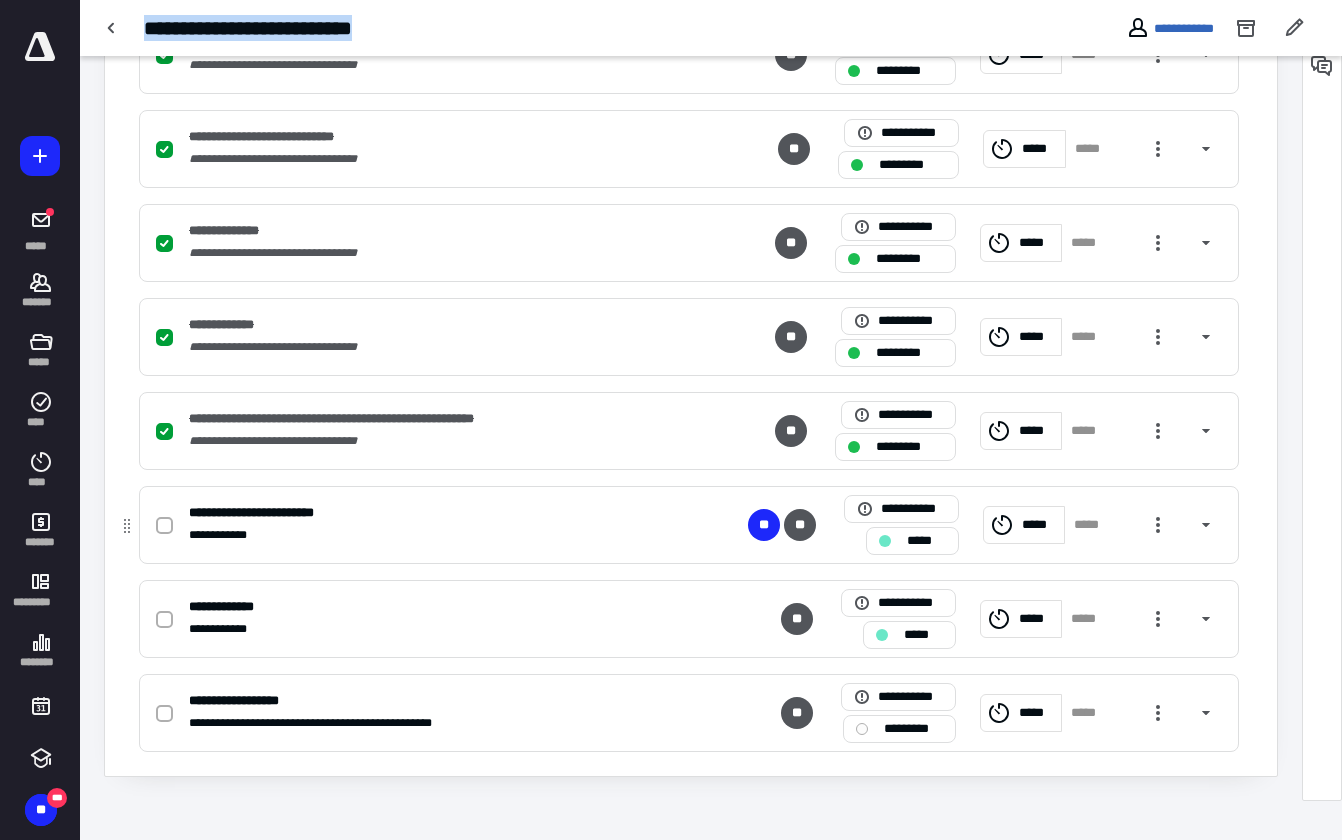 checkbox on "true" 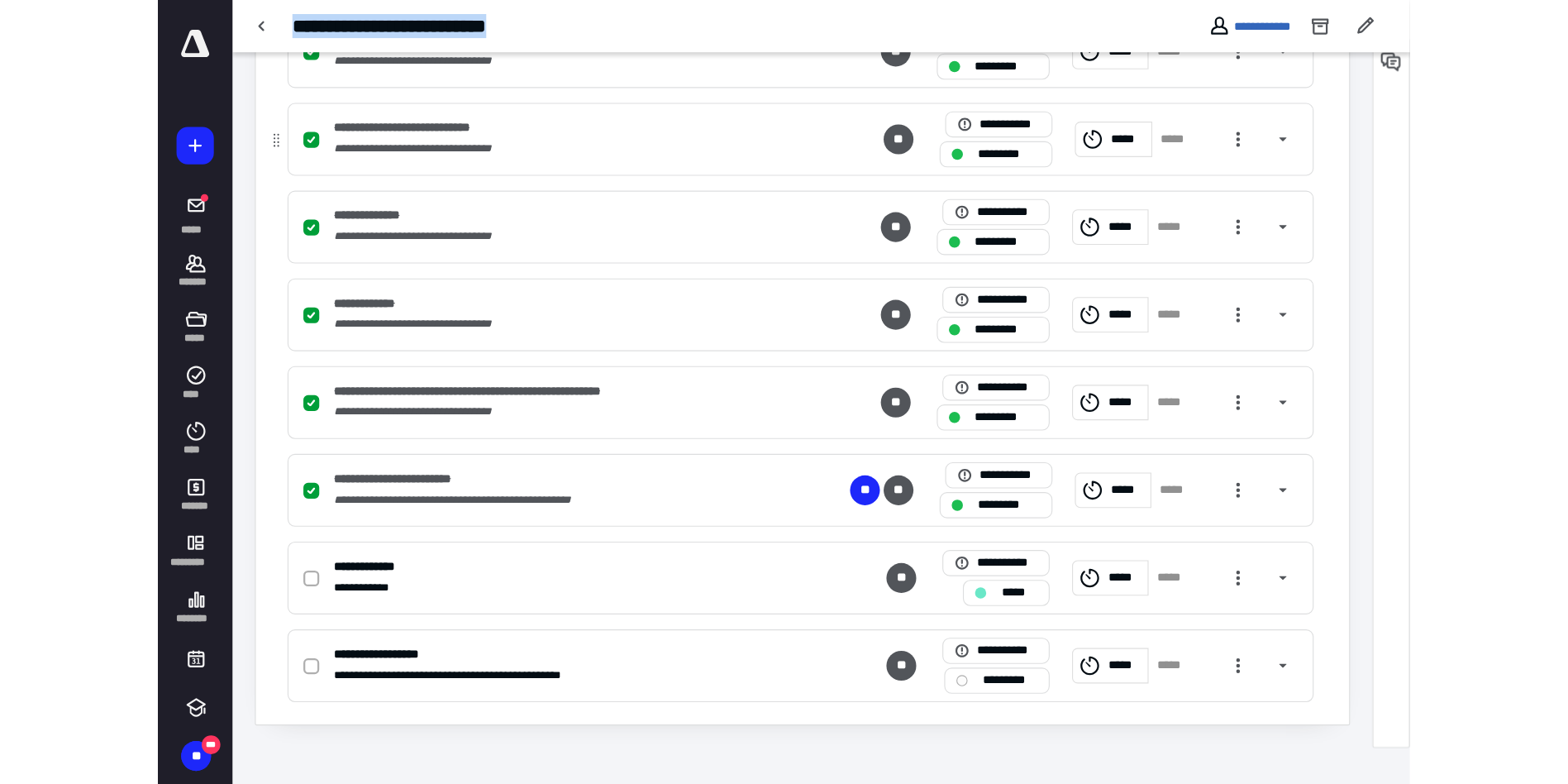 scroll, scrollTop: 453, scrollLeft: 0, axis: vertical 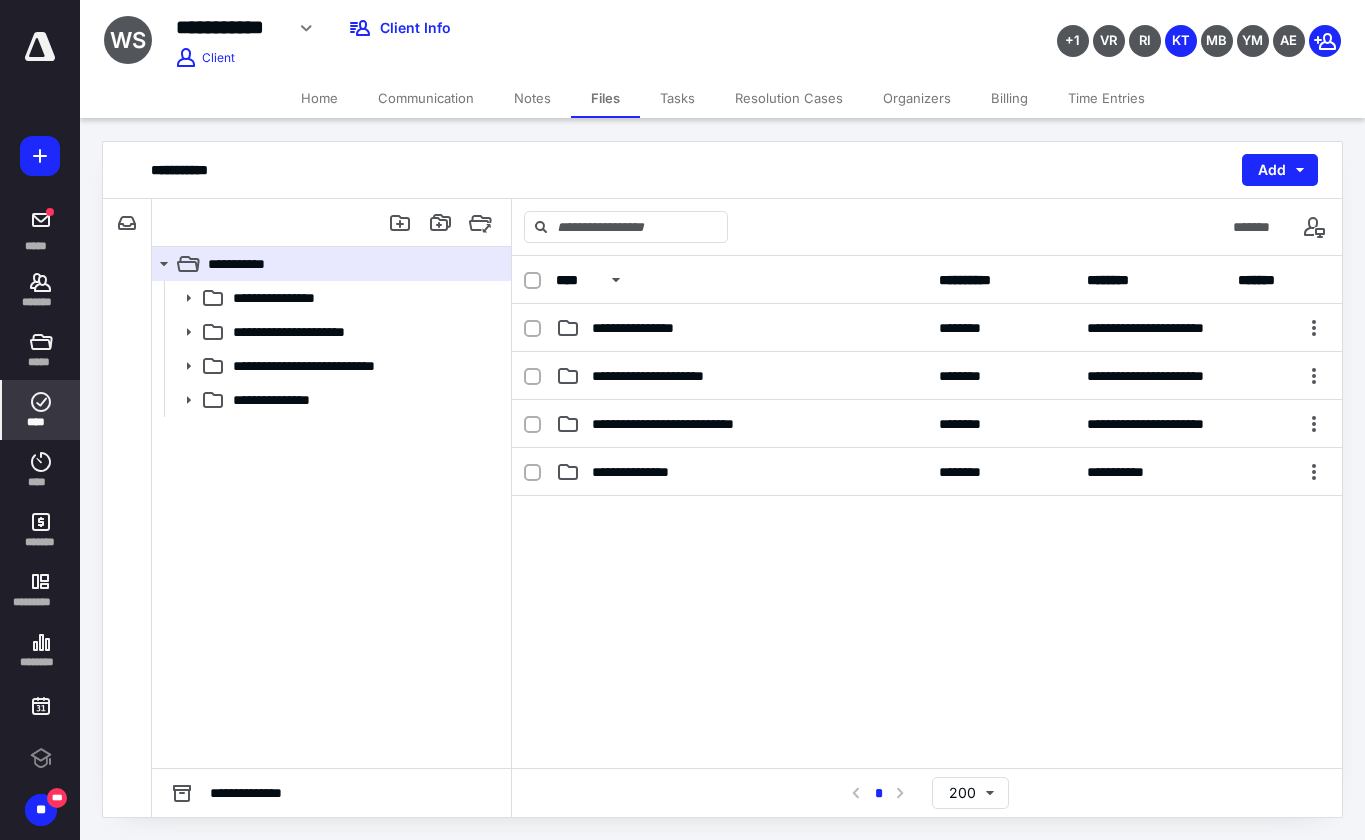click 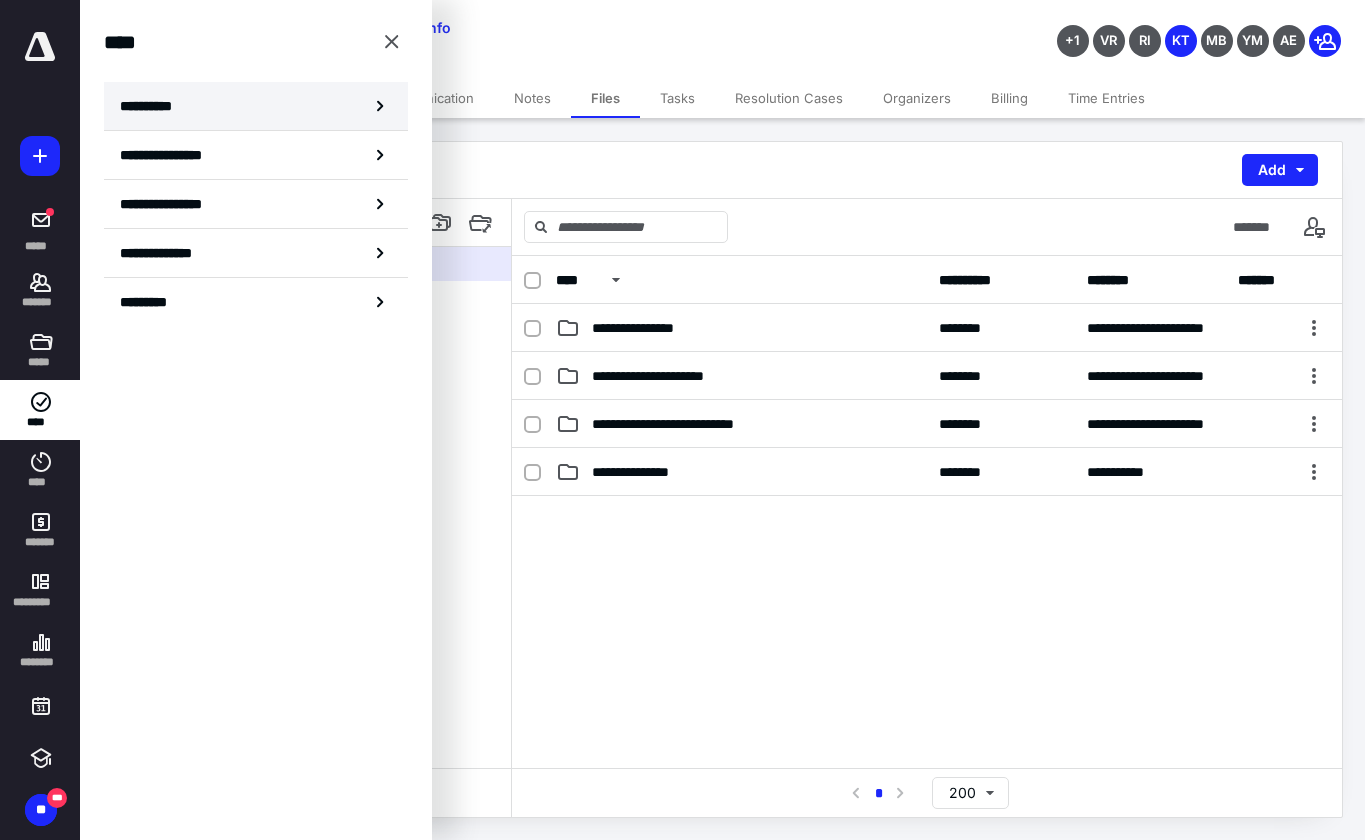 click on "**********" at bounding box center [153, 106] 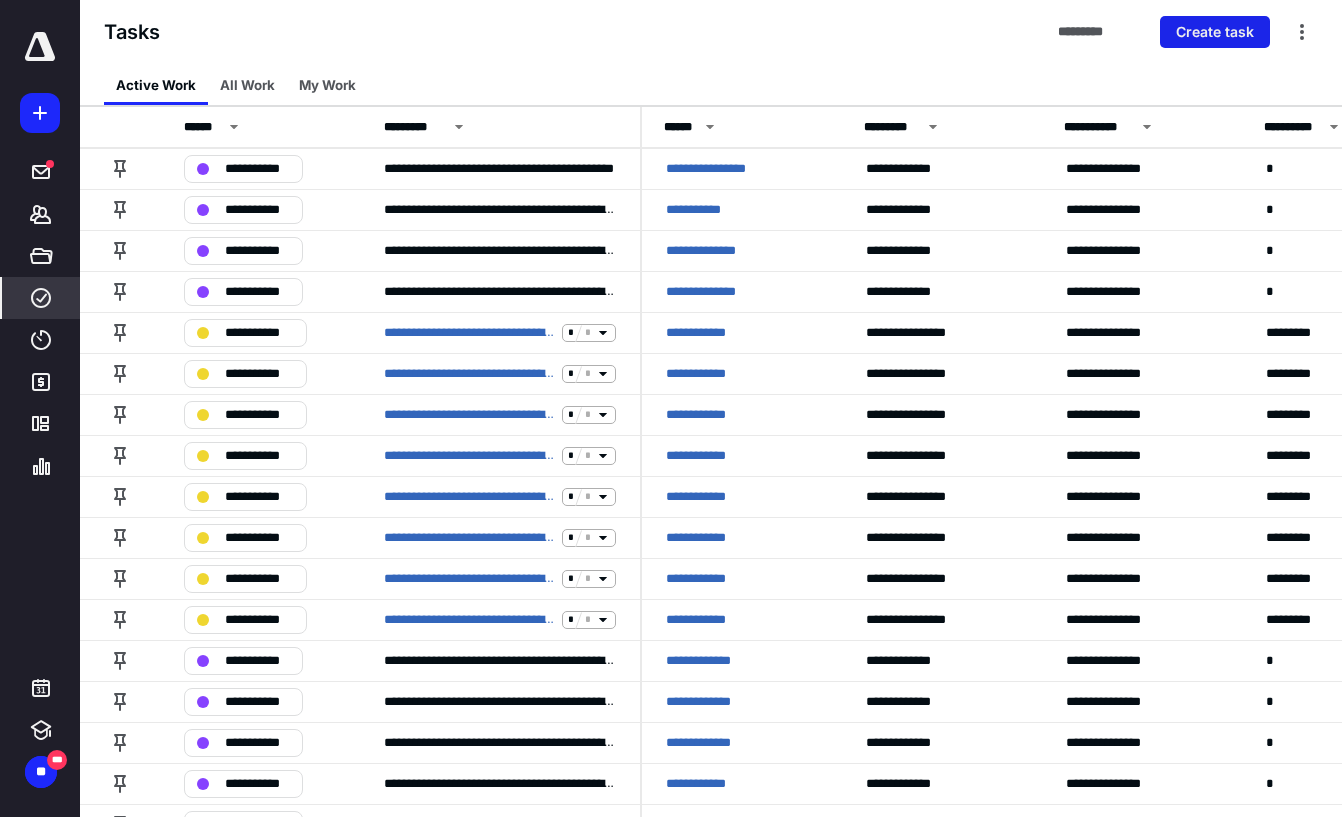 click on "Create task" at bounding box center [1215, 32] 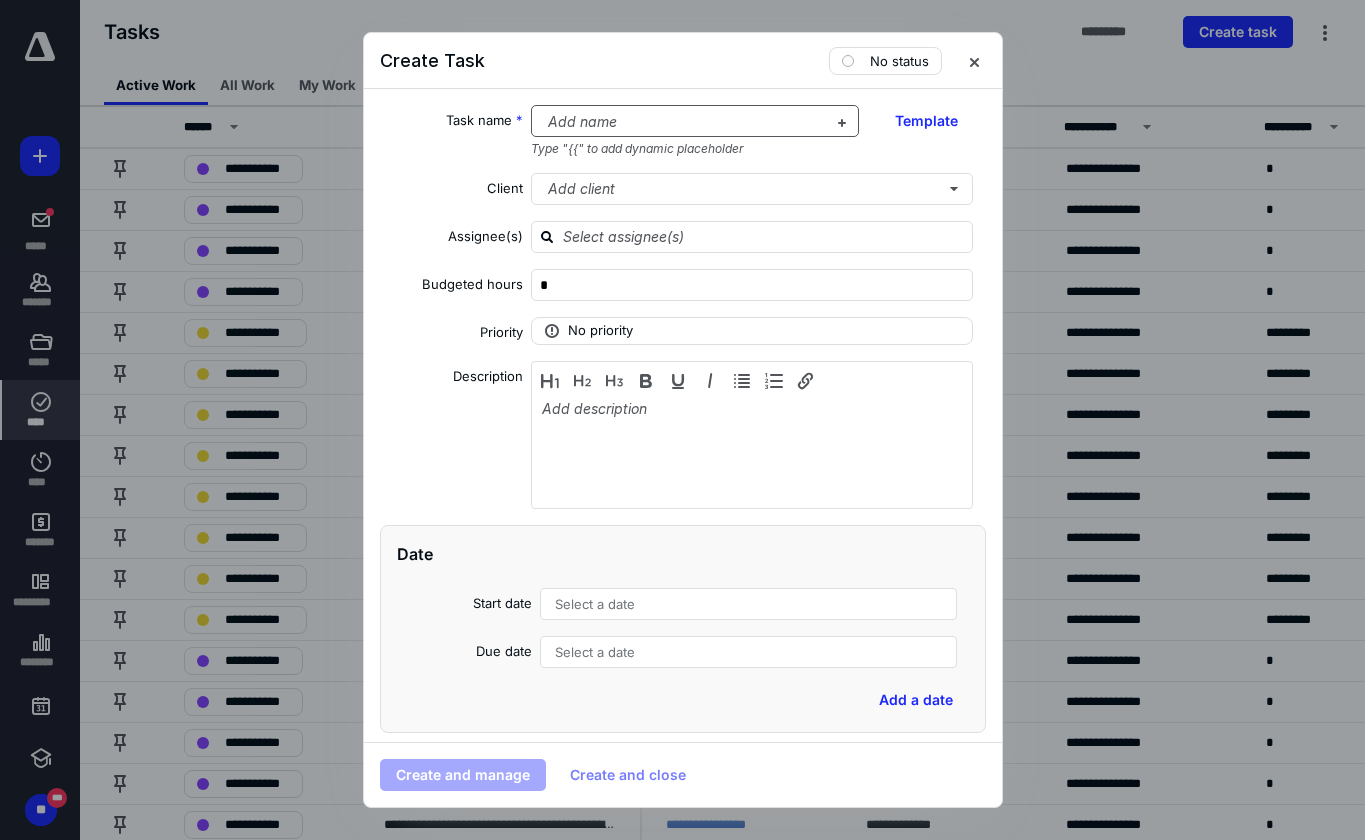 click at bounding box center [683, 122] 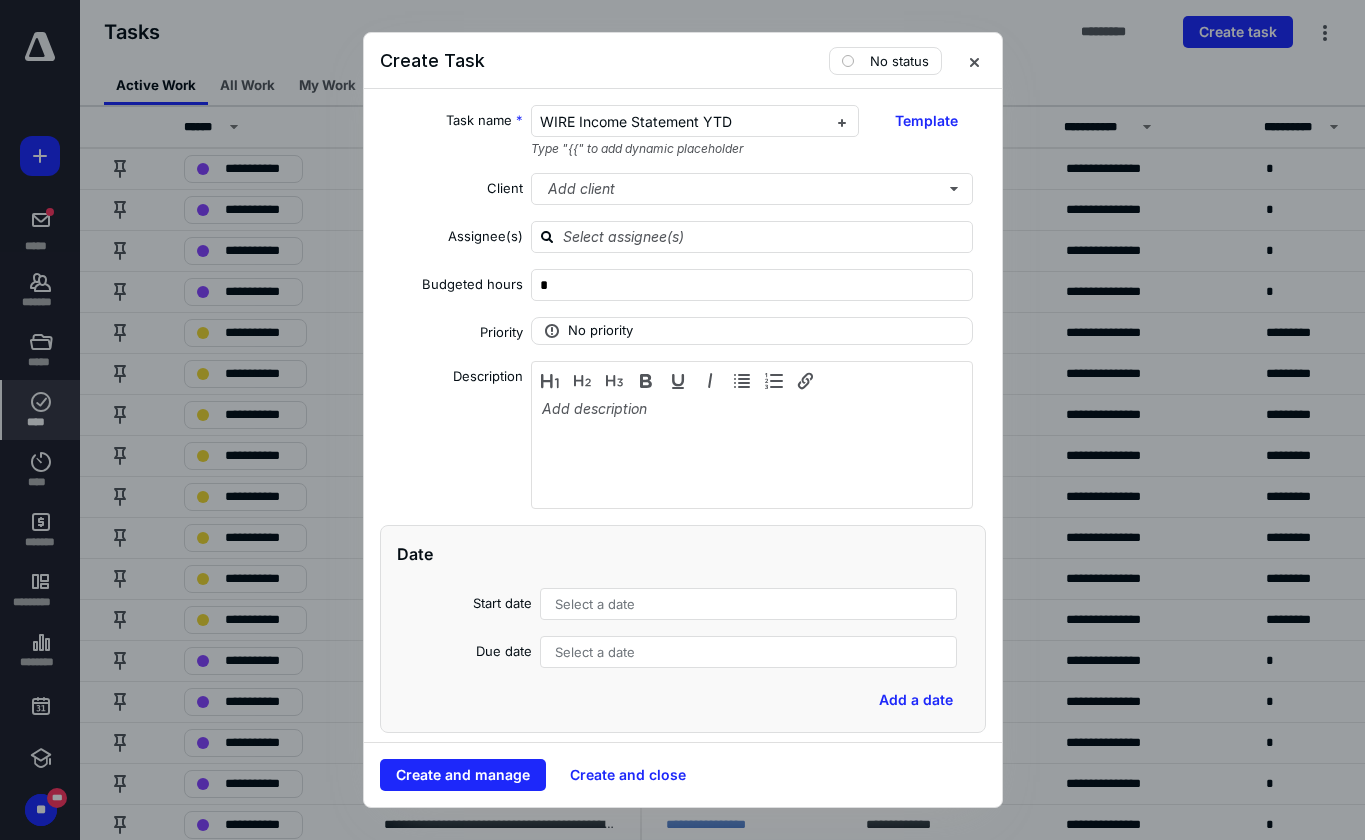 click on "Create and manage Create and close" at bounding box center (683, 775) 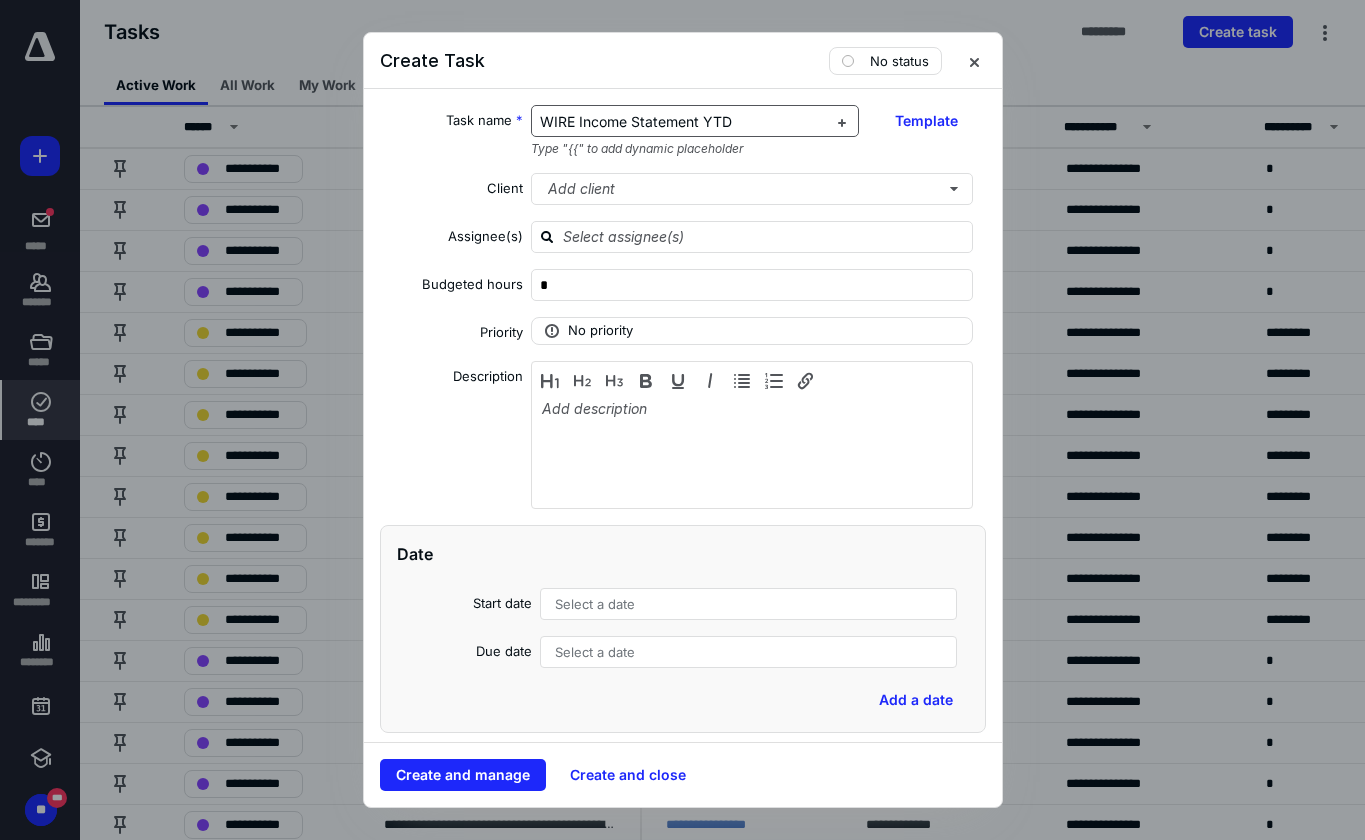 click on "WIRE Income Statement YTD" at bounding box center (683, 122) 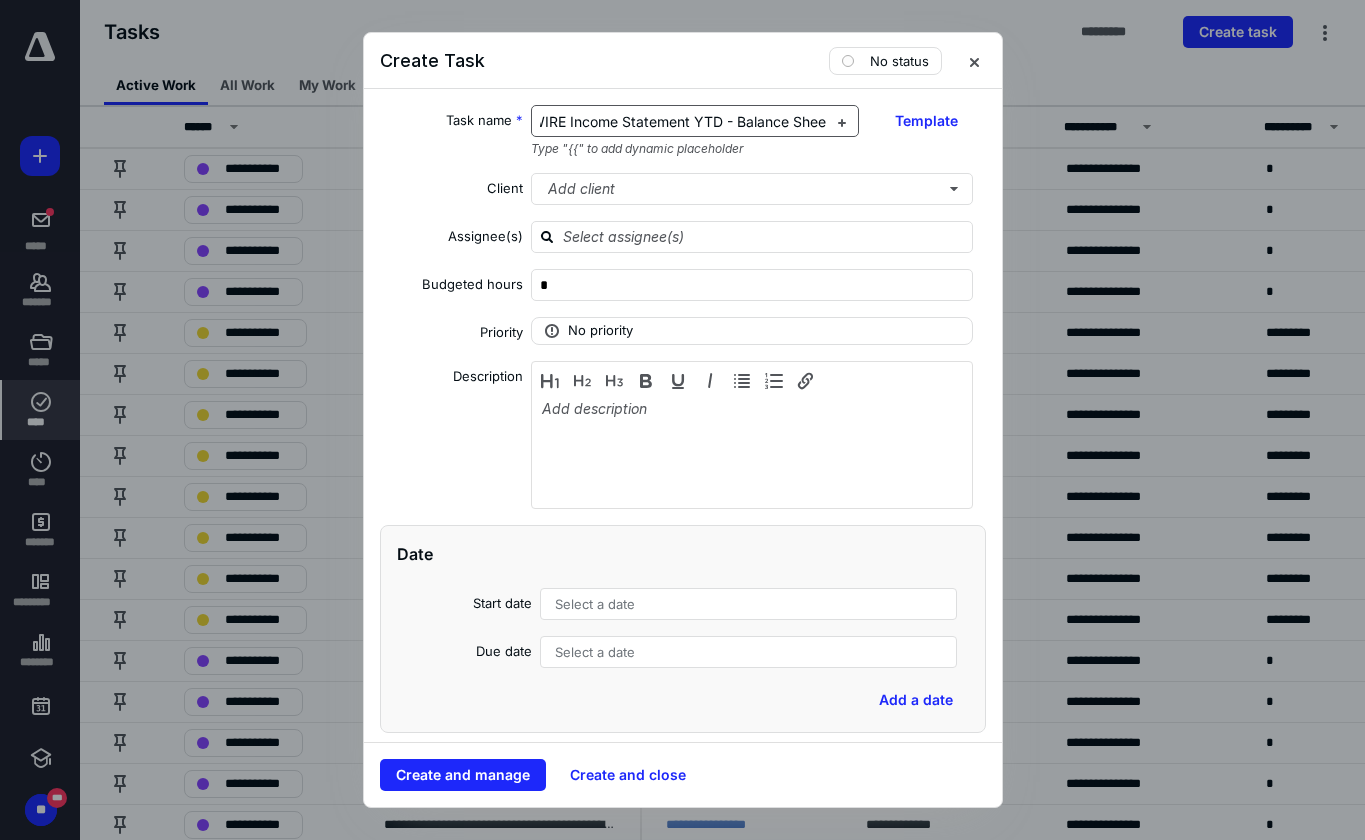 scroll, scrollTop: 0, scrollLeft: 33, axis: horizontal 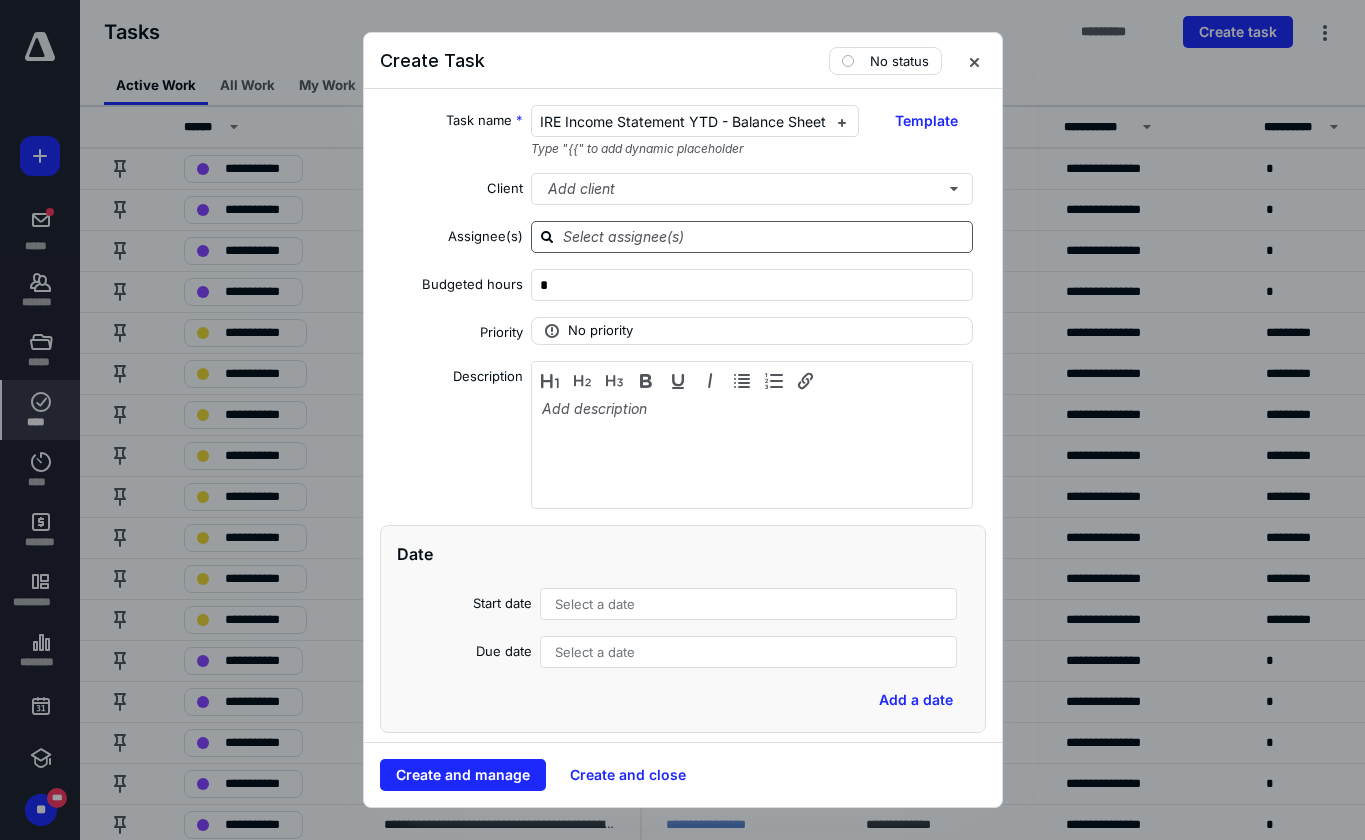 click at bounding box center [764, 236] 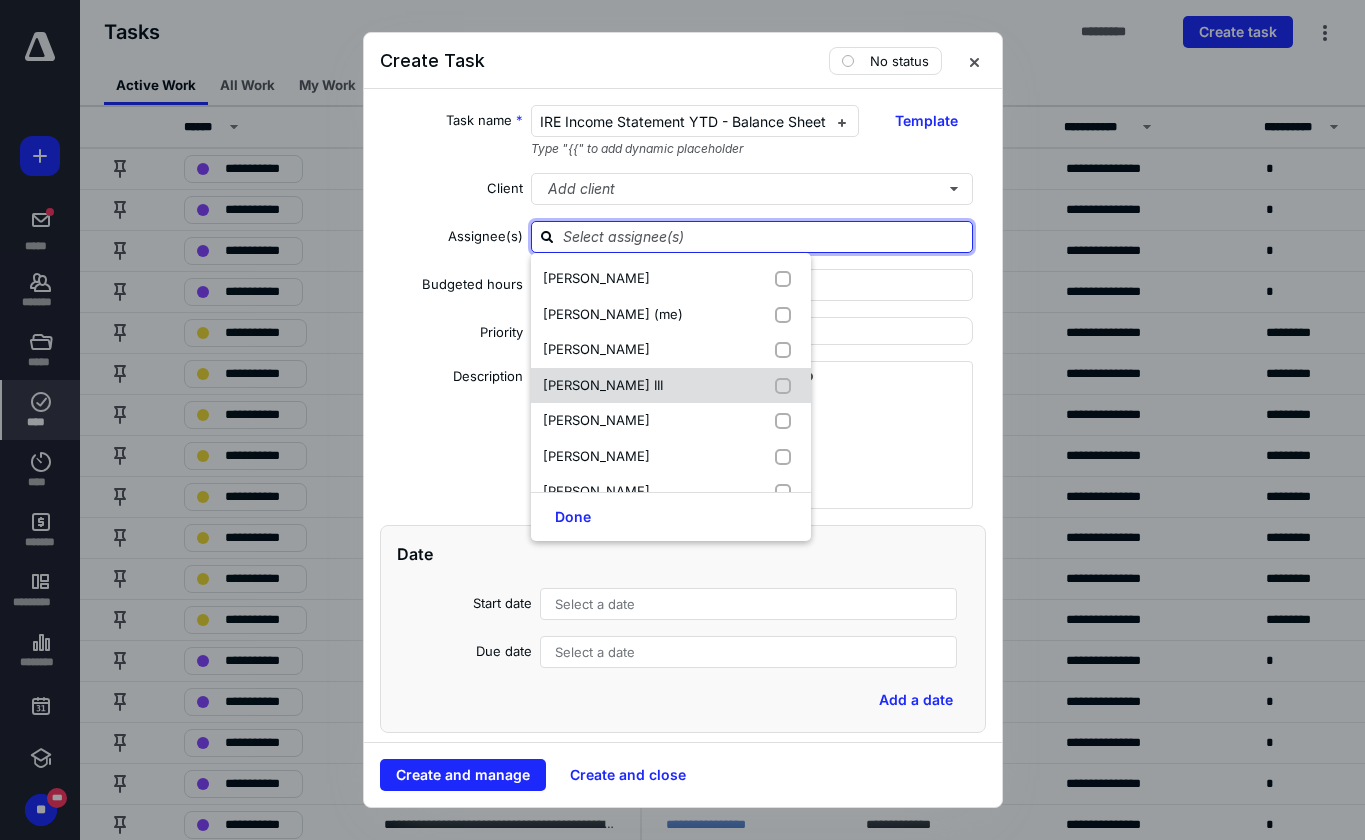 click on "[PERSON_NAME] III" at bounding box center [603, 385] 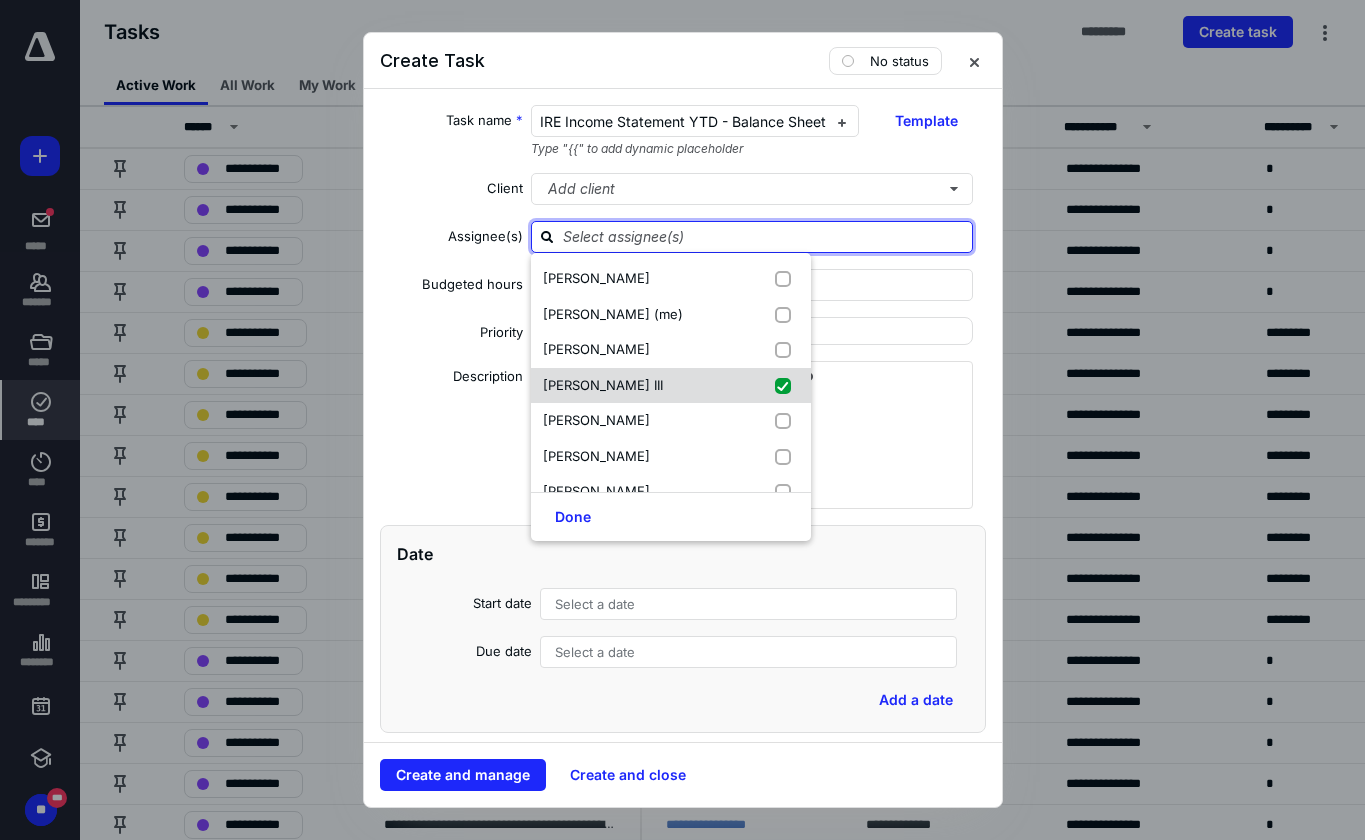 checkbox on "true" 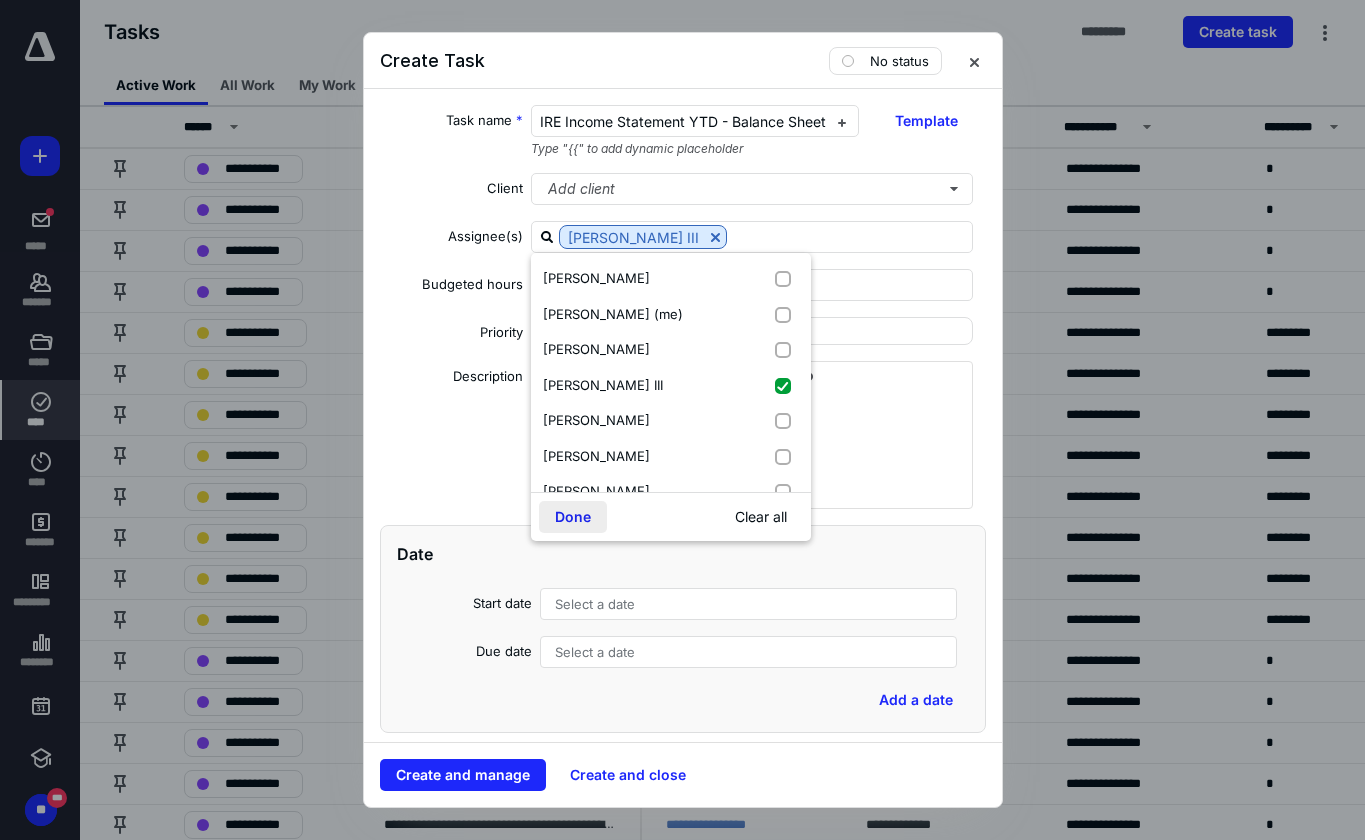 click on "Done" at bounding box center [573, 517] 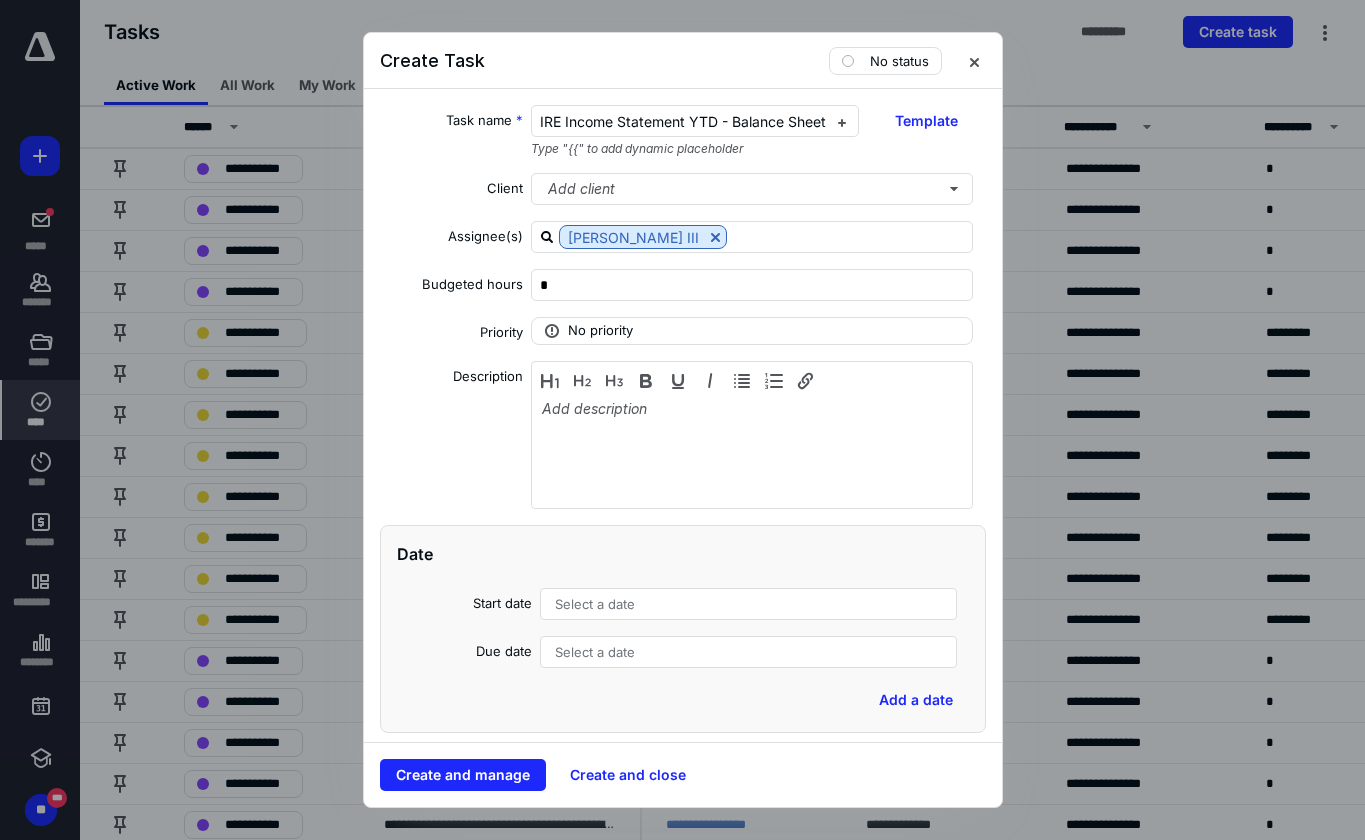 click on "Select a date" at bounding box center (595, 652) 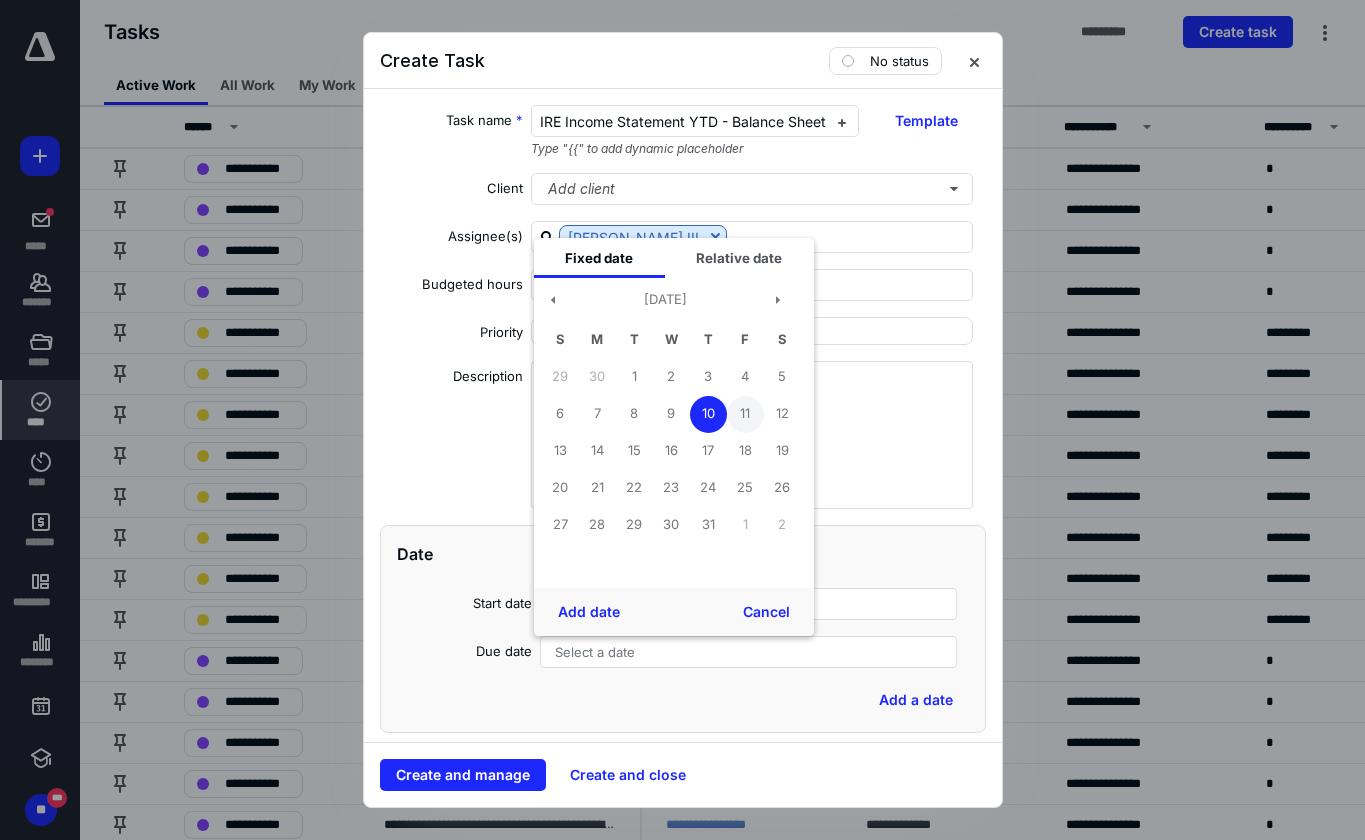 click on "11" at bounding box center [745, 414] 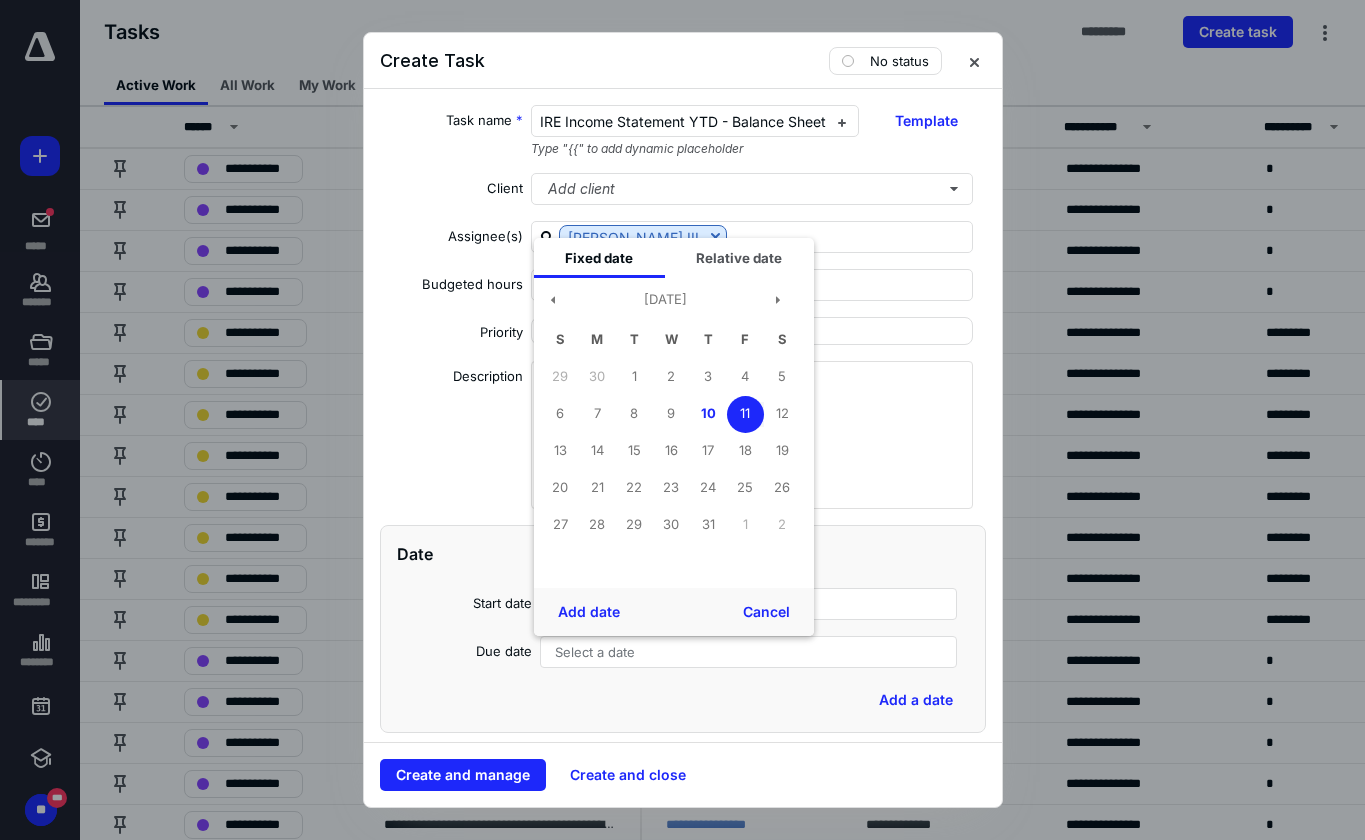 click on "Add date Cancel" at bounding box center (674, 612) 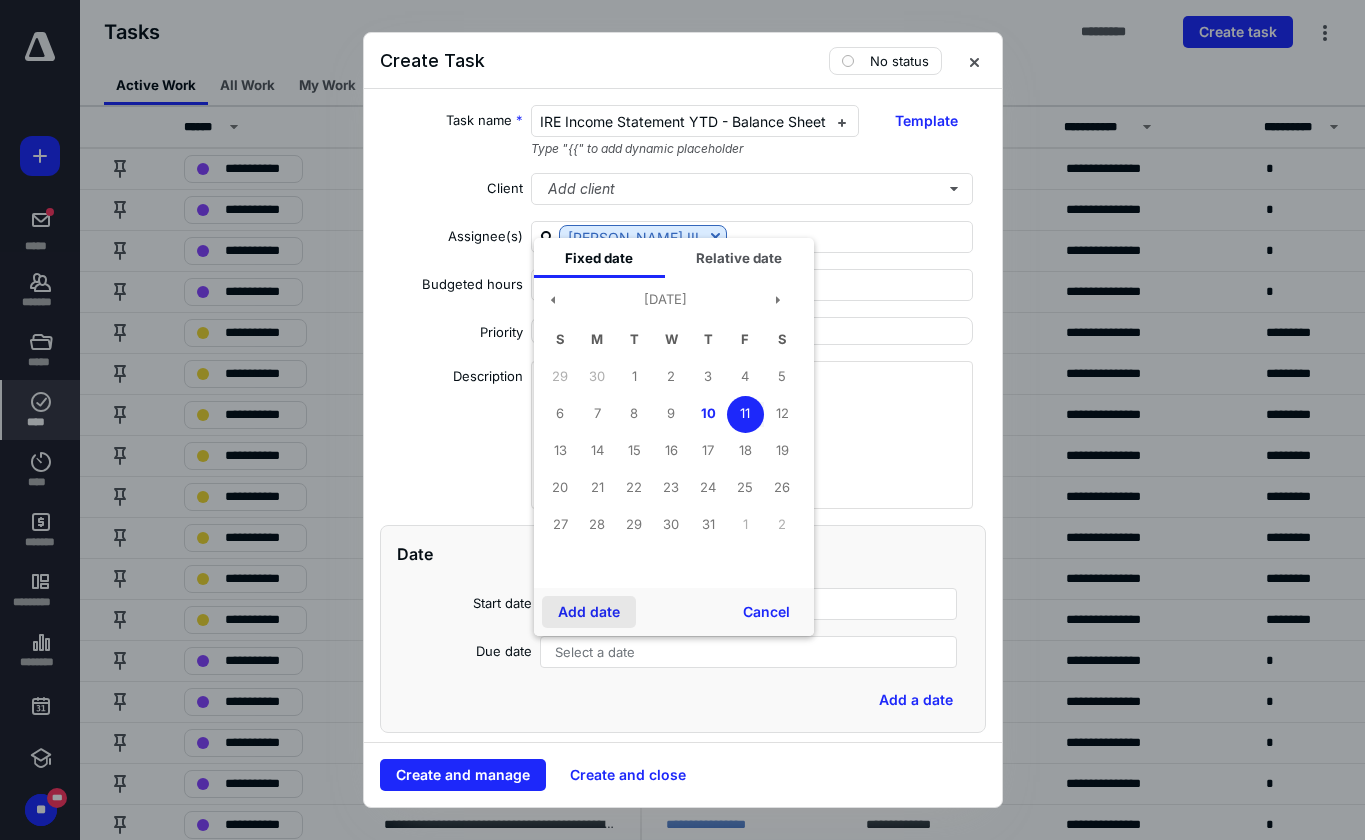 click on "Add date" at bounding box center (589, 612) 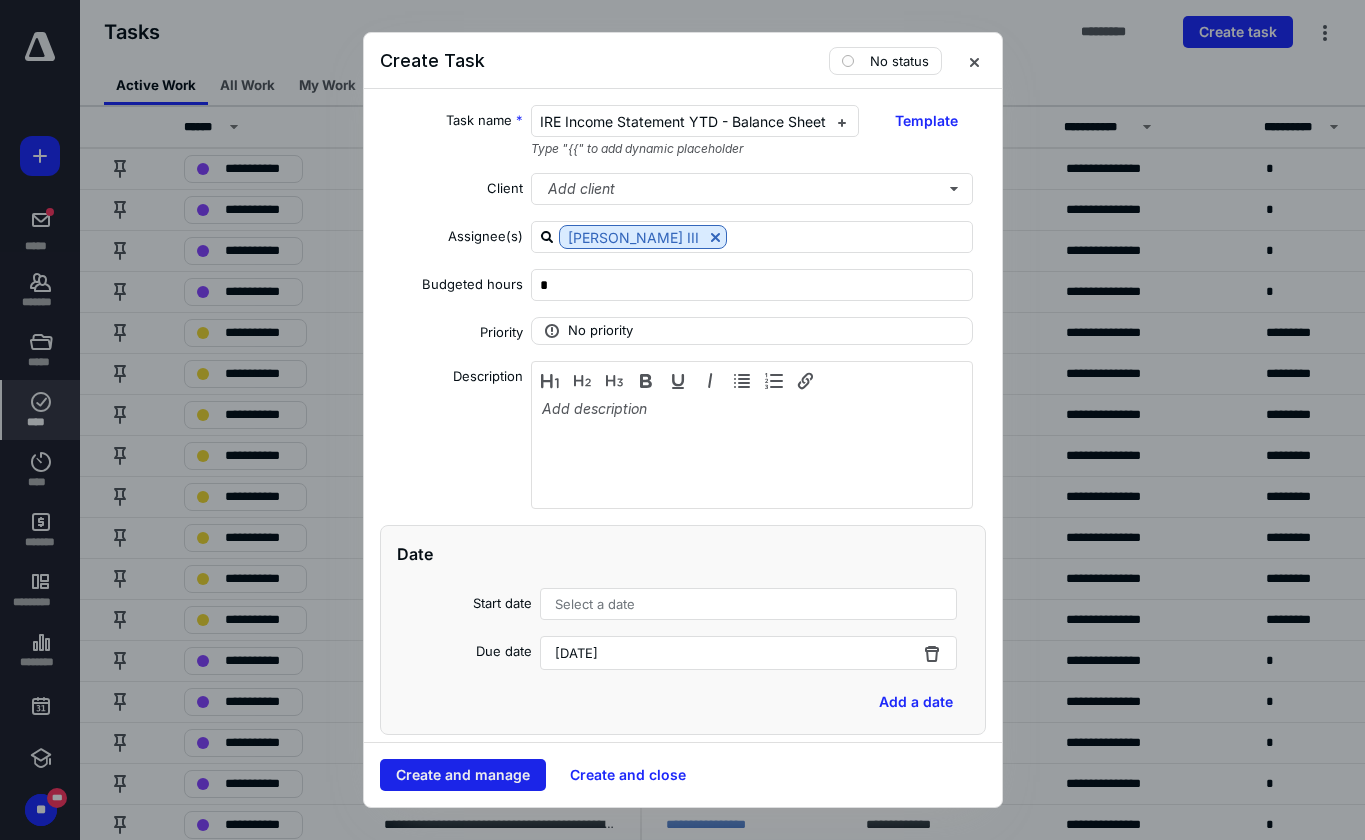 click on "Create and manage" at bounding box center [463, 775] 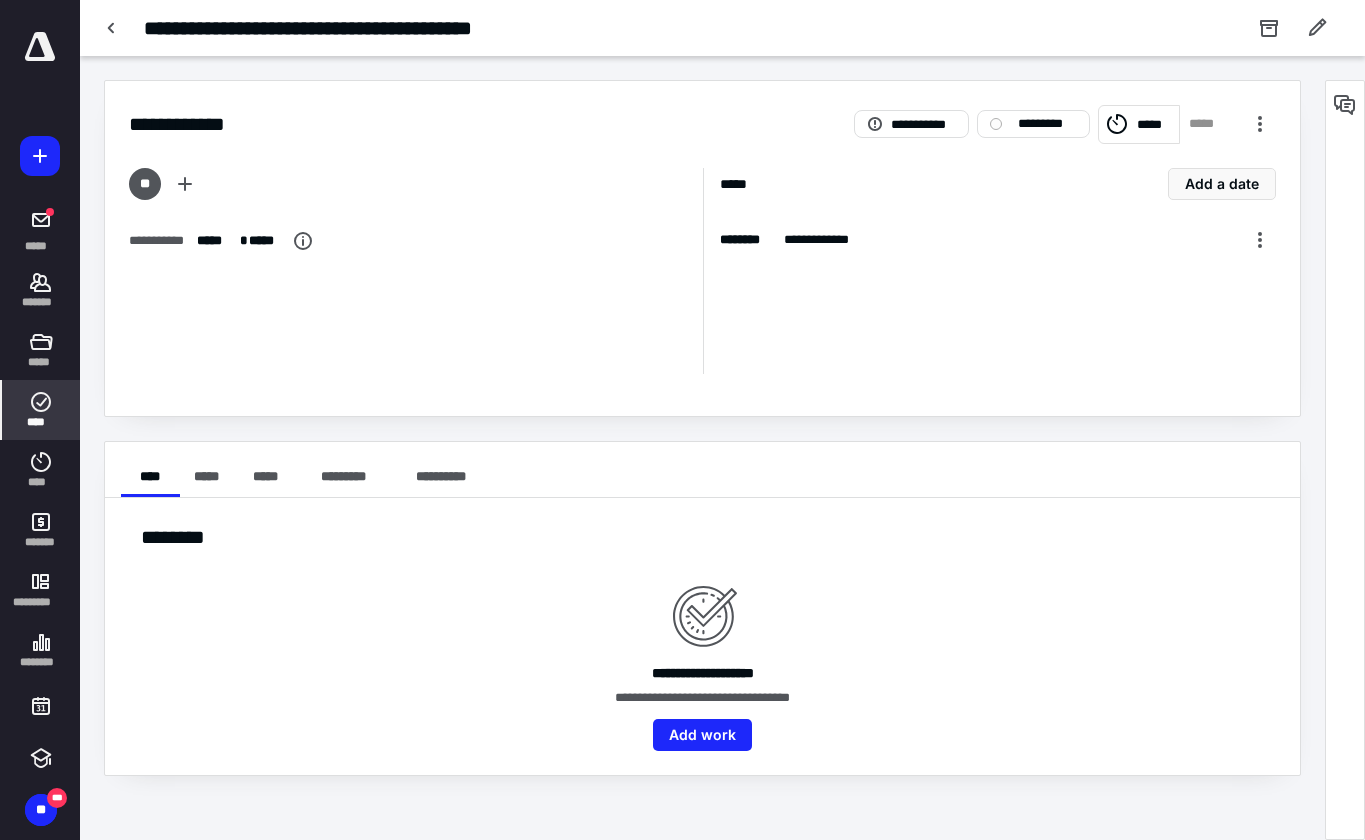 click on "**********" at bounding box center [990, 271] 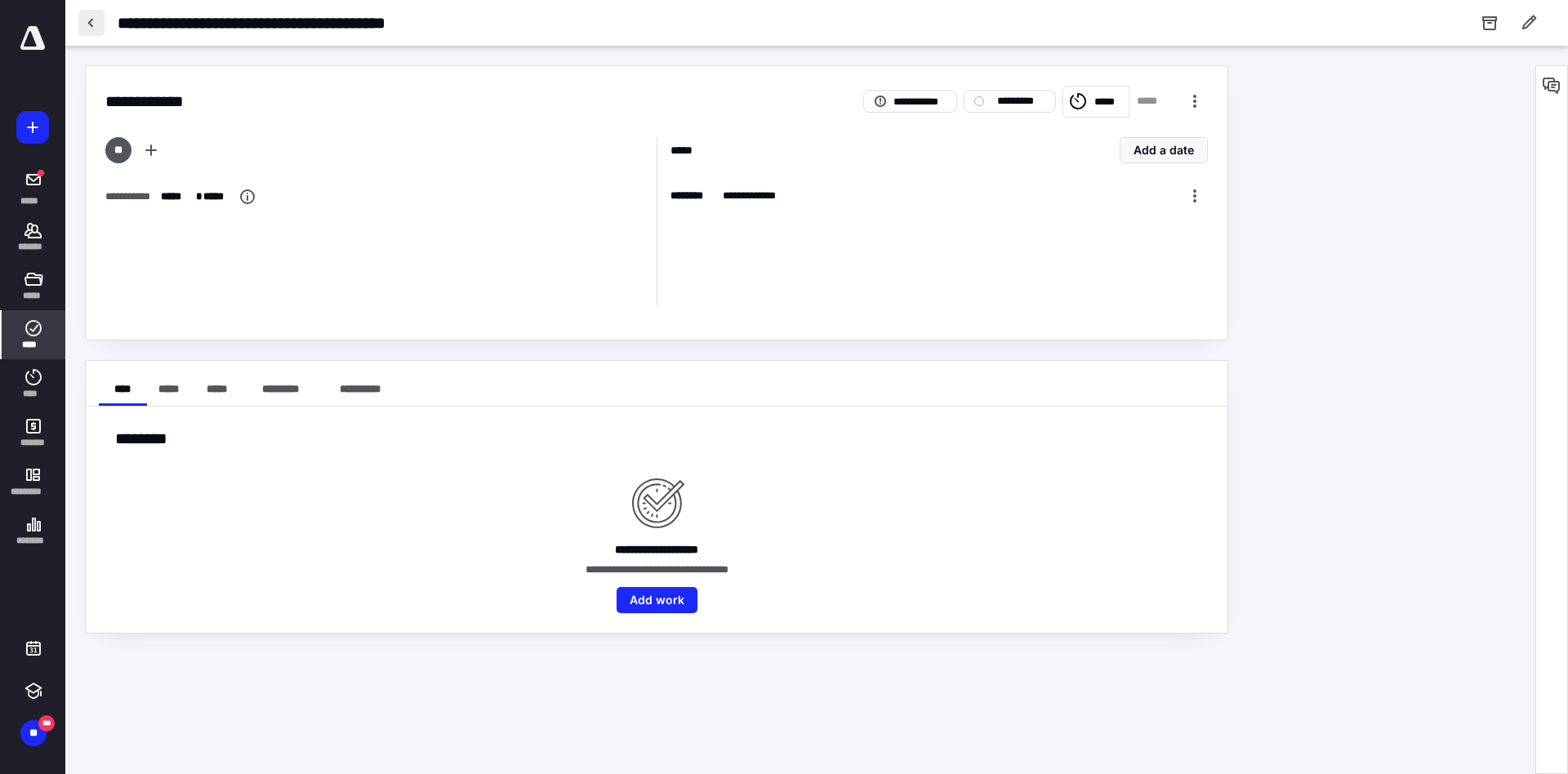 click at bounding box center (91, 23) 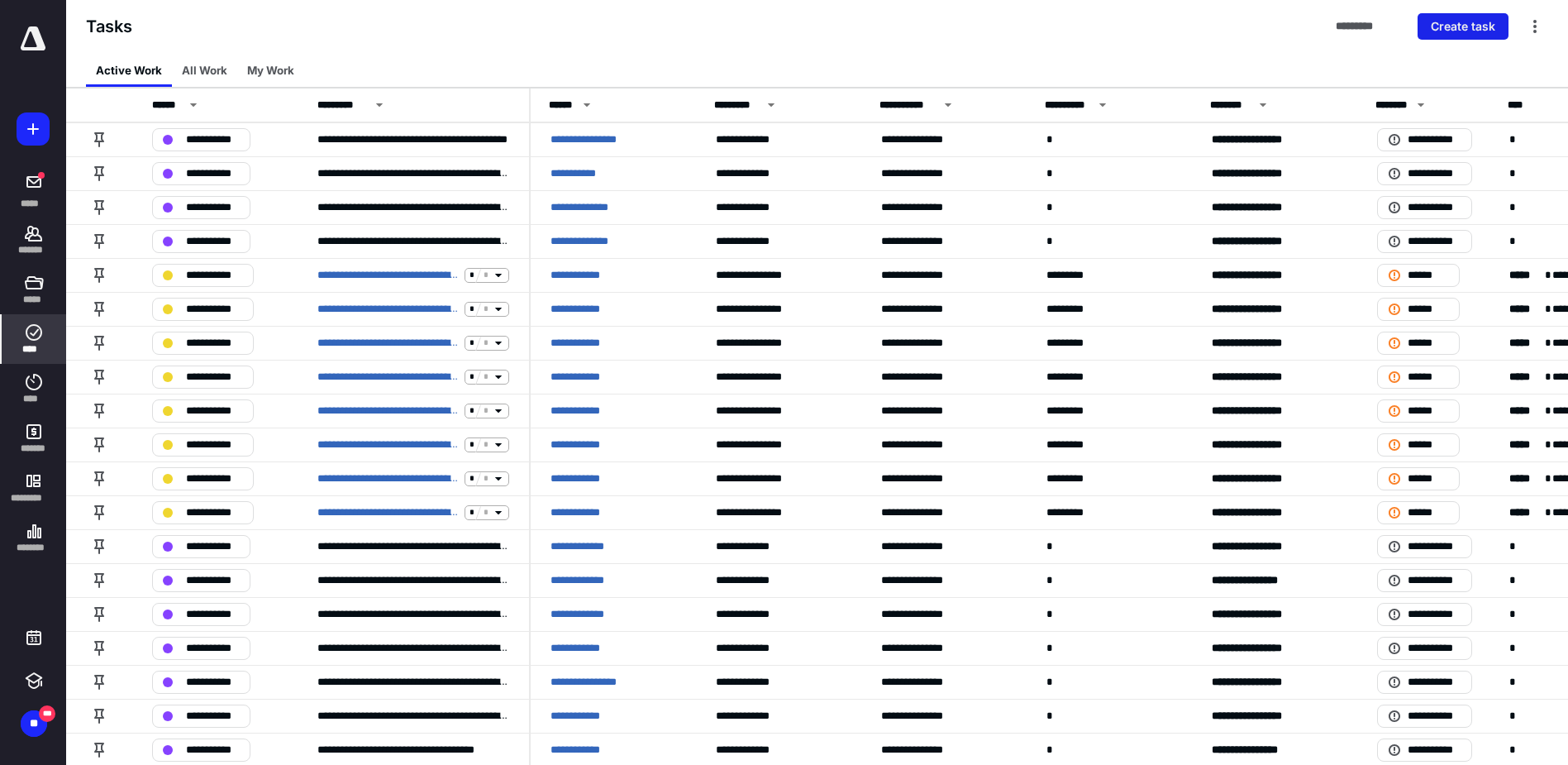 click on "Create task" at bounding box center (1463, 26) 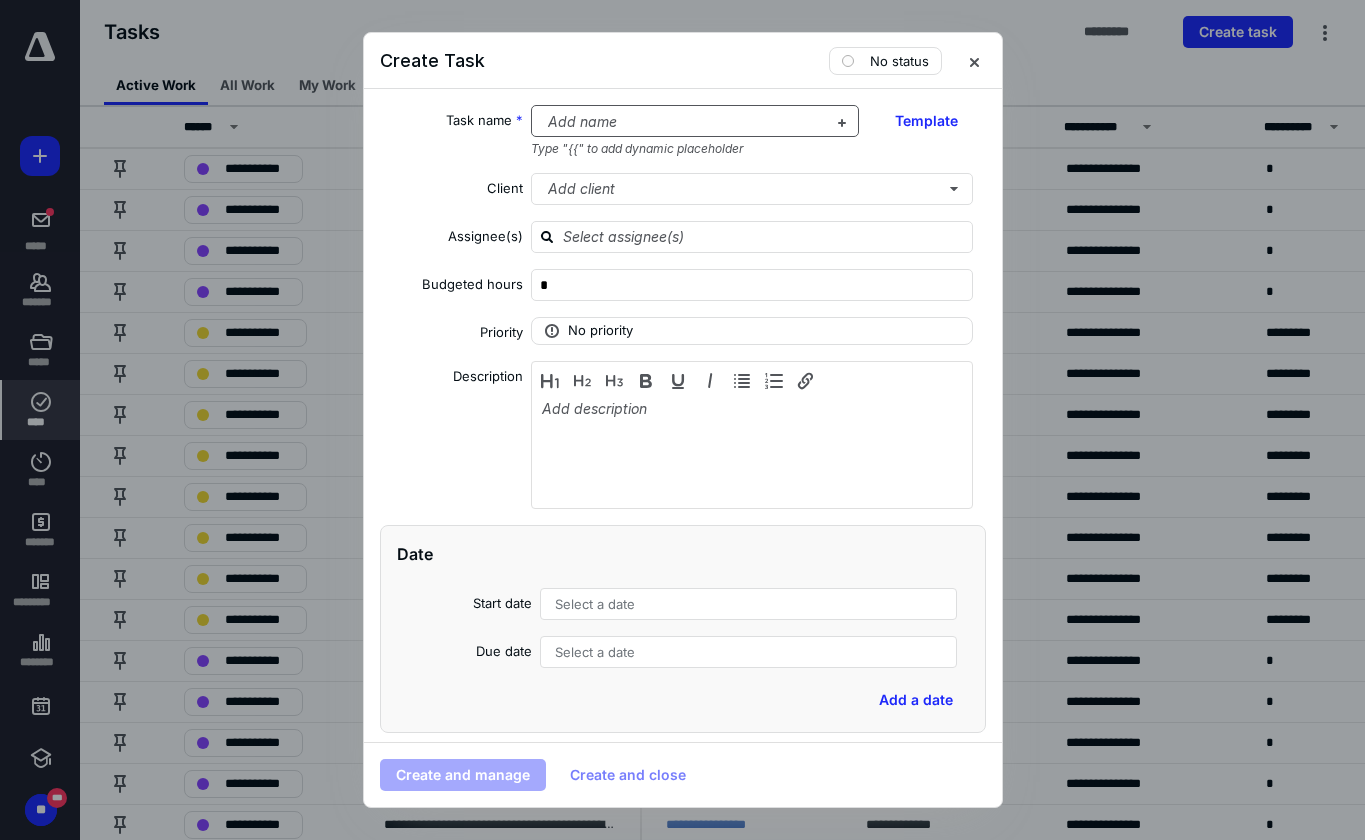 click at bounding box center [683, 122] 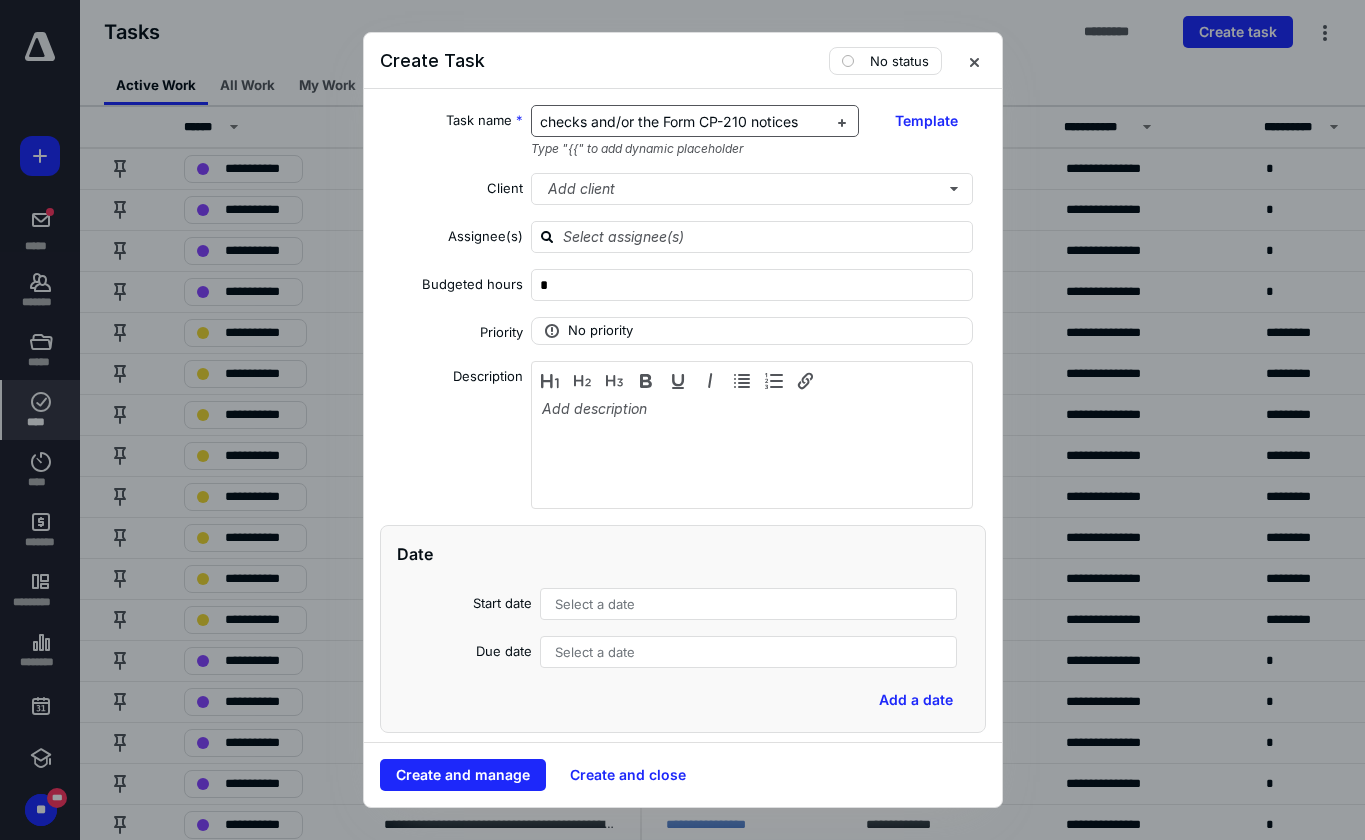 click on "checks and/or the Form CP-210 notices" at bounding box center [669, 121] 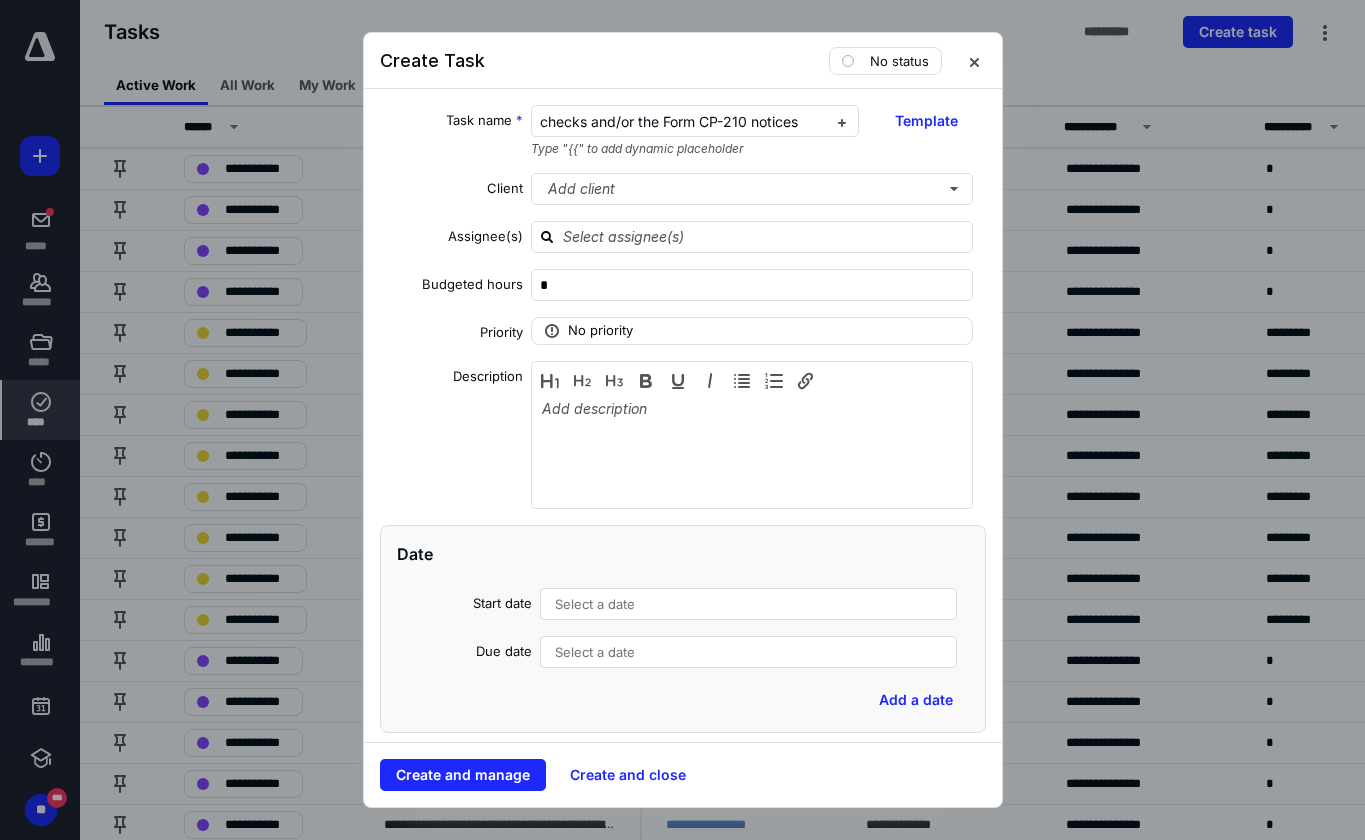 paste 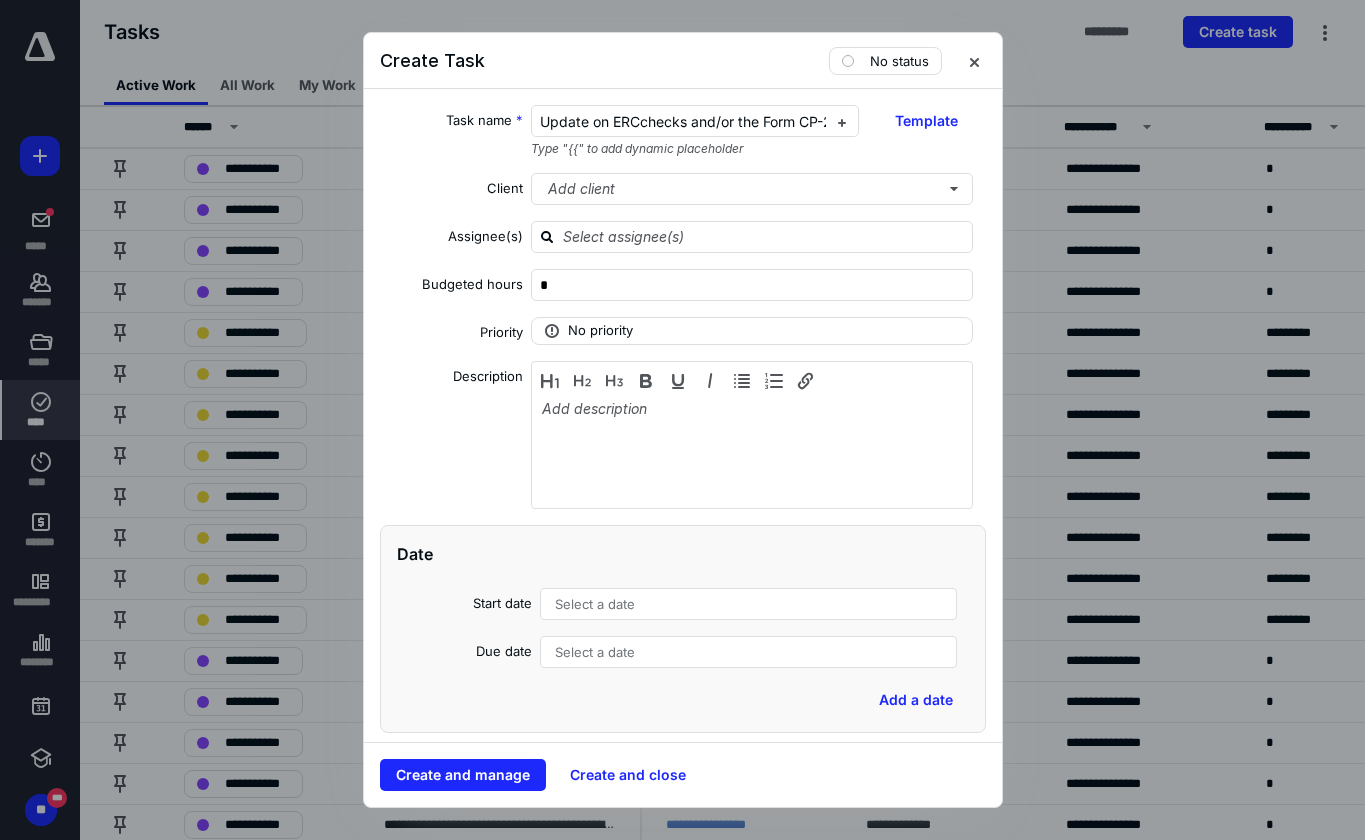 type 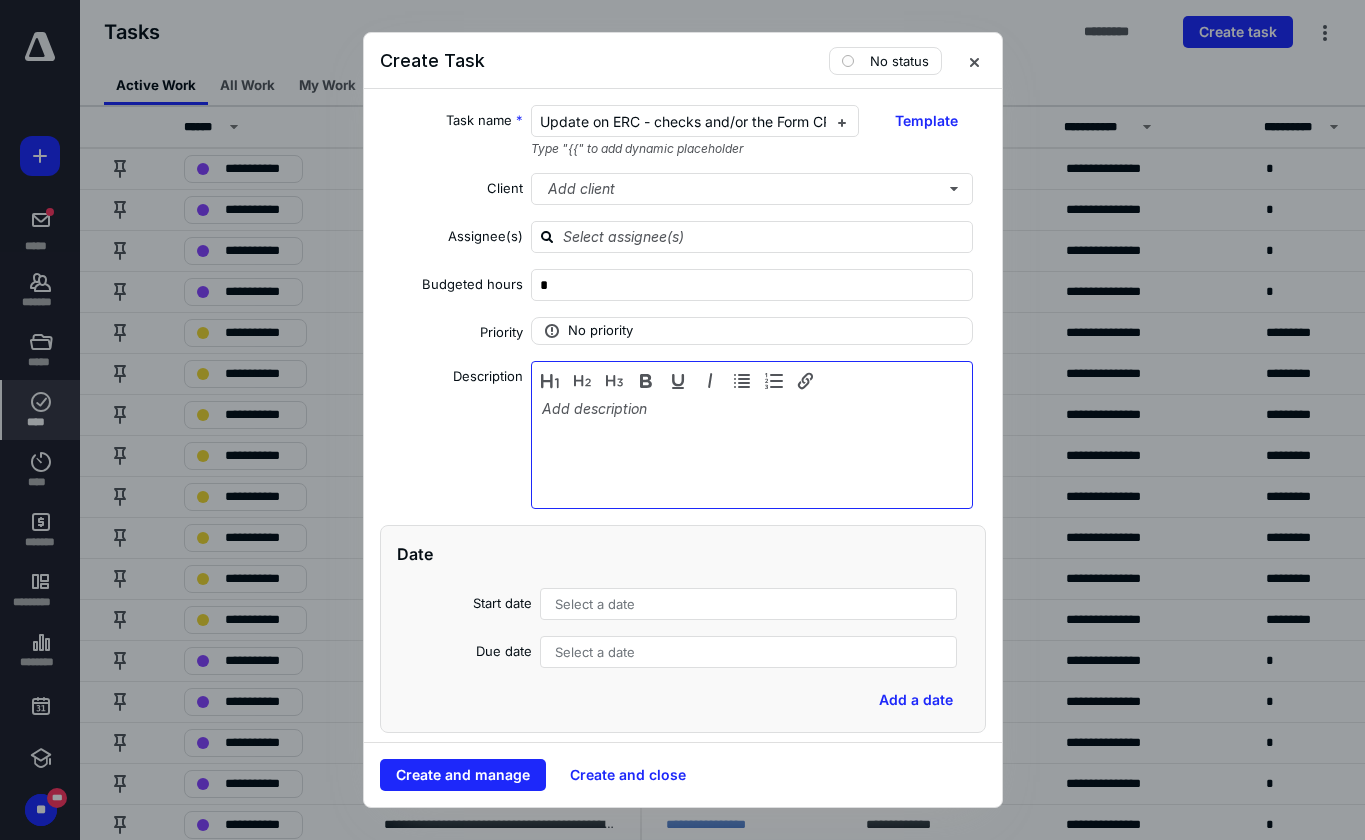 click at bounding box center [752, 450] 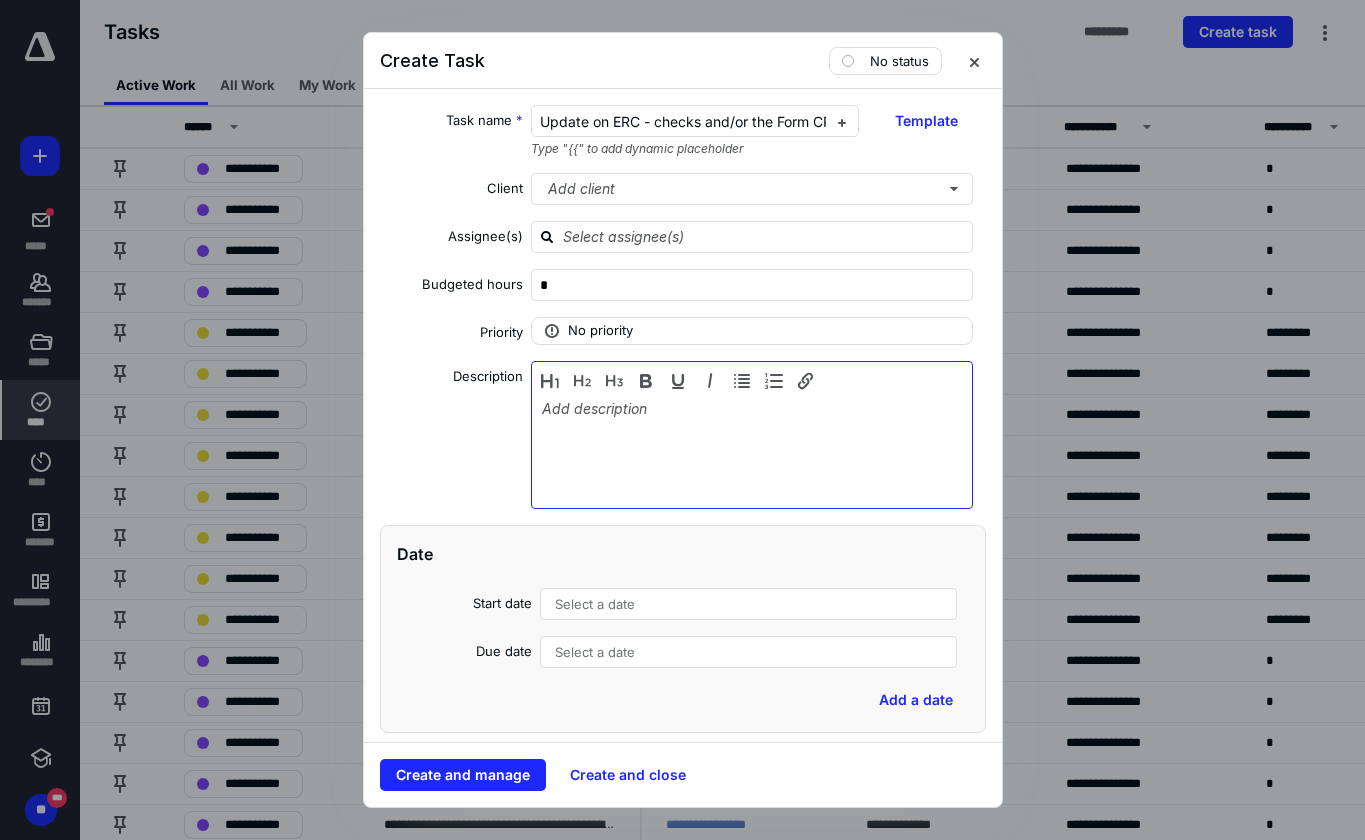 type 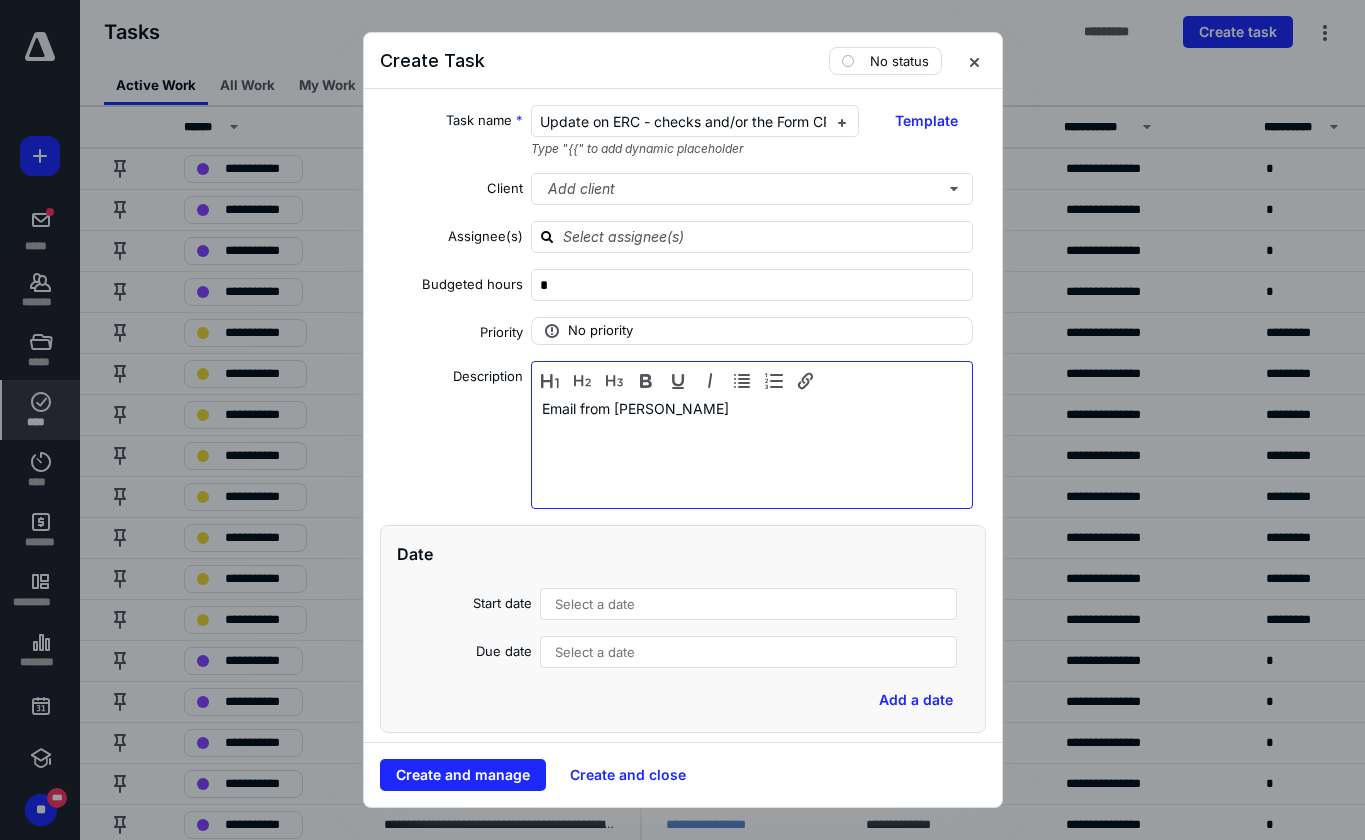 click on "Email from Gregory Wilder" at bounding box center [752, 450] 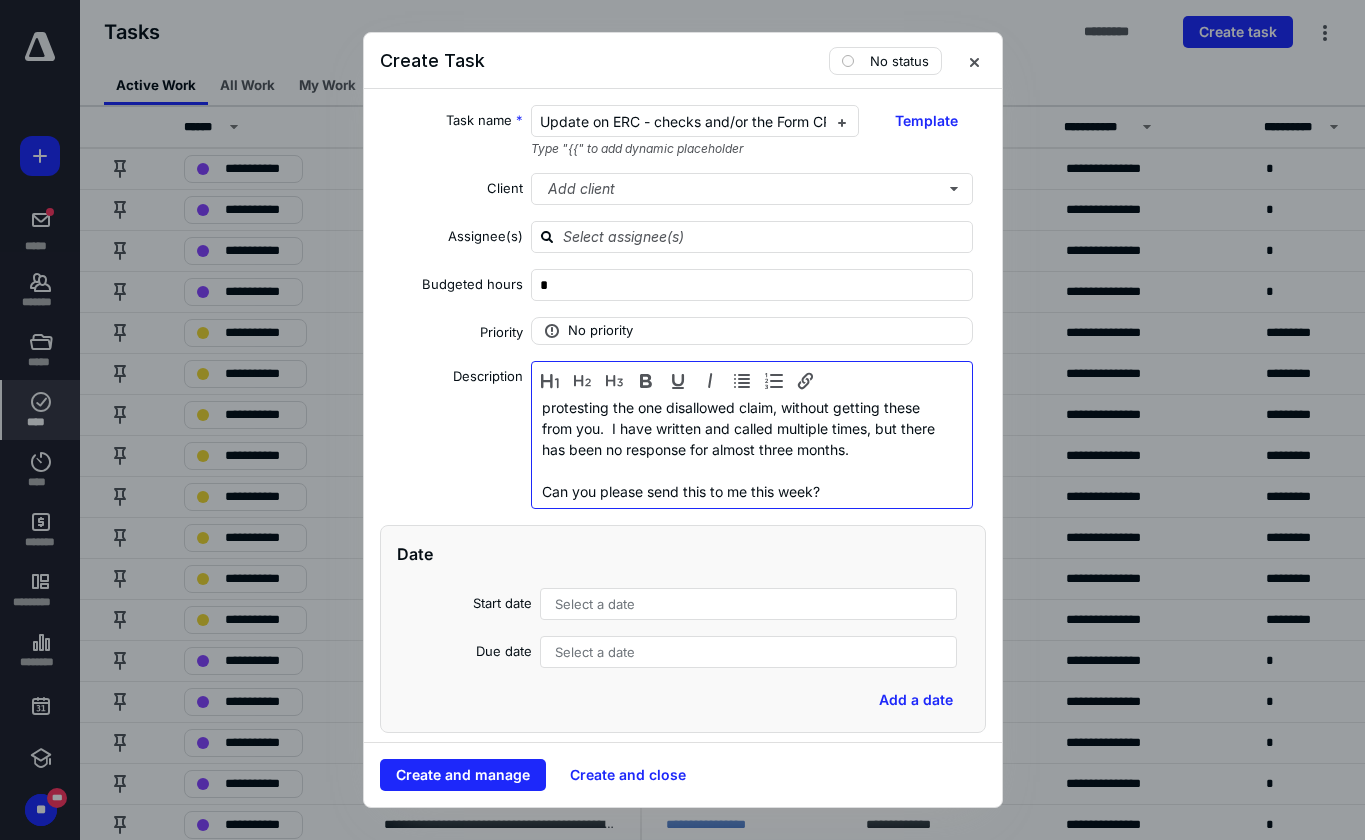 scroll, scrollTop: 211, scrollLeft: 0, axis: vertical 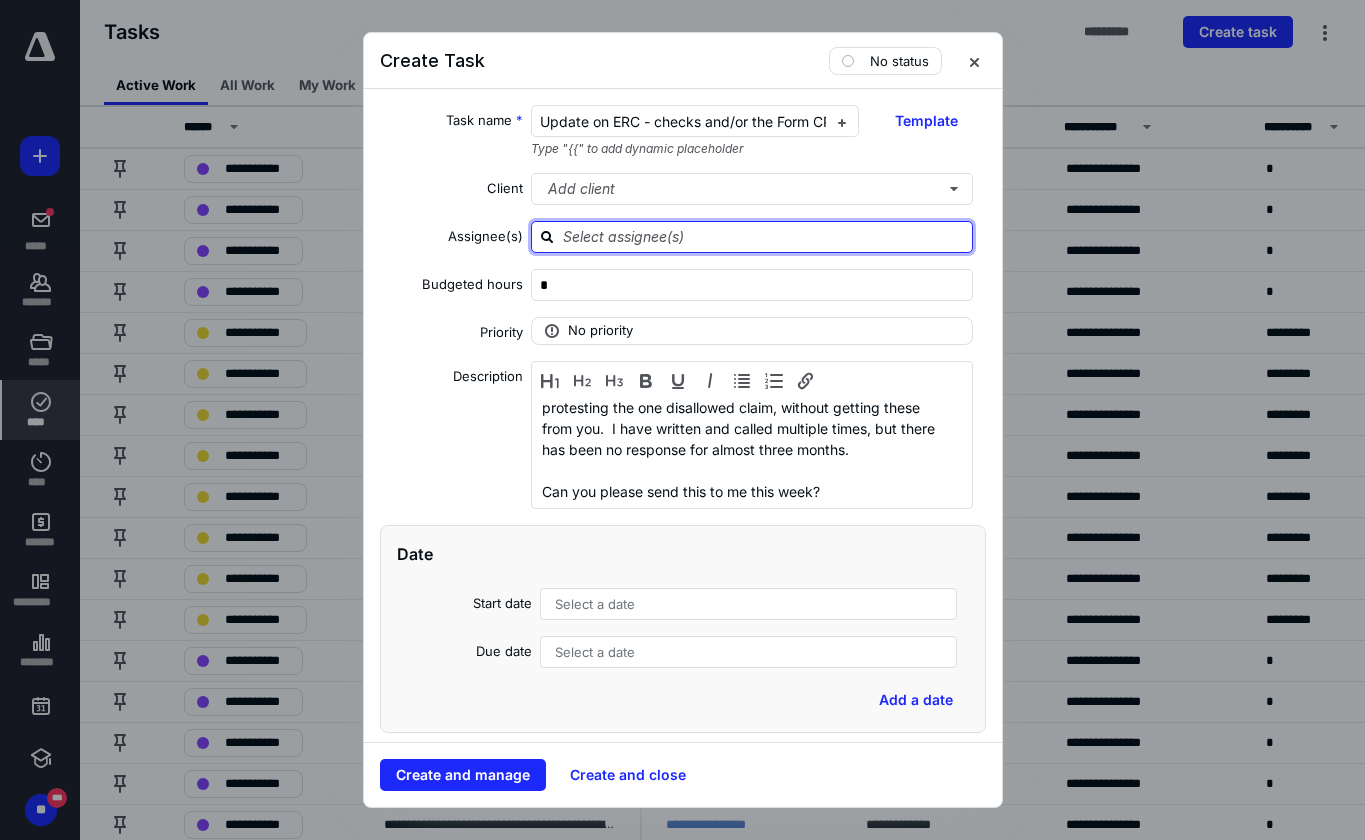 click at bounding box center (764, 236) 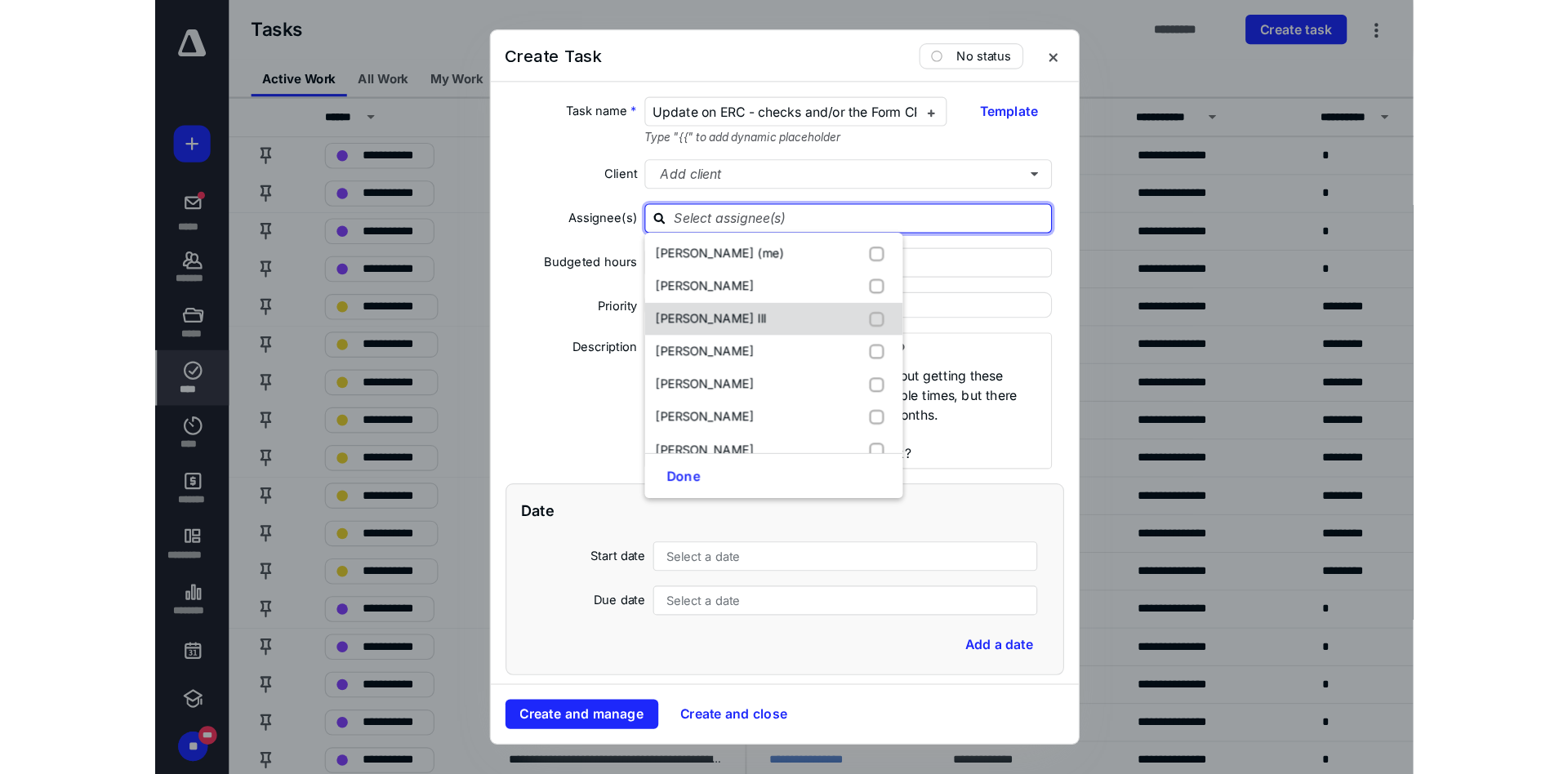 scroll, scrollTop: 50, scrollLeft: 0, axis: vertical 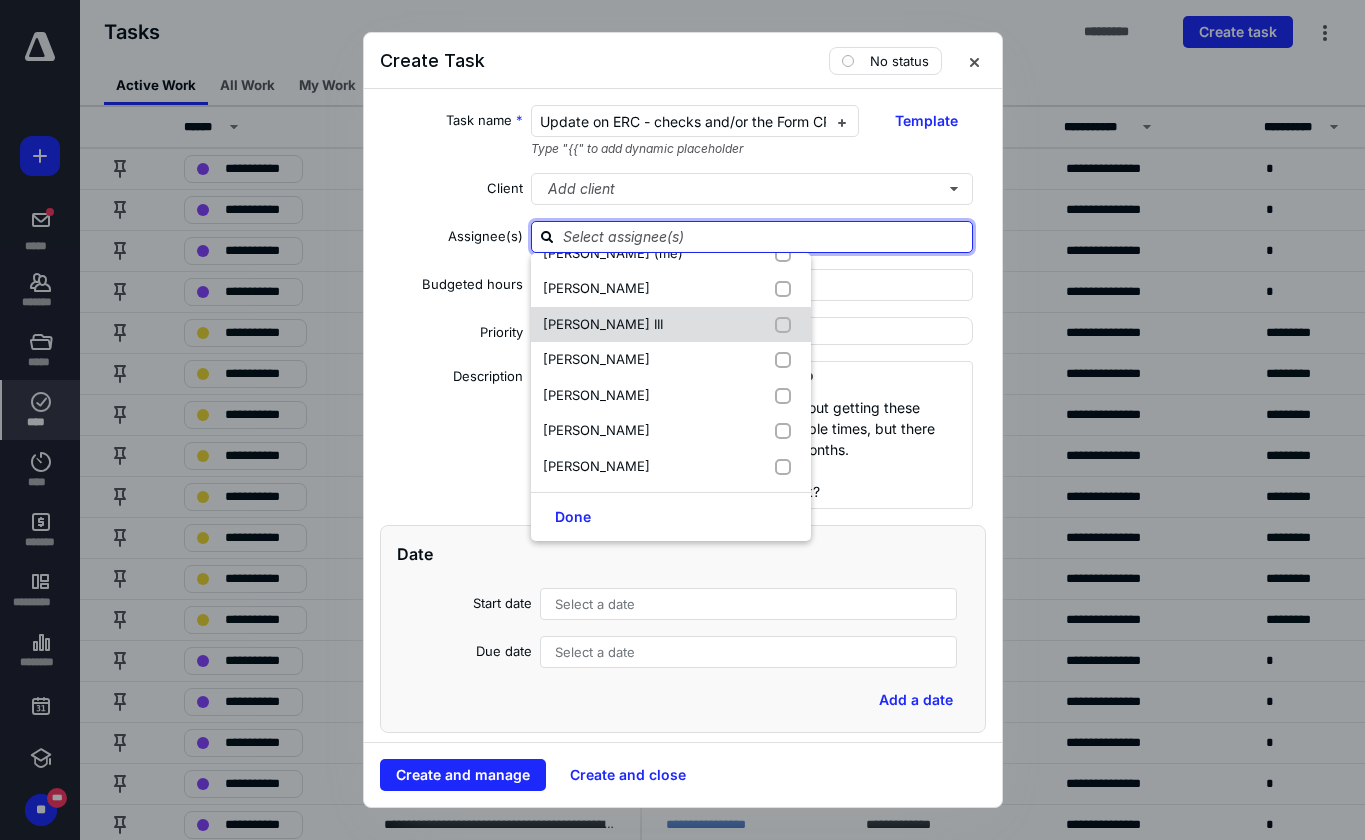 click on "[PERSON_NAME] III" at bounding box center (603, 324) 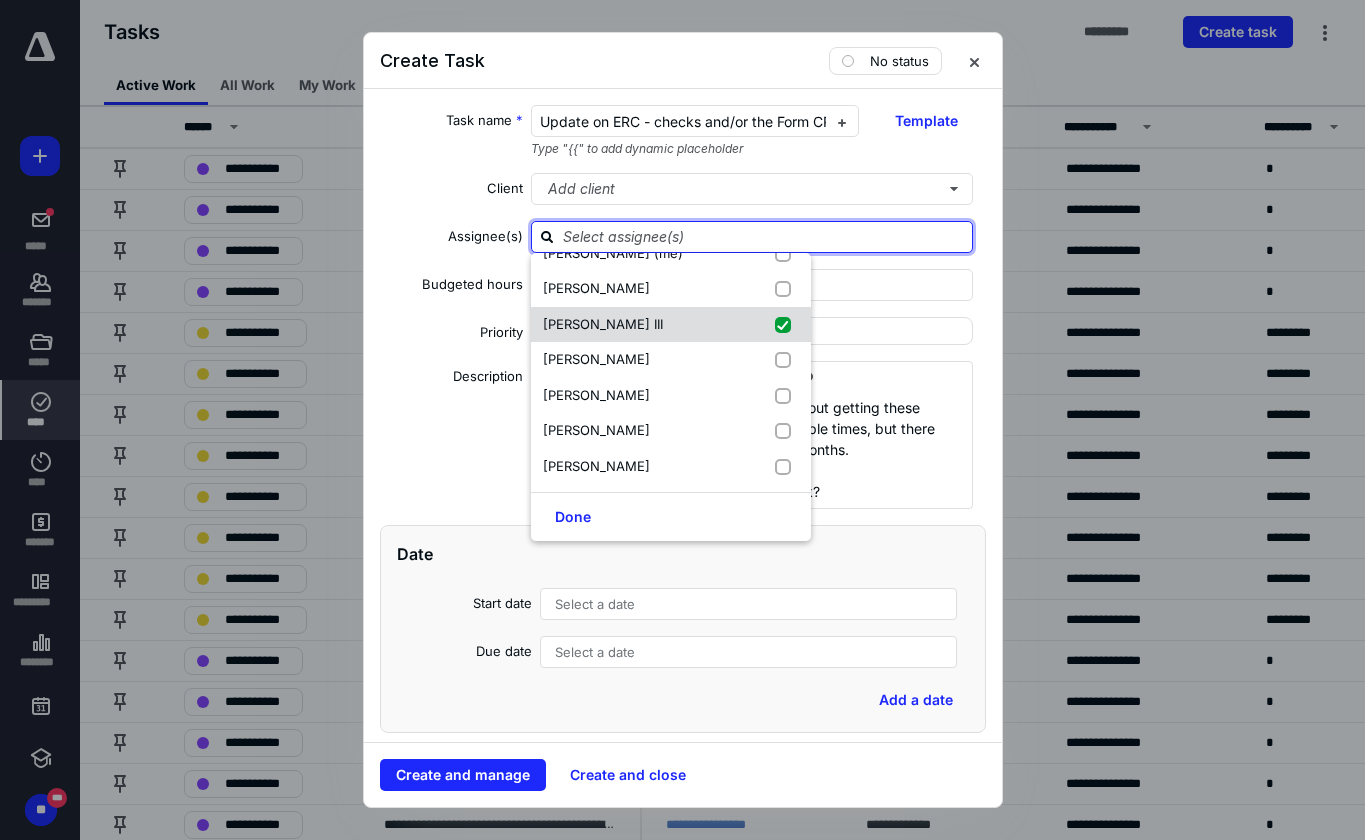 checkbox on "true" 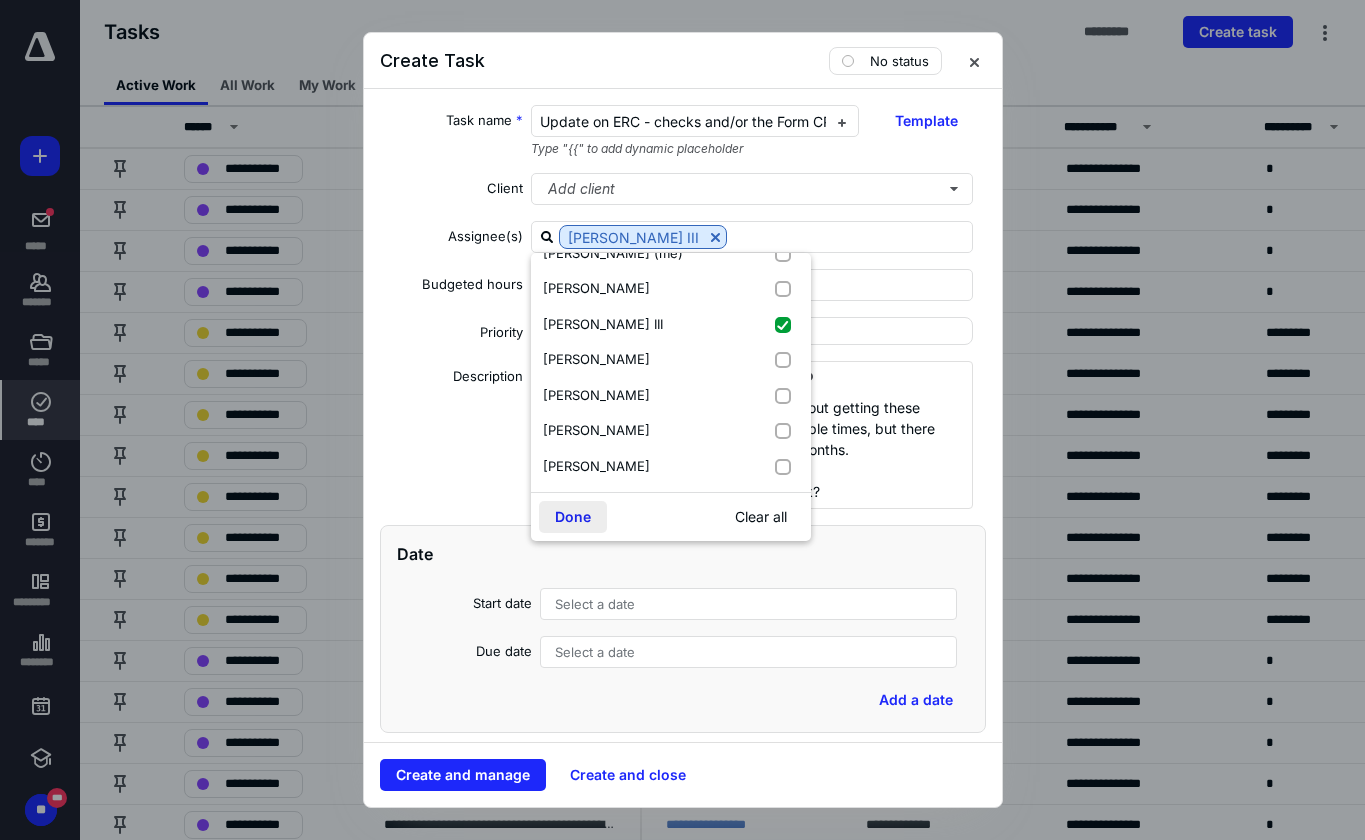 click on "Done" at bounding box center (573, 517) 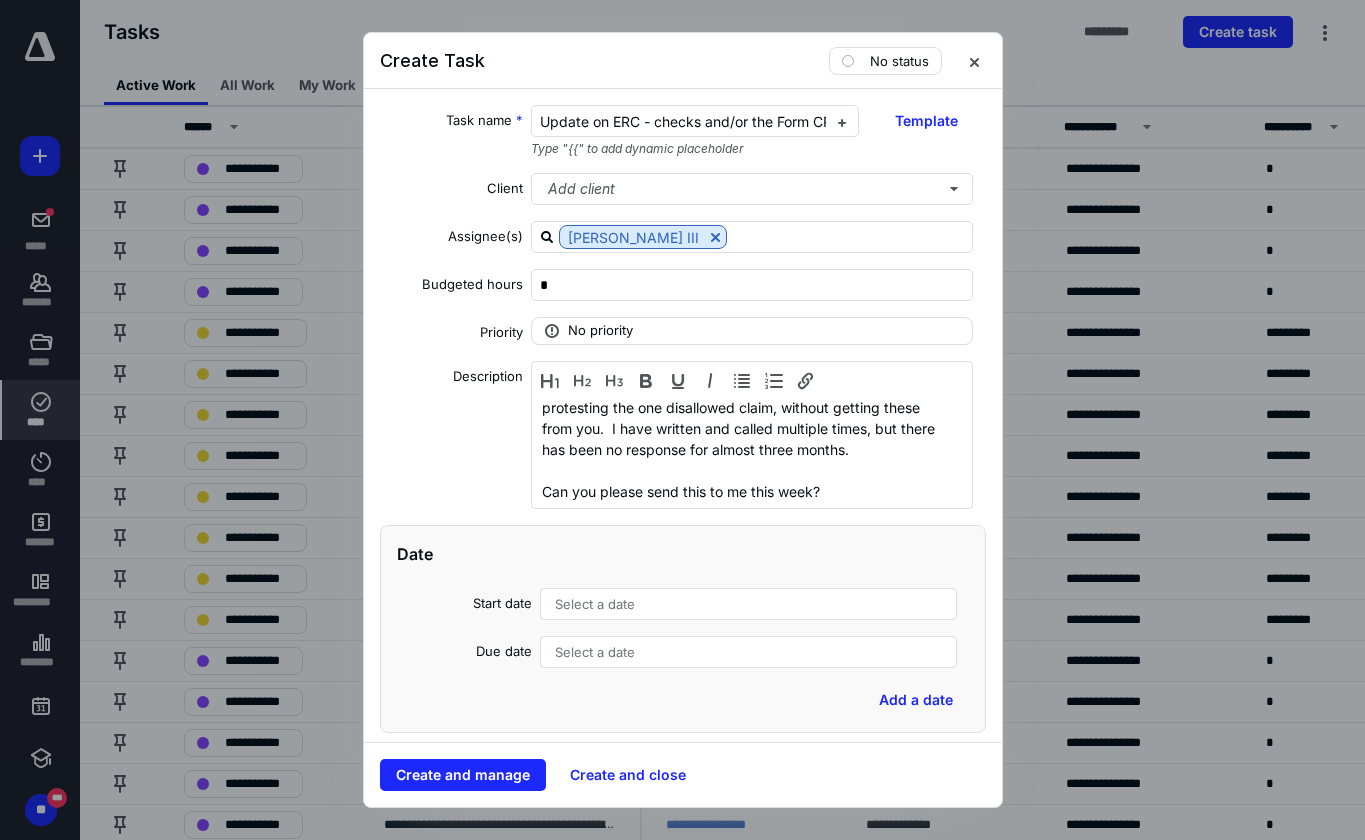 click on "Select a date" at bounding box center (595, 652) 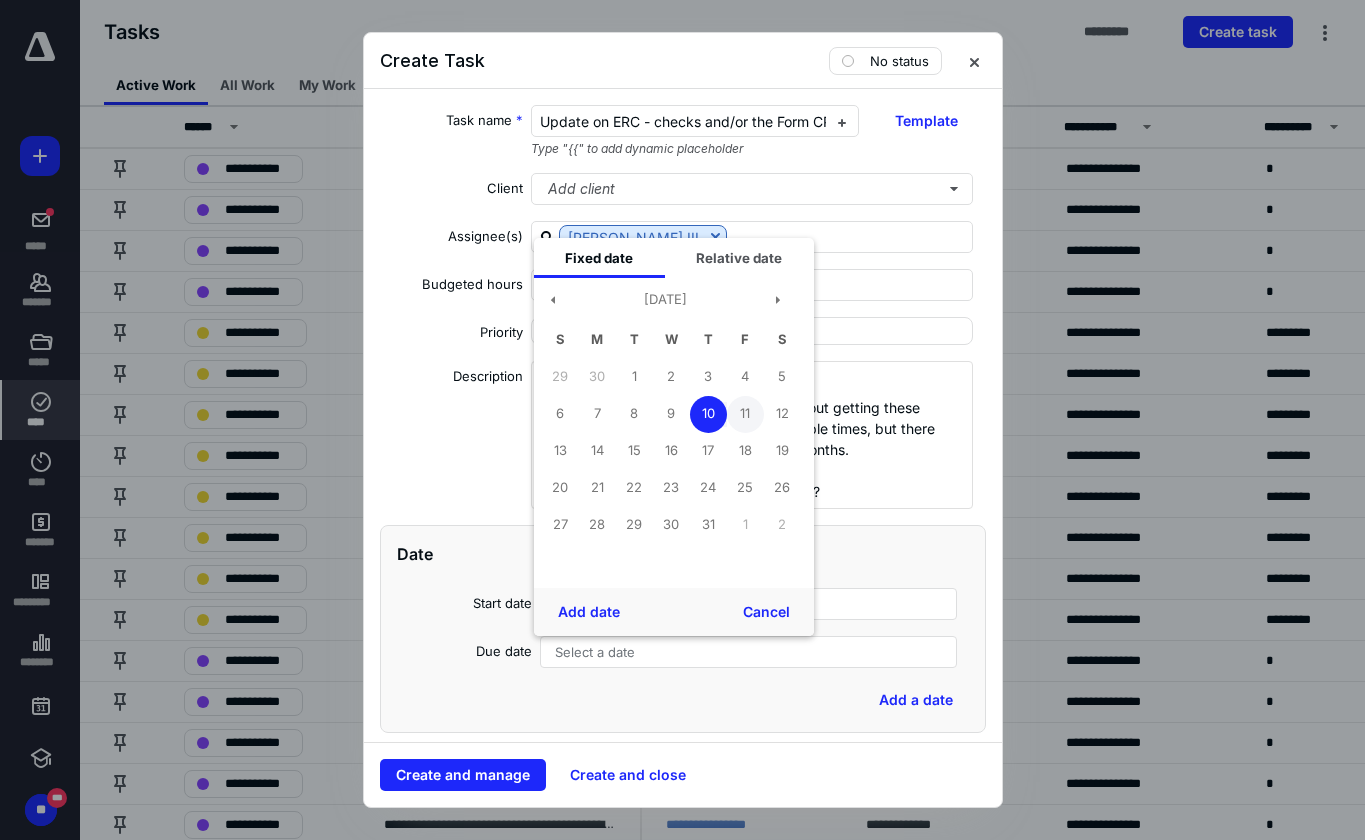click on "11" at bounding box center [745, 414] 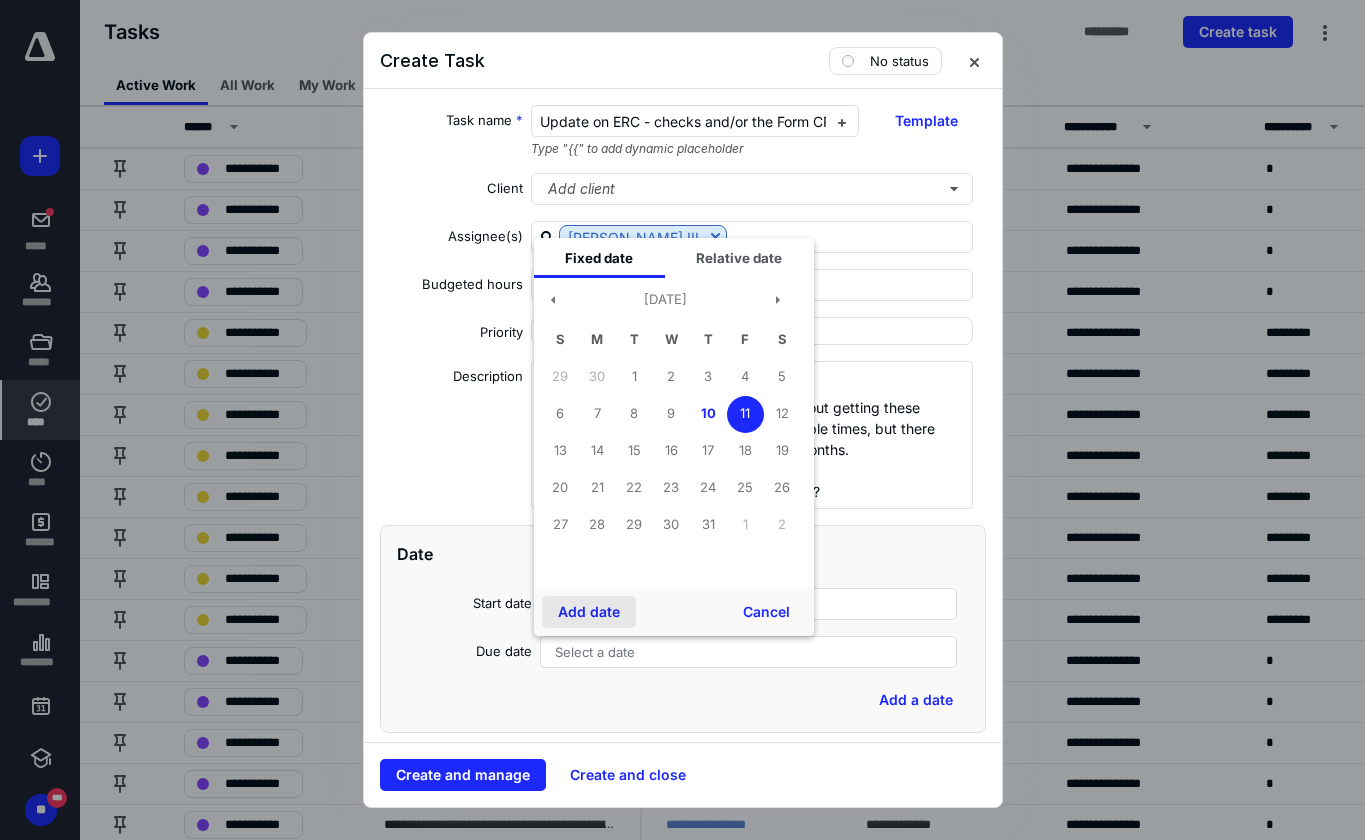 click on "Add date" at bounding box center [589, 612] 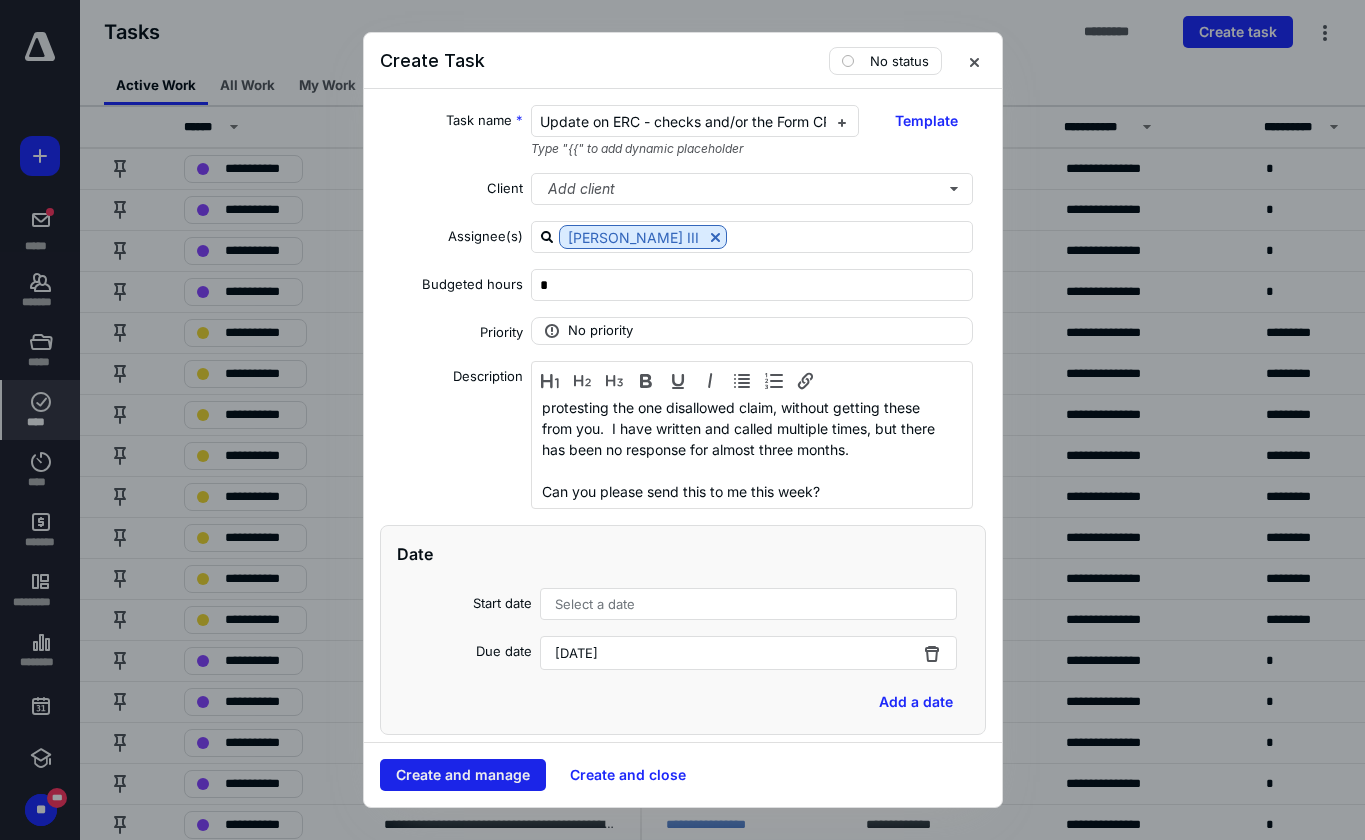 click on "Create and manage" at bounding box center [463, 775] 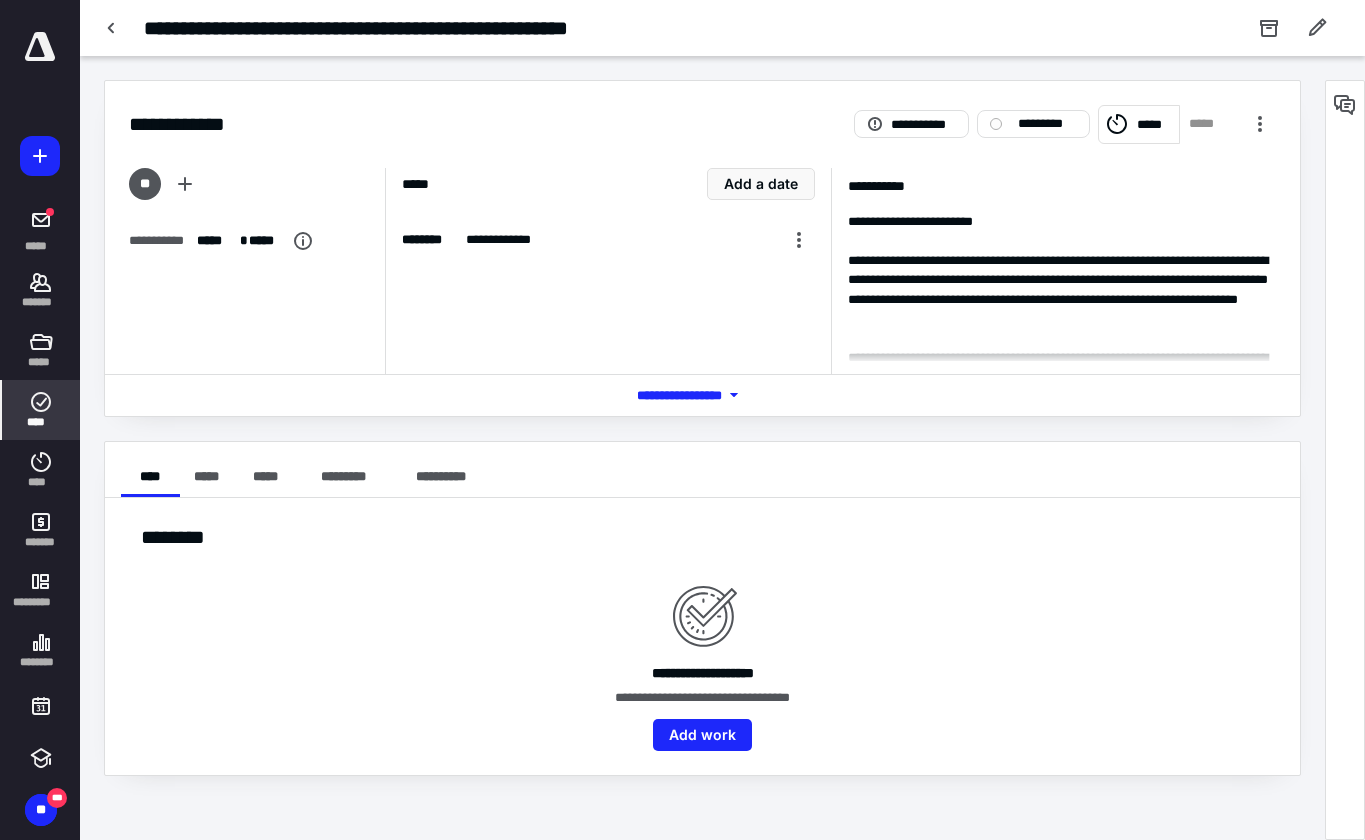 drag, startPoint x: 136, startPoint y: 683, endPoint x: 887, endPoint y: 167, distance: 911.1844 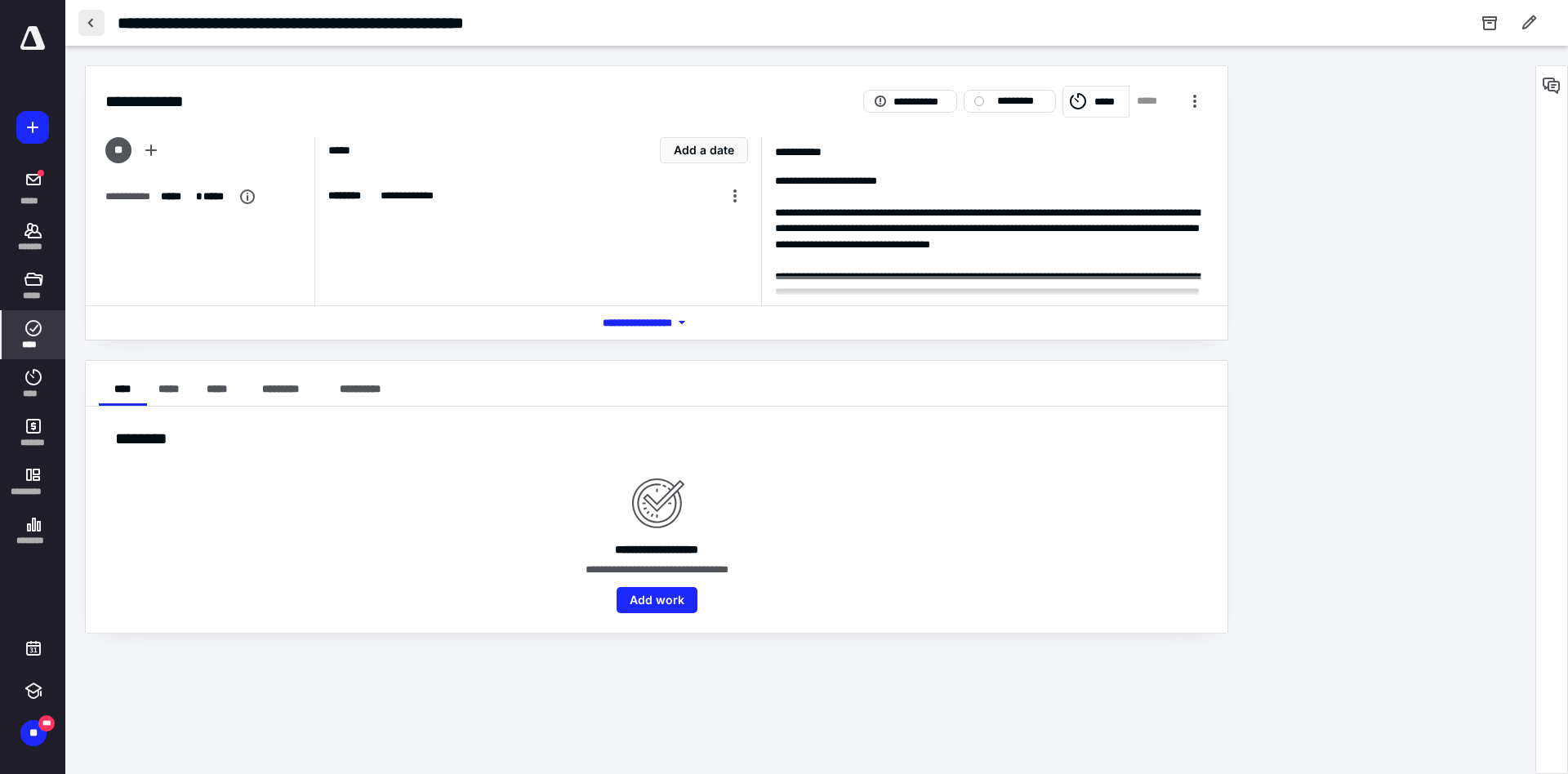 click at bounding box center [91, 23] 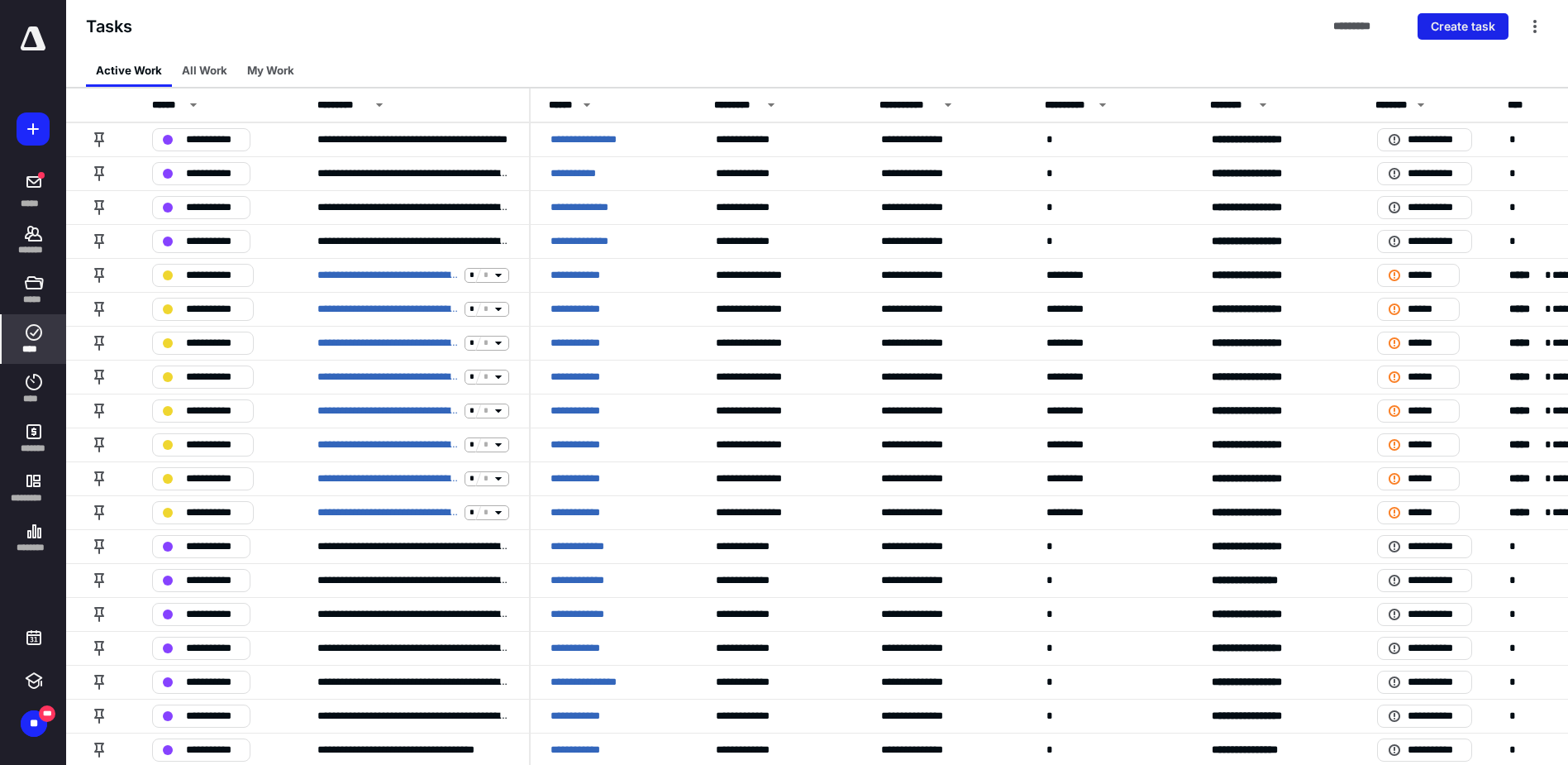 click on "Create task" at bounding box center (1463, 26) 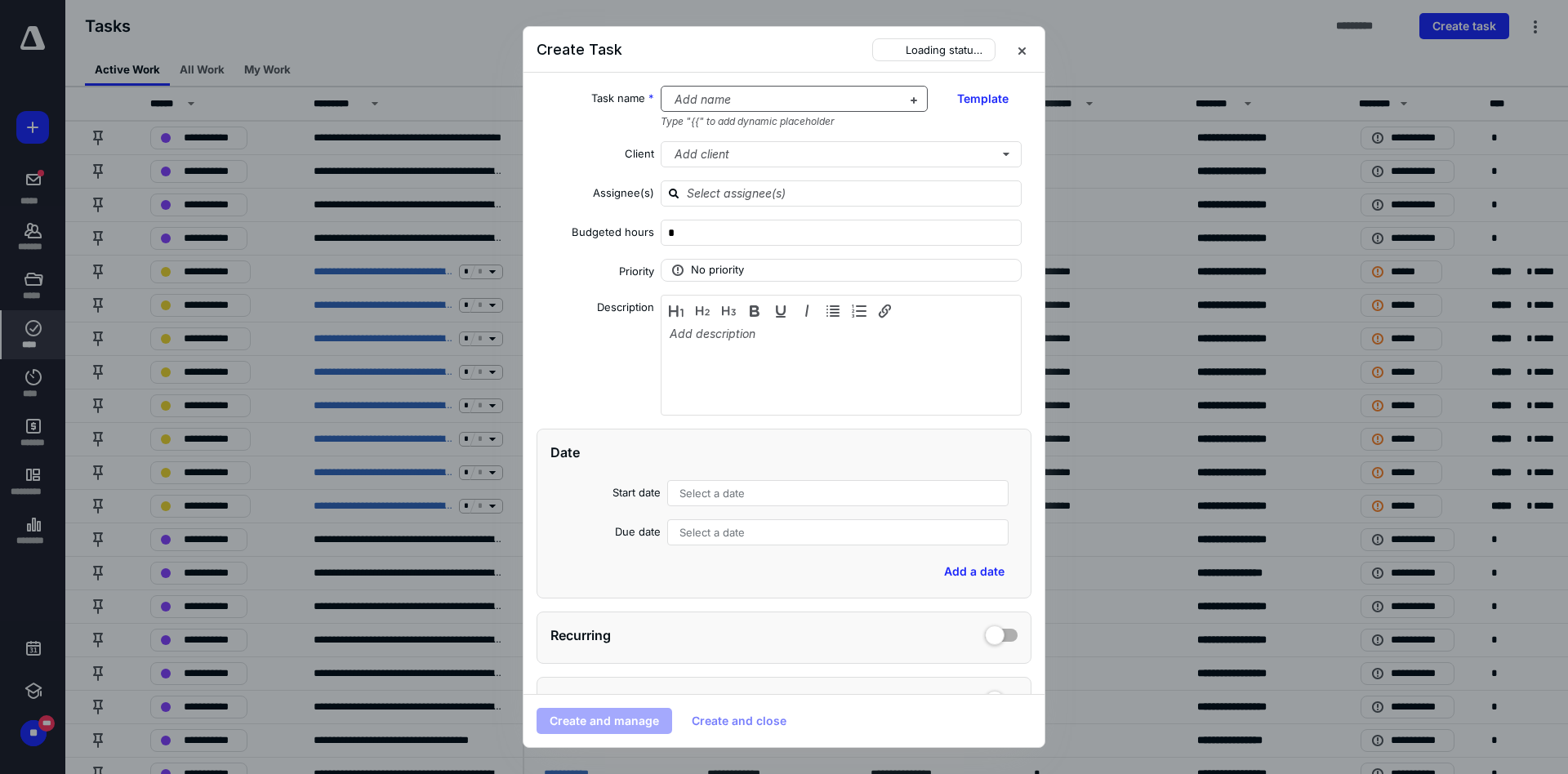 click at bounding box center [785, 100] 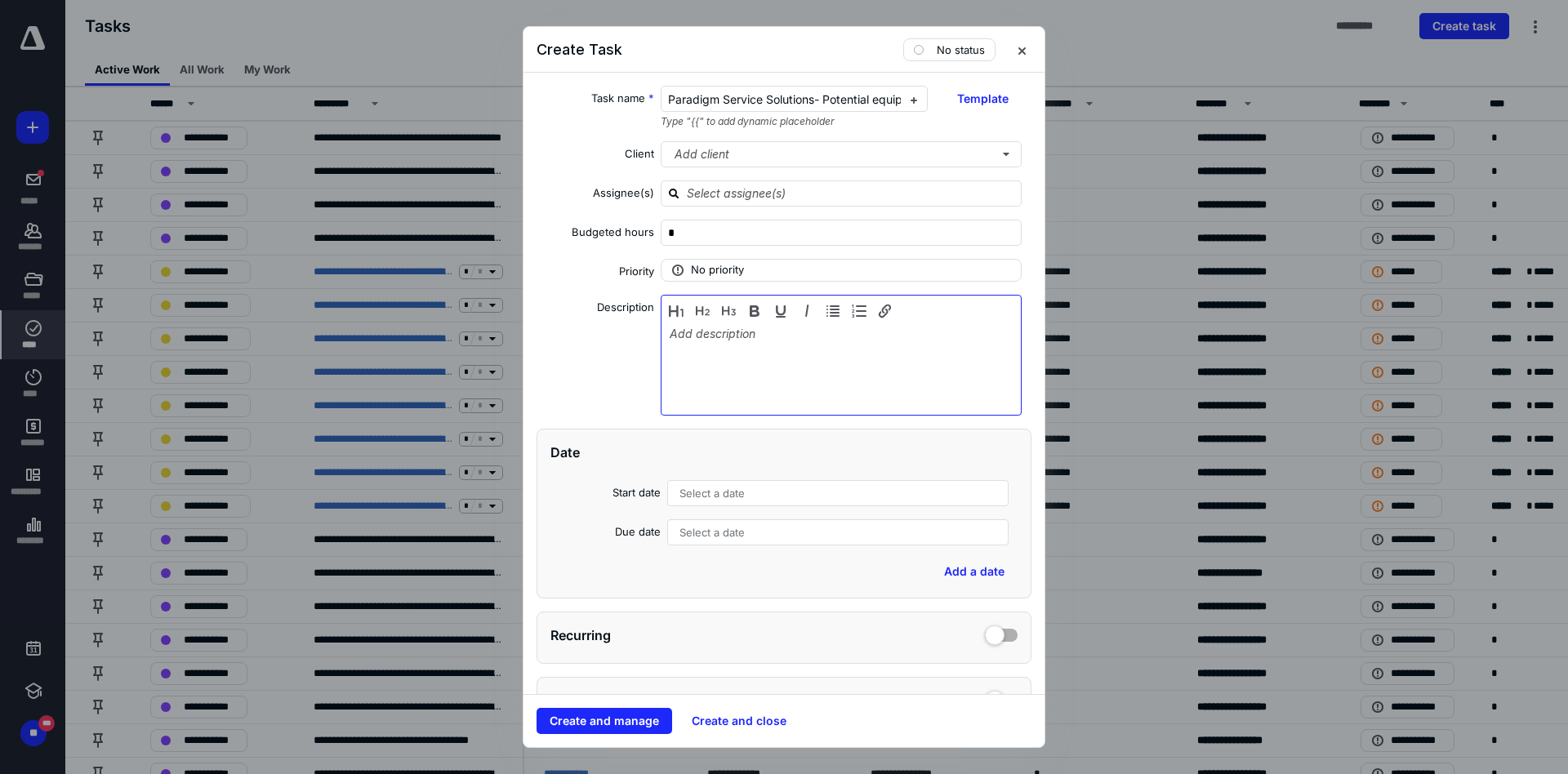 click at bounding box center (841, 367) 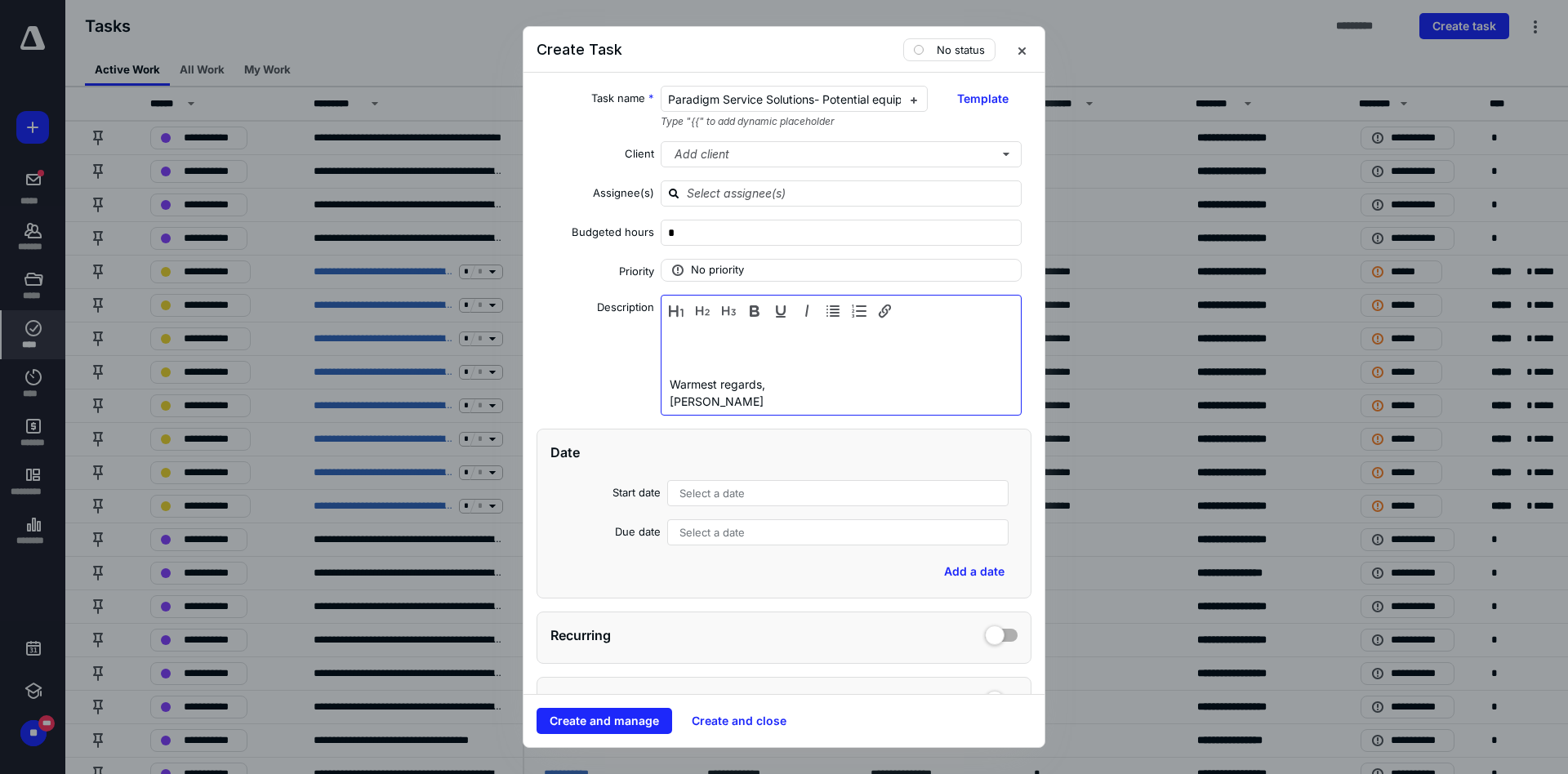 scroll, scrollTop: 241, scrollLeft: 0, axis: vertical 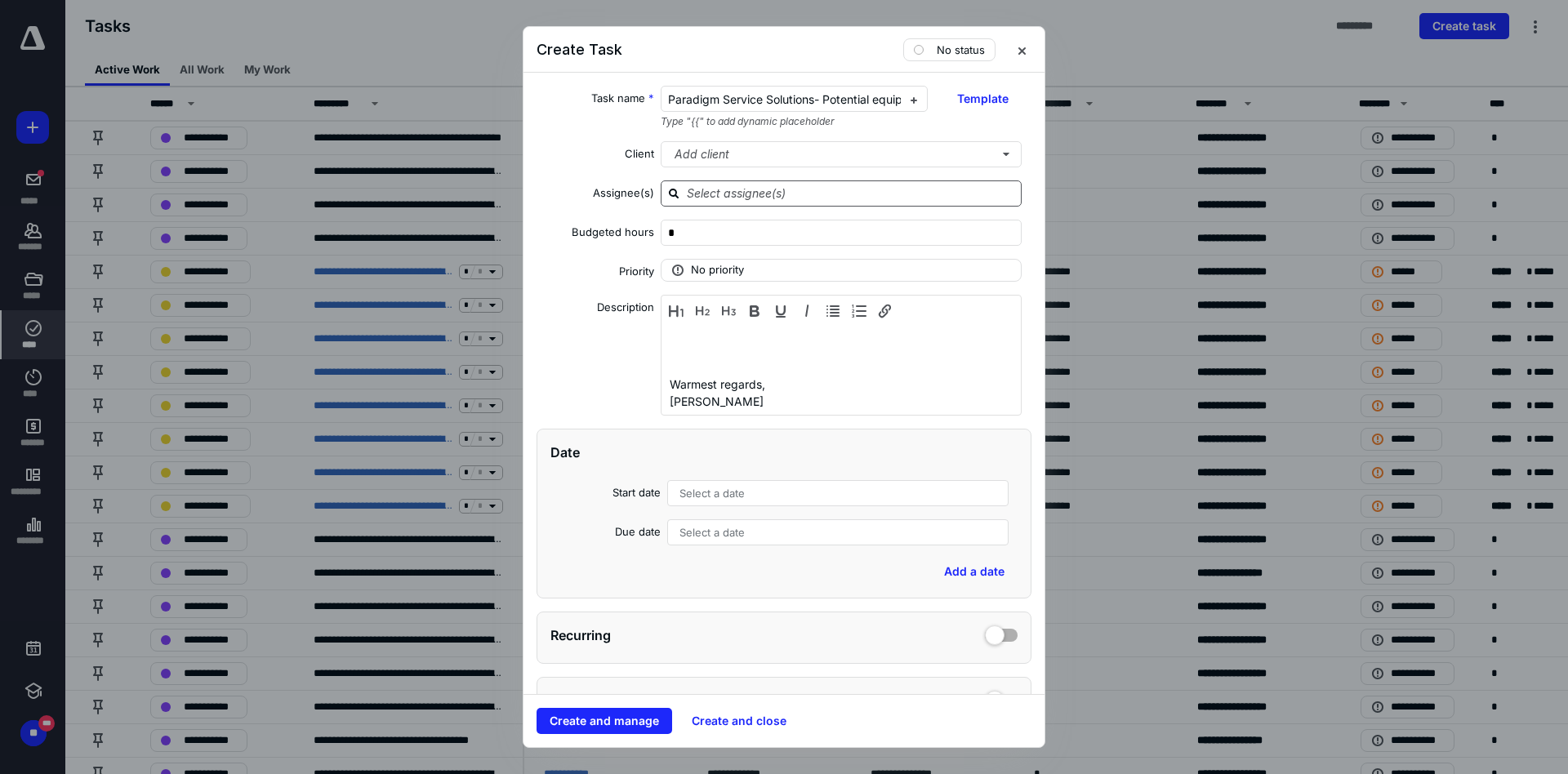 click at bounding box center (851, 193) 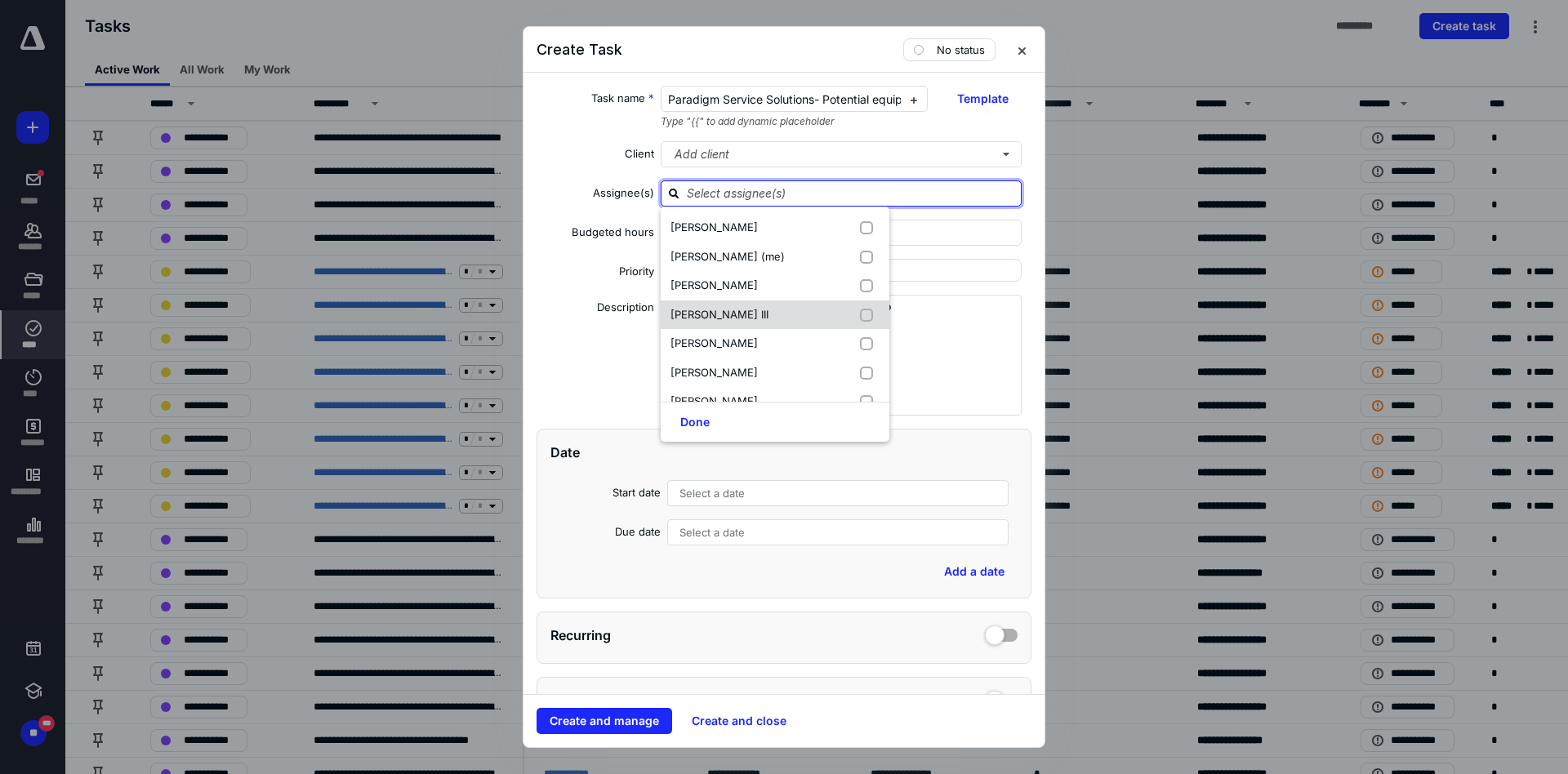 click on "[PERSON_NAME] III" at bounding box center (719, 314) 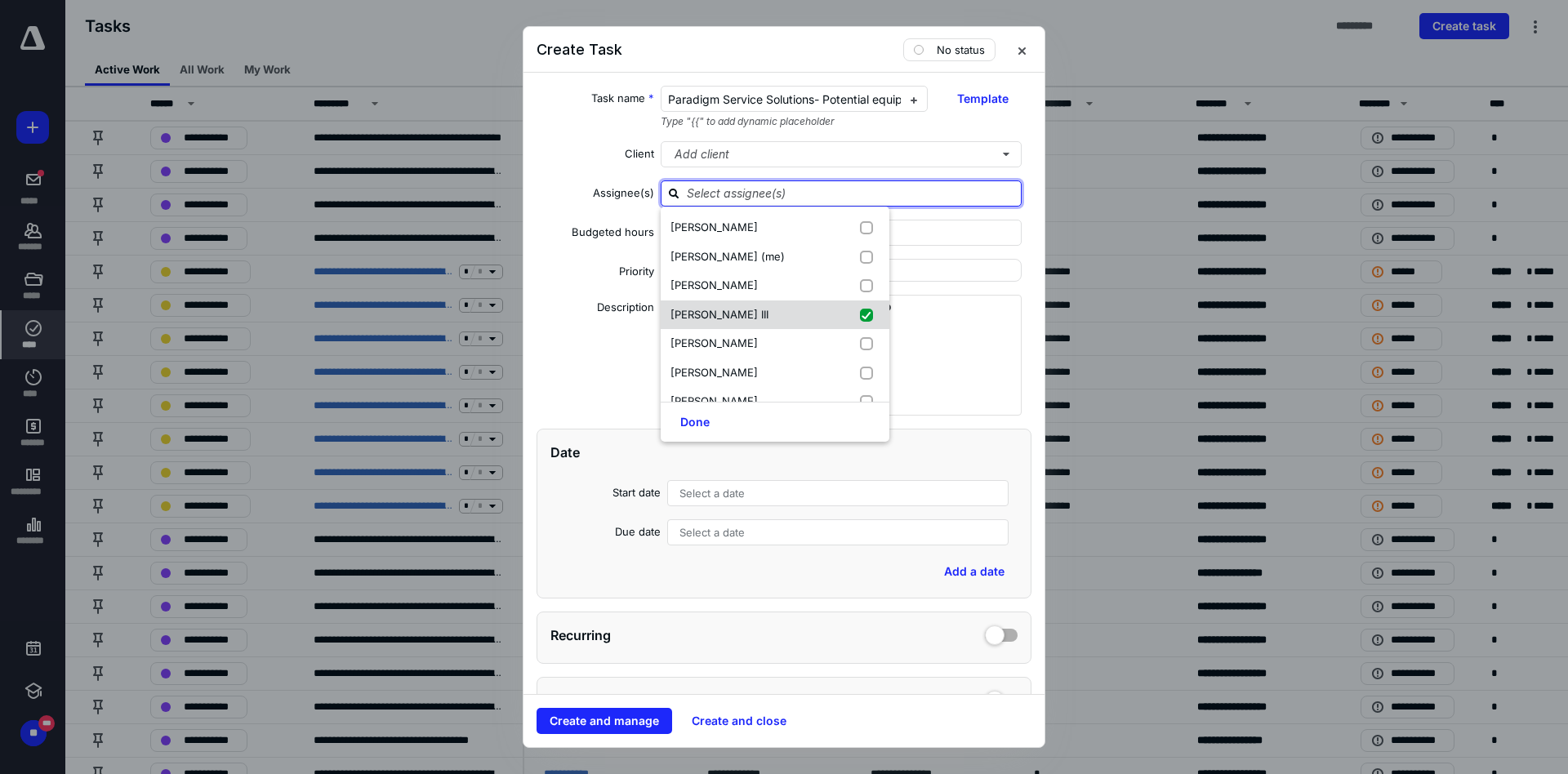 checkbox on "true" 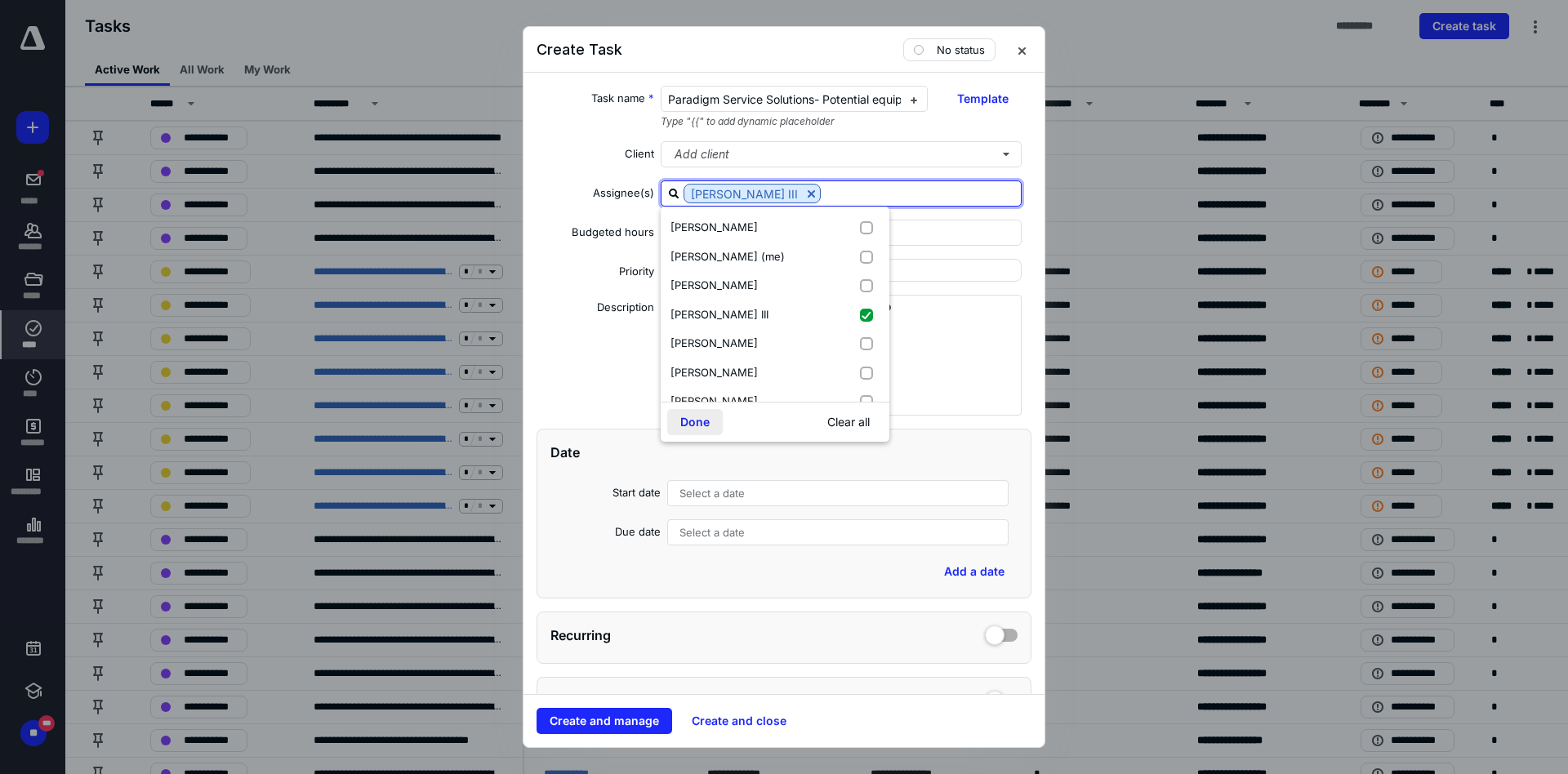 click on "Done" at bounding box center [695, 422] 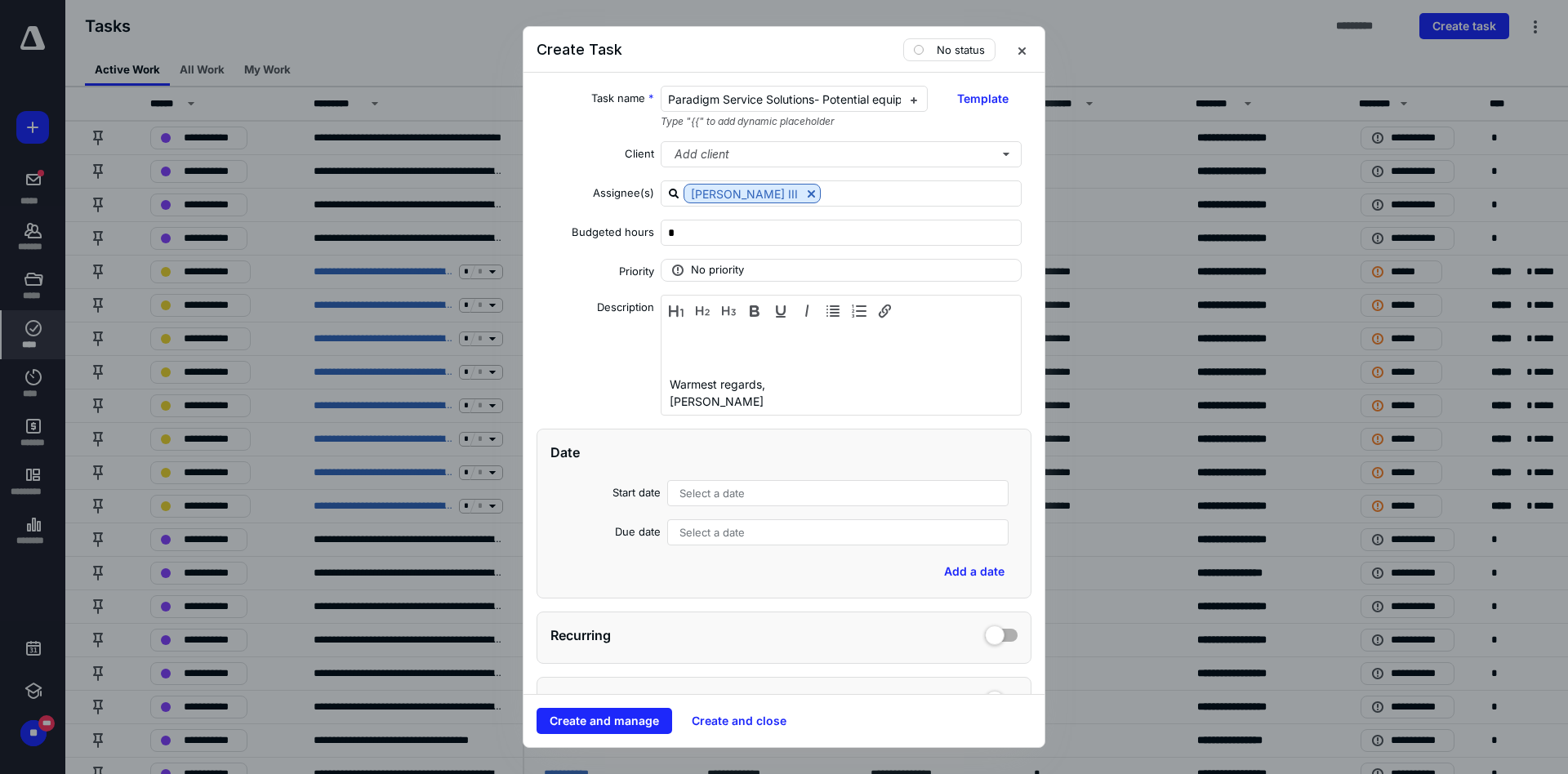 click on "Select a date" at bounding box center (712, 532) 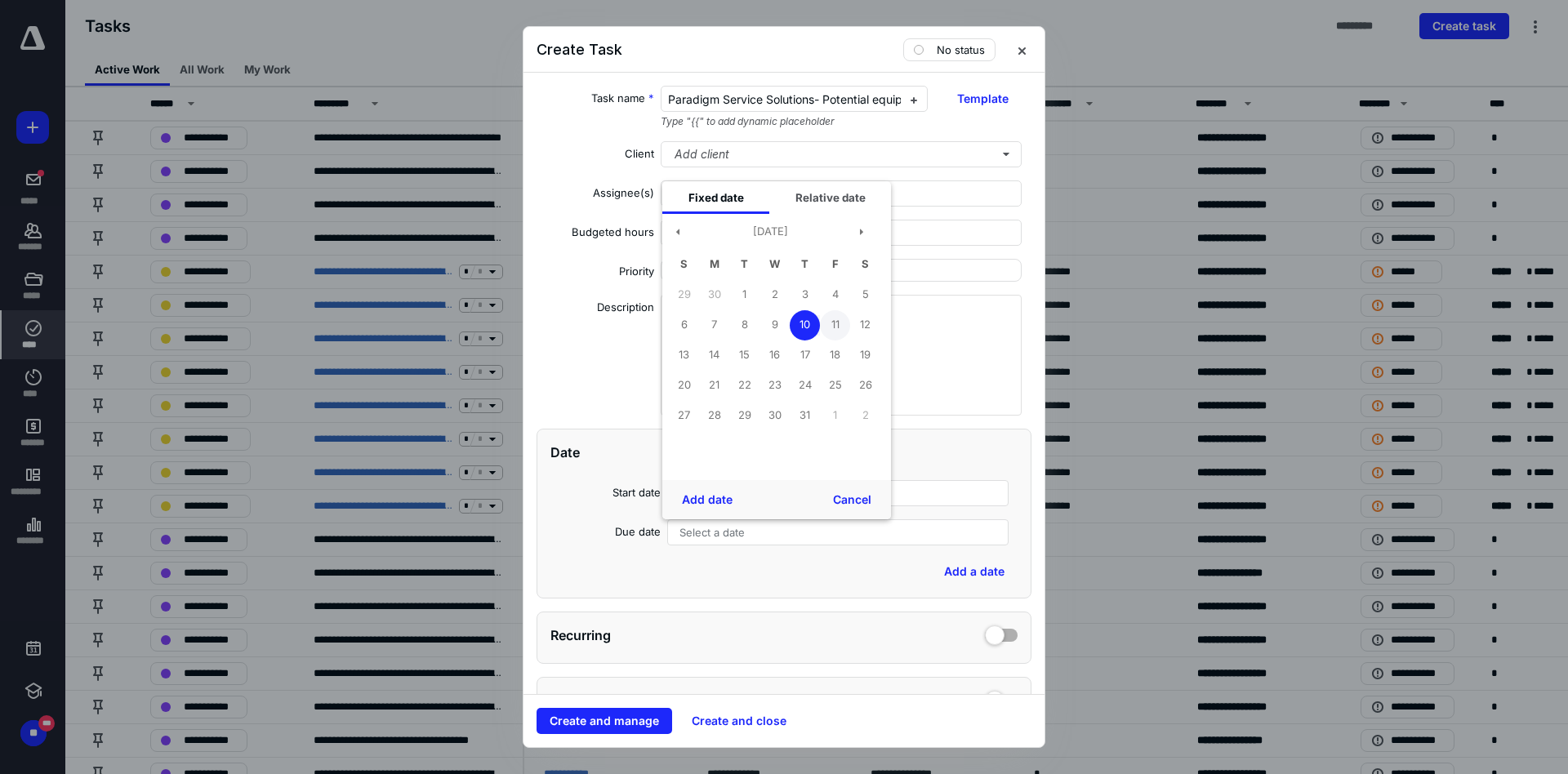 click on "11" at bounding box center [835, 325] 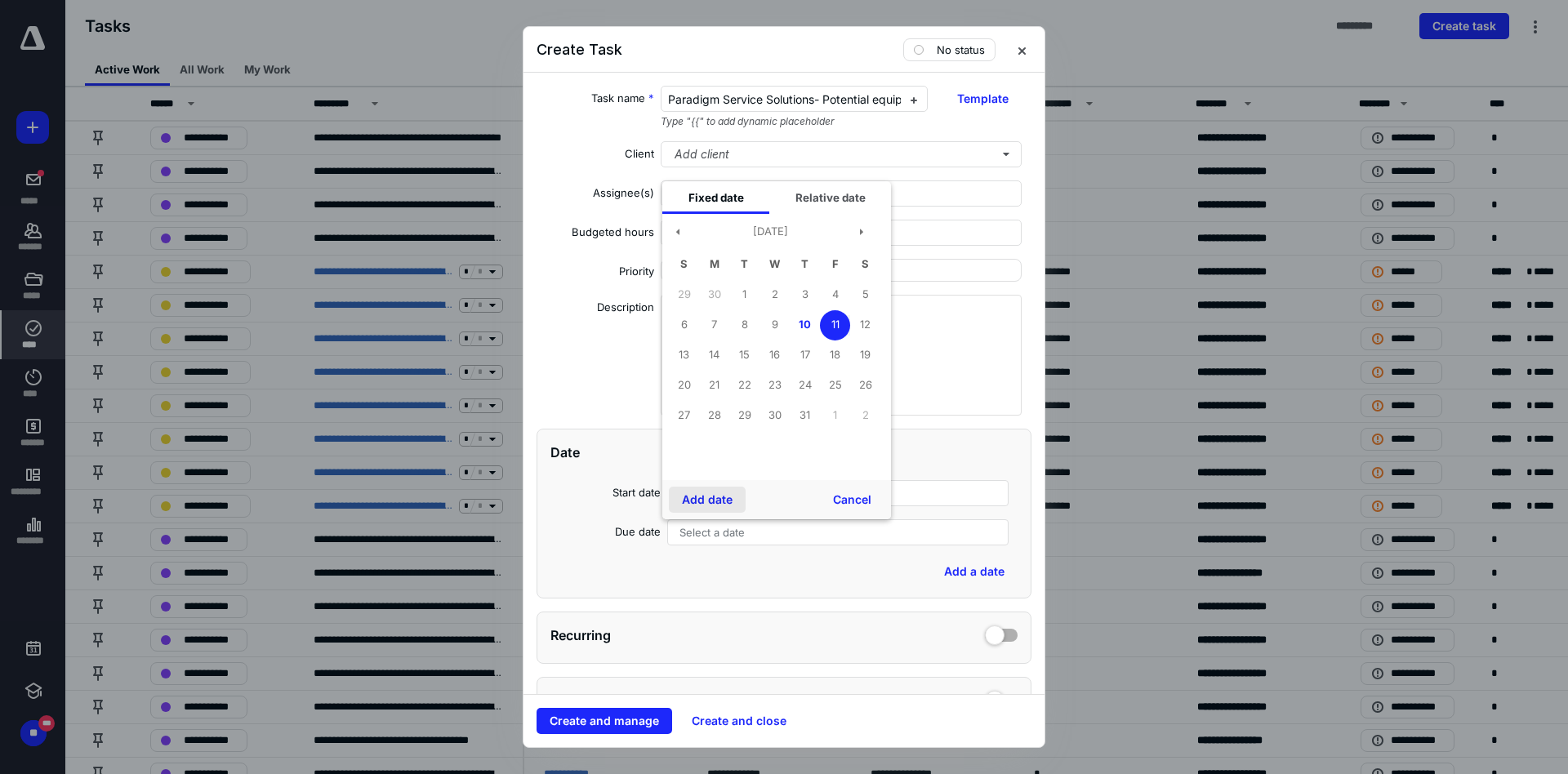 click on "Add date" at bounding box center [707, 500] 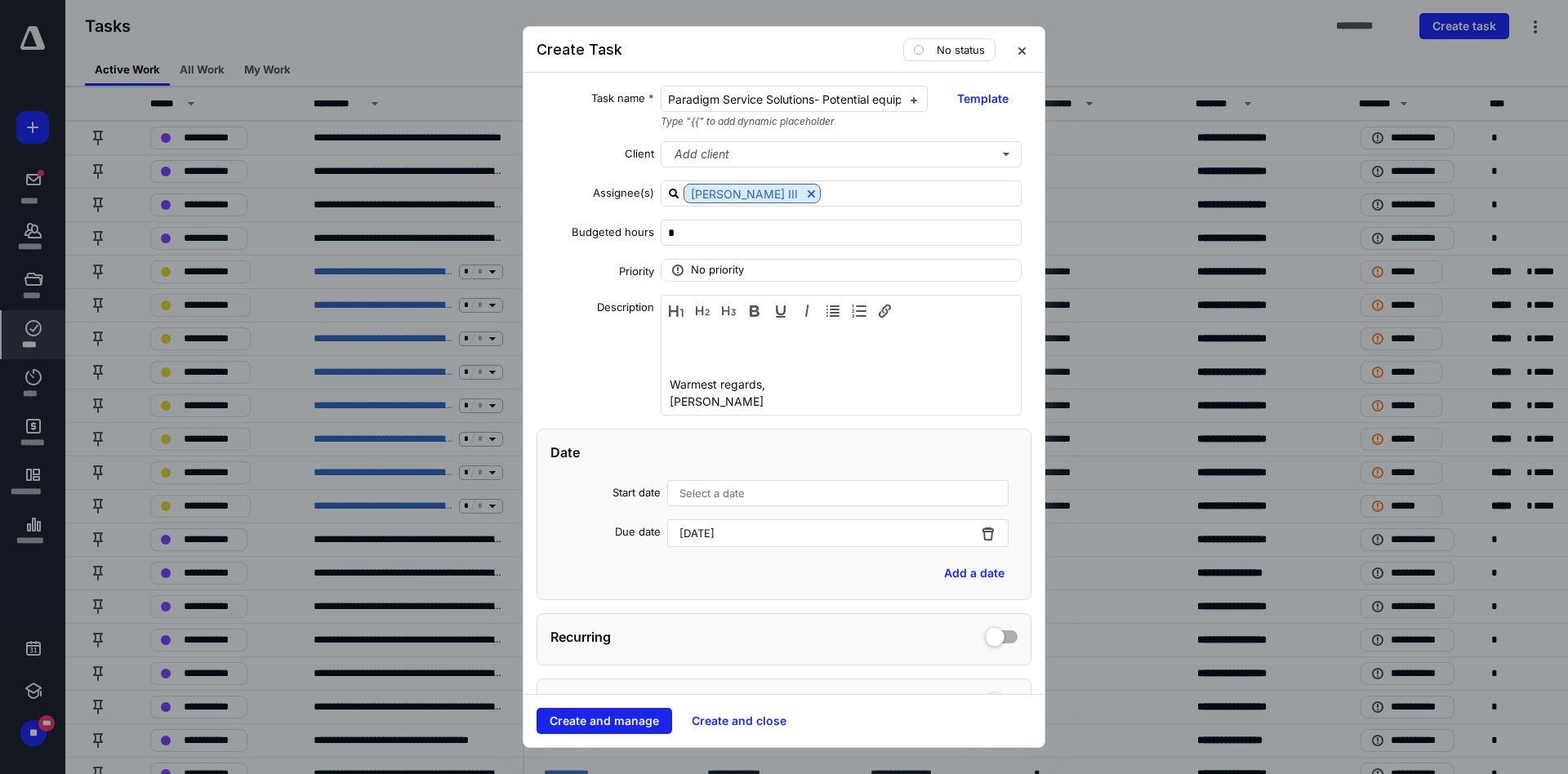 click on "Create and manage" at bounding box center (604, 721) 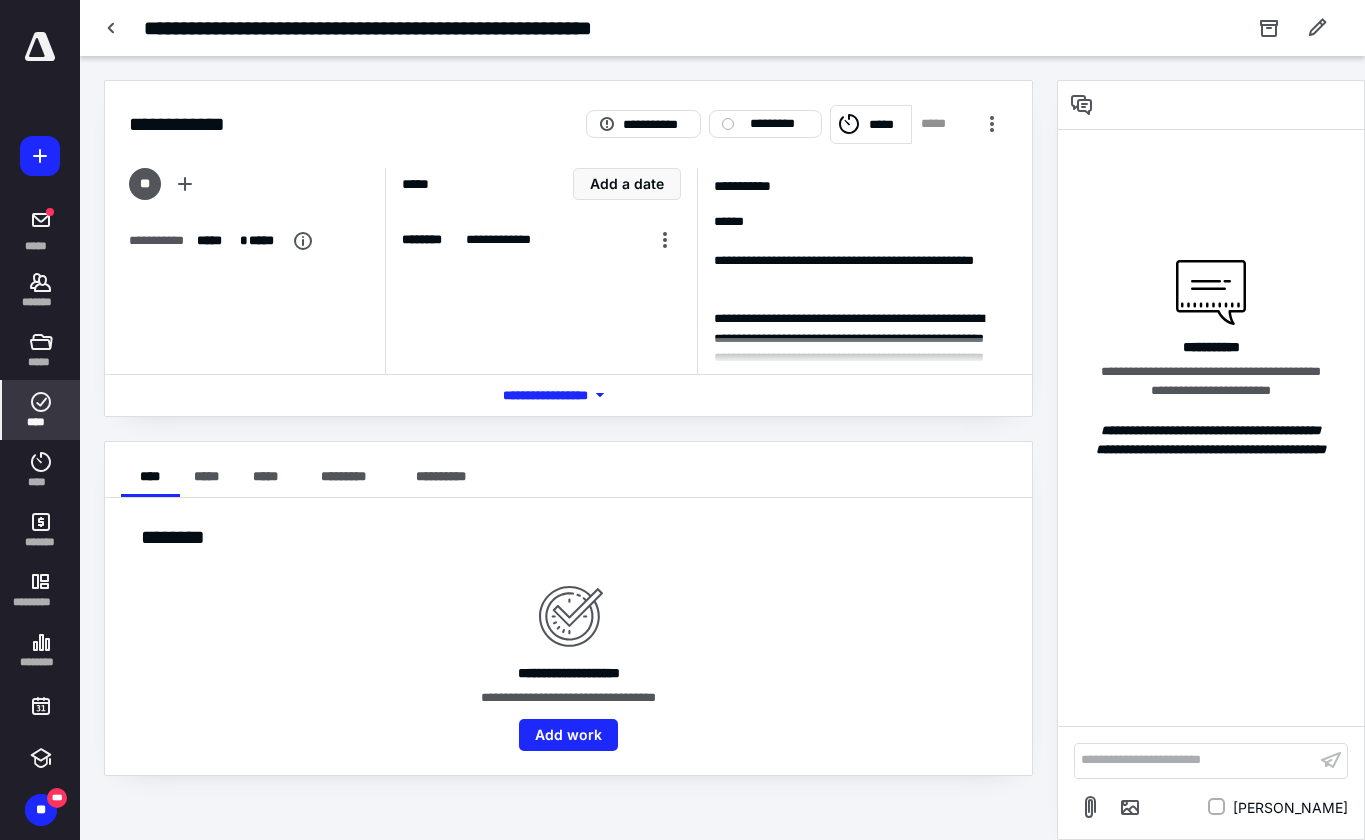 click on "**********" at bounding box center (568, 448) 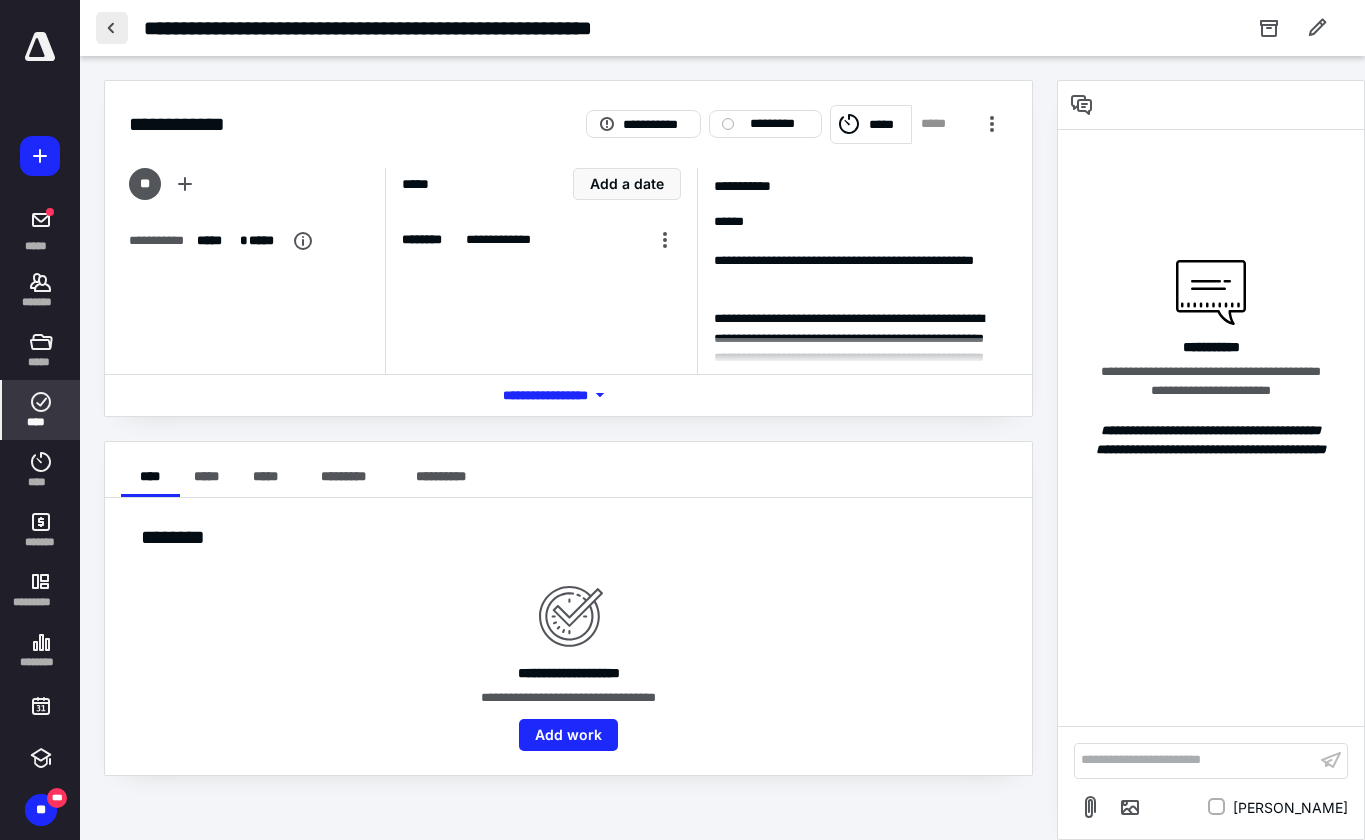 click at bounding box center (112, 28) 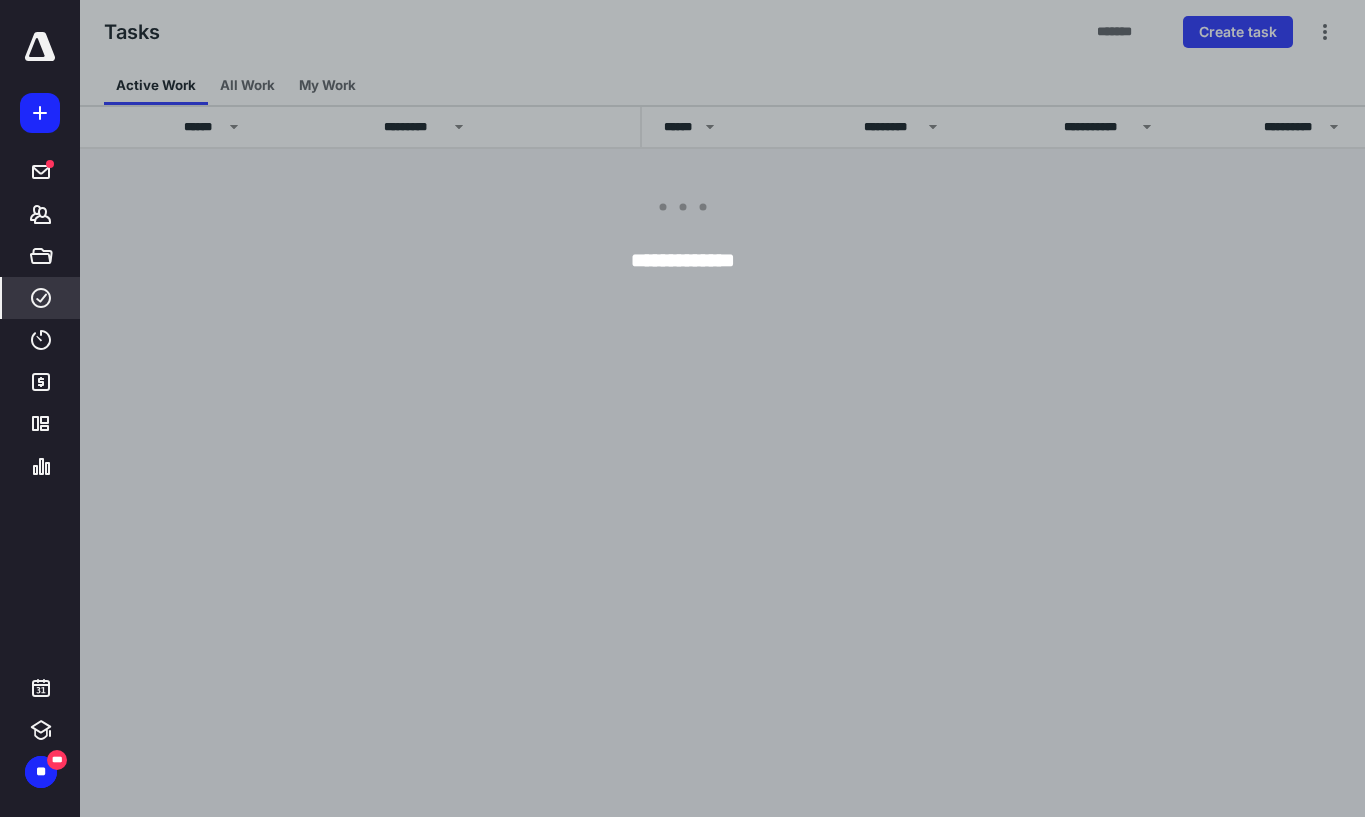 click at bounding box center (762, 408) 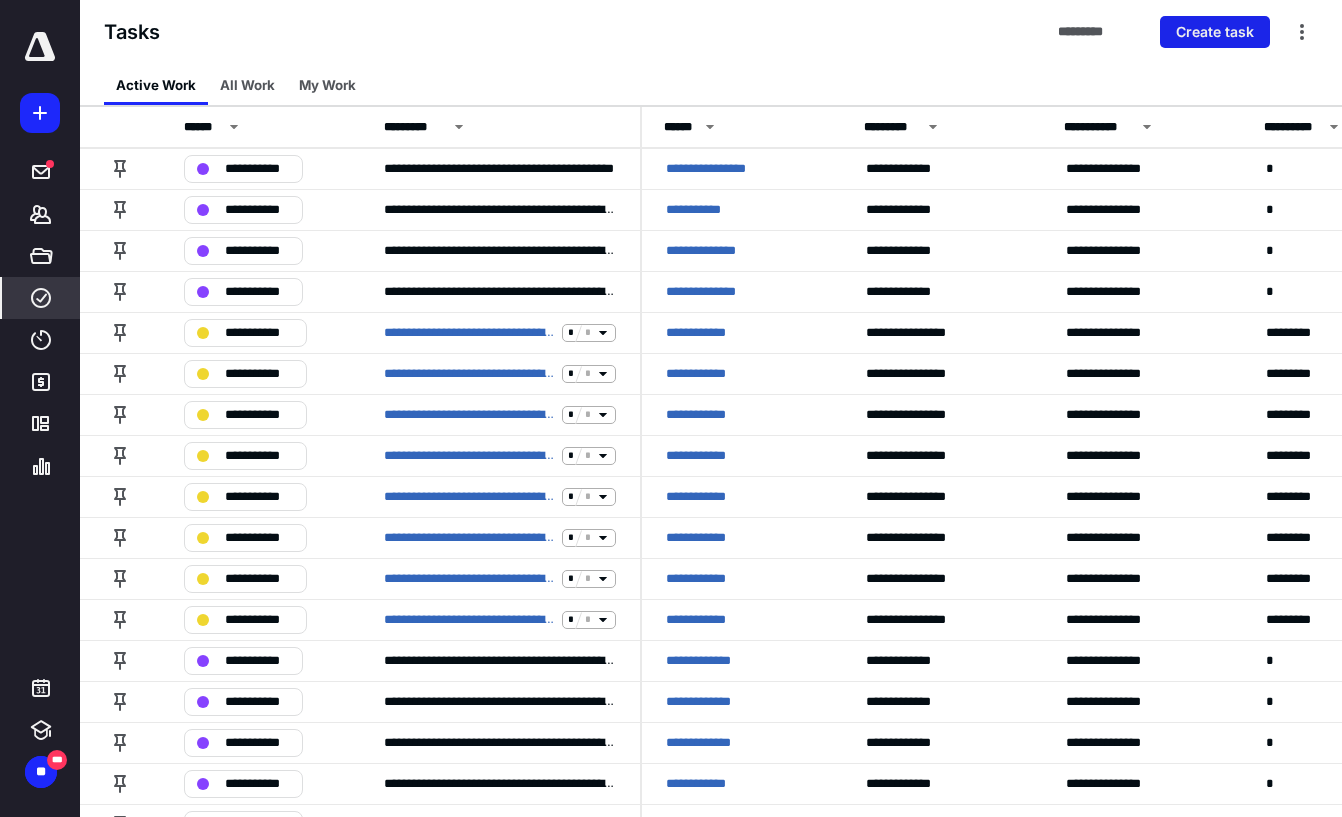 click on "Create task" at bounding box center (1215, 32) 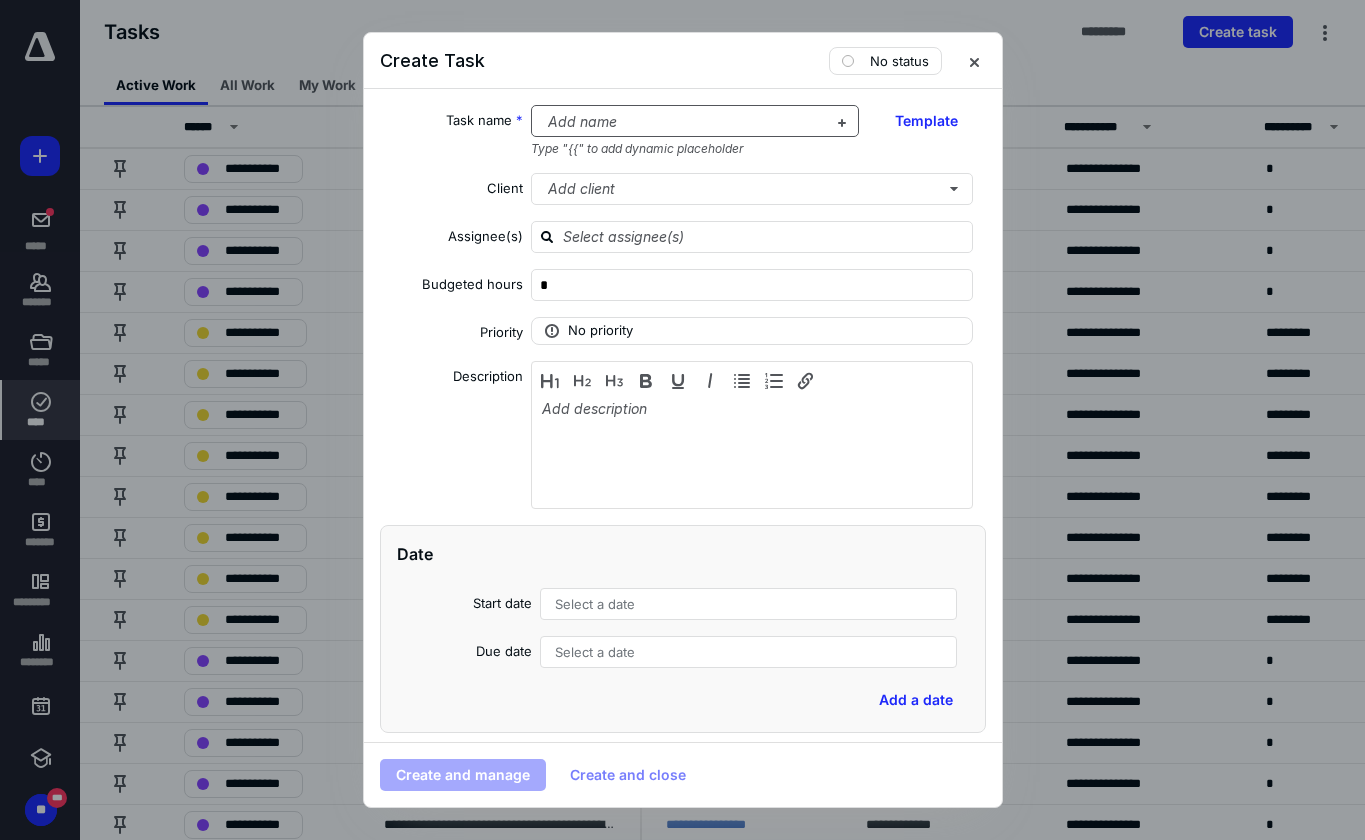 click at bounding box center [683, 122] 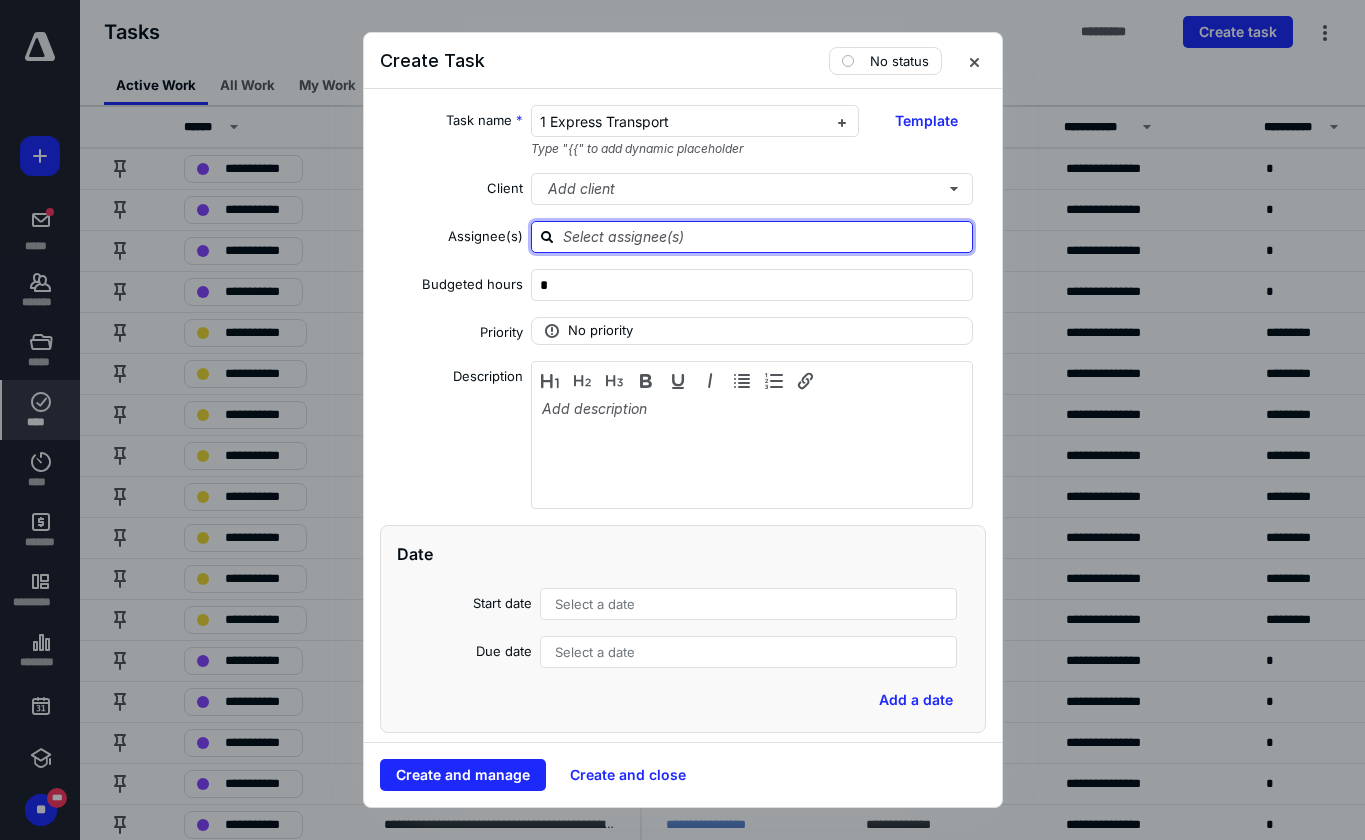 click at bounding box center [764, 236] 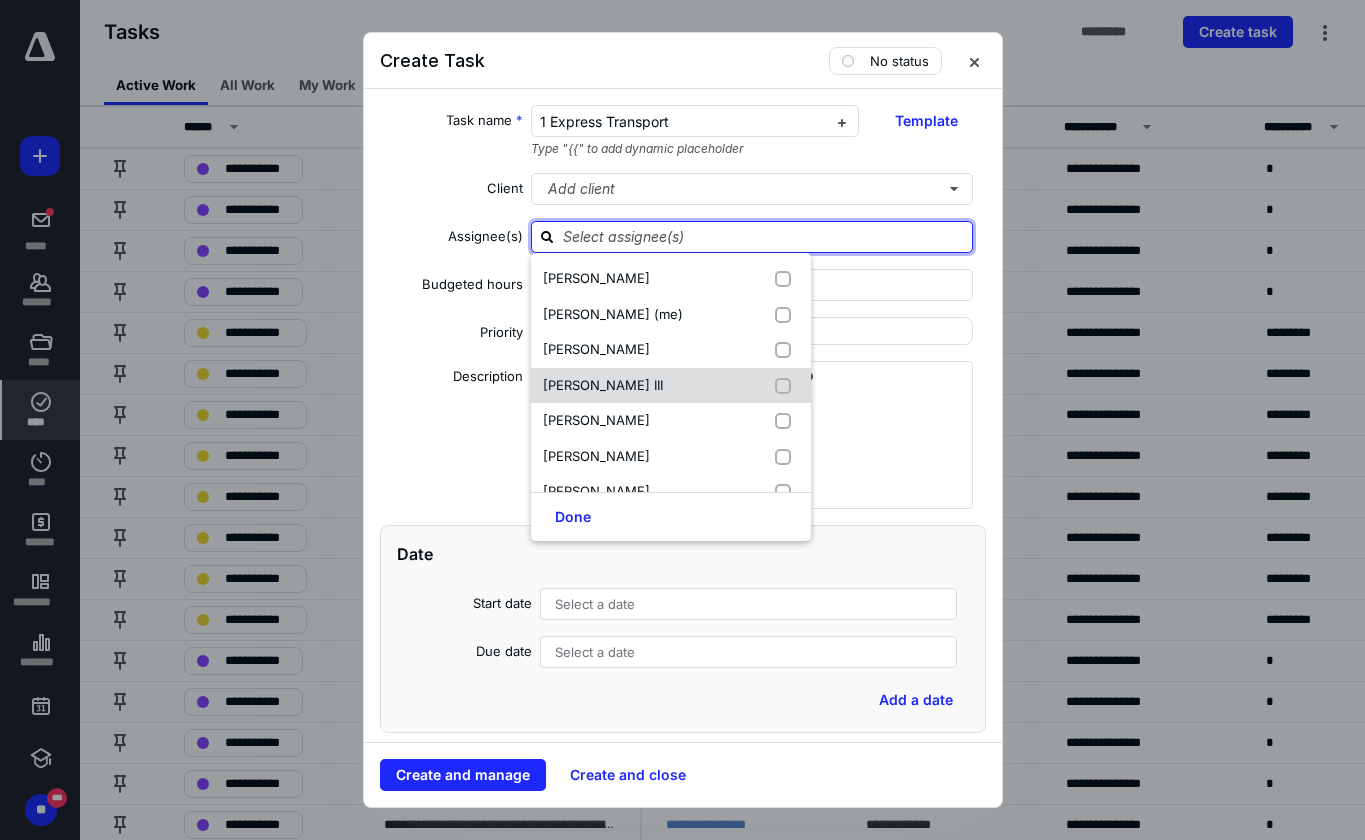 click on "[PERSON_NAME] III" at bounding box center (671, 386) 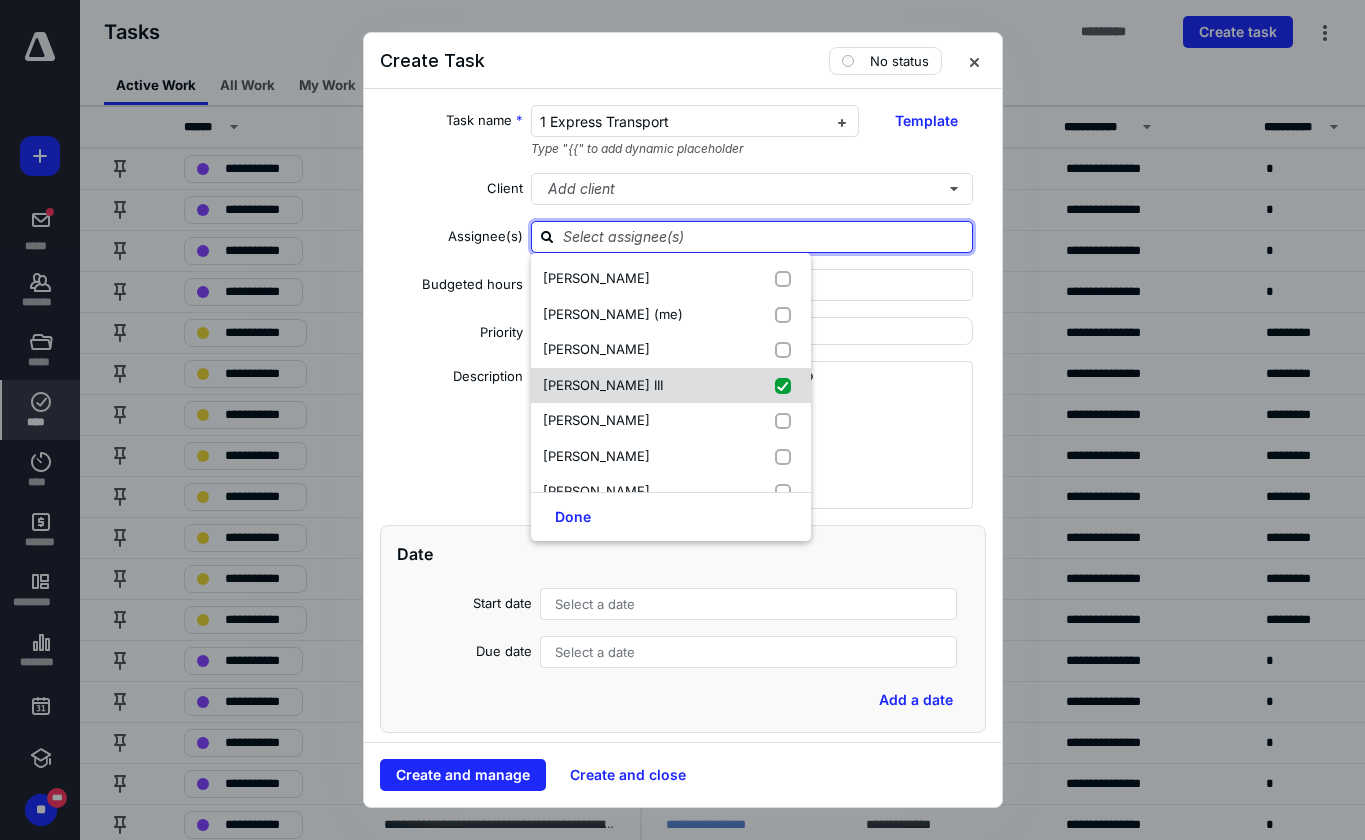 checkbox on "true" 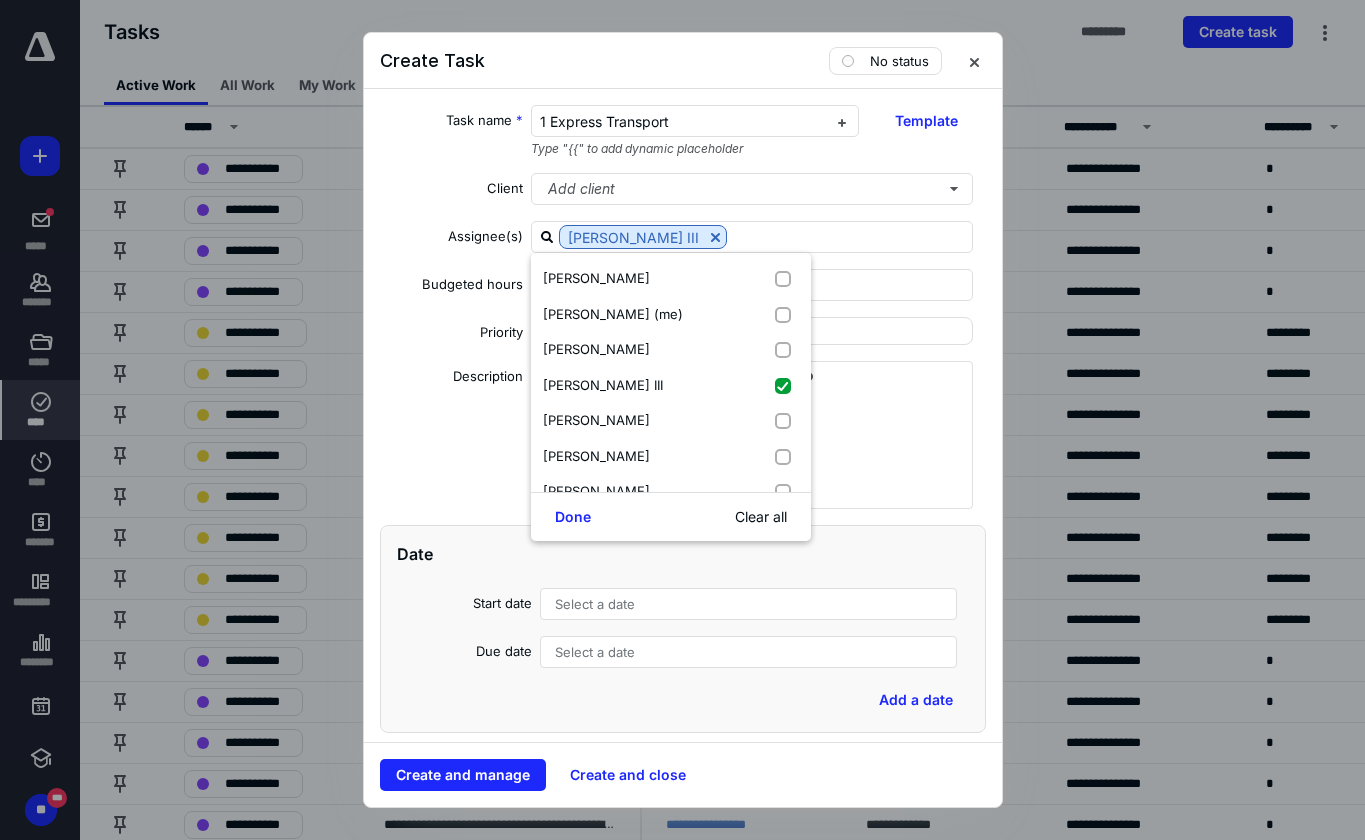 click on "Description" at bounding box center [452, 438] 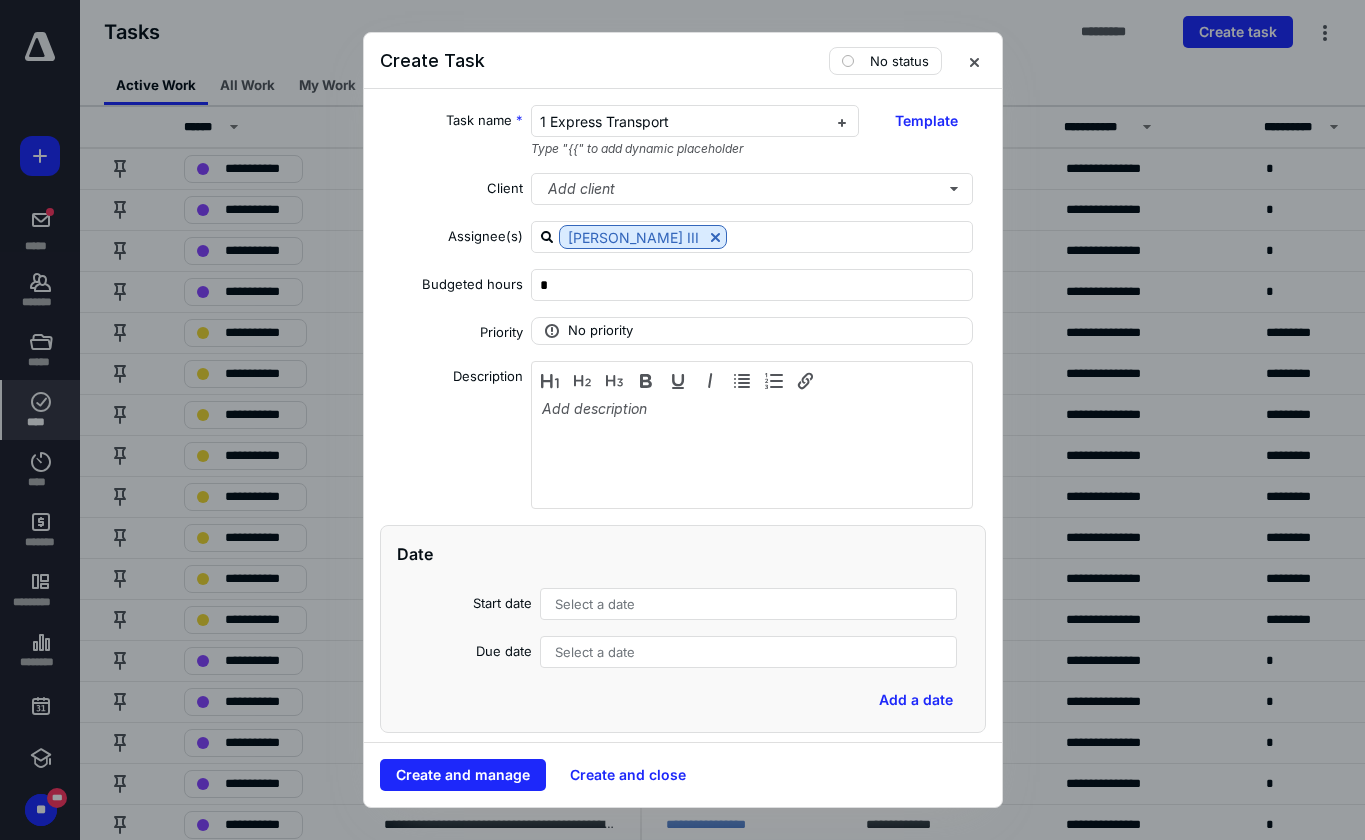 click on "Select a date" at bounding box center [595, 652] 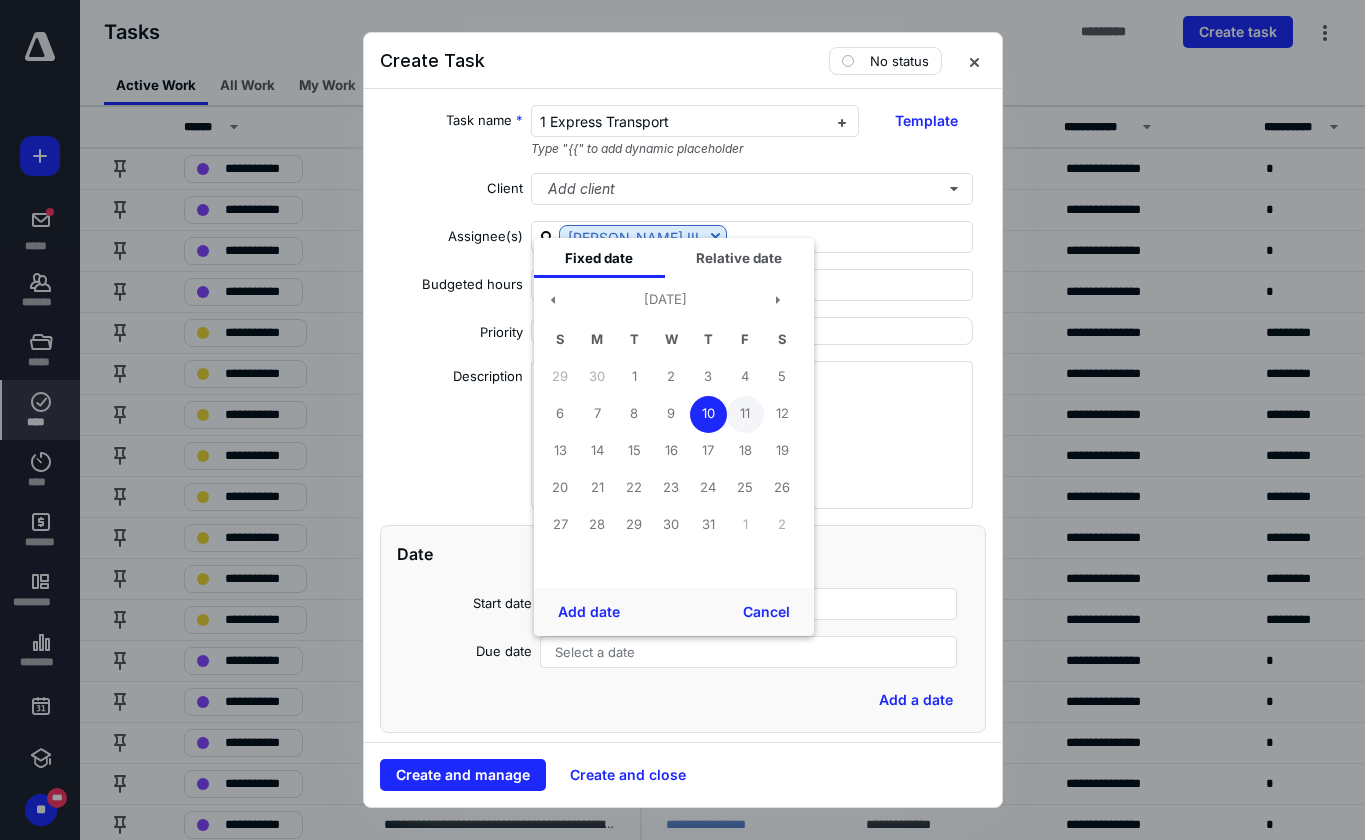 click on "11" at bounding box center [745, 414] 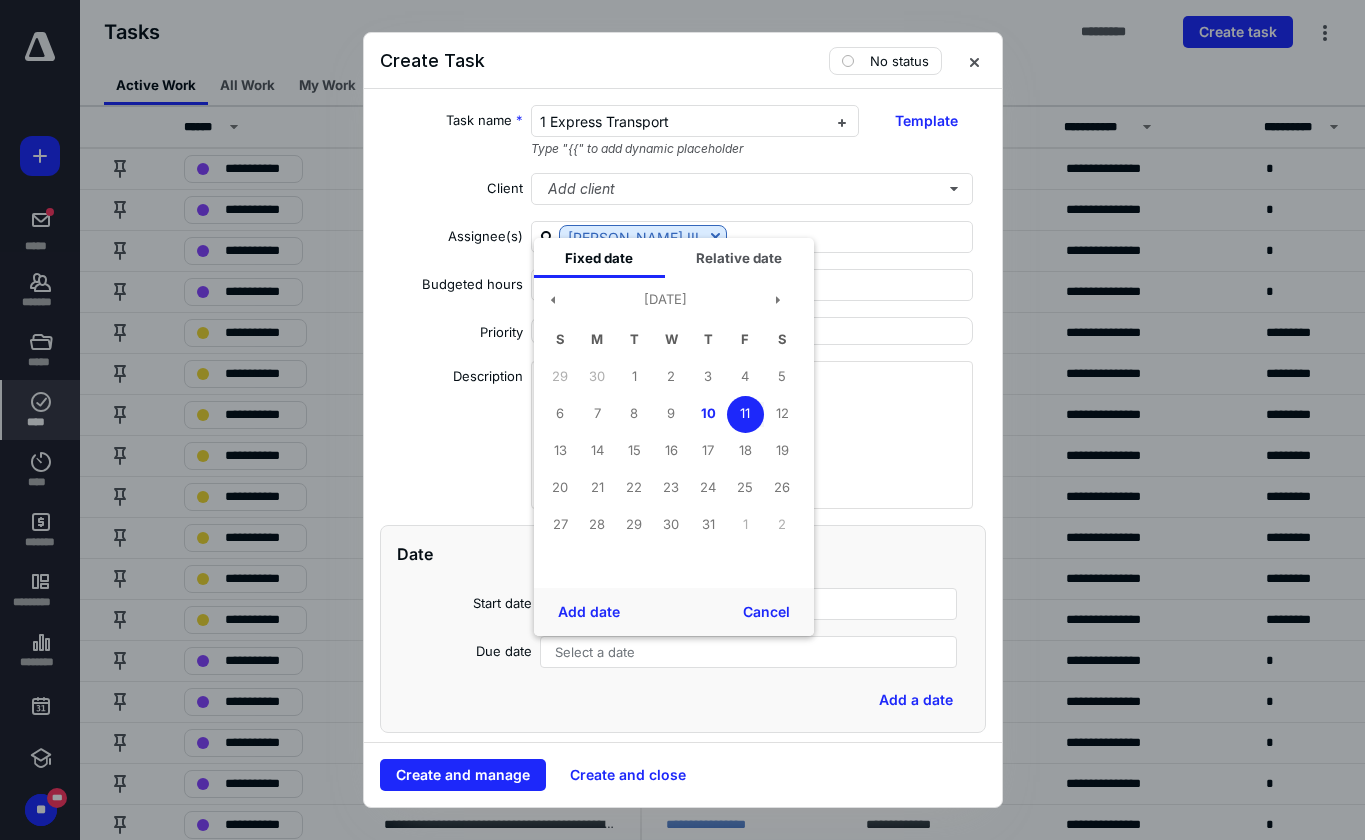 click on "11" at bounding box center (745, 414) 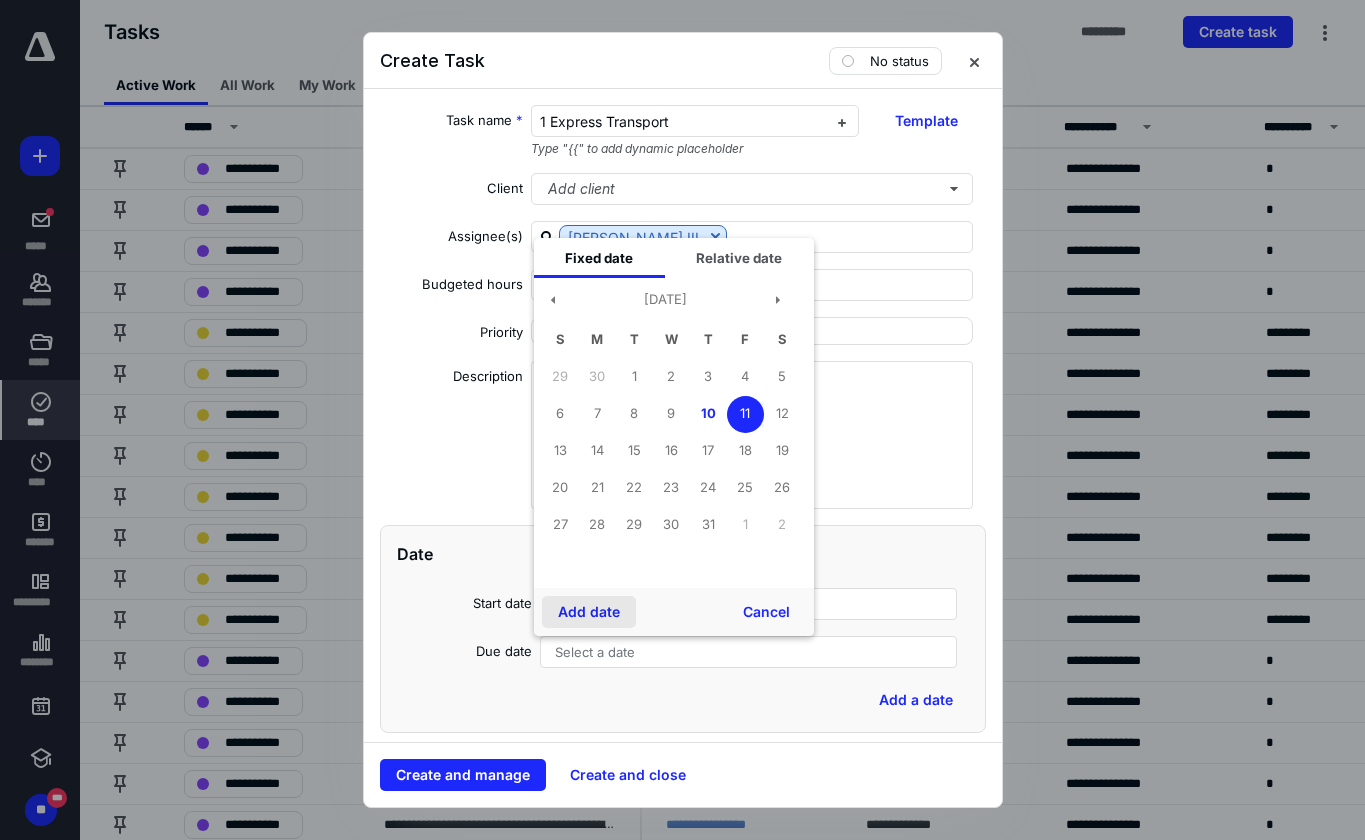 click on "Add date" at bounding box center [589, 612] 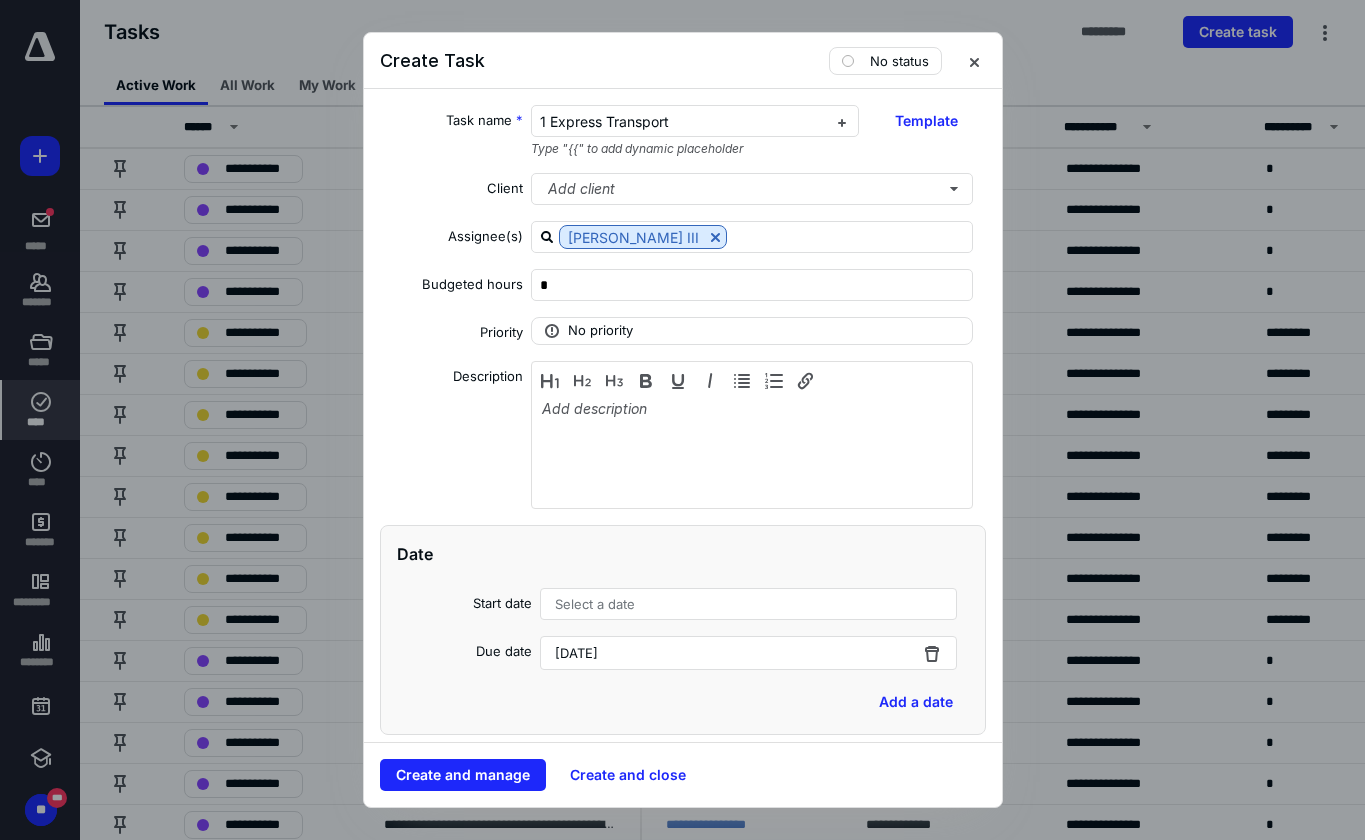 click on "Create and manage Create and close" at bounding box center [683, 775] 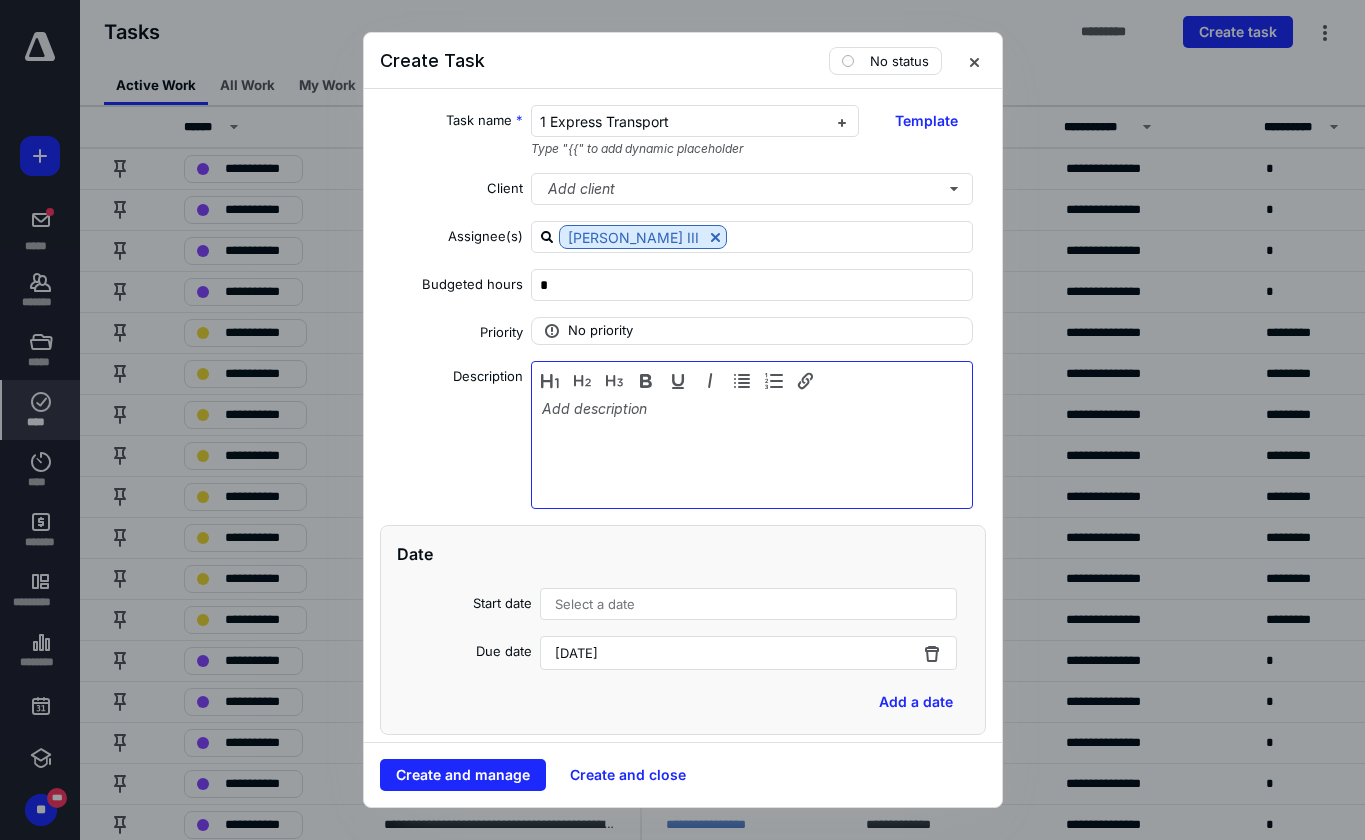 click at bounding box center [752, 450] 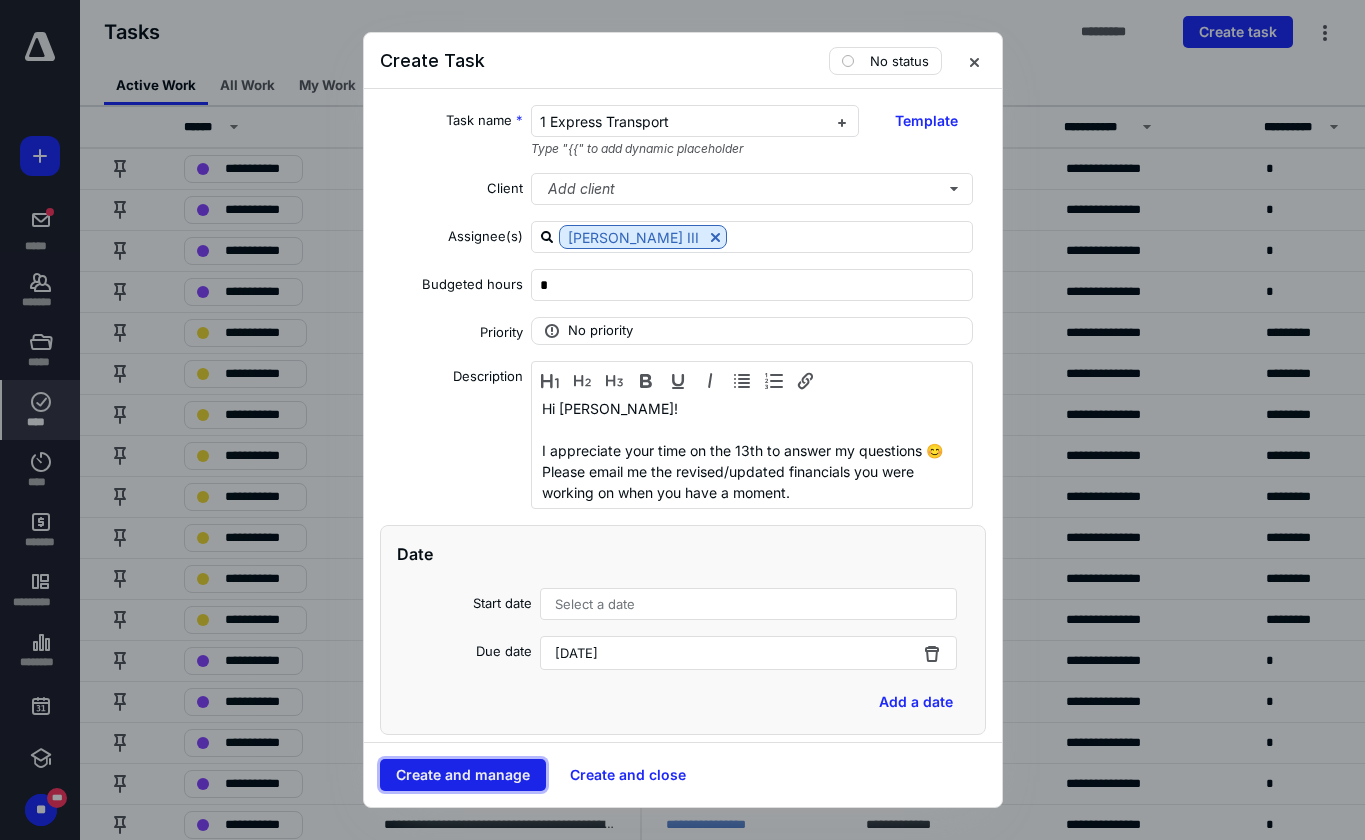 click on "Create and manage" at bounding box center (463, 775) 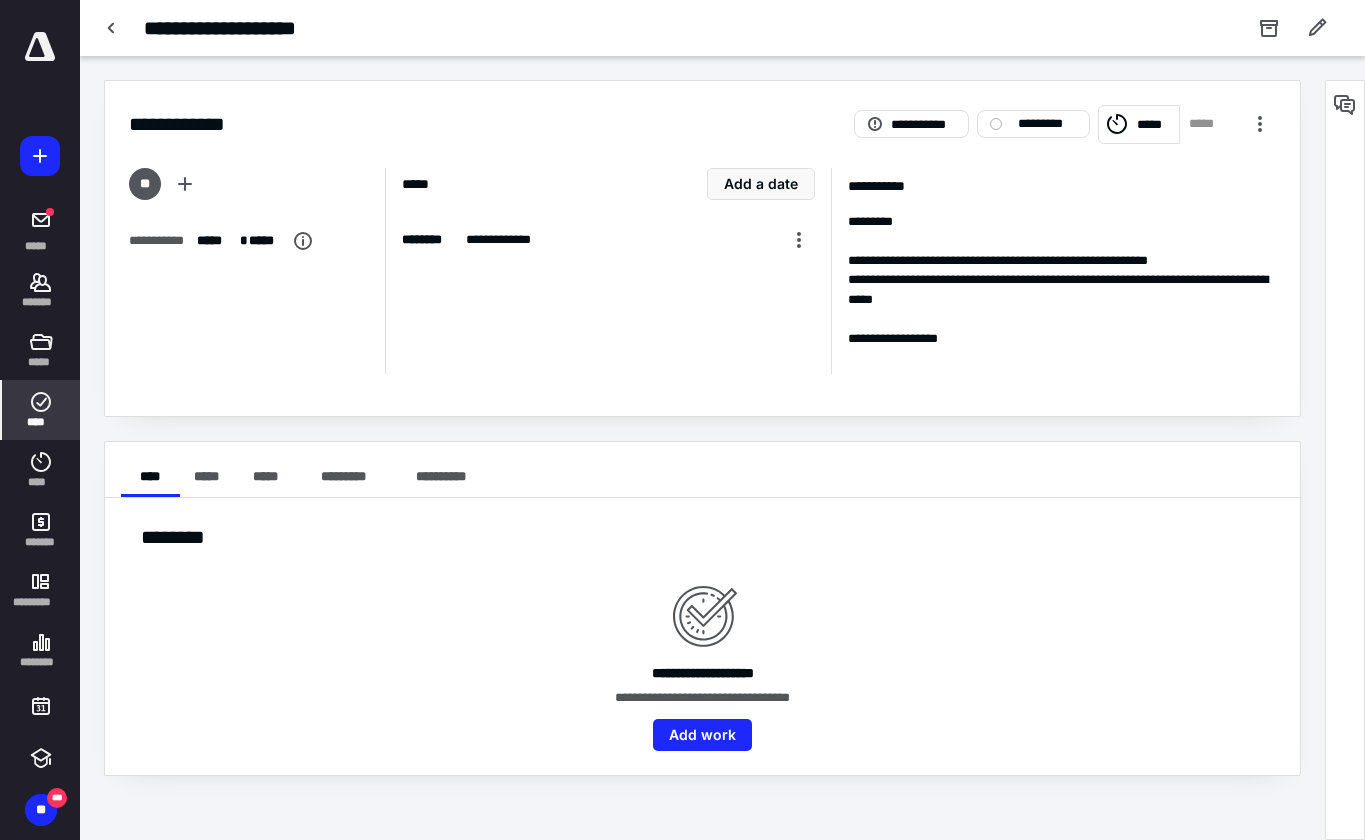 click on "**********" at bounding box center [702, 448] 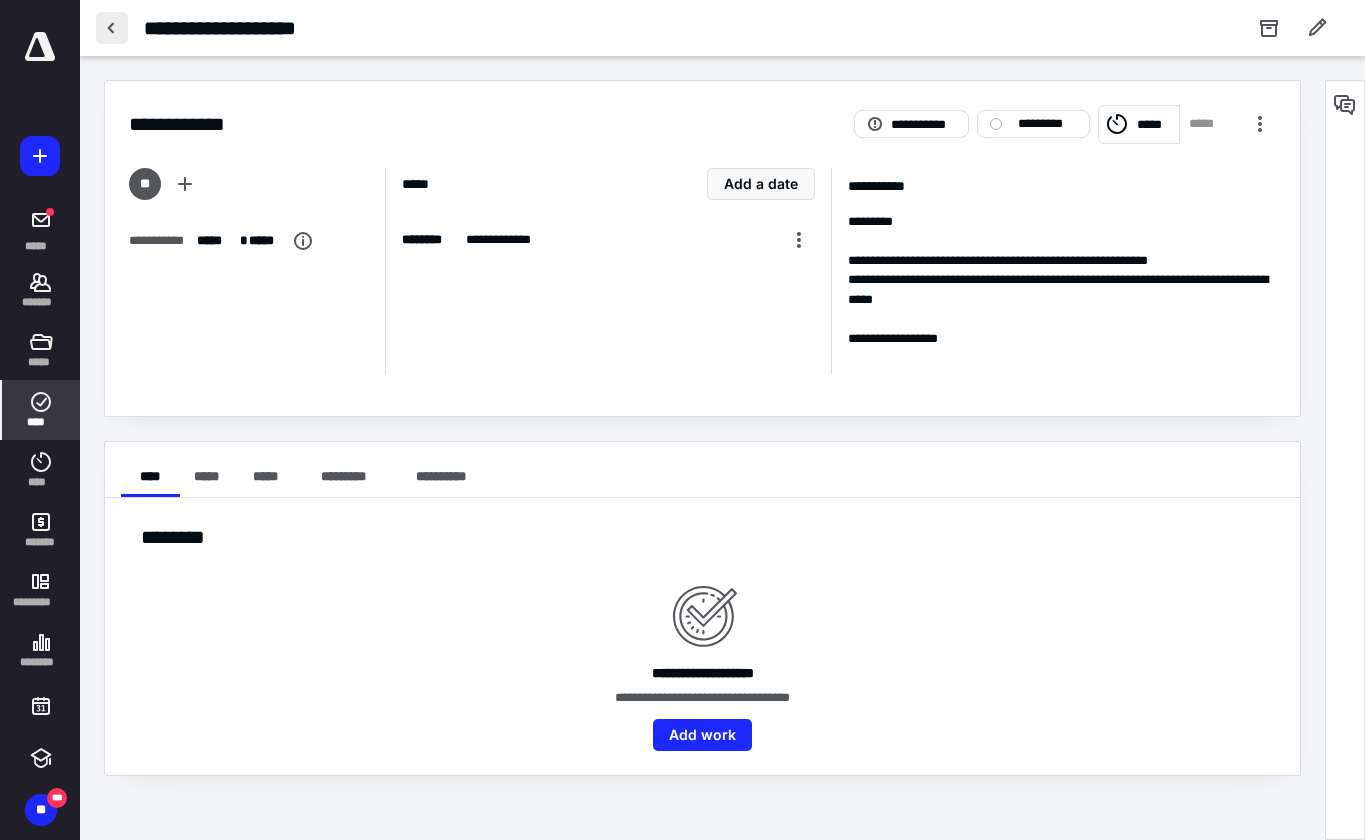 click at bounding box center (112, 28) 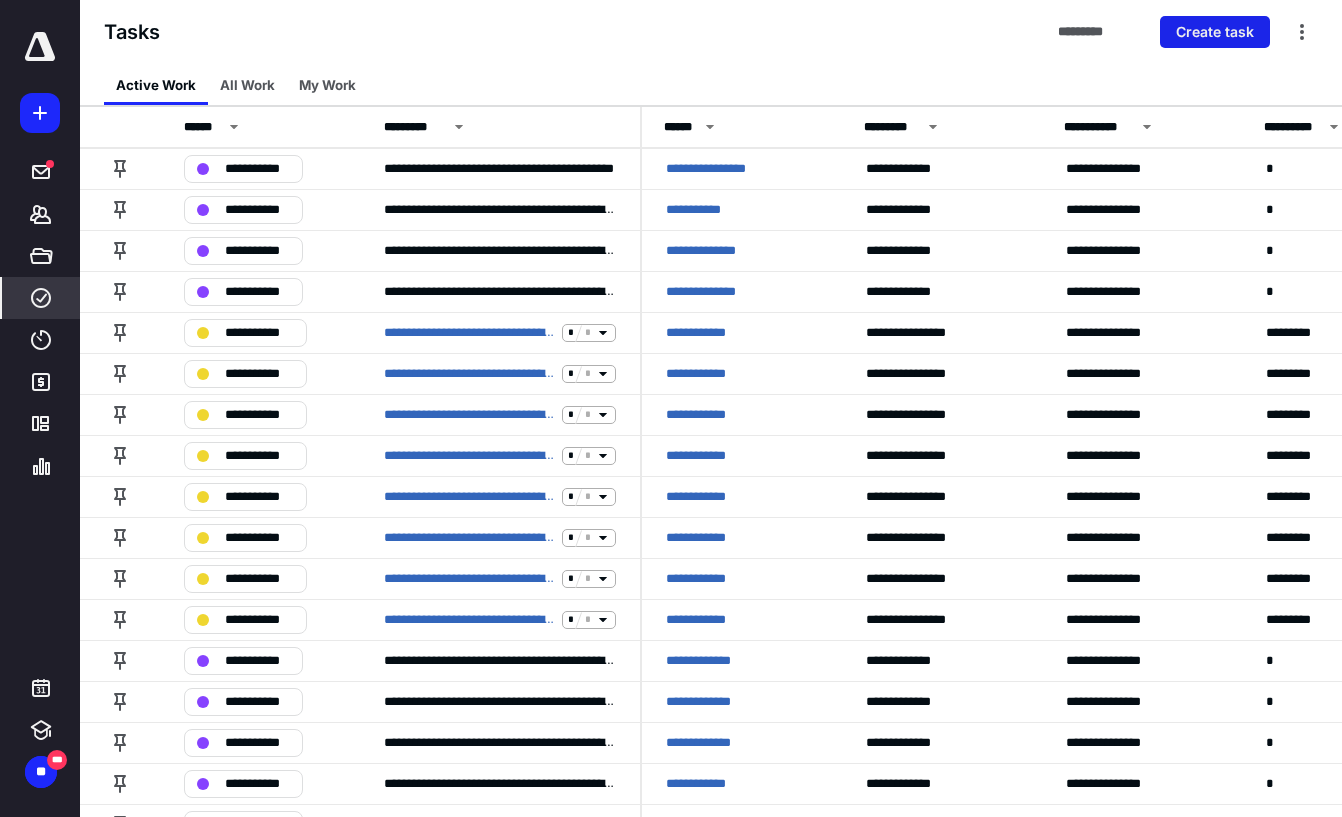 click on "Create task" at bounding box center [1215, 32] 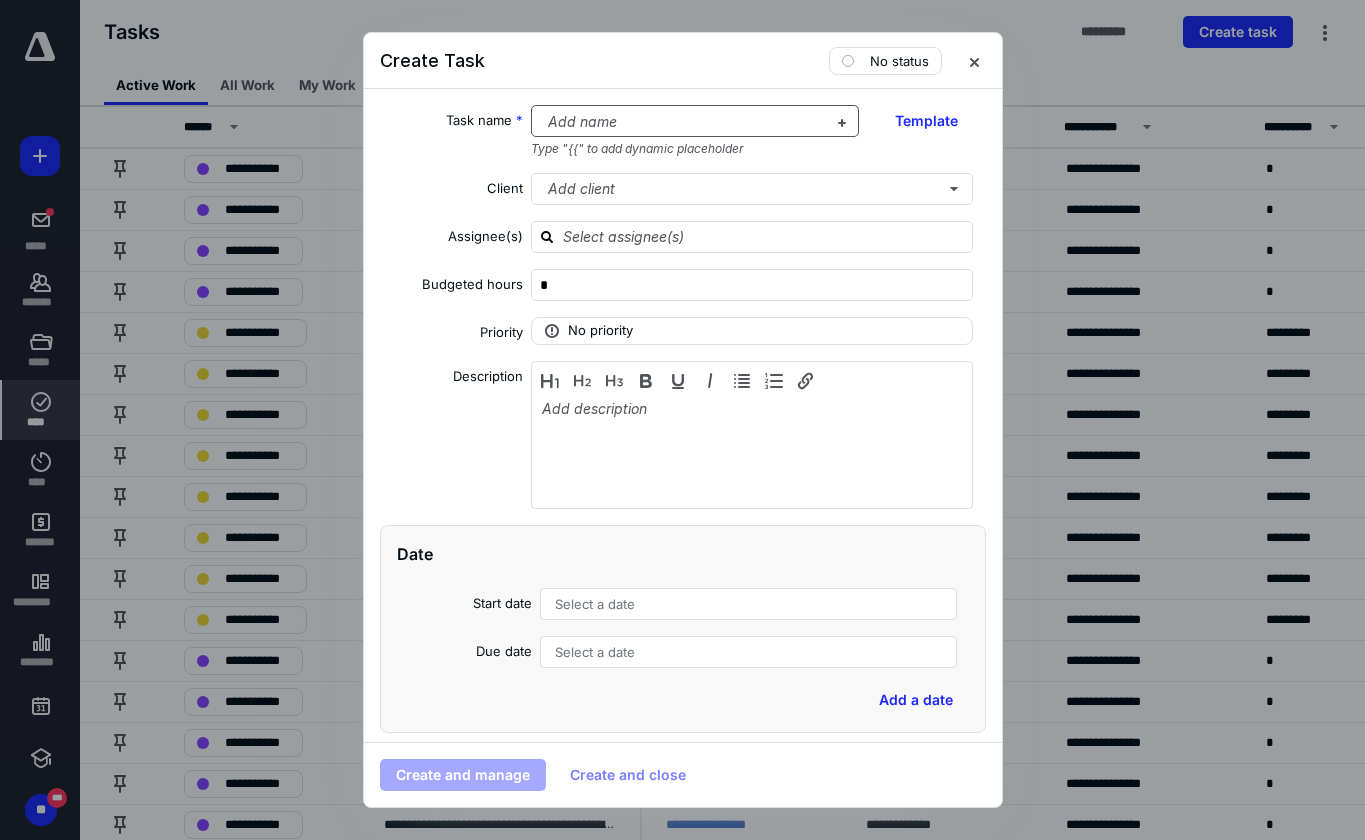 click at bounding box center [683, 122] 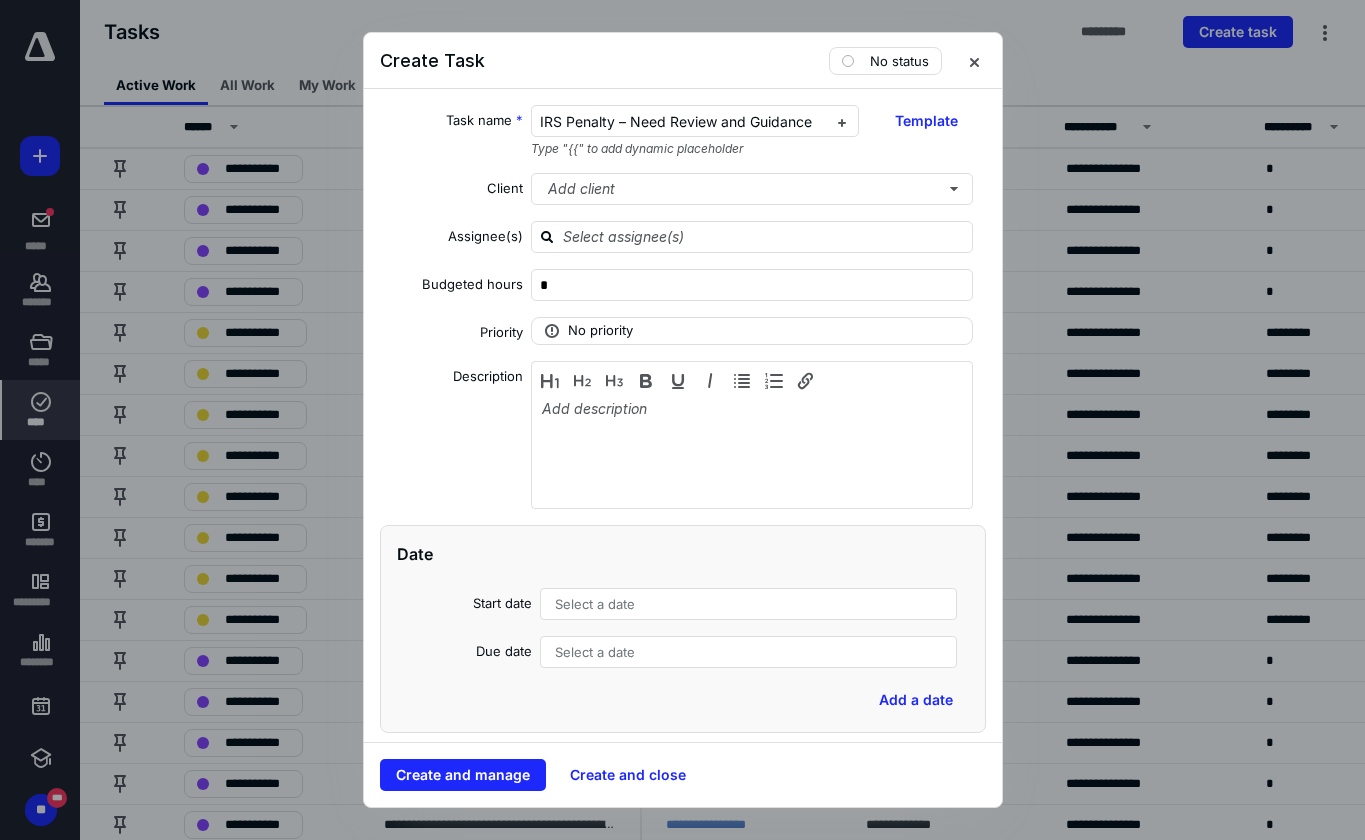 click on "Create and manage Create and close" at bounding box center (683, 775) 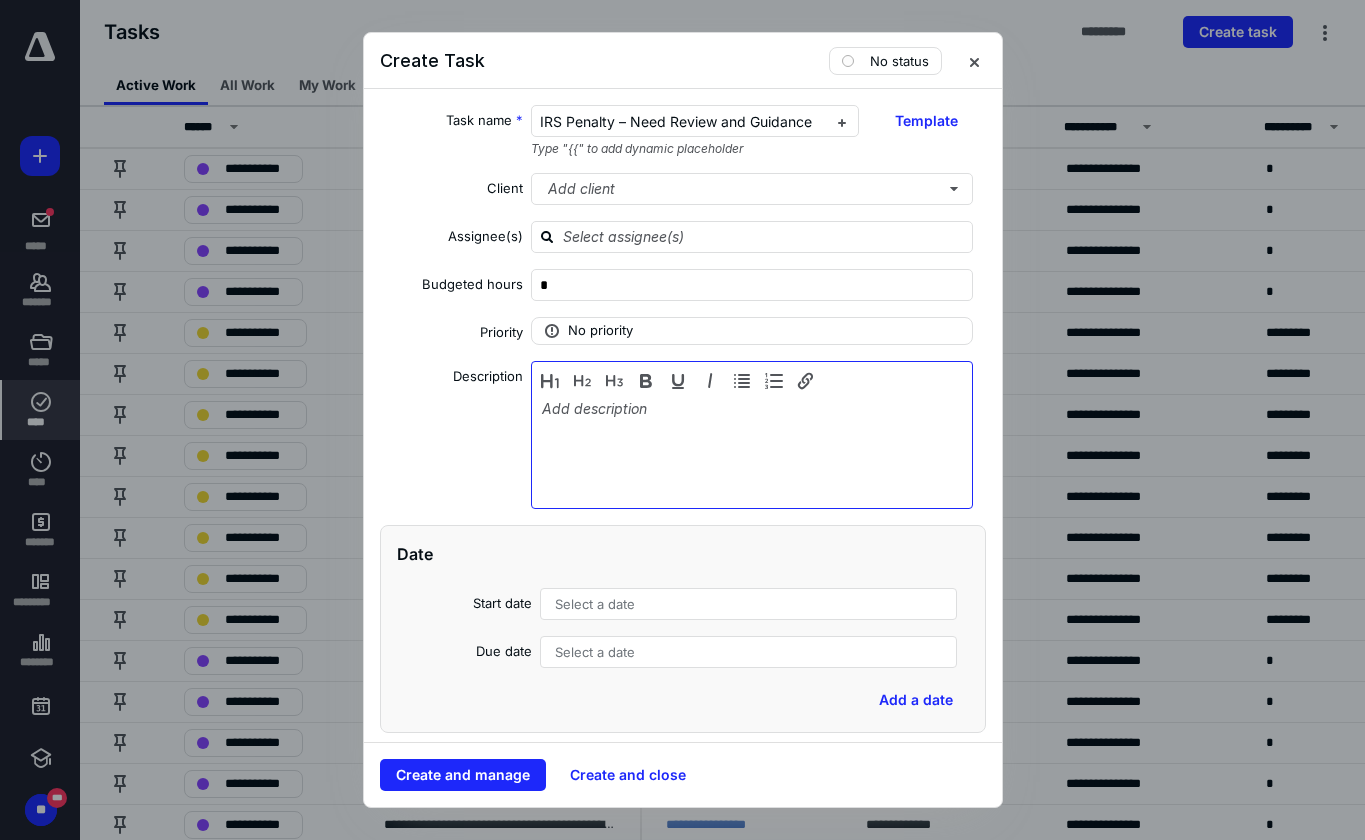 click at bounding box center (752, 450) 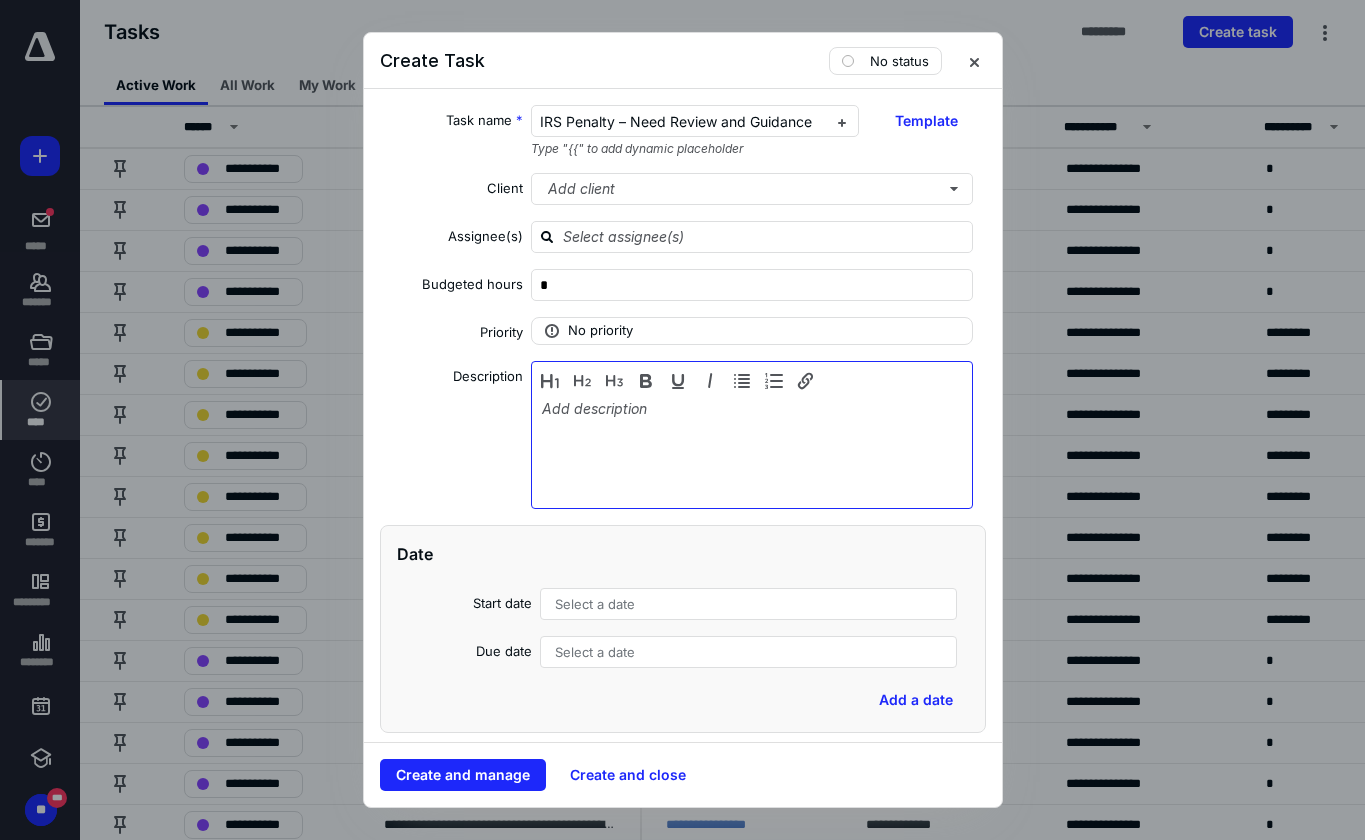 type 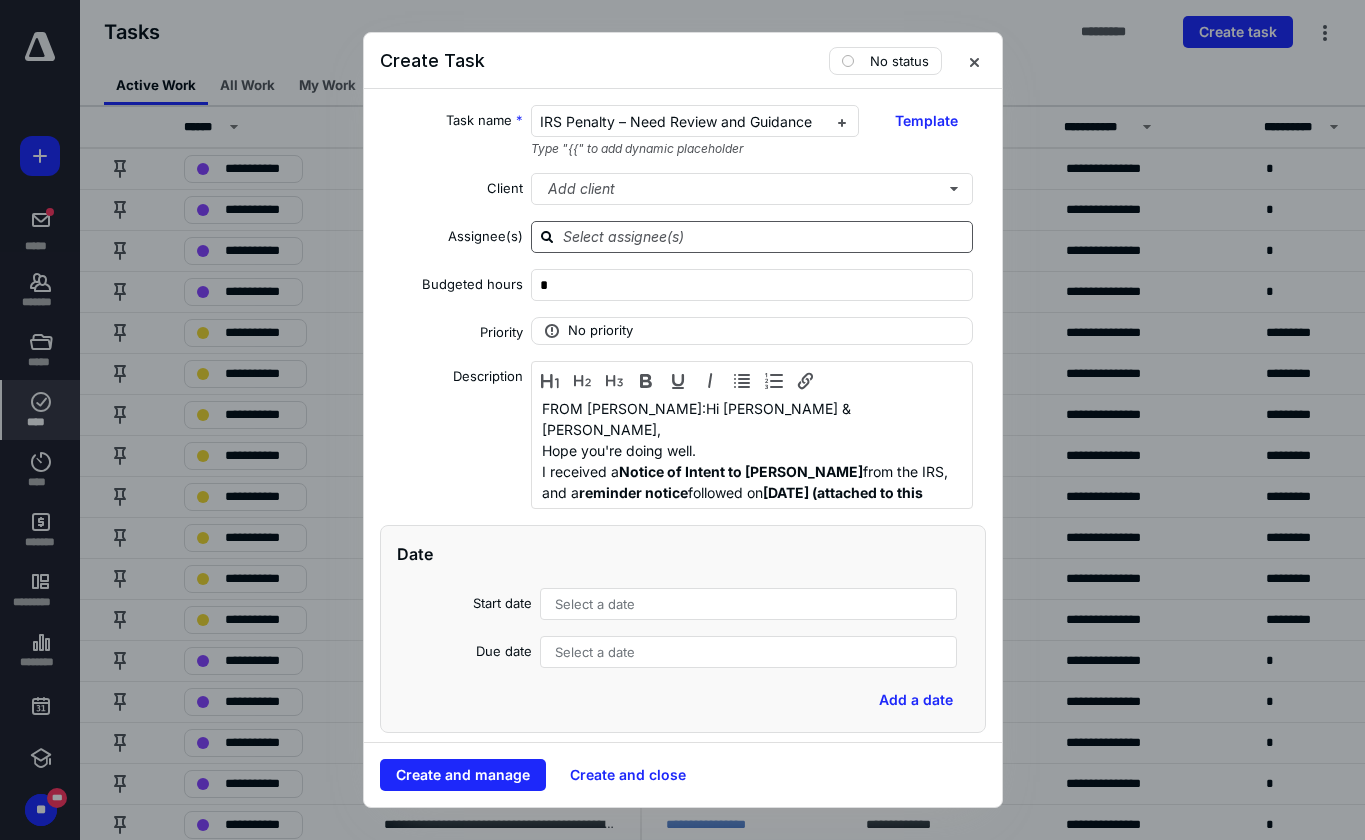 click at bounding box center (764, 236) 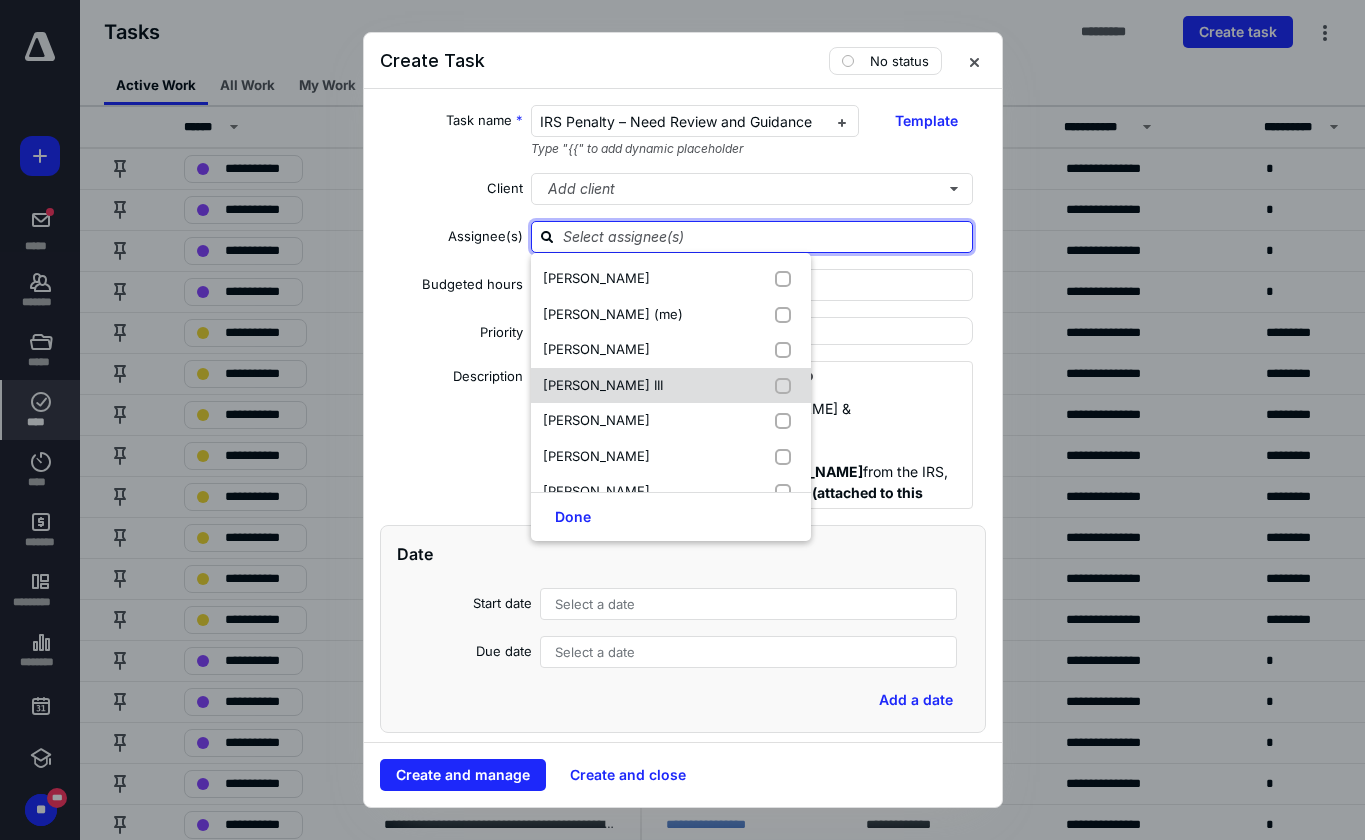 click on "[PERSON_NAME] III" at bounding box center [603, 385] 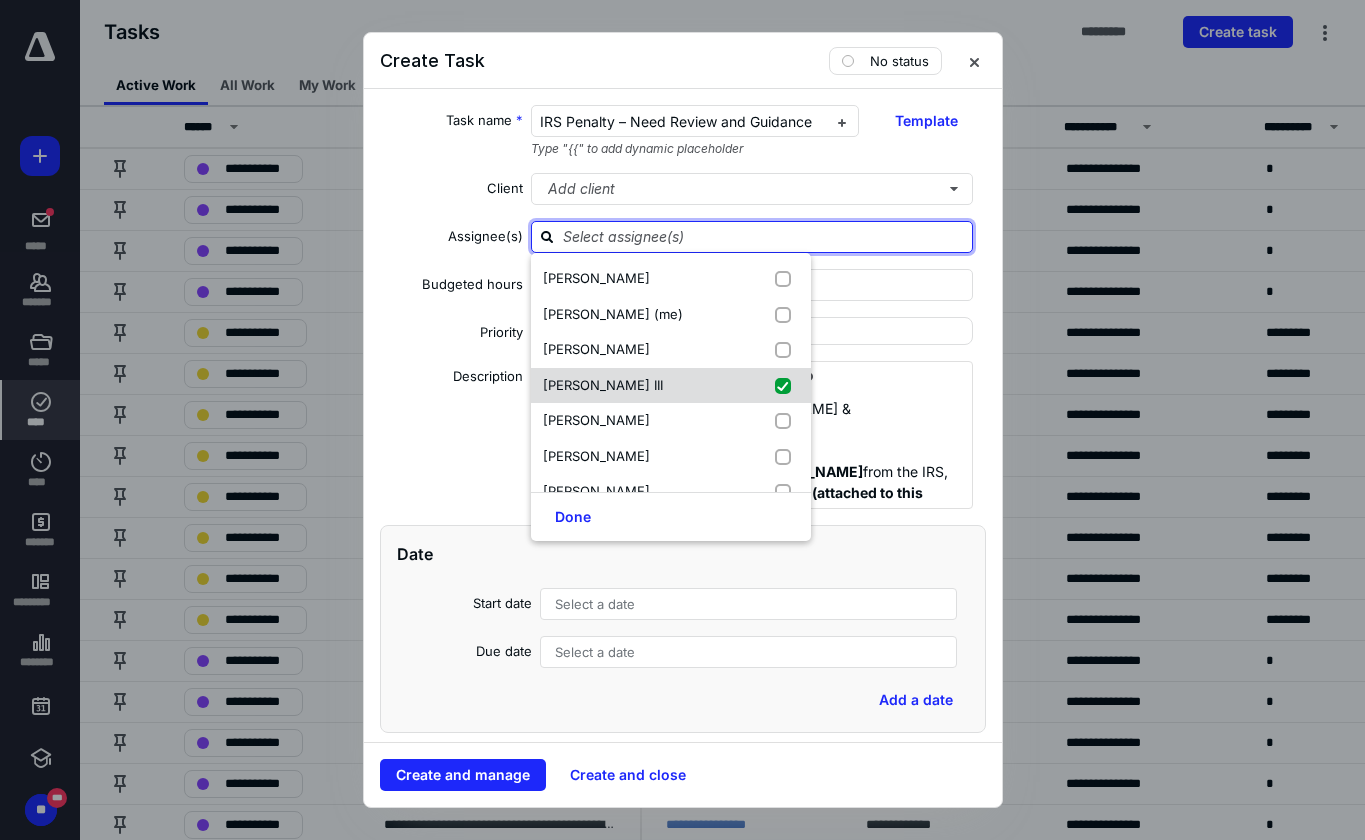 checkbox on "true" 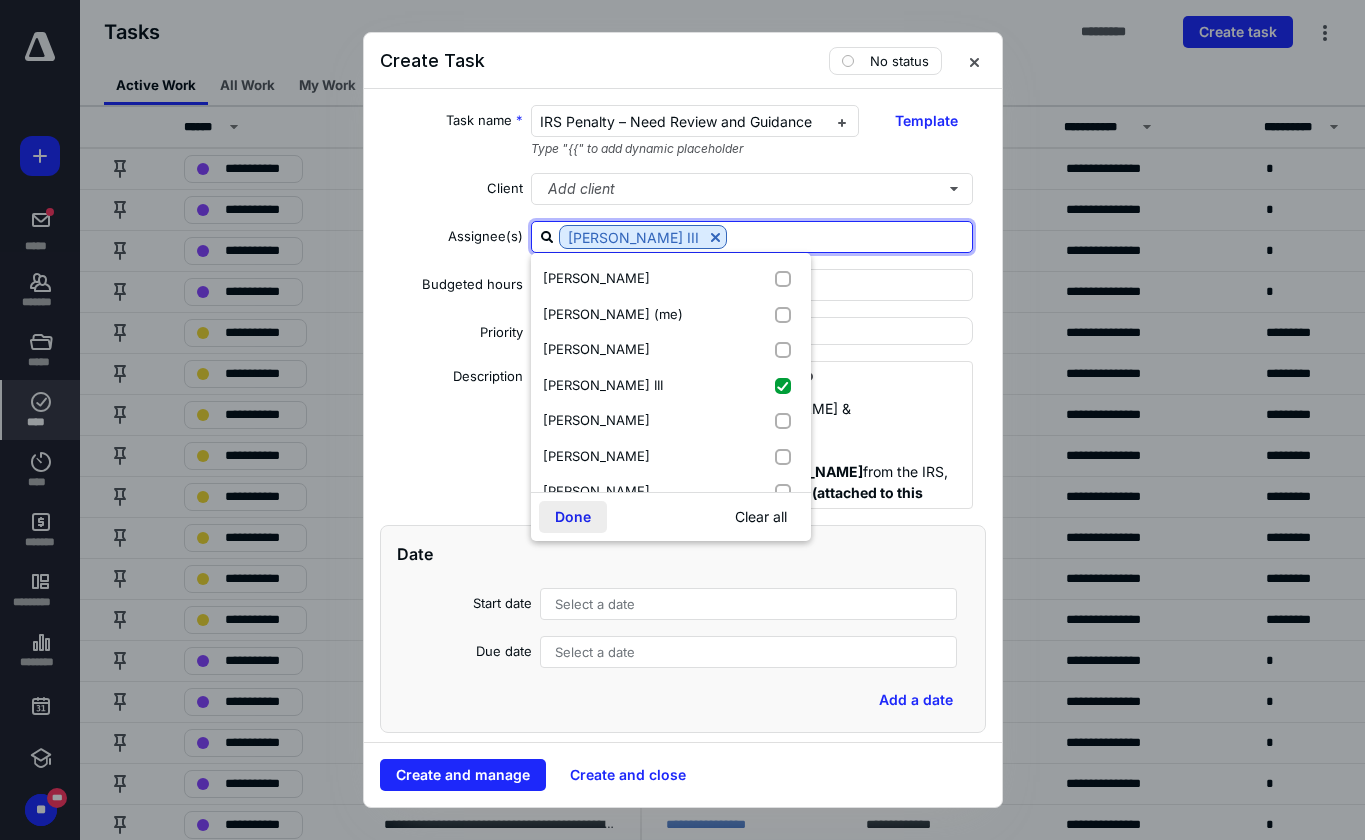 click on "Done" at bounding box center [573, 517] 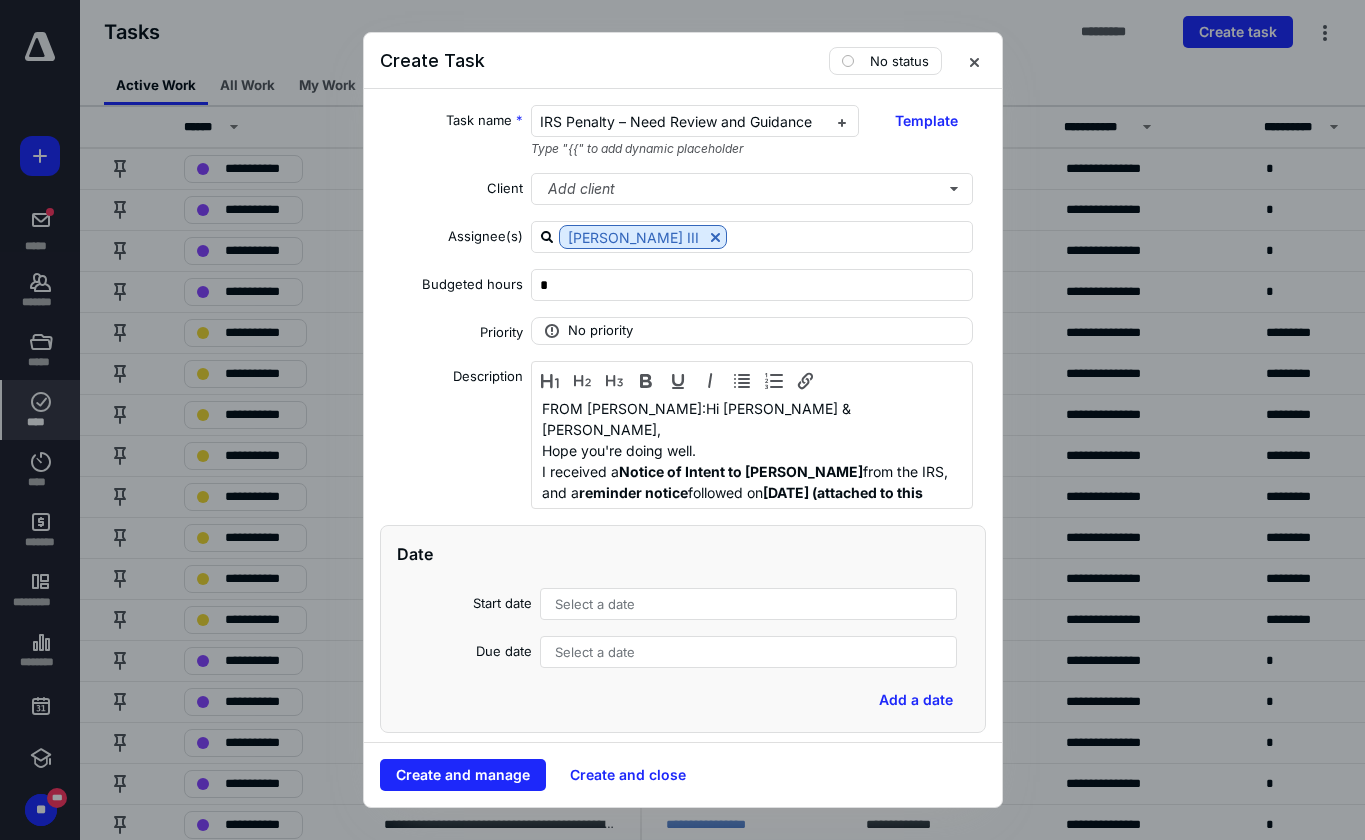 click on "Select a date" at bounding box center [595, 652] 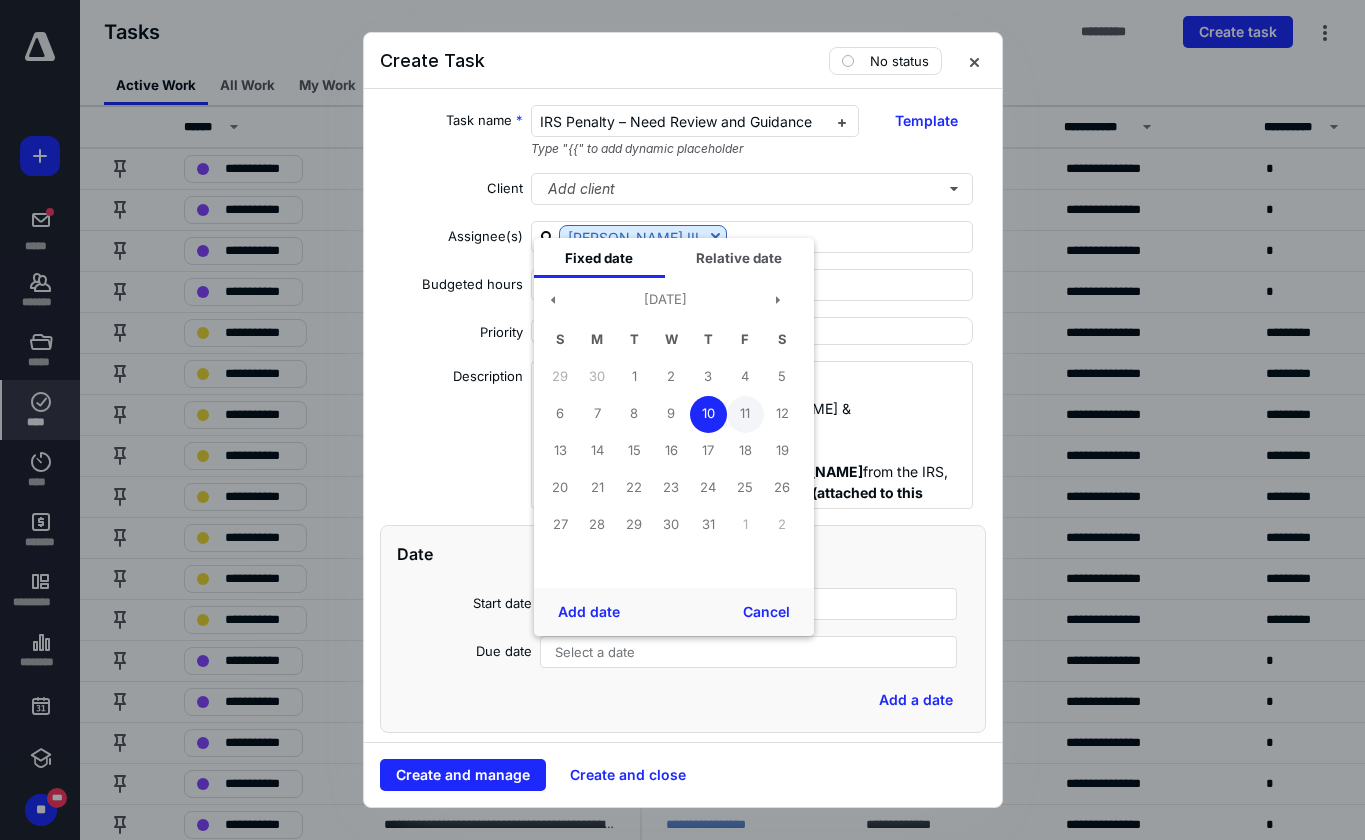 click on "11" at bounding box center (745, 414) 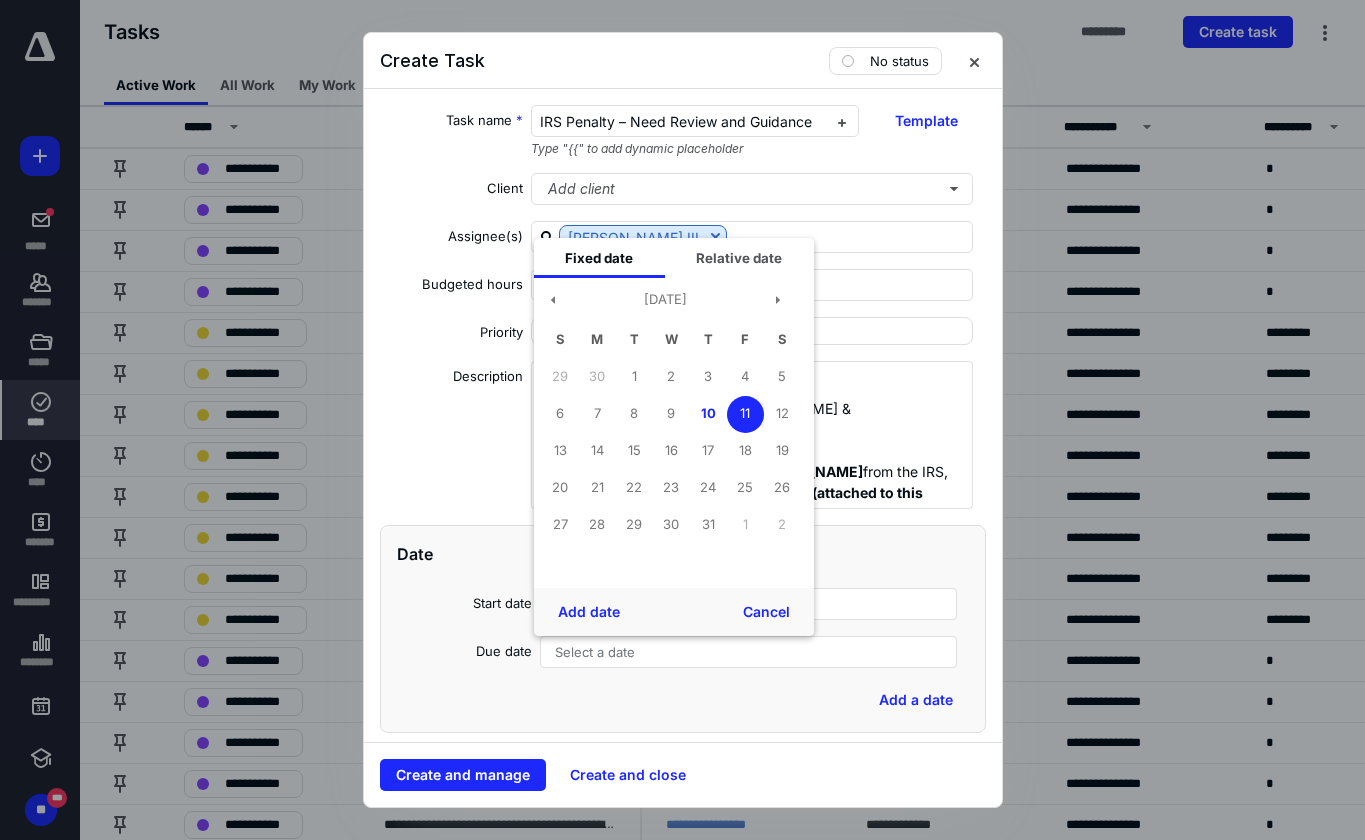 click on "Add date" at bounding box center [589, 612] 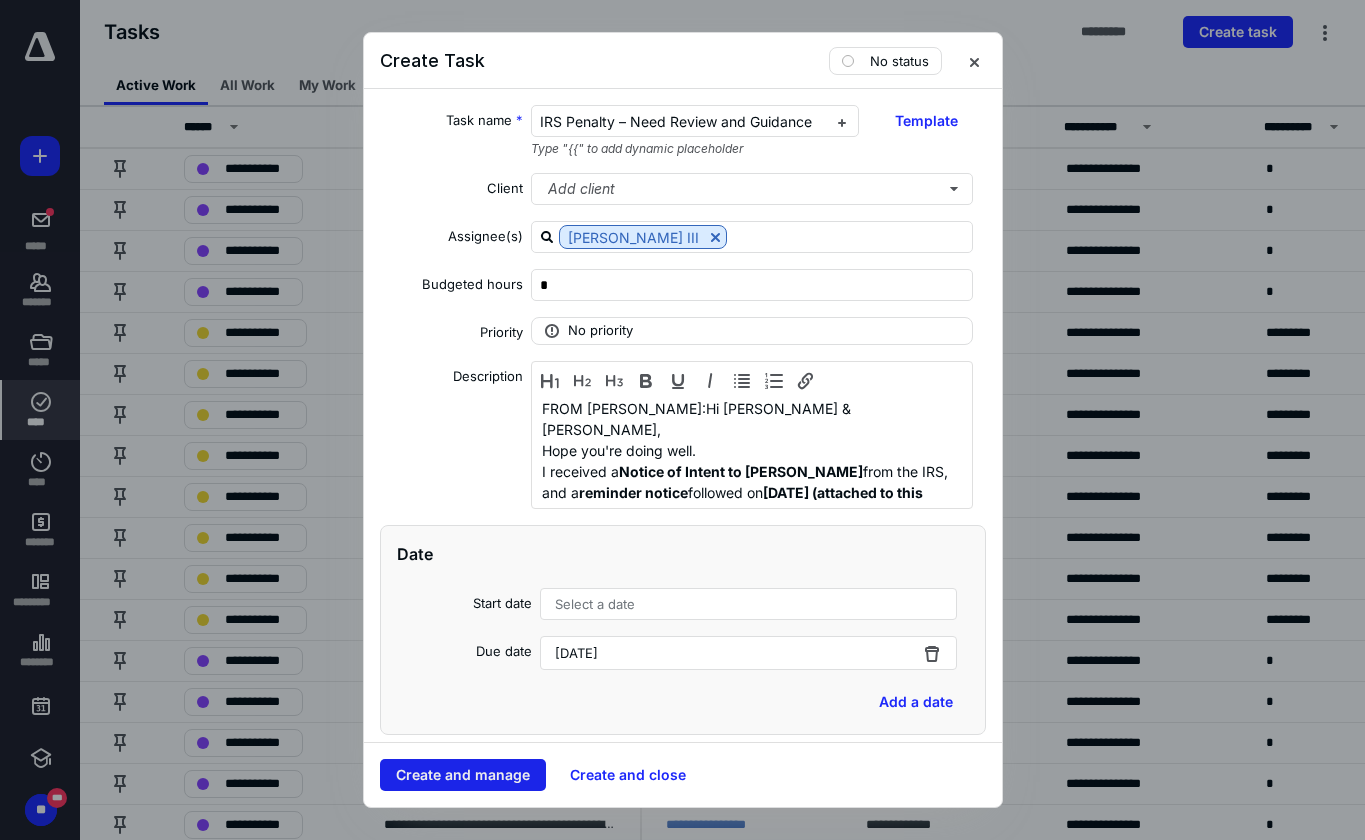 click on "Create and manage" at bounding box center [463, 775] 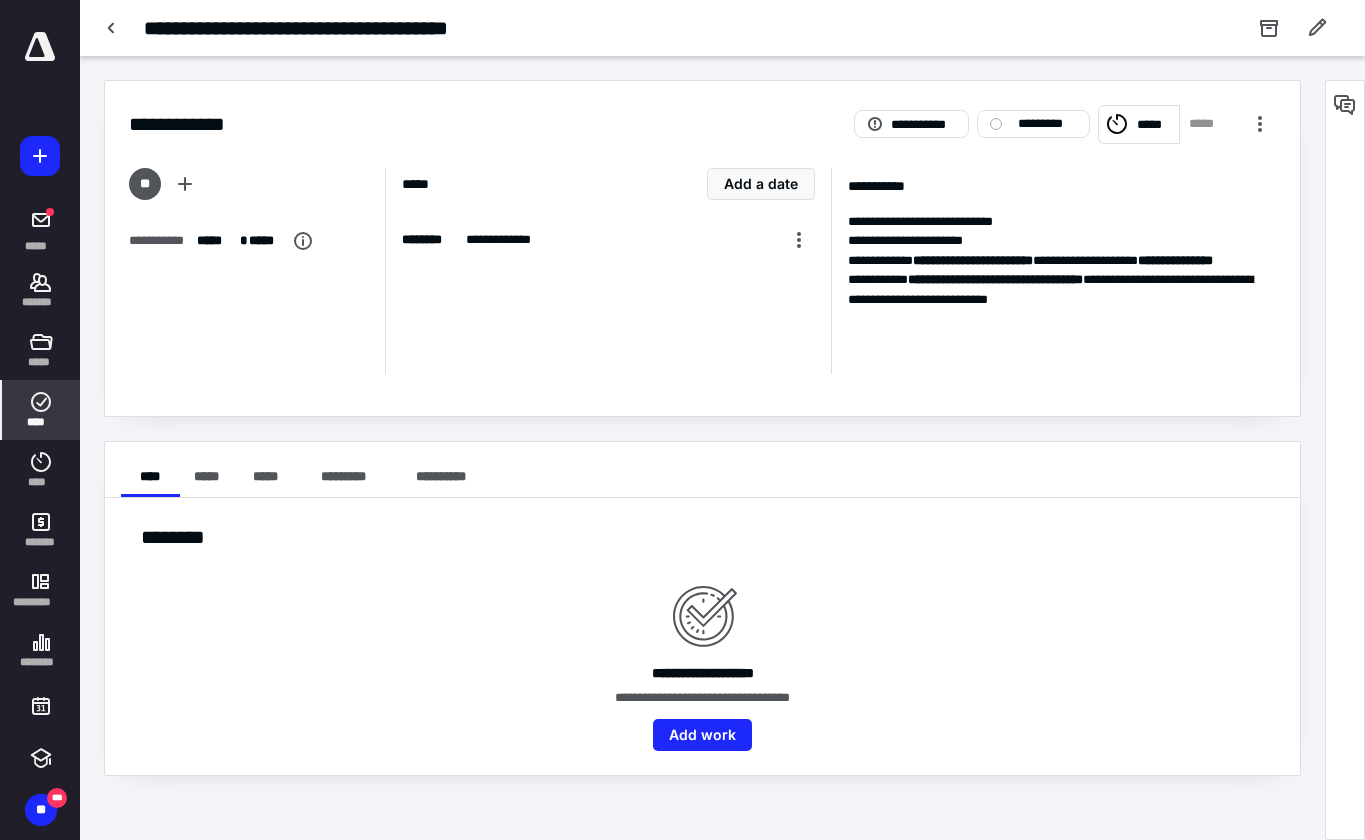 click on "**********" at bounding box center [702, 636] 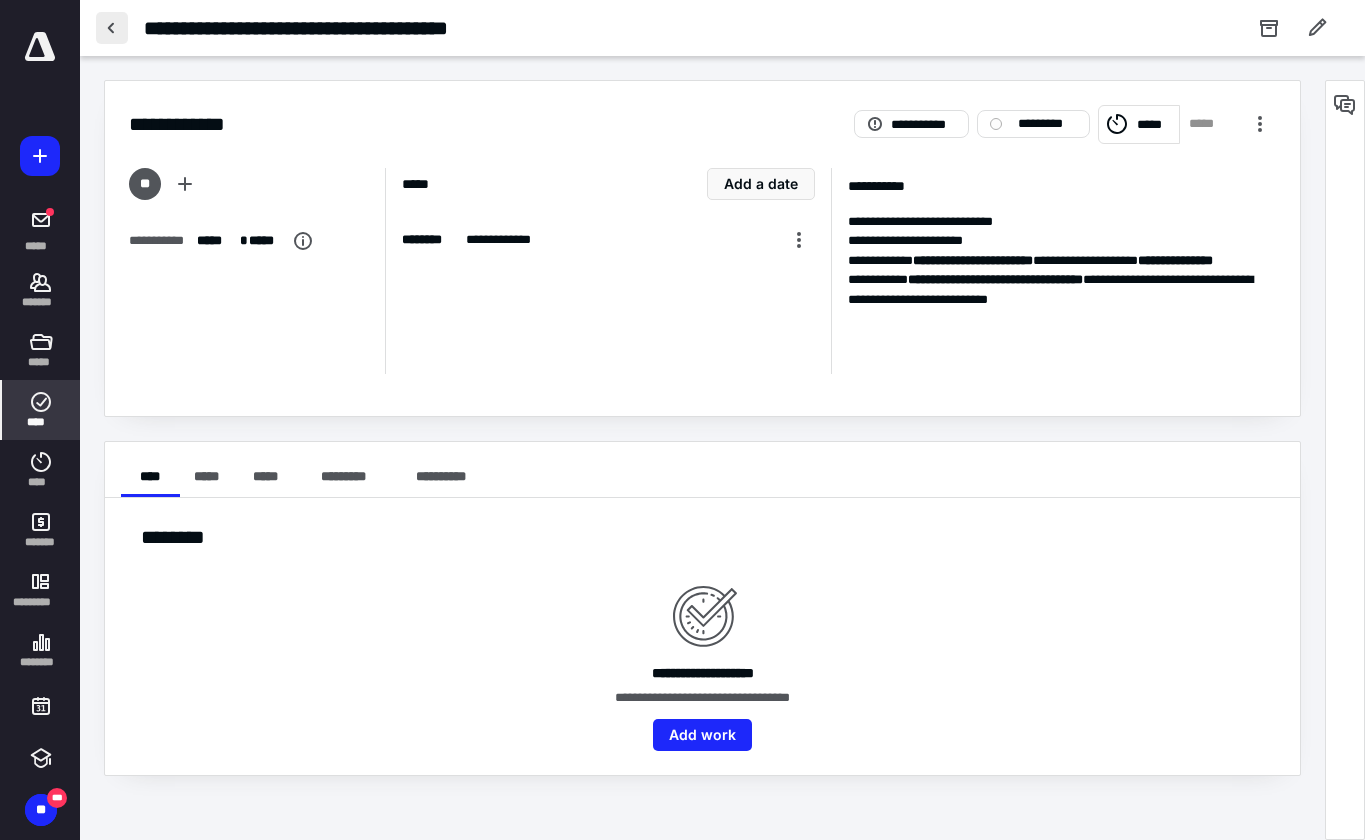 click at bounding box center (112, 28) 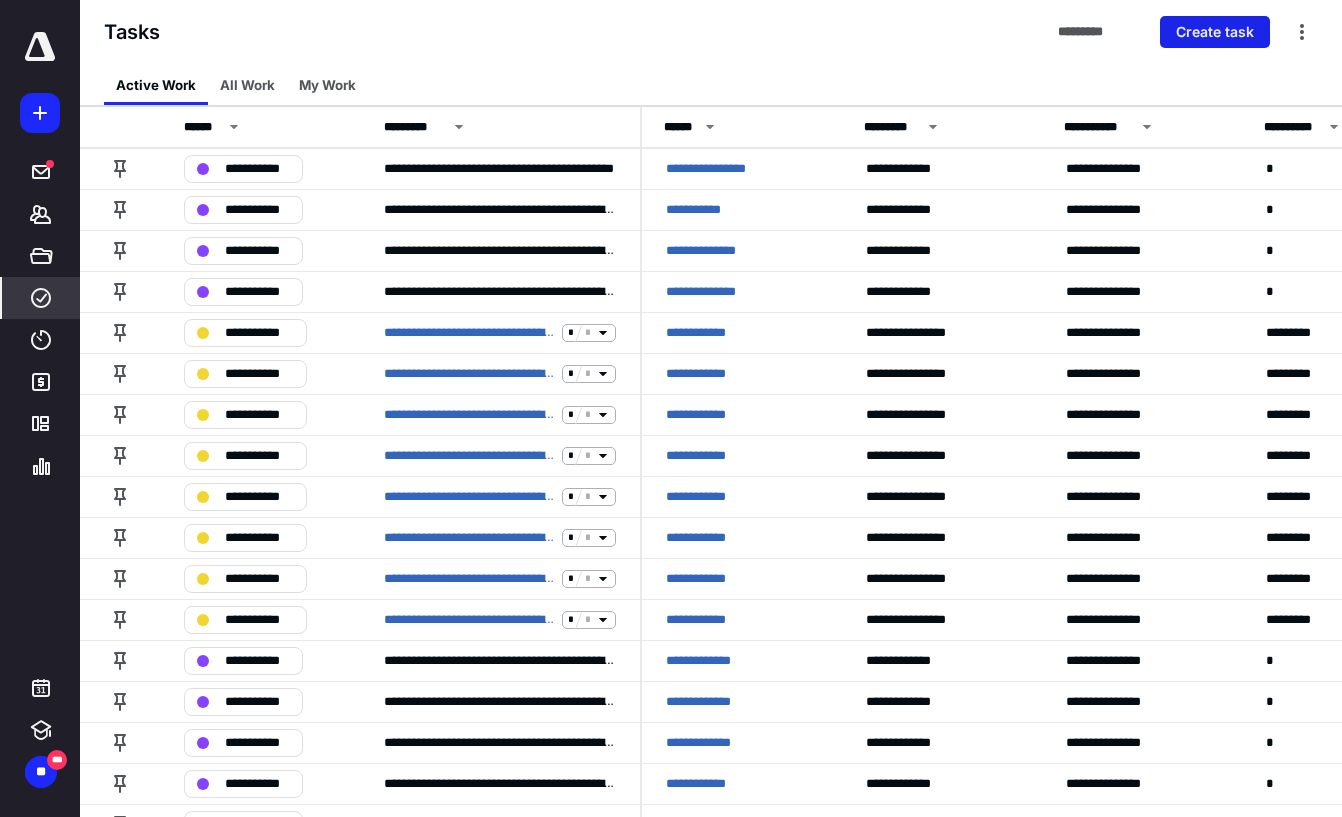 click on "Create task" at bounding box center [1215, 32] 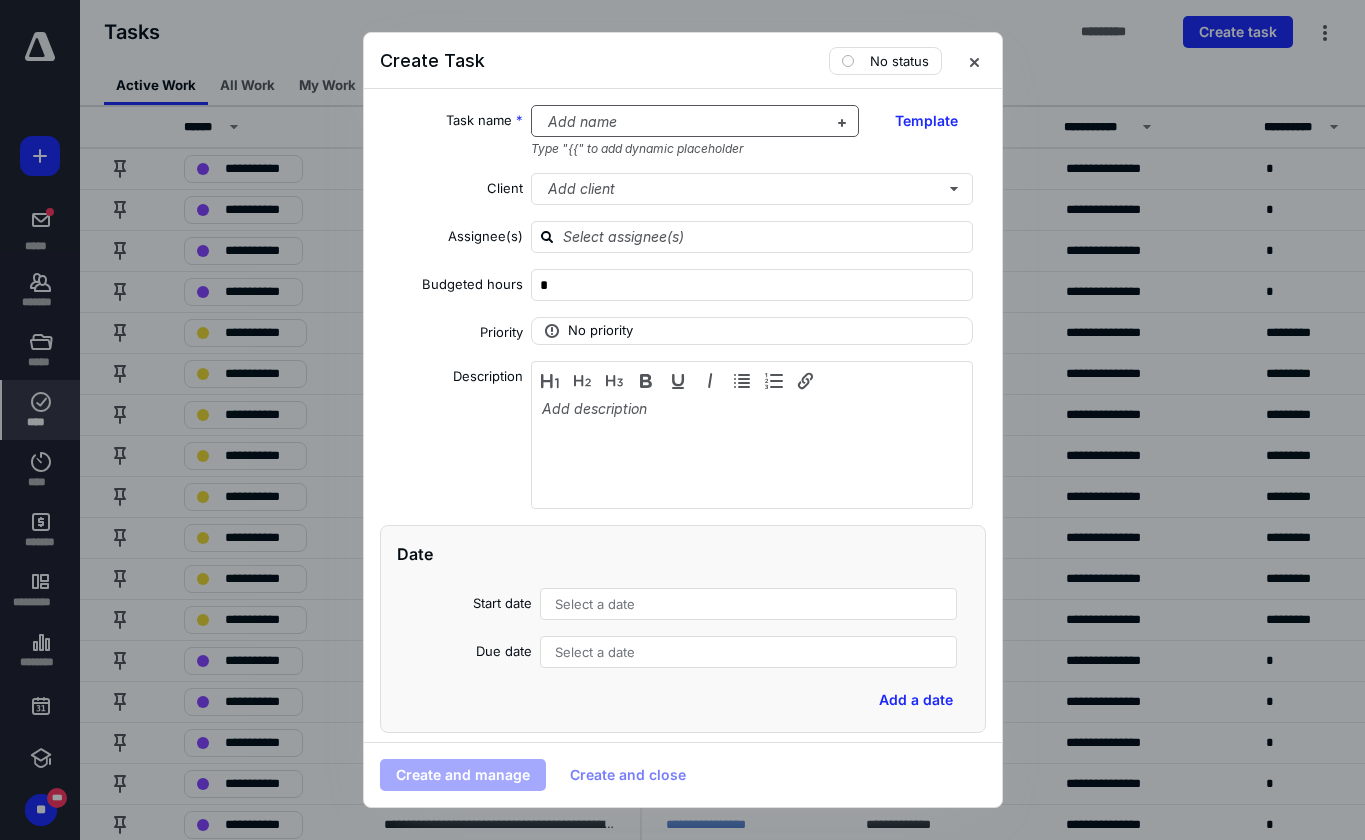 click at bounding box center (683, 122) 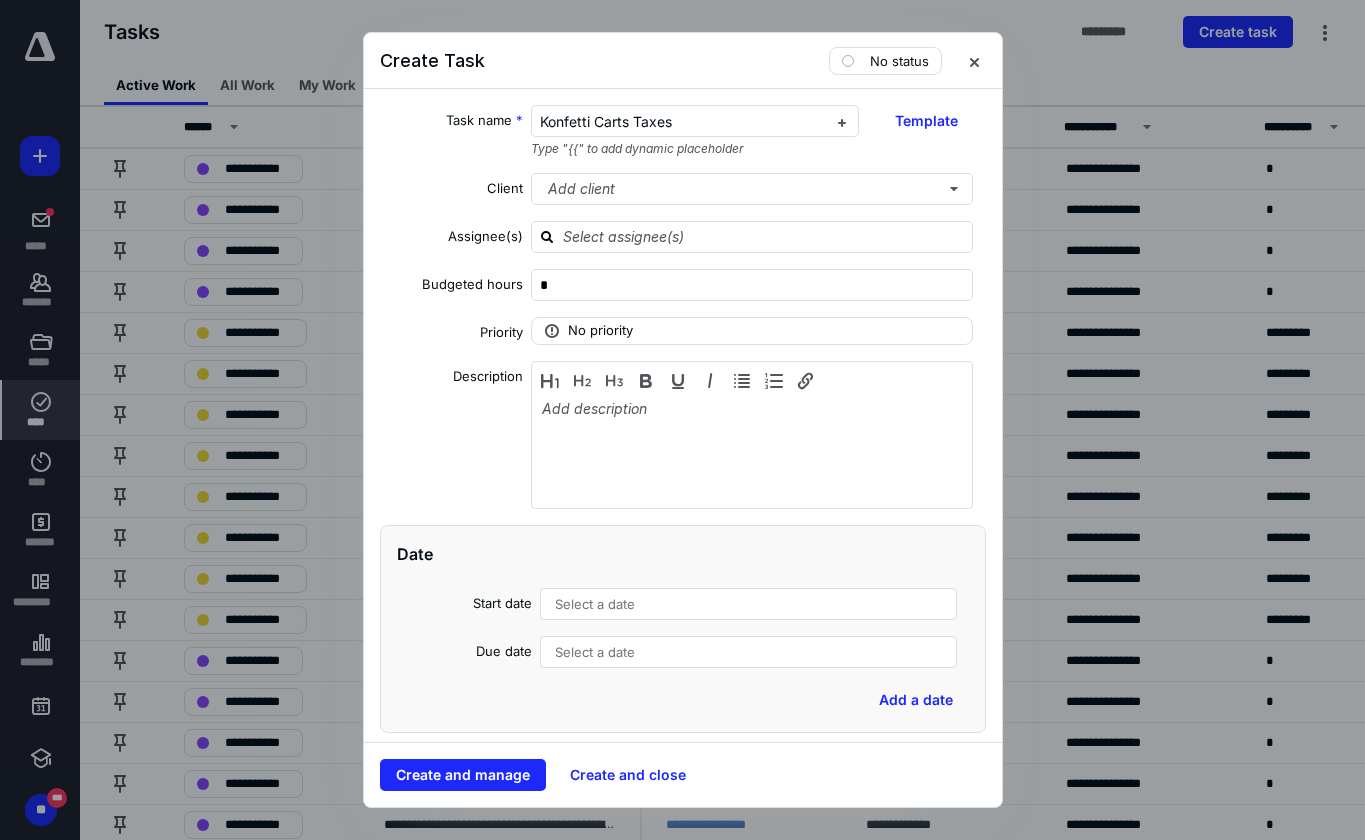 click on "Create and manage Create and close" at bounding box center [683, 775] 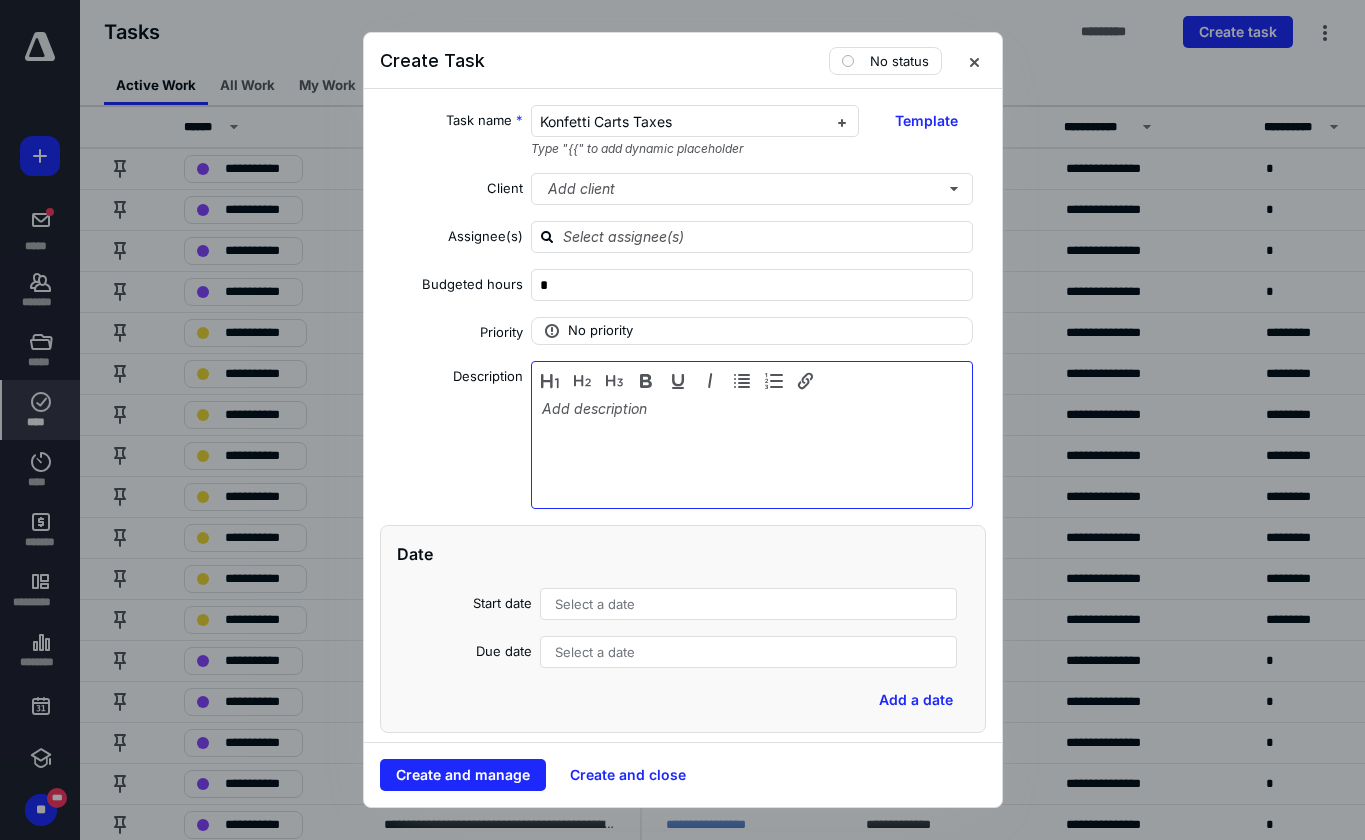 click at bounding box center [752, 450] 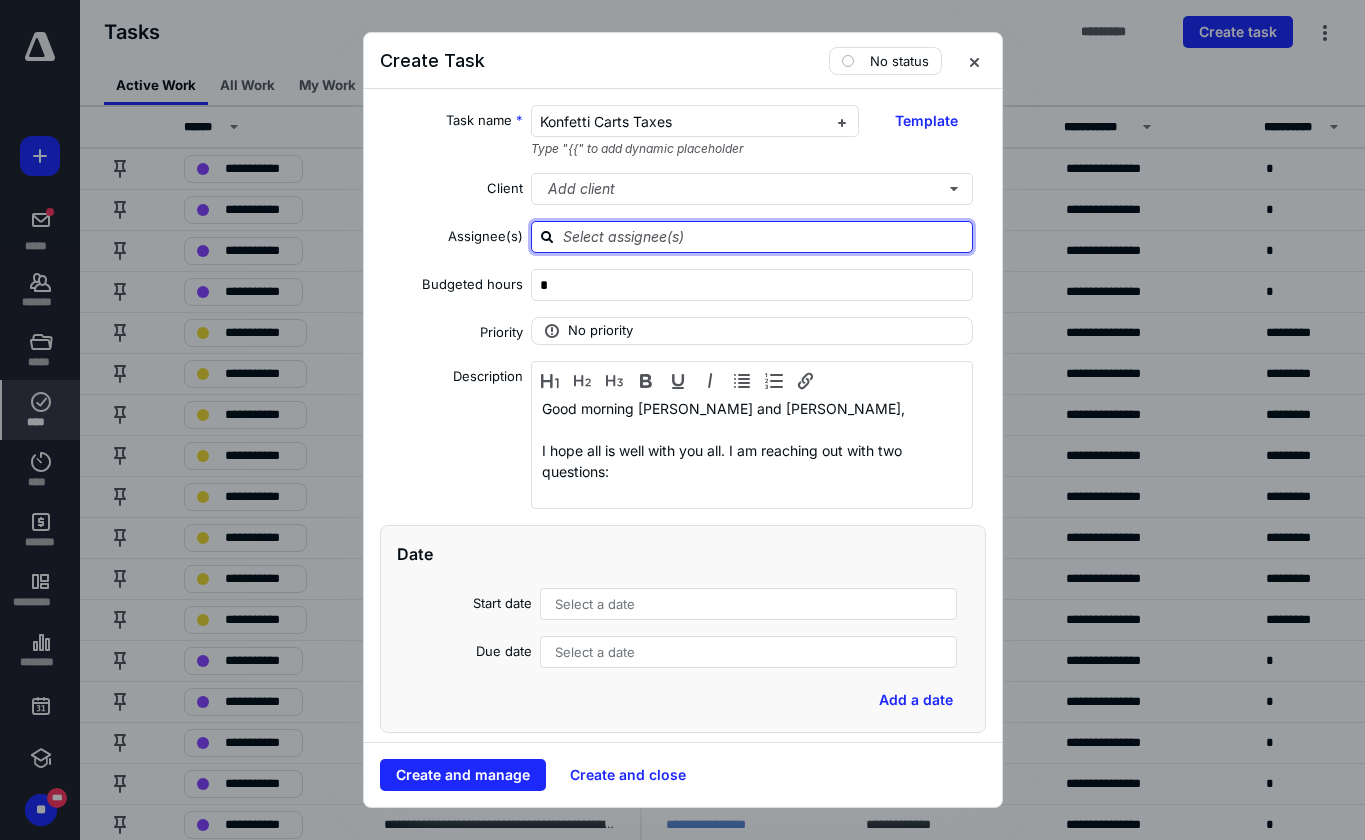 click at bounding box center (764, 236) 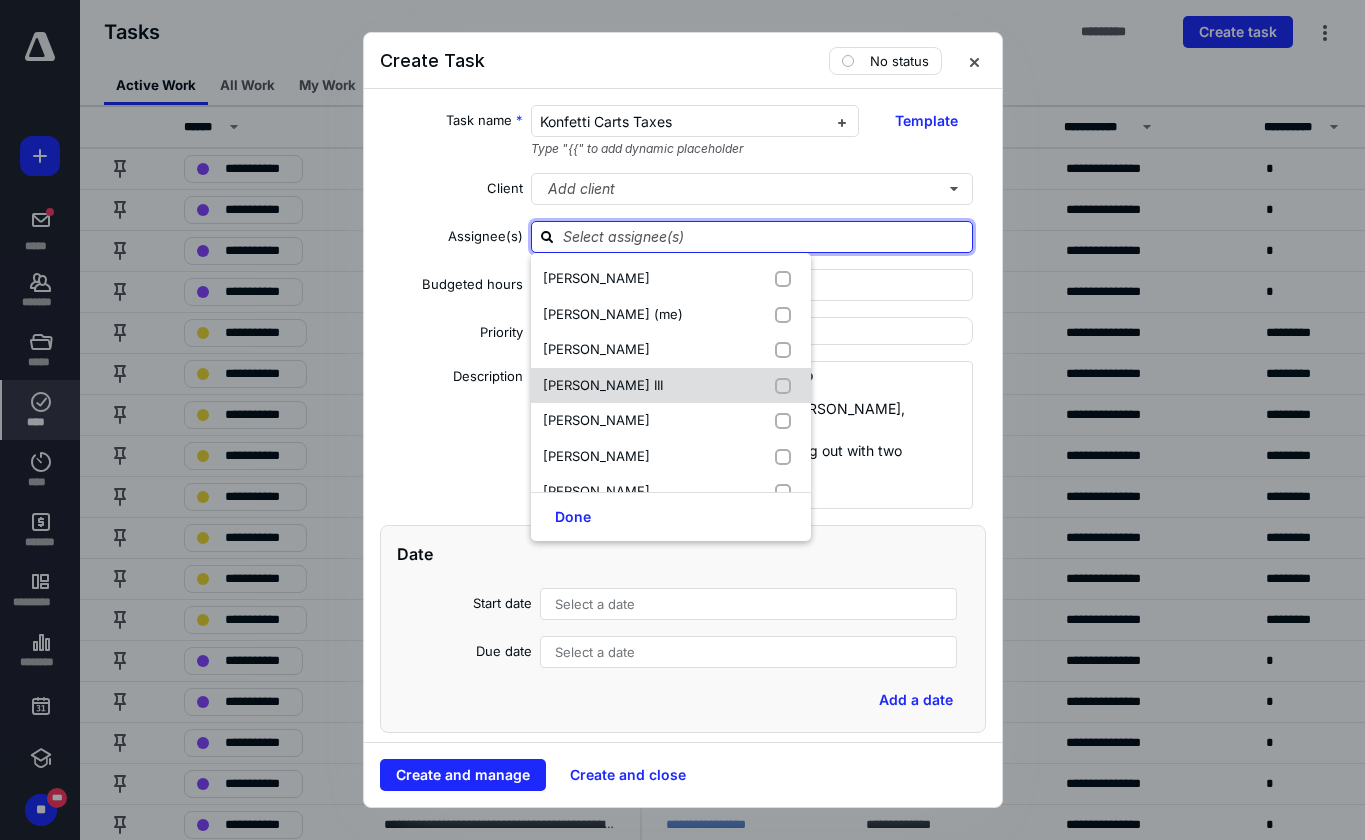 click on "[PERSON_NAME] III" at bounding box center [603, 385] 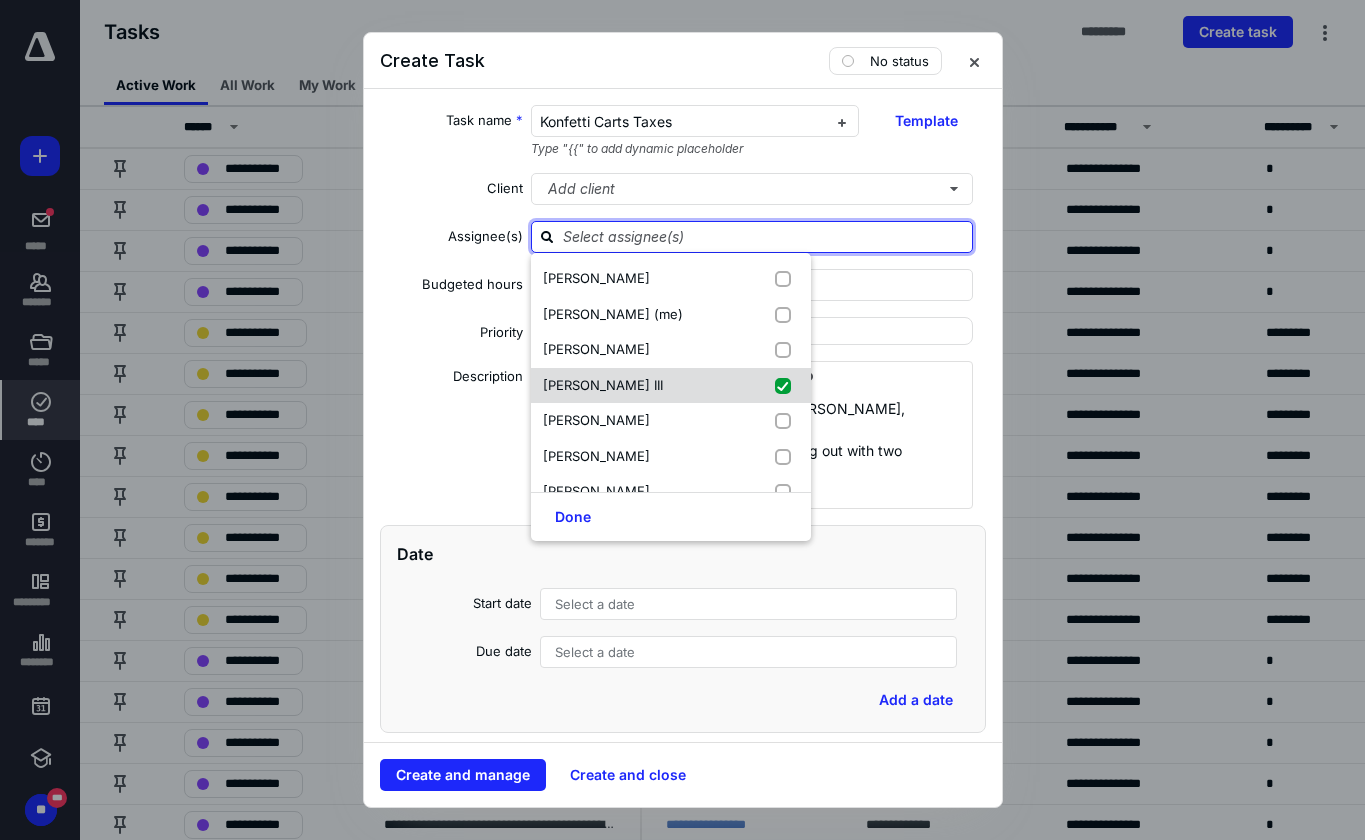 checkbox on "true" 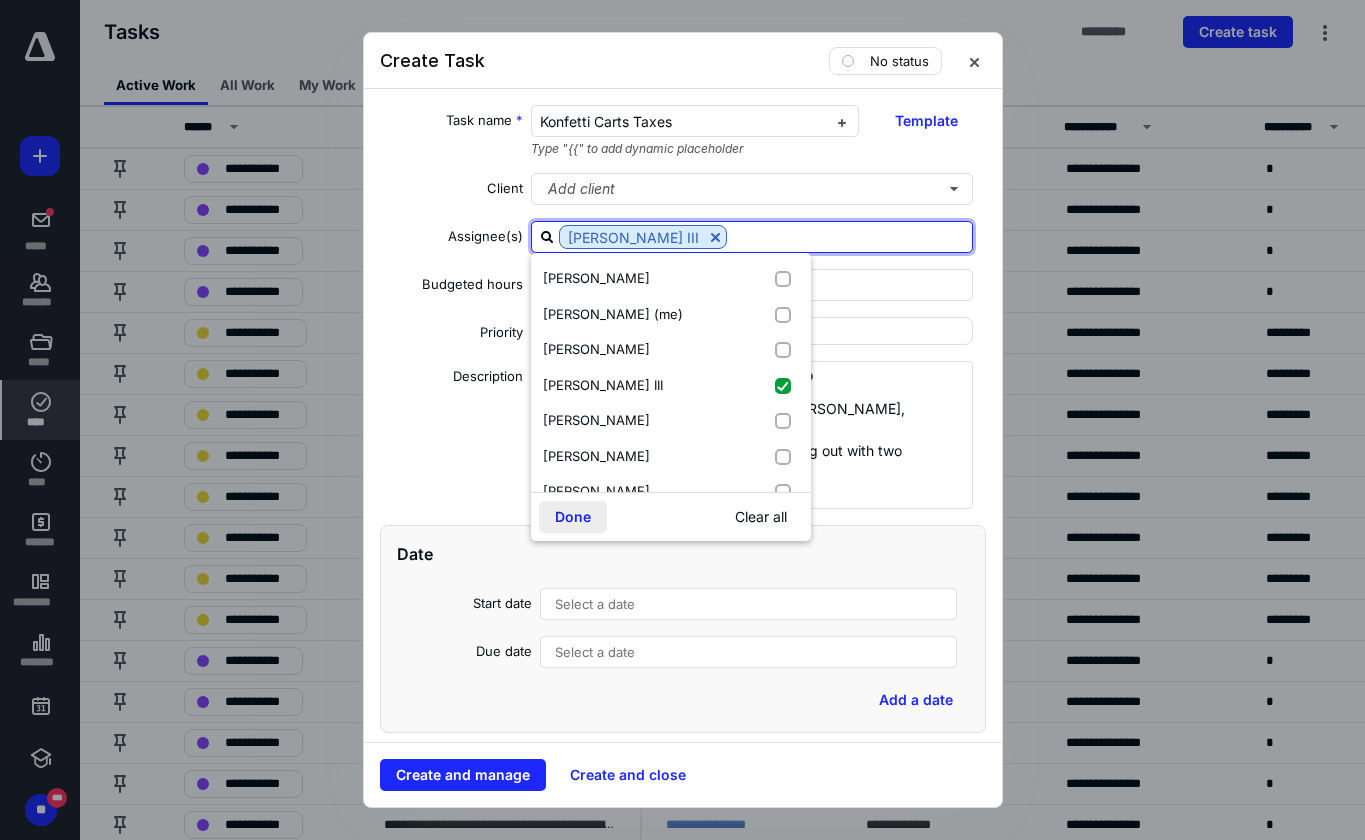 click on "Done" at bounding box center [573, 517] 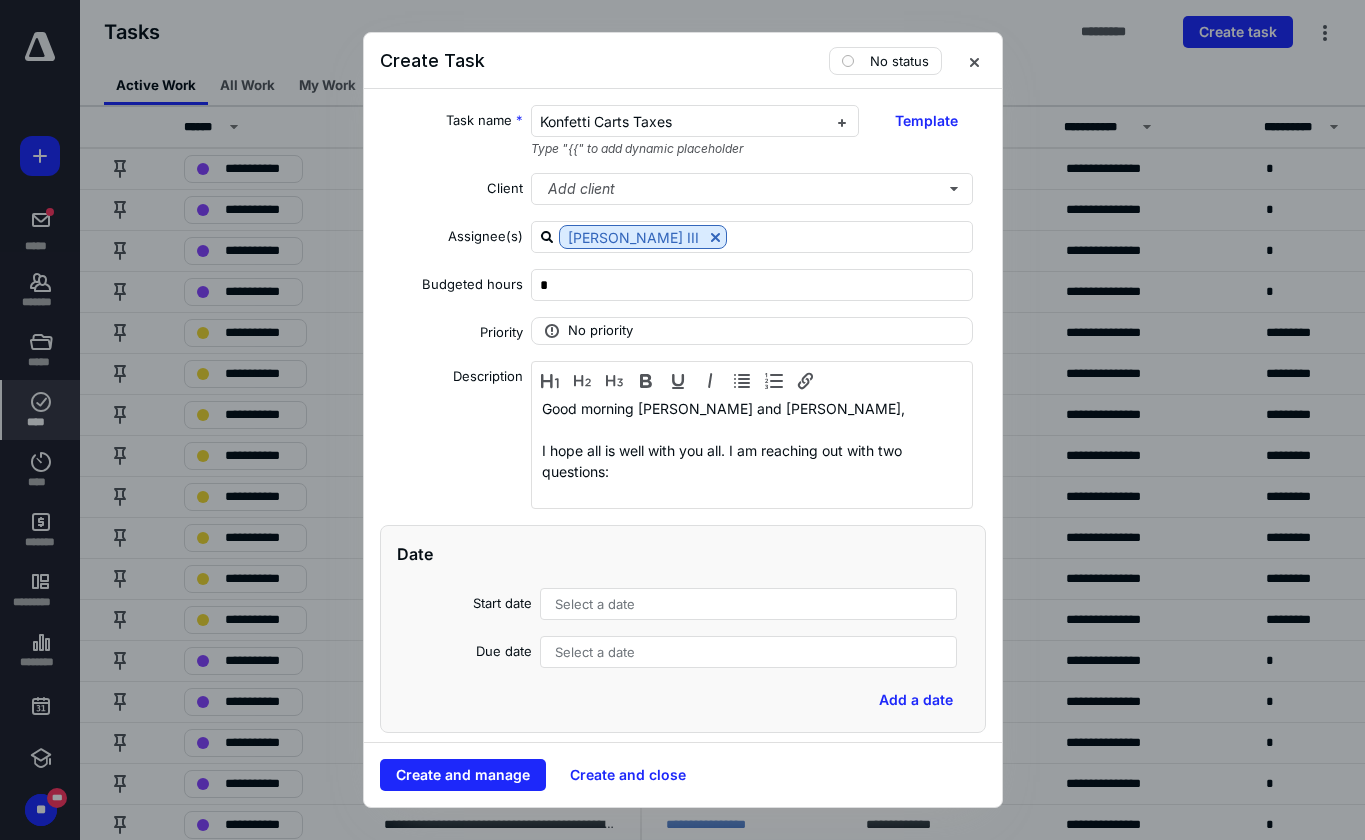 click on "Select a date" at bounding box center (595, 652) 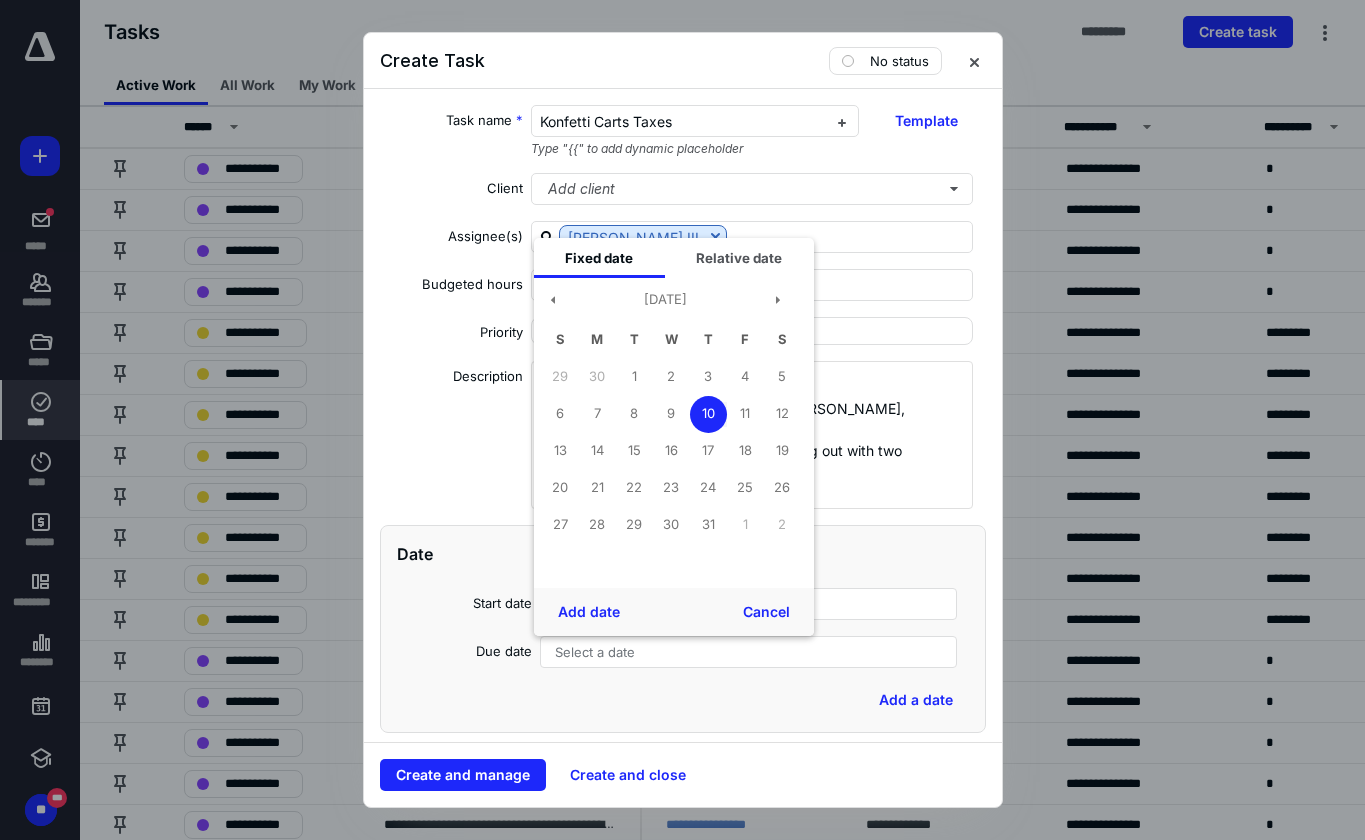 click on "Select a date" at bounding box center [595, 652] 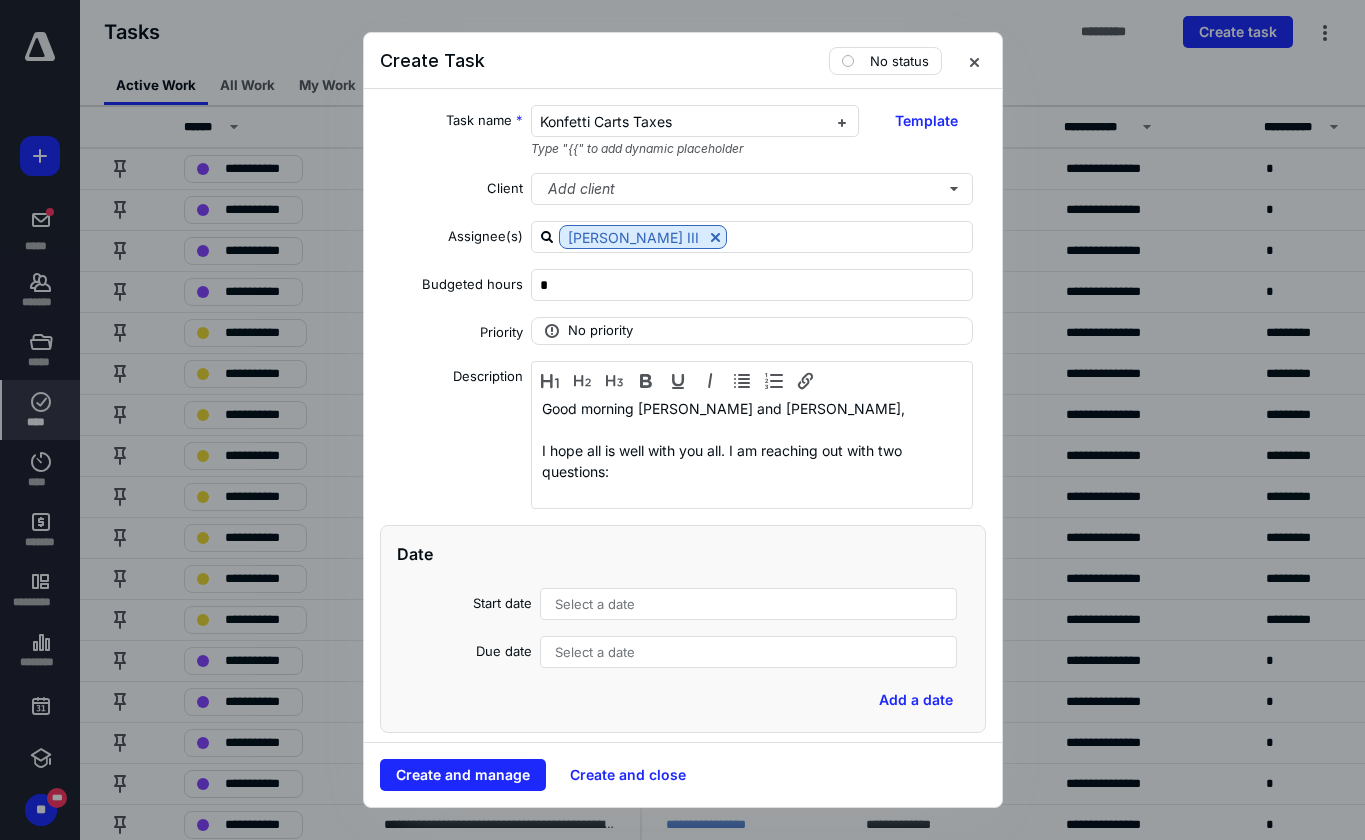 click on "Select a date" at bounding box center [595, 652] 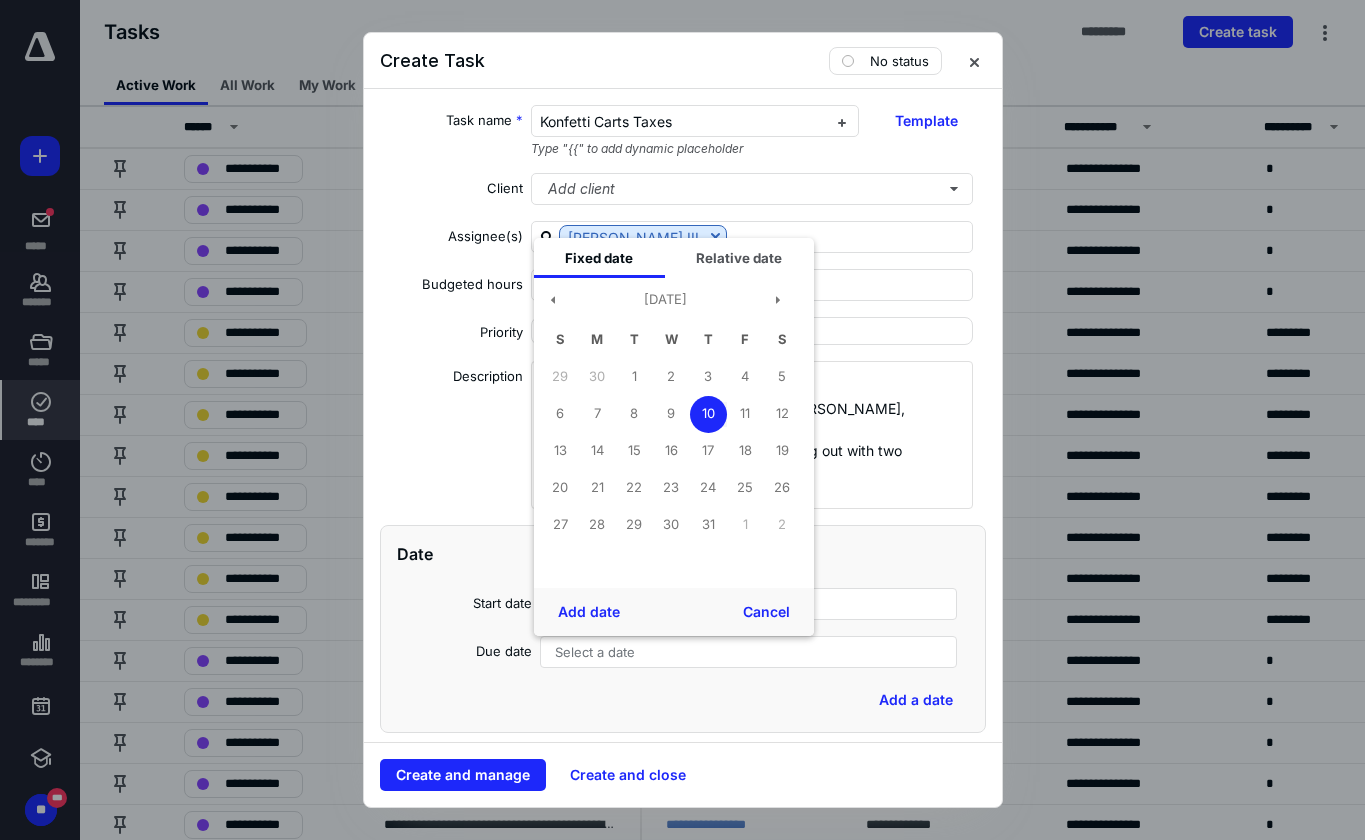 click on "Select a date" at bounding box center (595, 652) 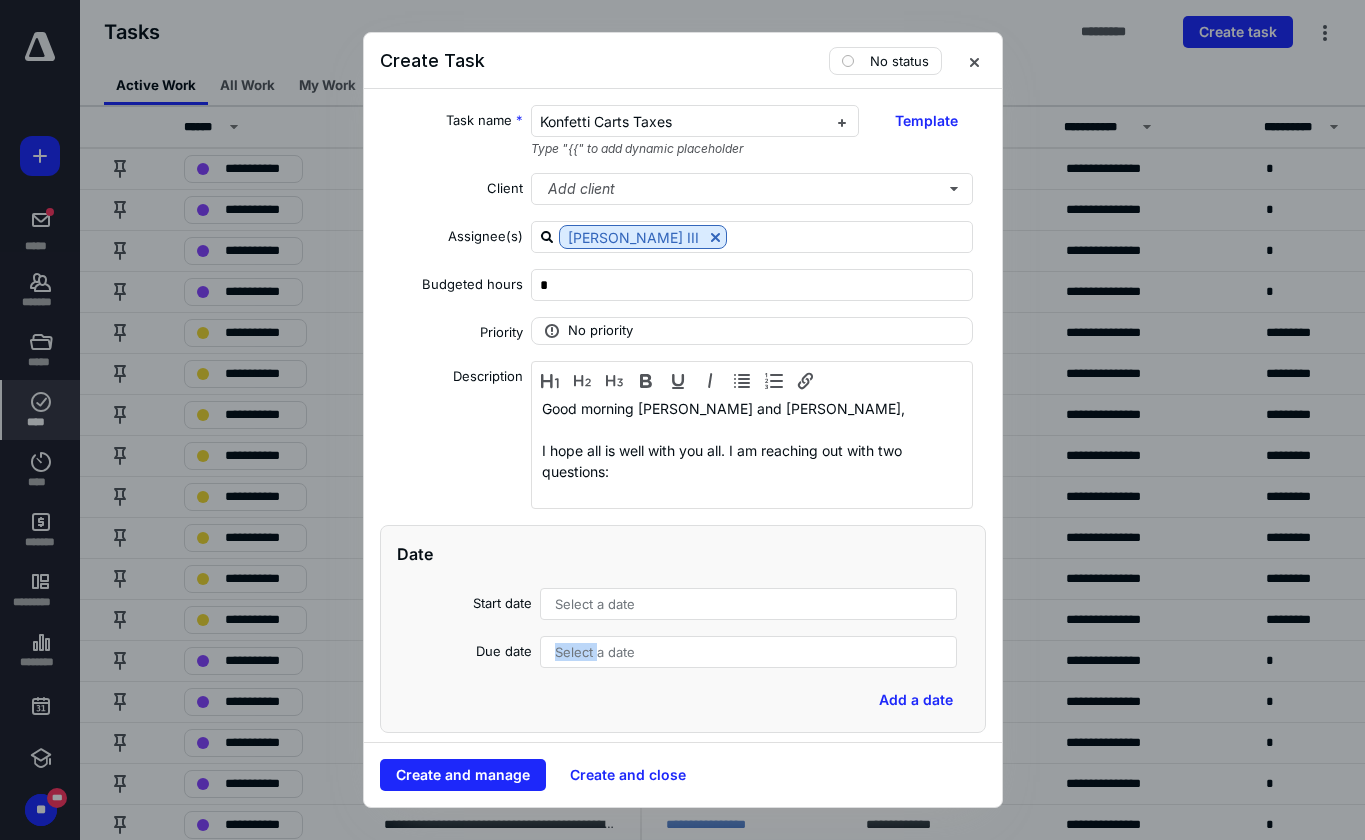 click on "Select a date" at bounding box center [595, 652] 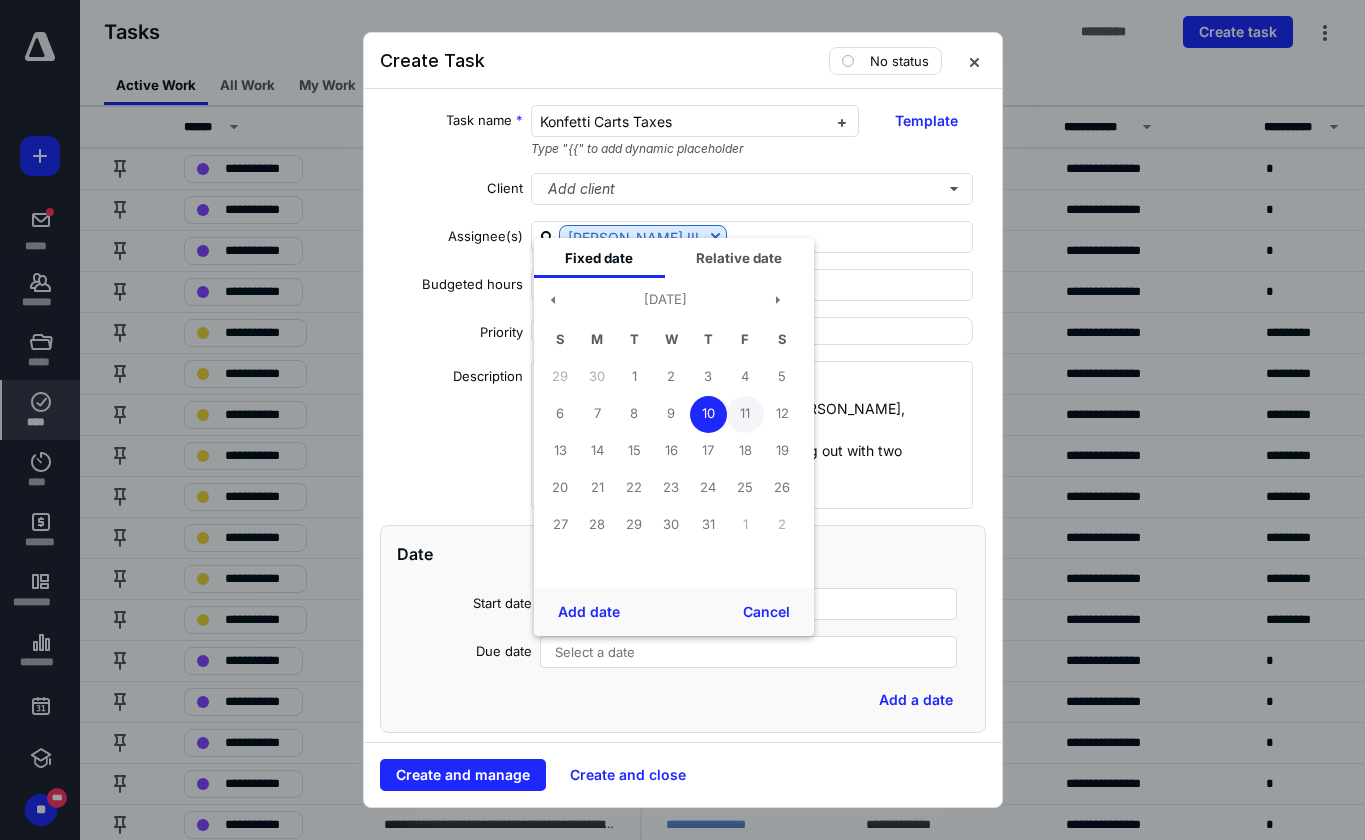 click on "11" at bounding box center (745, 414) 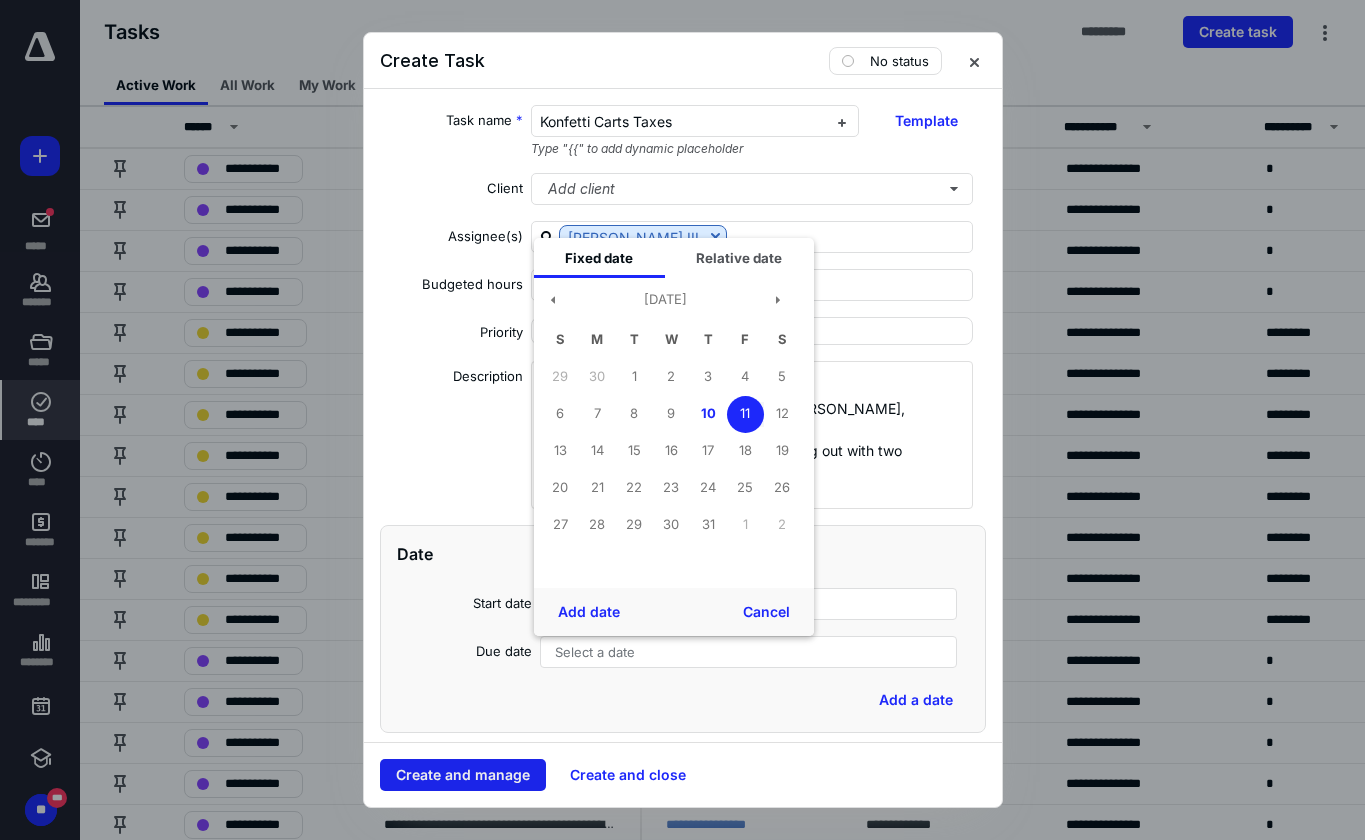 click on "Add date" at bounding box center [589, 612] 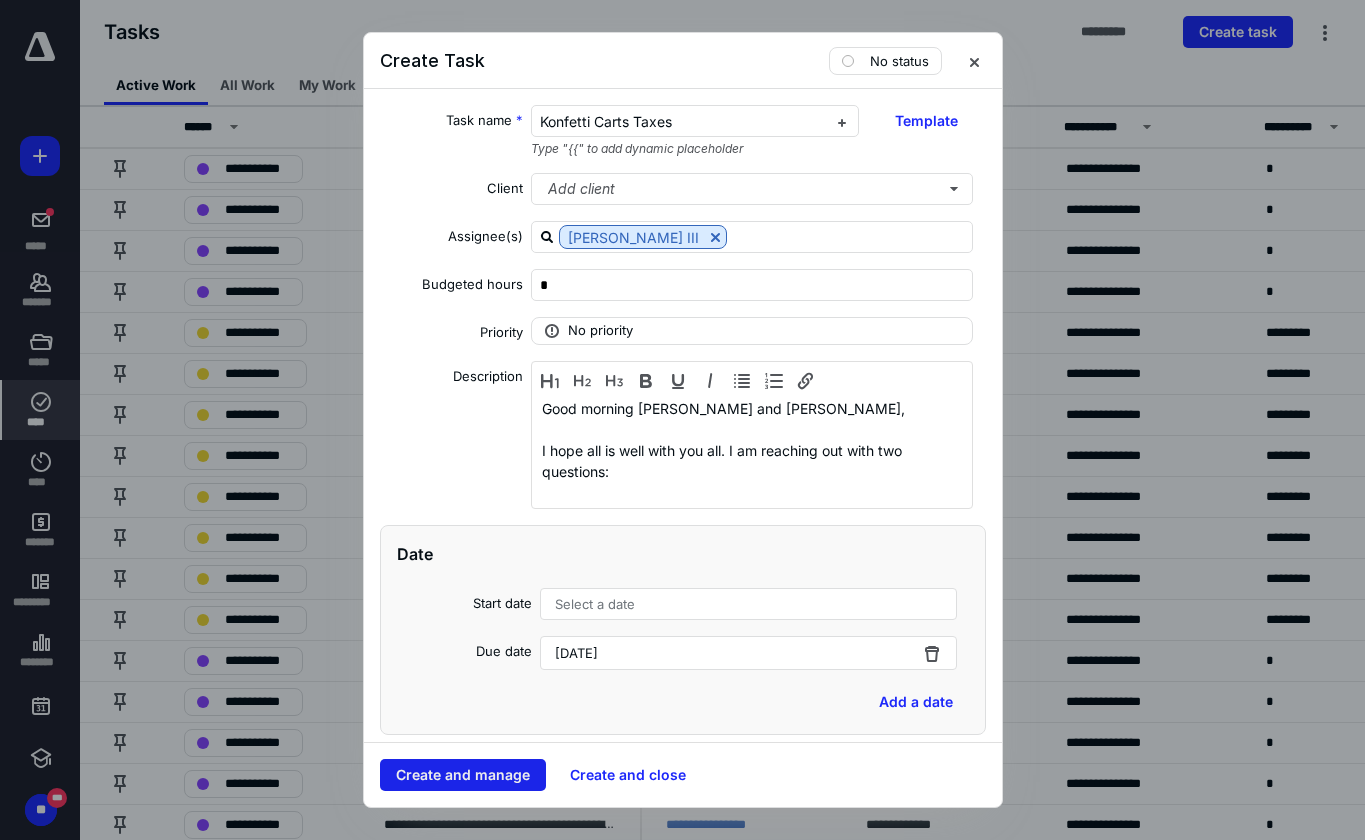 click on "Create and manage" at bounding box center (463, 775) 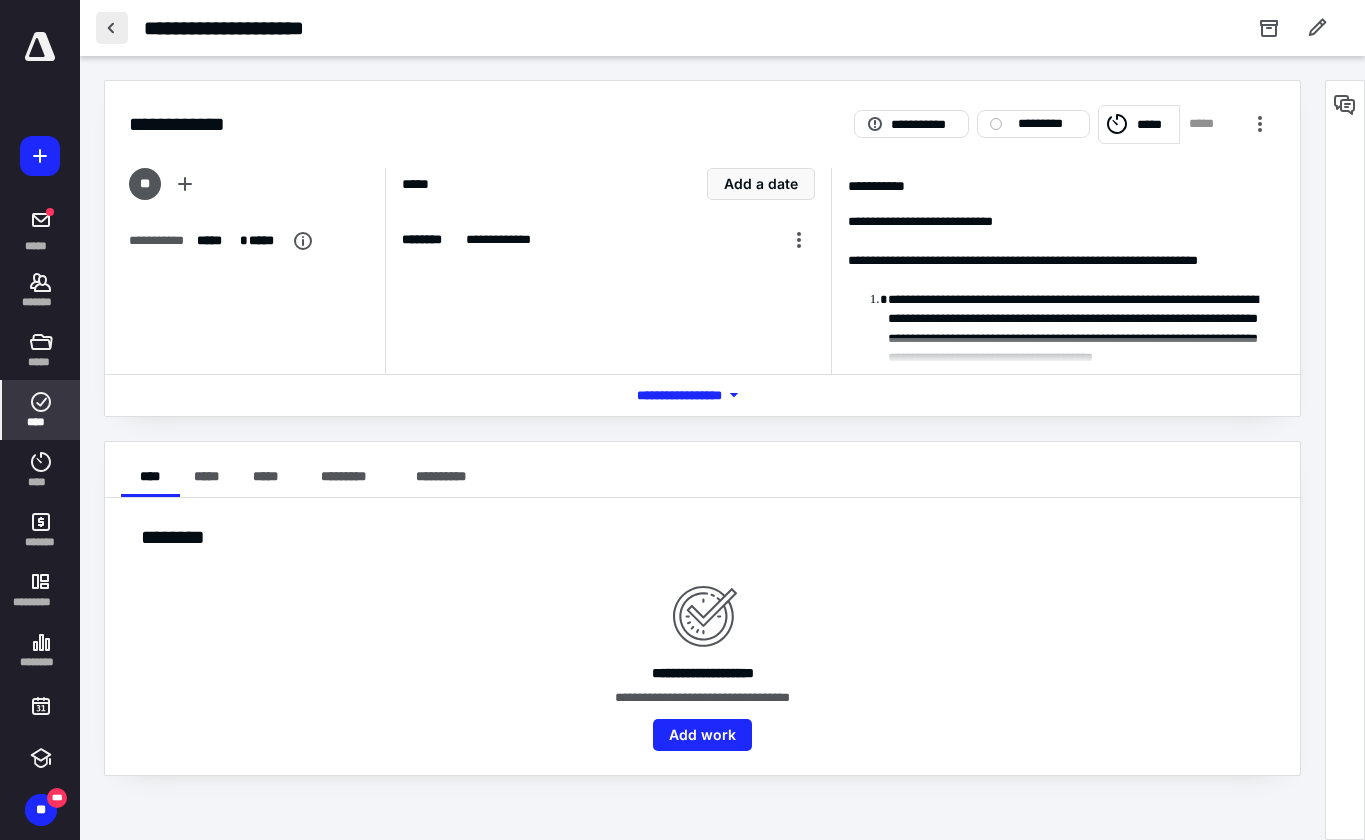 click at bounding box center (112, 28) 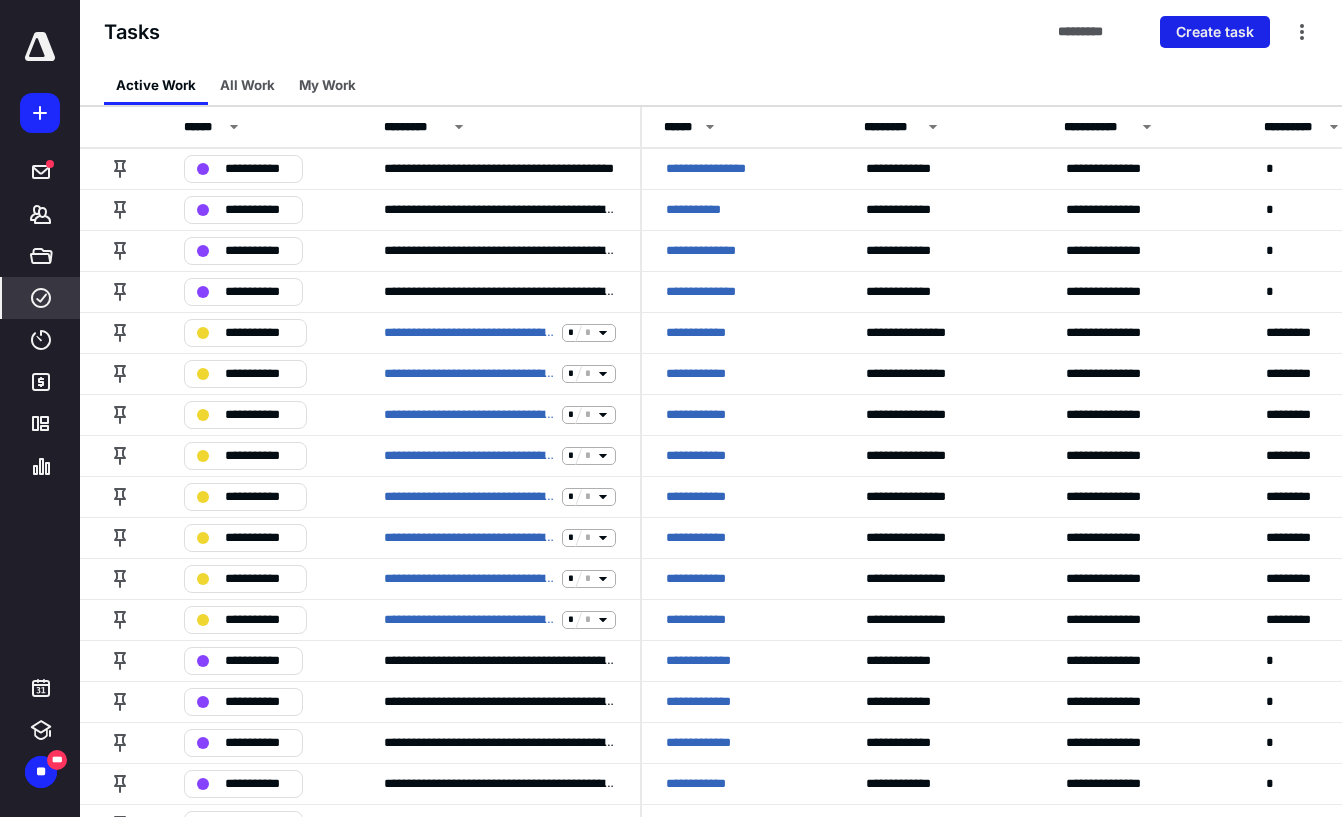 click on "Create task" at bounding box center (1215, 32) 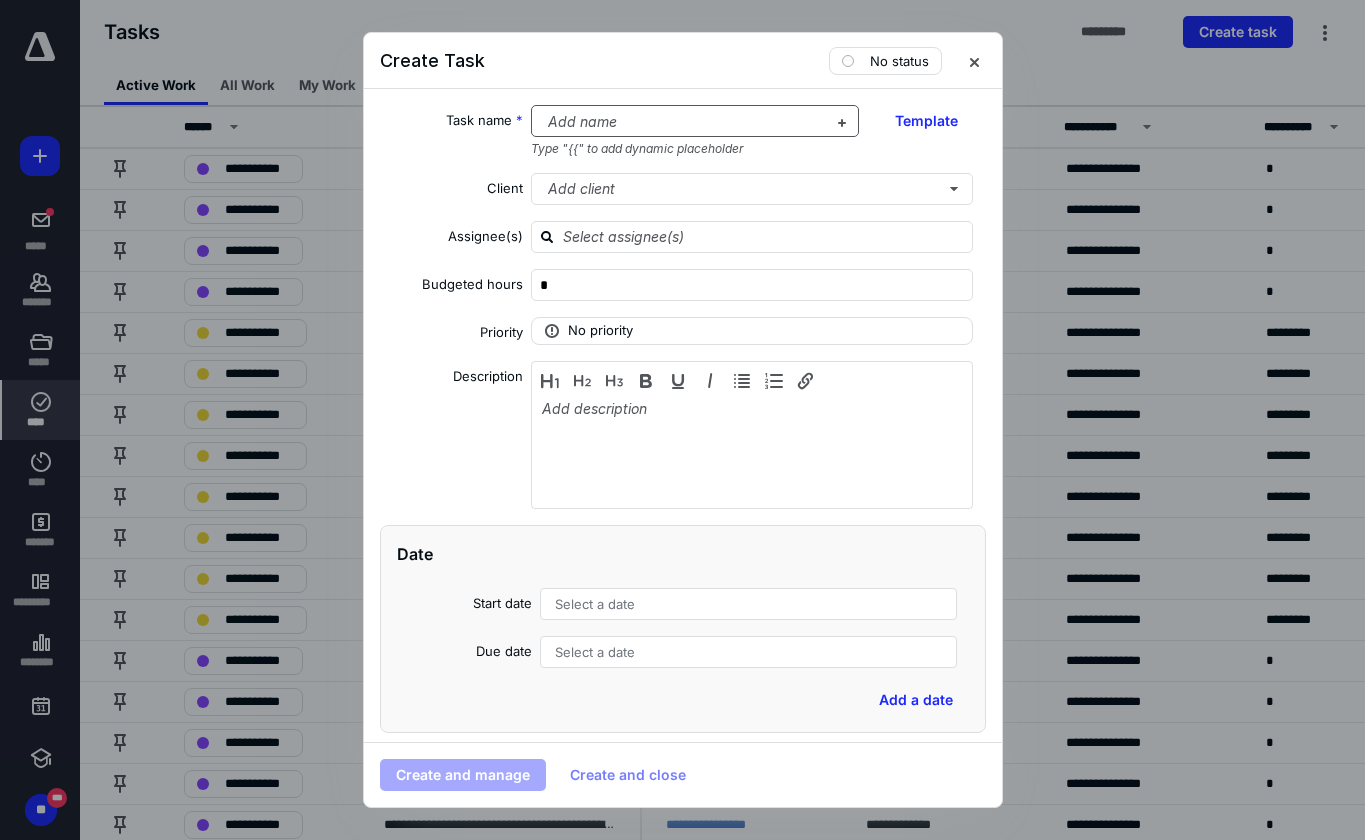 click at bounding box center (683, 122) 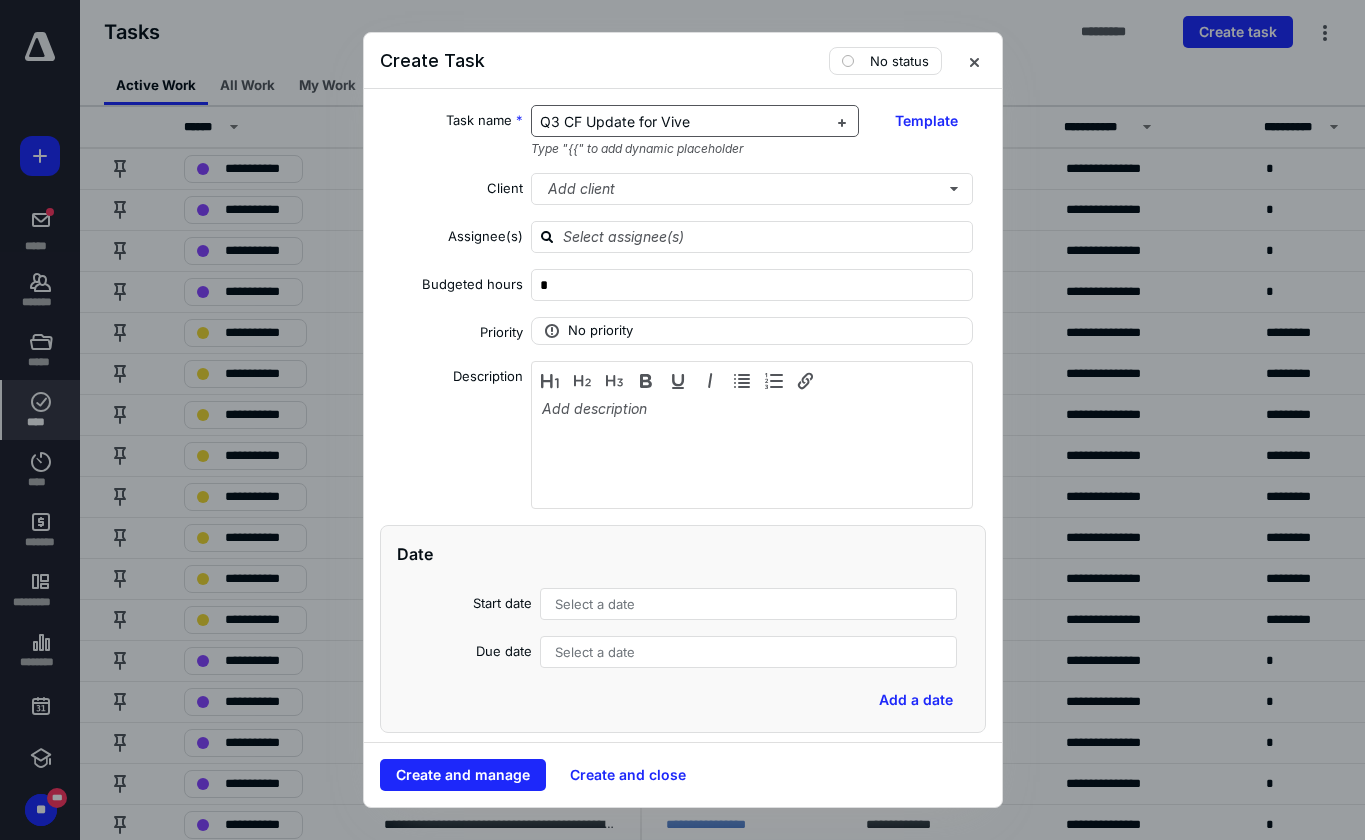 click on "Q3 CF Update for Vive" at bounding box center (615, 121) 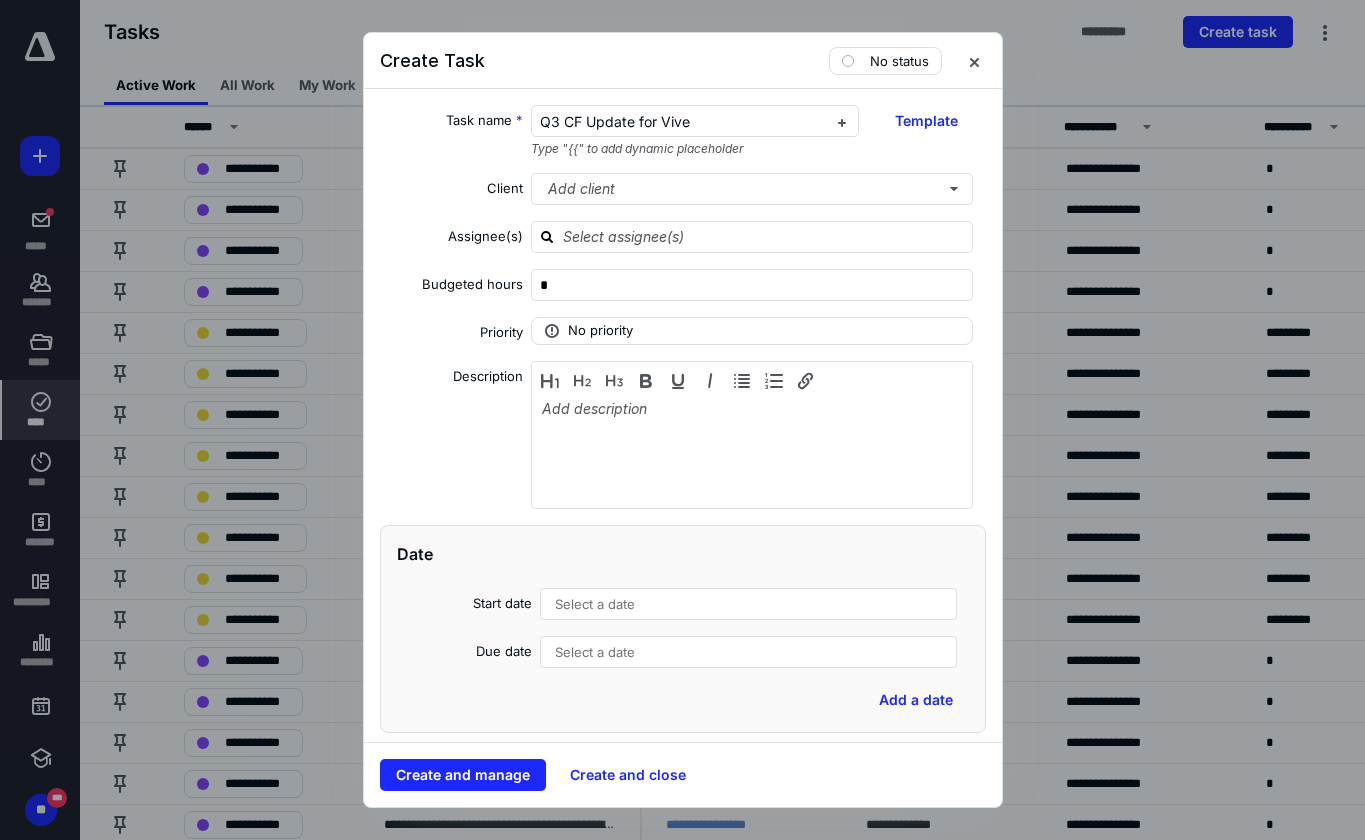 click on "Create and manage Create and close" at bounding box center [683, 775] 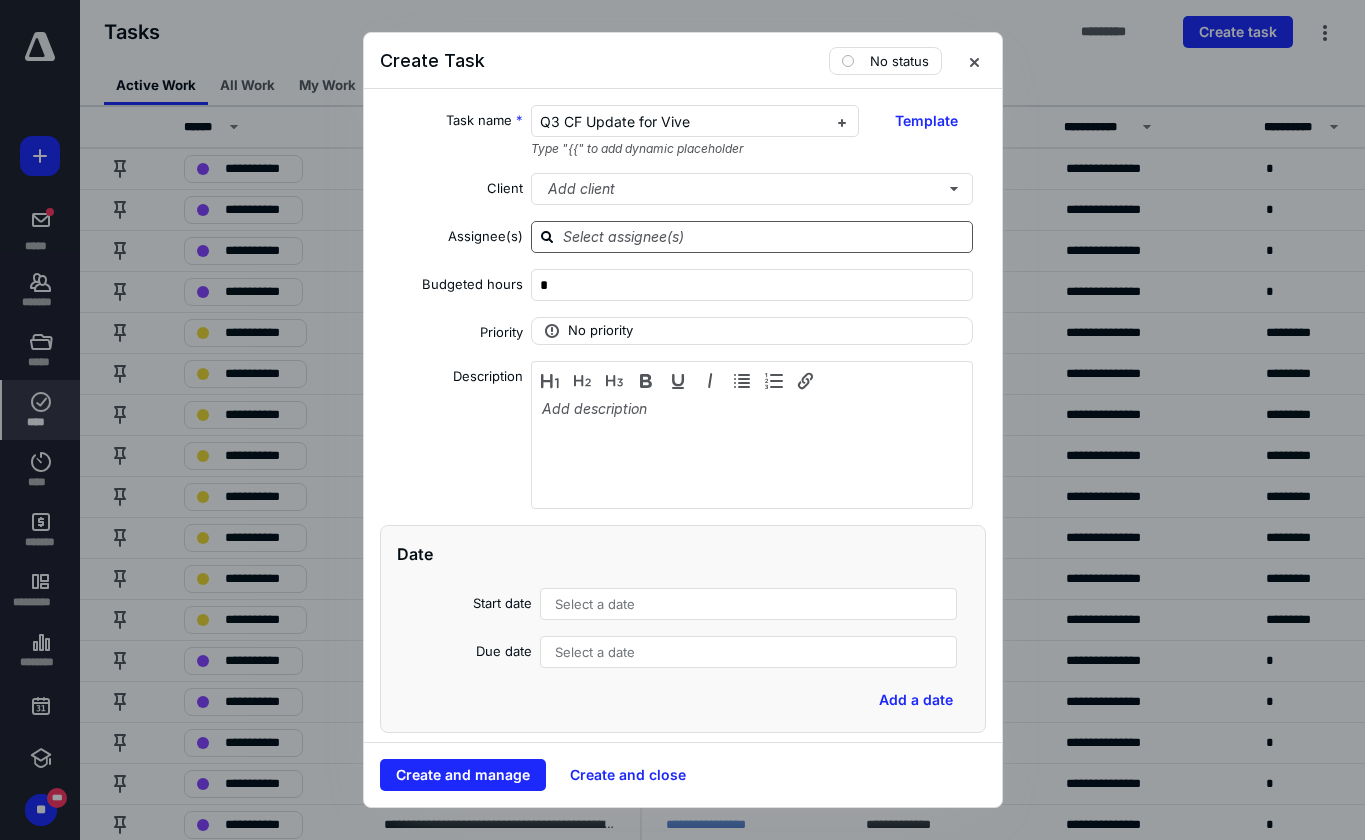 click at bounding box center [764, 236] 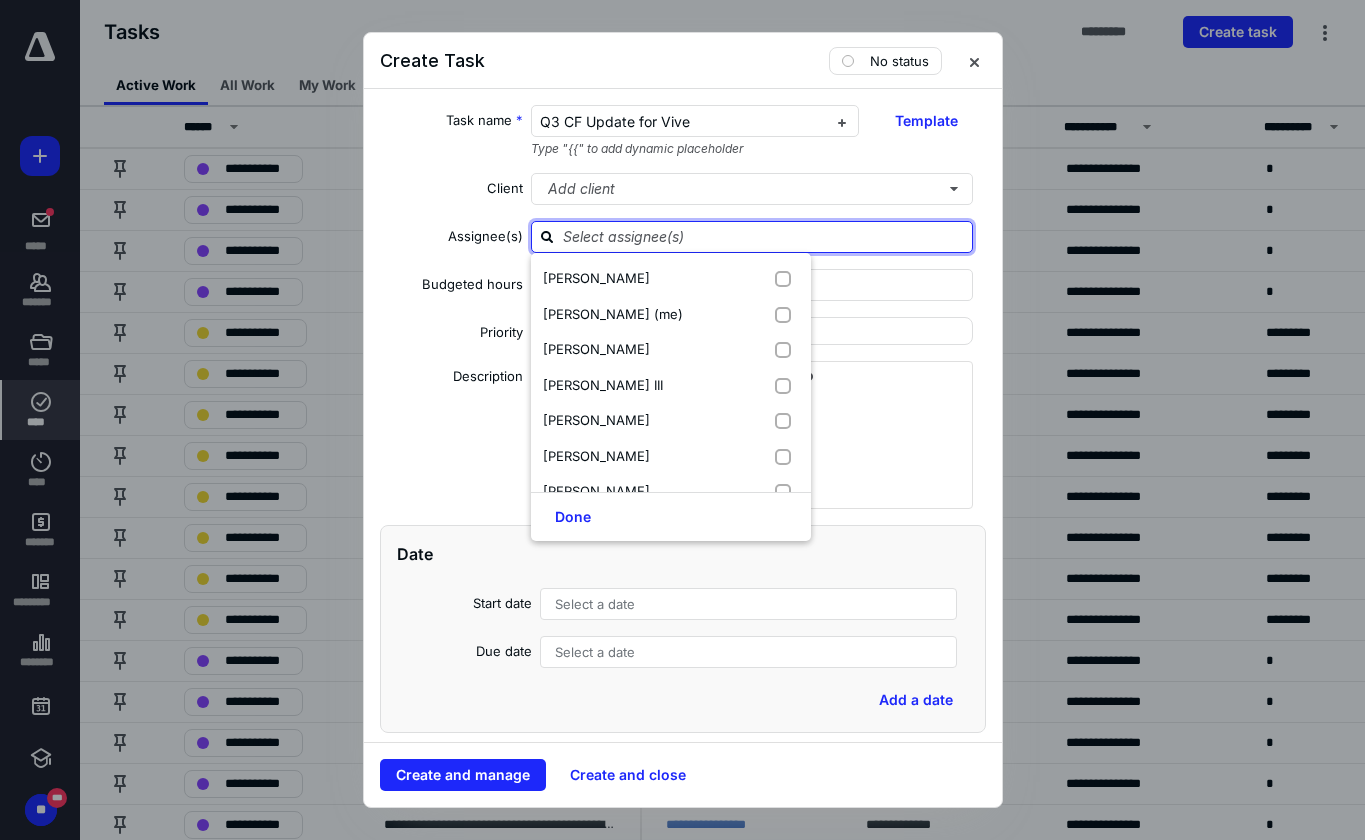 click on "[PERSON_NAME] III" at bounding box center (603, 386) 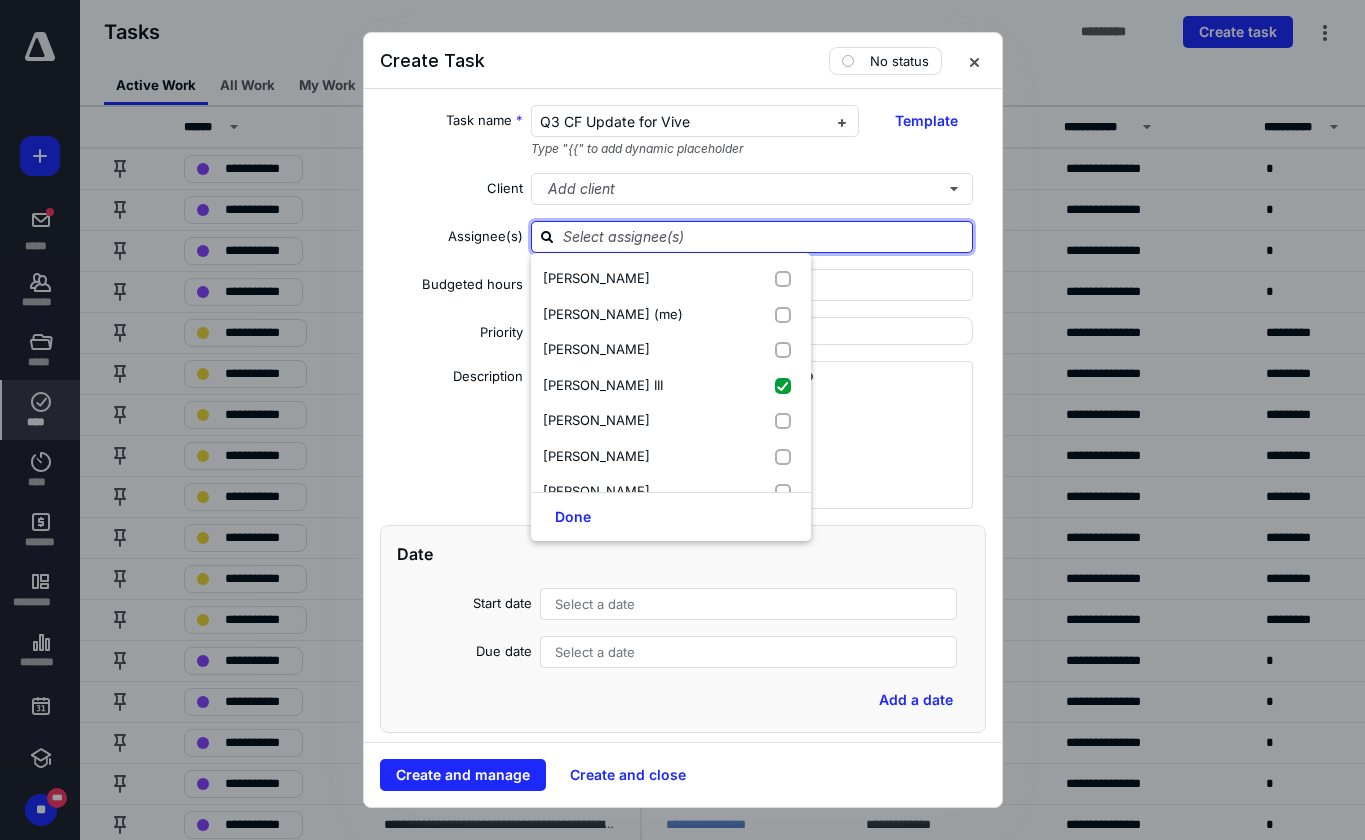 checkbox on "true" 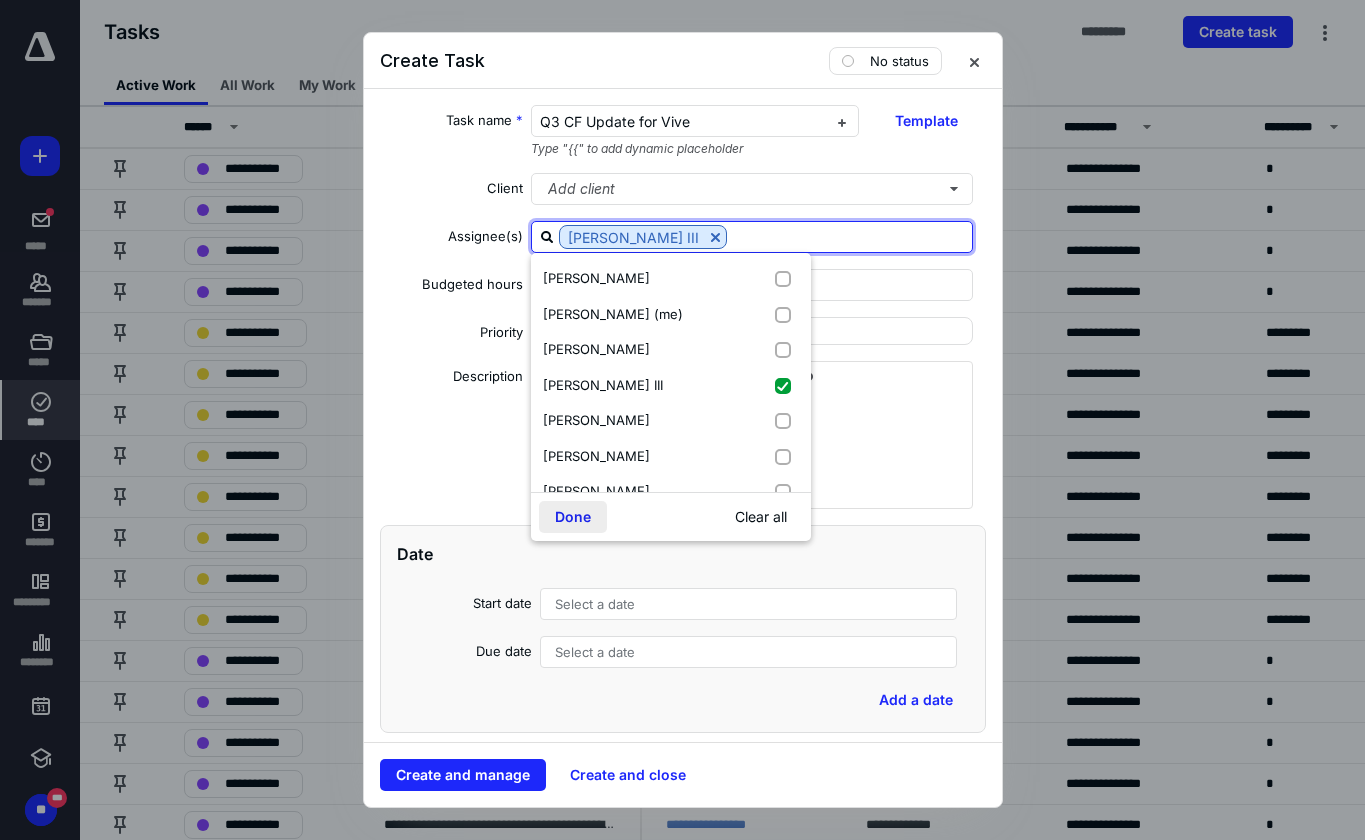 click on "Done" at bounding box center [573, 517] 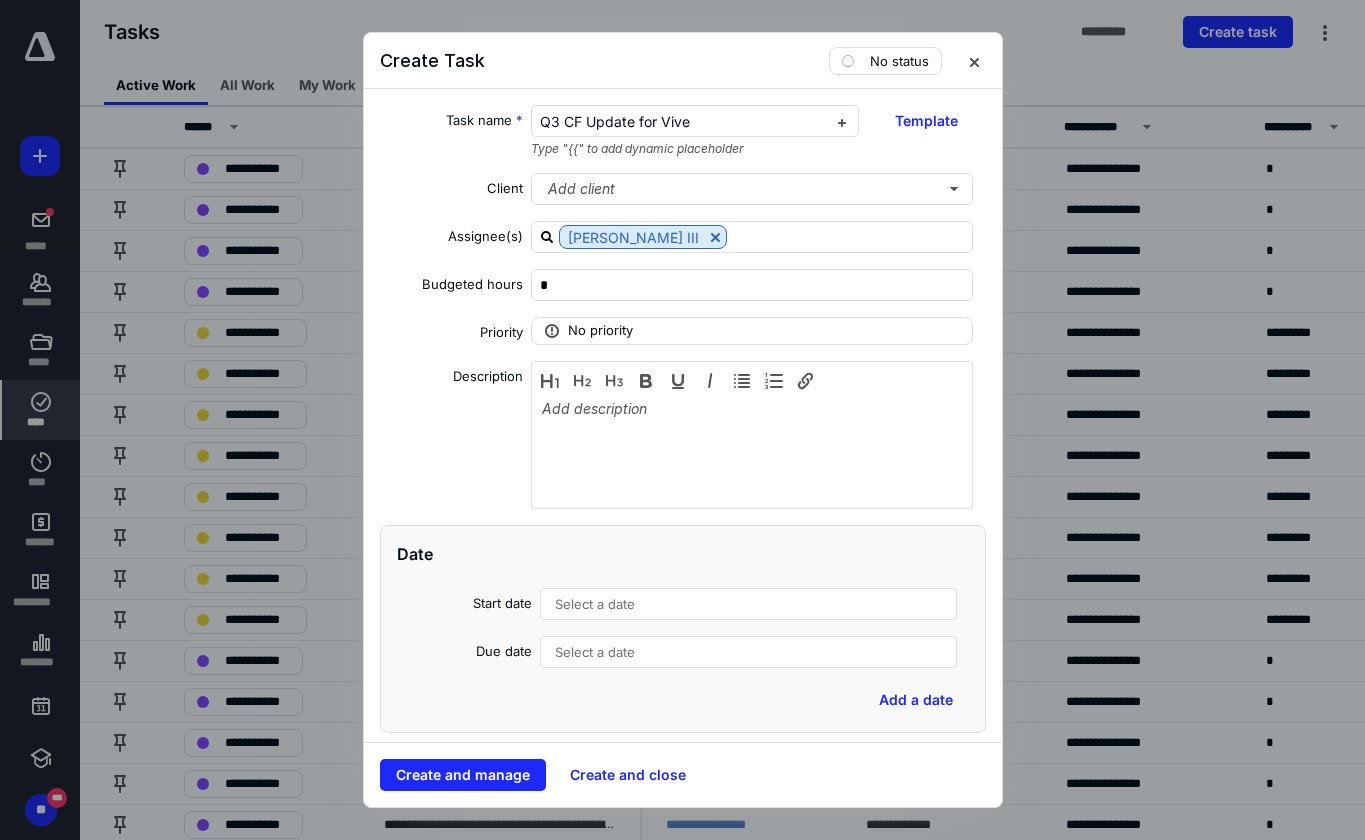click on "Select a date" at bounding box center (595, 652) 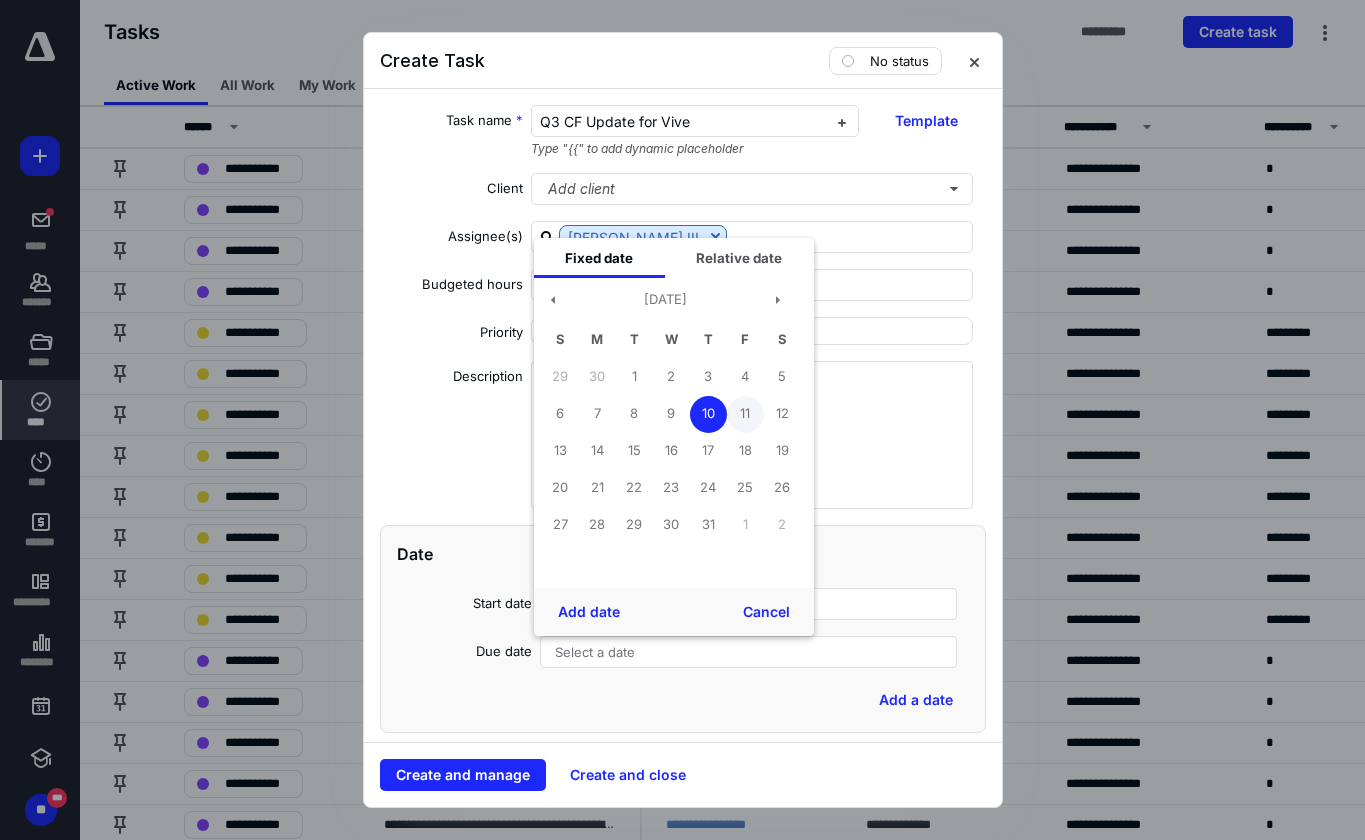 click on "11" at bounding box center (745, 414) 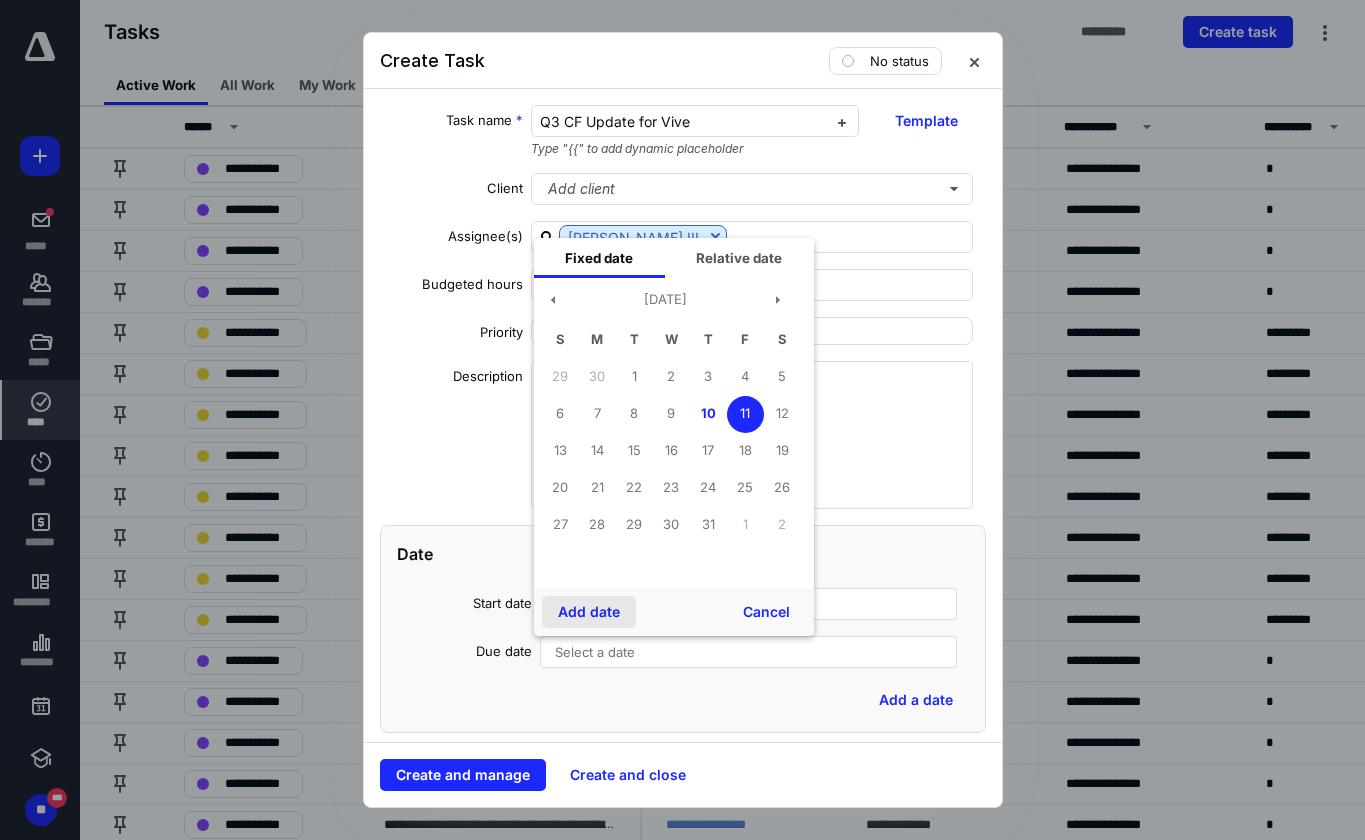 click on "Add date" at bounding box center [589, 612] 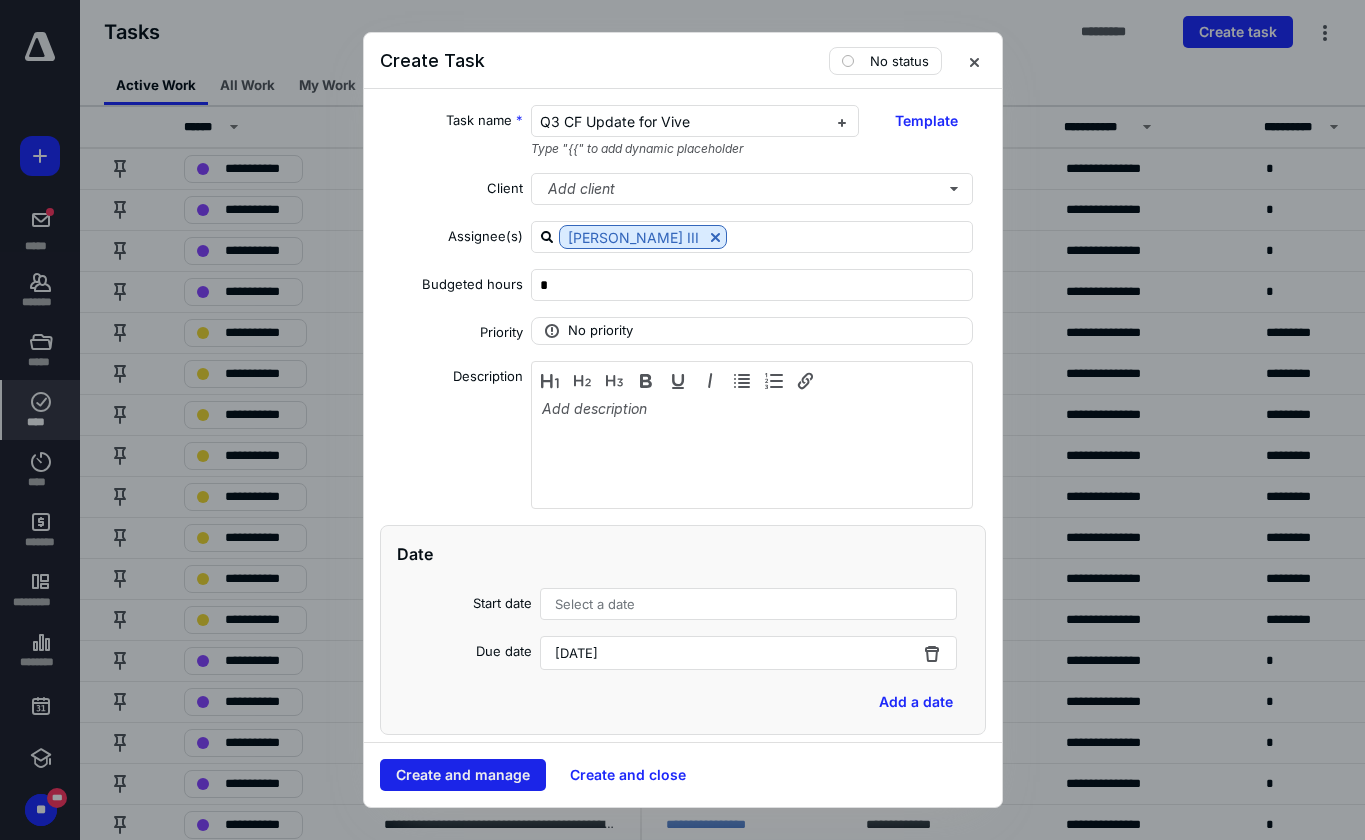click on "Create and manage" at bounding box center (463, 775) 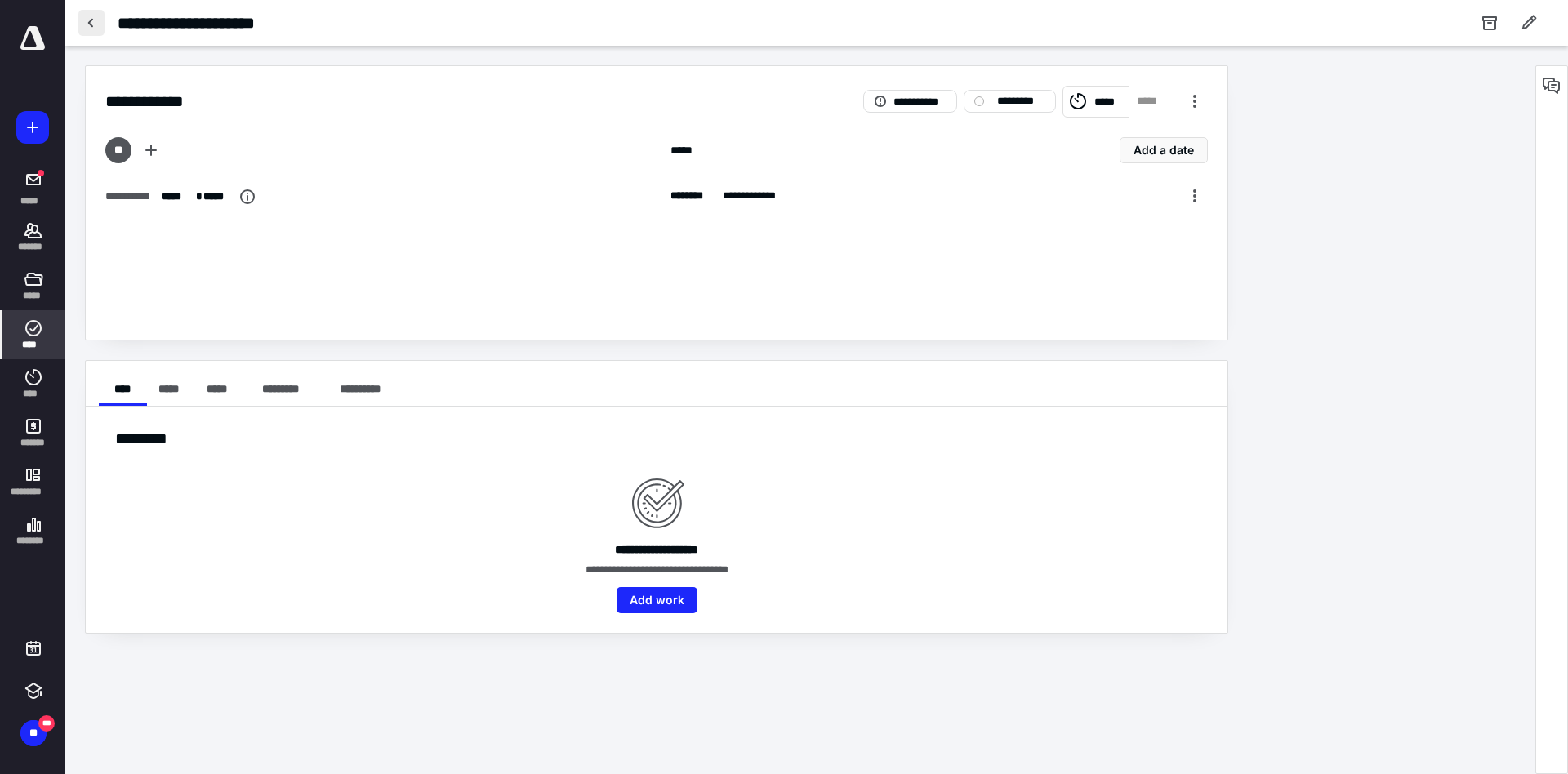 click at bounding box center (91, 23) 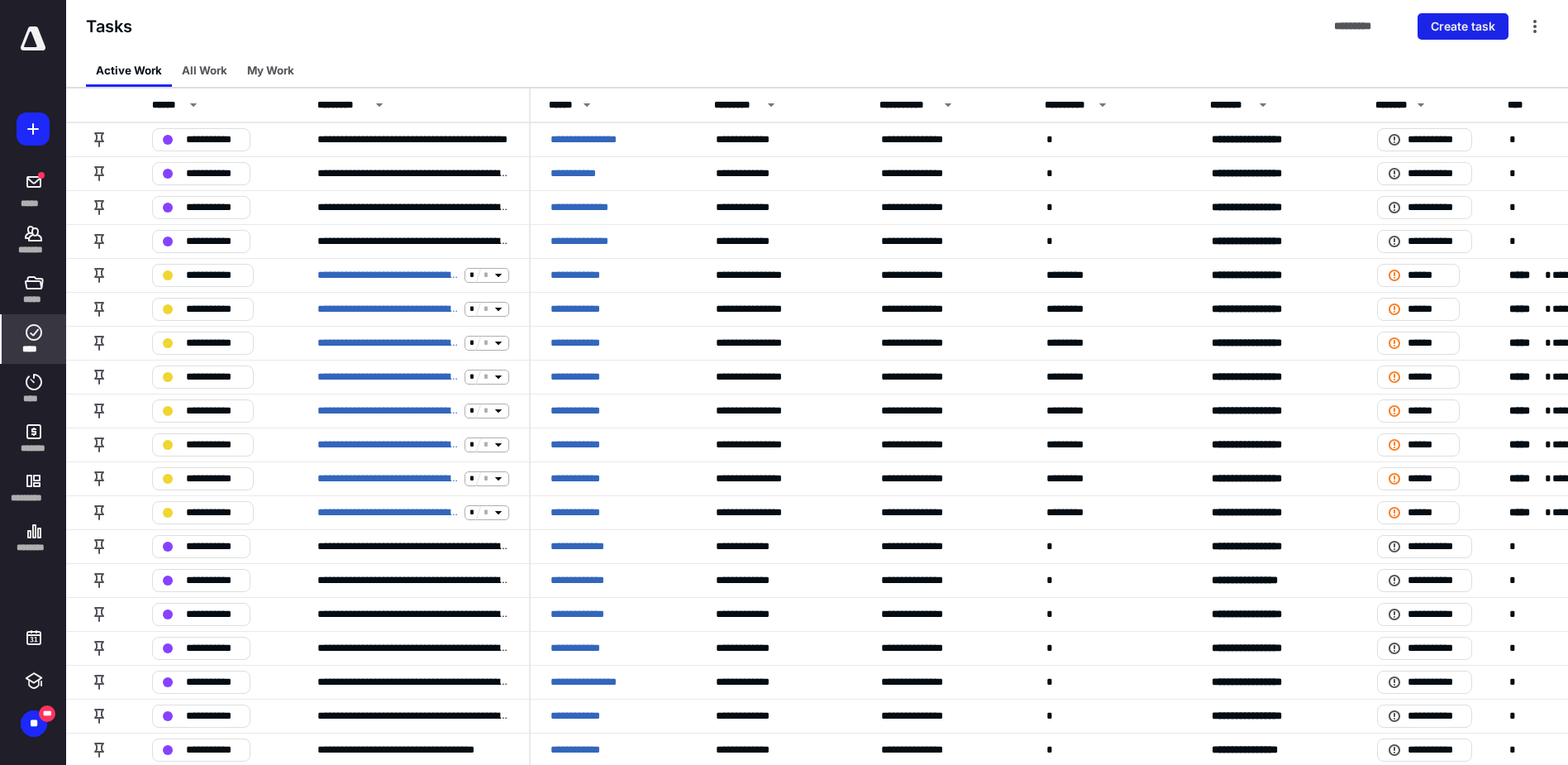 click on "Create task" at bounding box center [1463, 26] 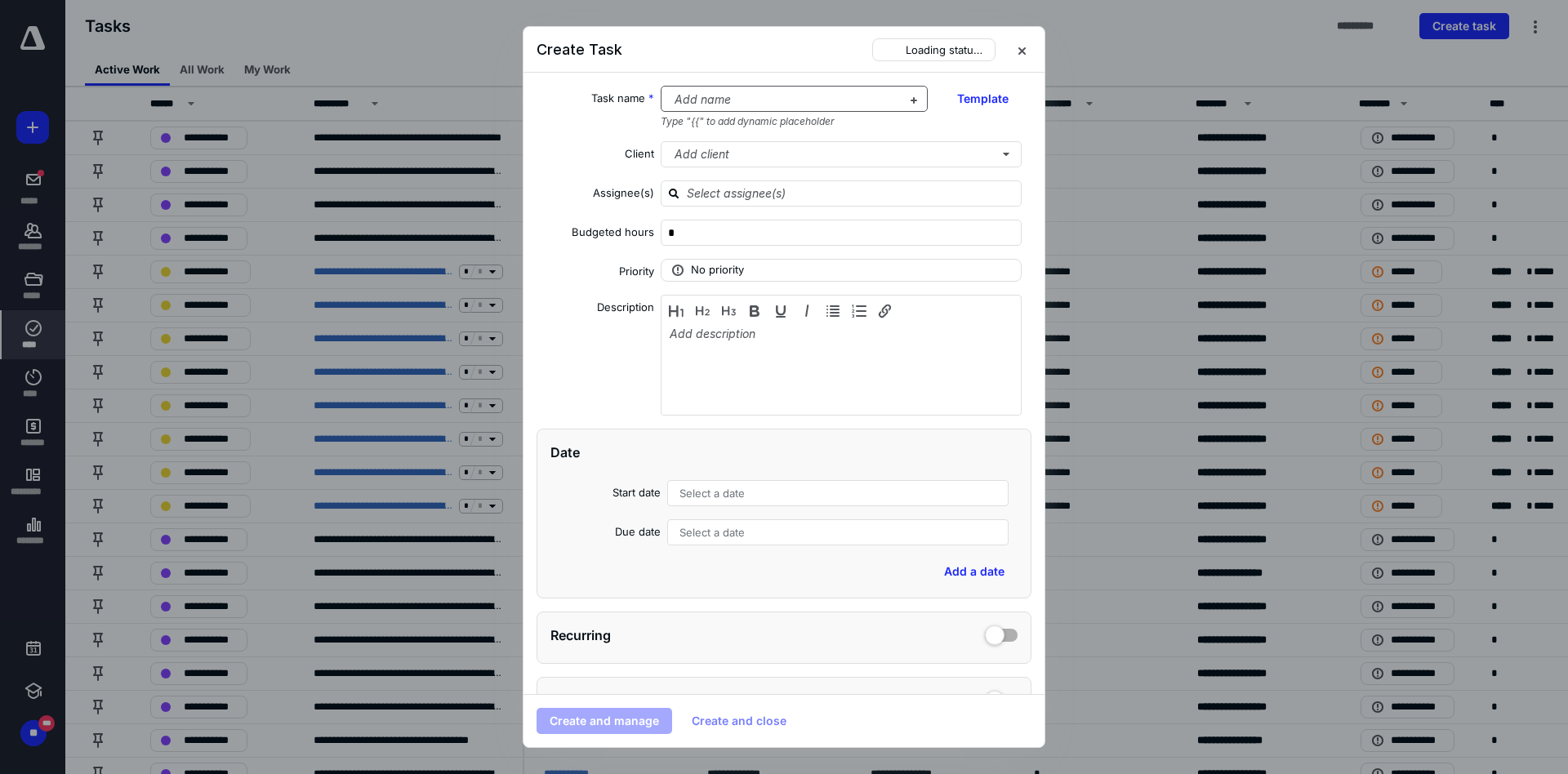 click at bounding box center [785, 100] 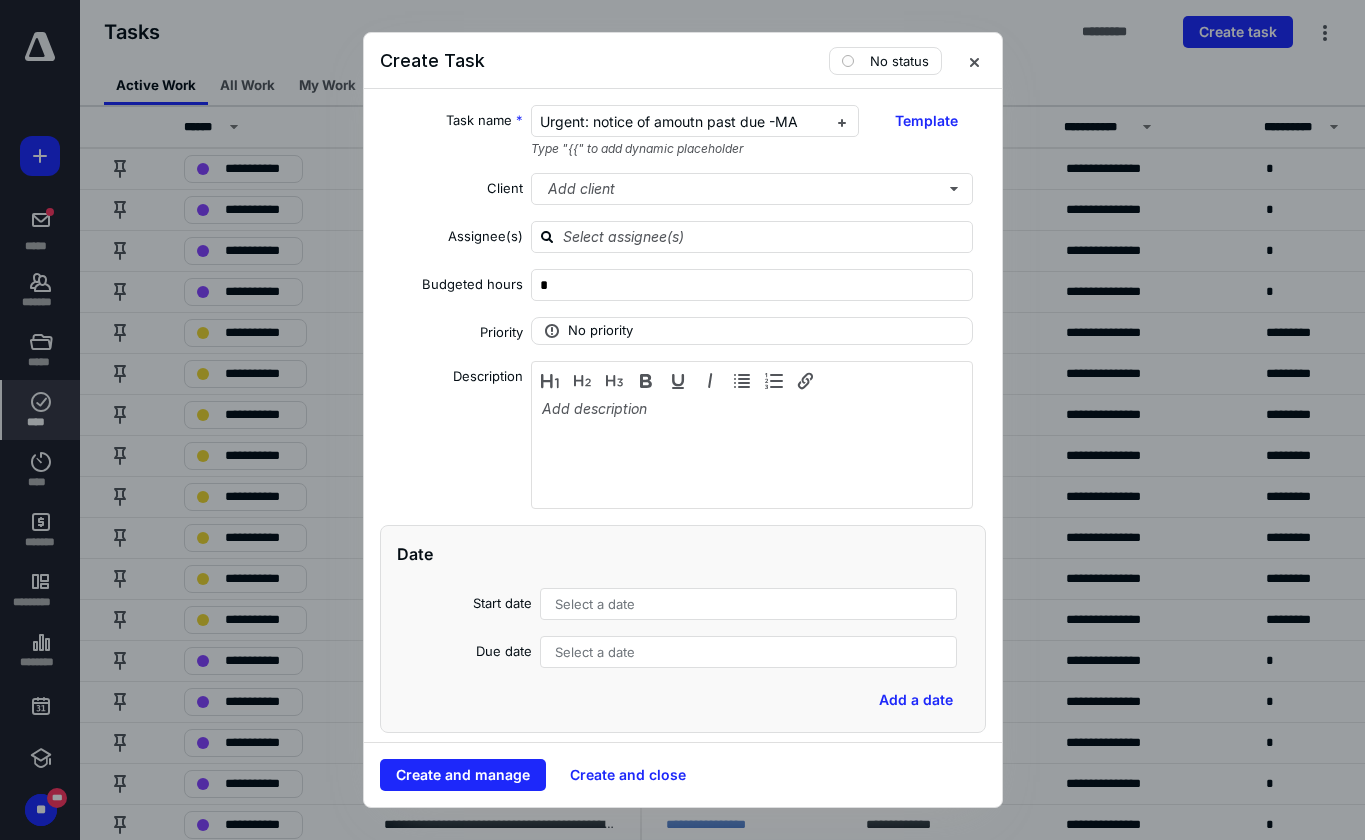 click on "Create and manage Create and close" at bounding box center (683, 775) 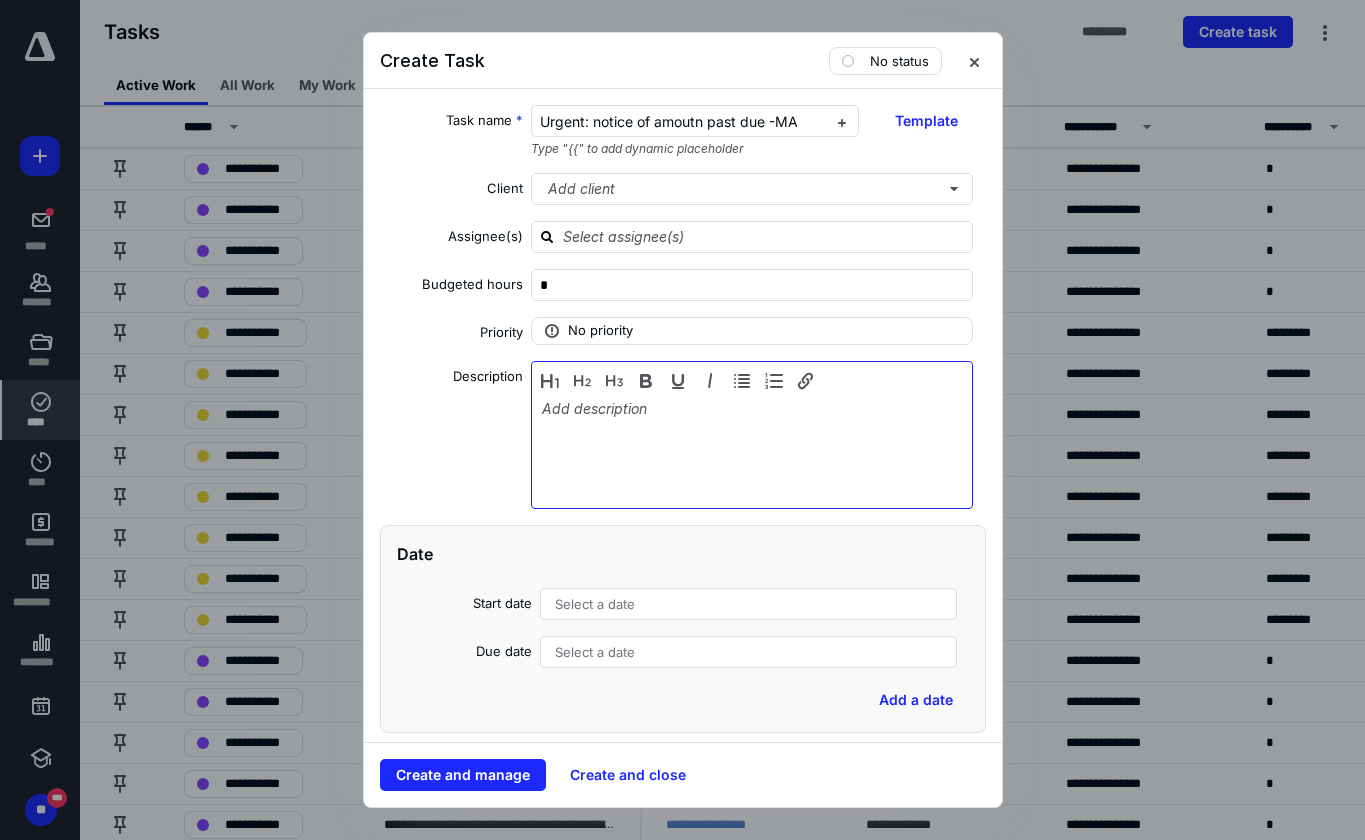 click at bounding box center [752, 450] 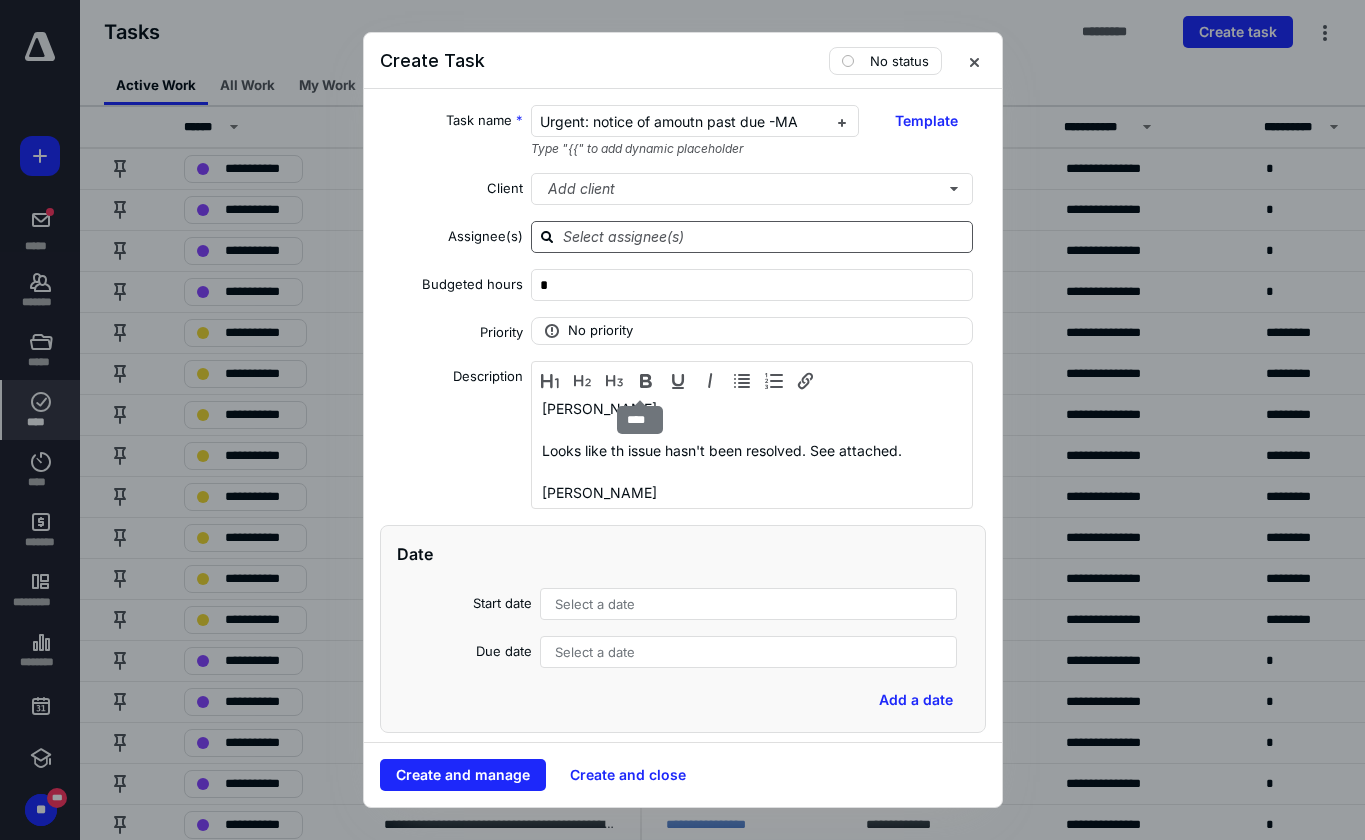 click at bounding box center (764, 236) 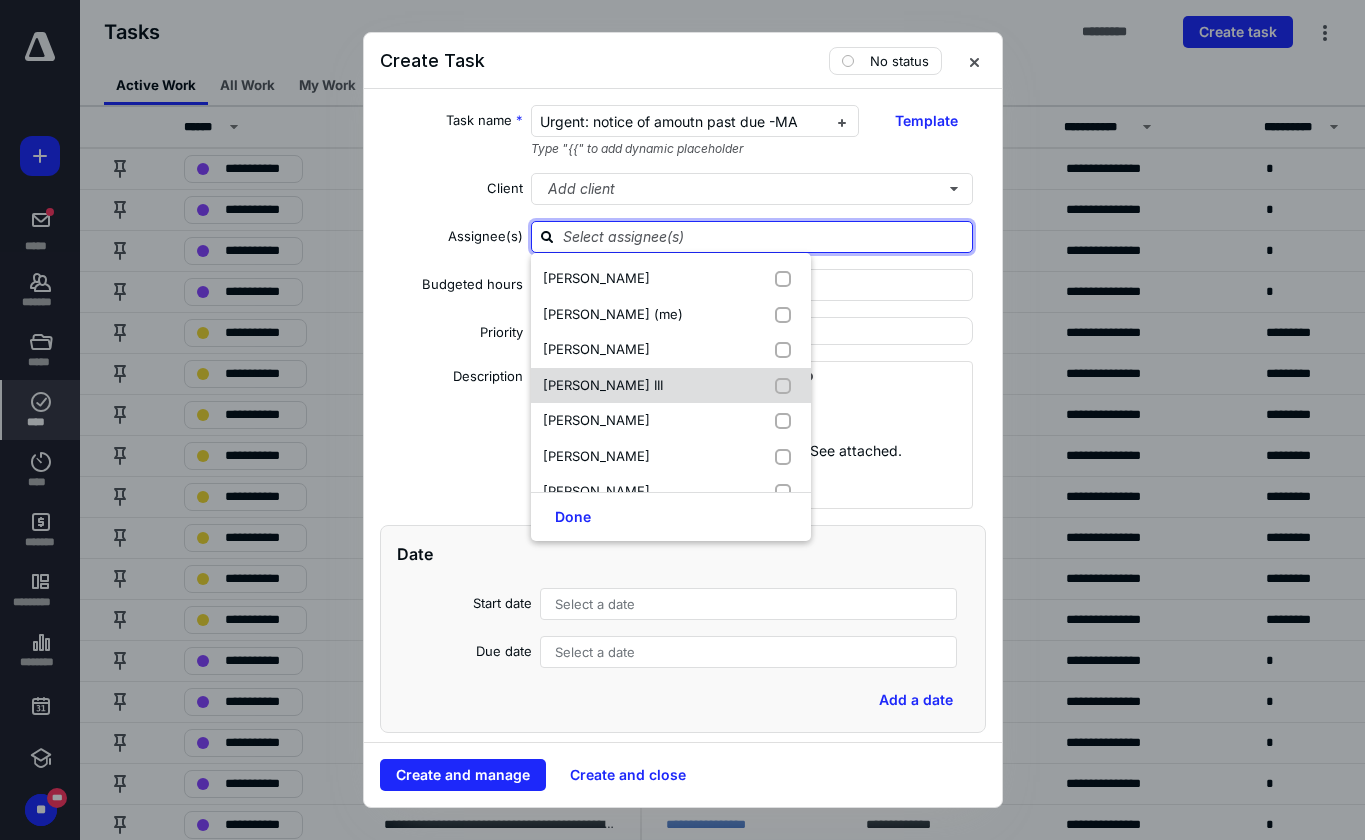 click on "[PERSON_NAME] III" at bounding box center [603, 385] 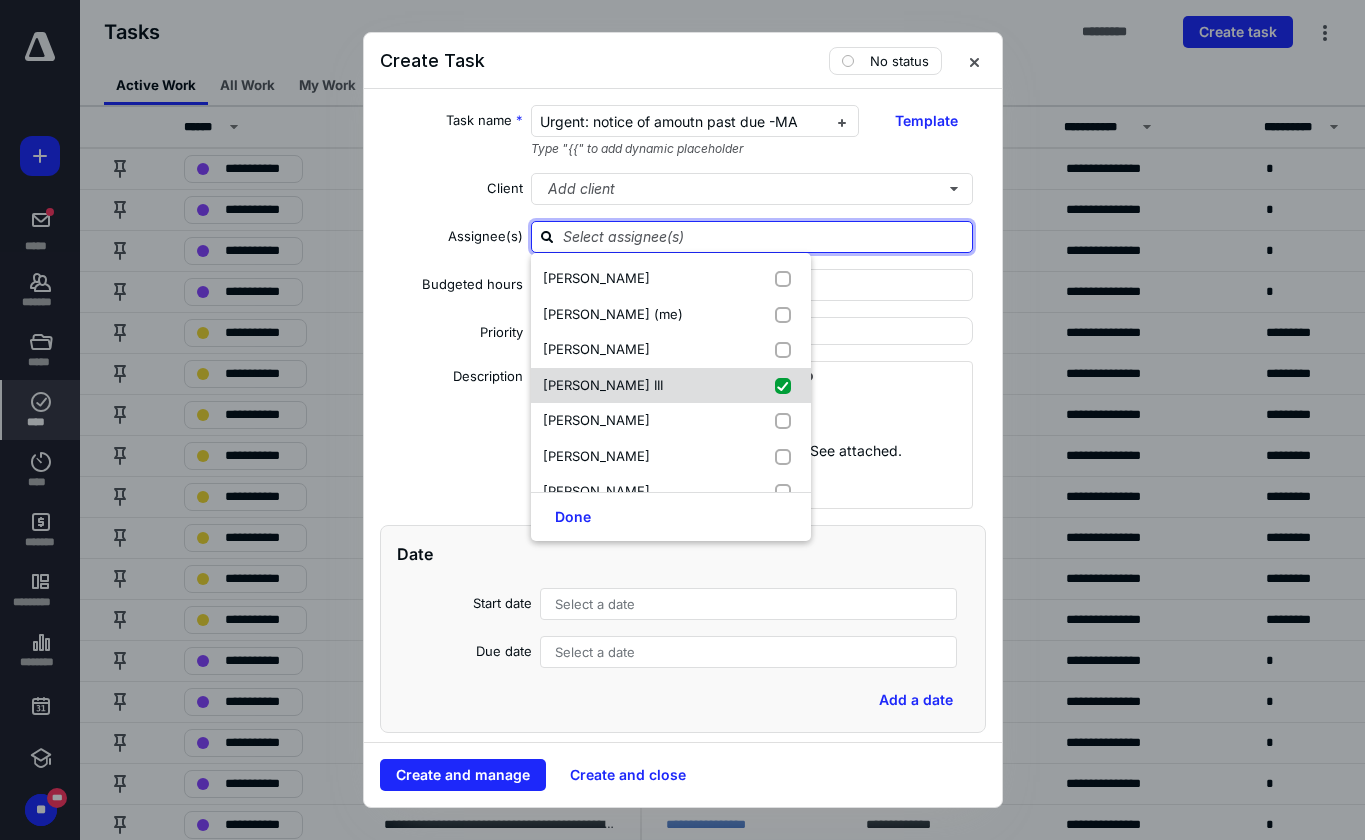 checkbox on "true" 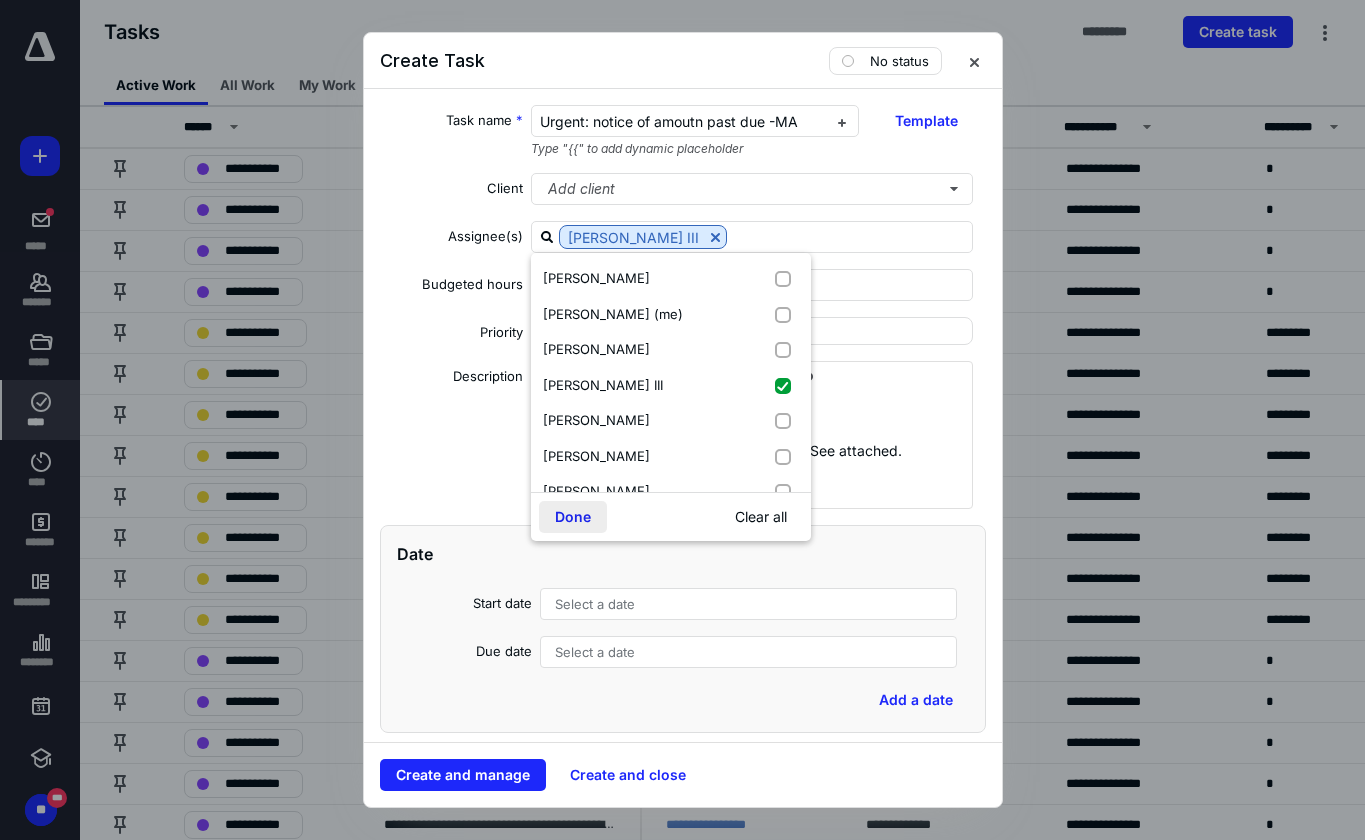 click on "Done" at bounding box center (573, 517) 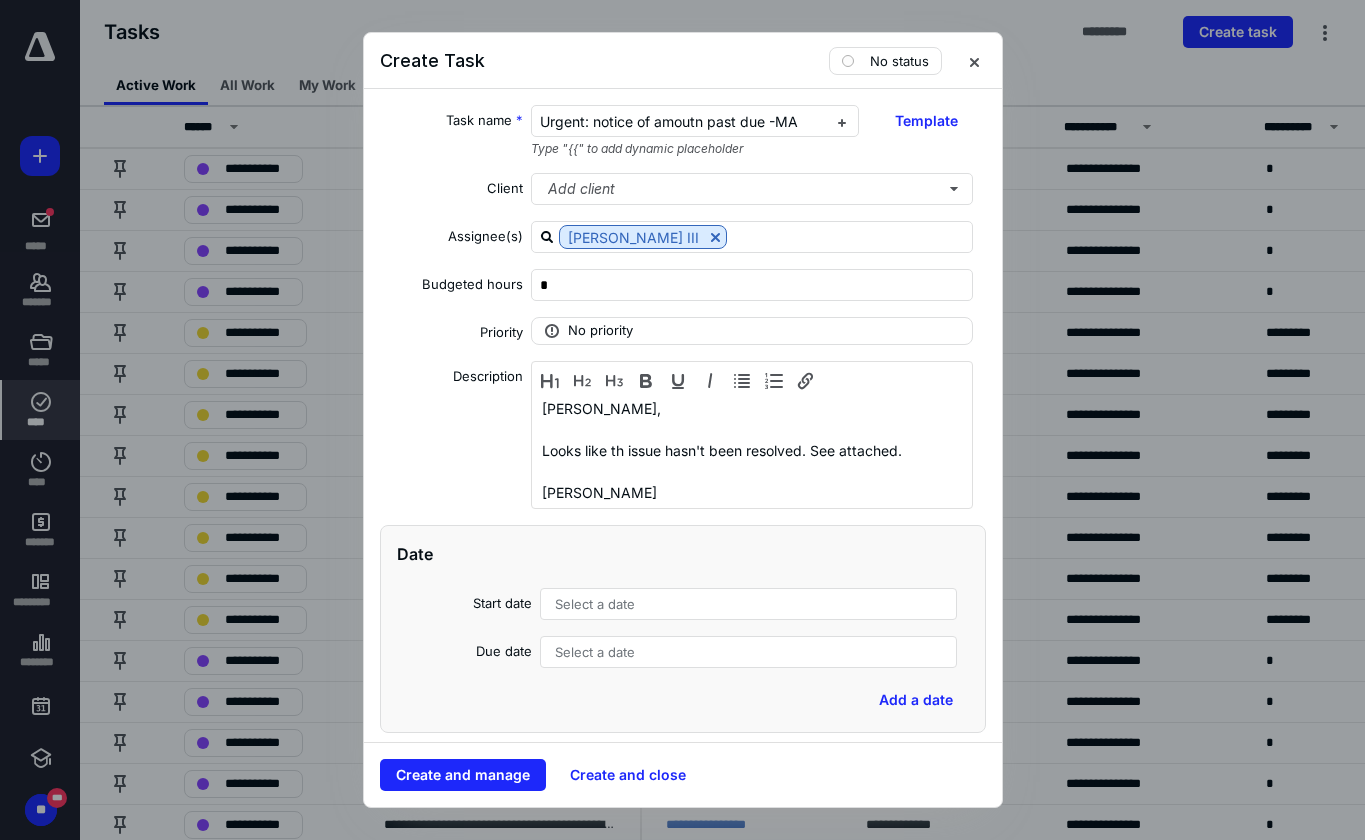 click on "Select a date" at bounding box center [749, 652] 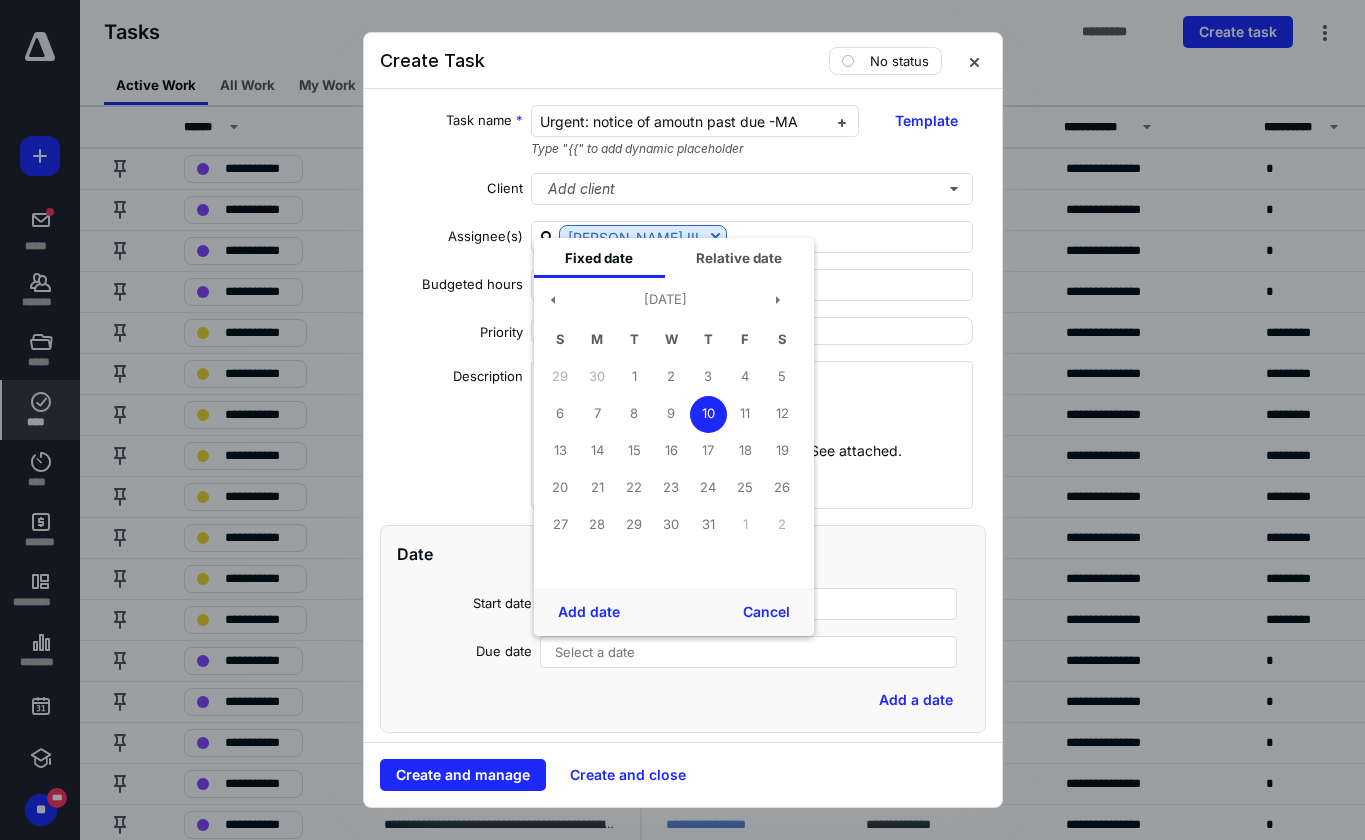 click on "11" at bounding box center (745, 414) 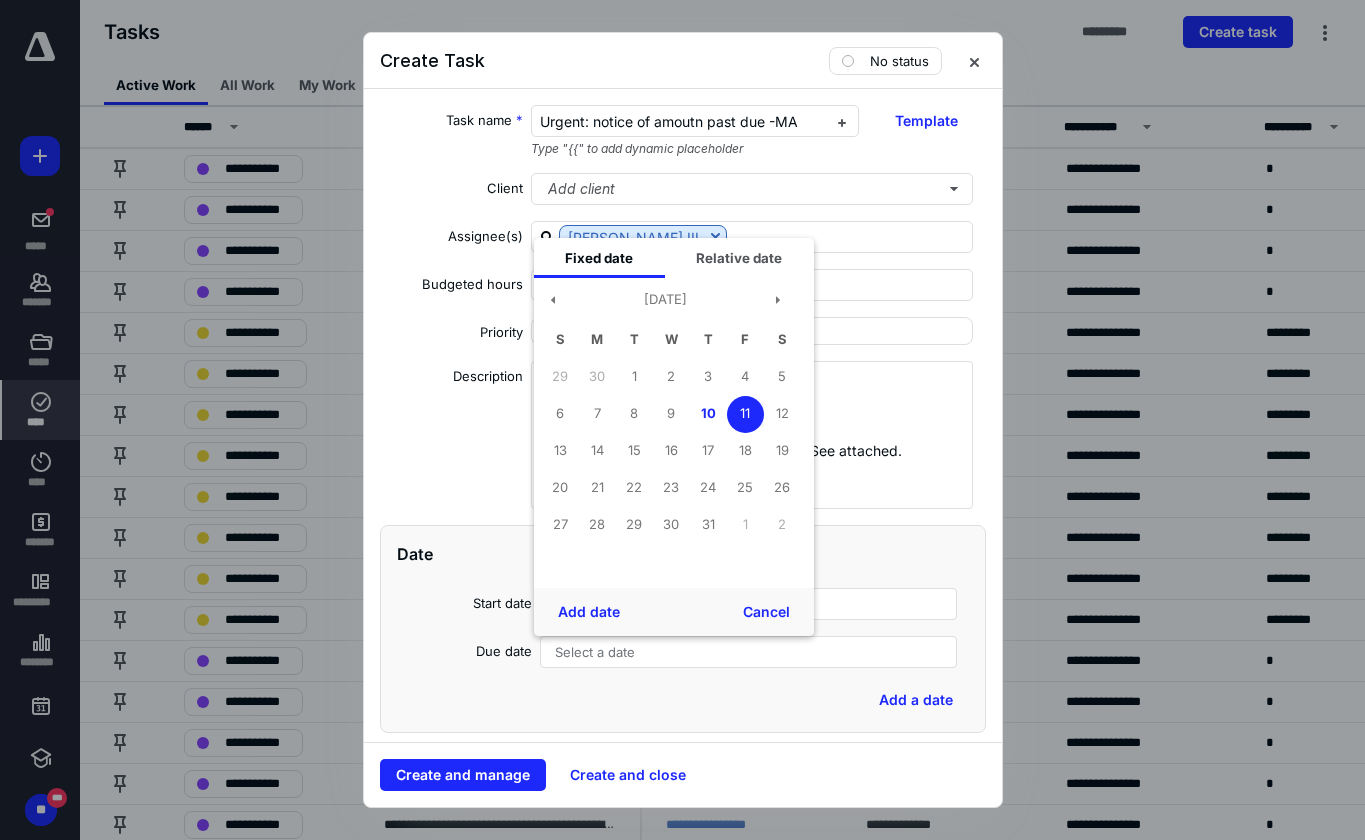click on "Add date" at bounding box center [589, 612] 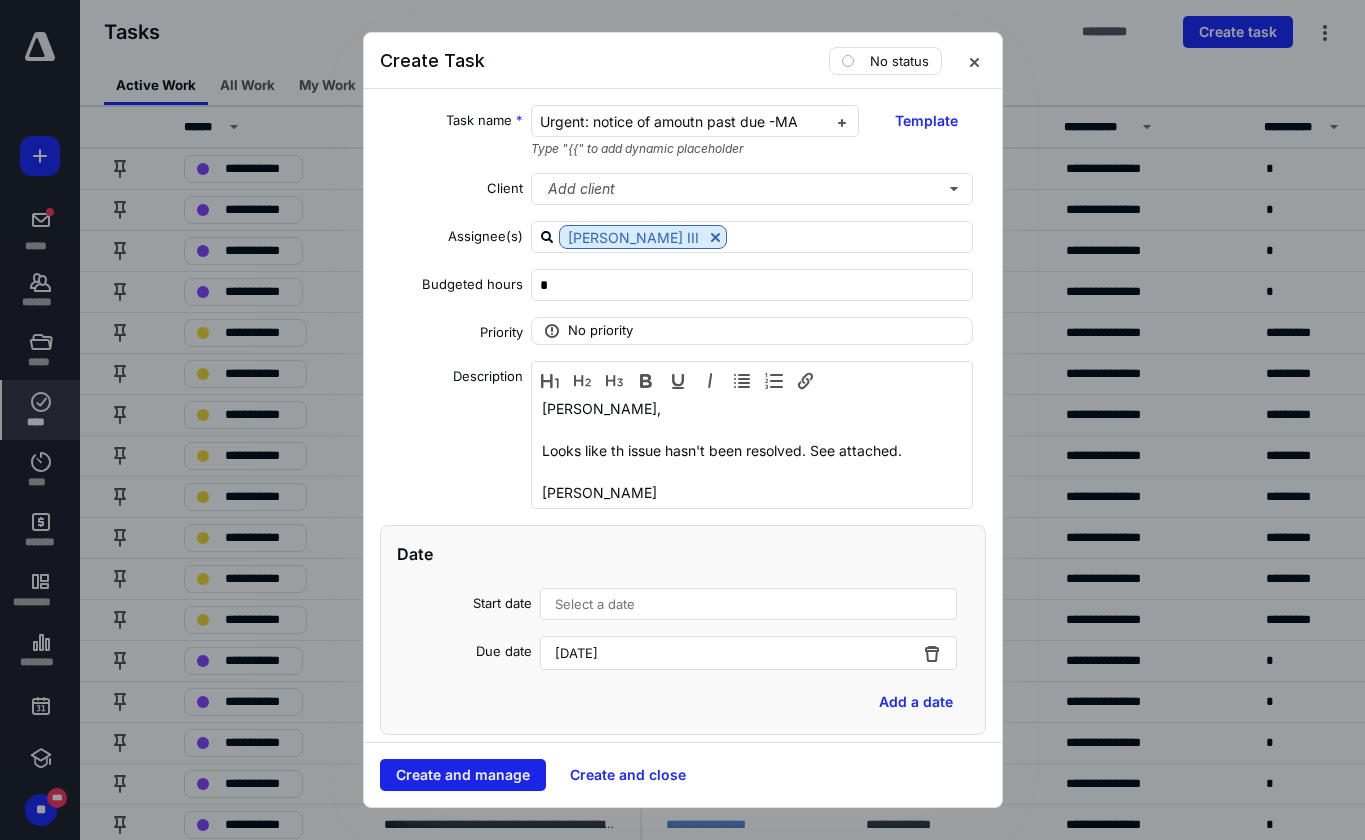 click on "Create and manage" at bounding box center [463, 775] 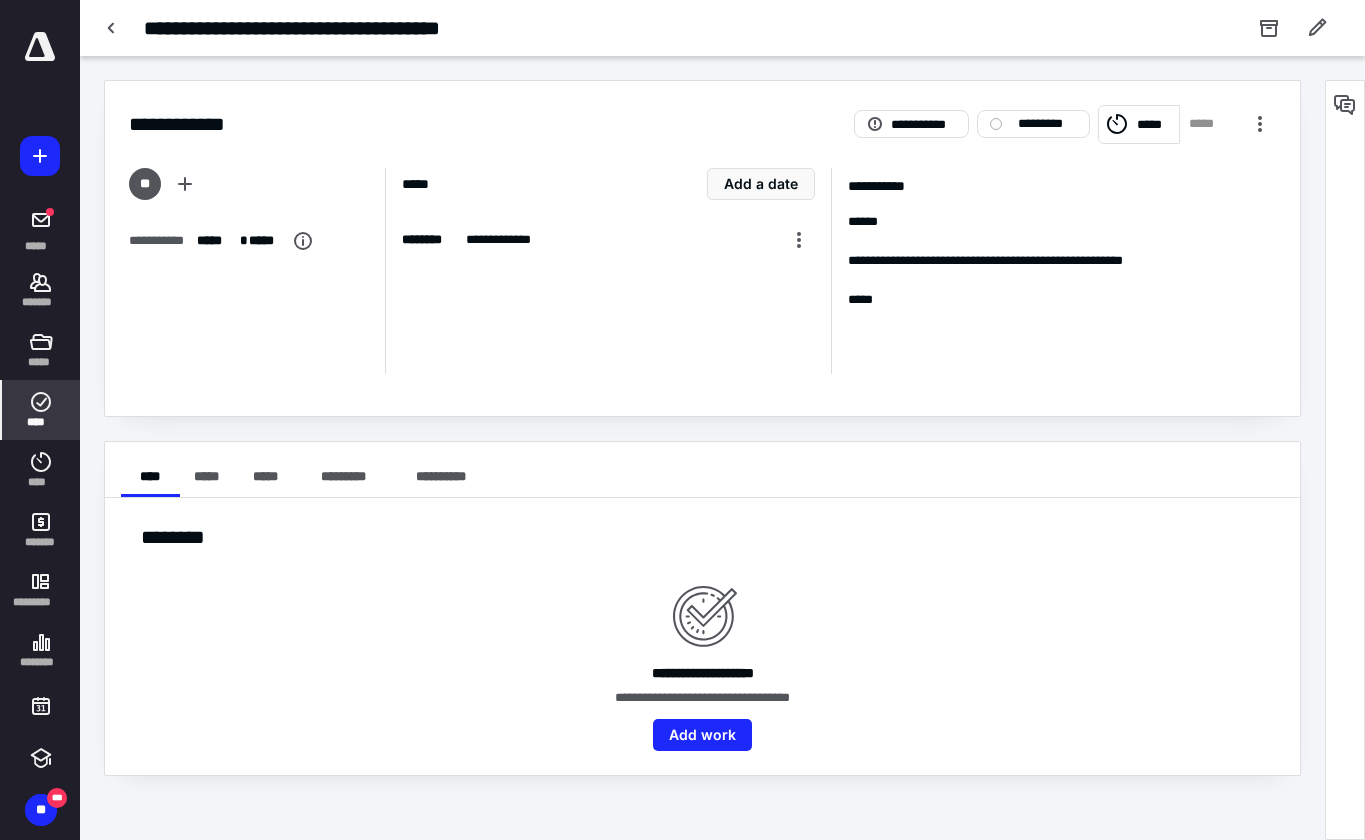 click on "**********" at bounding box center (702, 448) 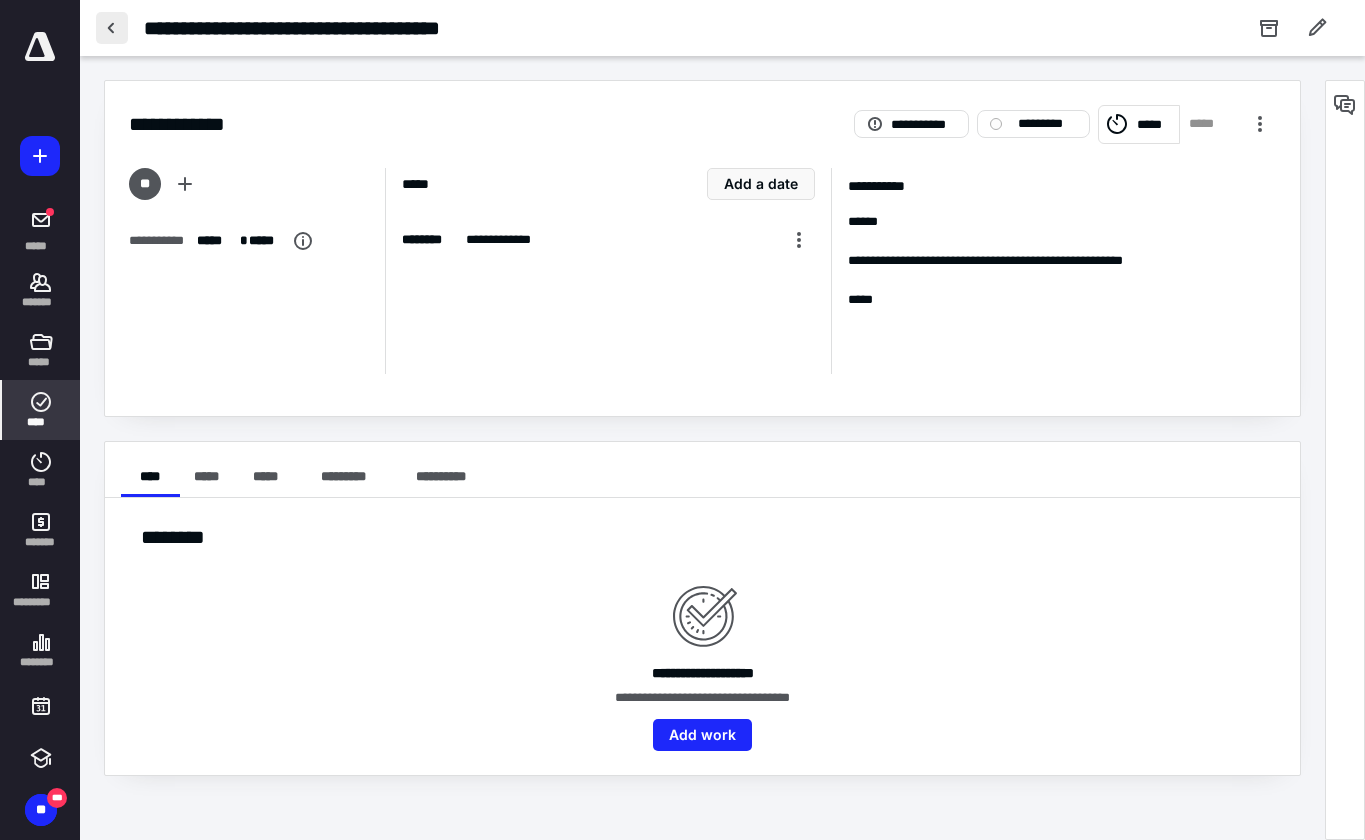 click at bounding box center (112, 28) 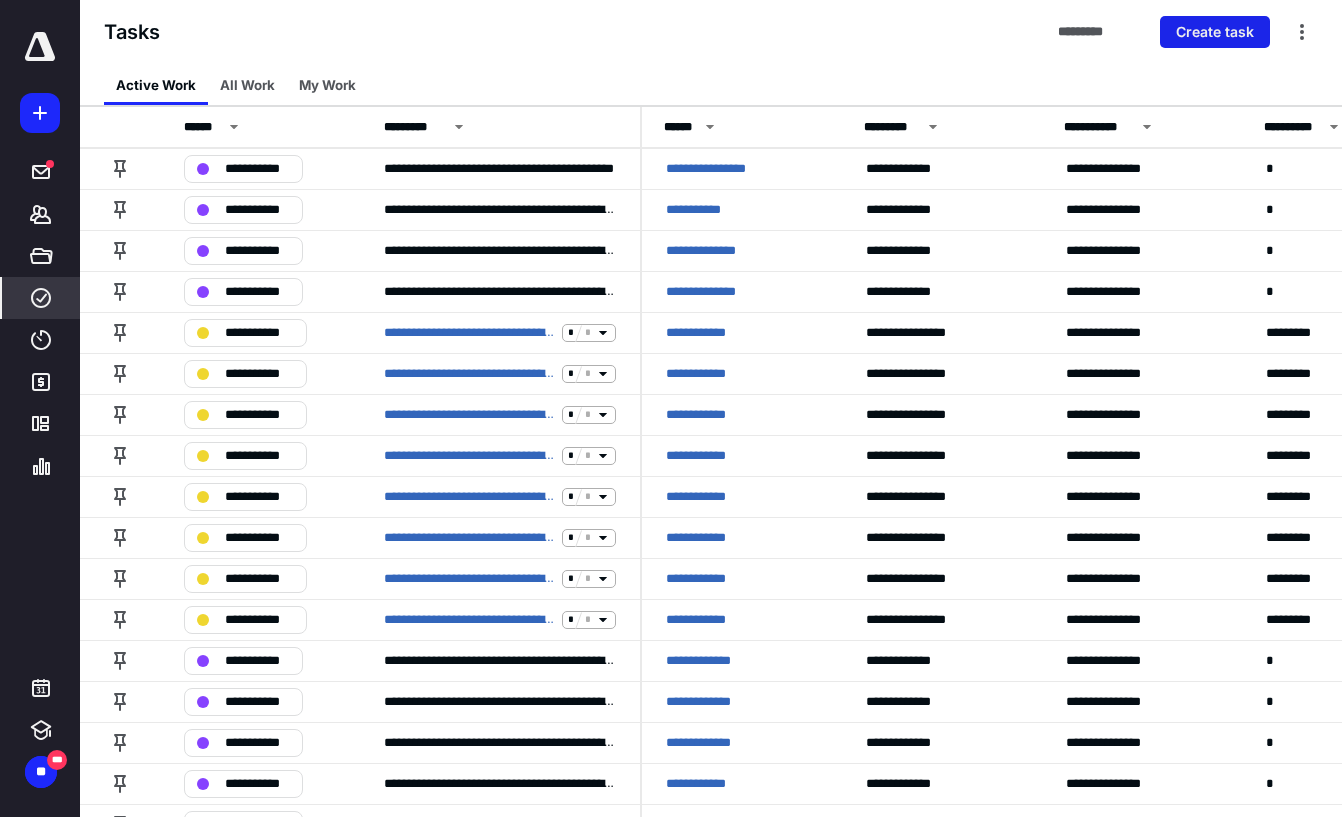 click on "Create task" at bounding box center [1215, 32] 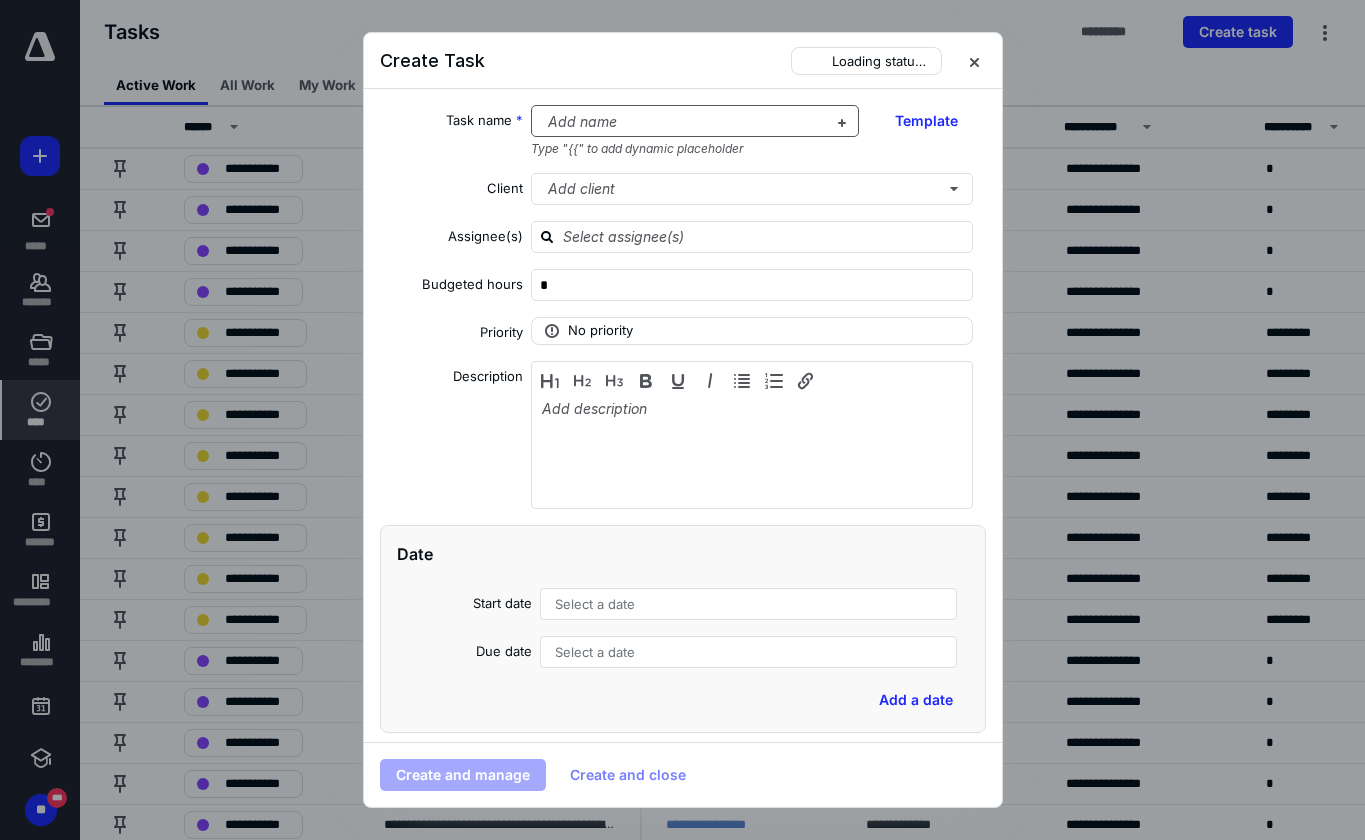 click at bounding box center (683, 122) 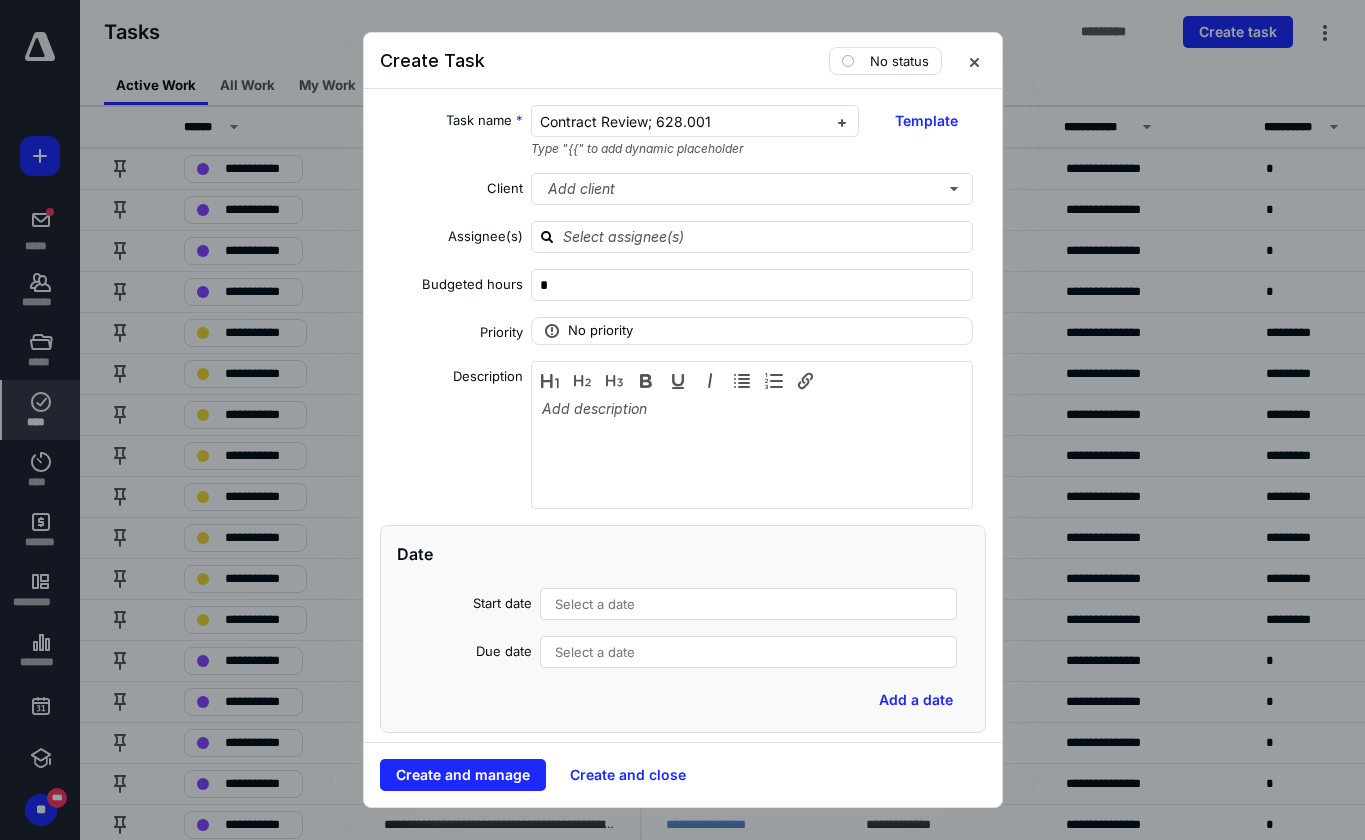 click at bounding box center (682, 420) 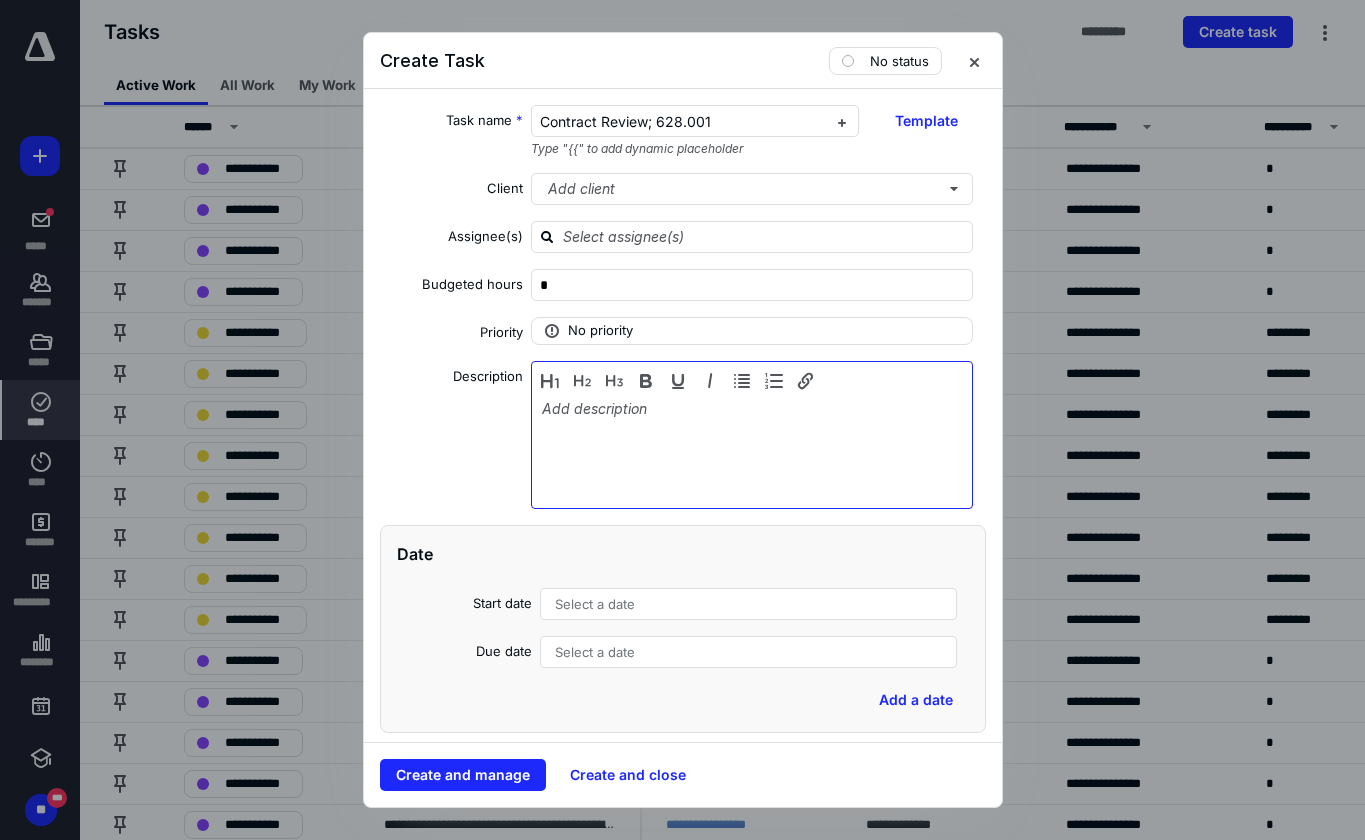 click at bounding box center (752, 450) 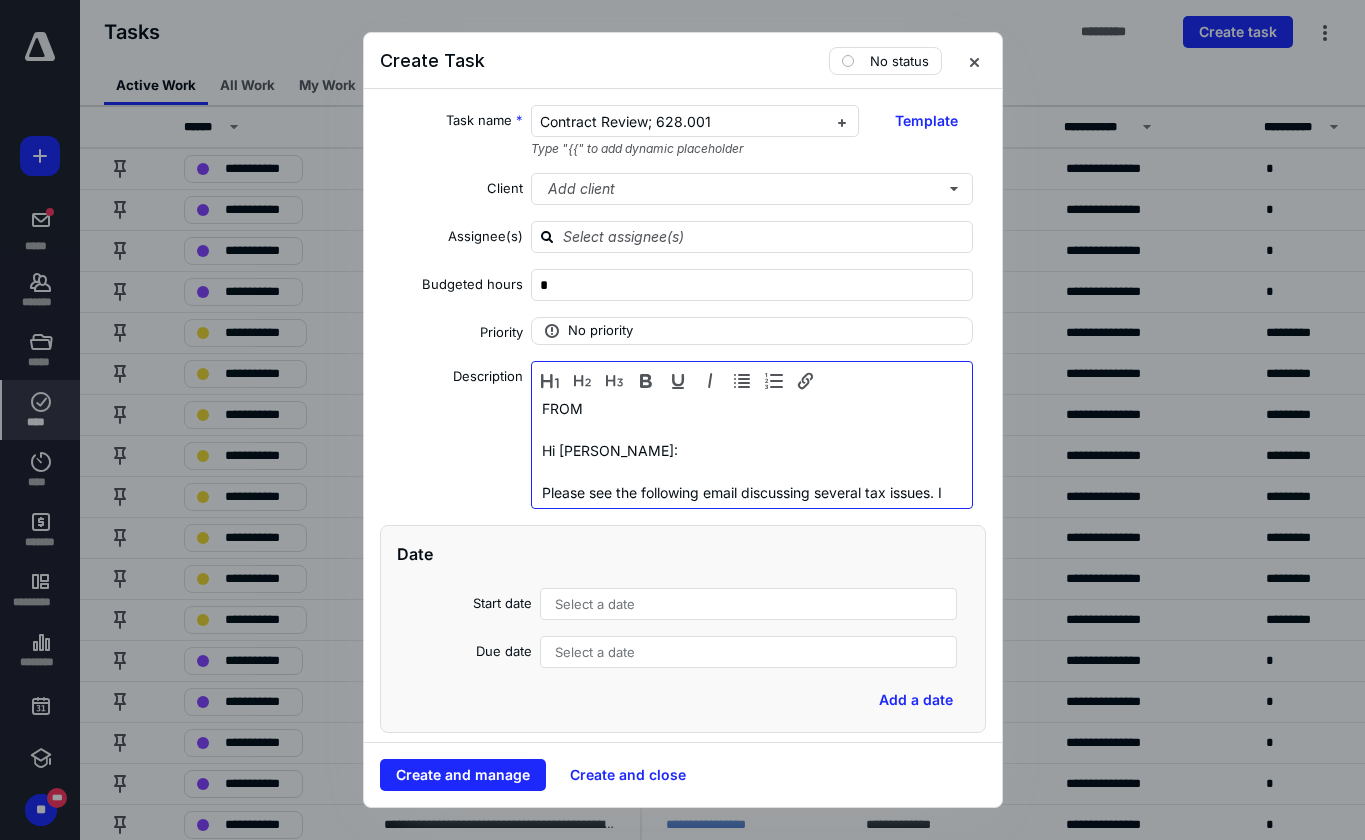 click on "FROM  Hi Larry: Please see the following email discussing several tax issues. I look forward to hearing from you." at bounding box center [752, 471] 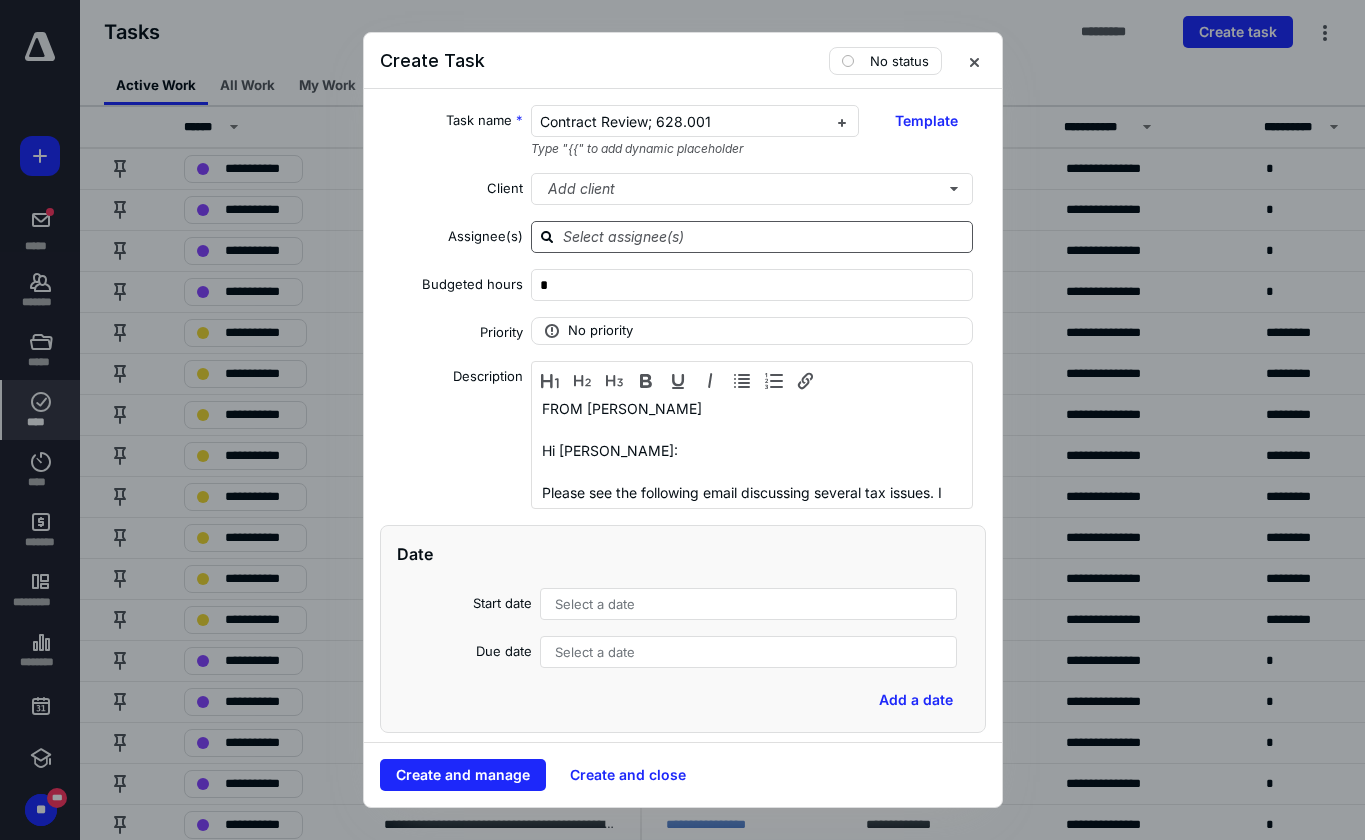click at bounding box center (764, 236) 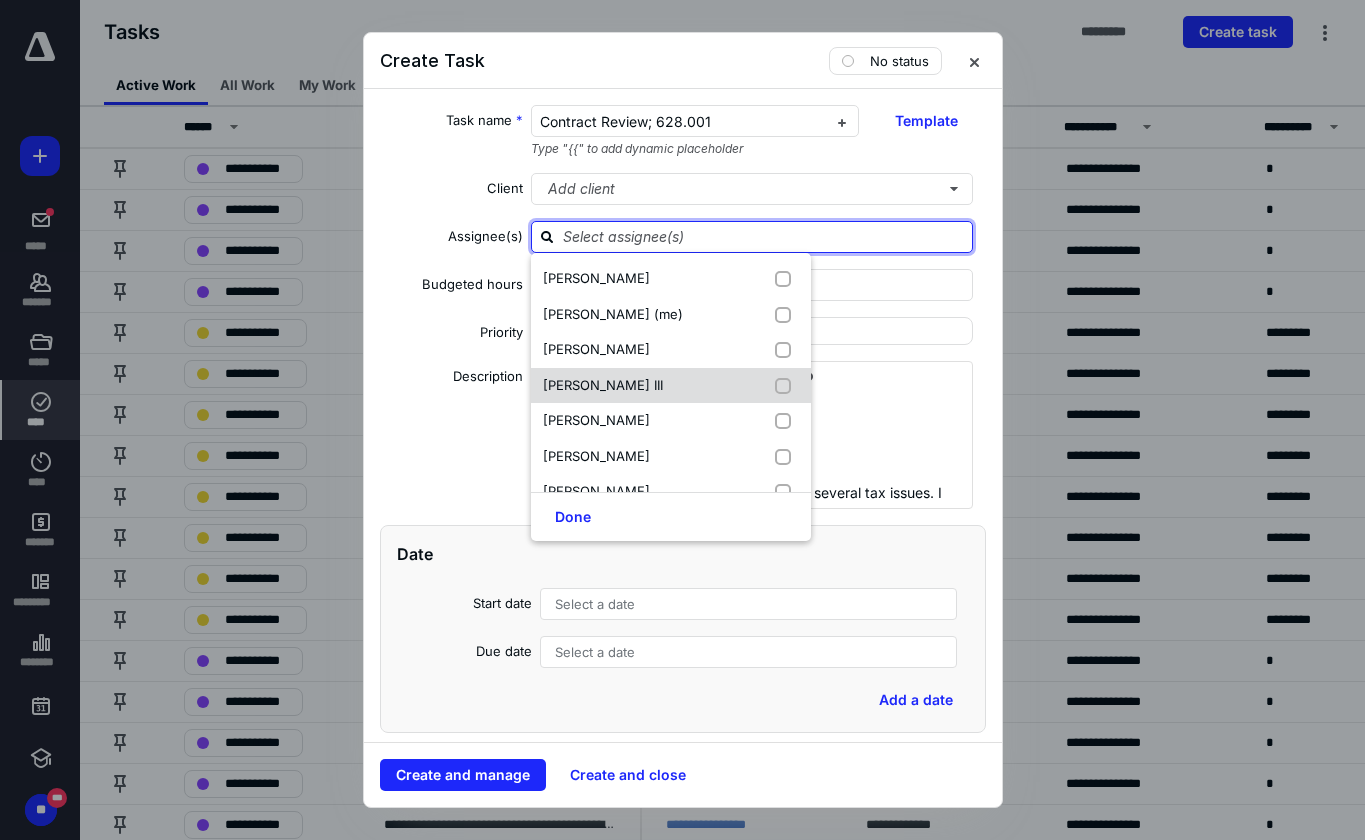 click on "[PERSON_NAME] III" at bounding box center [603, 385] 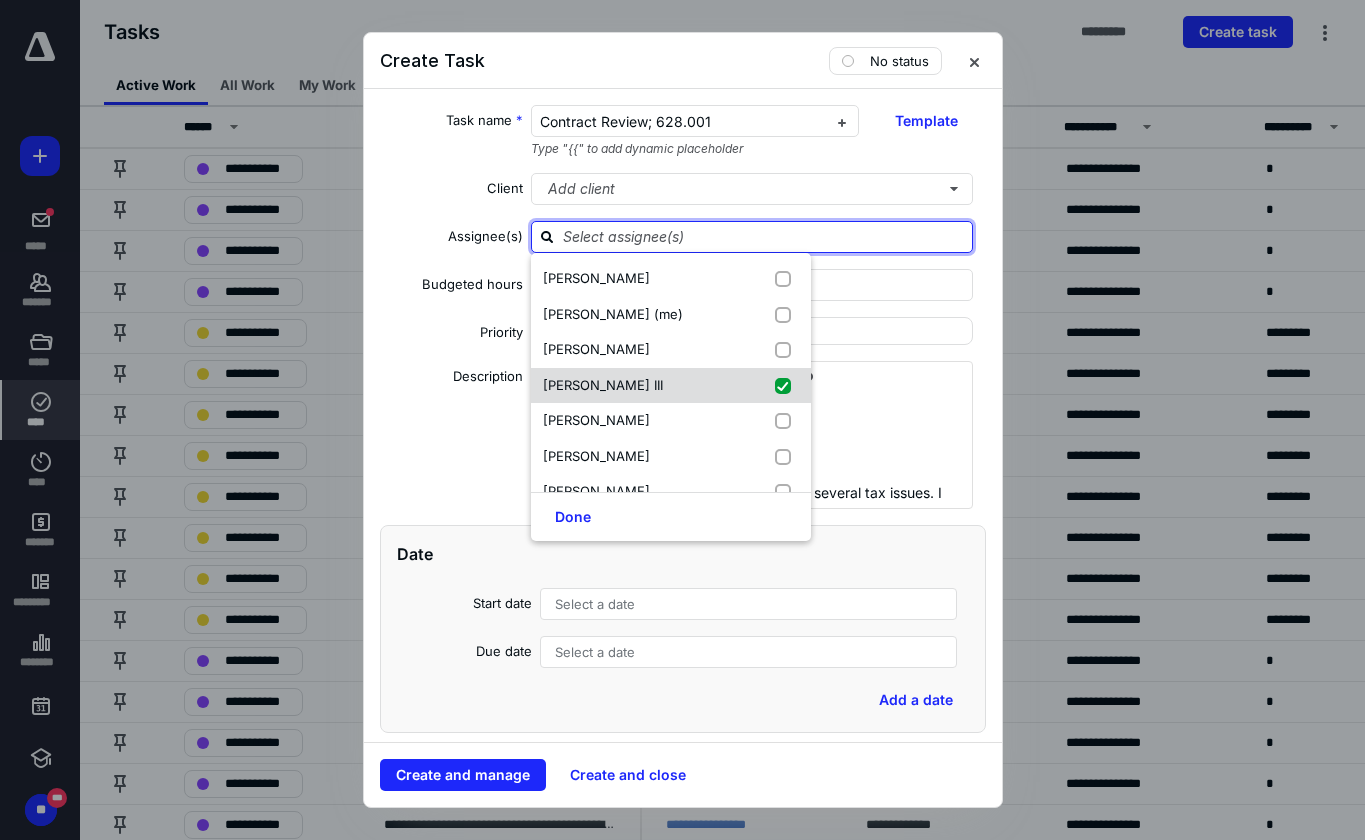 checkbox on "true" 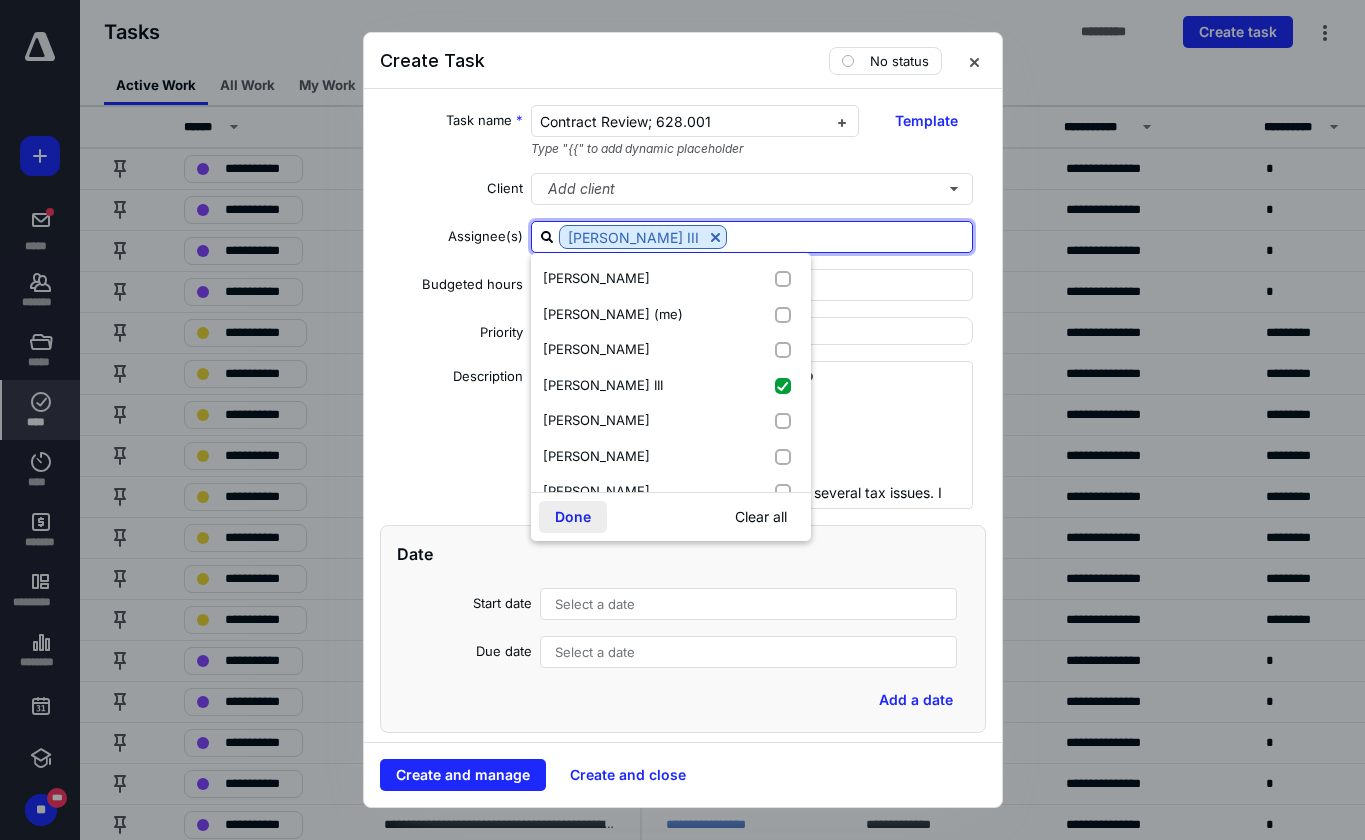 click on "Done" at bounding box center [573, 517] 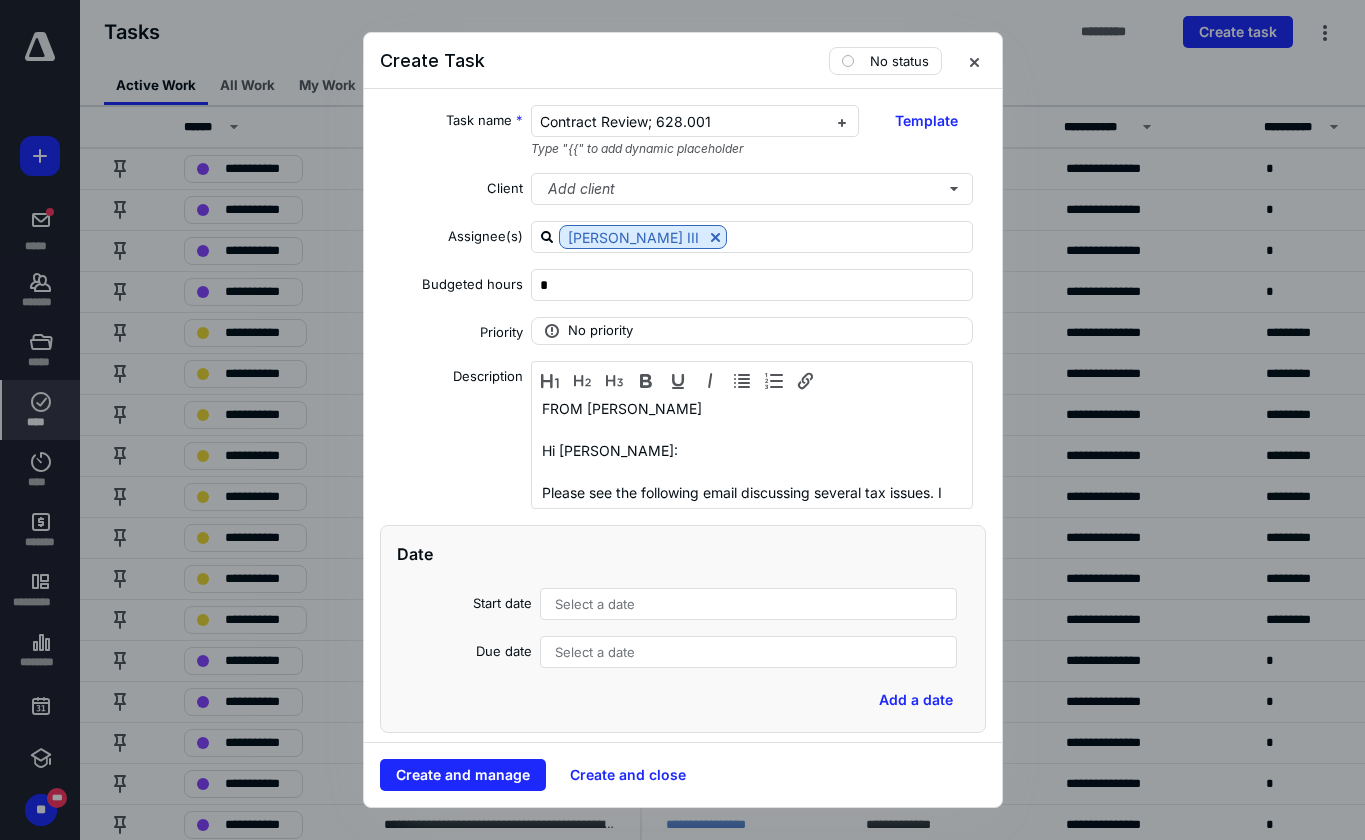 click on "Select a date" at bounding box center [595, 652] 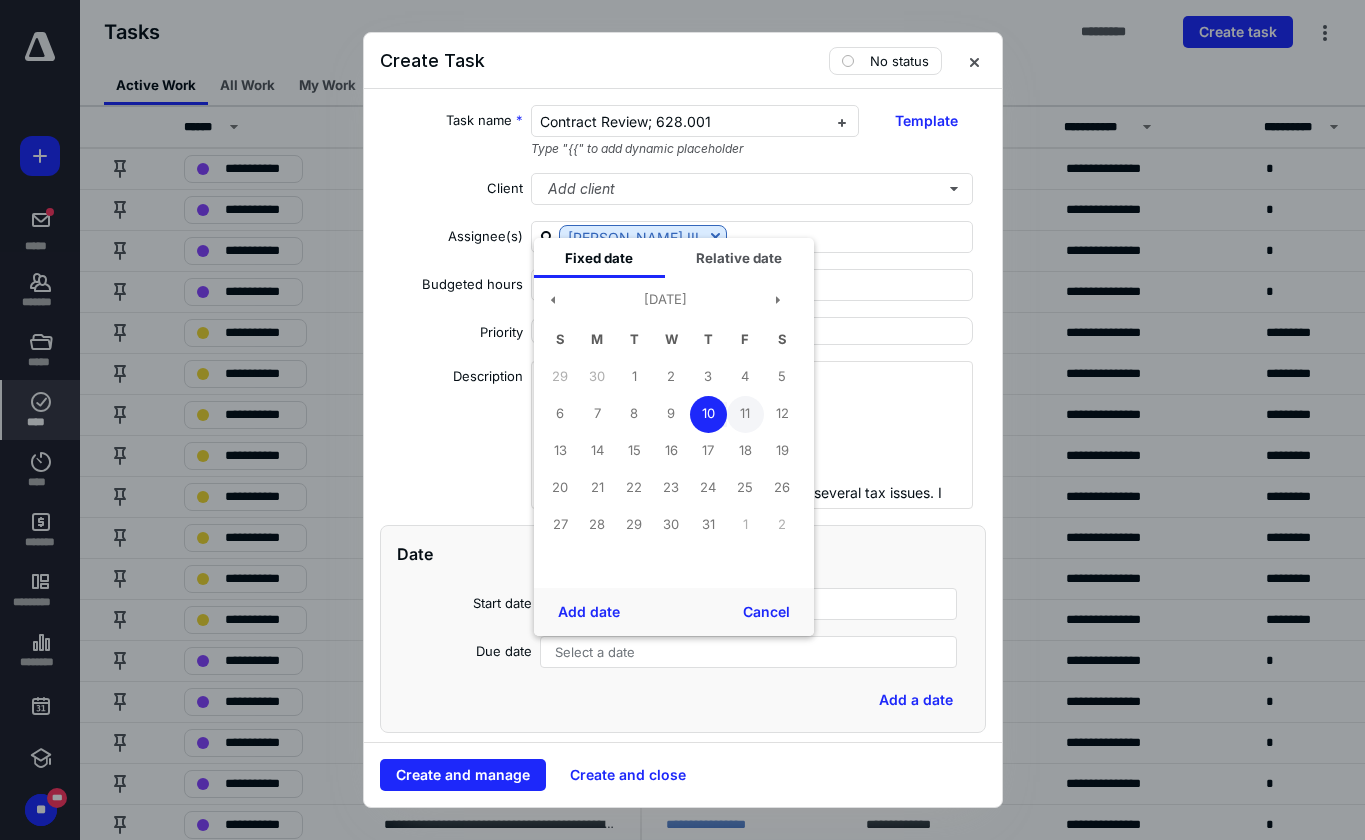 click on "11" at bounding box center (745, 414) 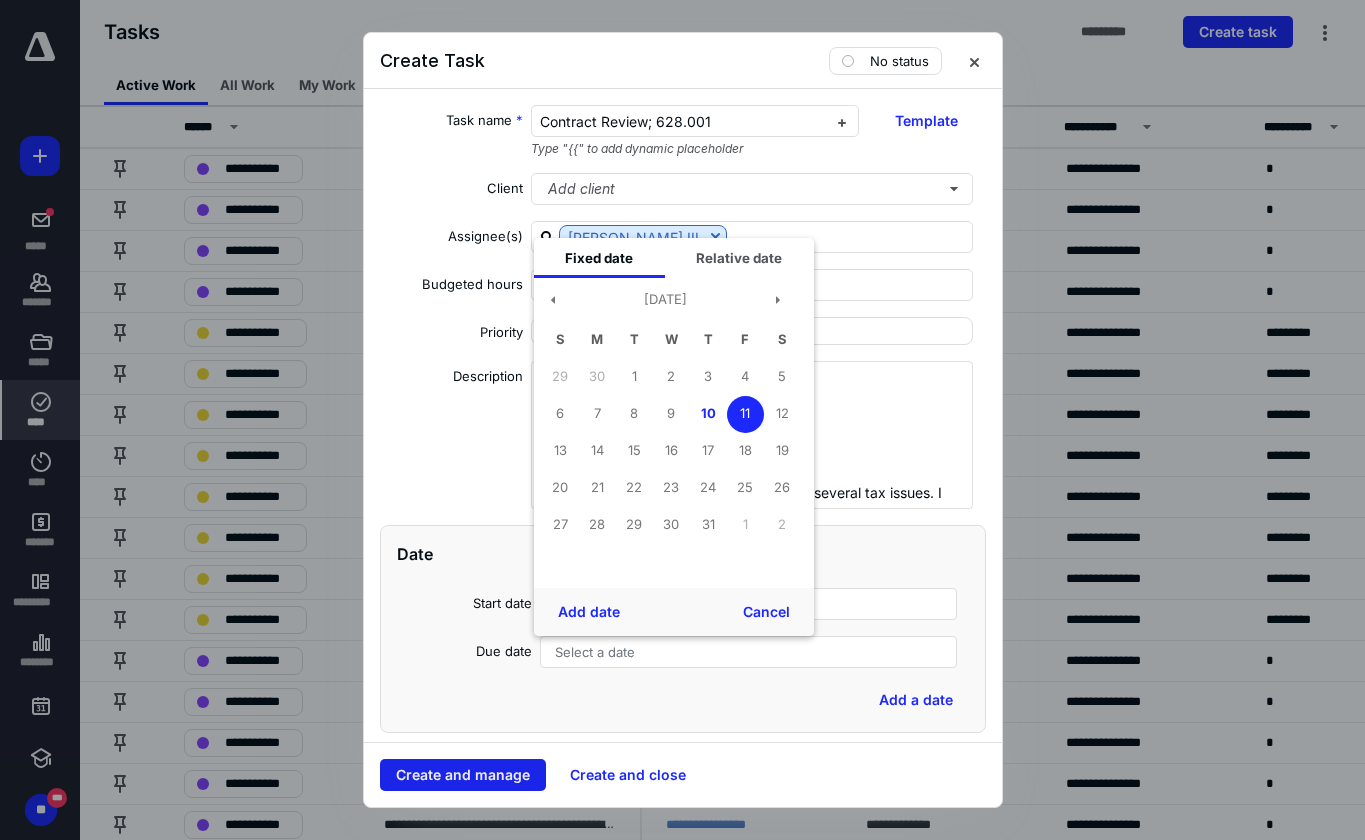 click on "Add date" at bounding box center [589, 612] 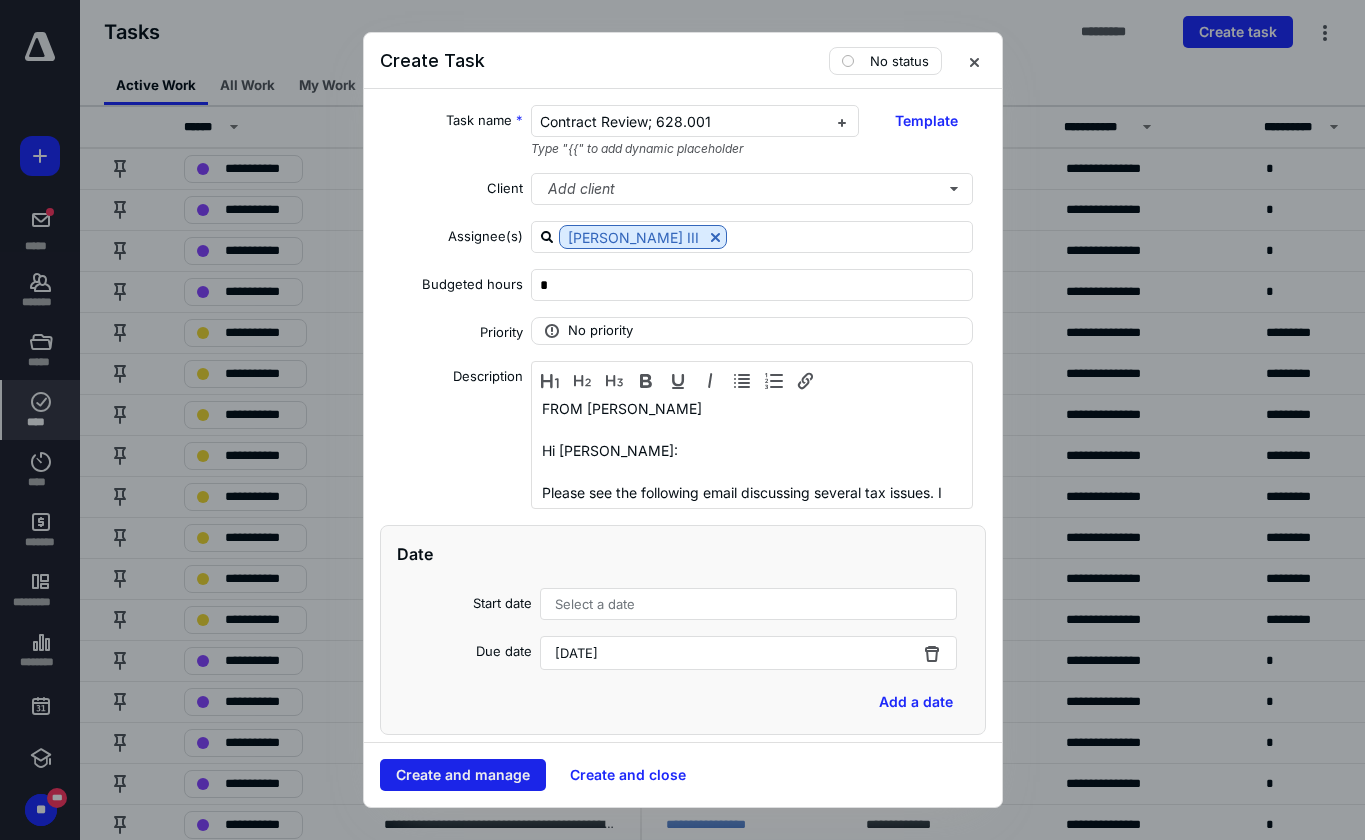 click on "Create and manage" at bounding box center (463, 775) 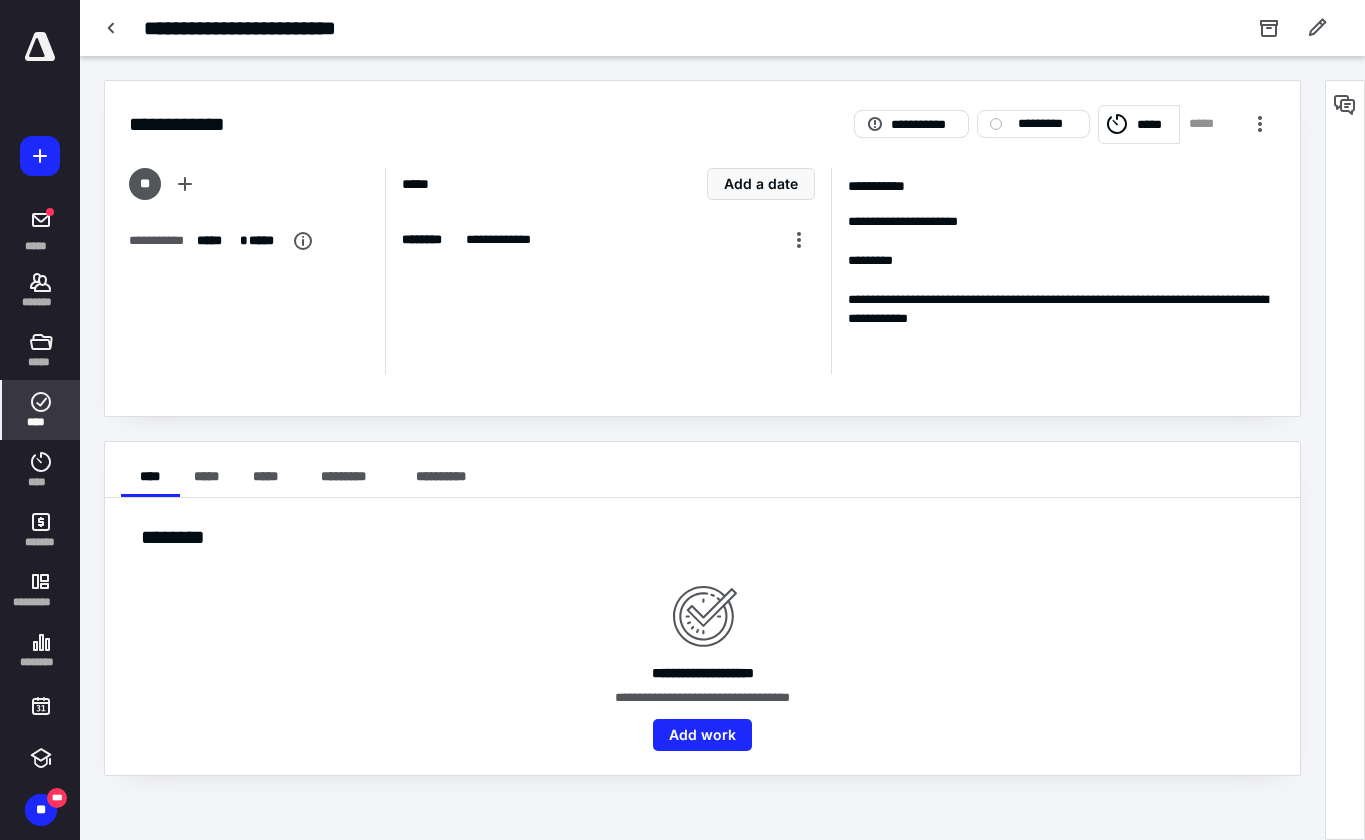 click on "**********" at bounding box center (702, 636) 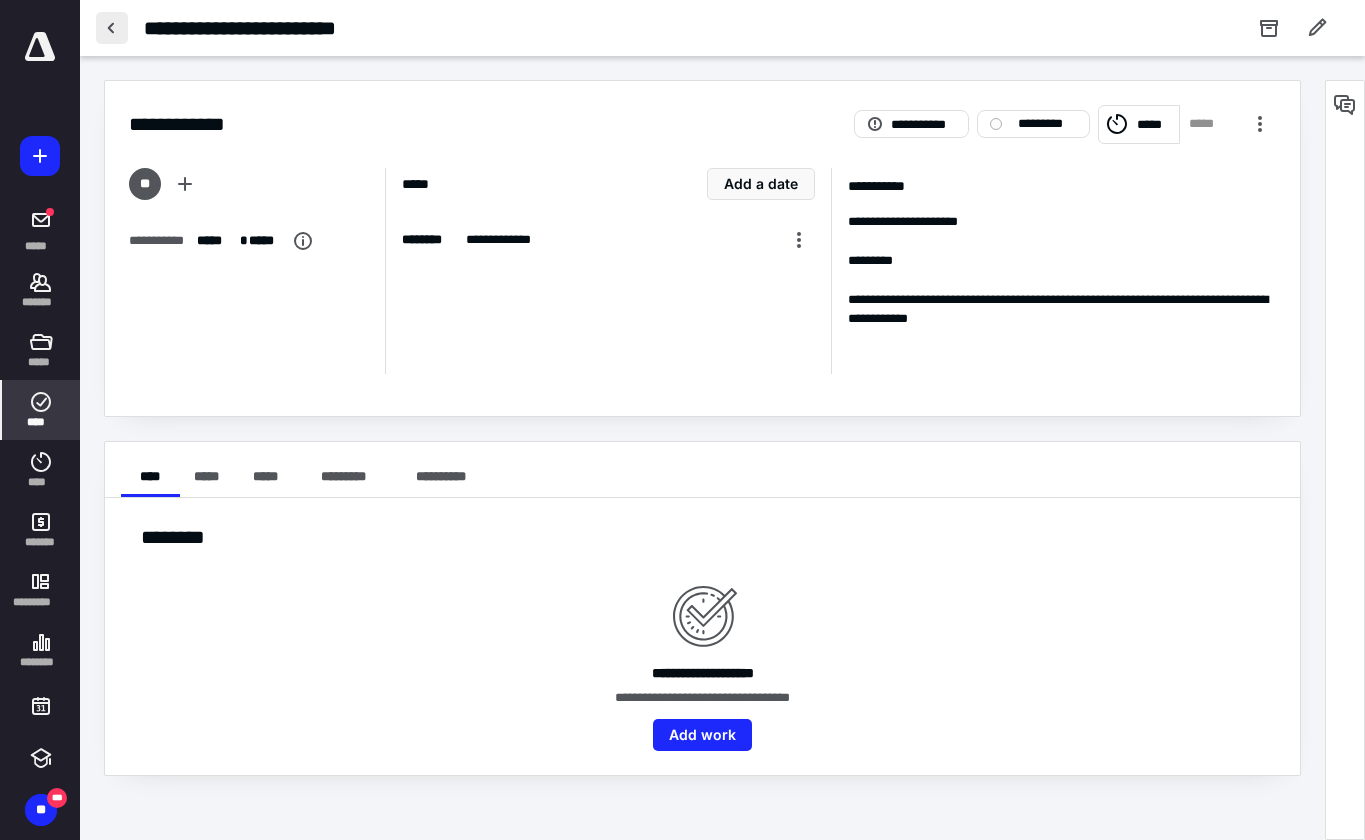 click at bounding box center [112, 28] 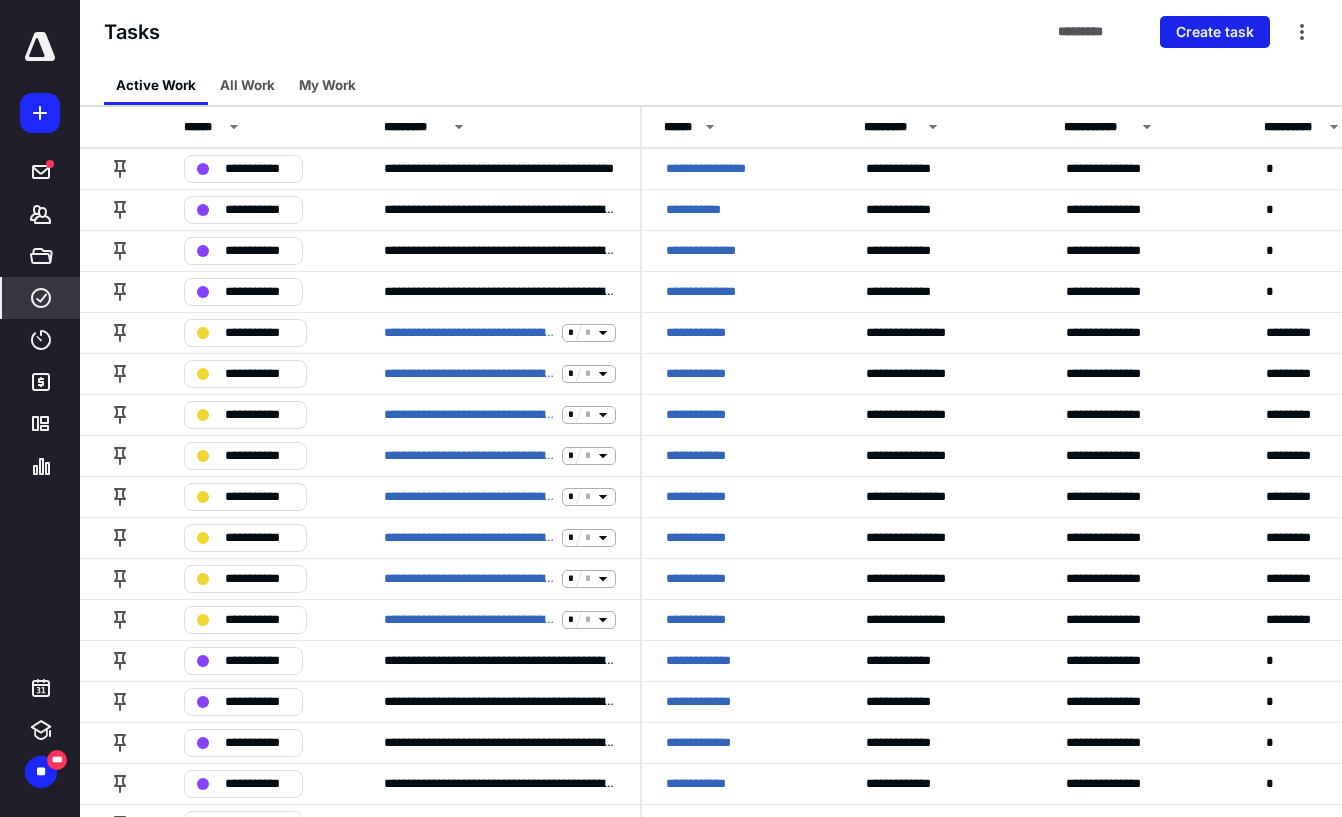 click on "Create task" at bounding box center [1215, 32] 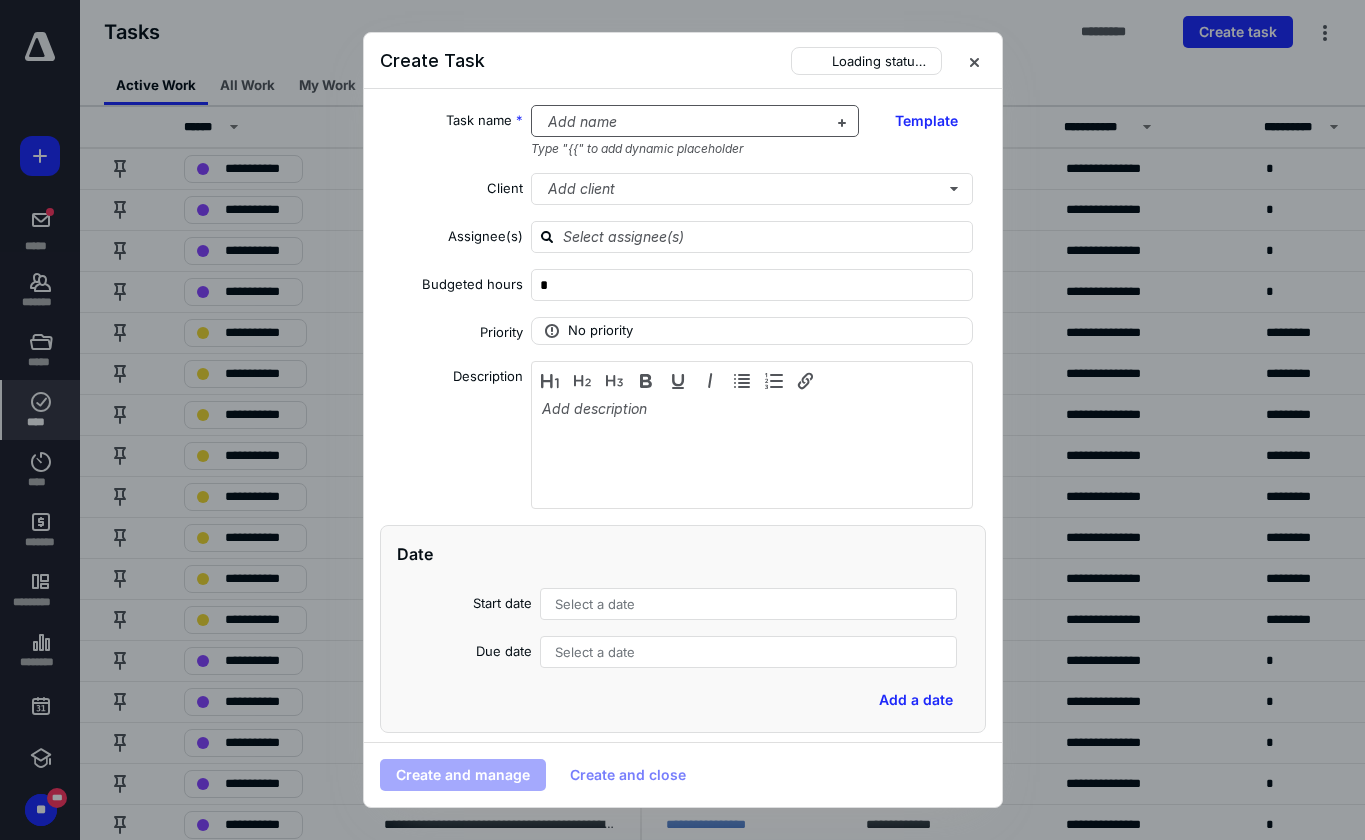 click at bounding box center (683, 122) 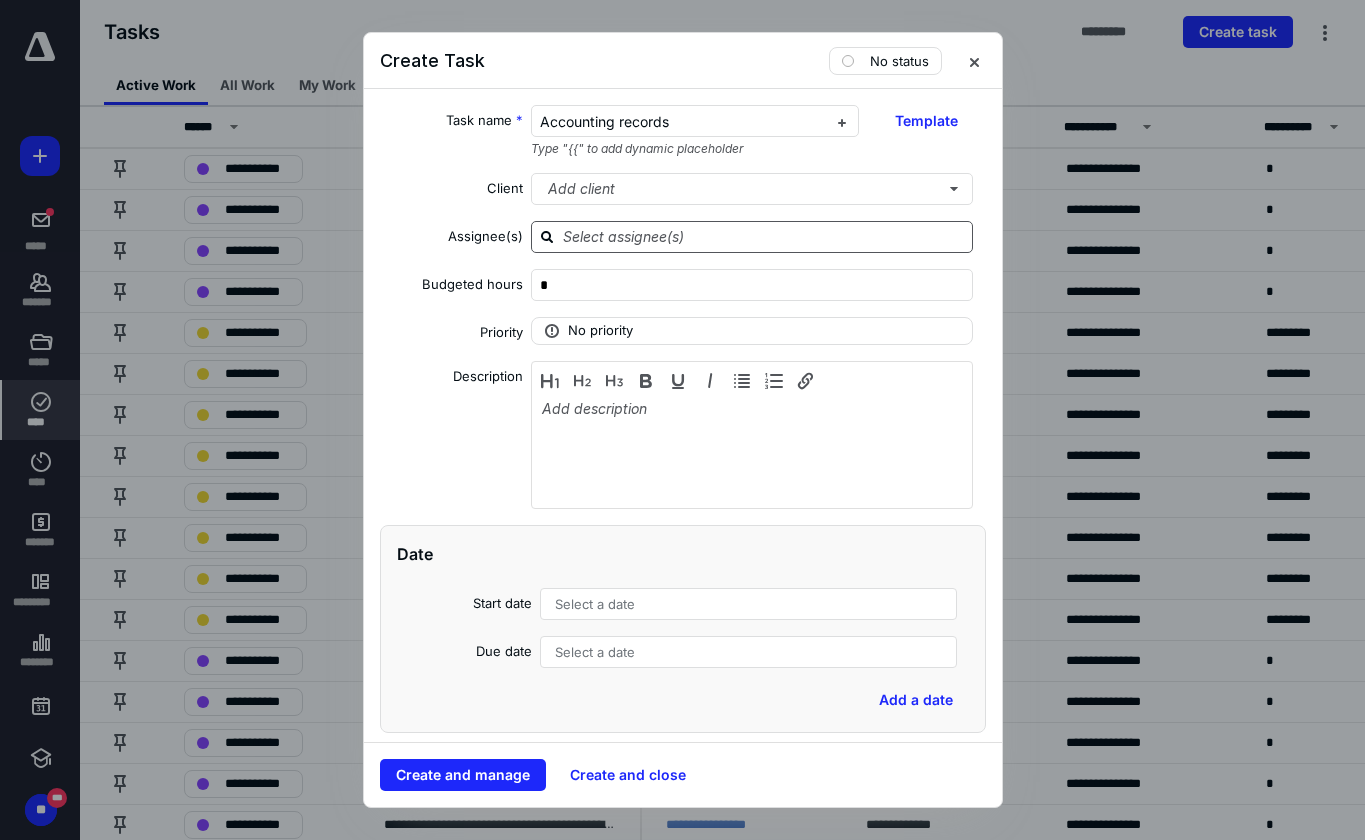 click at bounding box center [764, 236] 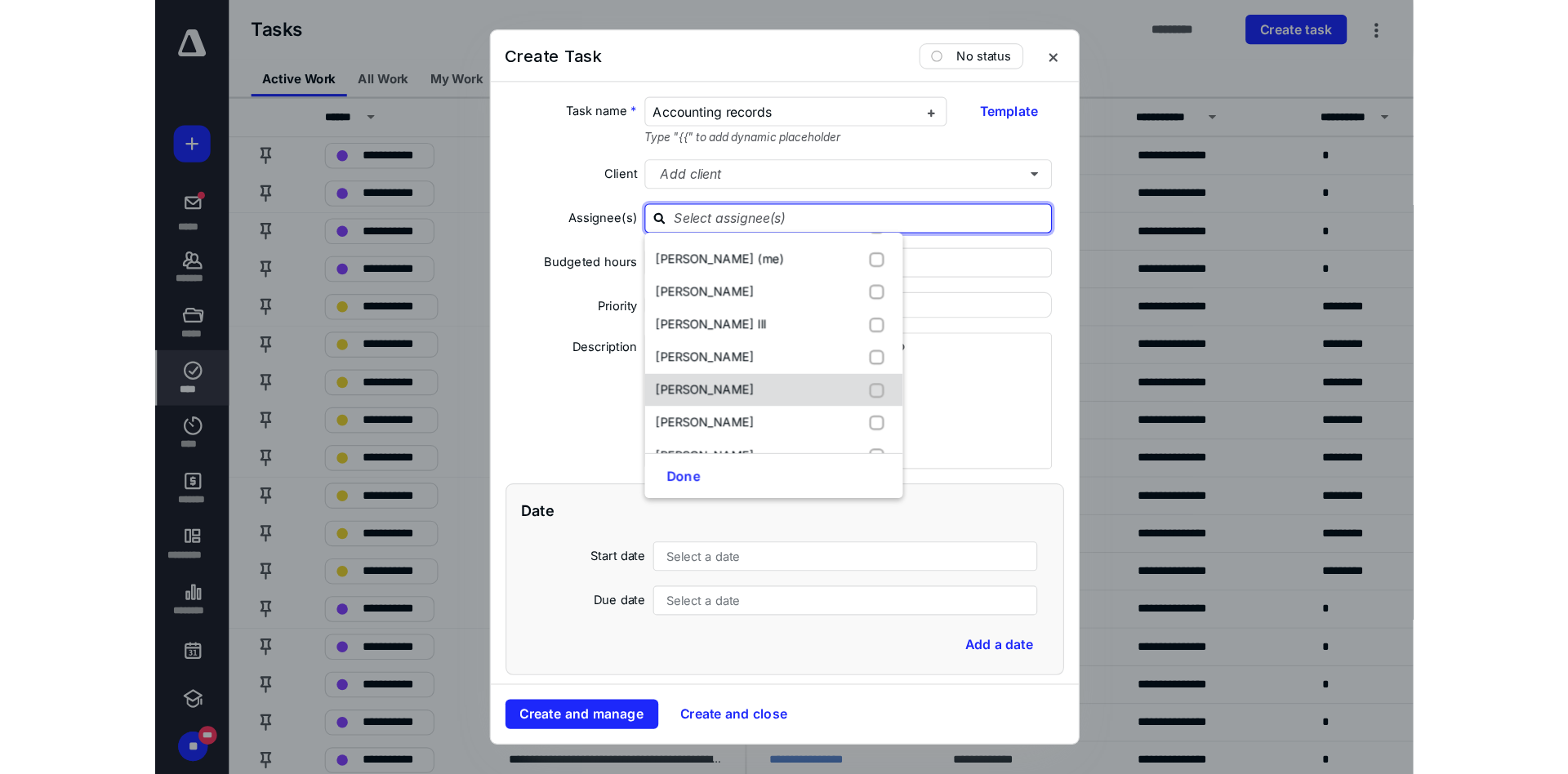 scroll, scrollTop: 50, scrollLeft: 0, axis: vertical 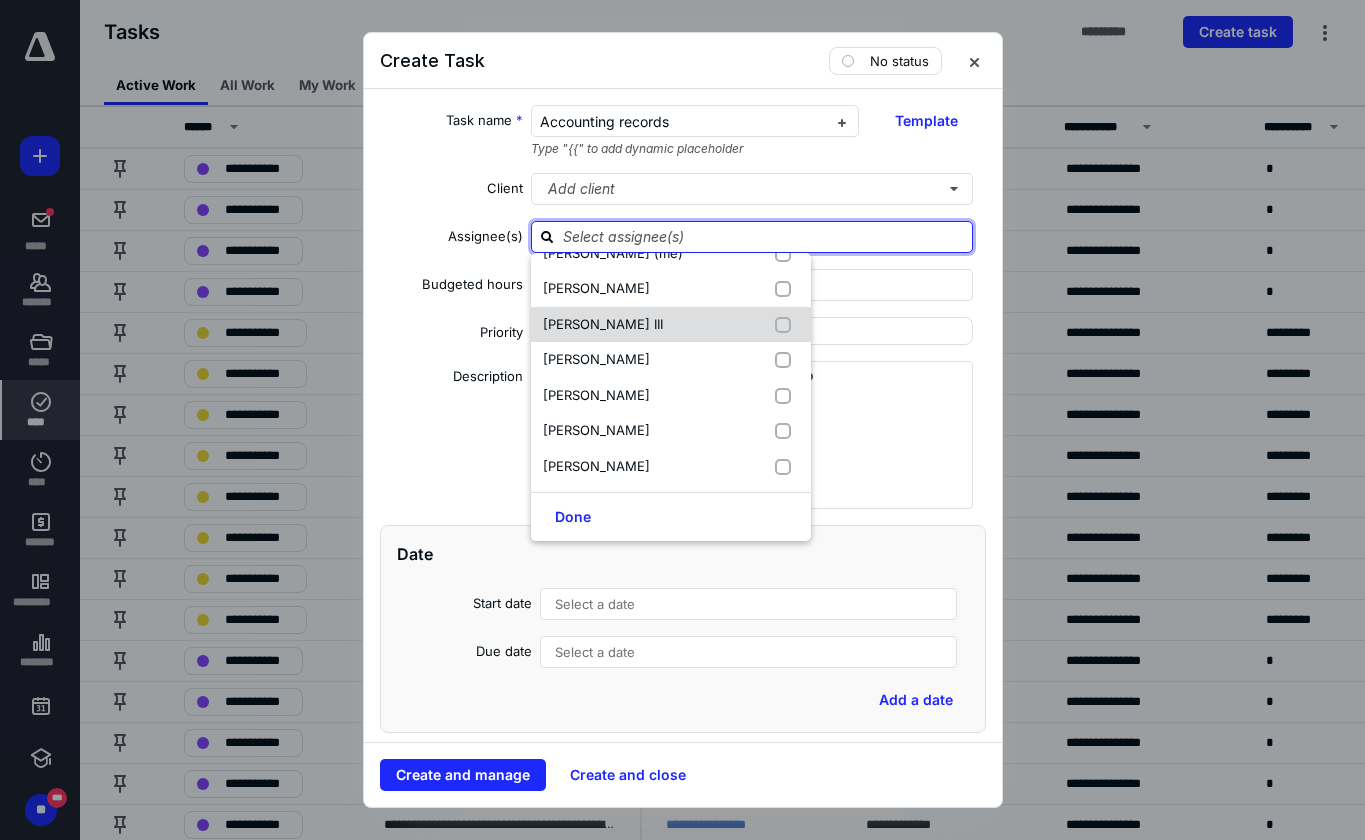 click on "[PERSON_NAME] III" at bounding box center (603, 325) 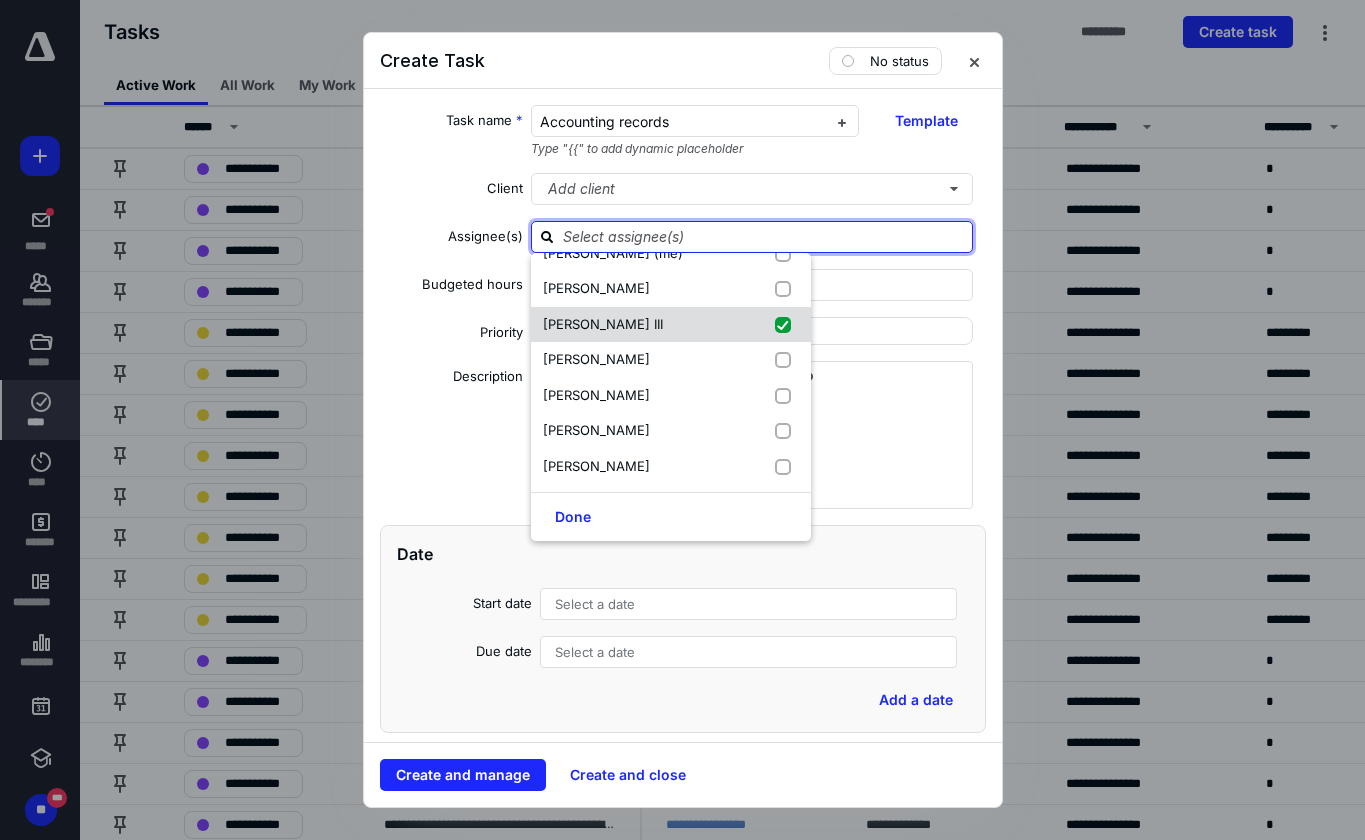 checkbox on "true" 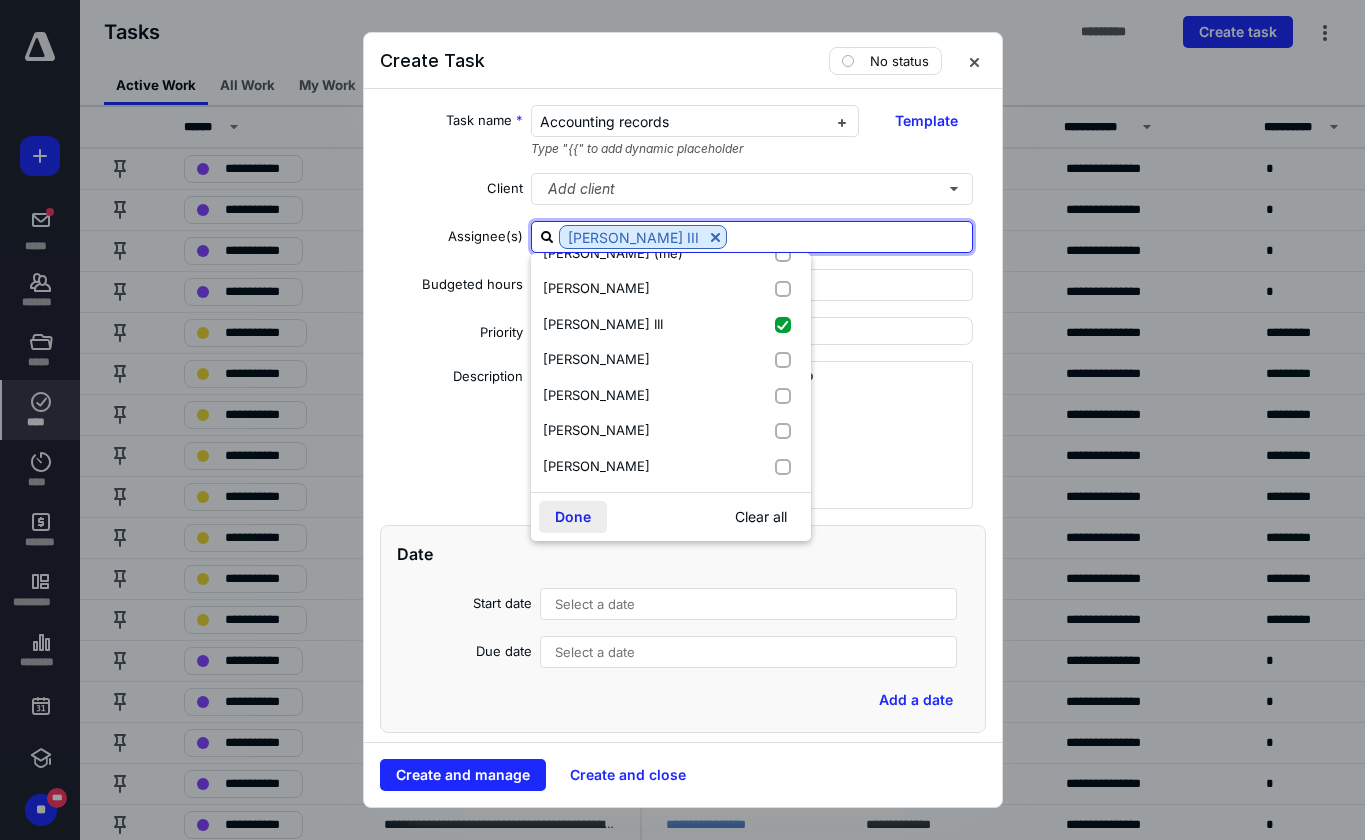 click on "Done" at bounding box center (573, 517) 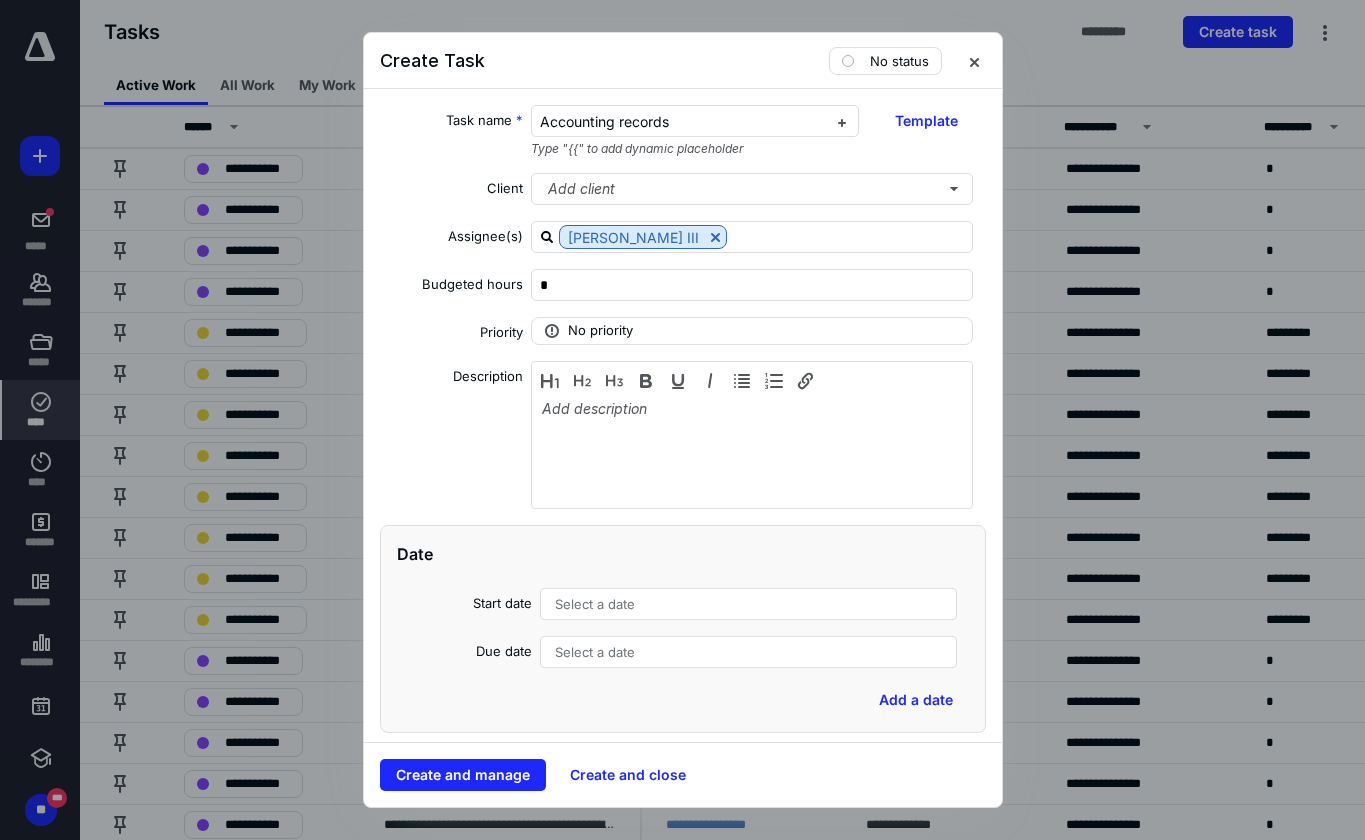 click on "Select a date" at bounding box center (595, 652) 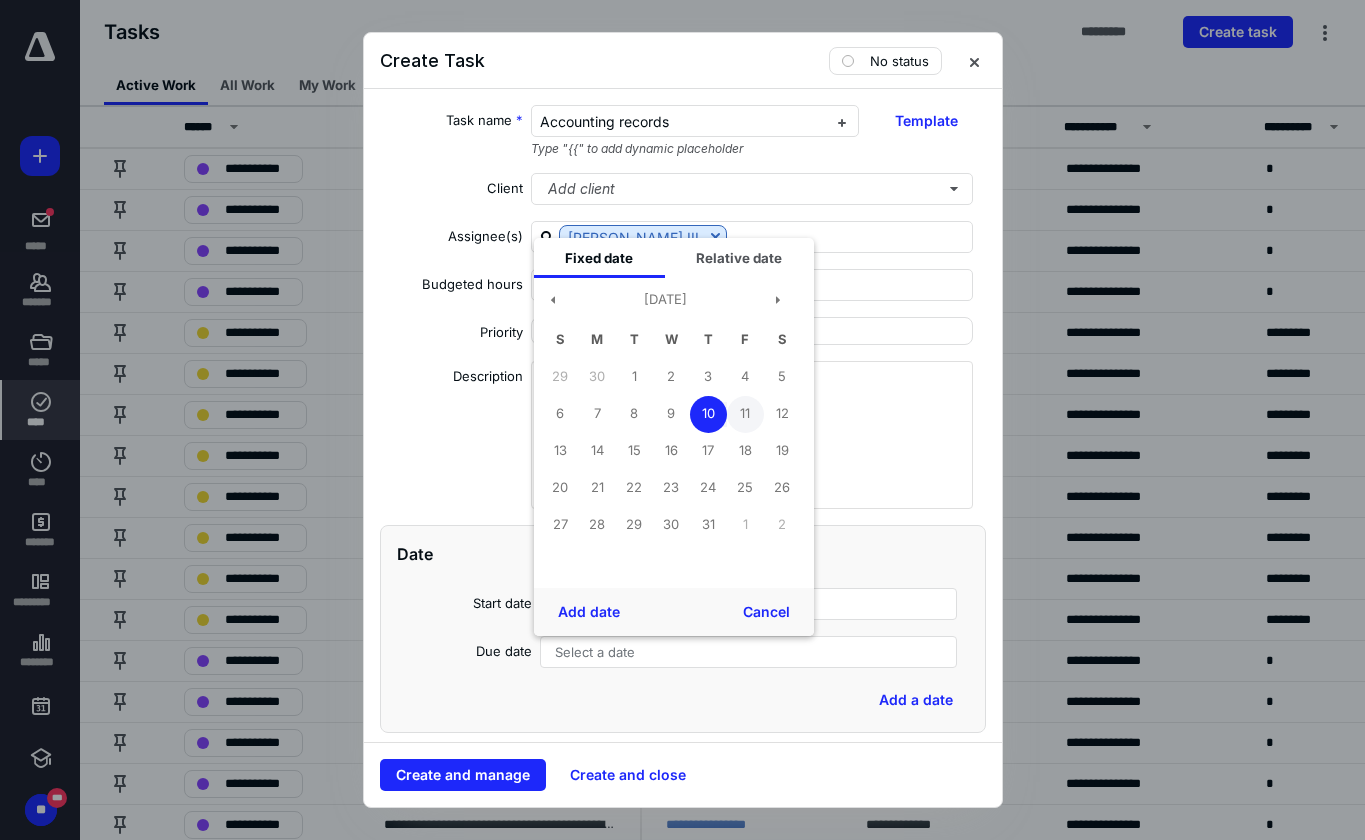 click on "11" at bounding box center (745, 414) 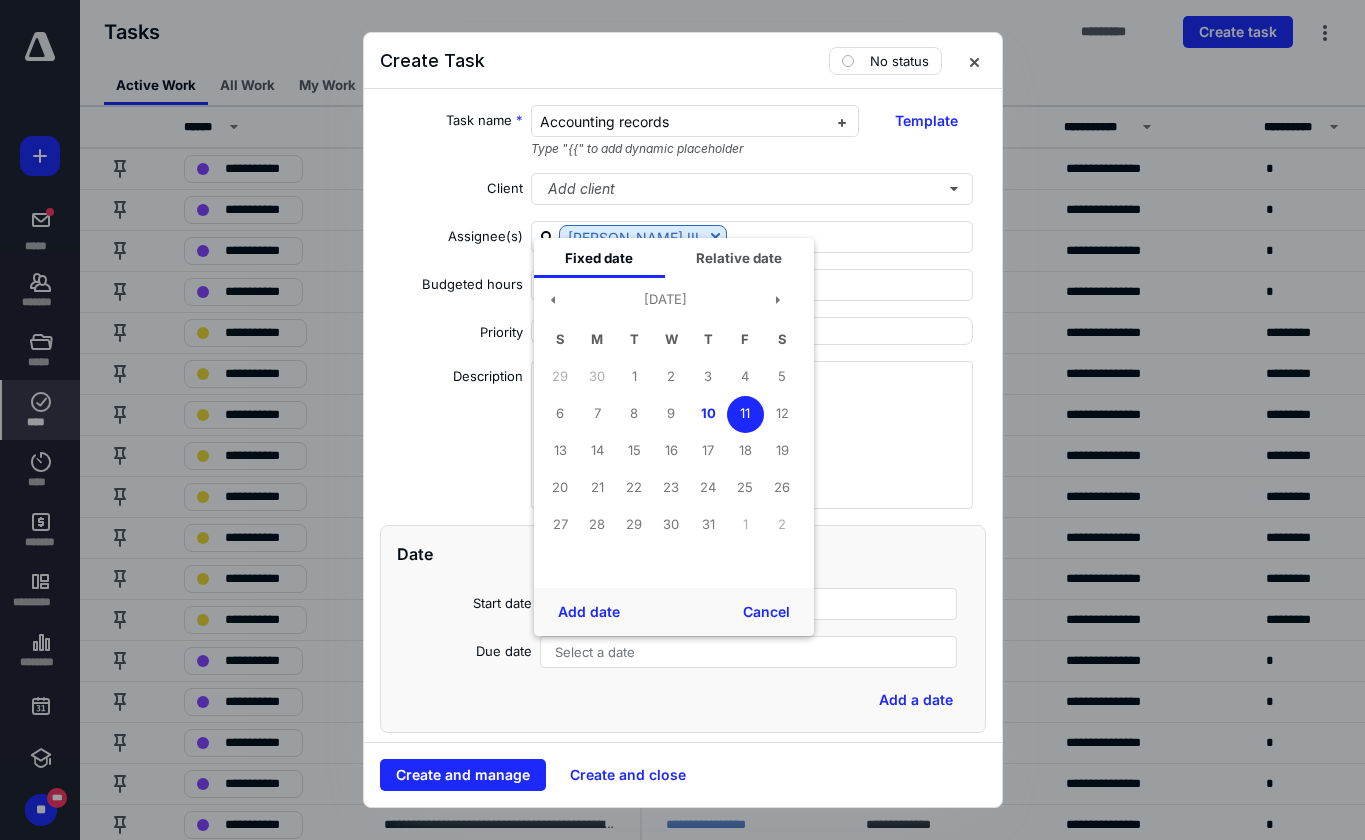 click on "Add date" at bounding box center (589, 612) 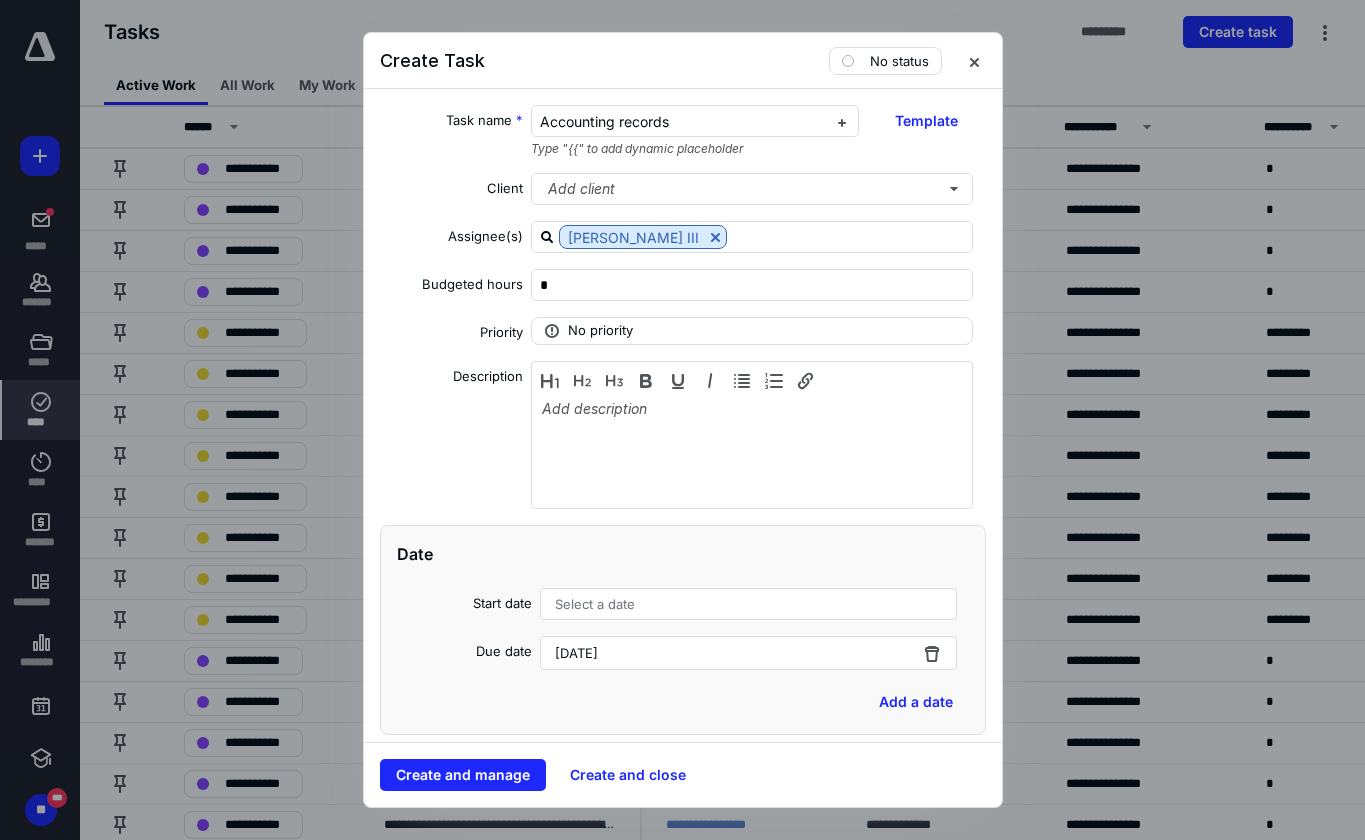 drag, startPoint x: 712, startPoint y: 757, endPoint x: 709, endPoint y: 740, distance: 17.262676 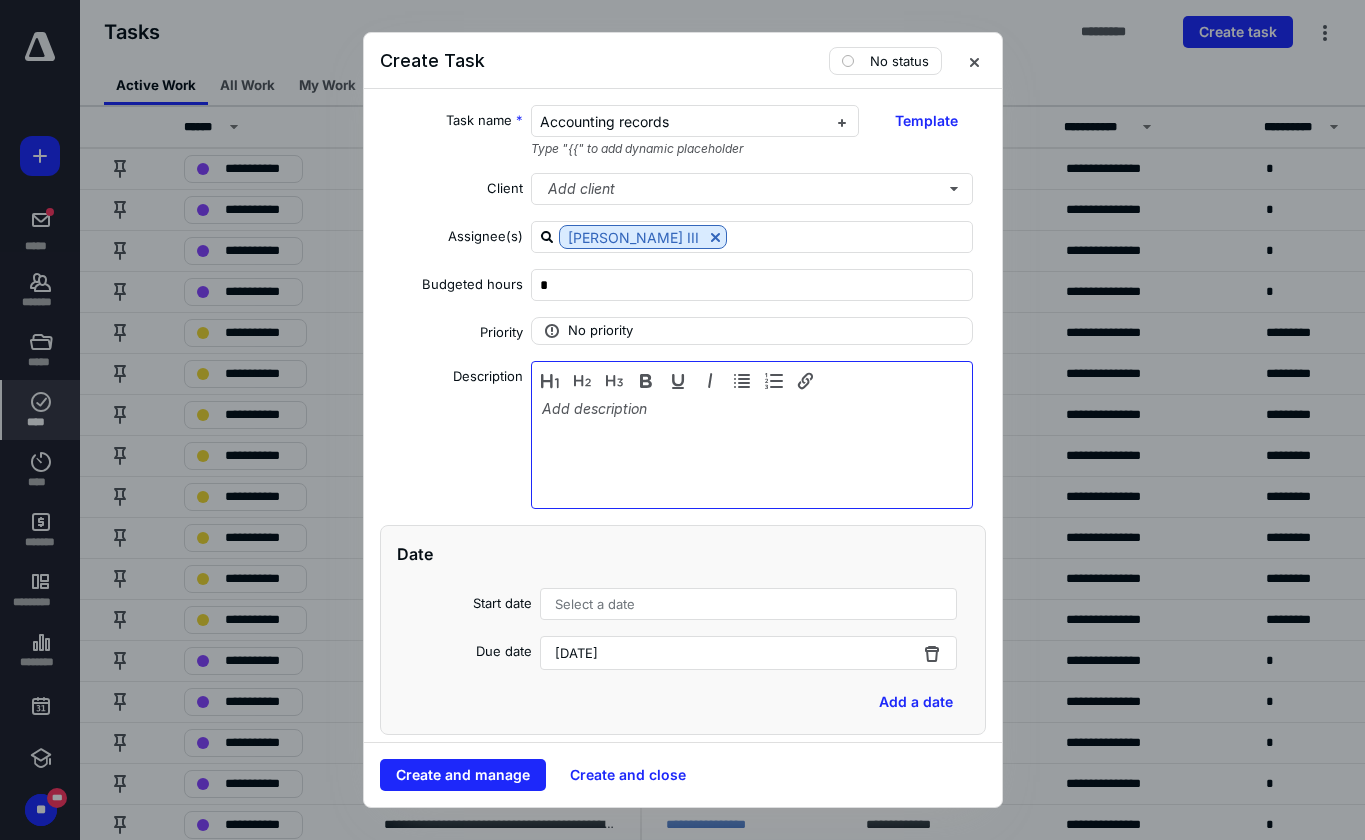 click at bounding box center (752, 450) 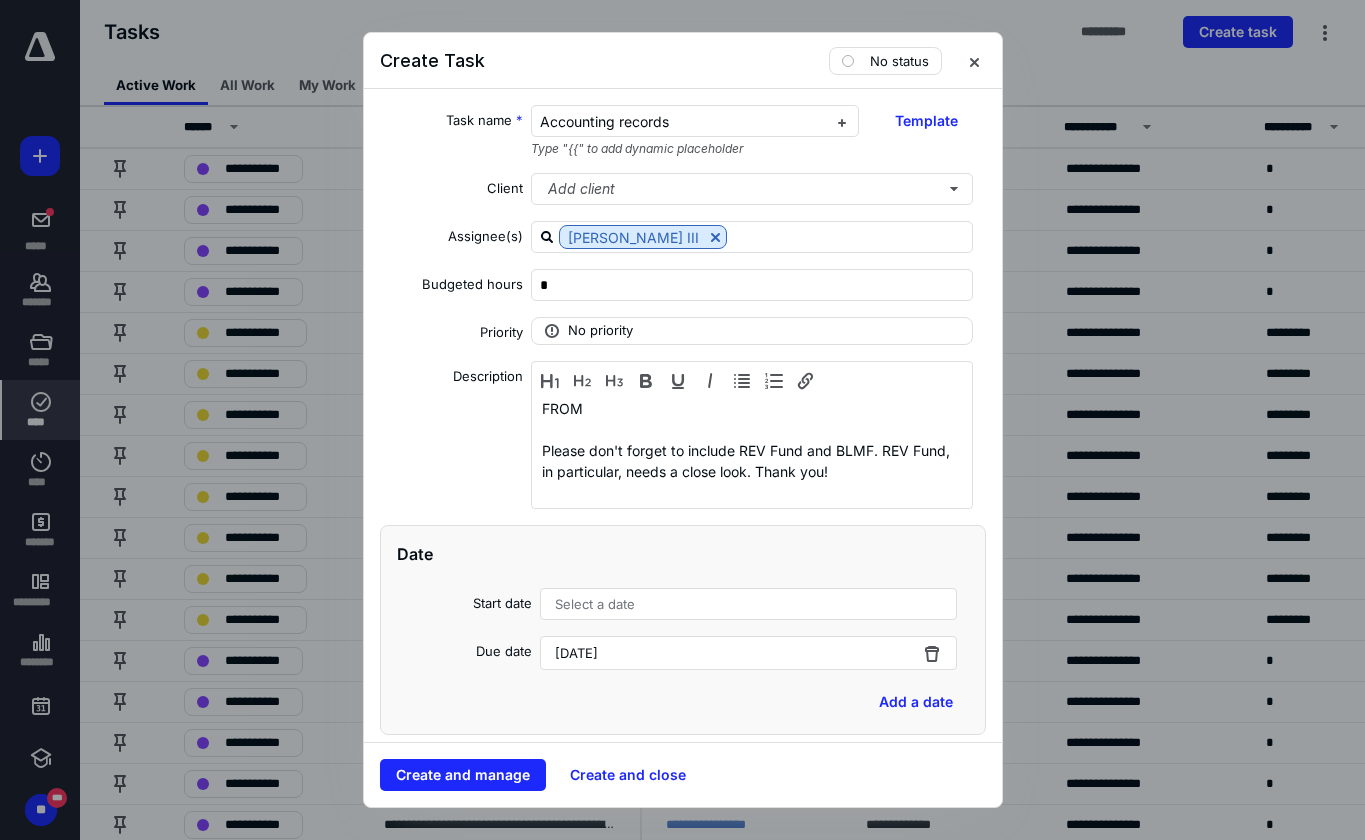 click on "Create and manage Create and close" at bounding box center (683, 774) 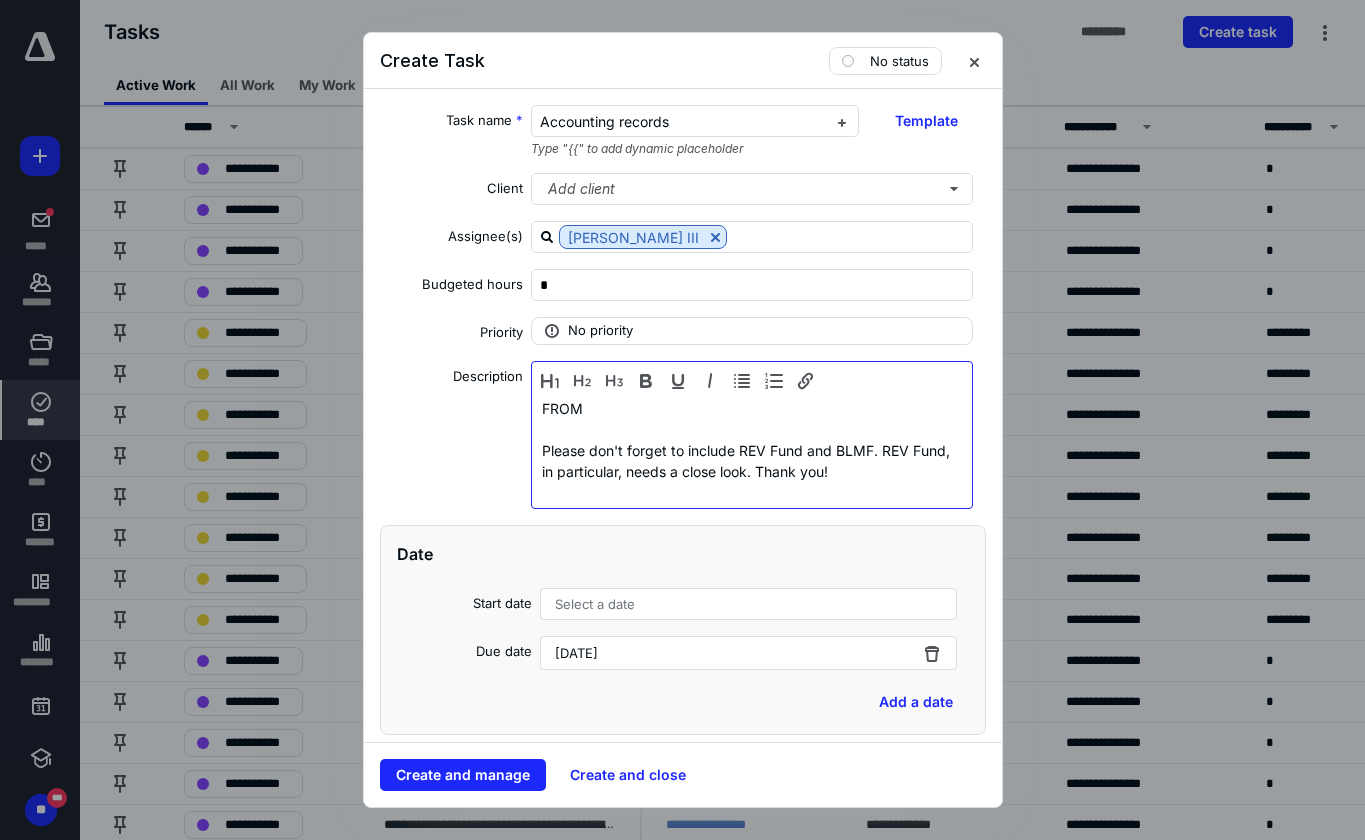click on "FROM  Please don't forget to include REV Fund and BLMF. REV Fund, in particular, needs a close look. Thank you!" at bounding box center [752, 450] 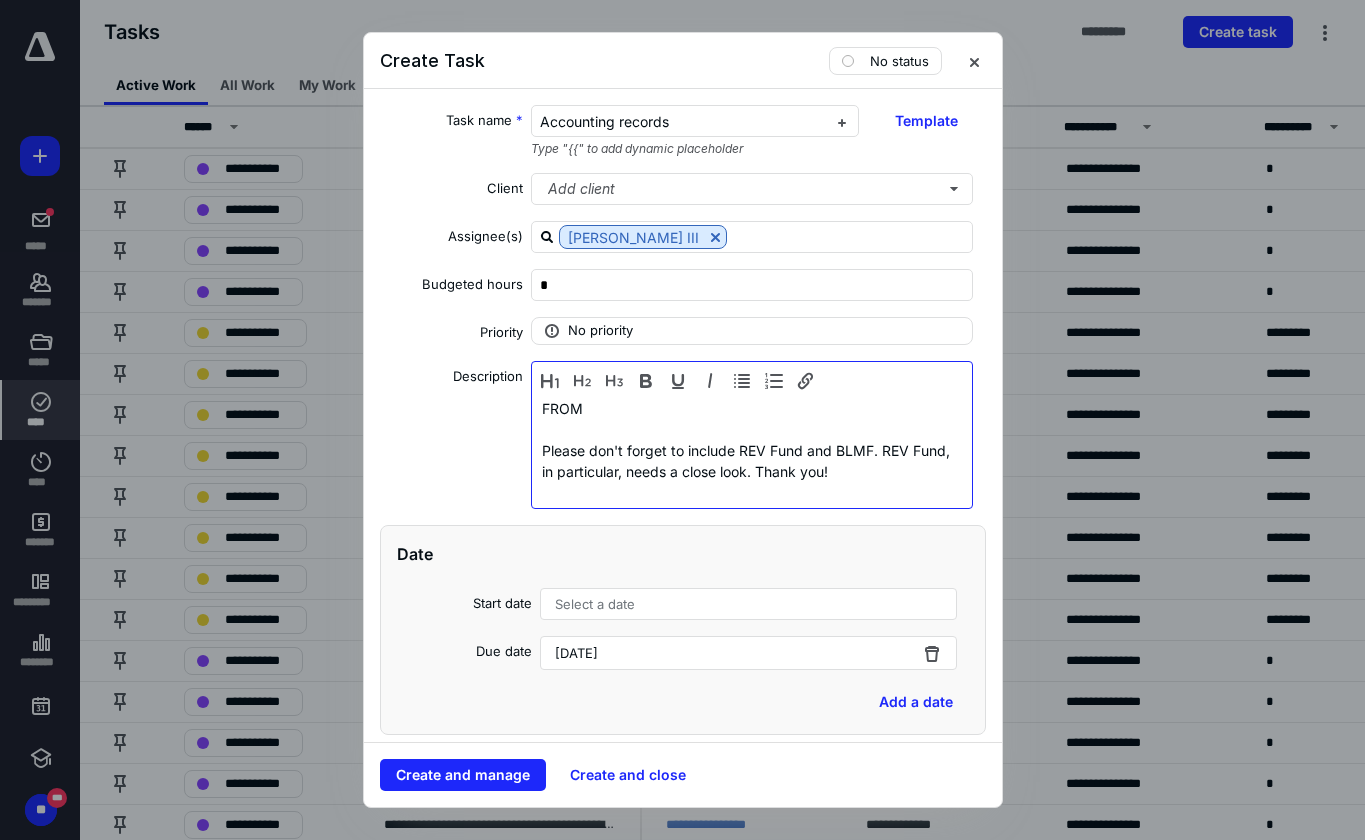click on "FROM  Please don't forget to include REV Fund and BLMF. REV Fund, in particular, needs a close look. Thank you!" at bounding box center (752, 450) 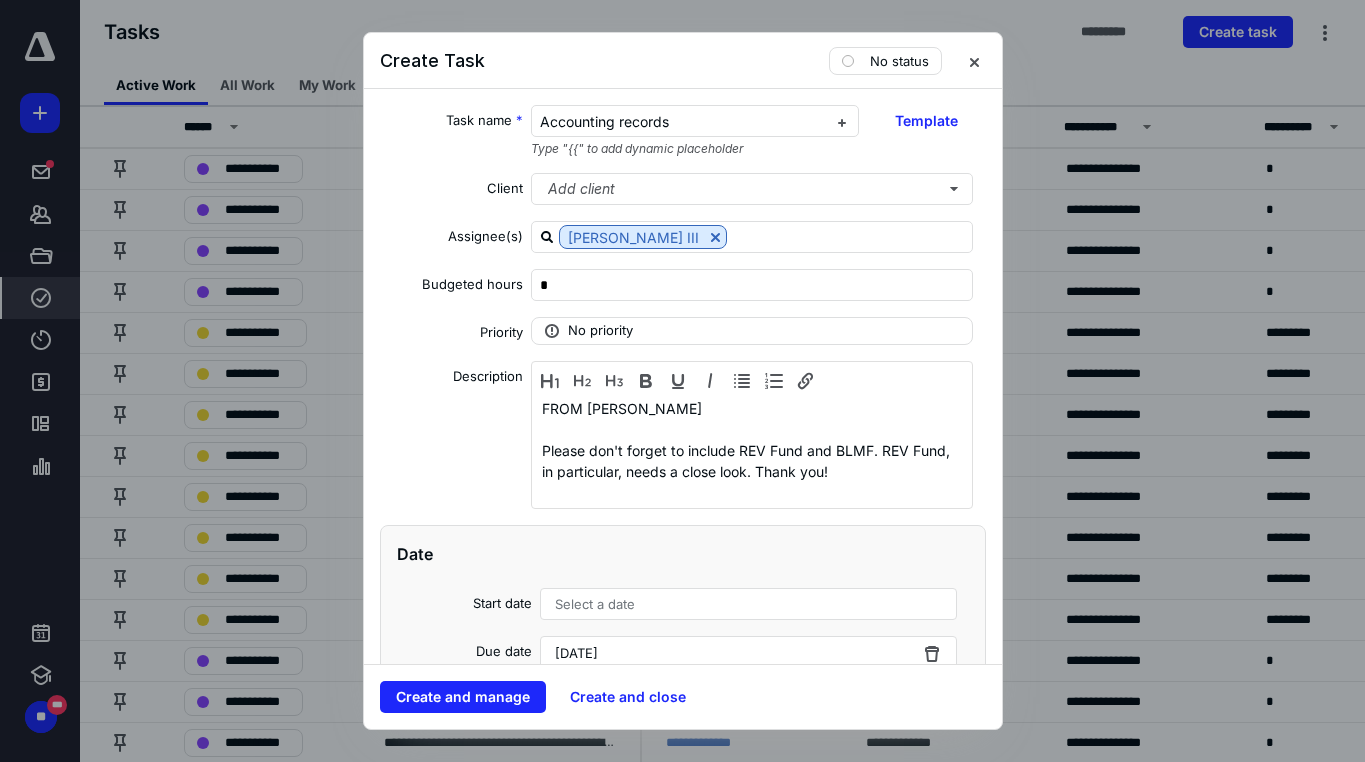 click on "Create and manage Create and close" at bounding box center (683, 697) 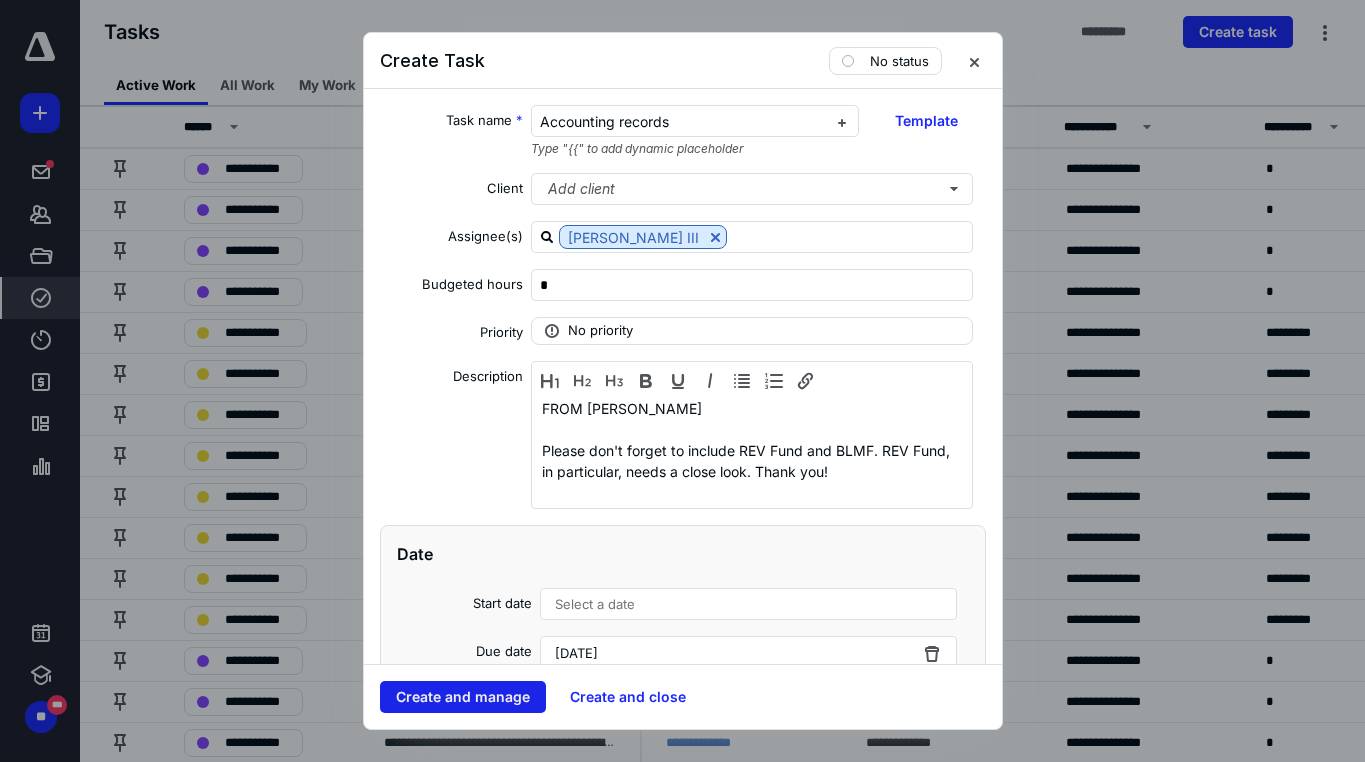 click on "Create and manage" at bounding box center (463, 697) 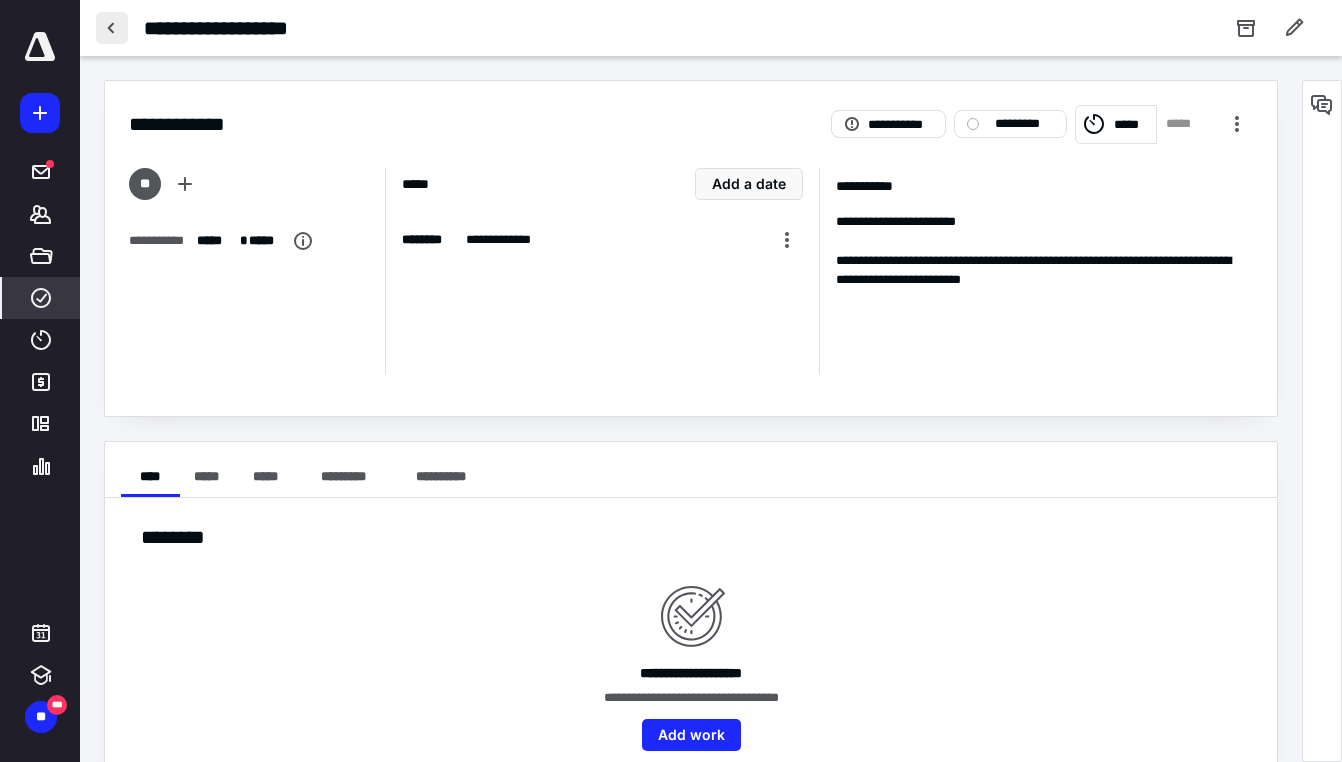 click at bounding box center (112, 28) 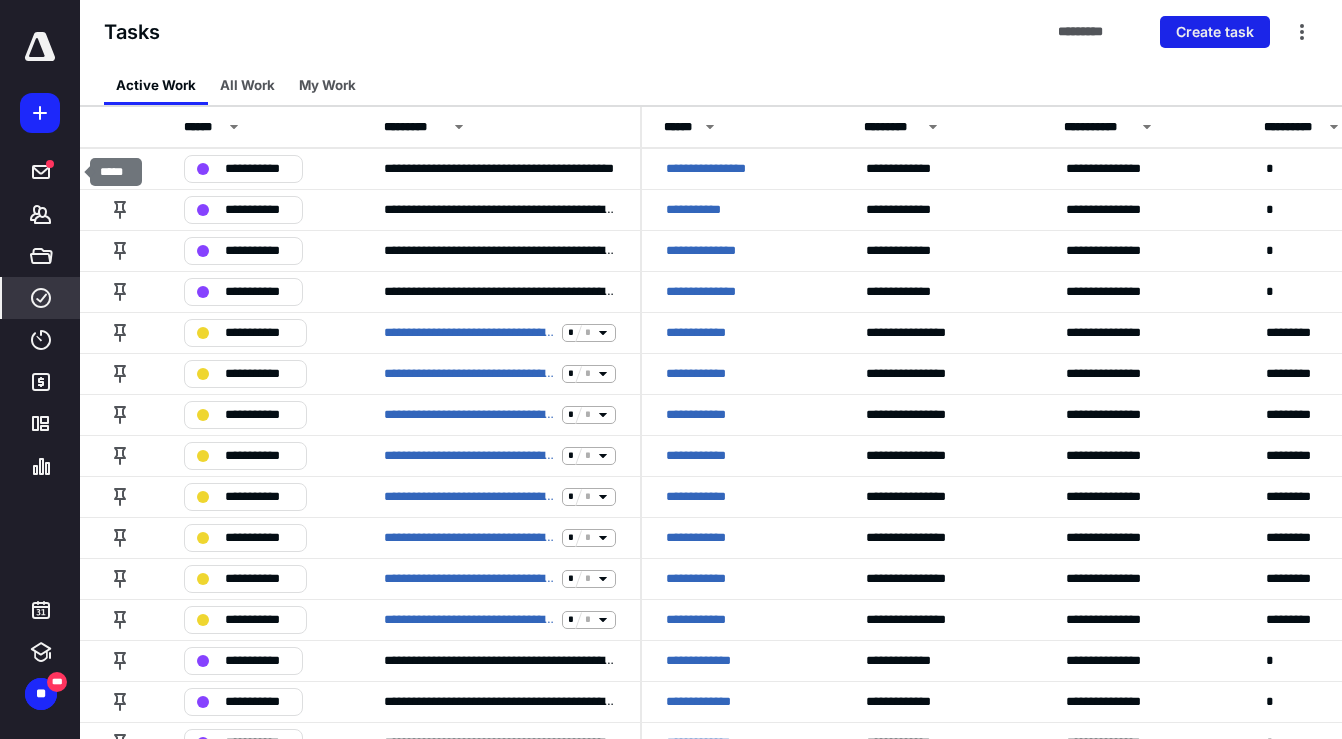 click on "Create task" at bounding box center (1215, 32) 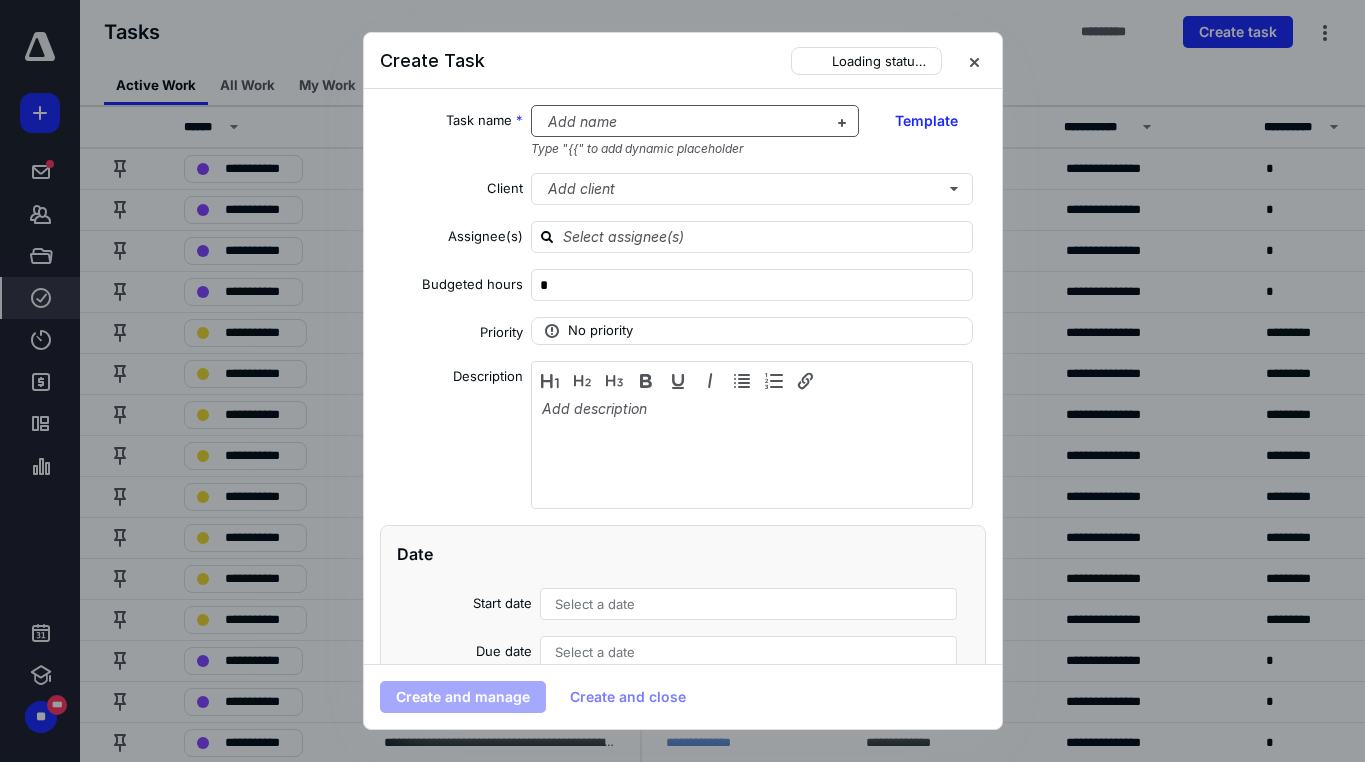 click at bounding box center [683, 122] 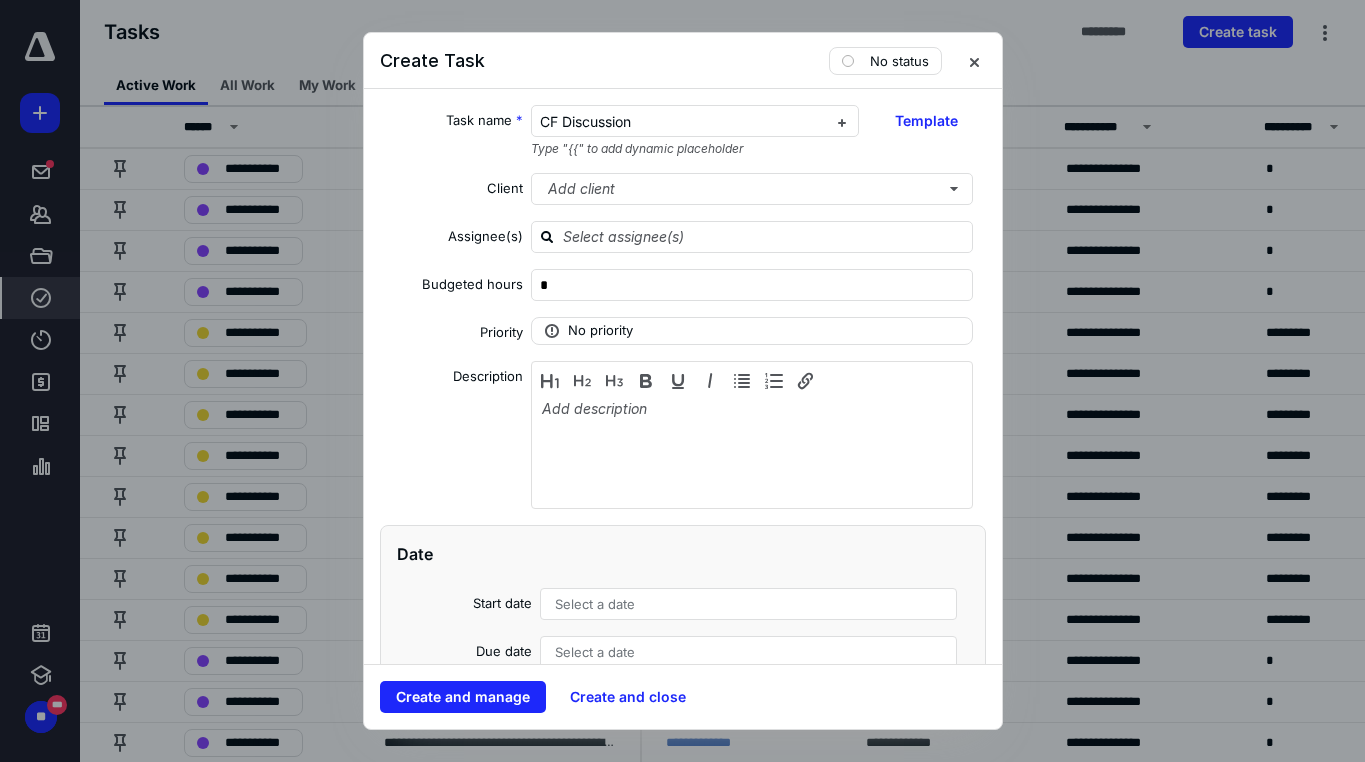 click on "Create and manage Create and close" at bounding box center [683, 696] 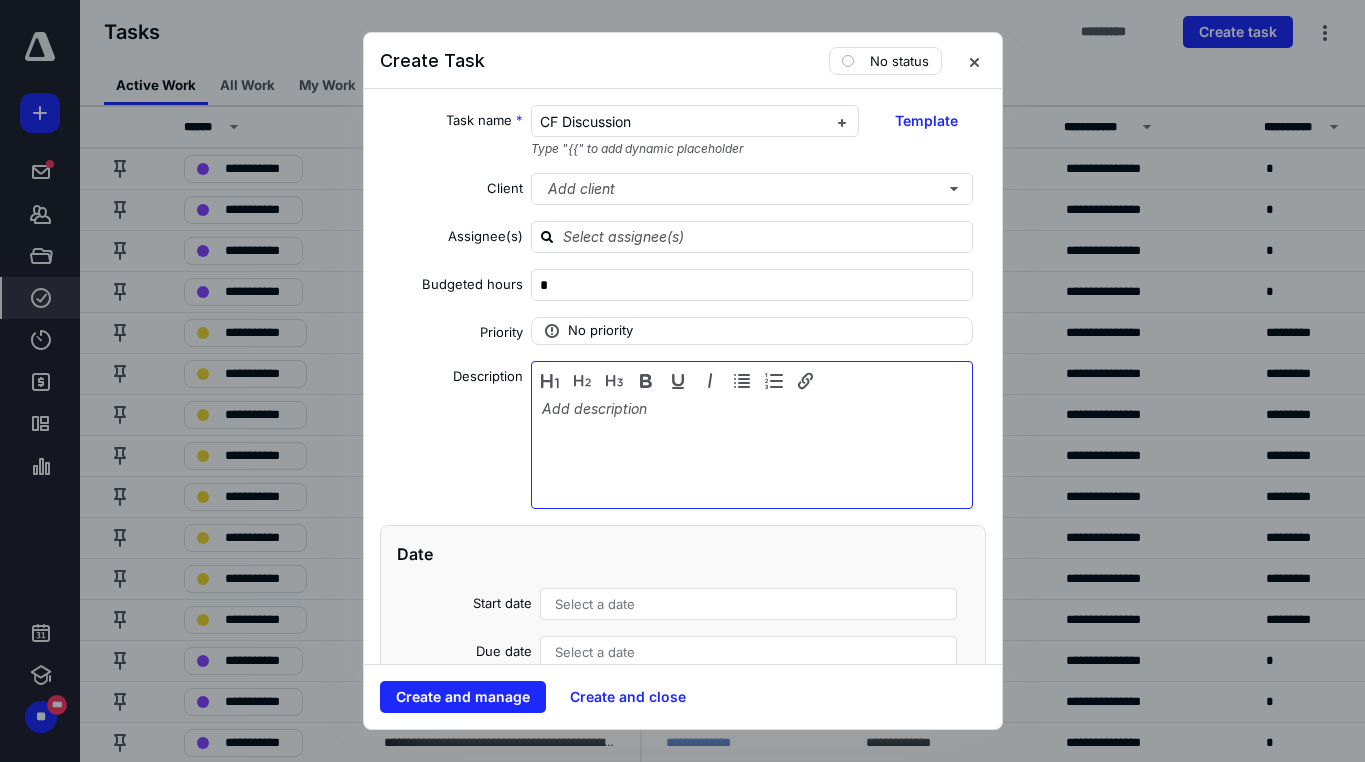 click at bounding box center (752, 450) 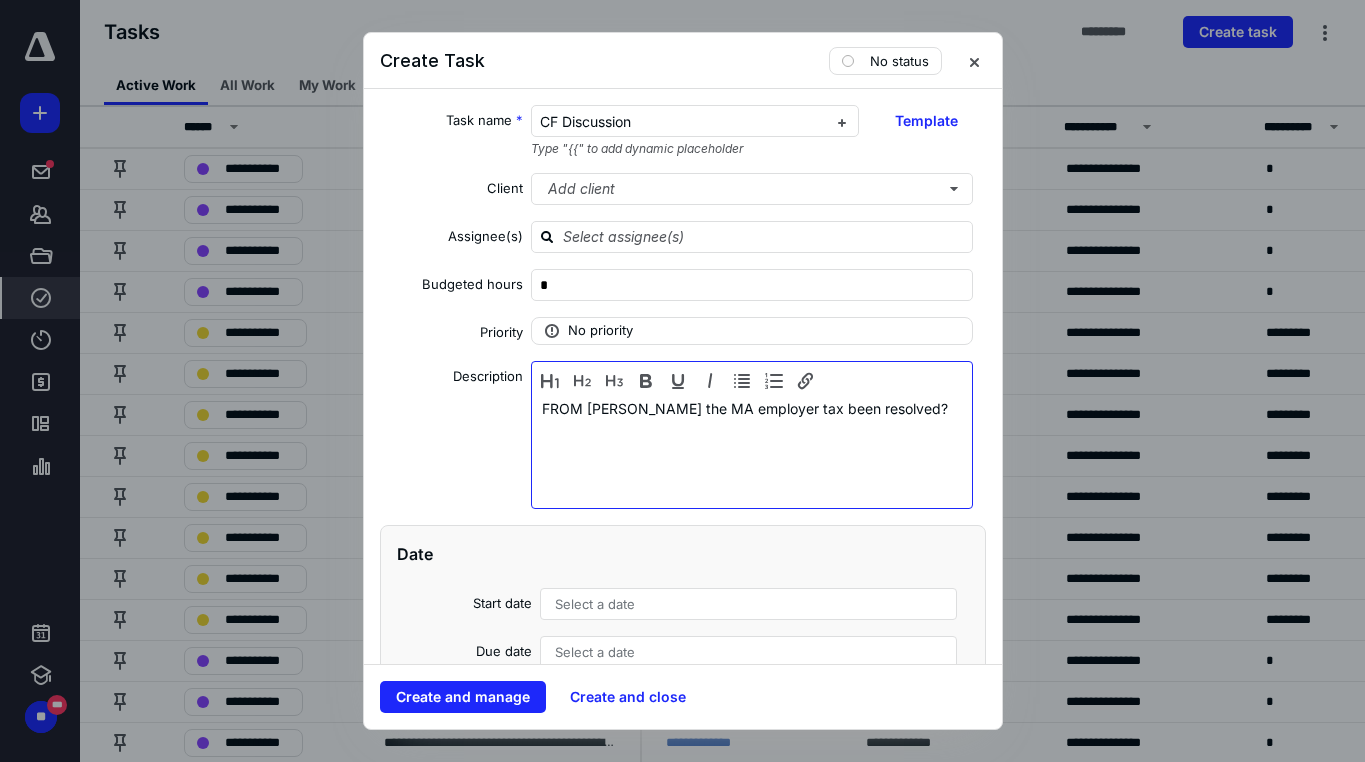 click on "FROM ELLIE PERLMANHas the MA employer tax been resolved?" at bounding box center (752, 450) 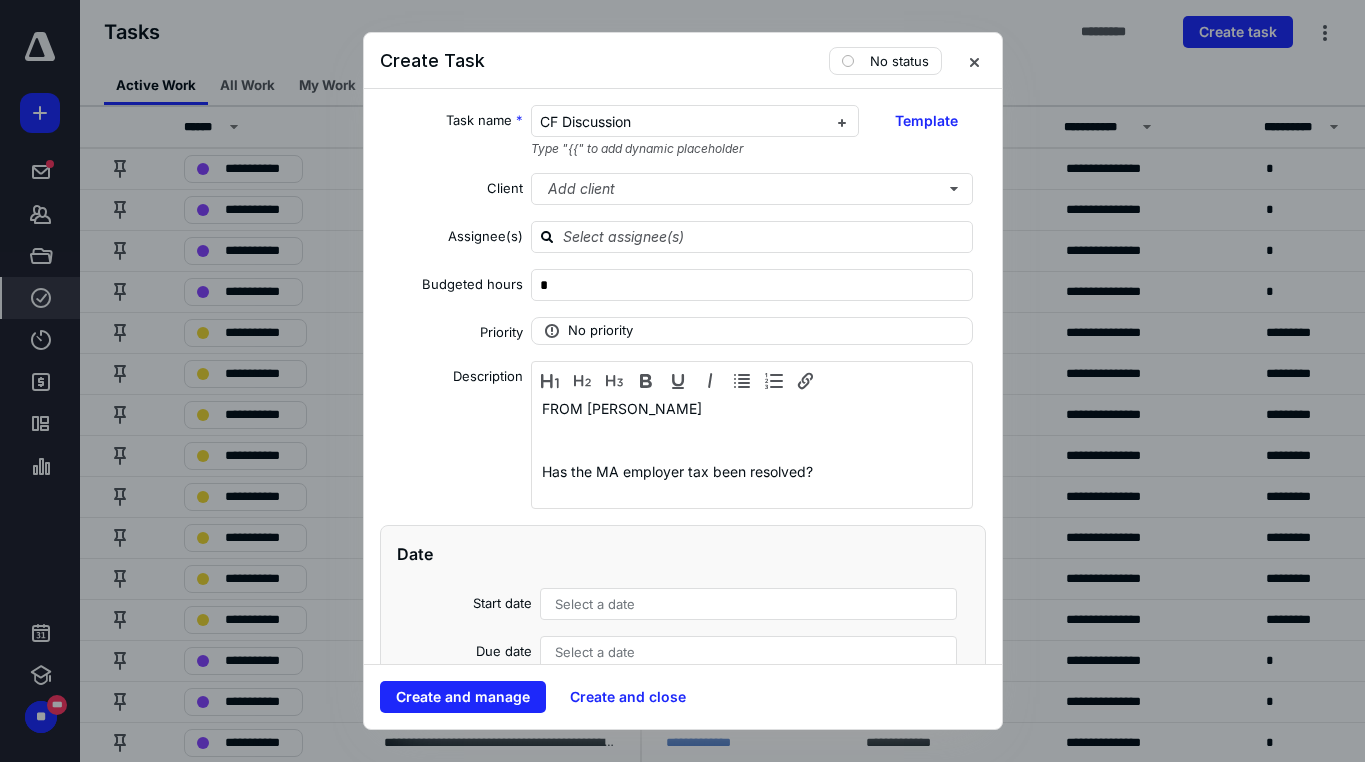 click on "Description" at bounding box center (452, 438) 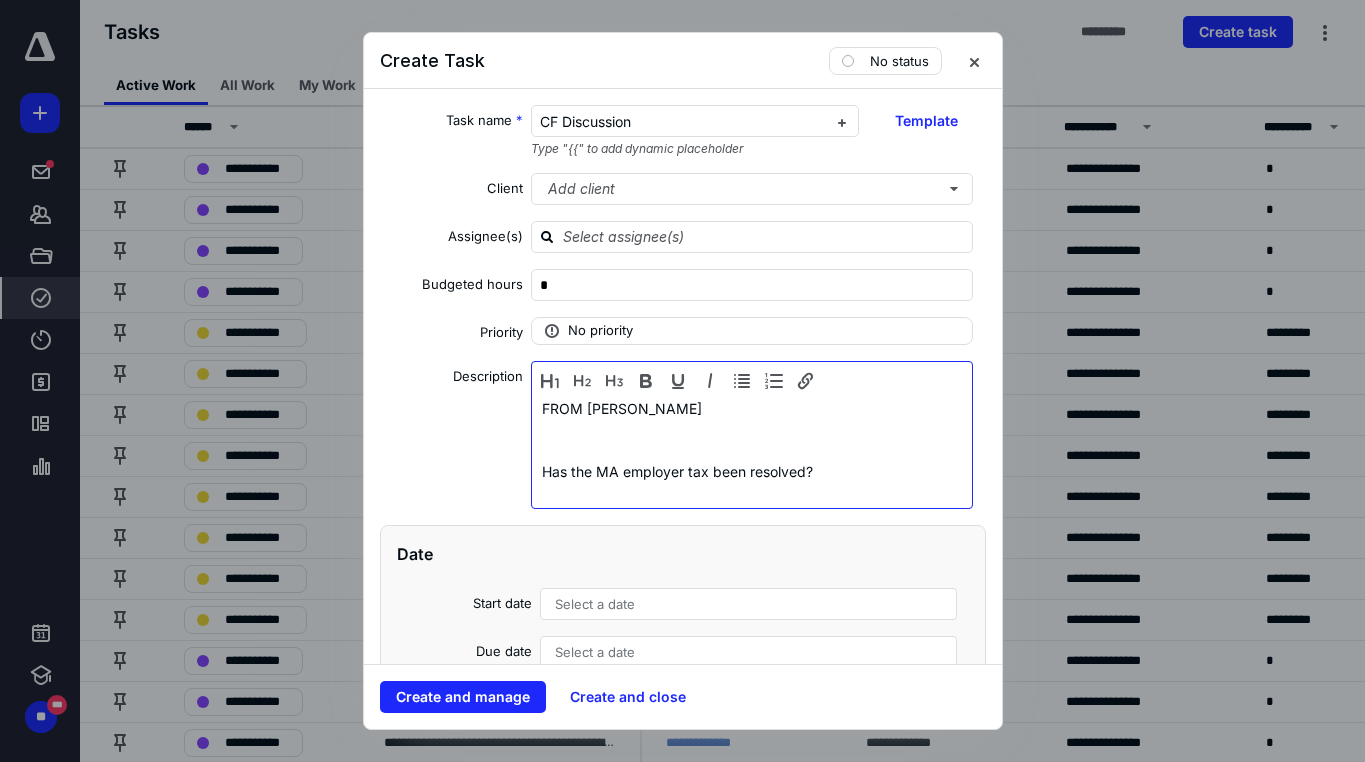 click on "FROM ELLIE PERLMAN Has the MA employer tax been resolved?" at bounding box center [752, 450] 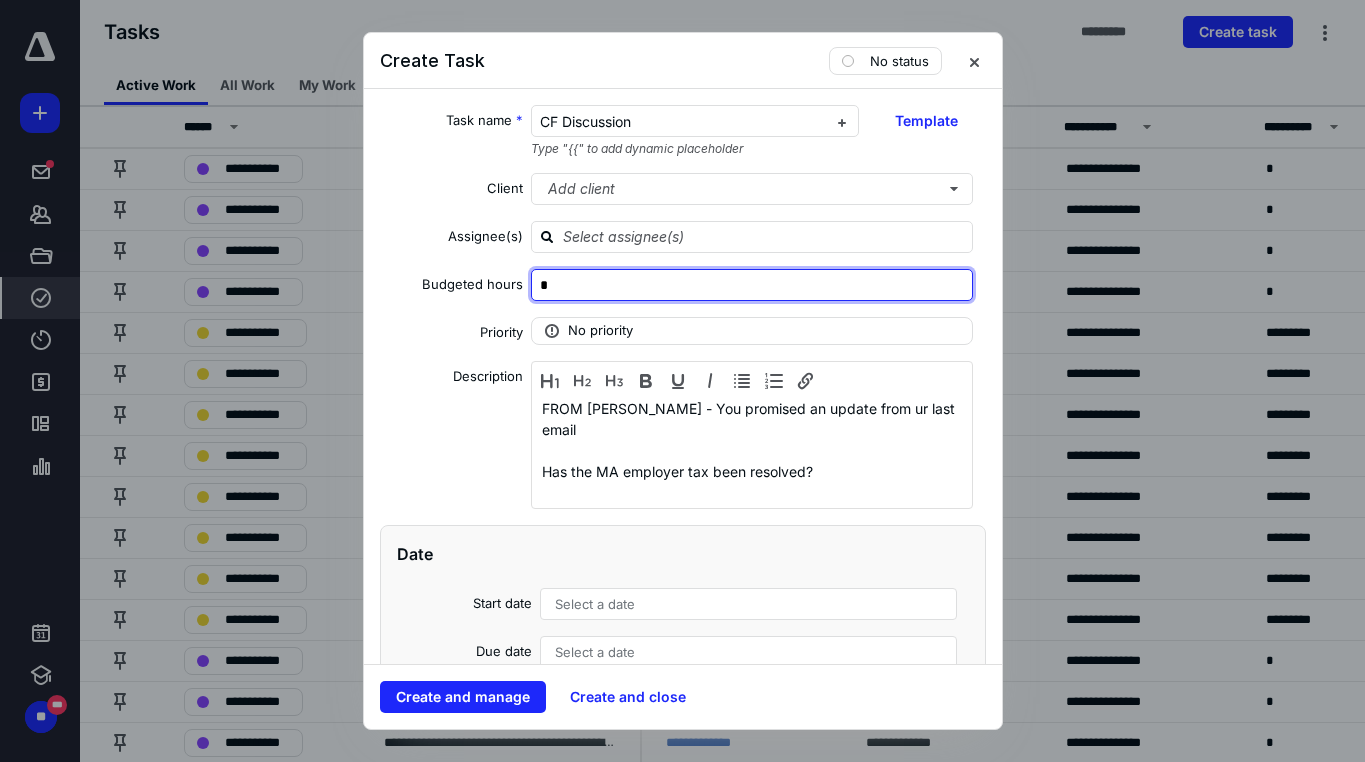 click on "*" at bounding box center [752, 285] 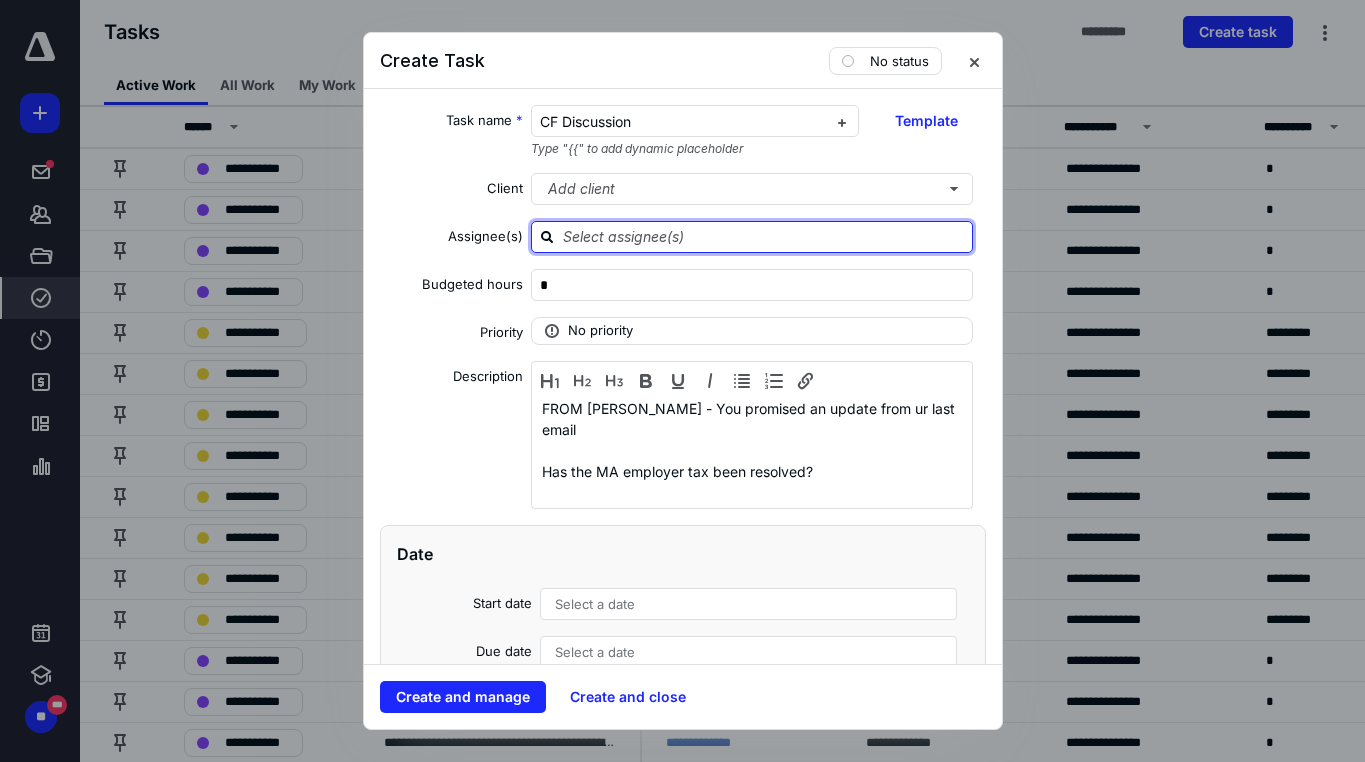 click at bounding box center [764, 236] 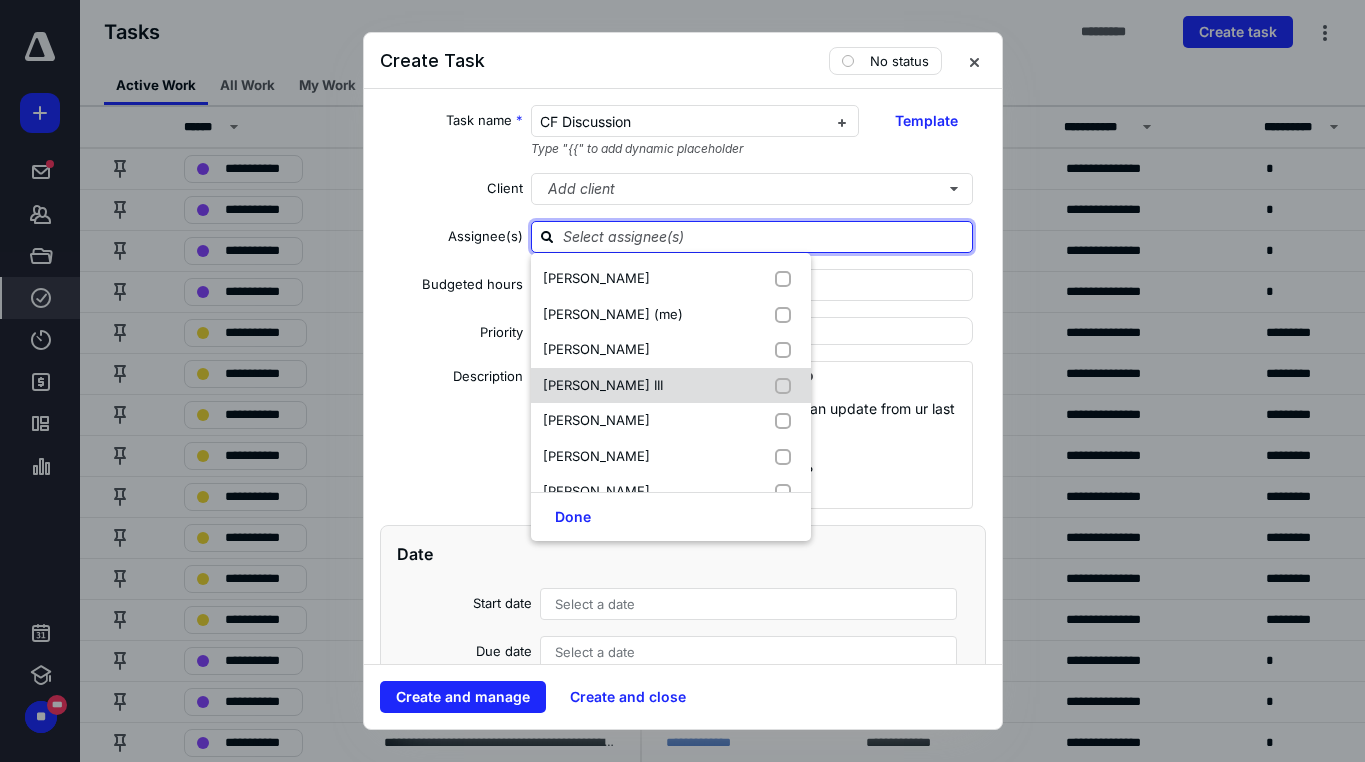 click on "[PERSON_NAME] III" at bounding box center (603, 386) 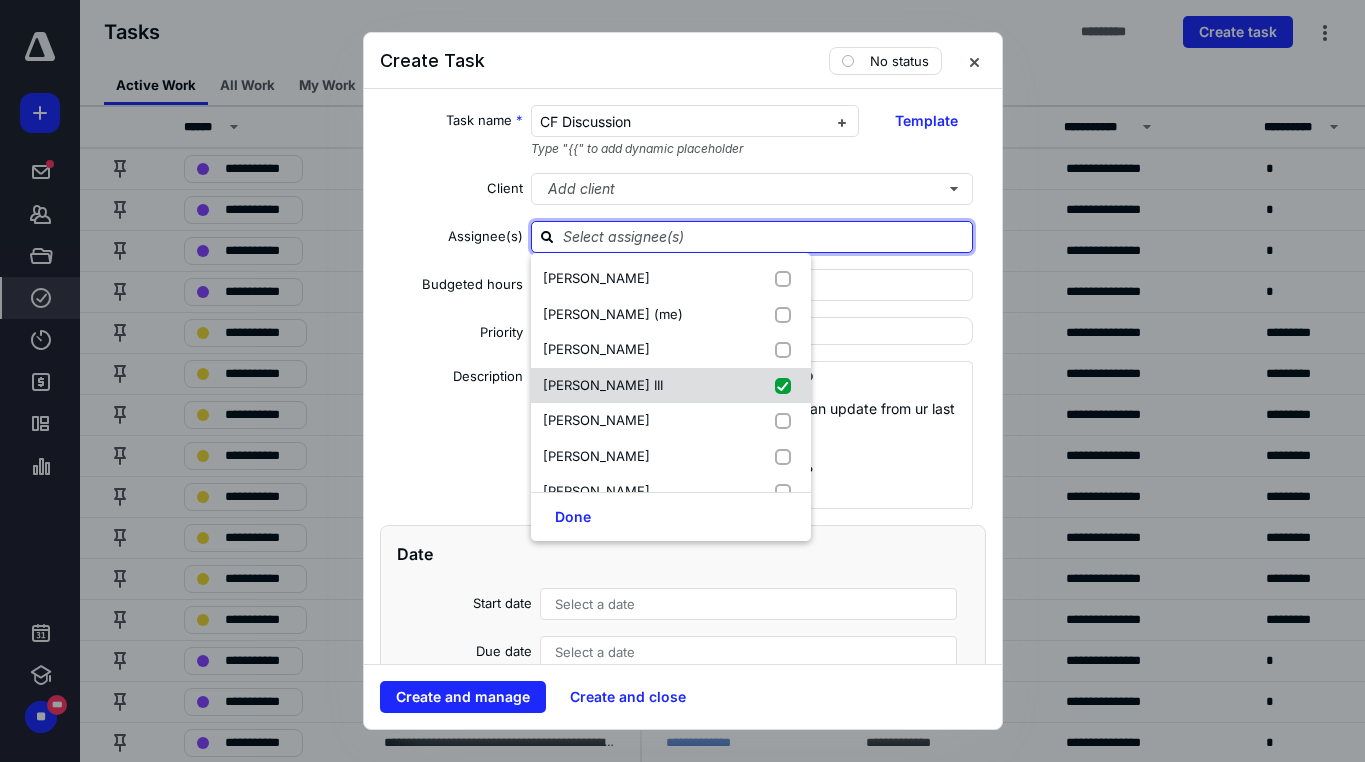 checkbox on "true" 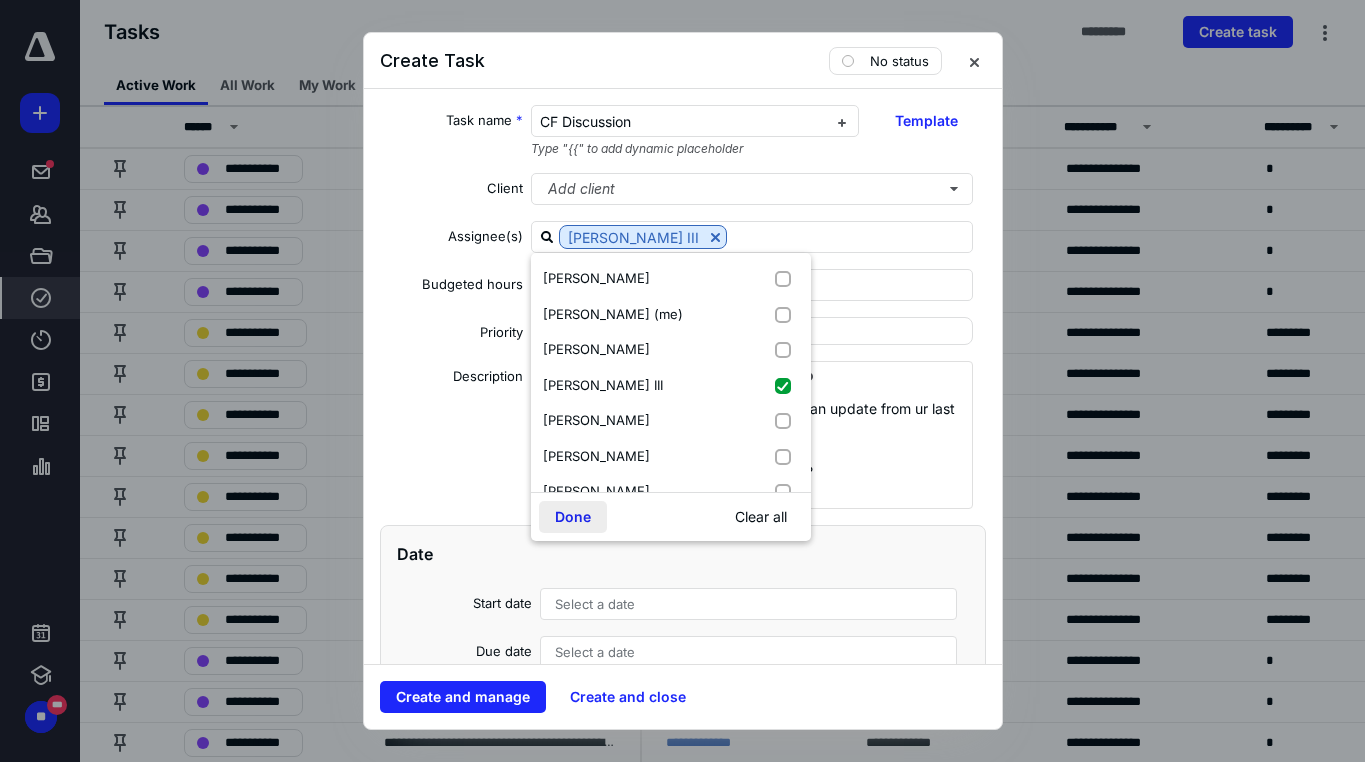 click on "Done" at bounding box center [573, 517] 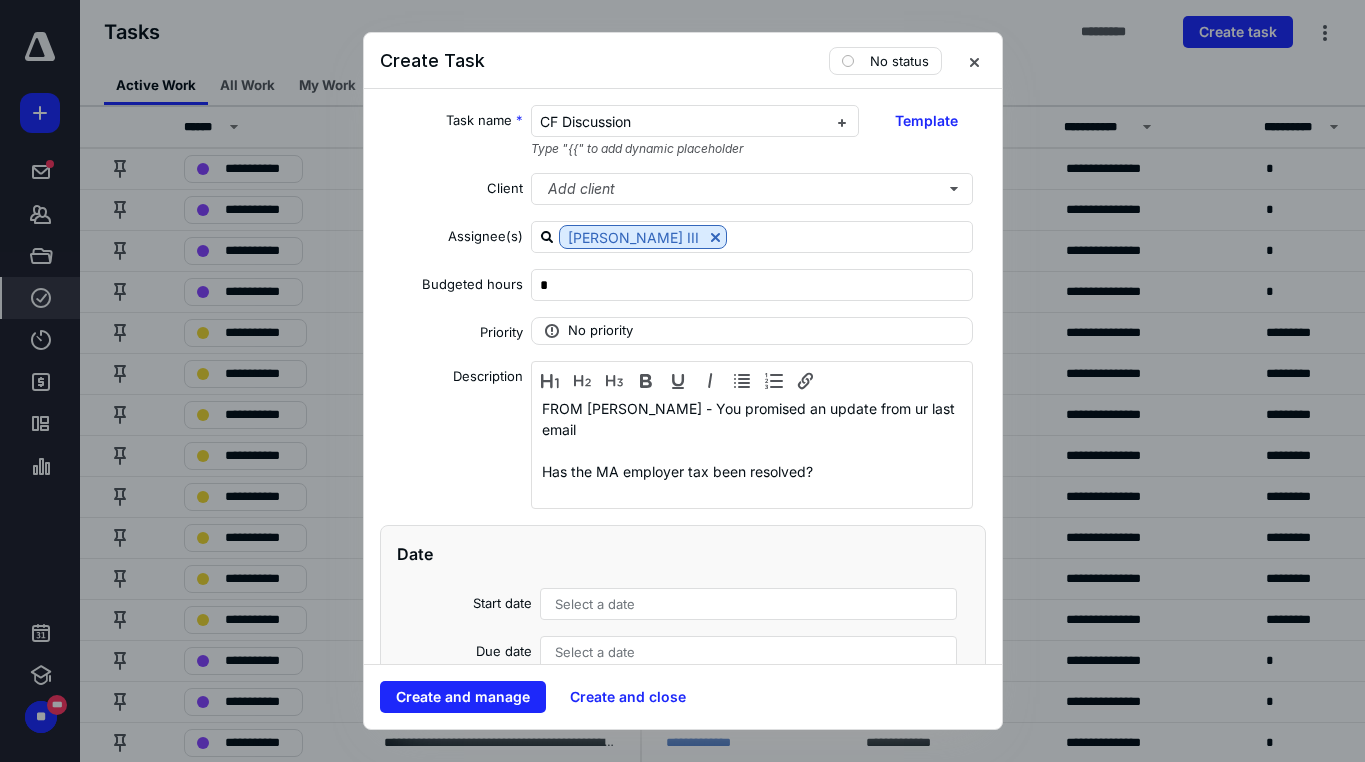click on "Description" at bounding box center (452, 438) 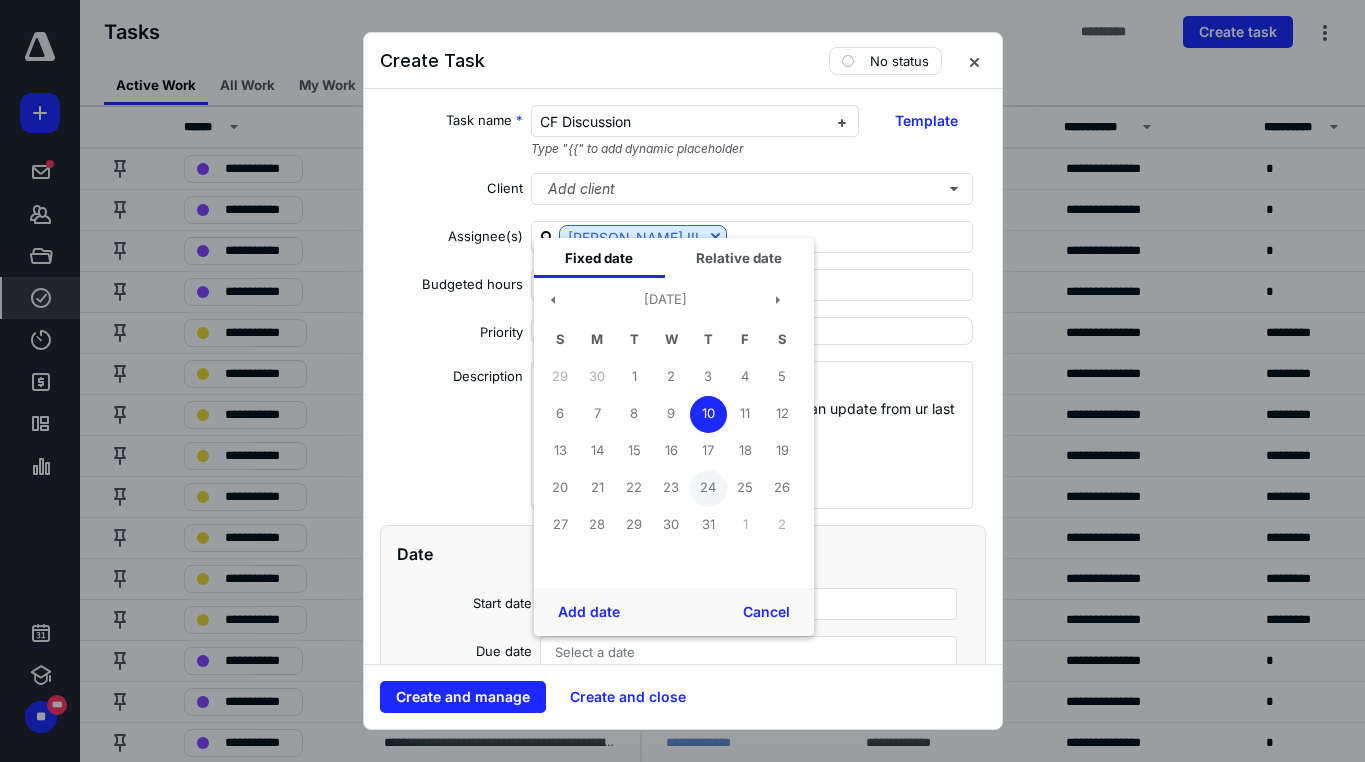 click on "11" at bounding box center [745, 414] 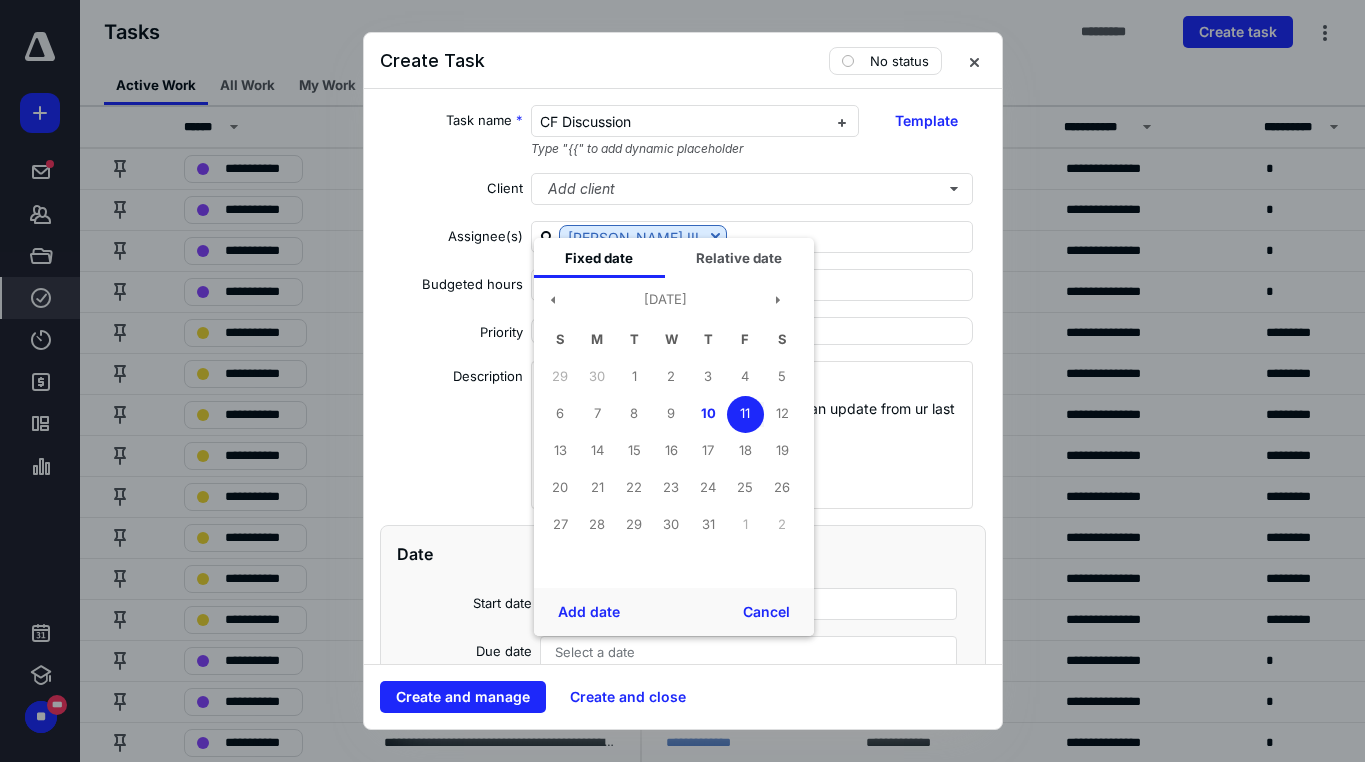 drag, startPoint x: 564, startPoint y: 612, endPoint x: 561, endPoint y: 656, distance: 44.102154 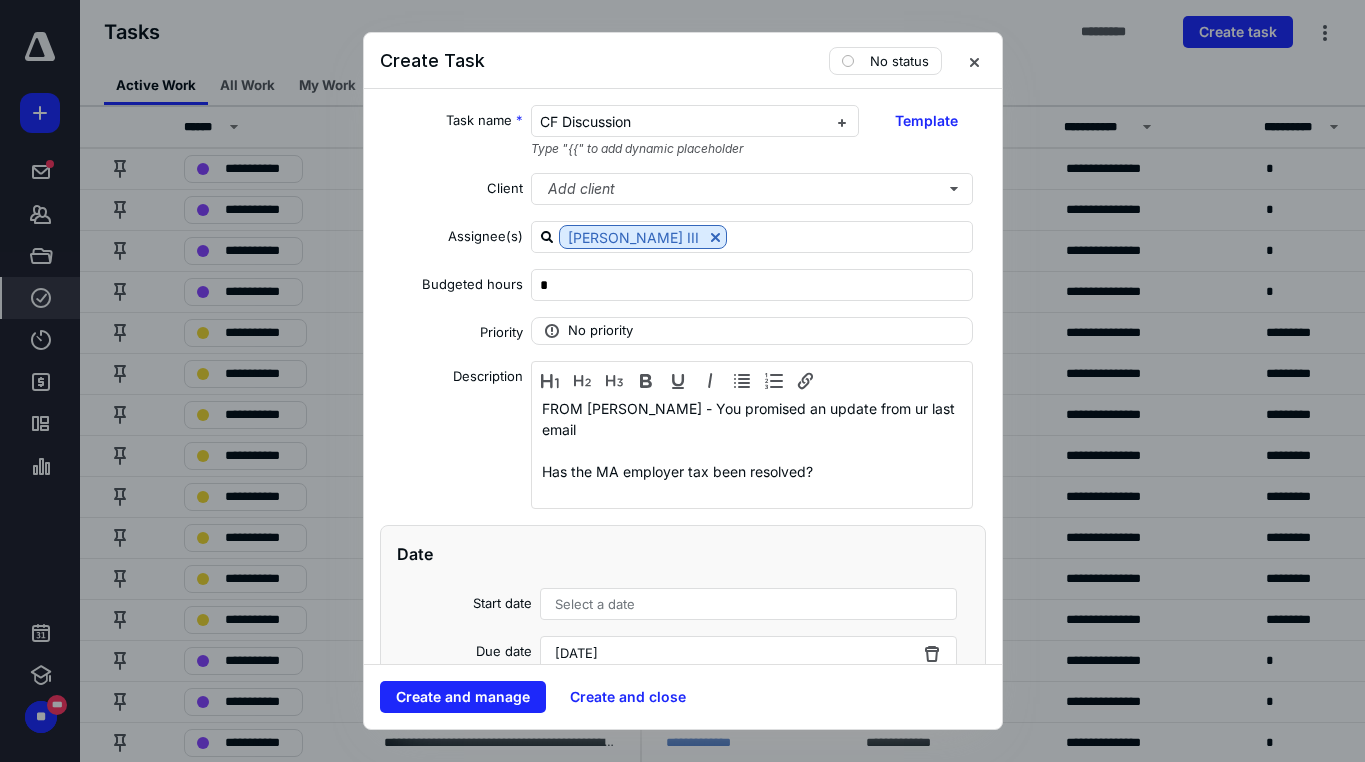 click on "Create and manage" at bounding box center (463, 697) 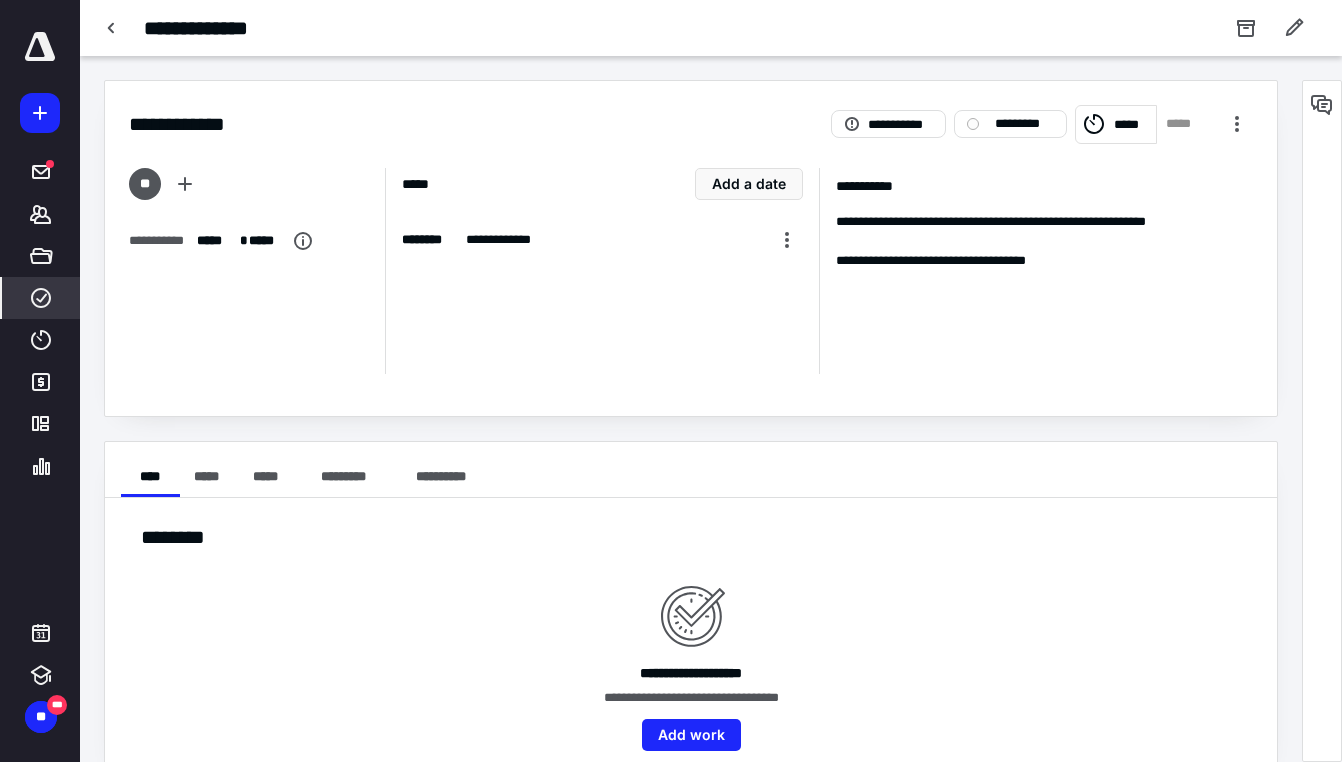click on "**********" at bounding box center [691, 636] 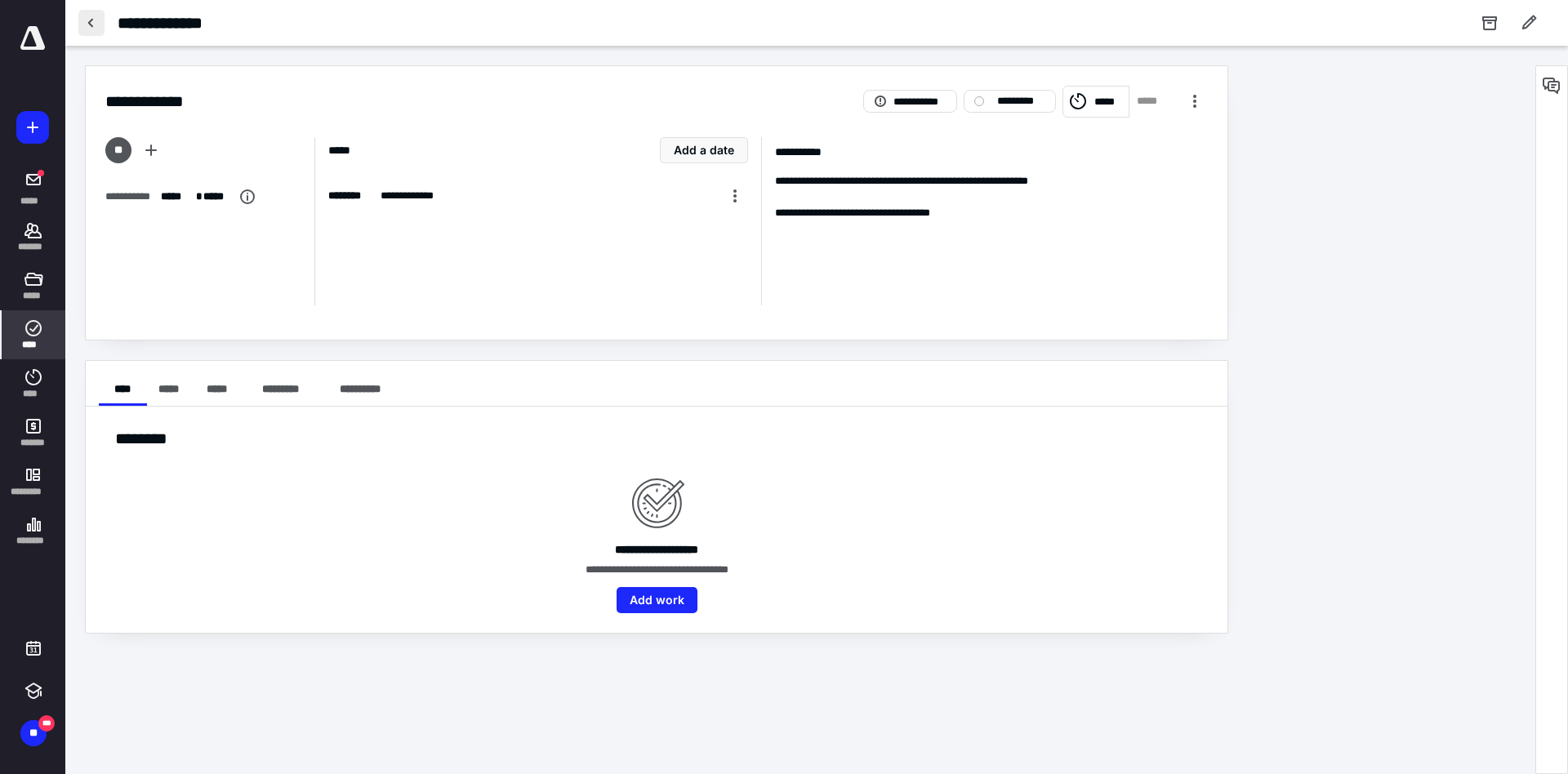 click at bounding box center [91, 23] 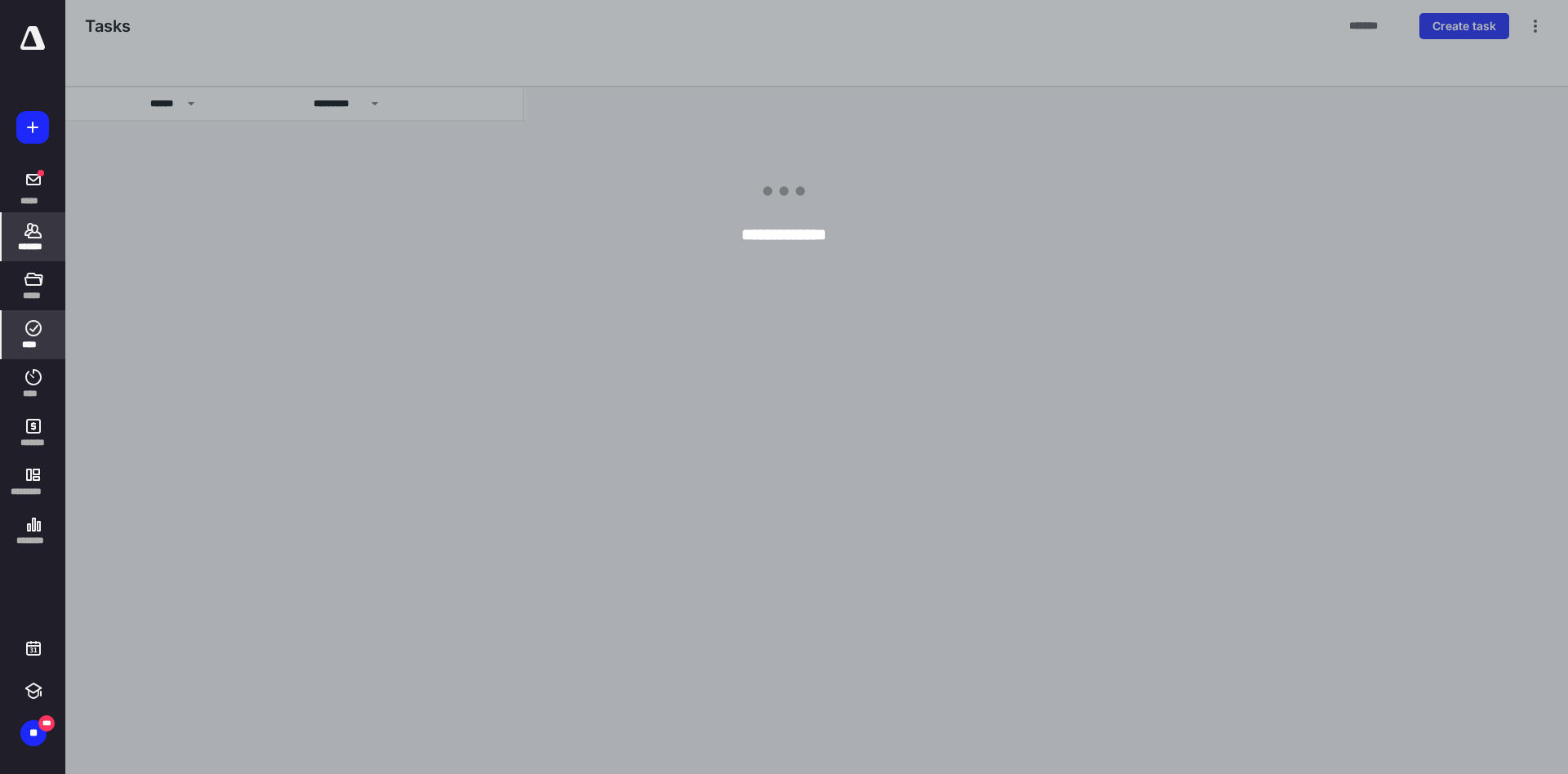 click 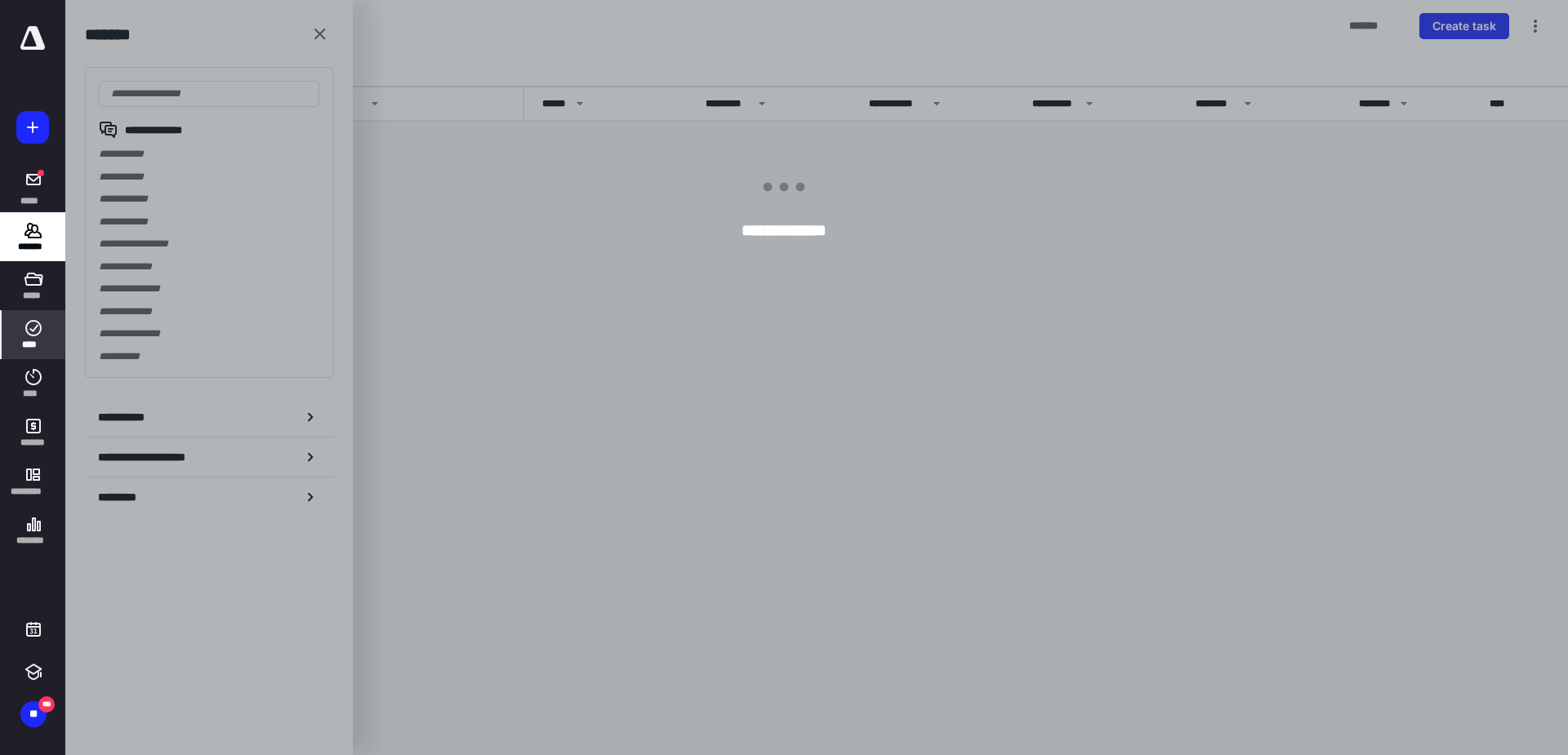 click at bounding box center [849, 377] 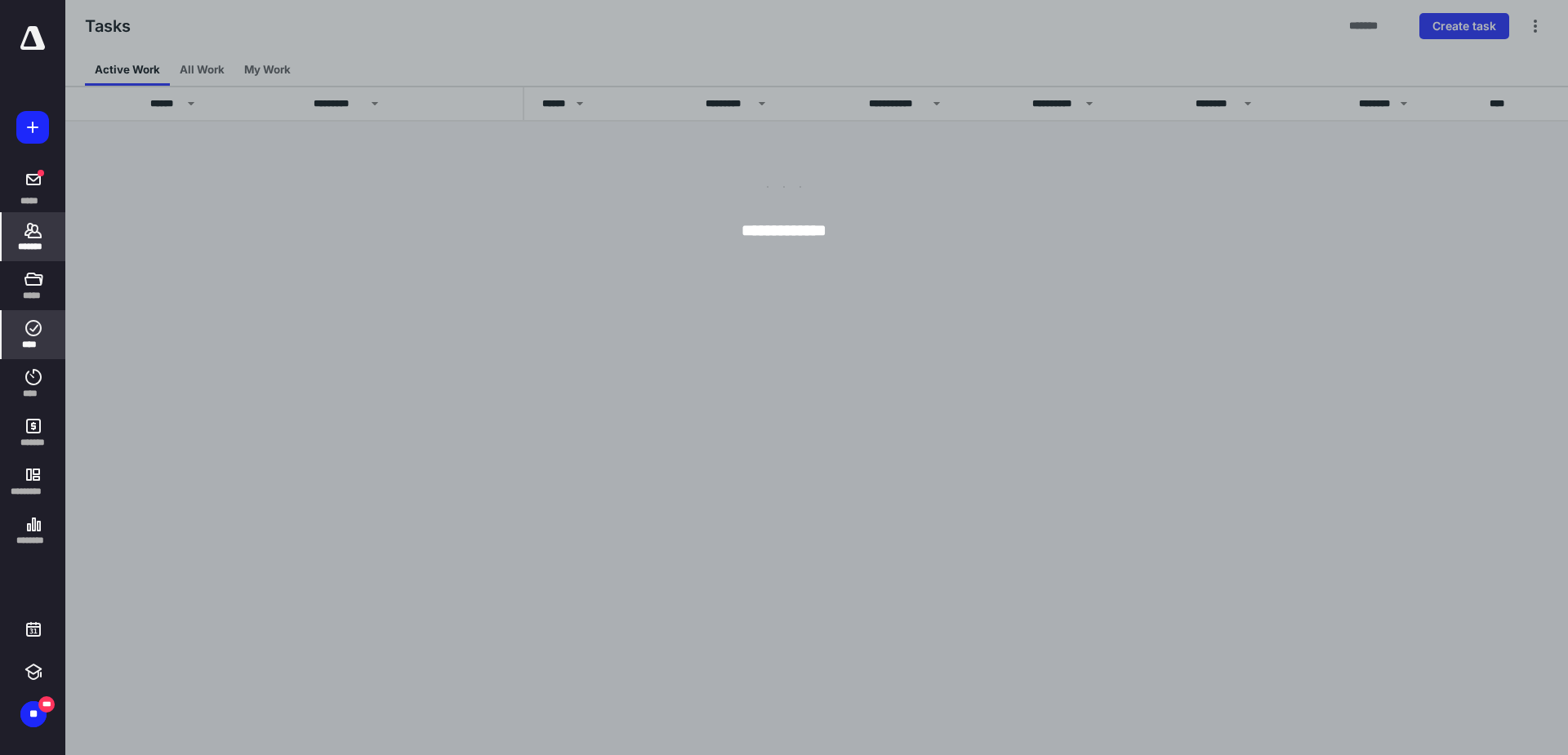 click on "*******" at bounding box center (33, 246) 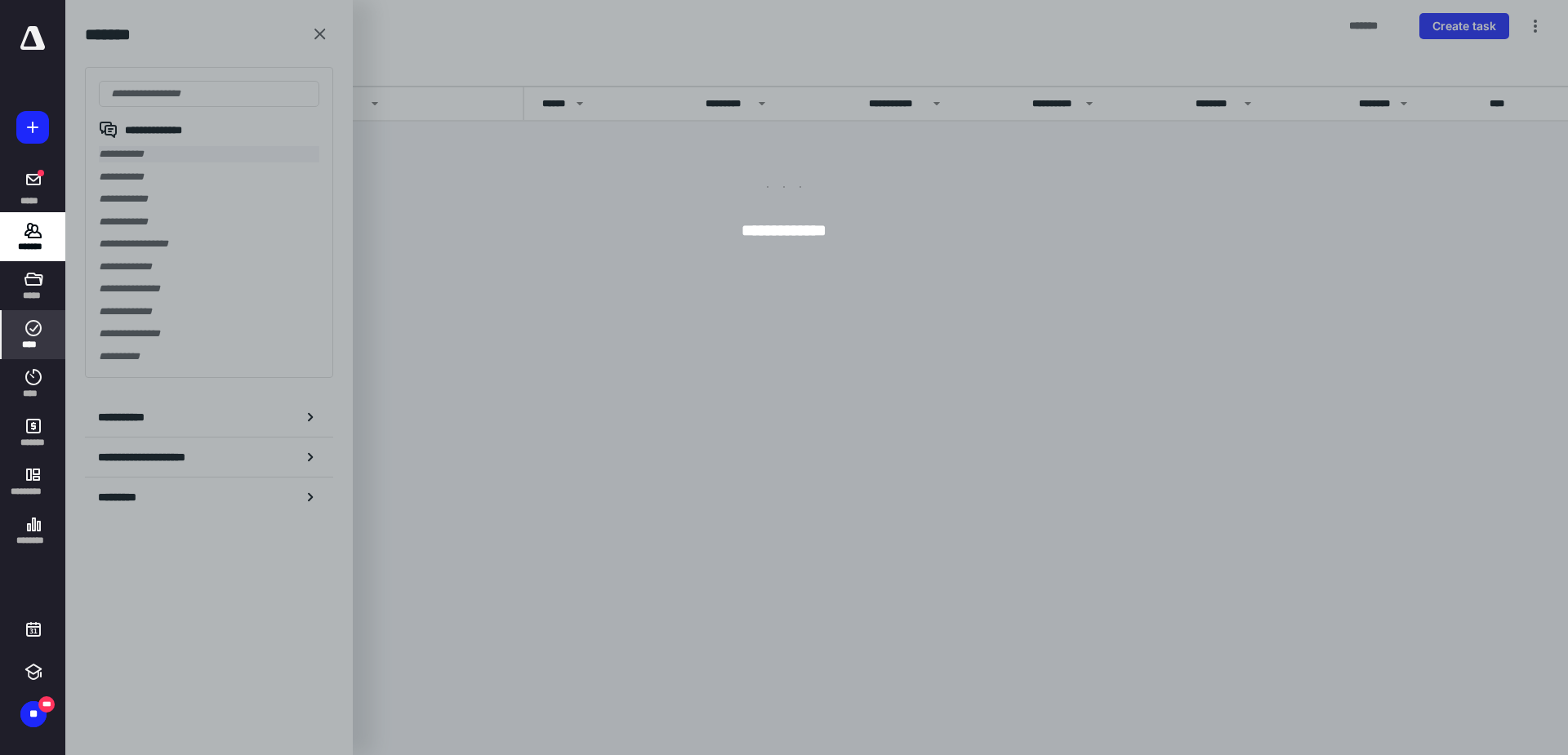 click on "**********" at bounding box center (209, 154) 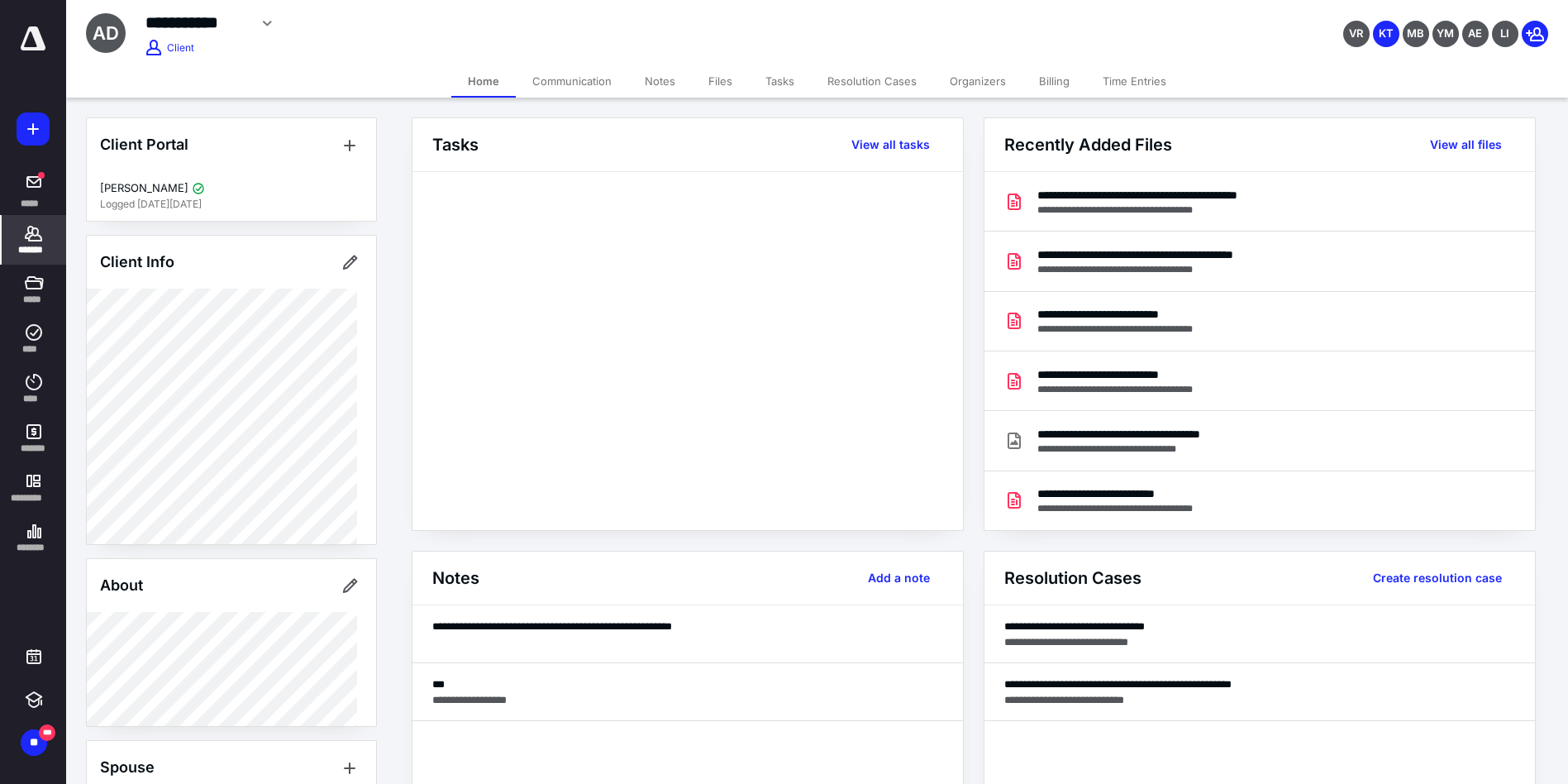 click on "*******" at bounding box center [34, 250] 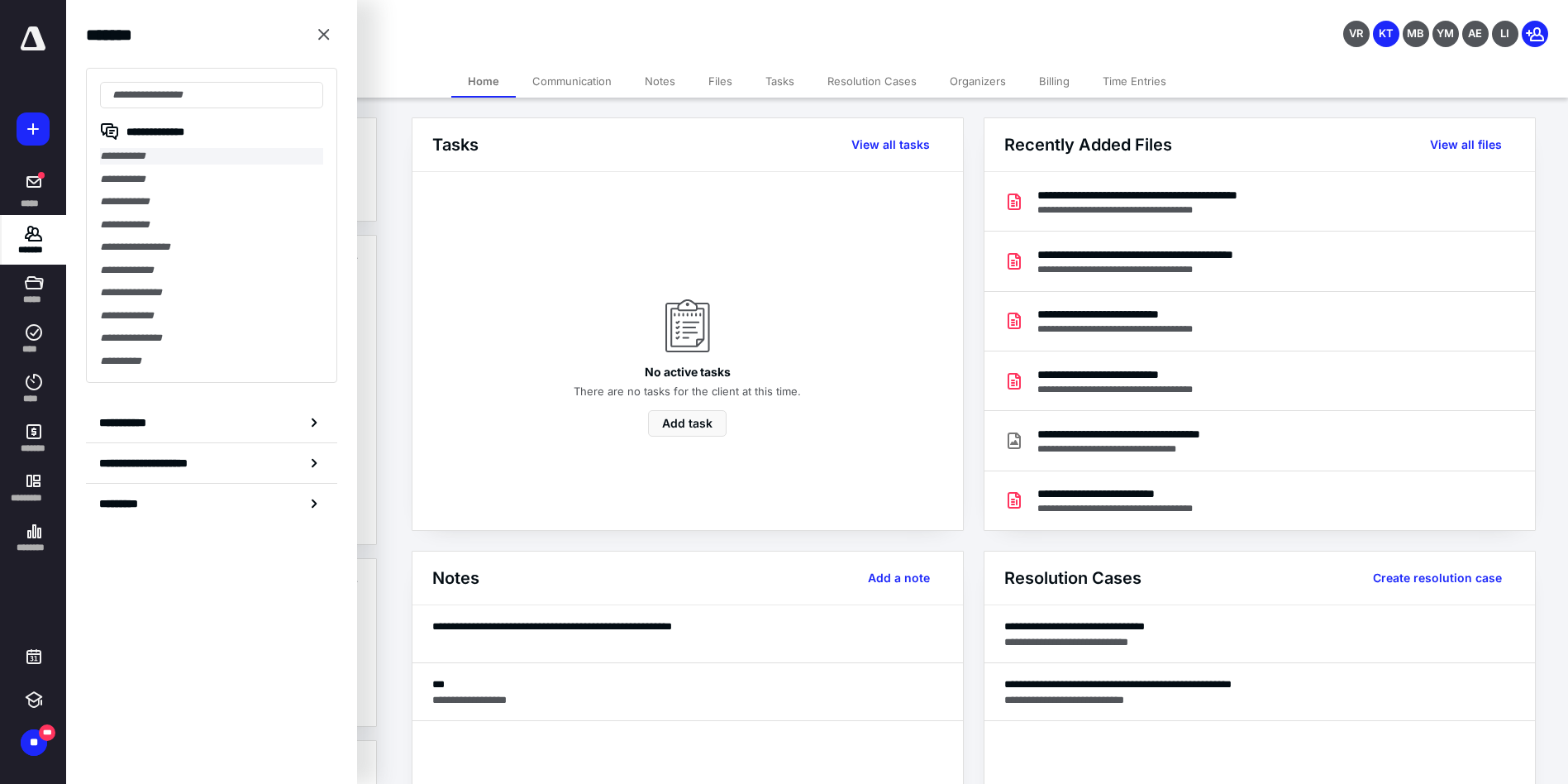 click on "**********" at bounding box center (212, 156) 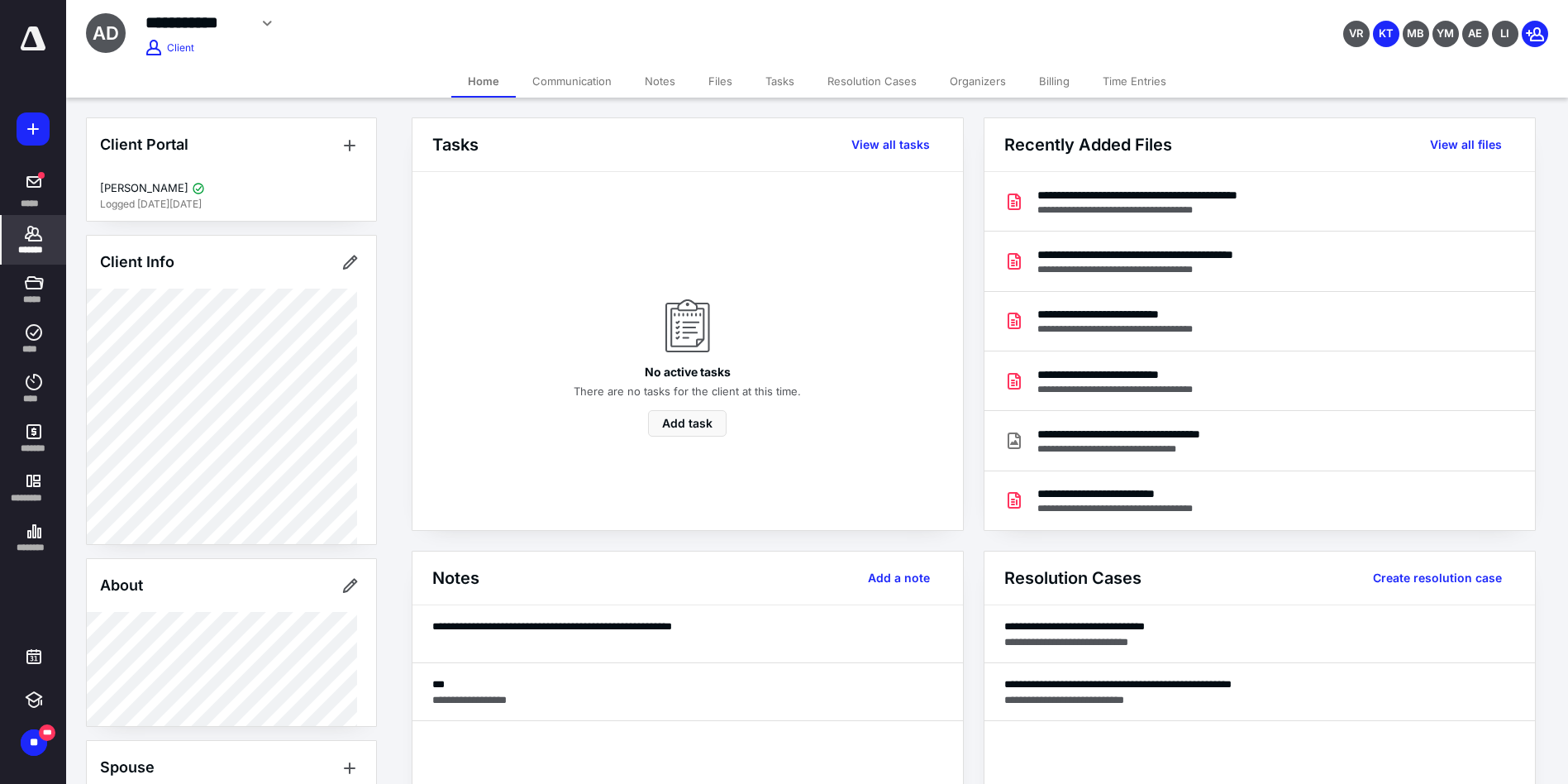 click on "Billing" at bounding box center [1054, 81] 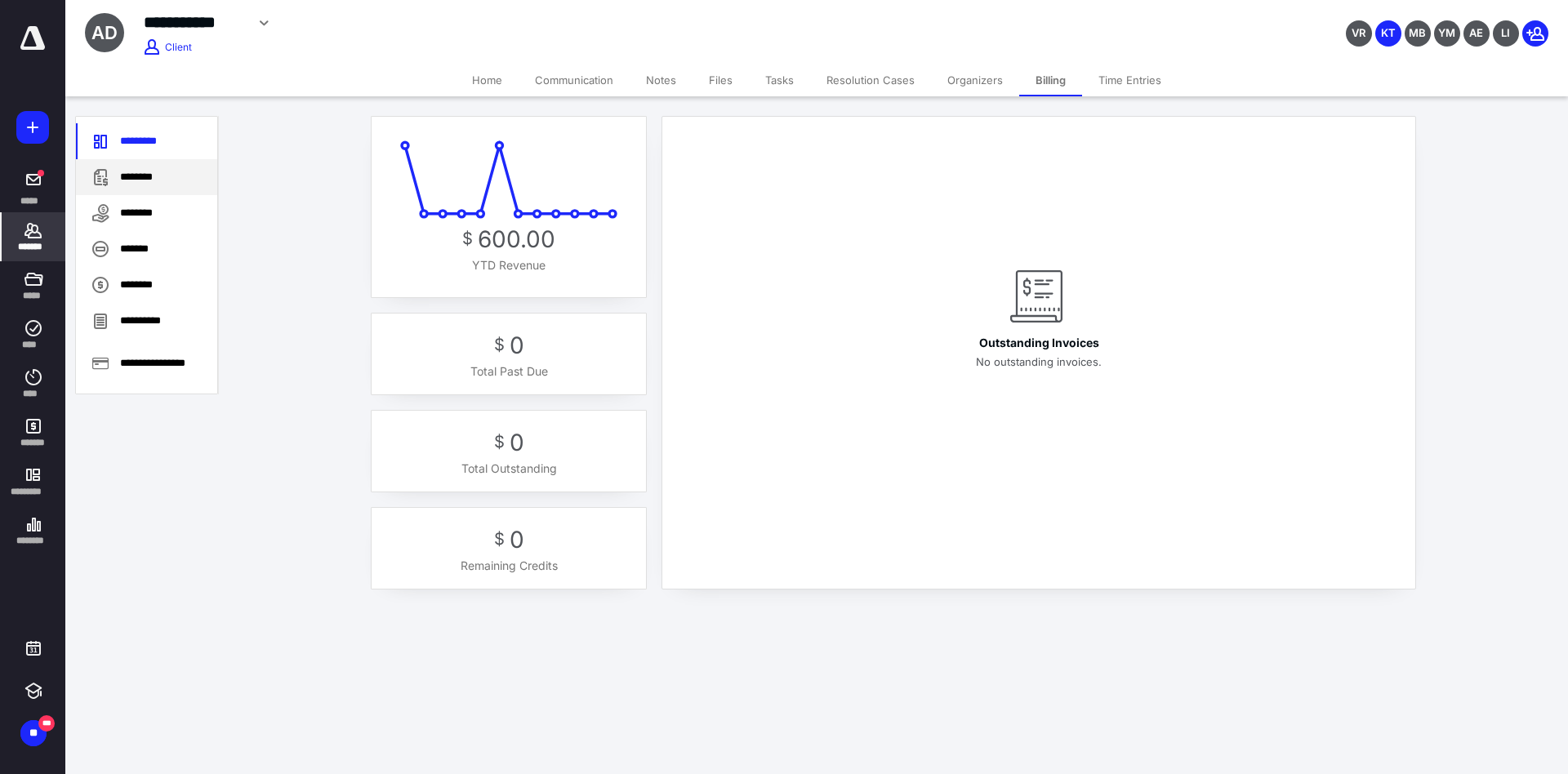 click on "********" at bounding box center (146, 177) 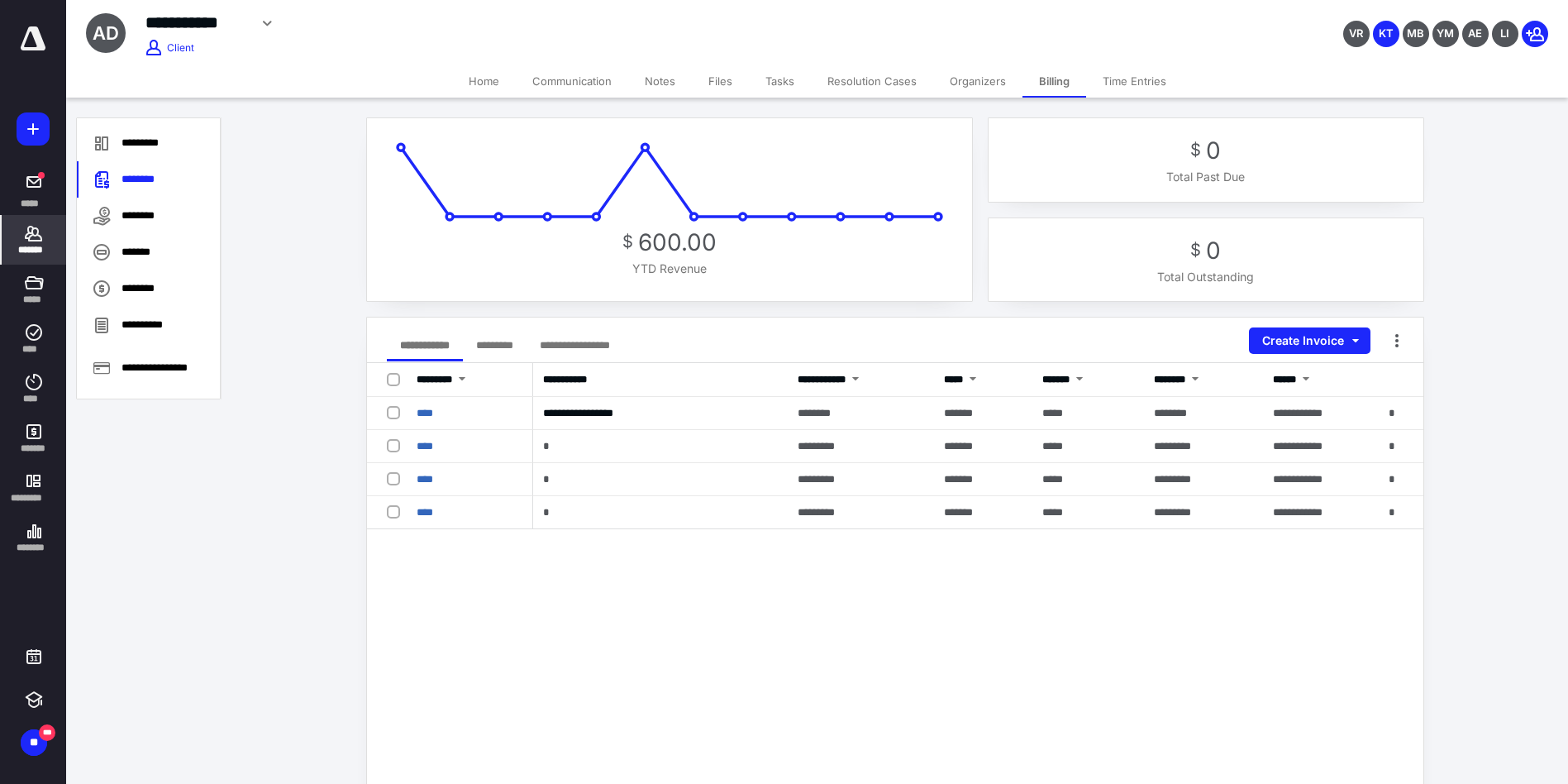 click 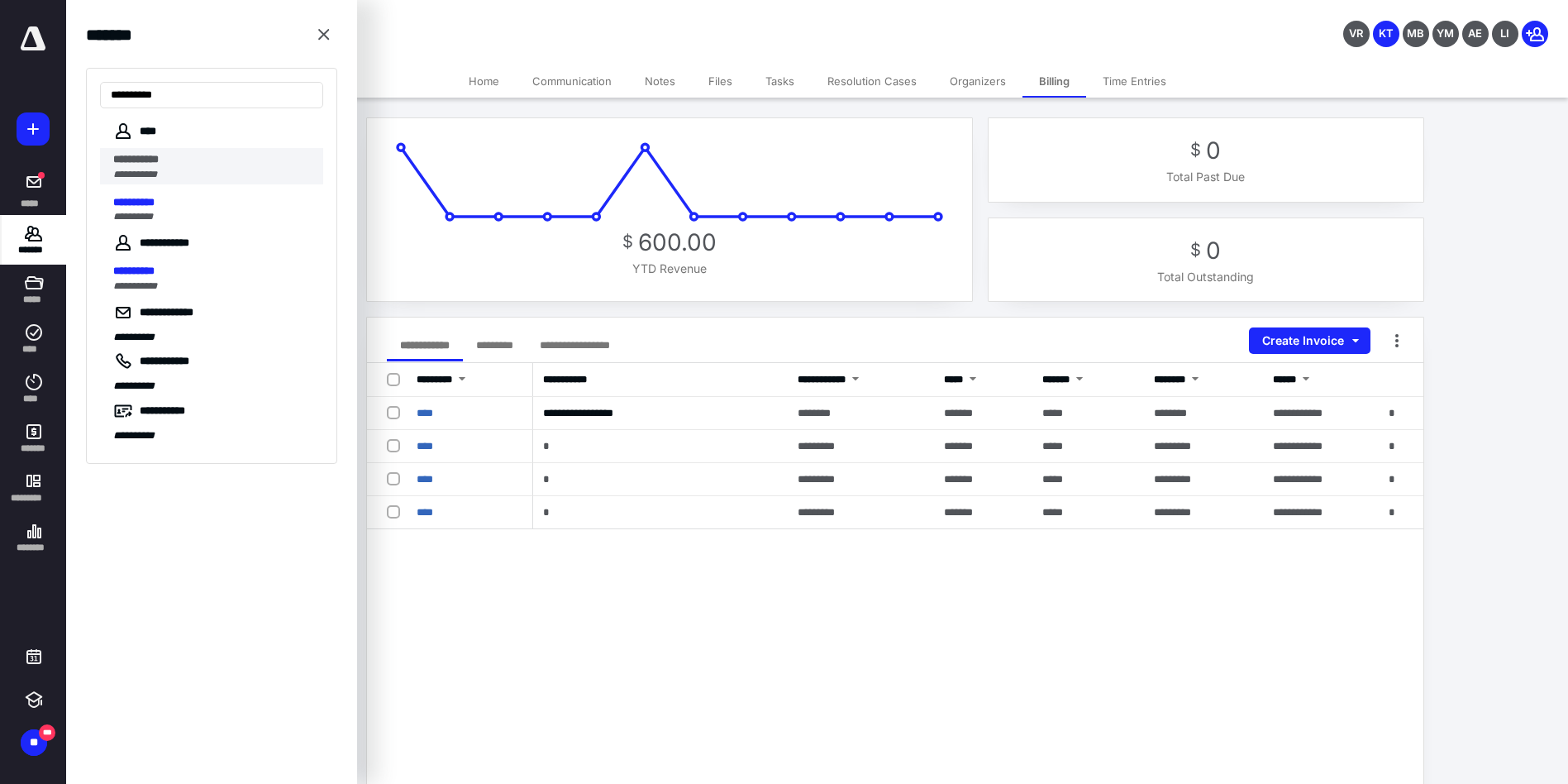 type on "**********" 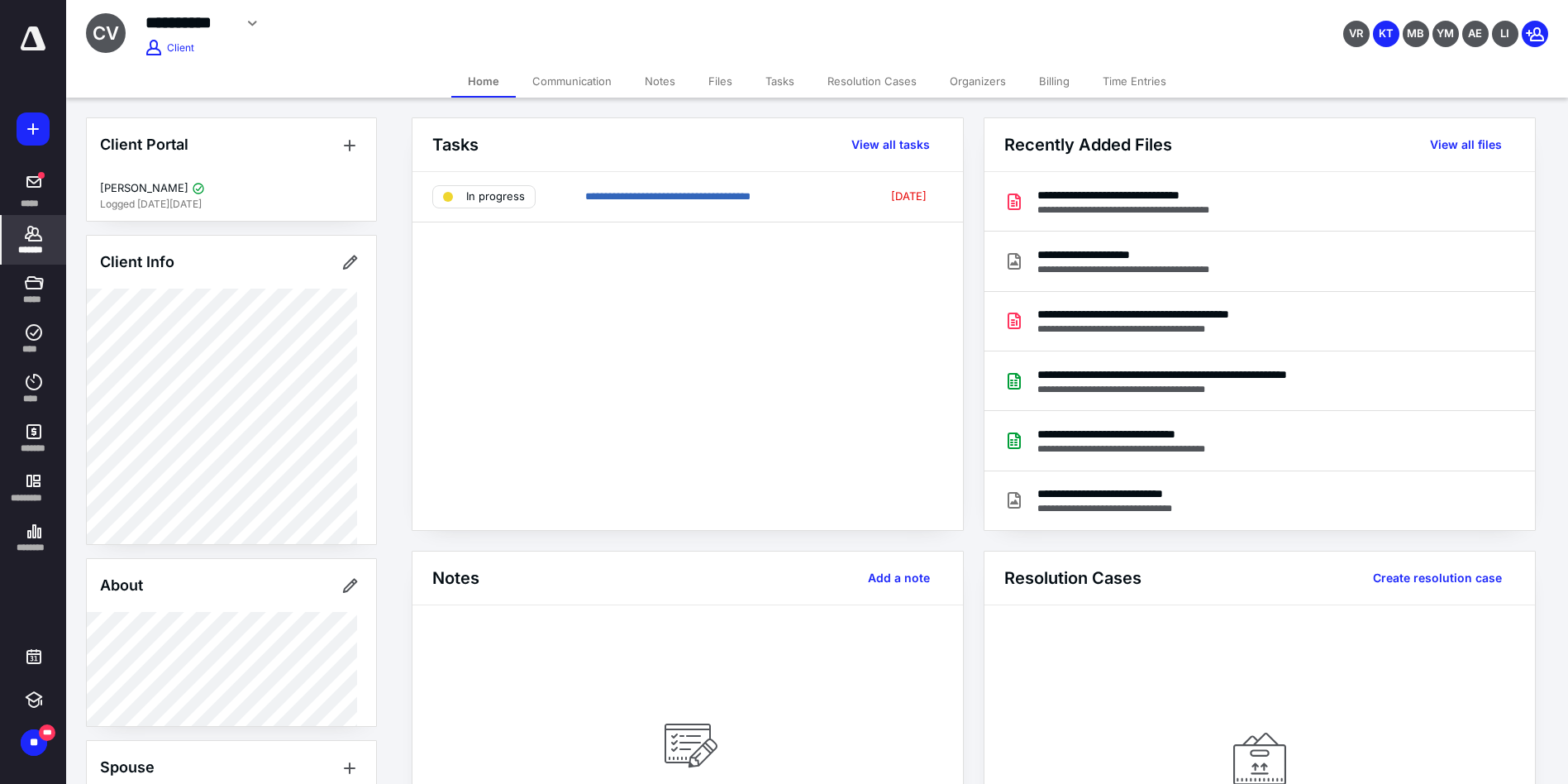 click on "Billing" at bounding box center (1054, 81) 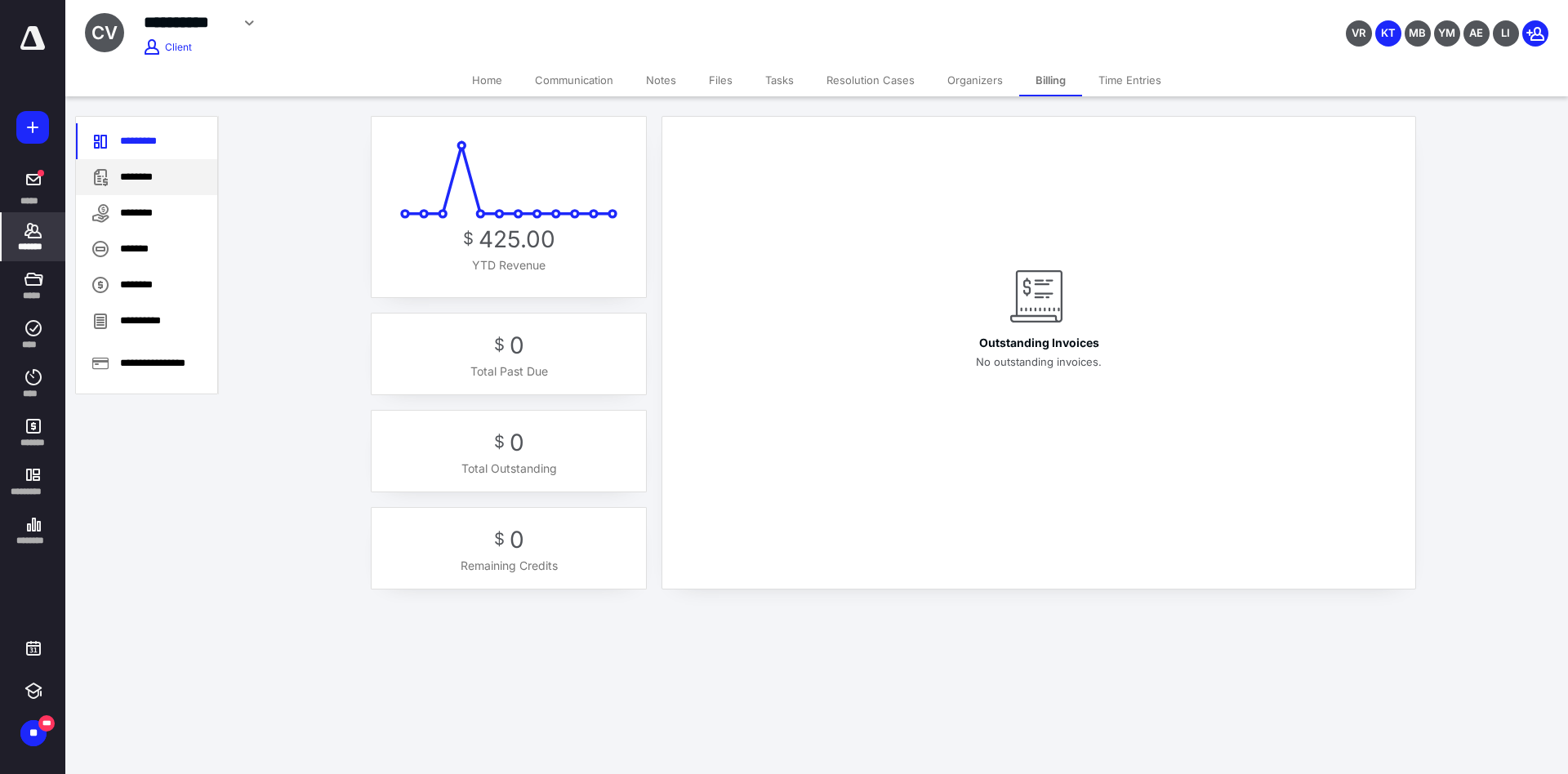 click on "********" at bounding box center (146, 177) 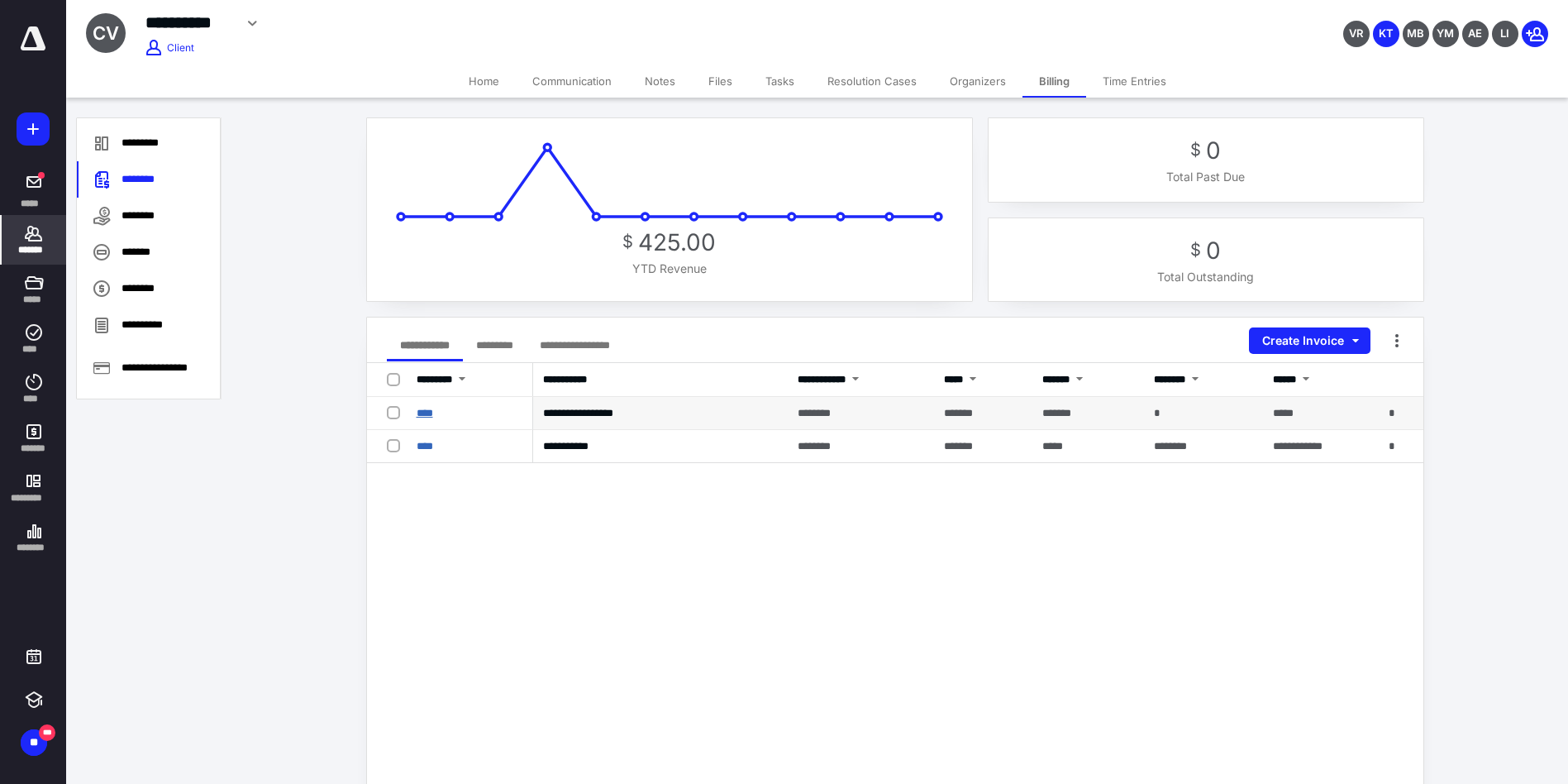 click on "****" at bounding box center (425, 413) 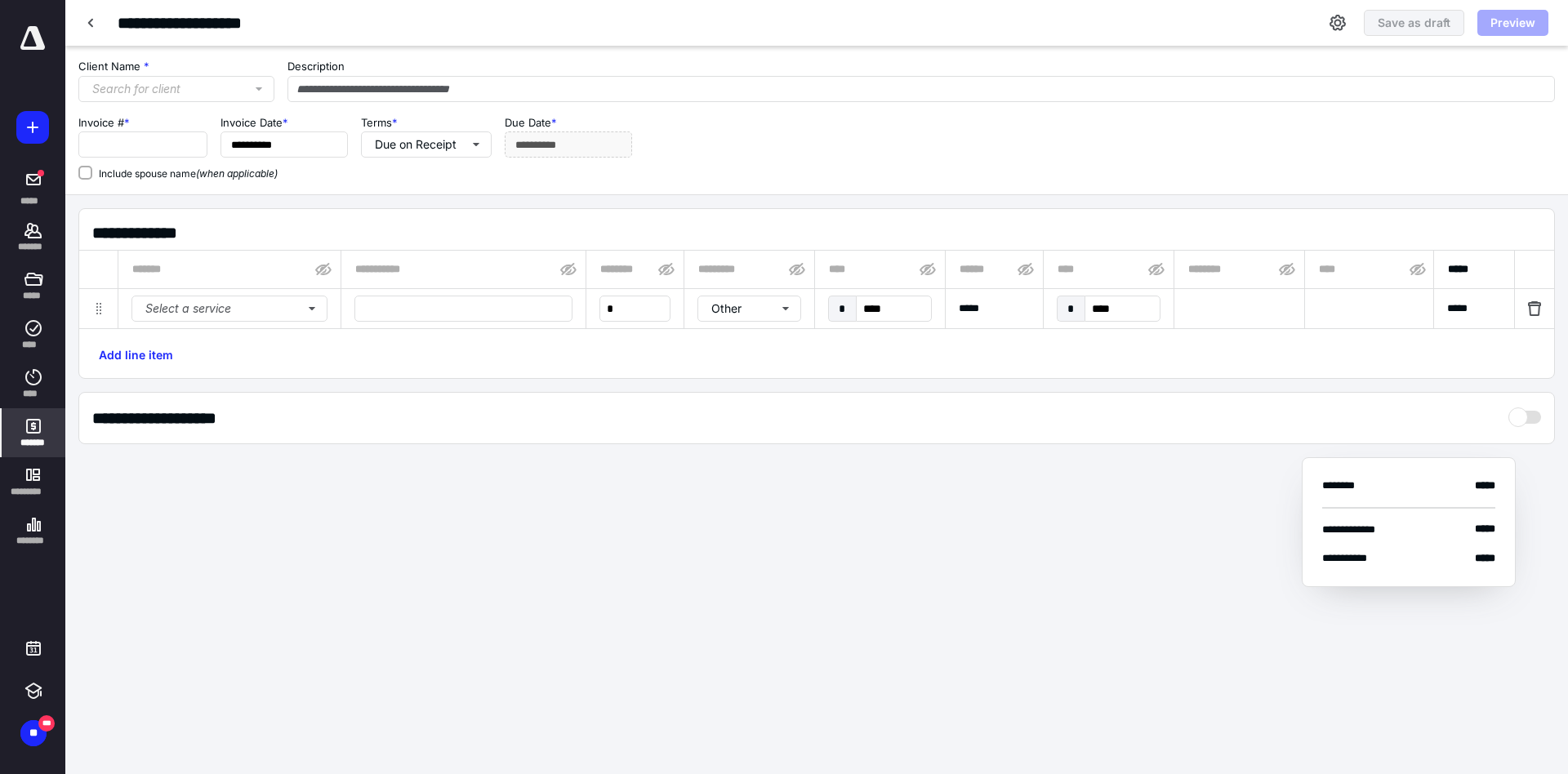 type on "**********" 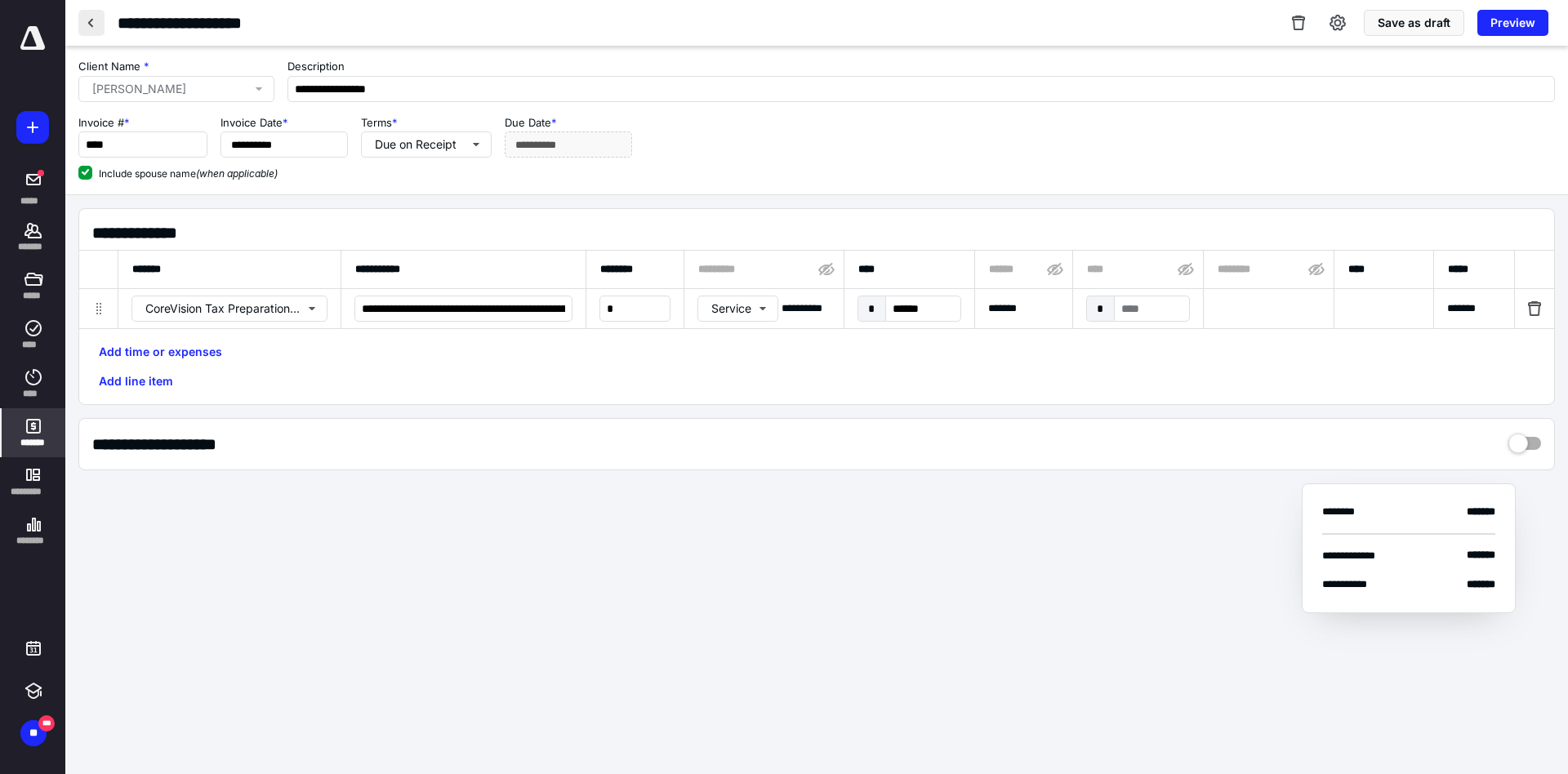 click at bounding box center [91, 23] 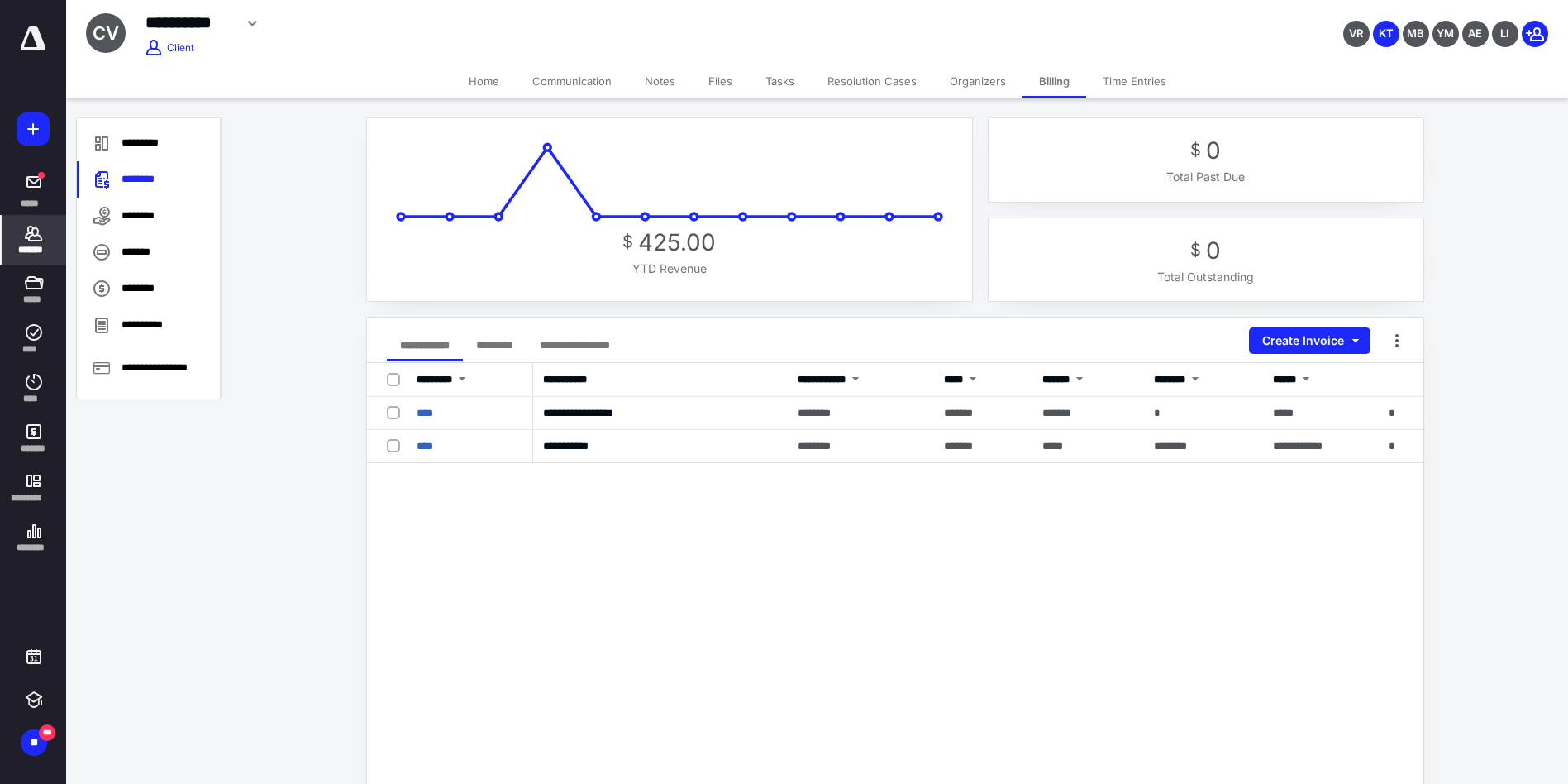 click on "Files" at bounding box center (720, 81) 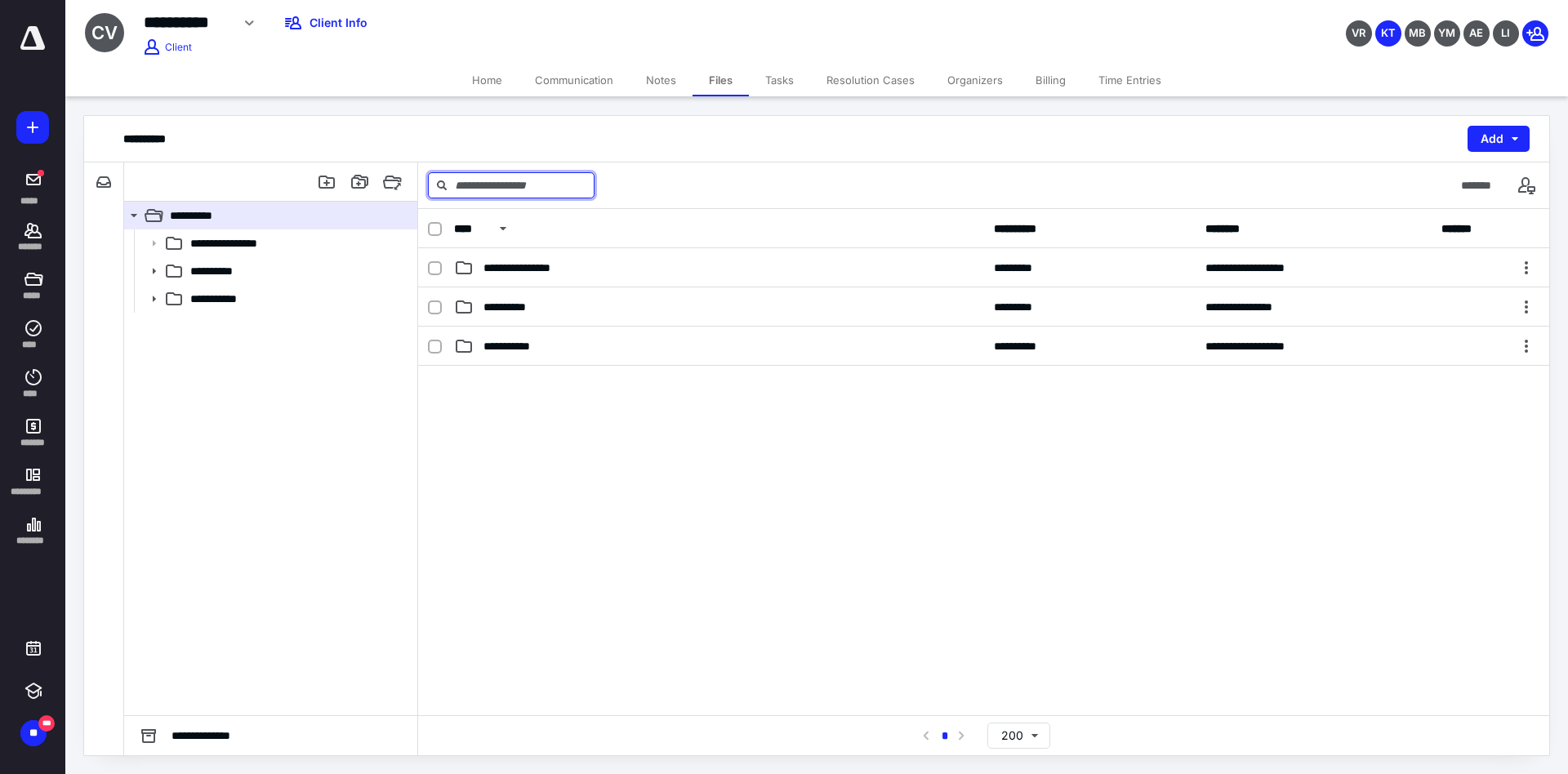 click at bounding box center (511, 185) 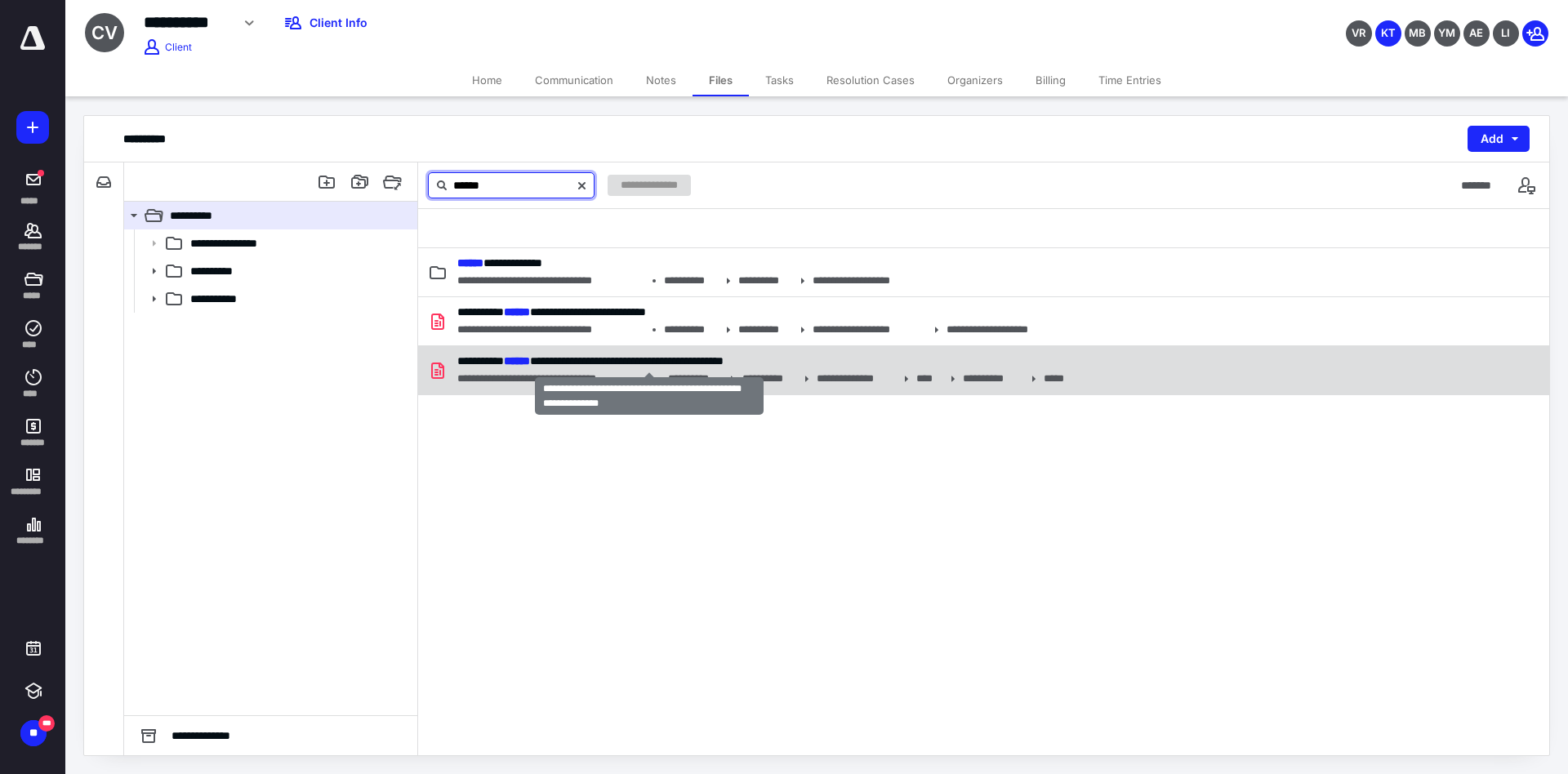 type on "******" 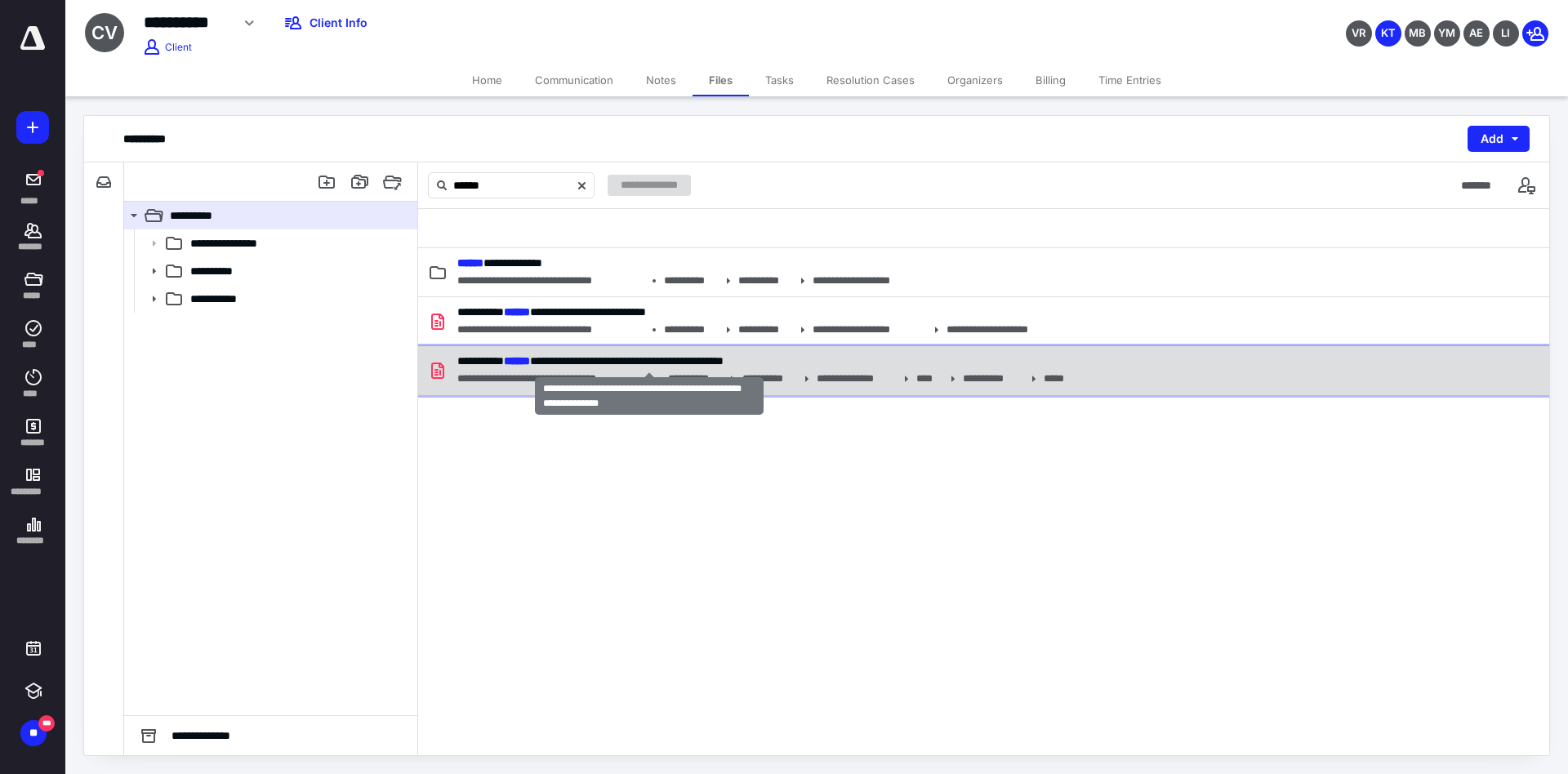 click on "**********" at bounding box center (590, 361) 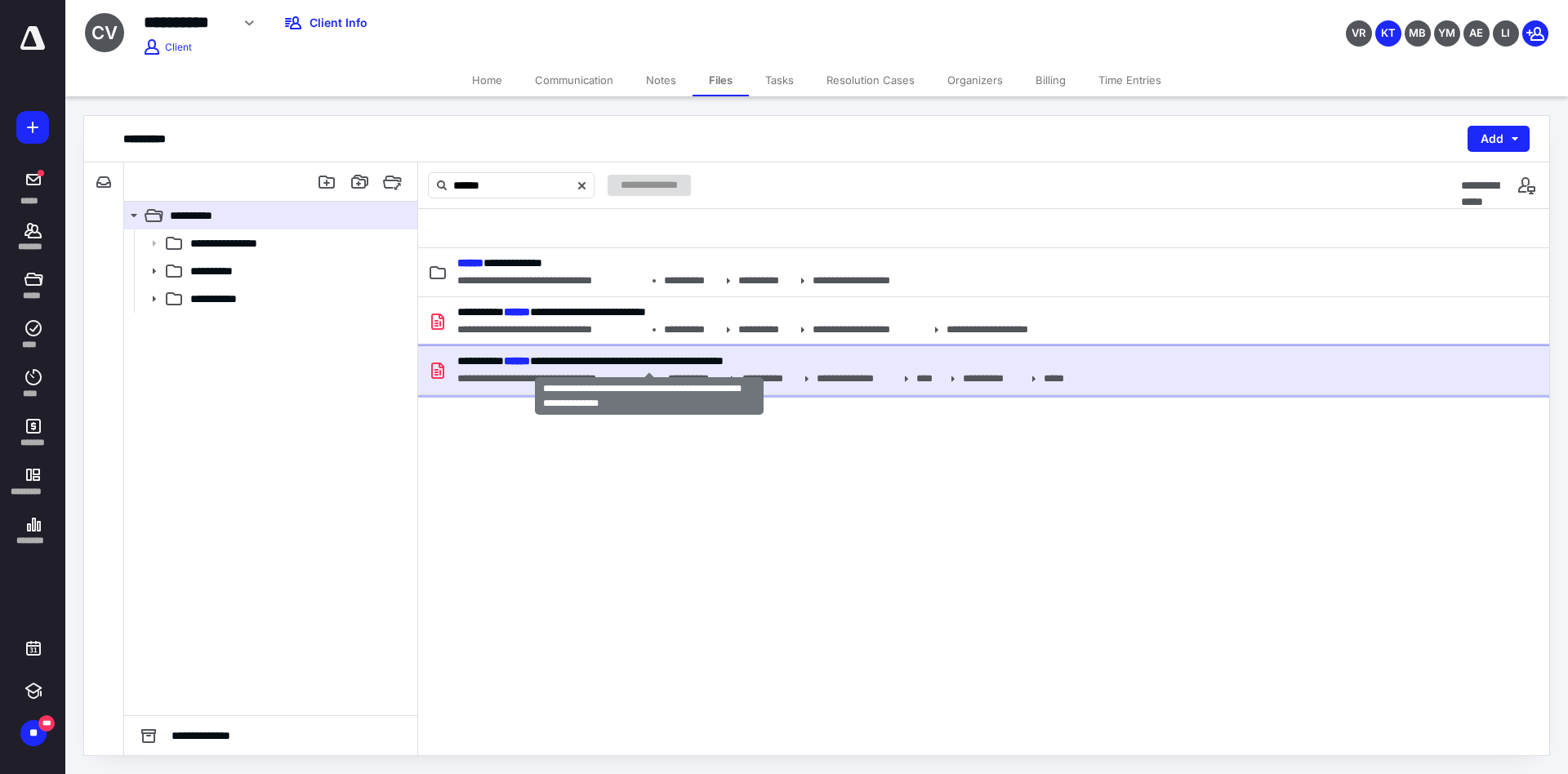 click on "**********" at bounding box center [590, 361] 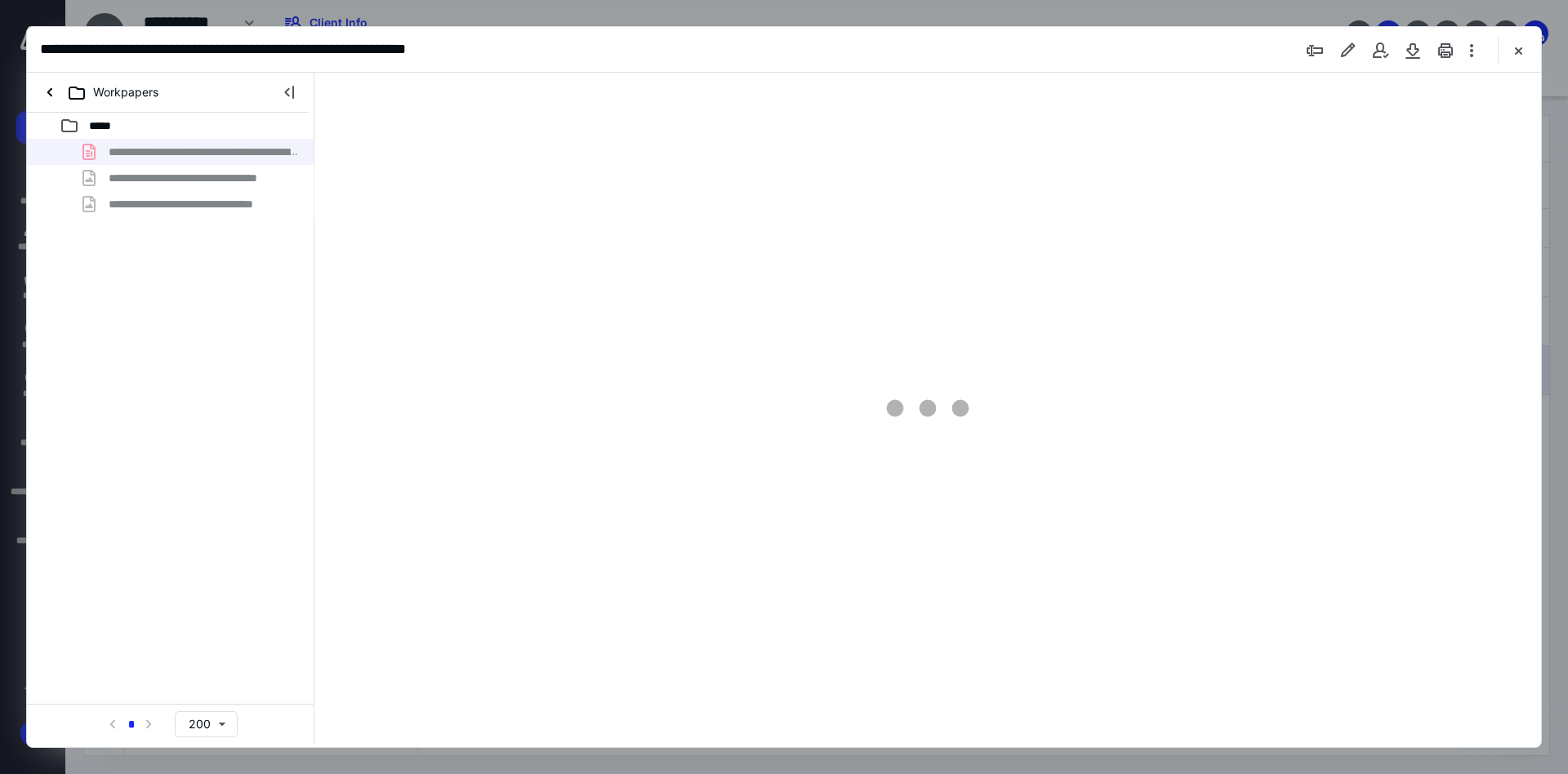 scroll, scrollTop: 0, scrollLeft: 0, axis: both 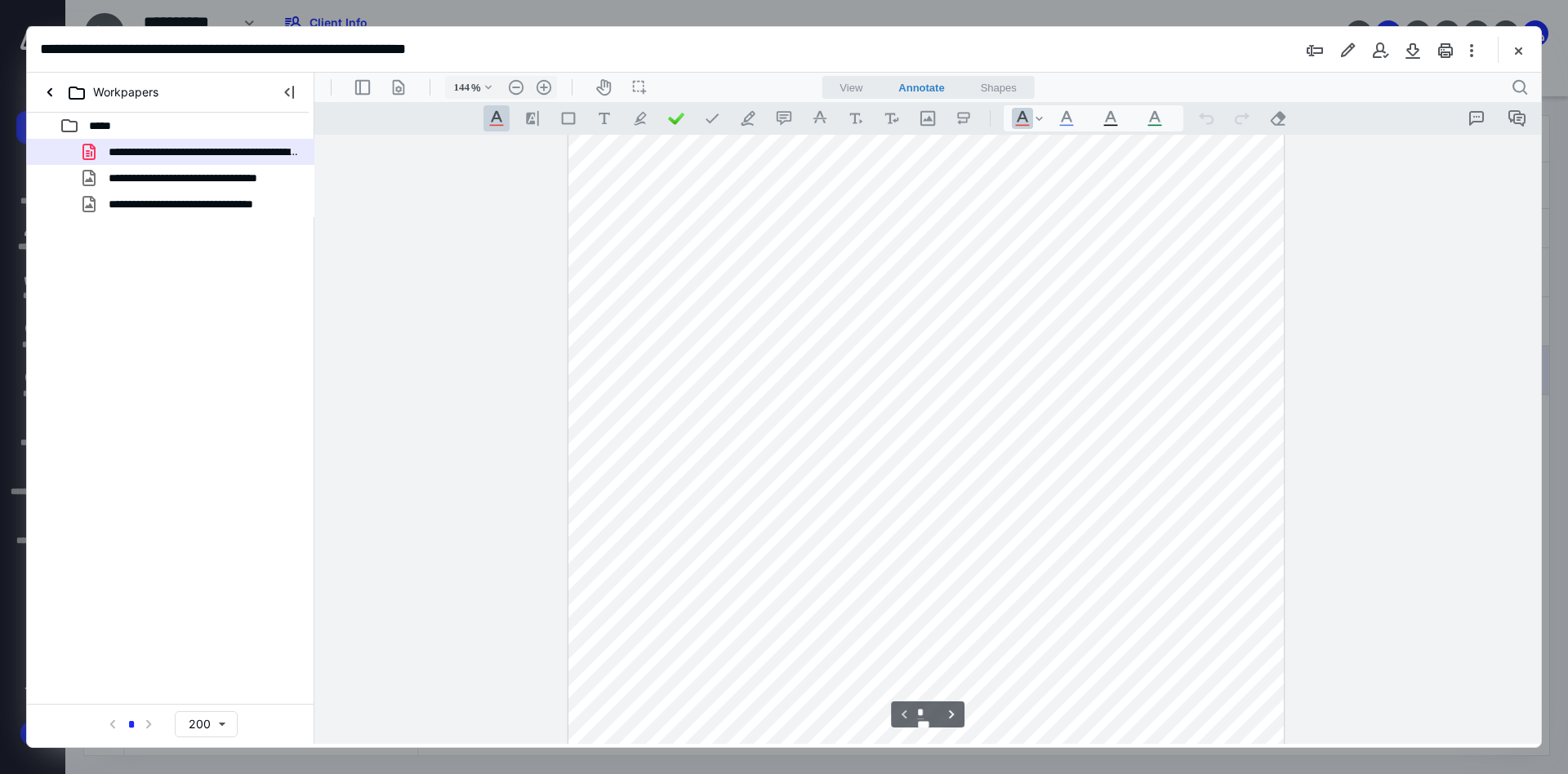 type on "169" 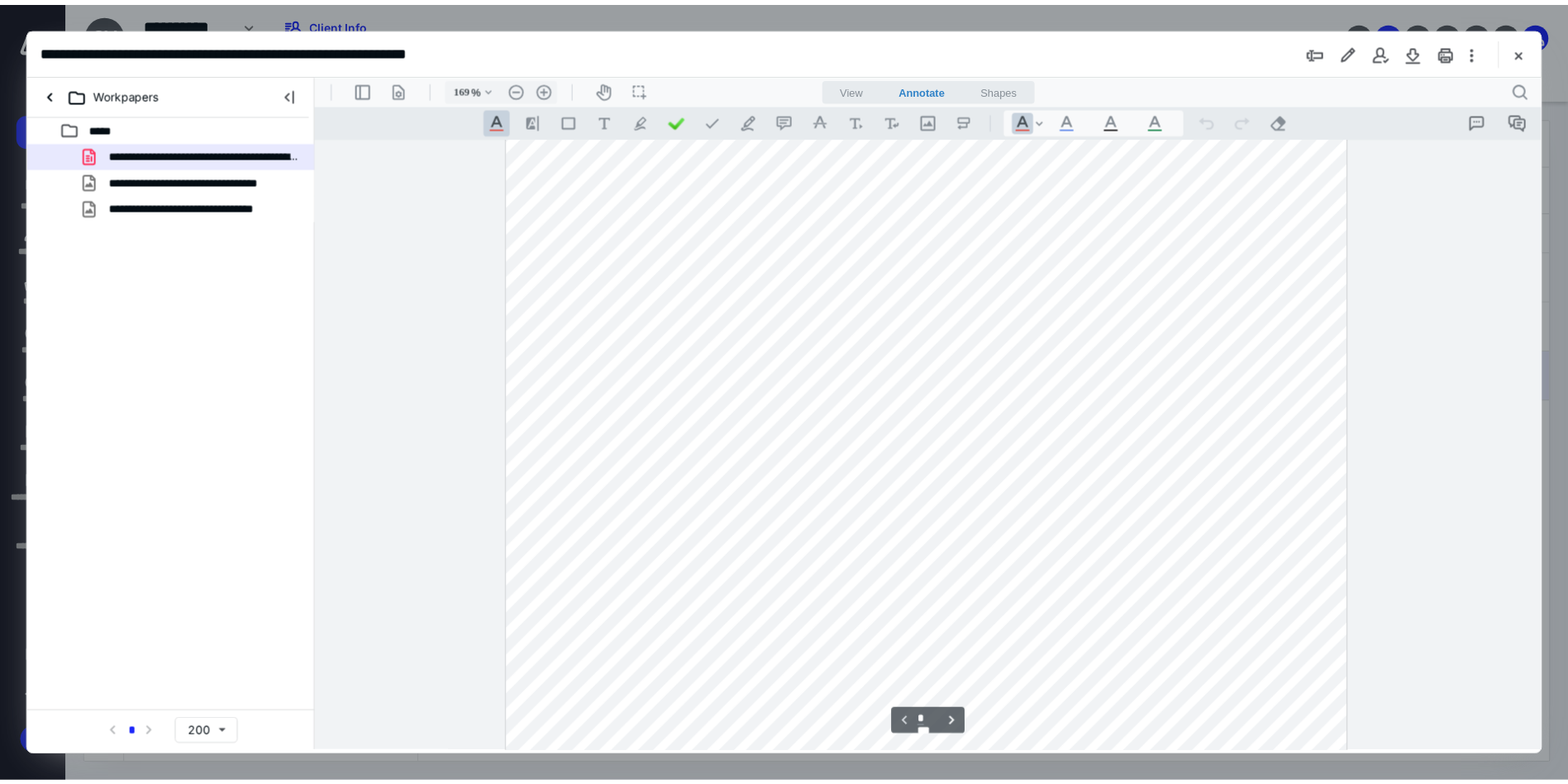 scroll, scrollTop: 222, scrollLeft: 0, axis: vertical 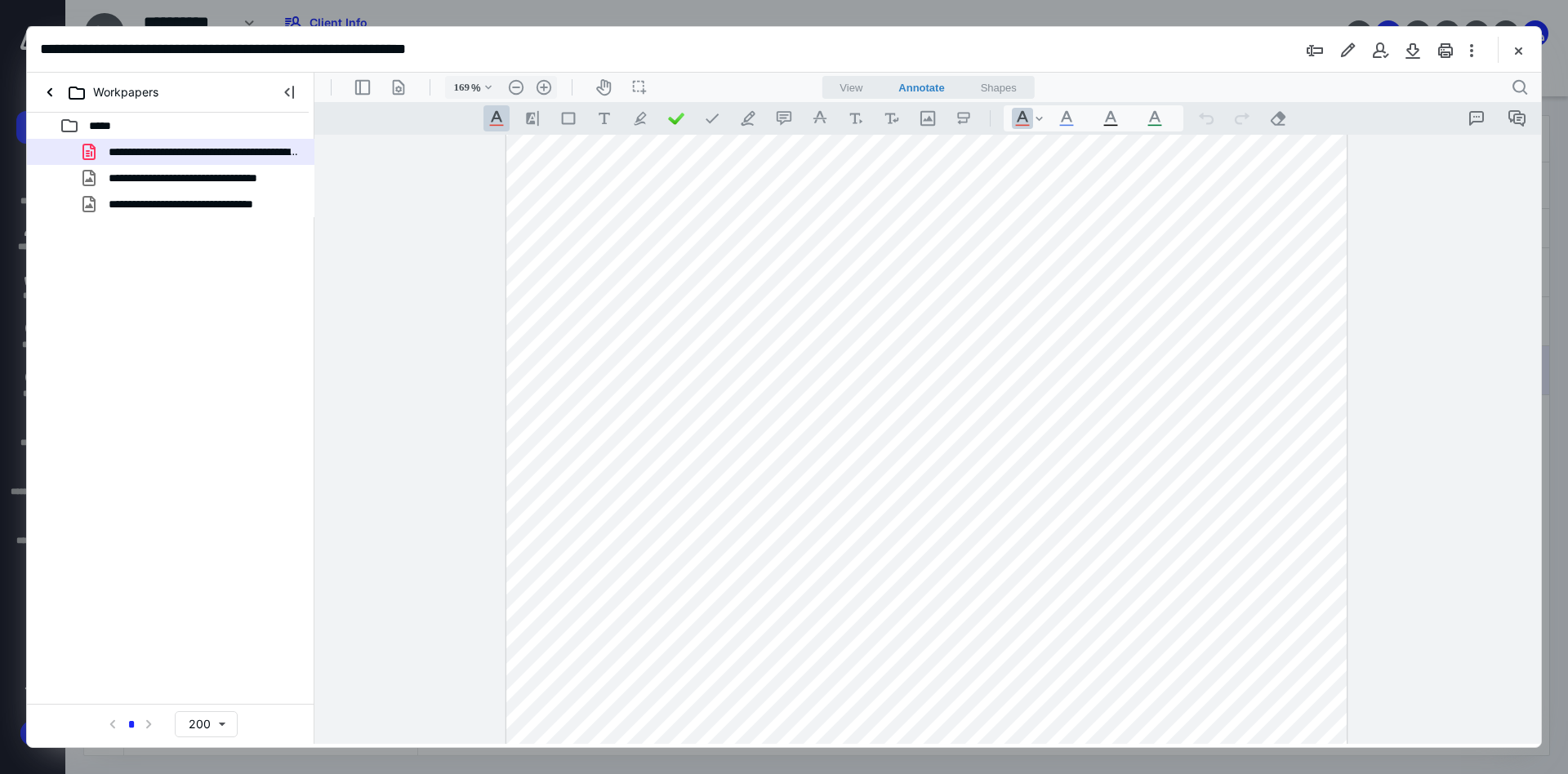 click on "**********" at bounding box center (928, 439) 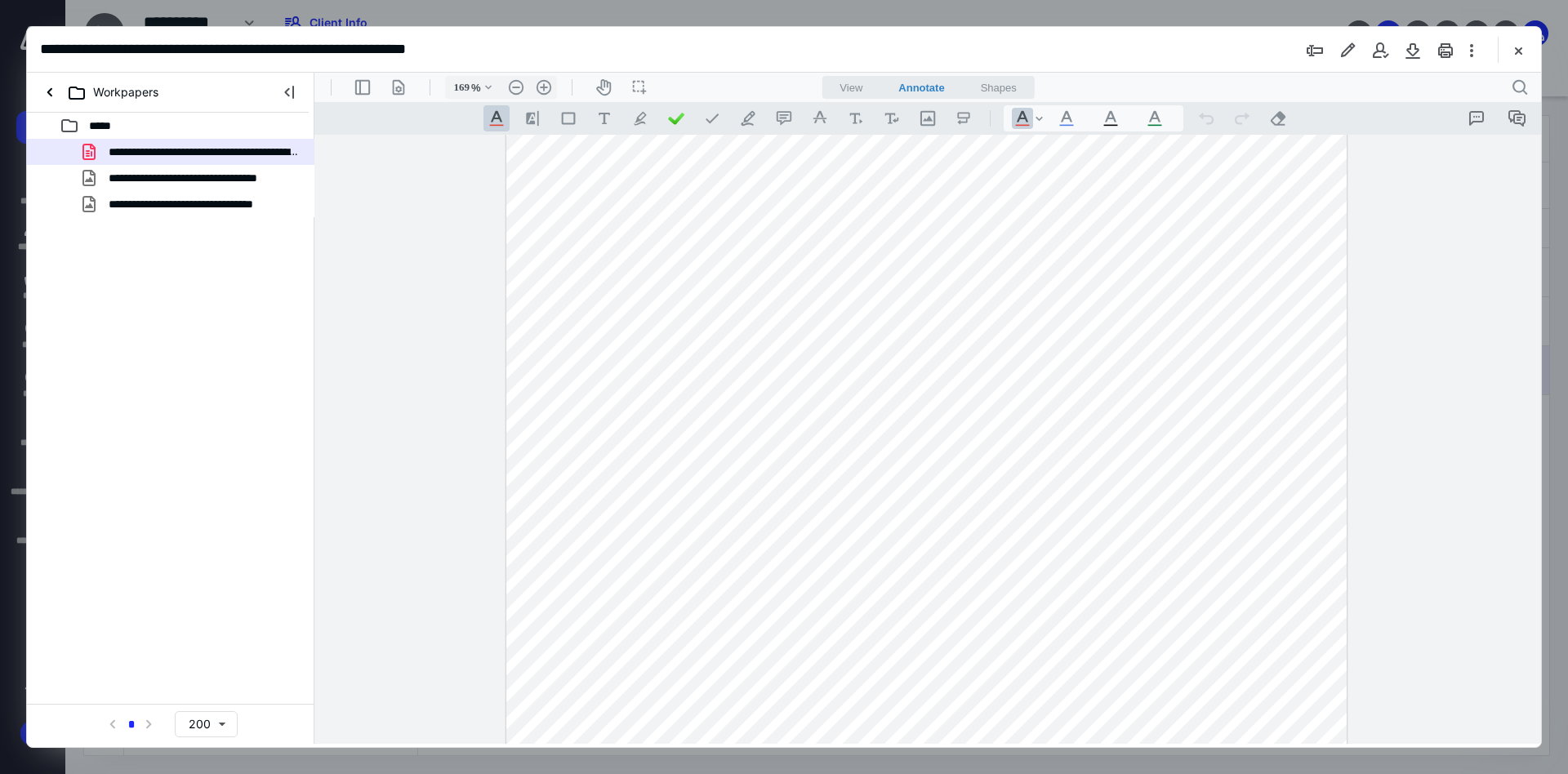 click on "**********" at bounding box center (171, 428) 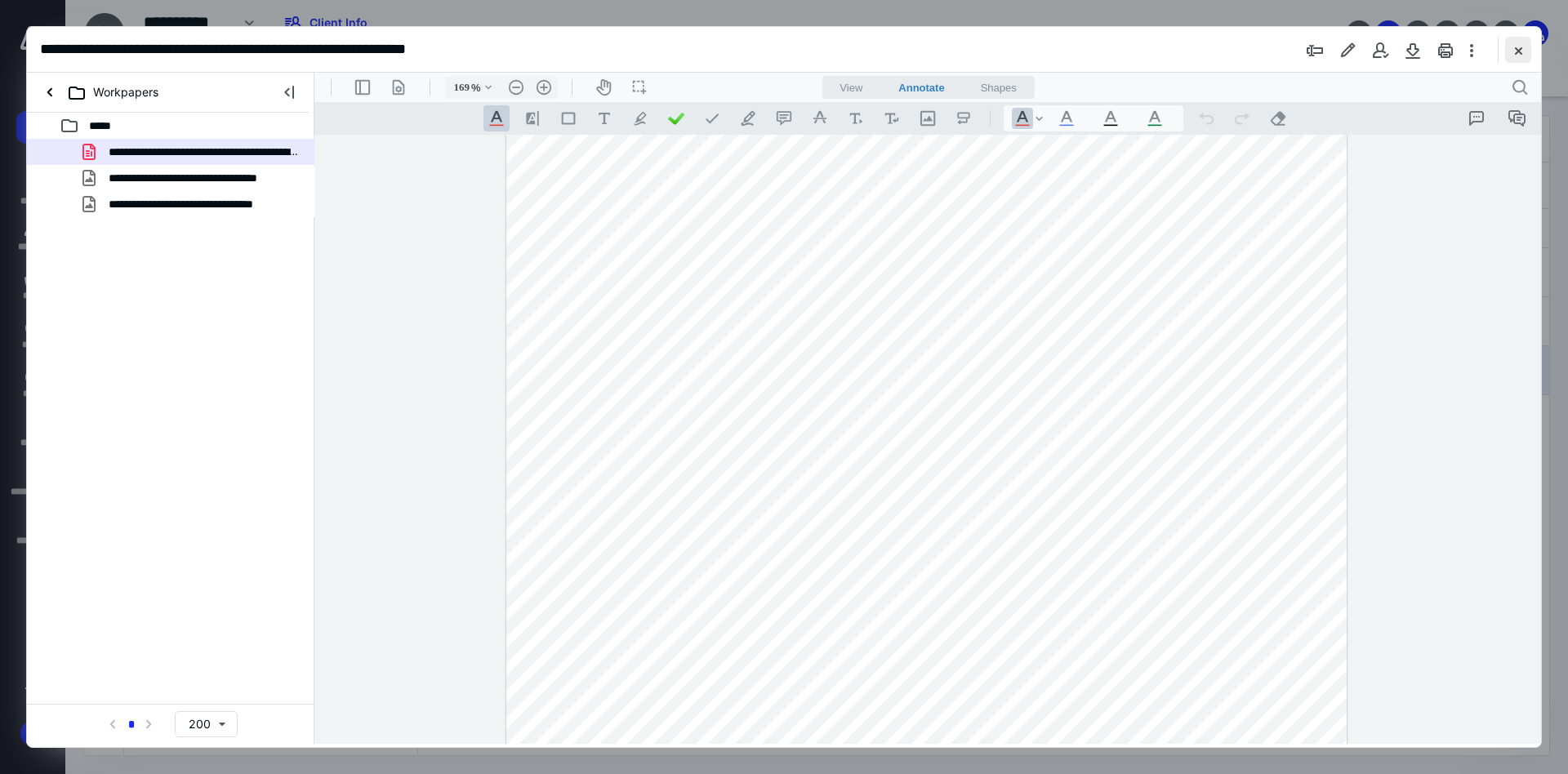 click at bounding box center [1518, 50] 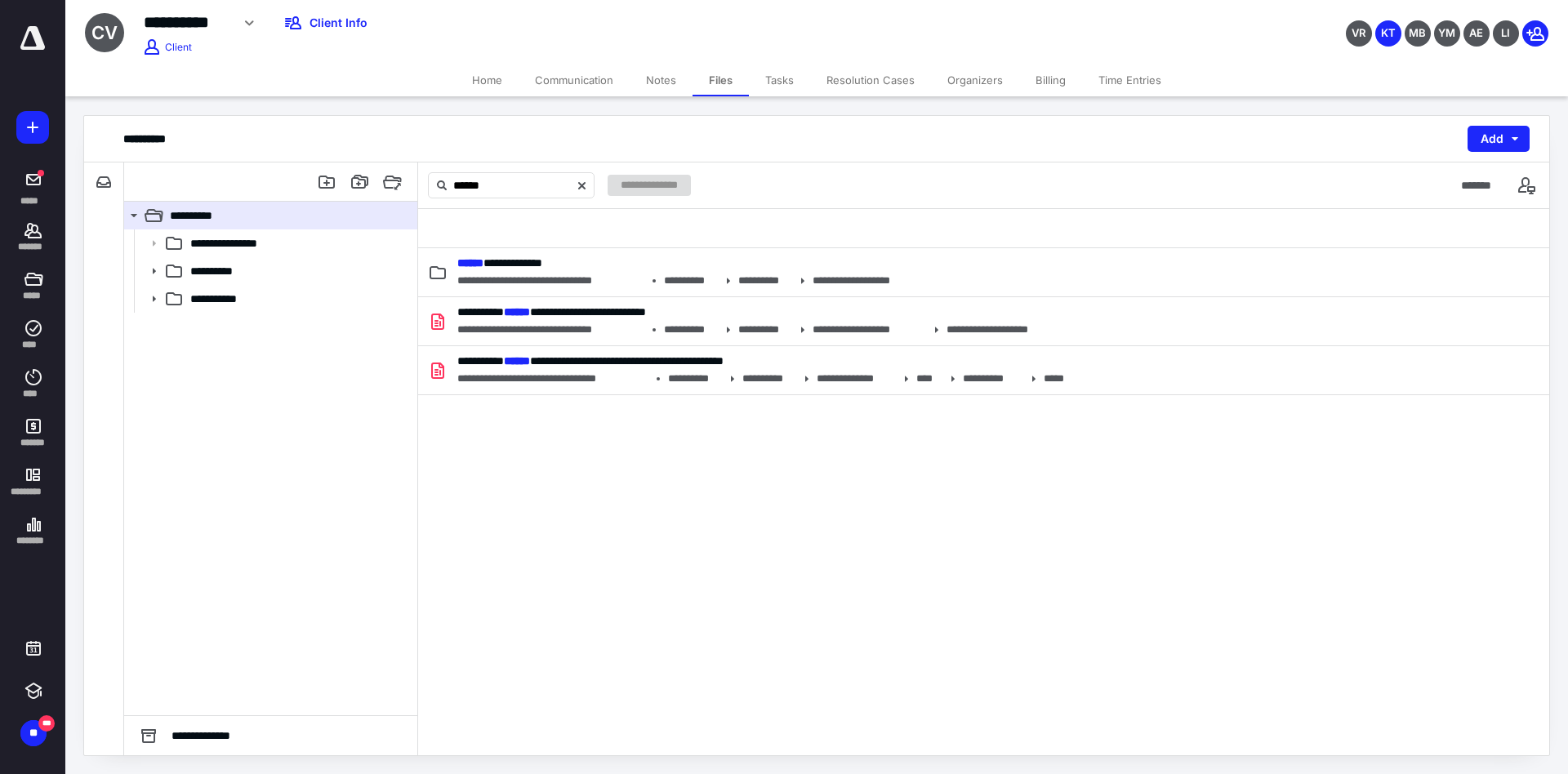 click on "Billing" at bounding box center [1050, 80] 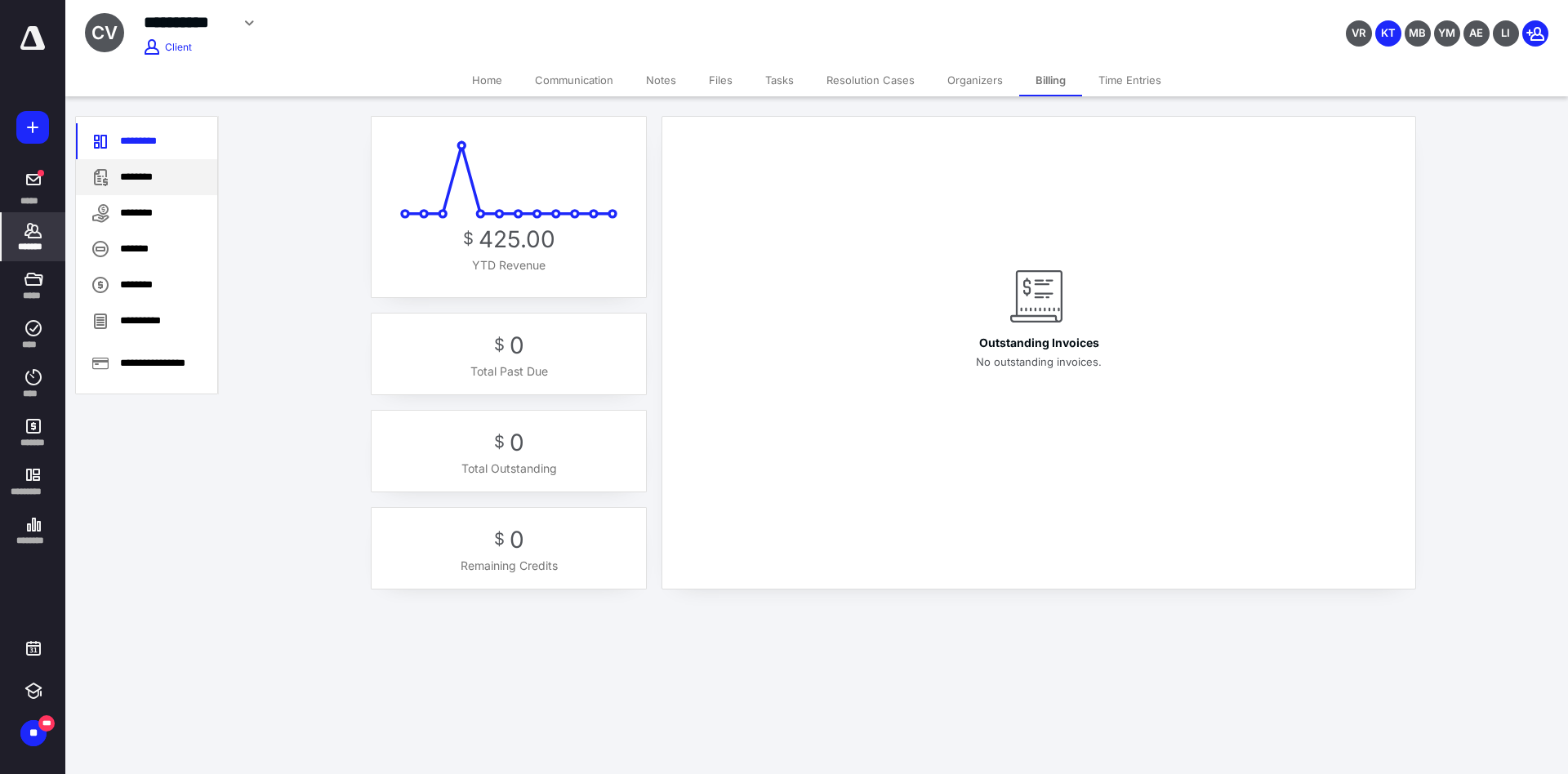 click on "********" at bounding box center [146, 177] 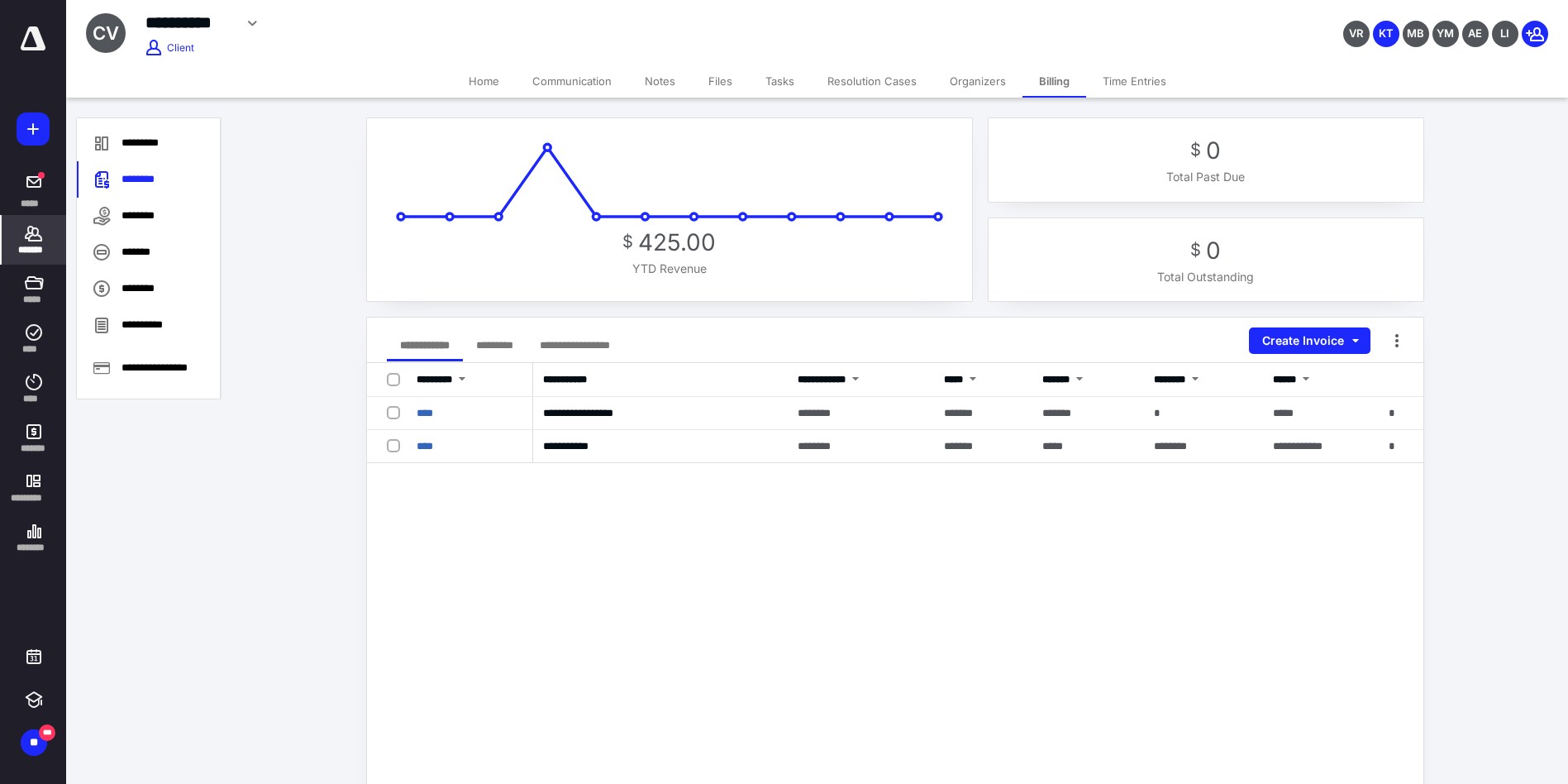 click on "**********" at bounding box center [894, 571] 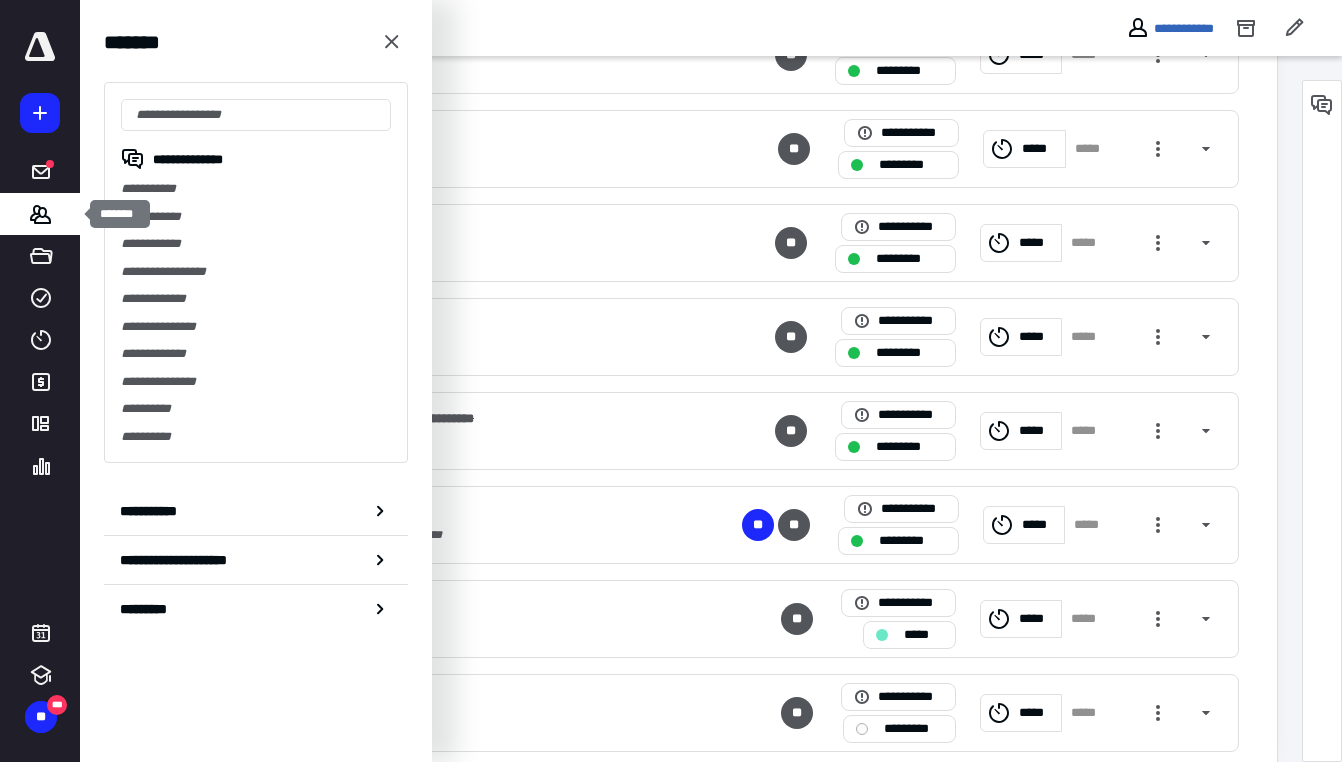 scroll, scrollTop: 656, scrollLeft: 0, axis: vertical 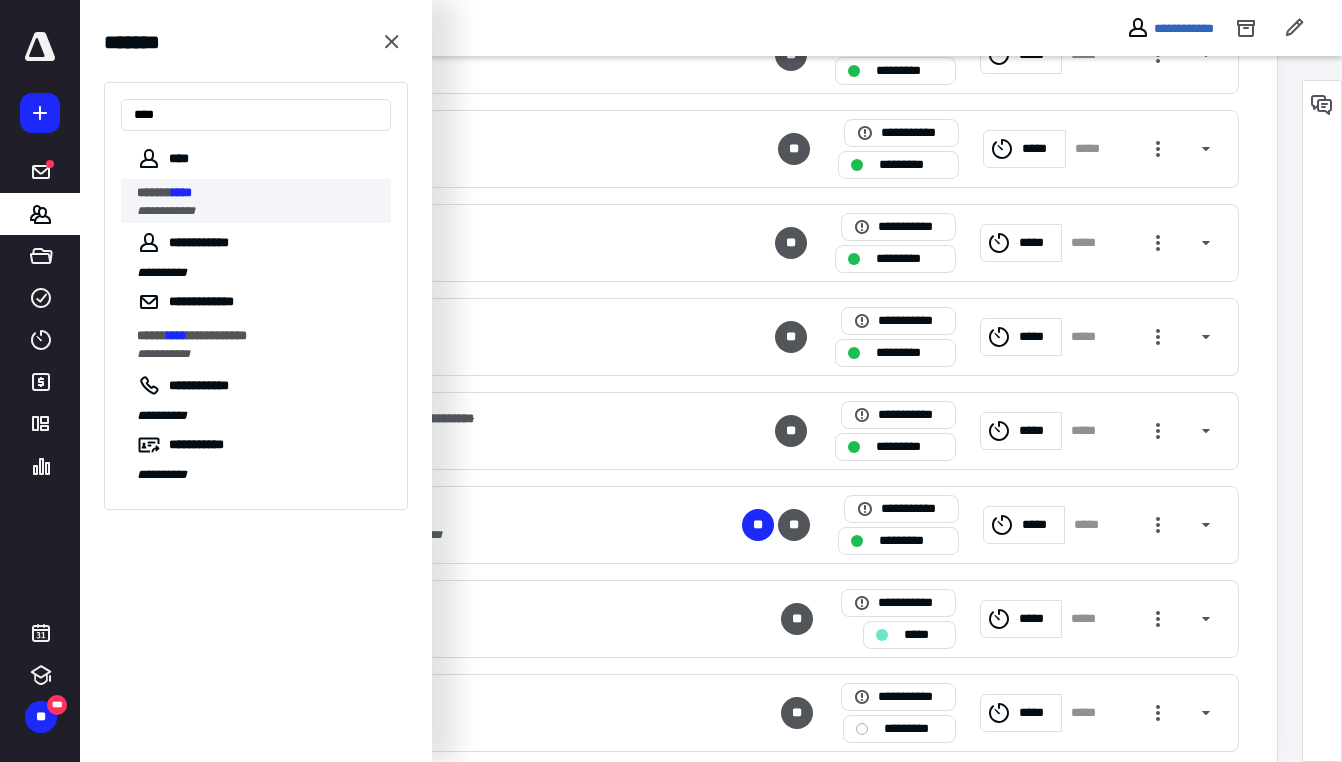 type on "****" 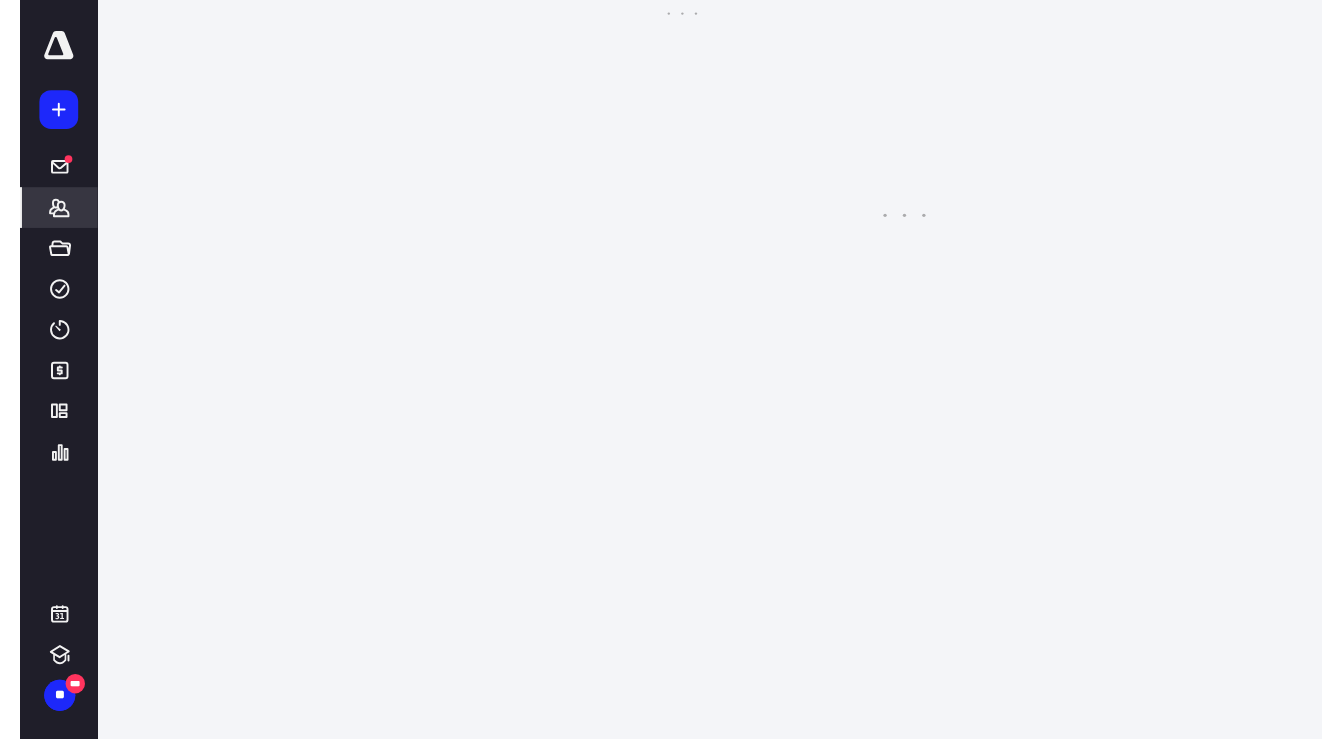 scroll, scrollTop: 0, scrollLeft: 0, axis: both 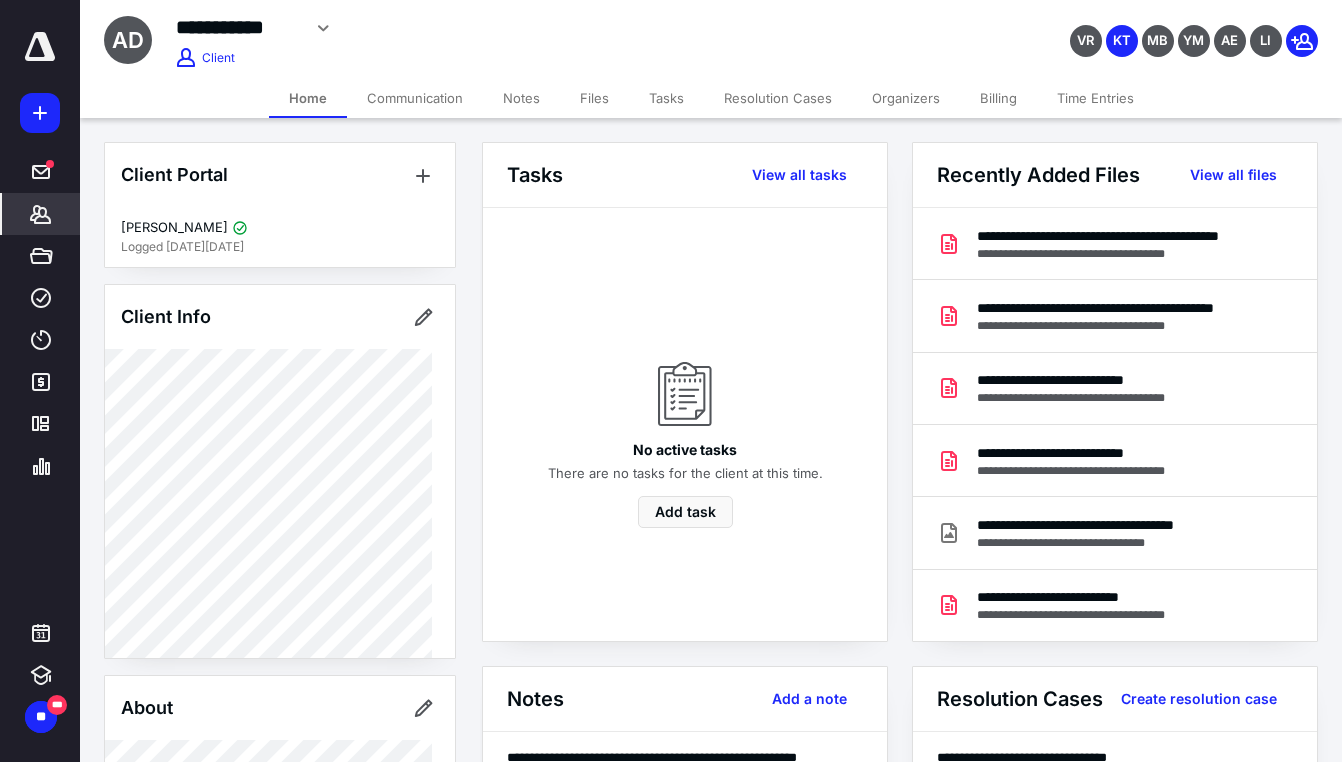click on "Files" at bounding box center (594, 98) 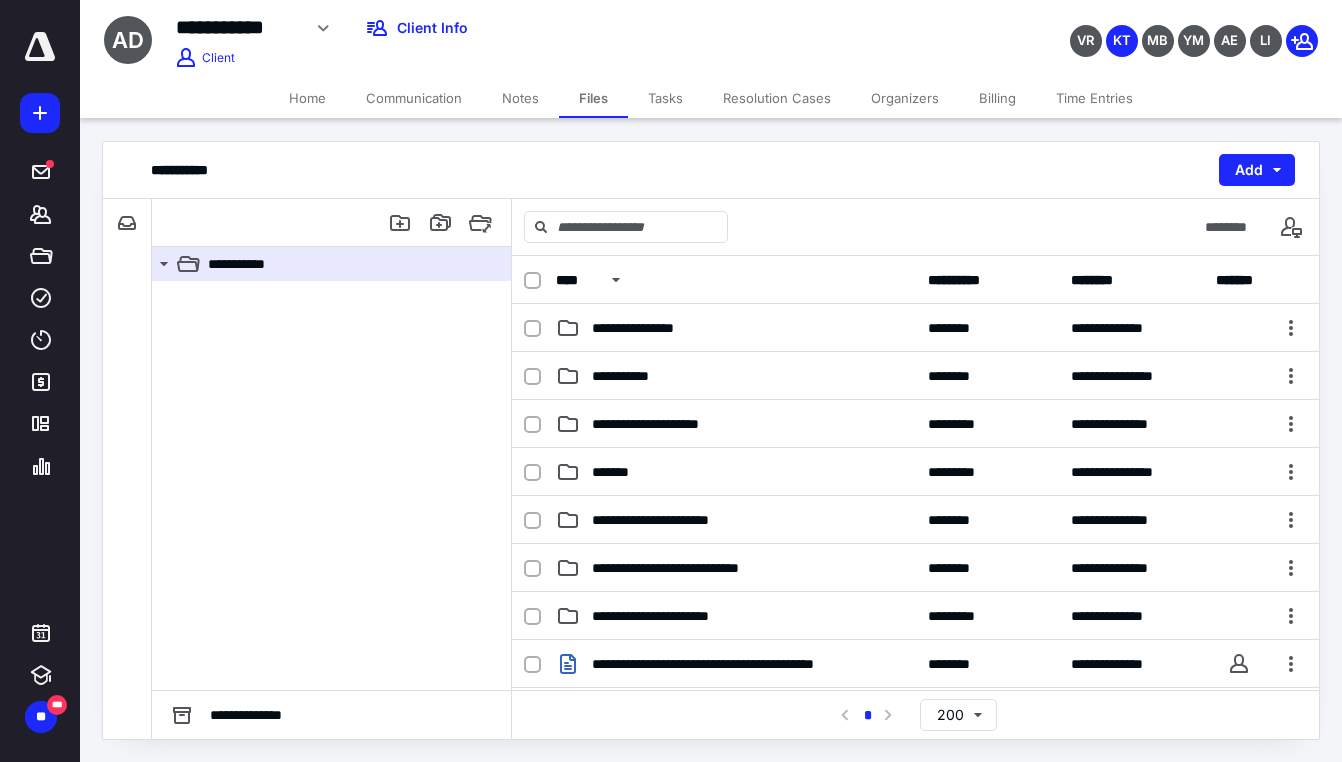 click on "Tasks" at bounding box center (665, 98) 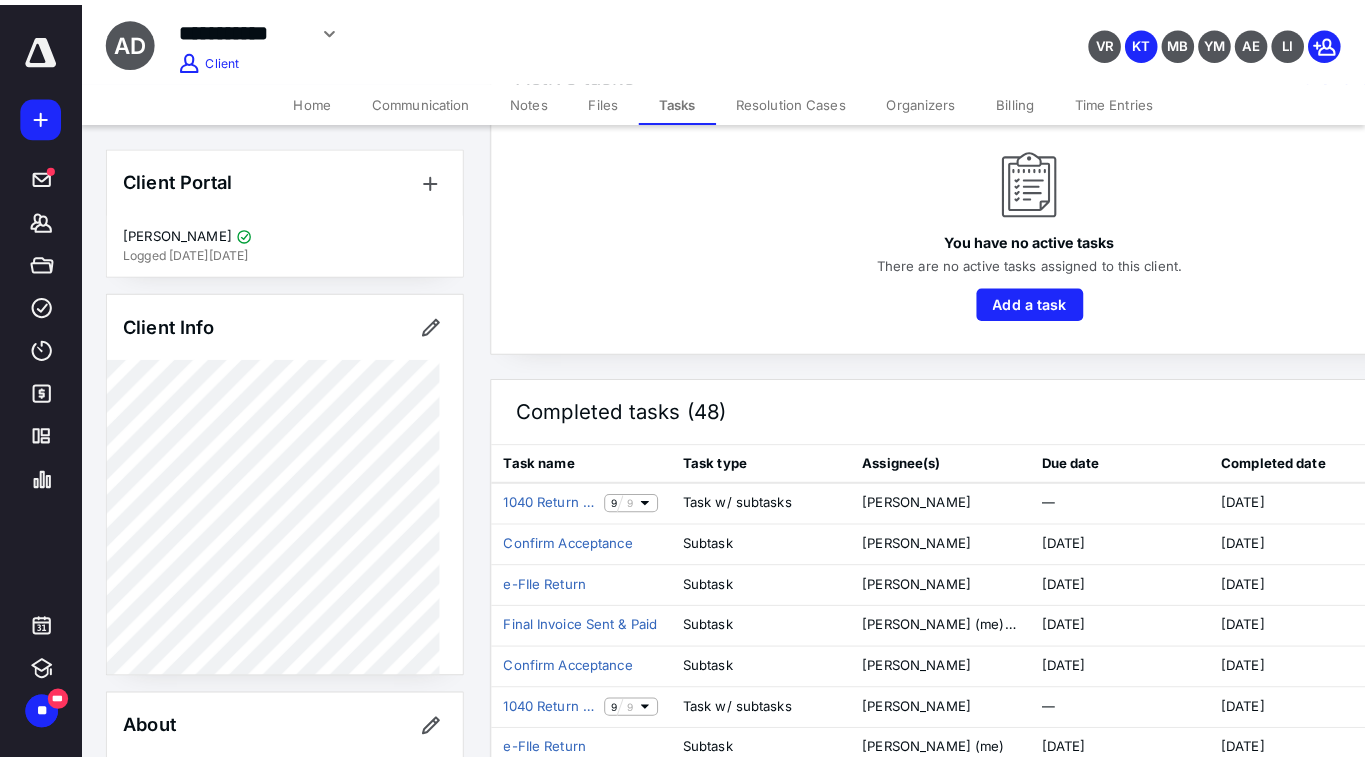 scroll, scrollTop: 0, scrollLeft: 0, axis: both 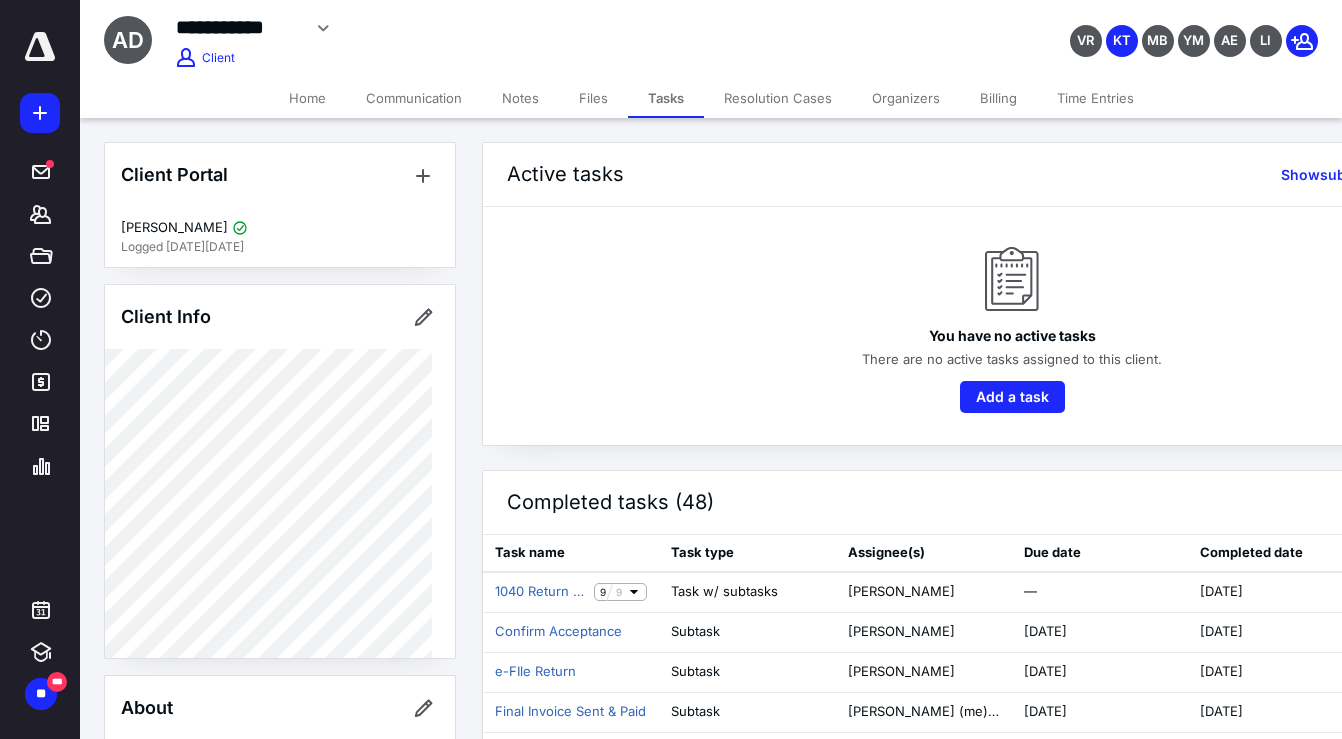 click on "Files" at bounding box center (593, 98) 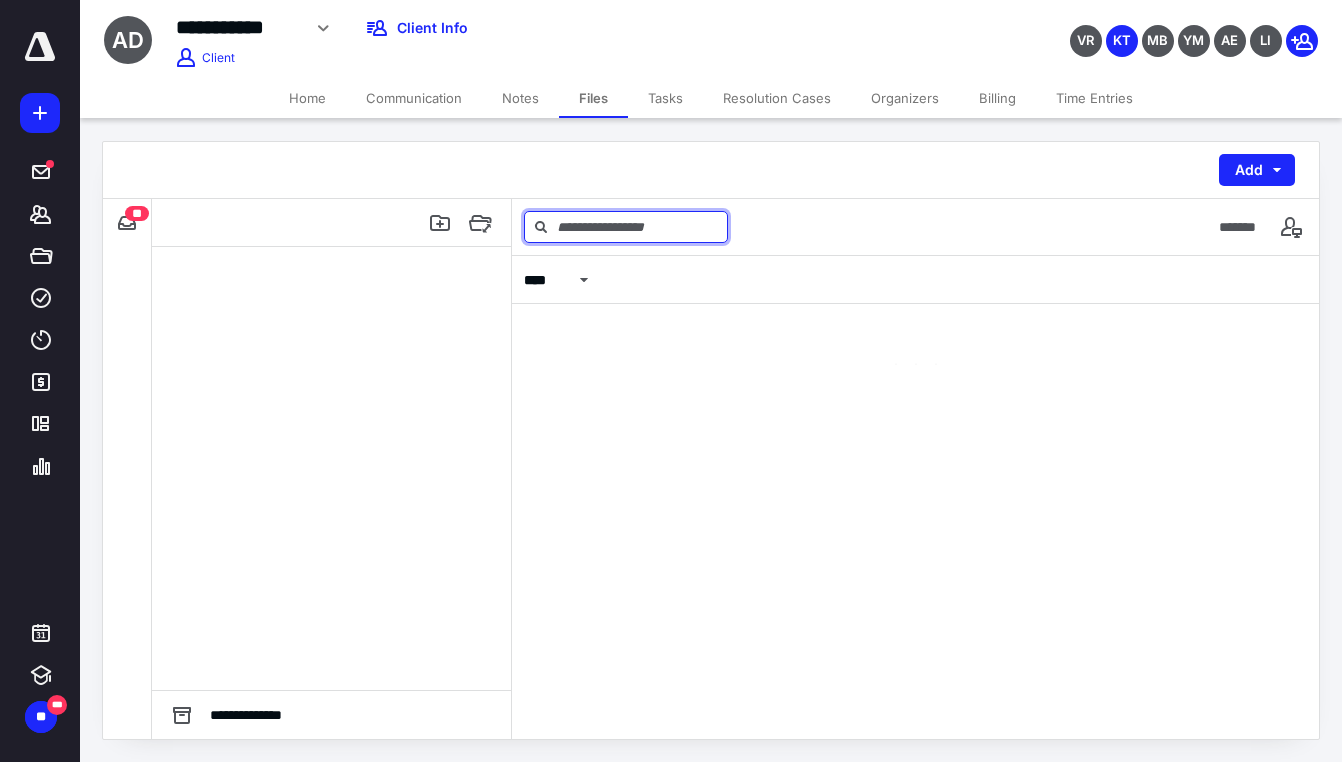 click at bounding box center (626, 227) 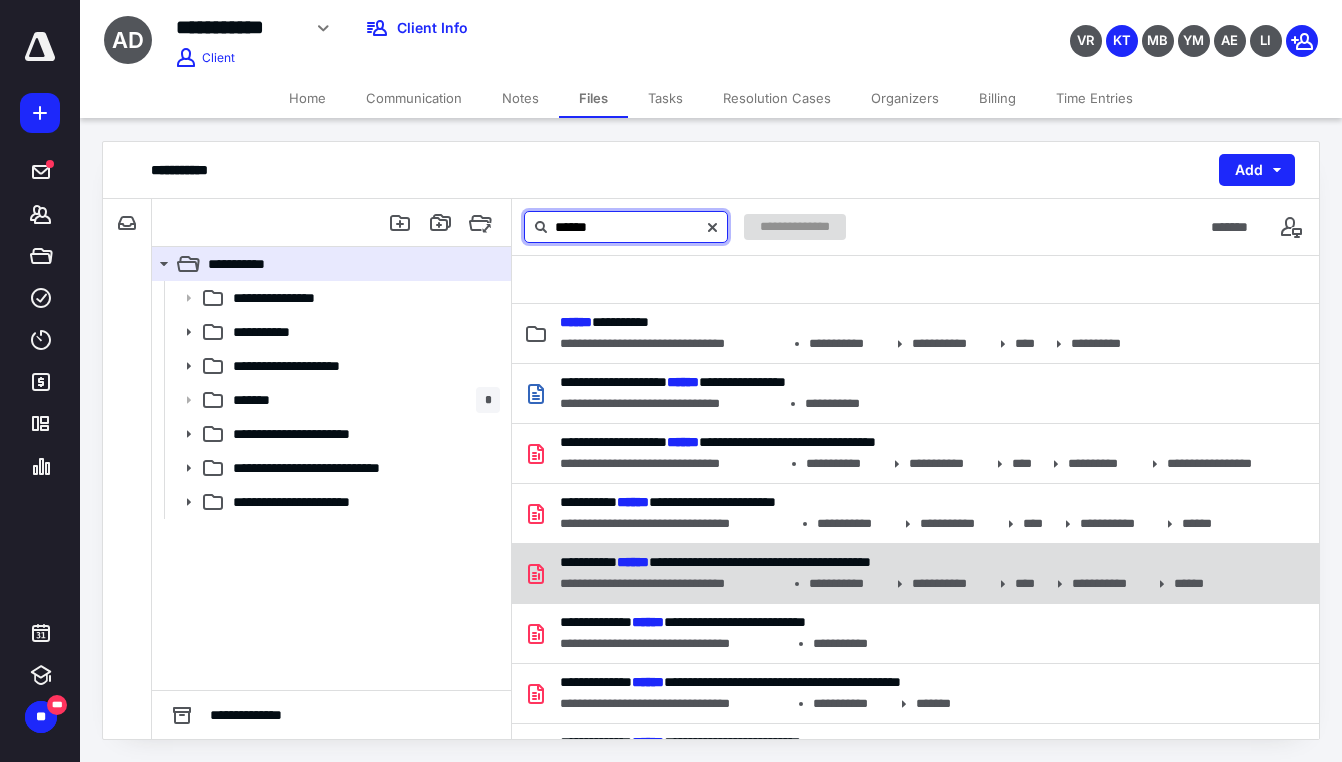 type on "******" 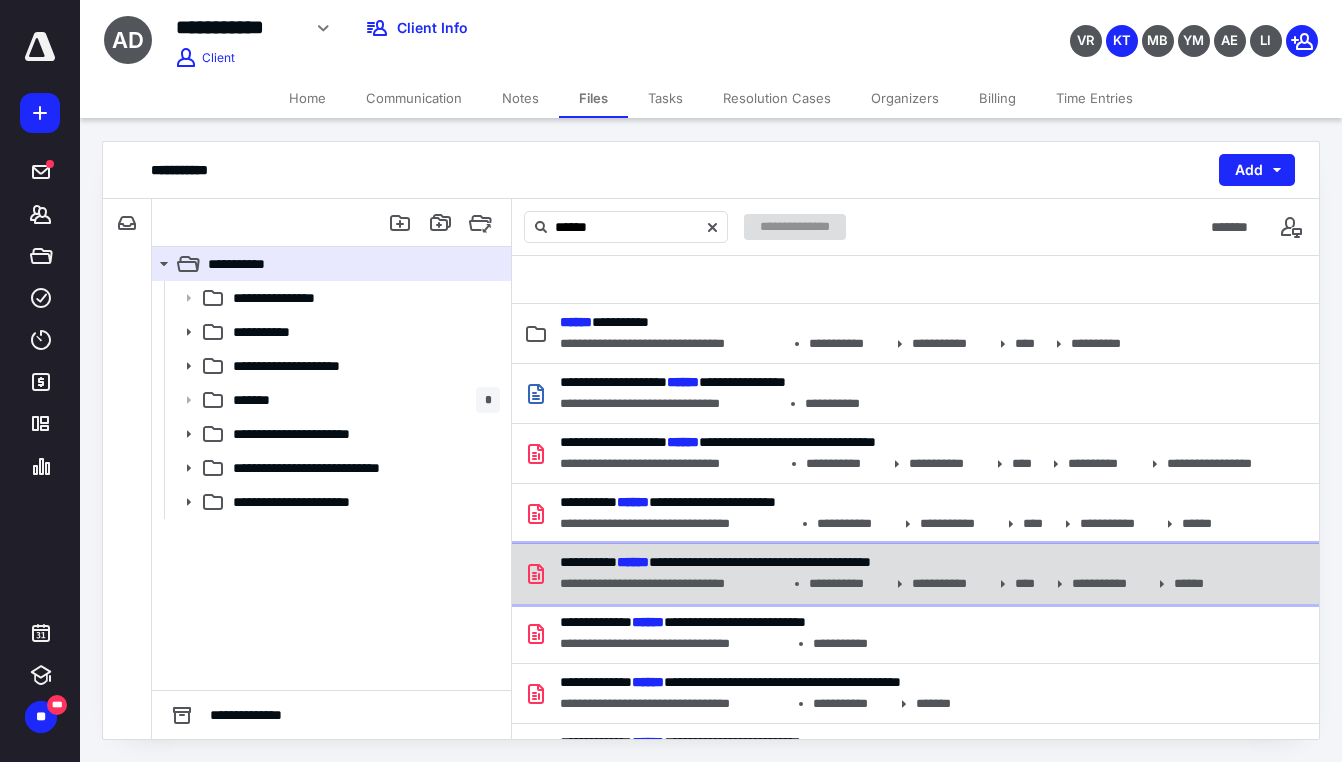 click on "**********" at bounding box center [715, 562] 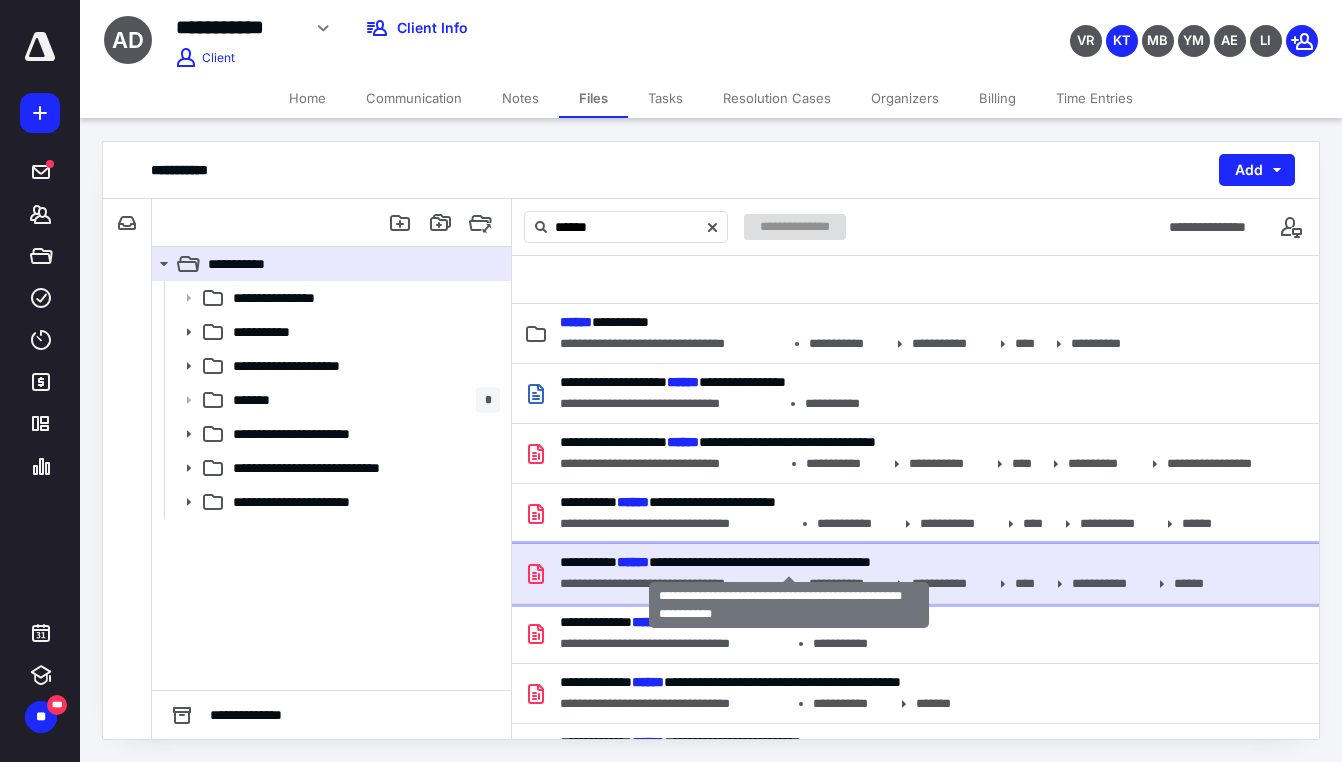 click on "**********" at bounding box center (715, 562) 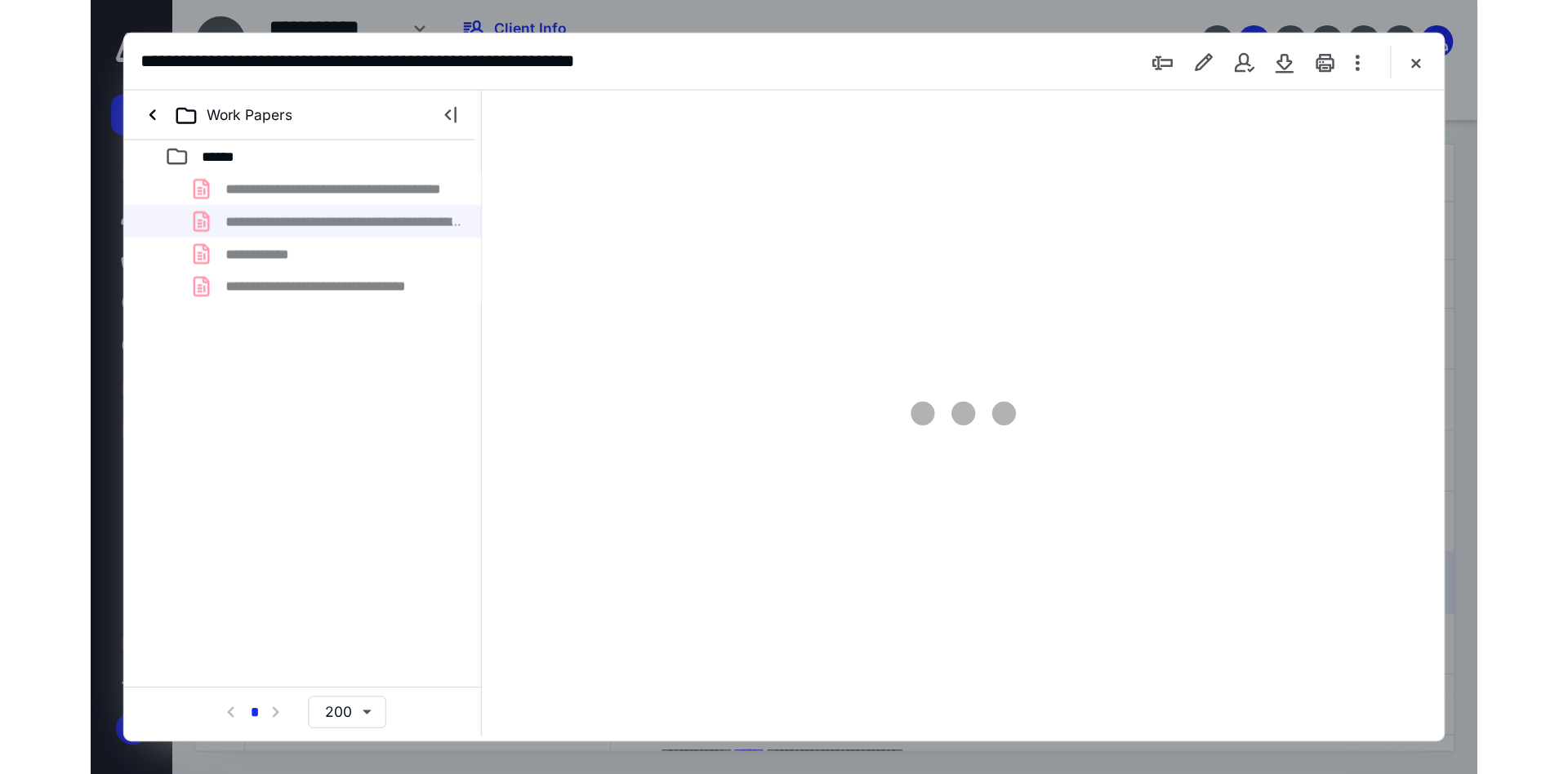 scroll, scrollTop: 0, scrollLeft: 0, axis: both 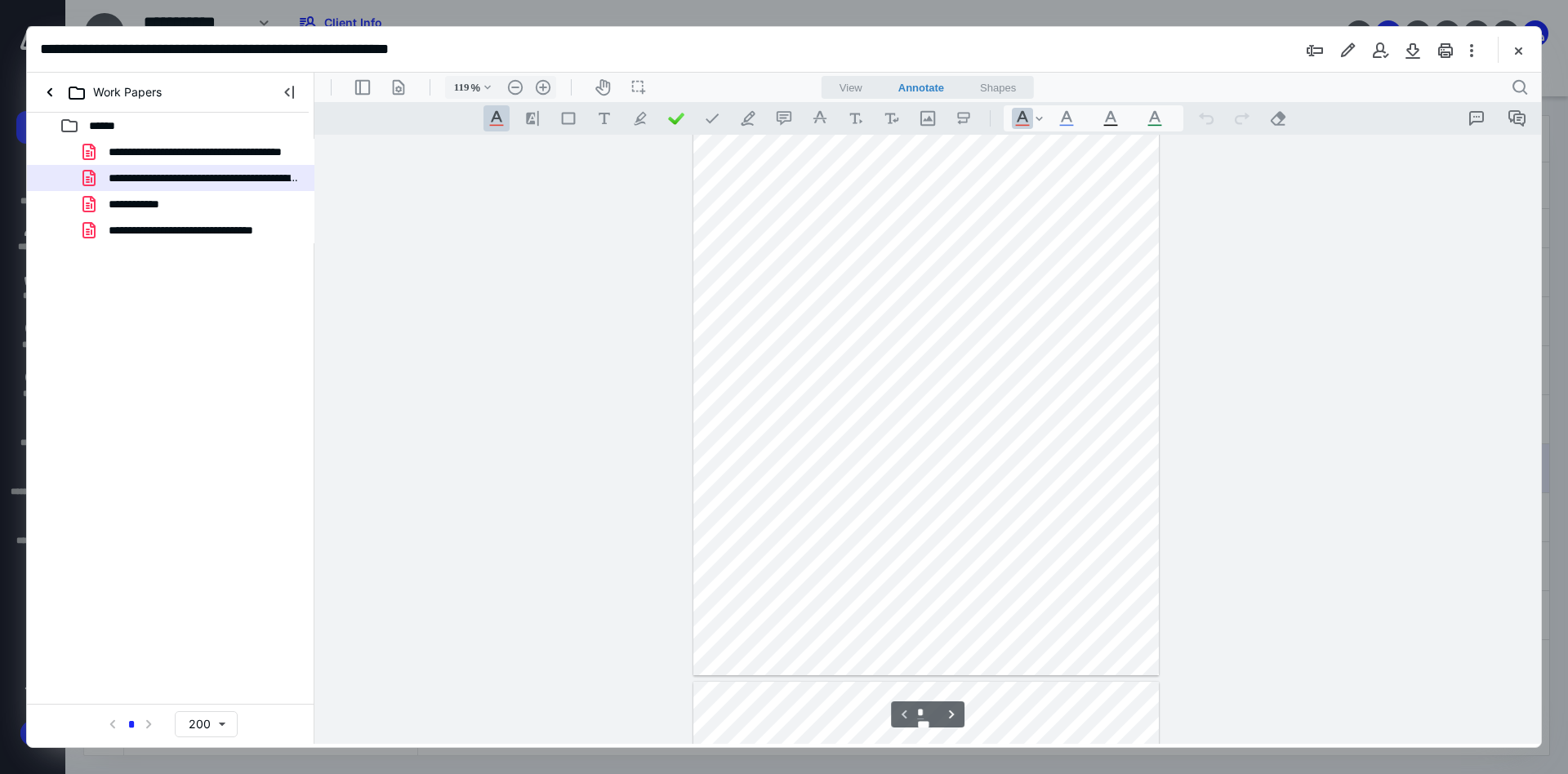 type on "144" 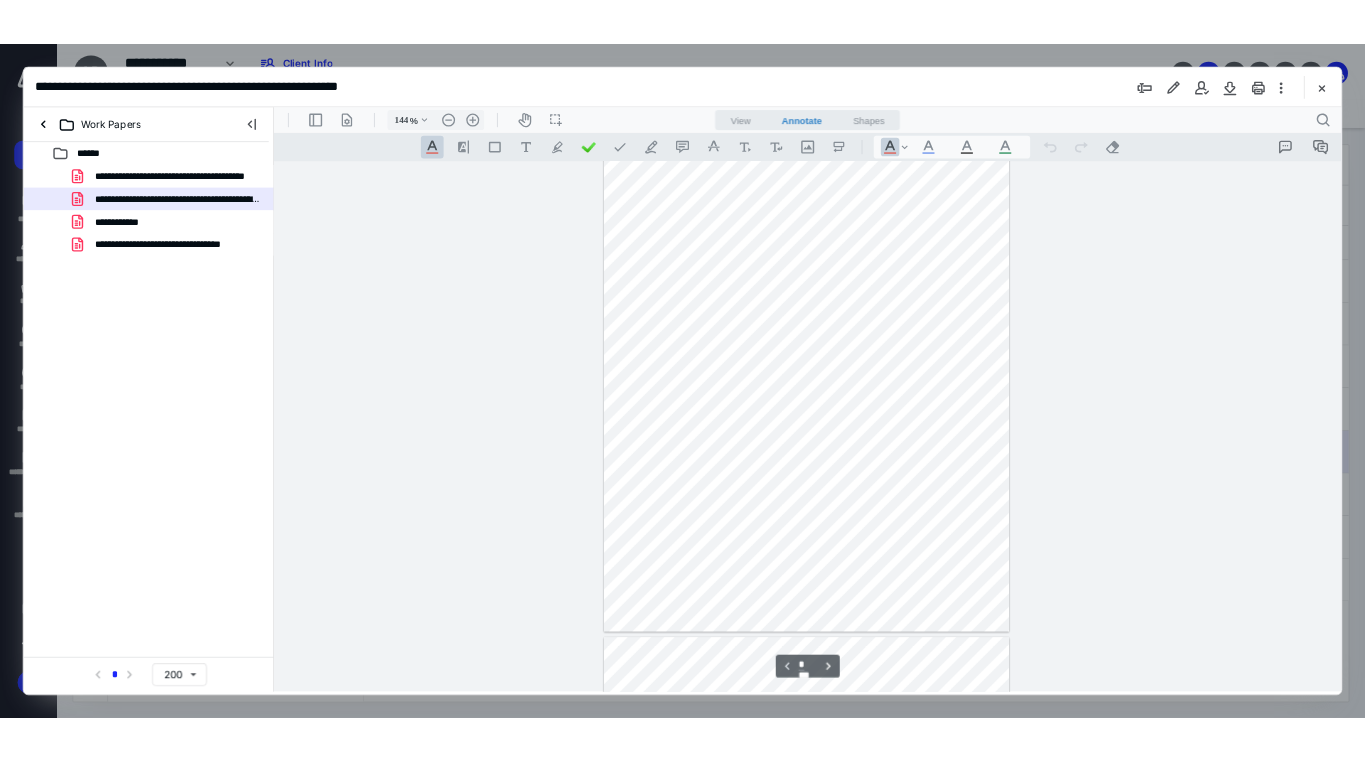scroll, scrollTop: 290, scrollLeft: 0, axis: vertical 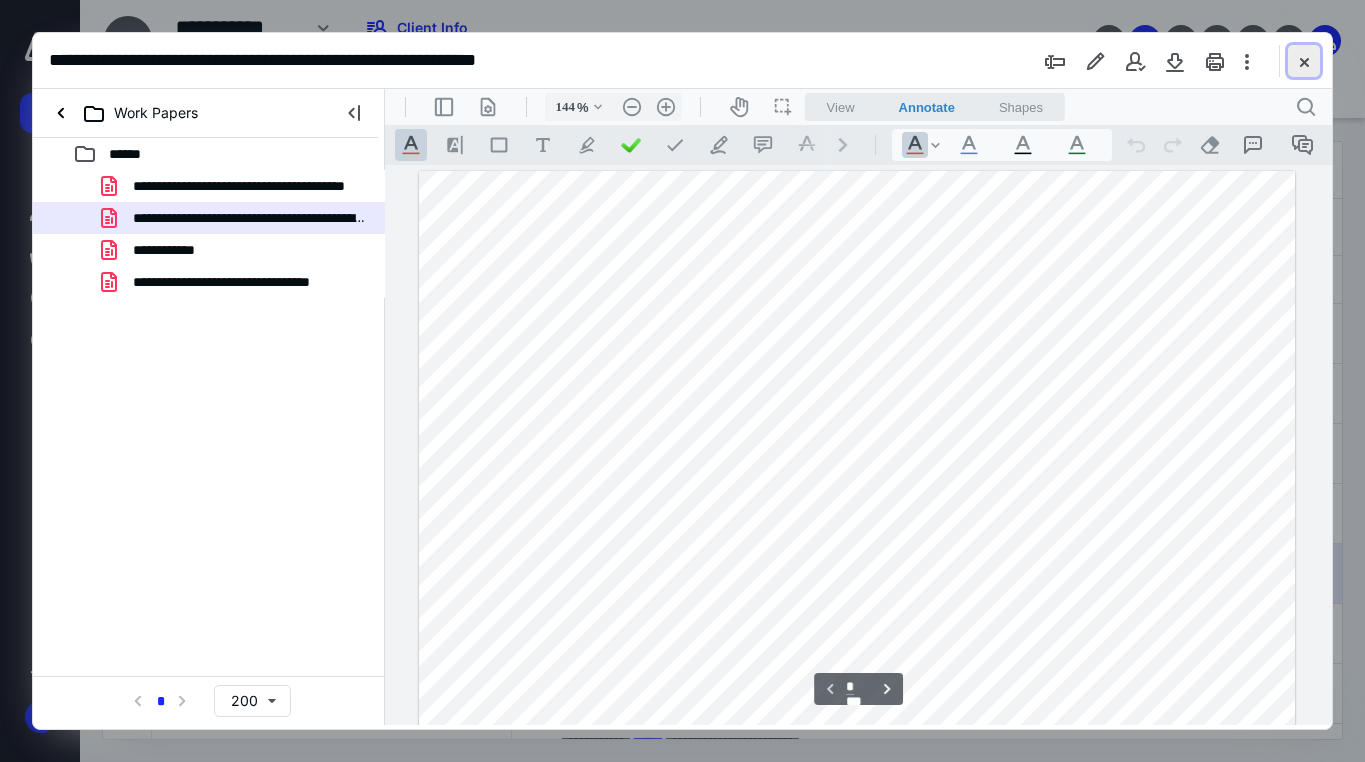 click at bounding box center [1304, 61] 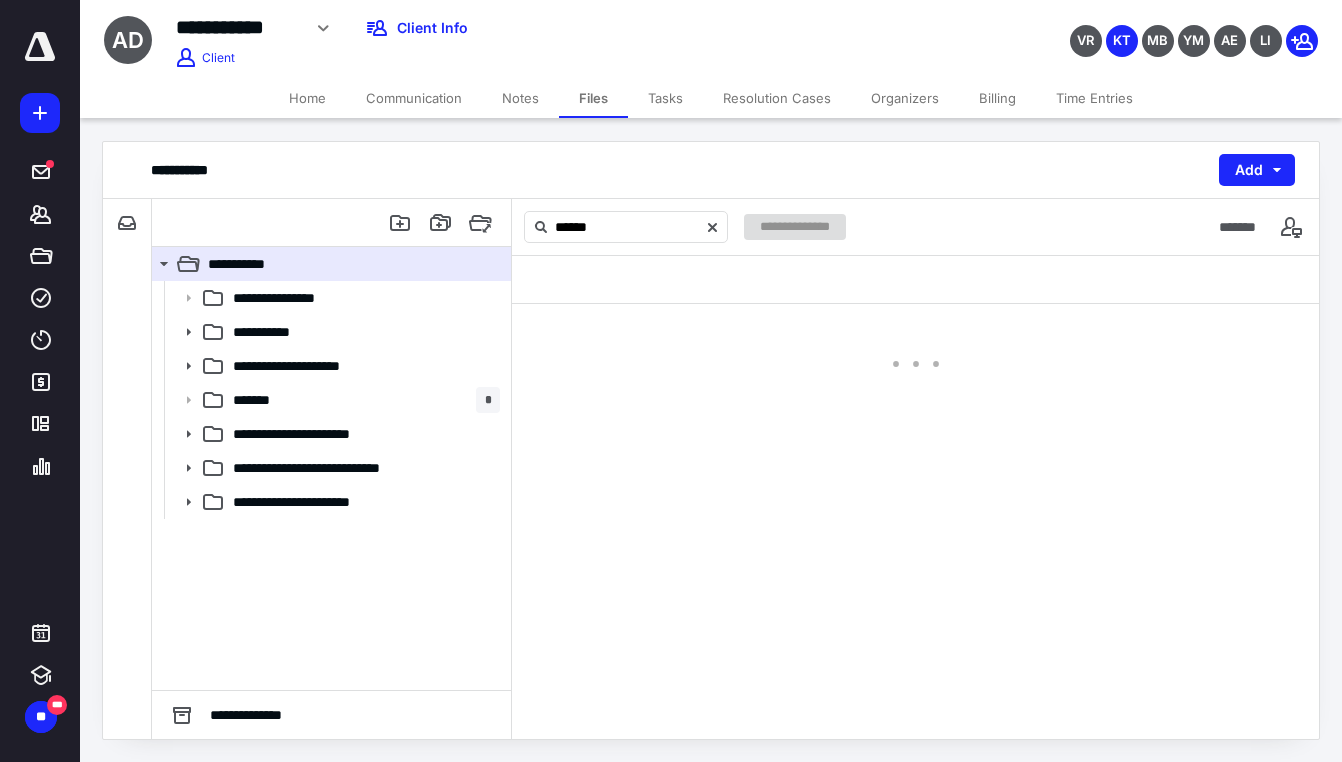 click on "Tasks" at bounding box center (665, 98) 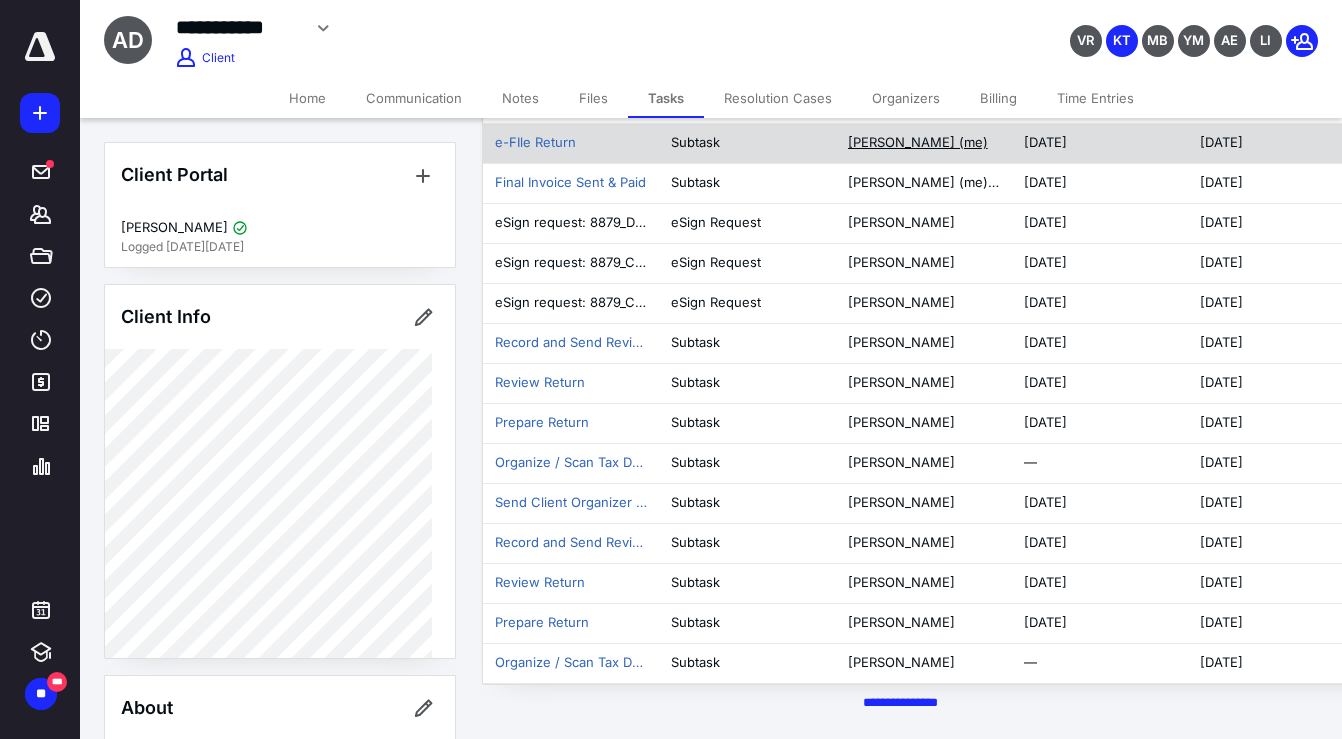 scroll, scrollTop: 725, scrollLeft: 0, axis: vertical 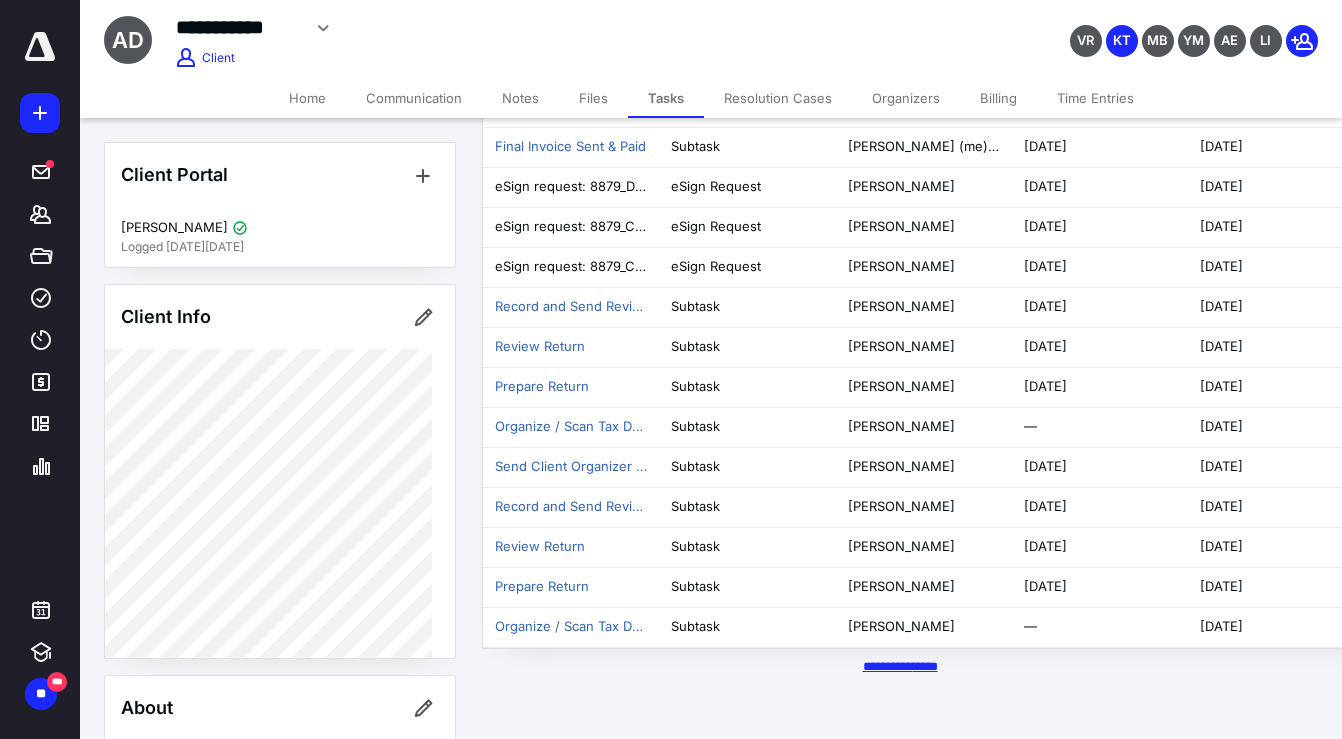 click on "********* *****" at bounding box center [900, 666] 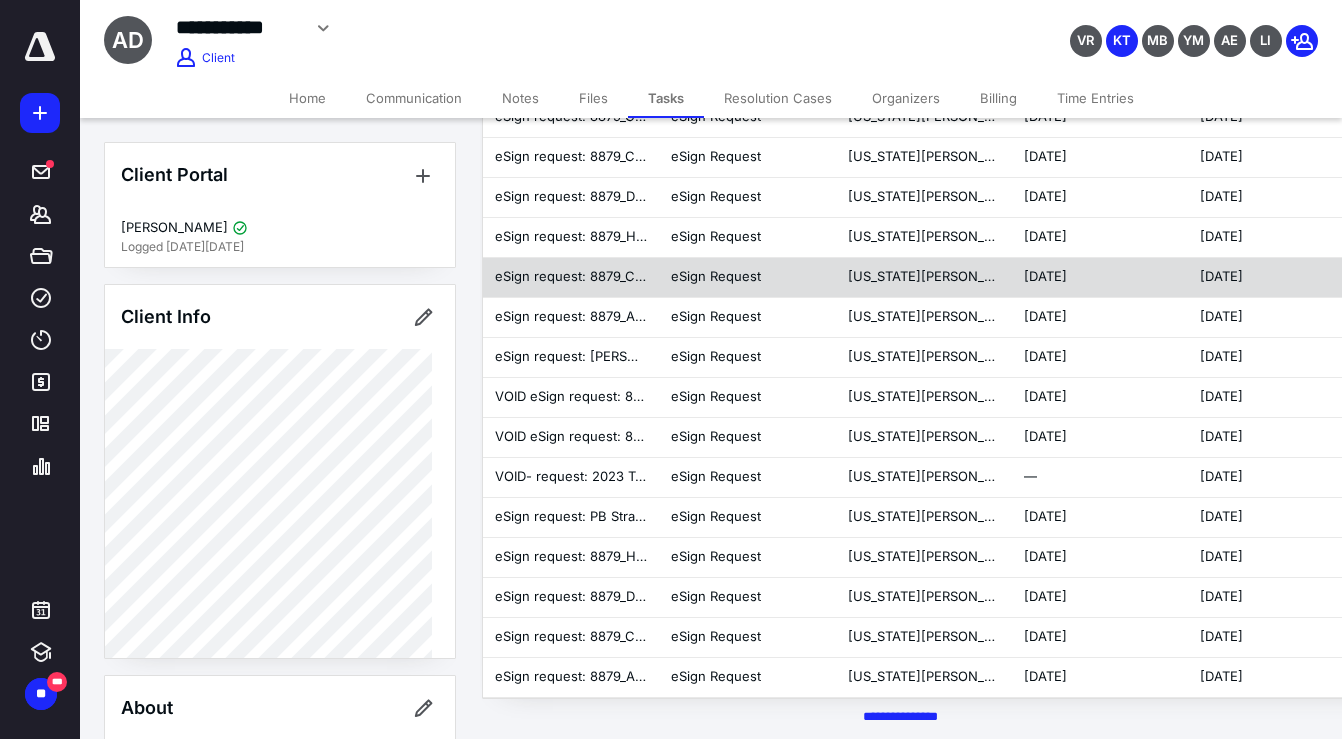 scroll, scrollTop: 1525, scrollLeft: 0, axis: vertical 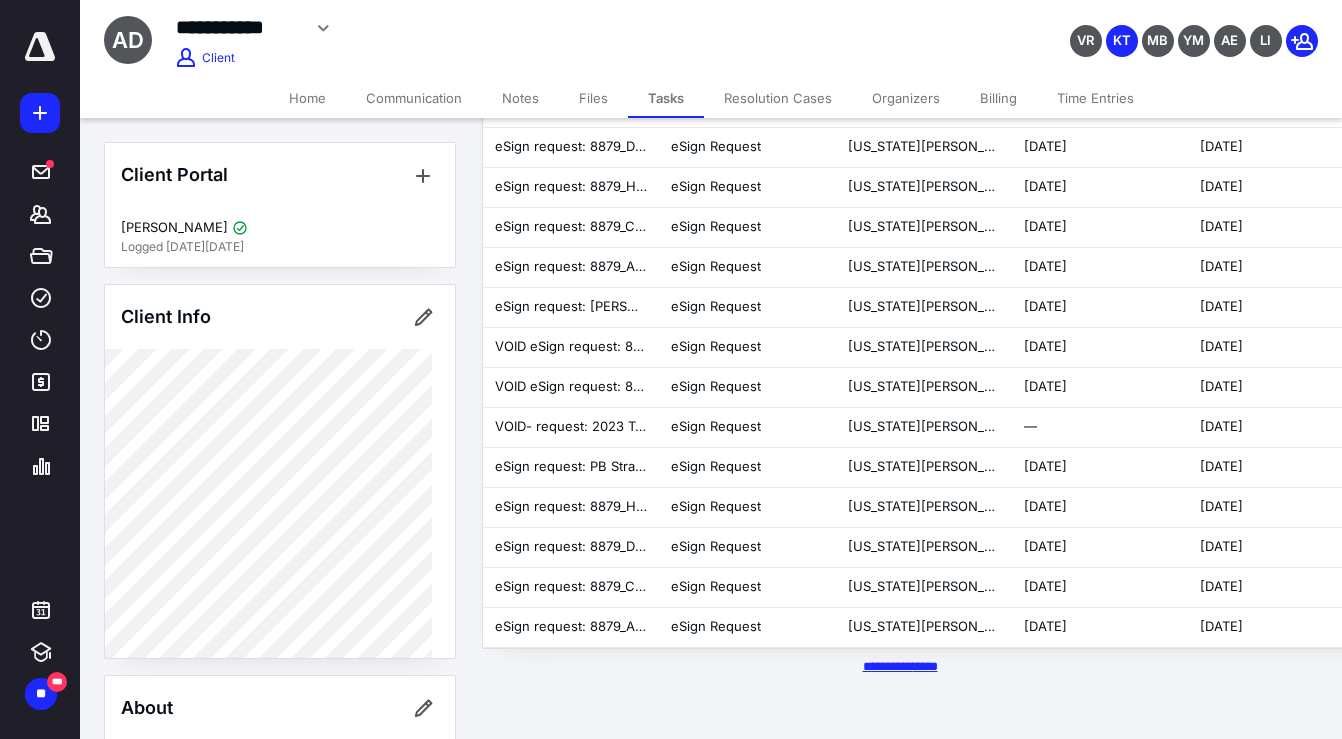 click on "********* *****" at bounding box center (900, 666) 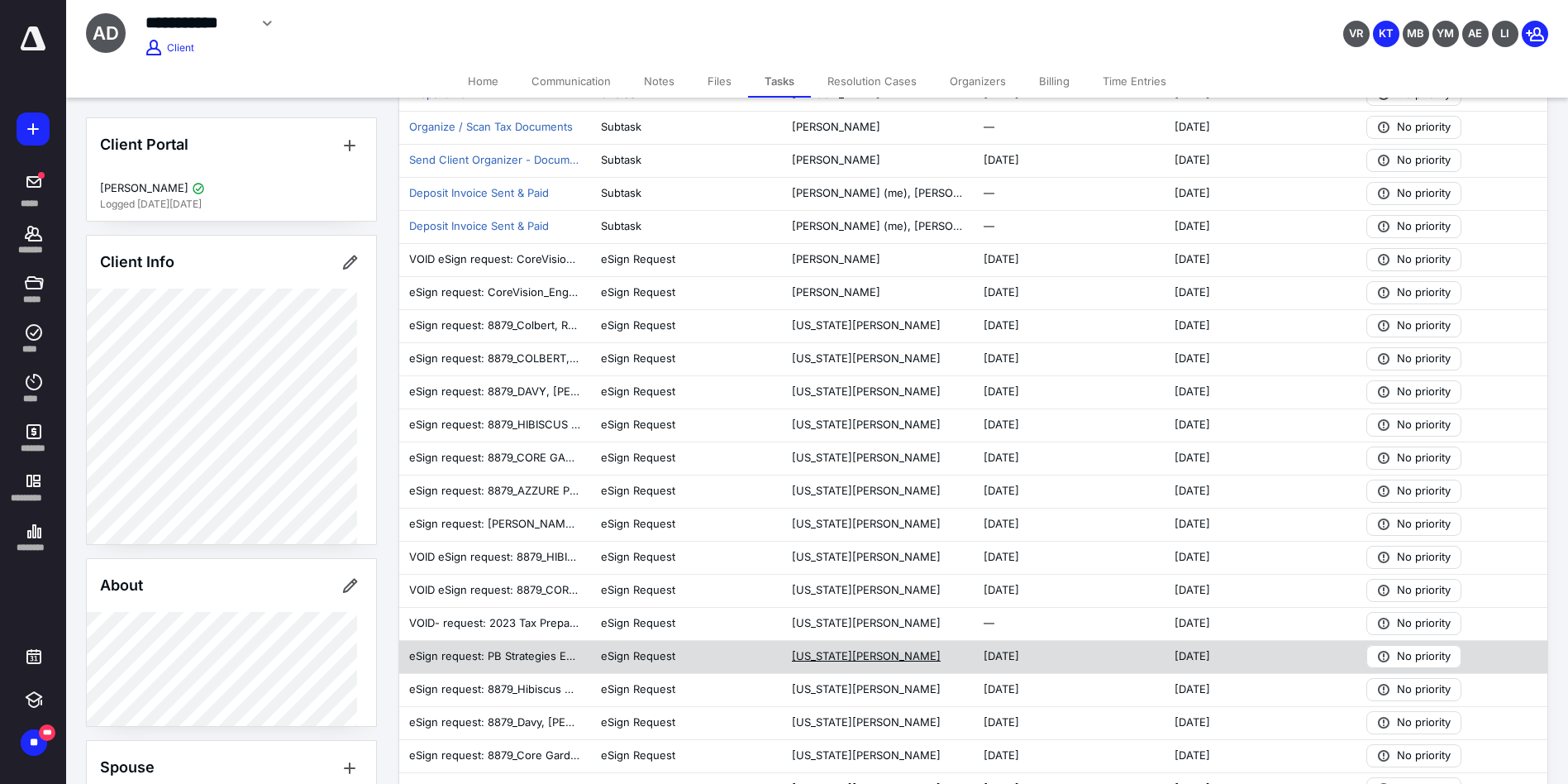 scroll, scrollTop: 743, scrollLeft: 0, axis: vertical 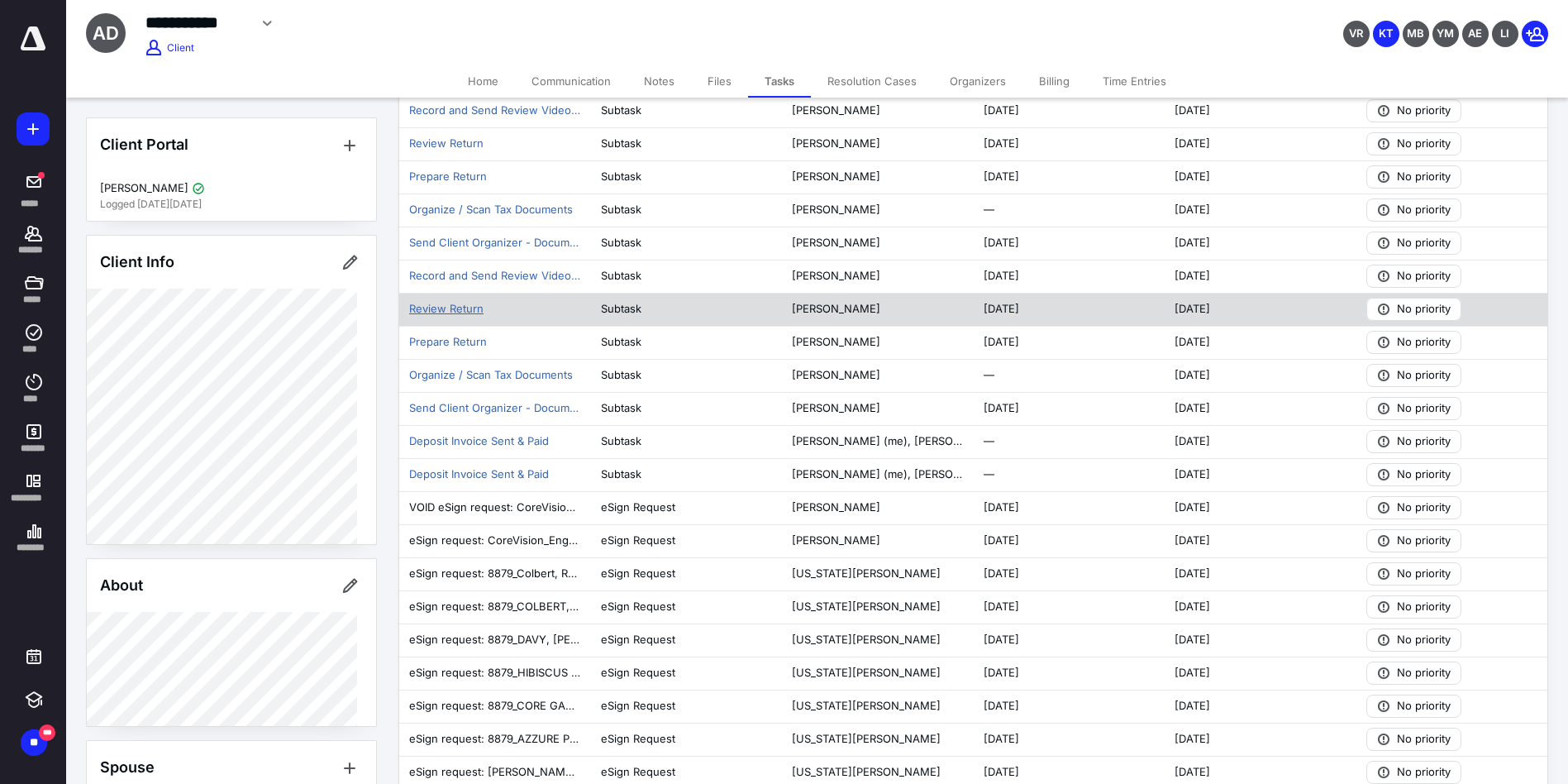 click on "Review Return" at bounding box center [446, 309] 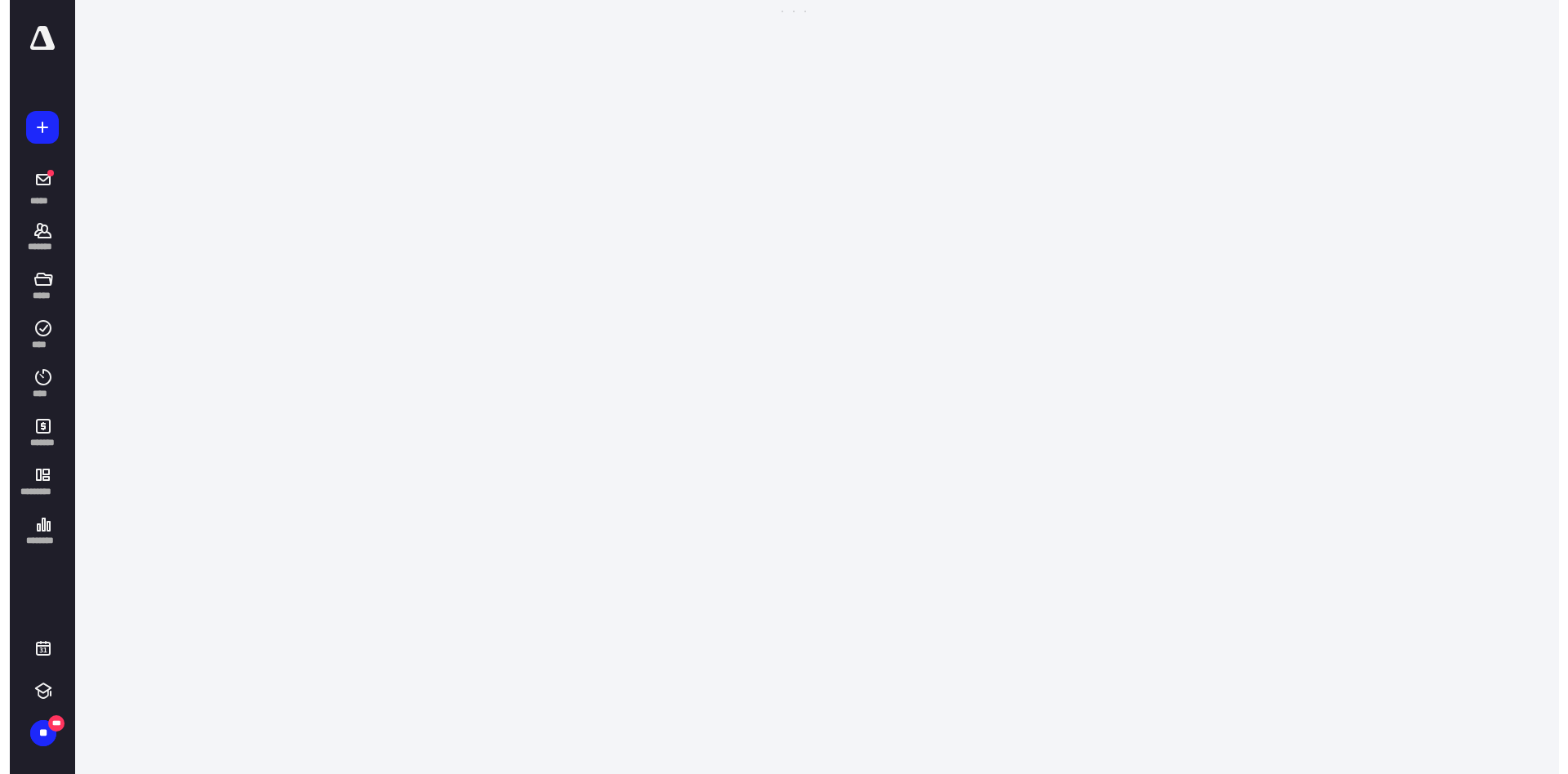 scroll, scrollTop: 0, scrollLeft: 0, axis: both 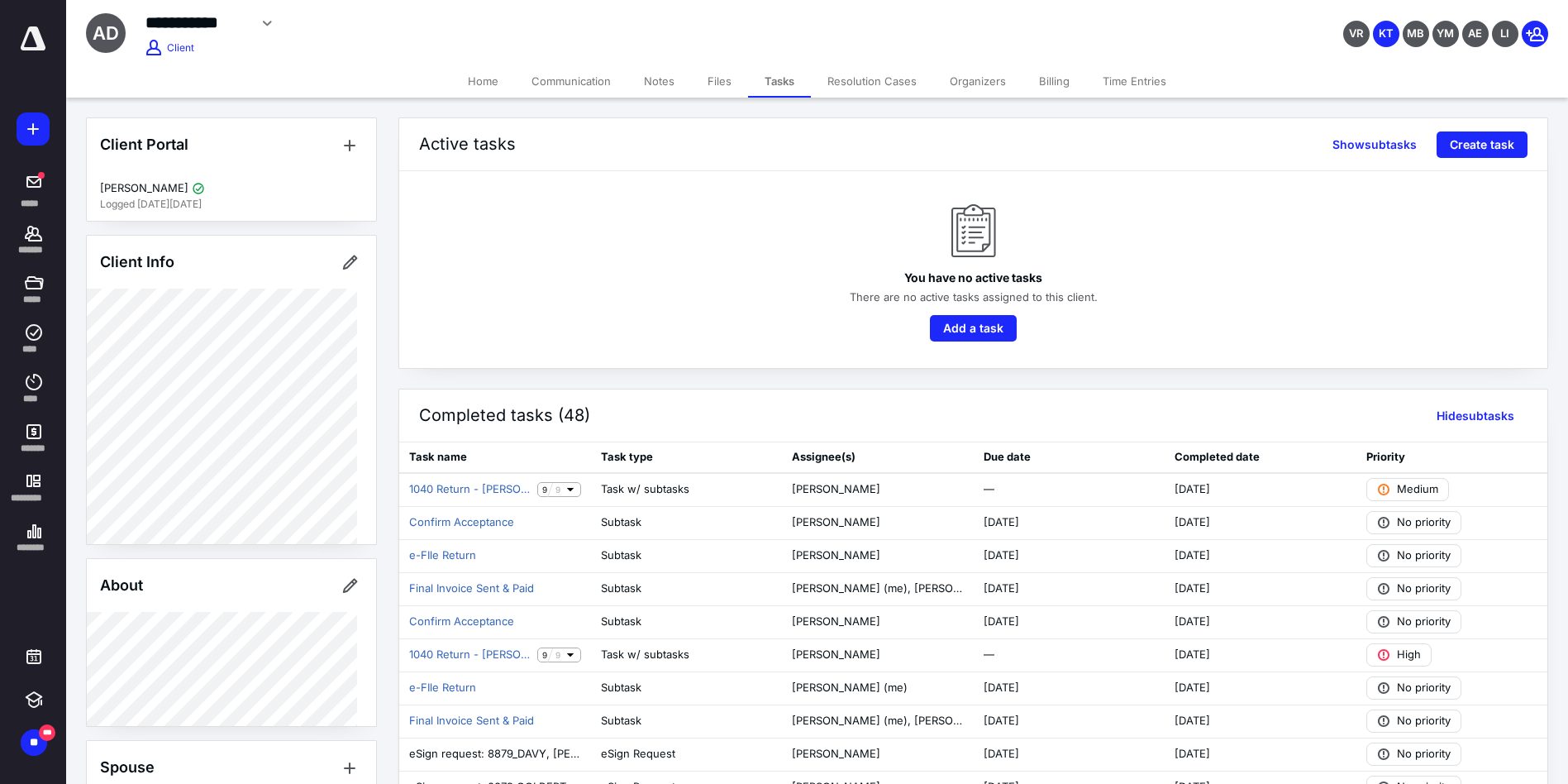 click on "Billing" at bounding box center [1054, 81] 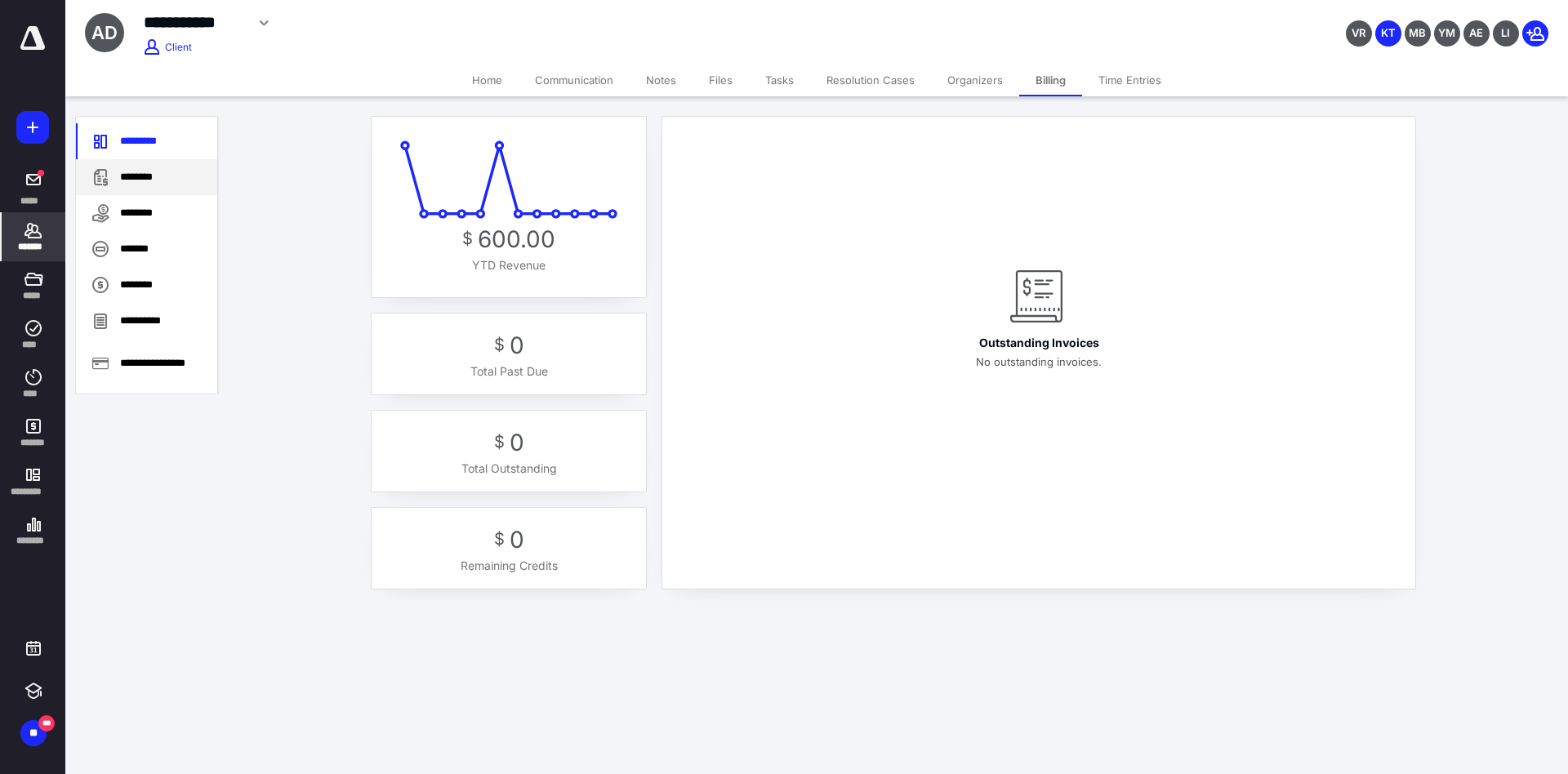 click on "********" at bounding box center (146, 177) 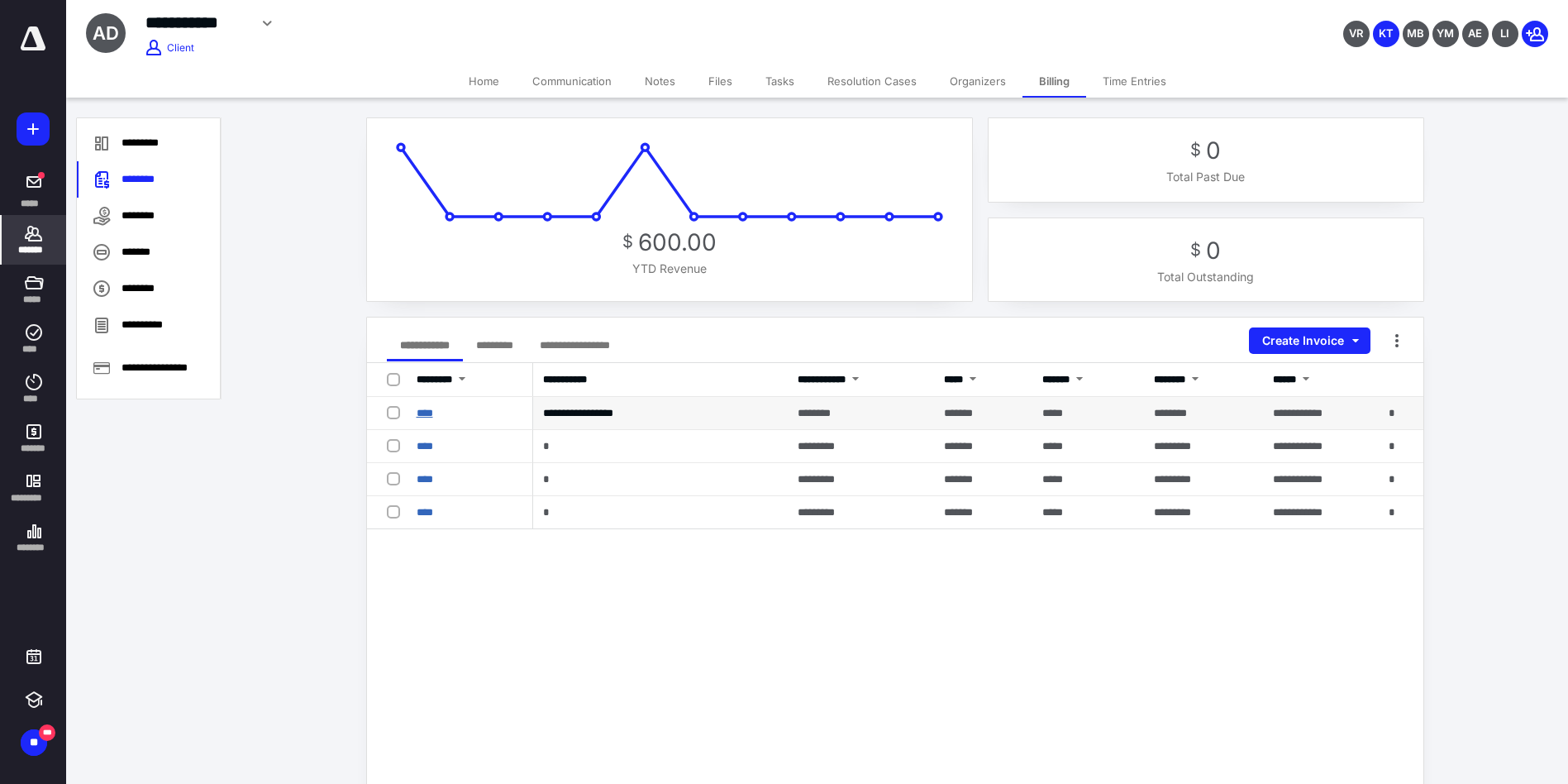 click on "****" at bounding box center (425, 413) 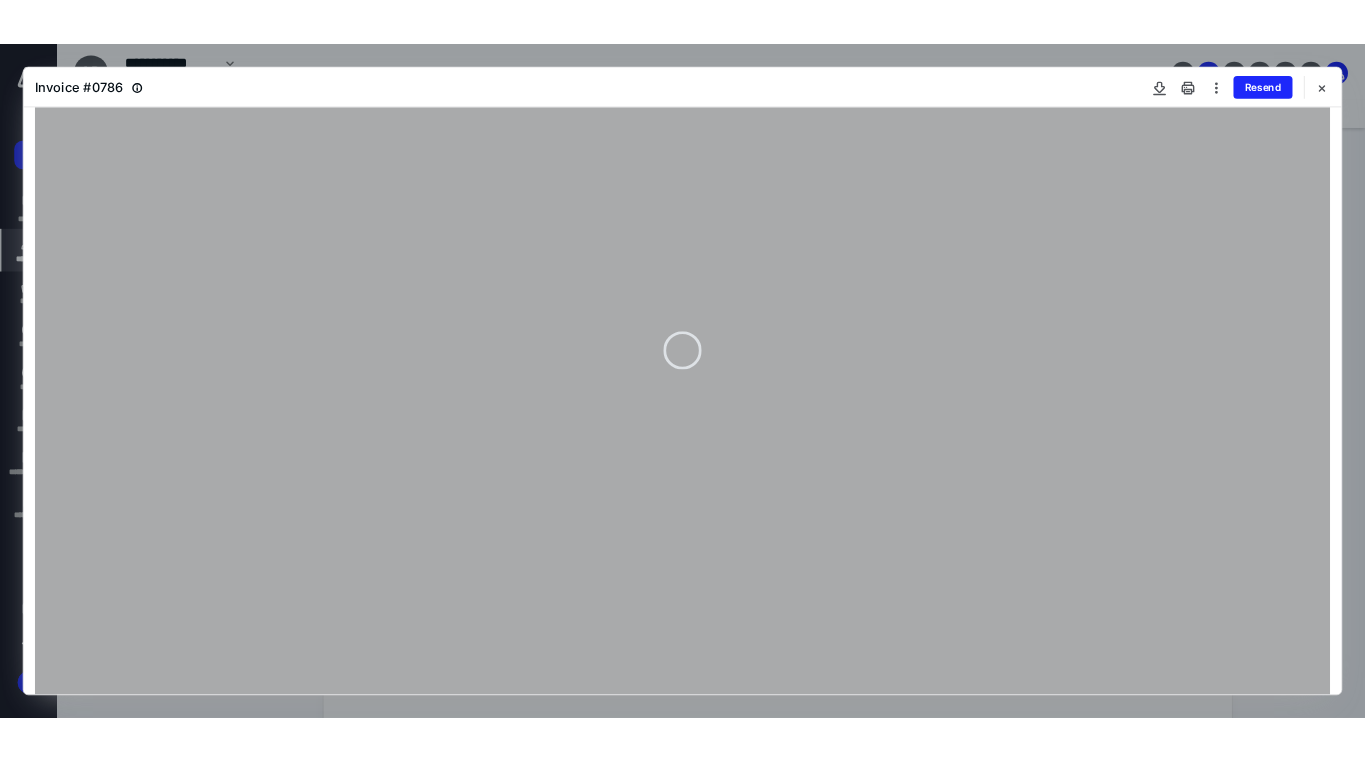 scroll, scrollTop: 300, scrollLeft: 0, axis: vertical 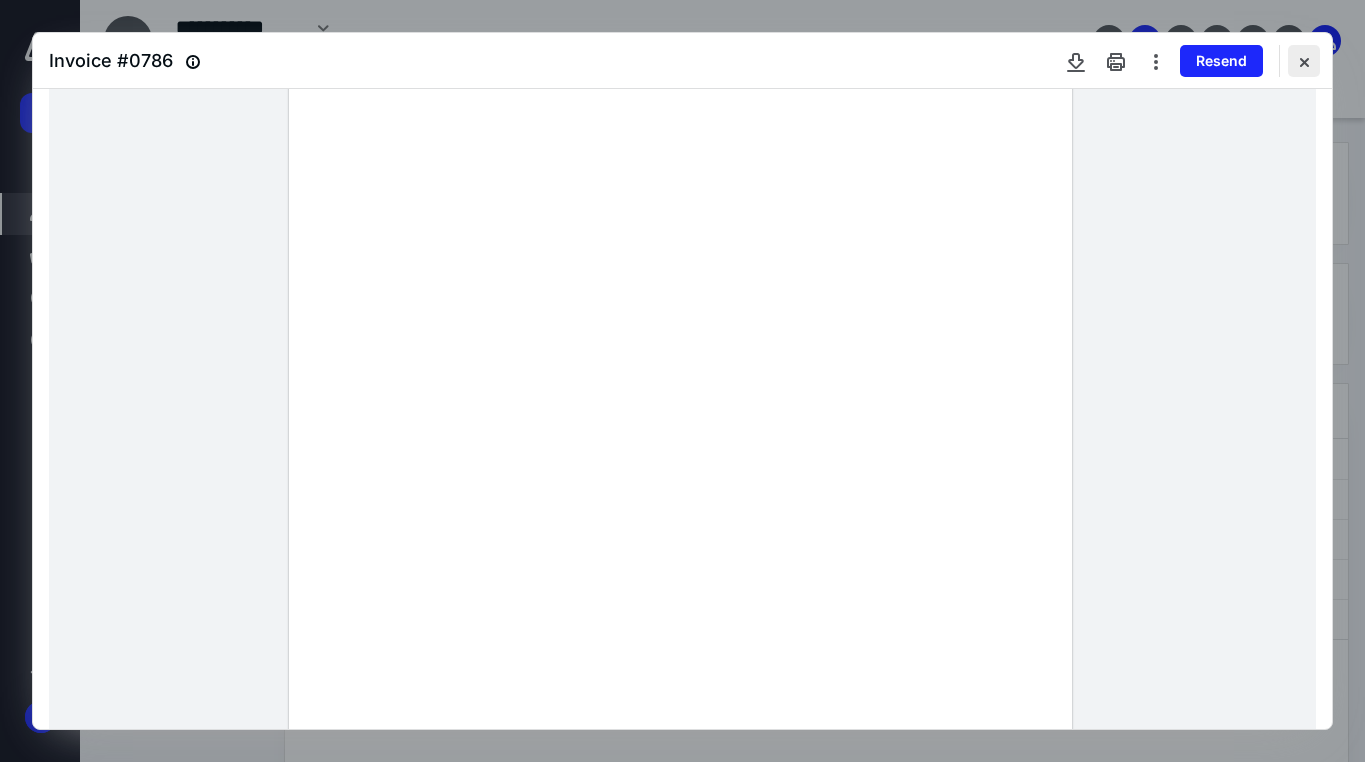 click at bounding box center (1304, 61) 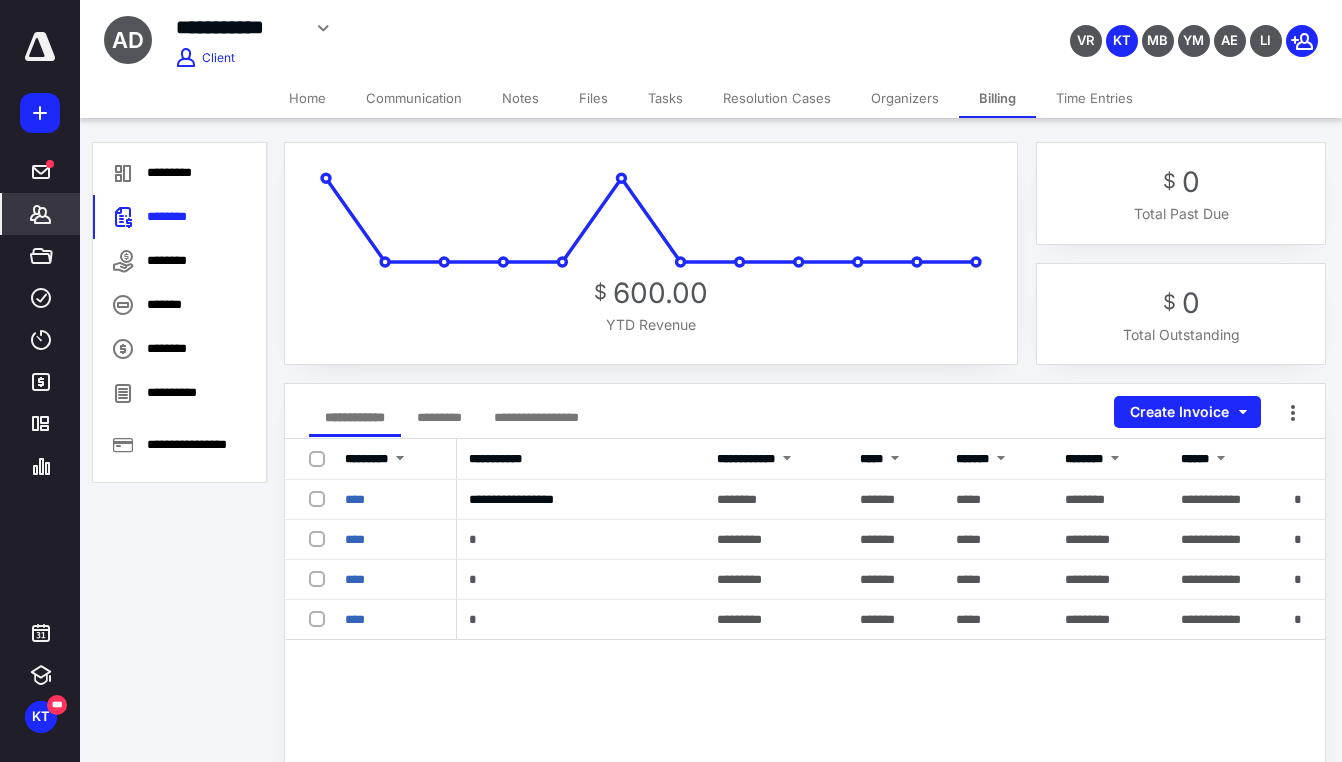 click on "Tasks" at bounding box center (665, 98) 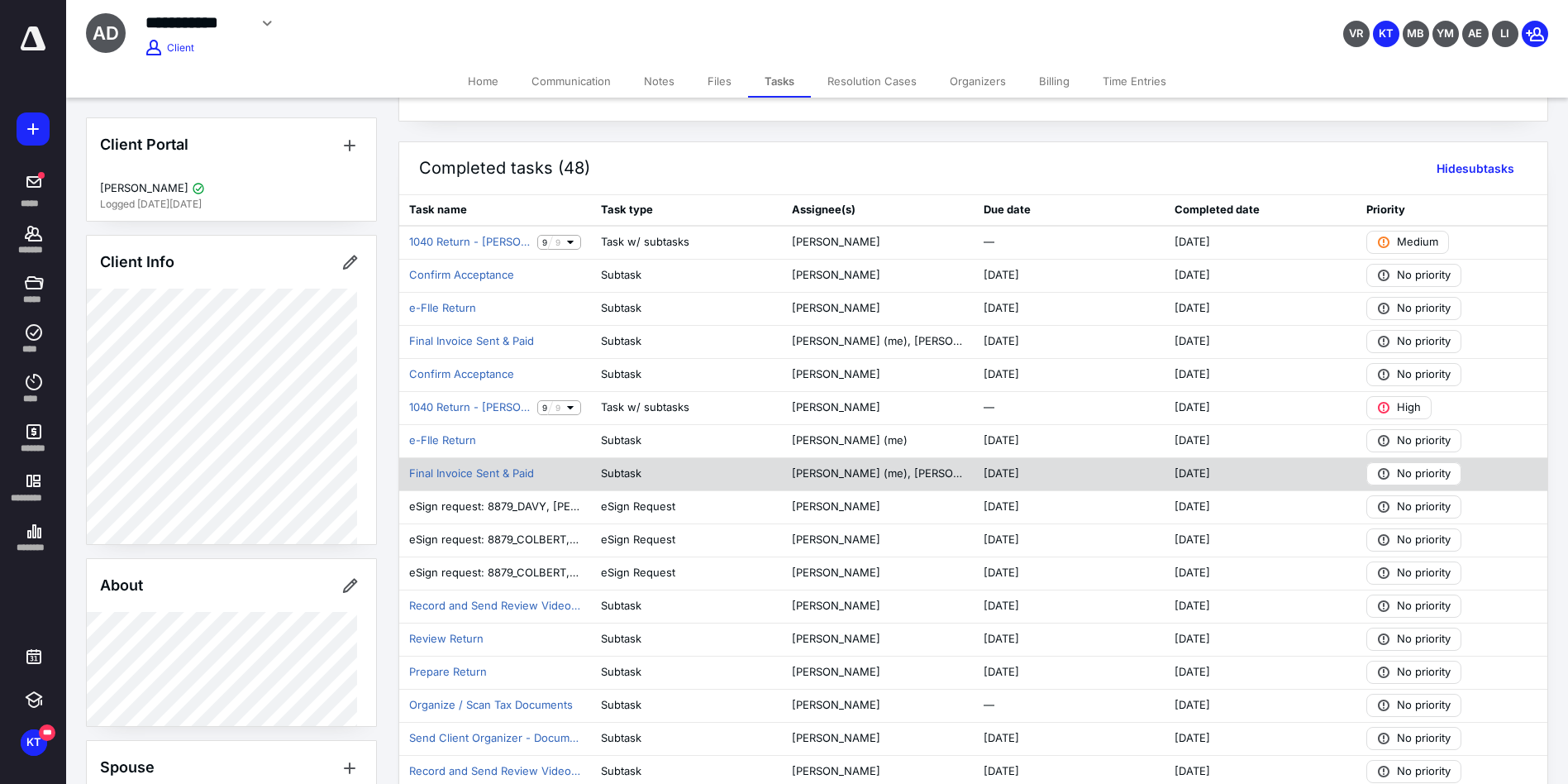 scroll, scrollTop: 248, scrollLeft: 0, axis: vertical 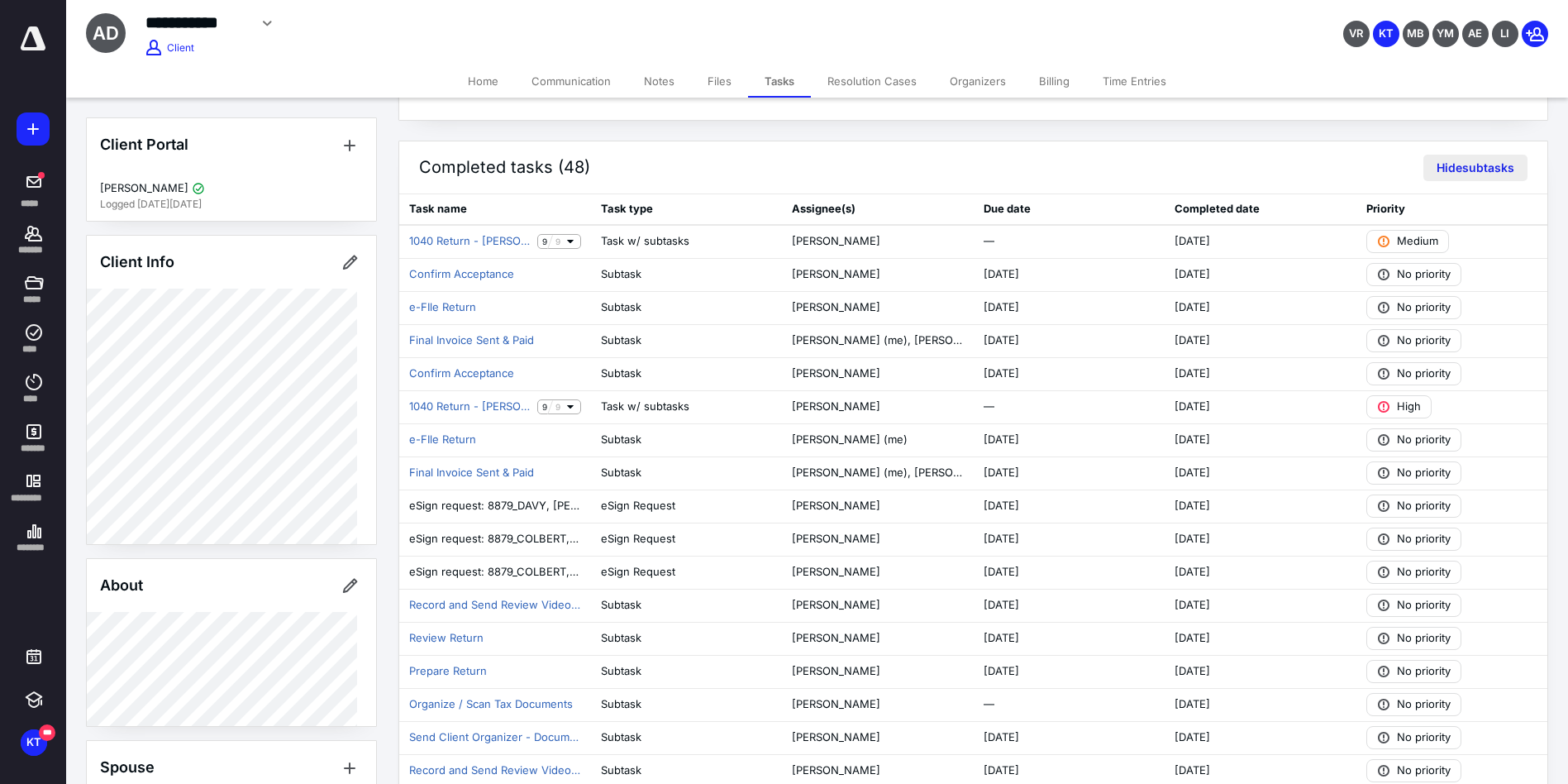 click on "Hide  subtasks" at bounding box center [1475, 168] 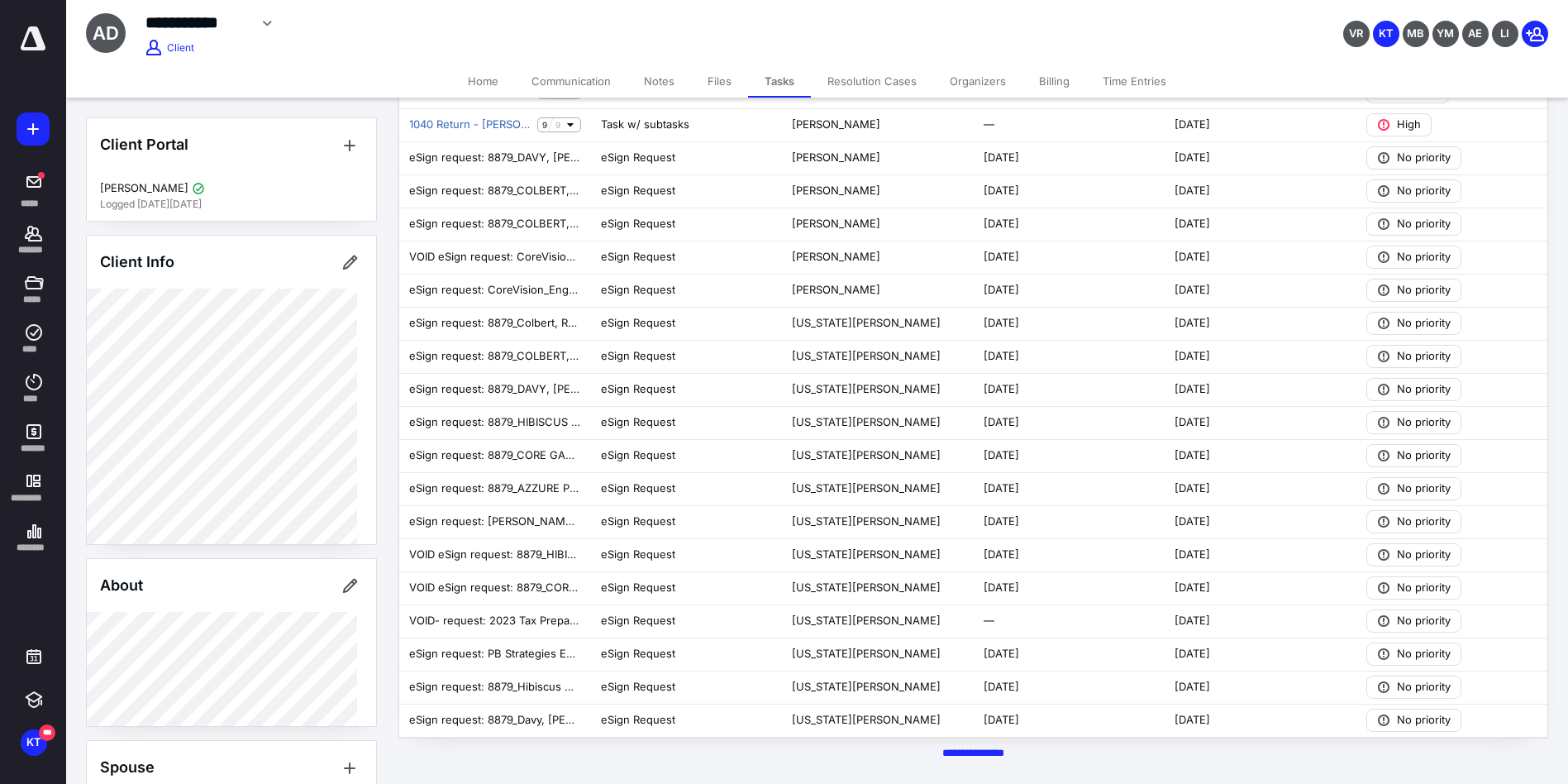 scroll, scrollTop: 427, scrollLeft: 0, axis: vertical 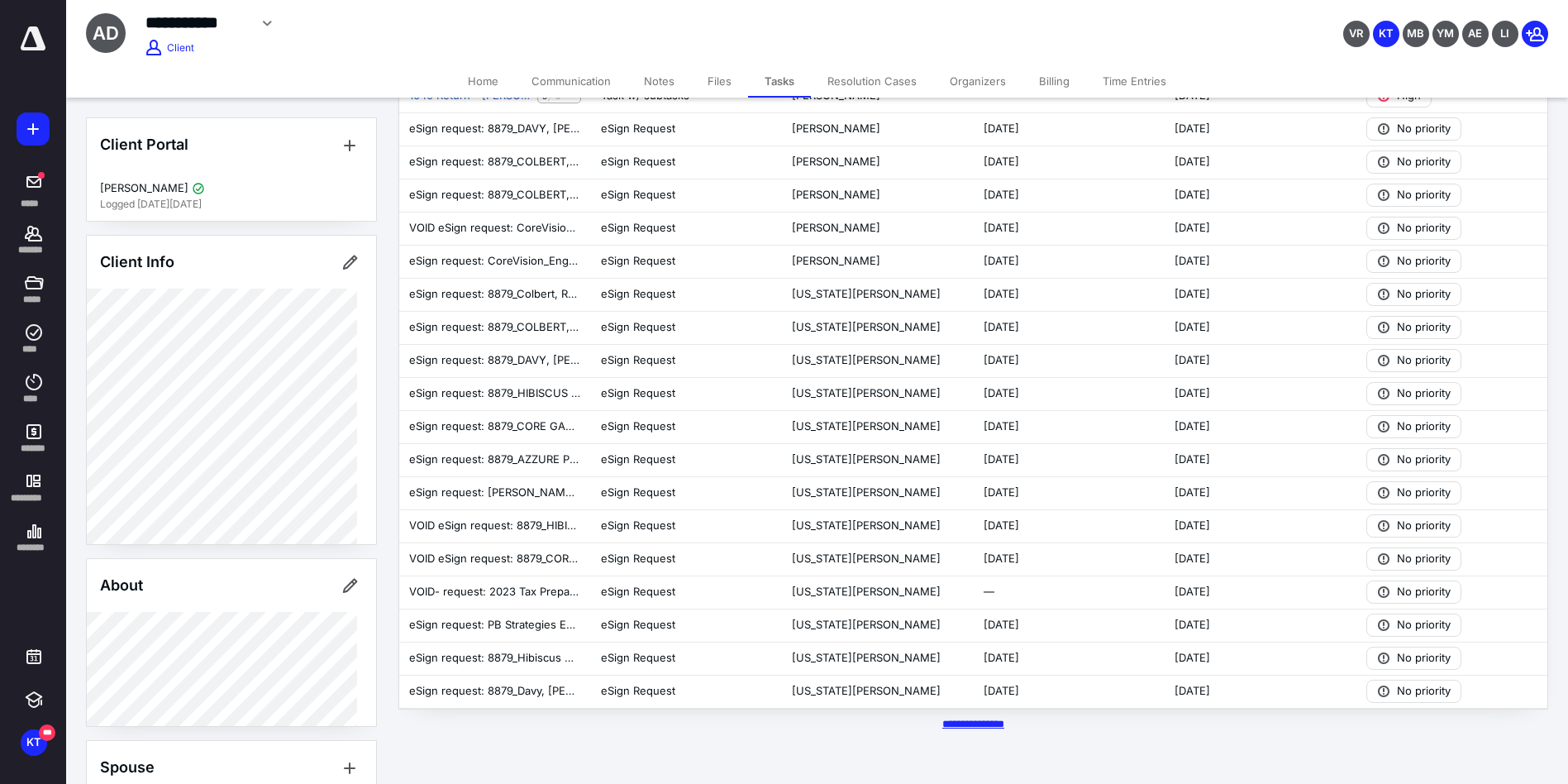 click on "********* *****" at bounding box center (973, 724) 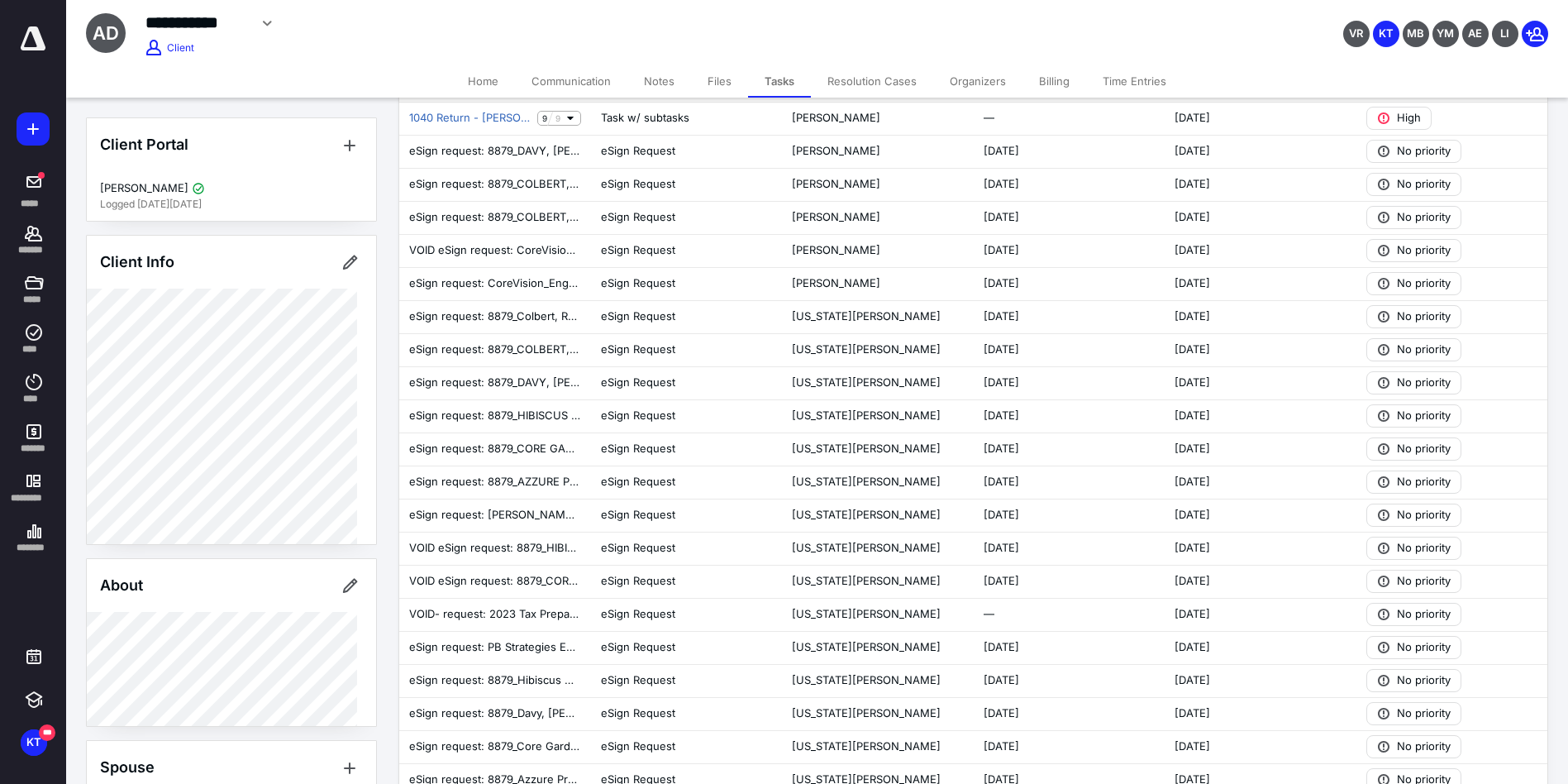 scroll, scrollTop: 427, scrollLeft: 0, axis: vertical 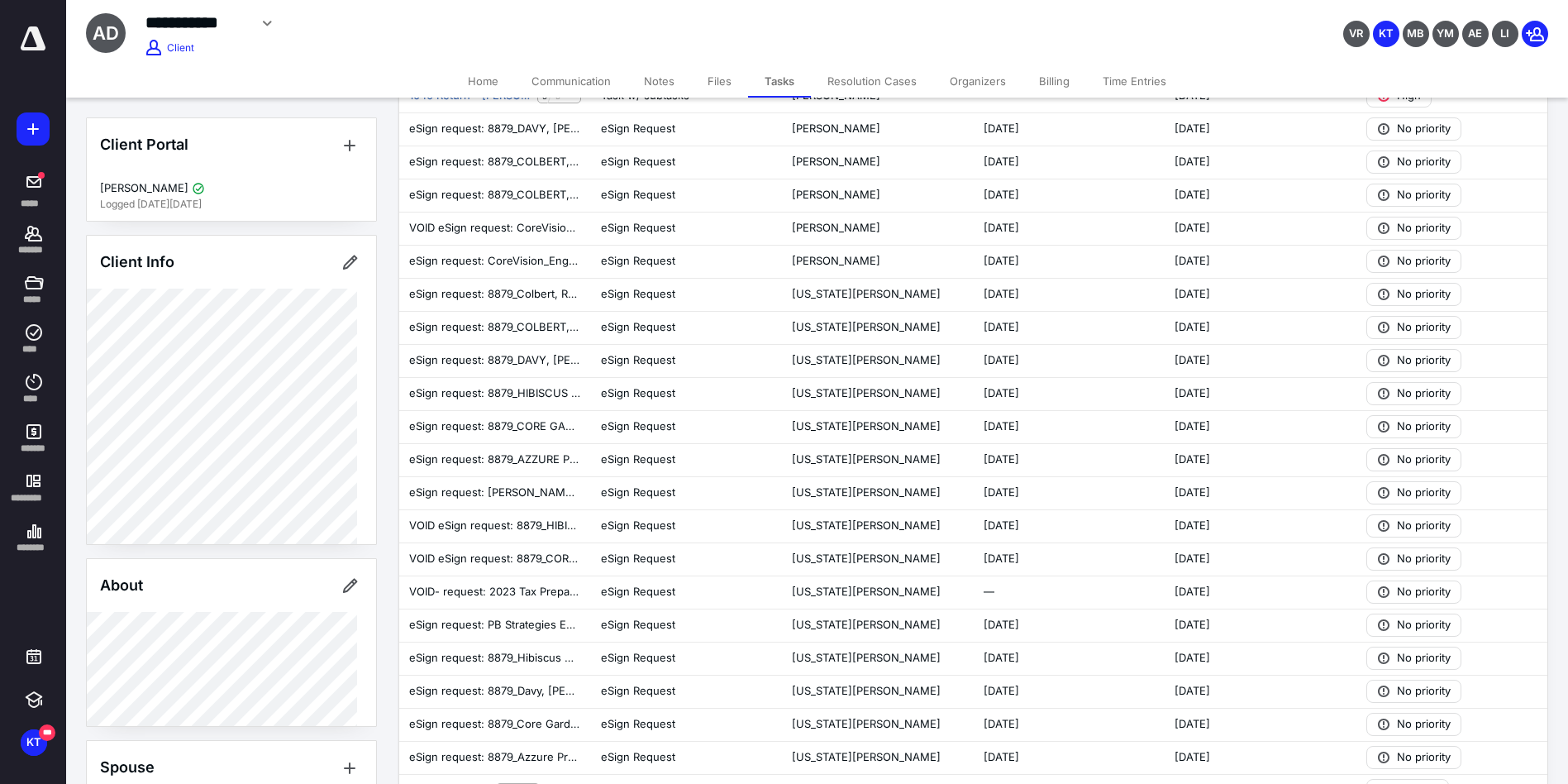 click on "Home Communication Notes Files Tasks Resolution Cases Organizers Billing Time Entries" at bounding box center [817, 81] 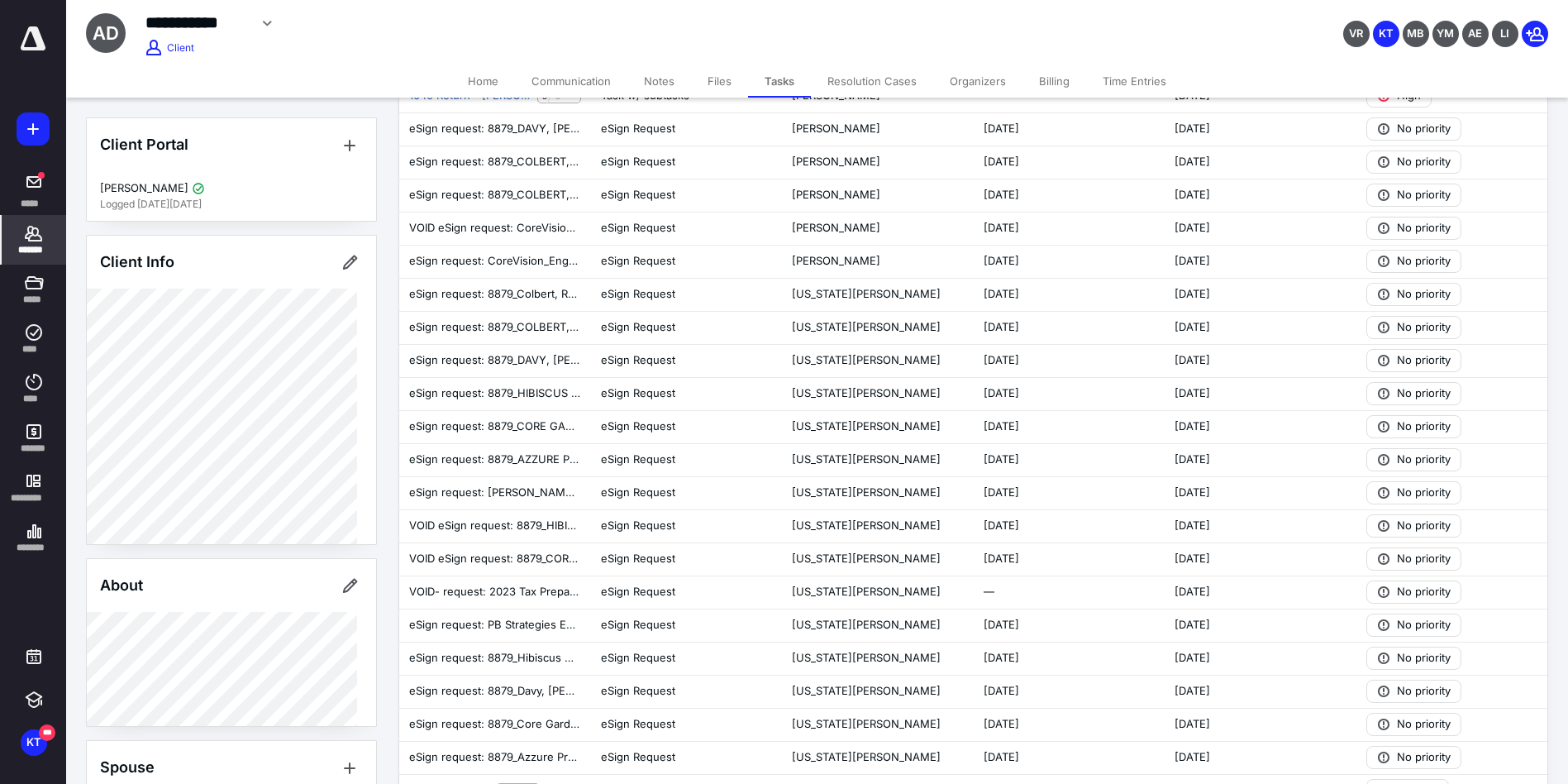 click 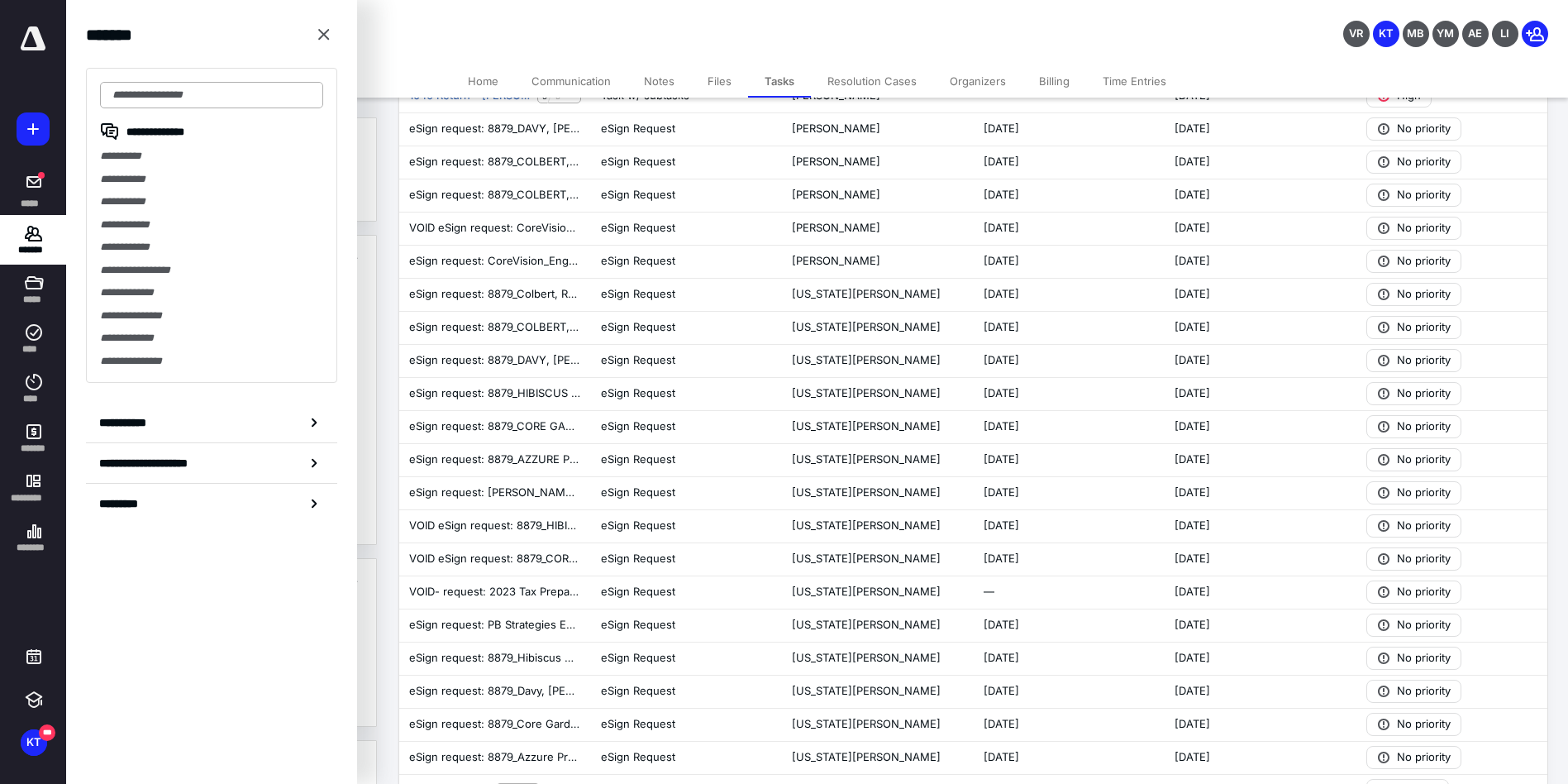 click at bounding box center (212, 95) 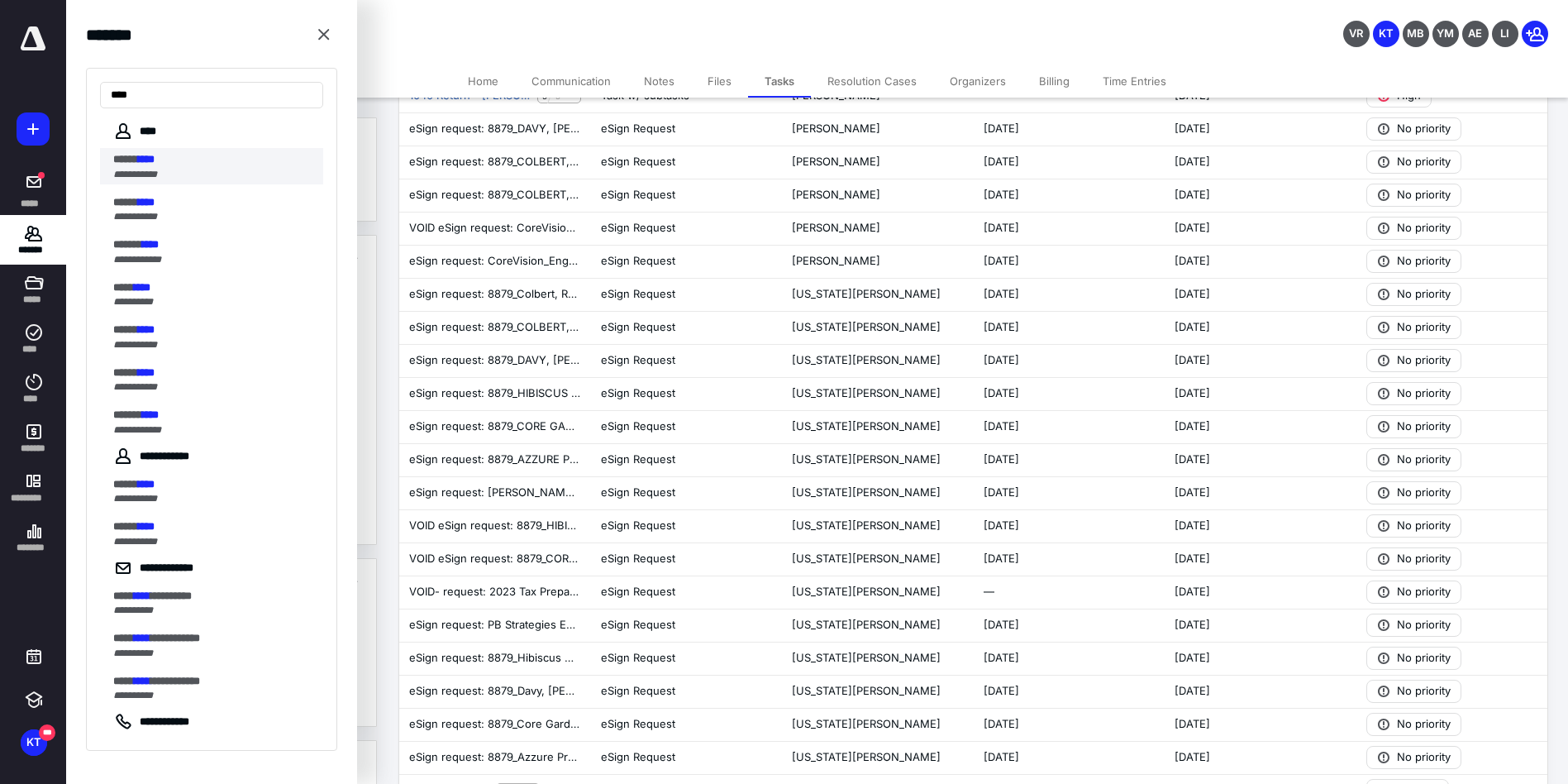 type on "****" 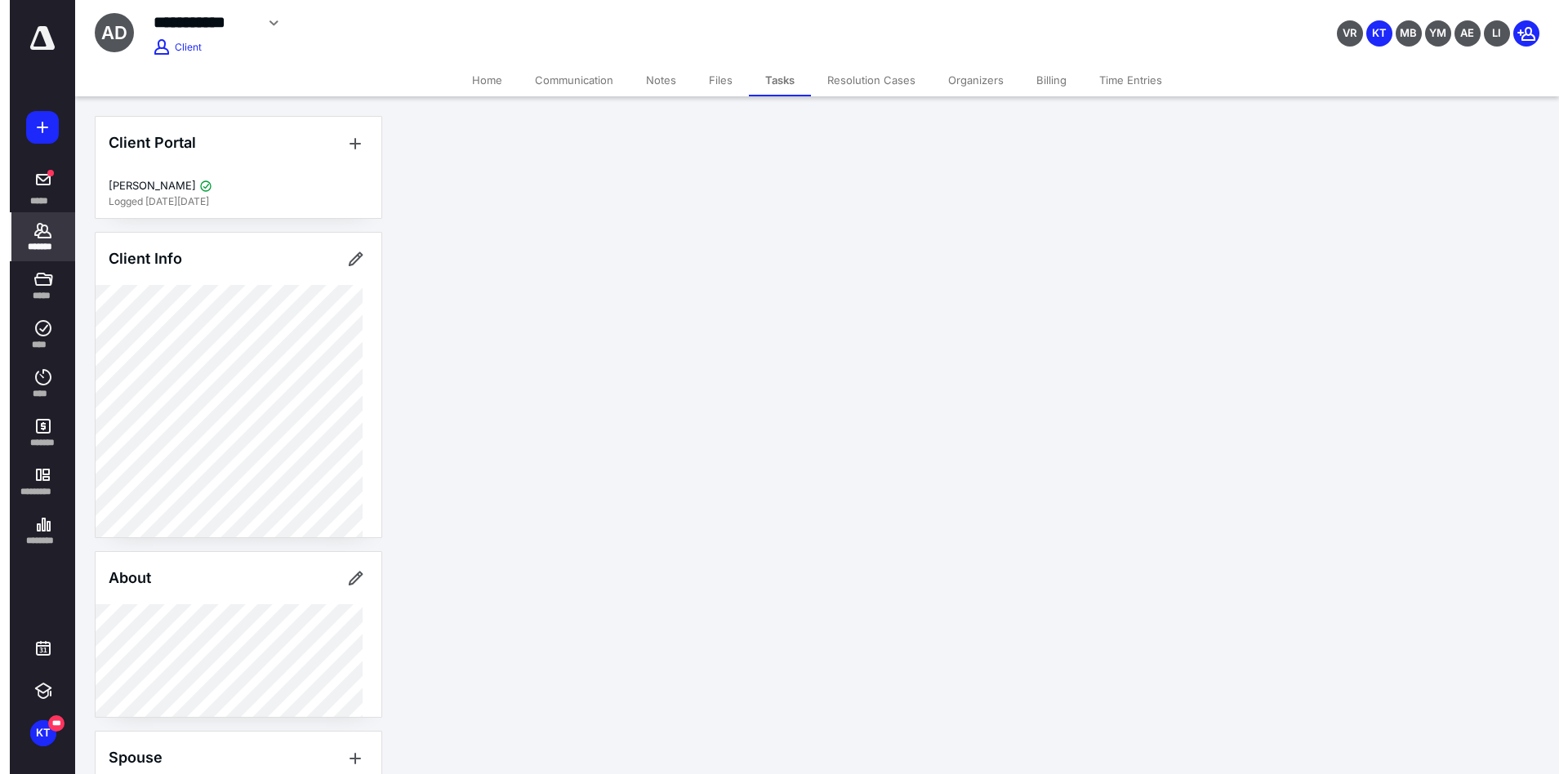 scroll, scrollTop: 0, scrollLeft: 0, axis: both 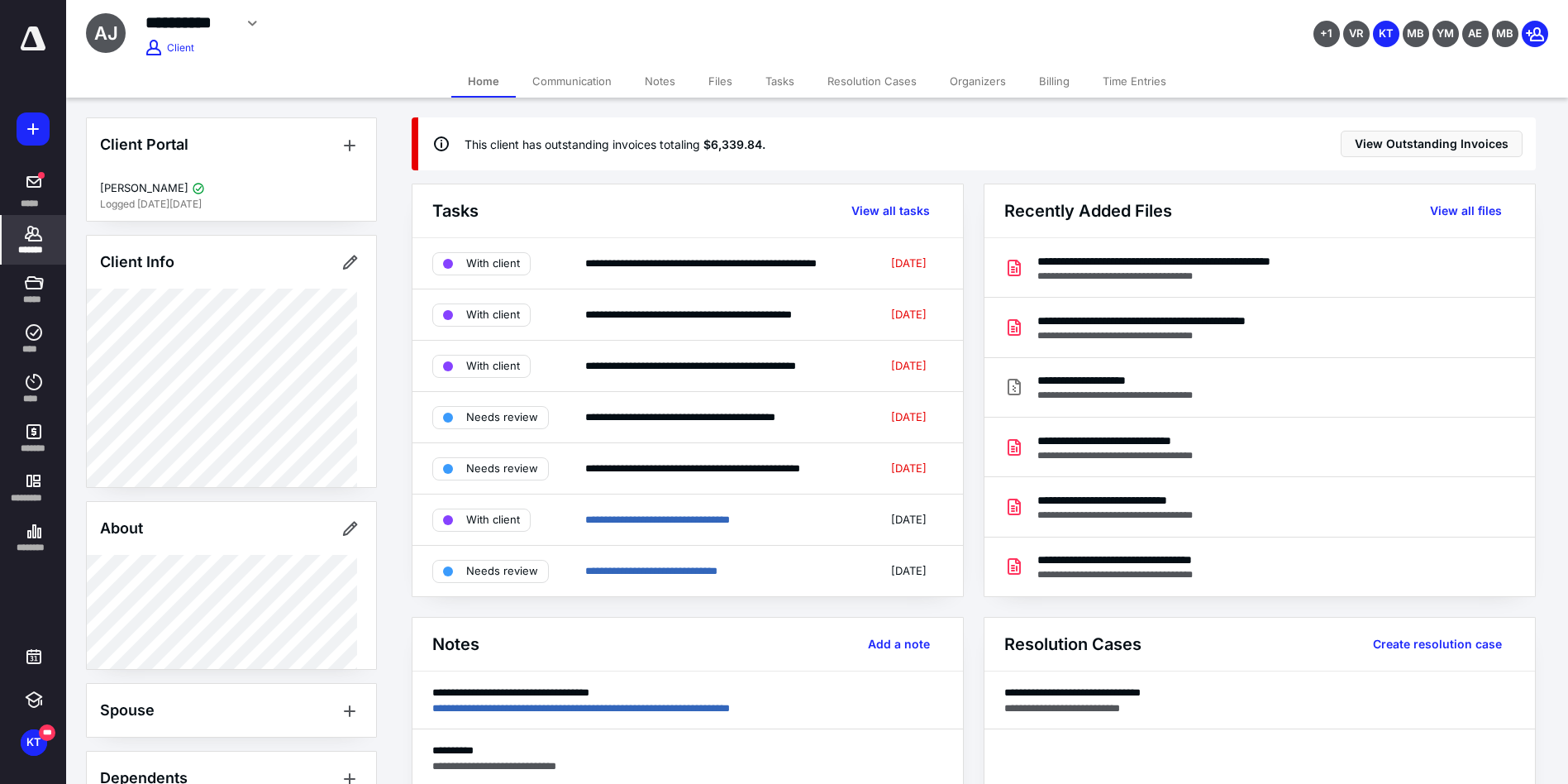 click on "Billing" at bounding box center (1054, 81) 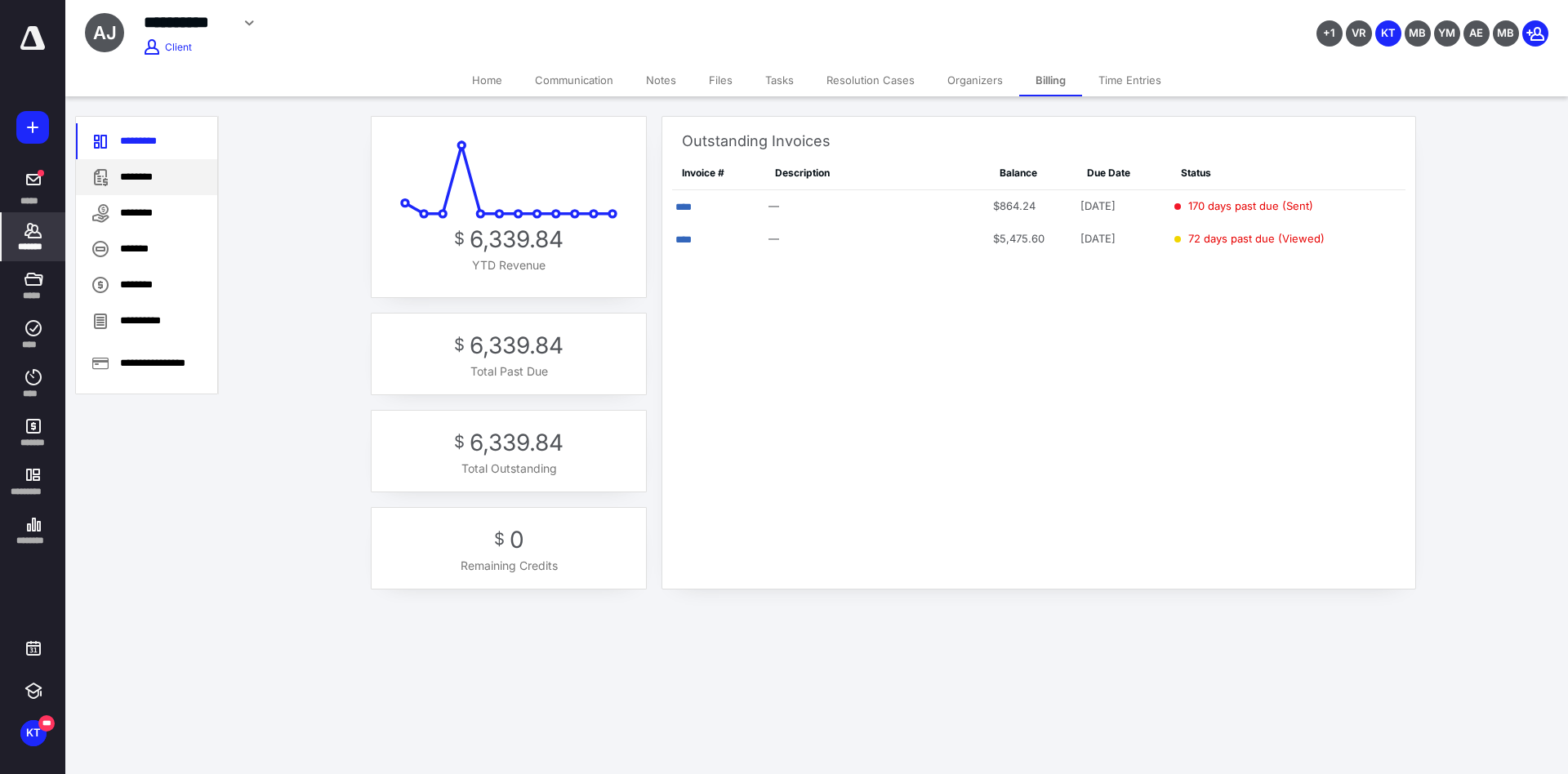 click on "********" at bounding box center [146, 177] 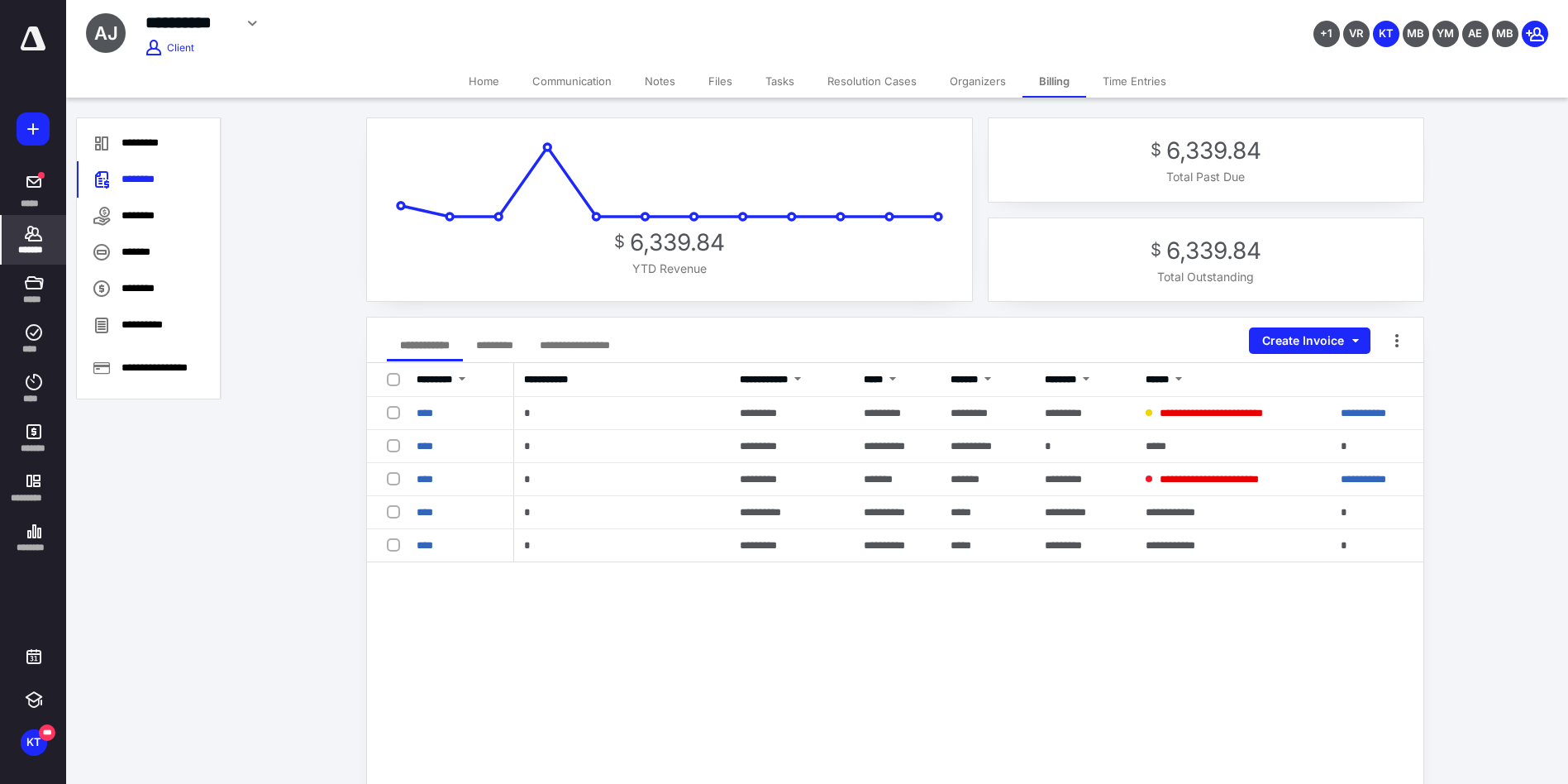 click on "Home" at bounding box center [484, 81] 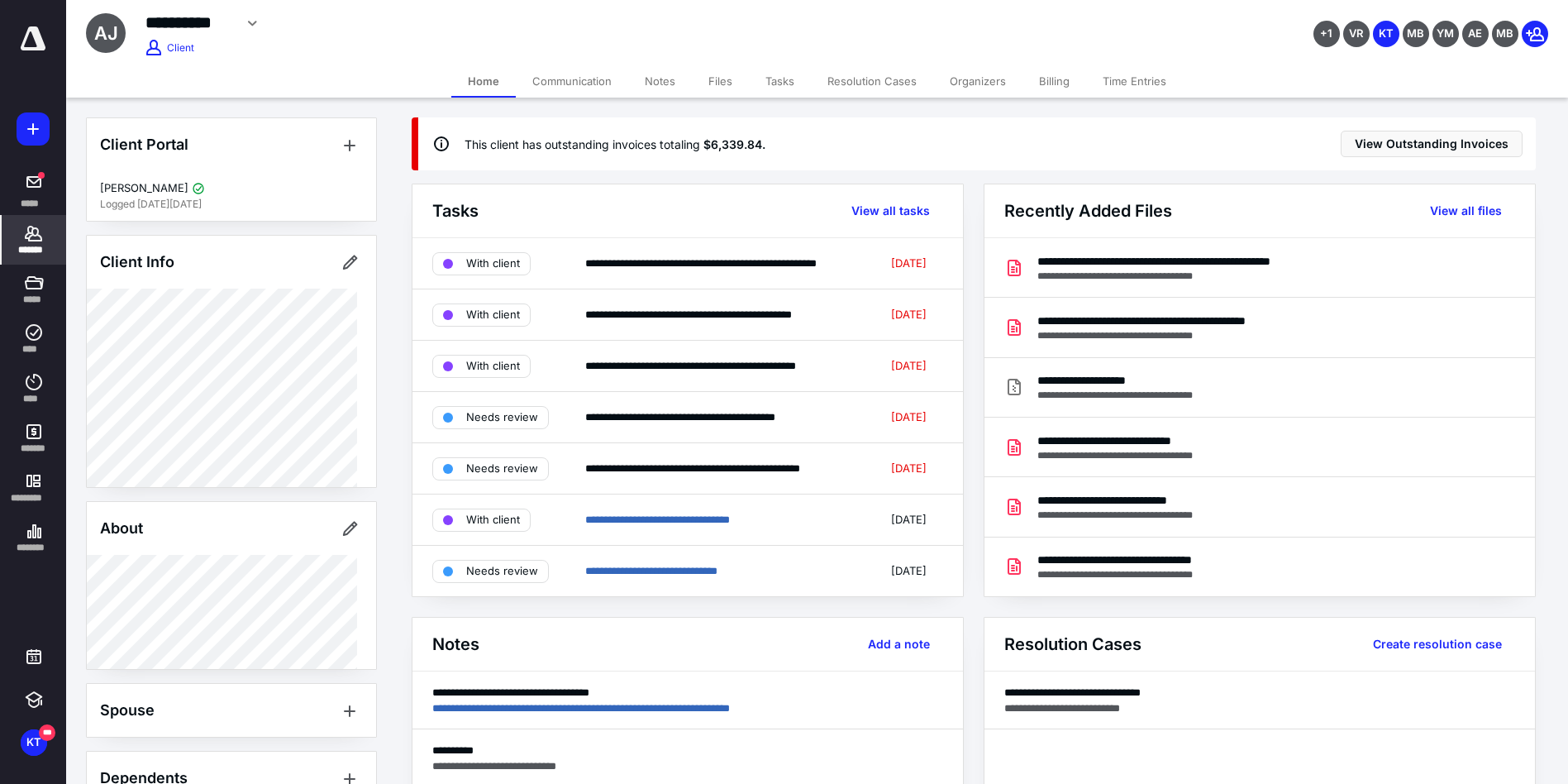 click on "Billing" at bounding box center (1054, 81) 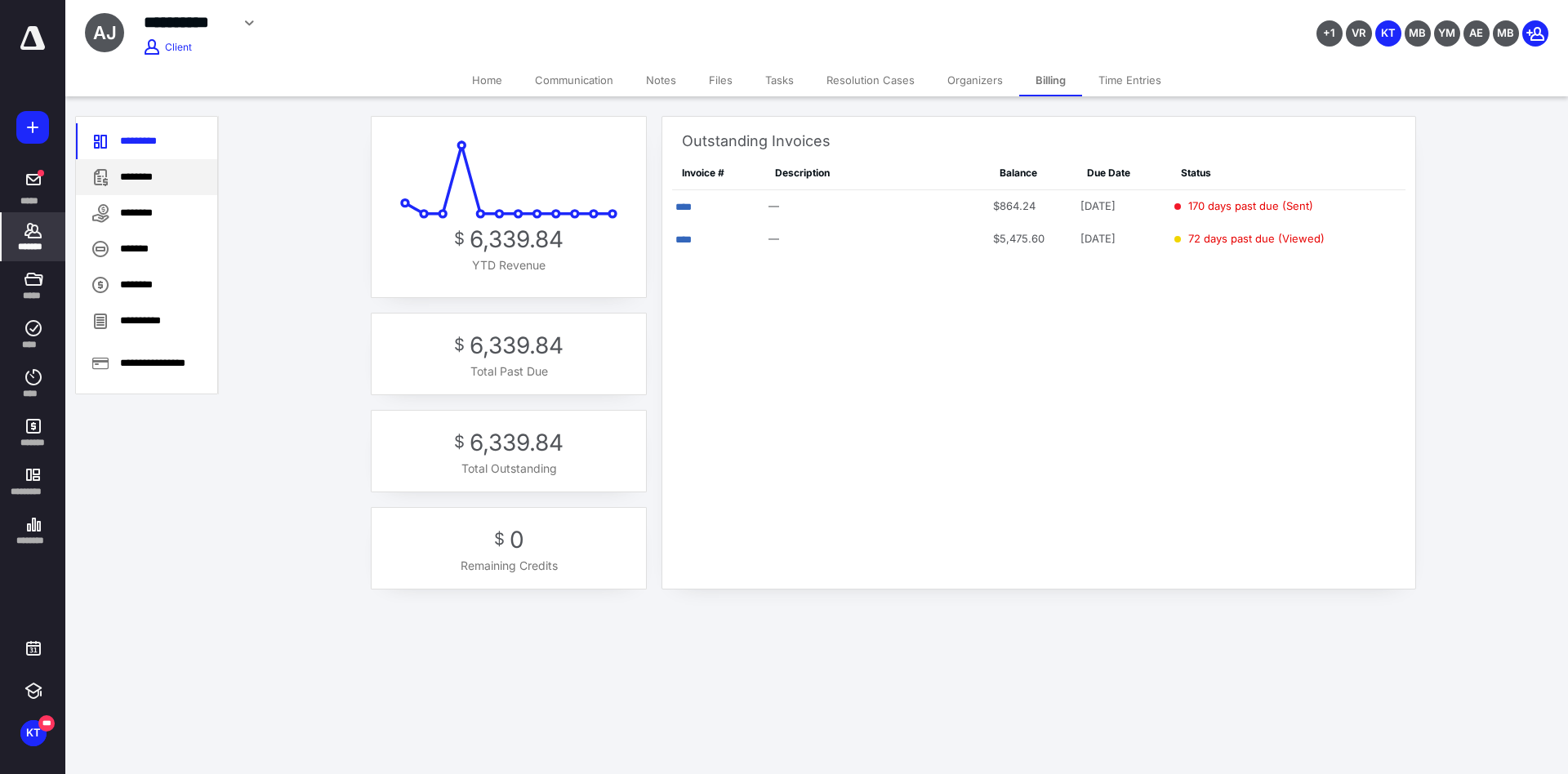 click on "********" at bounding box center (146, 177) 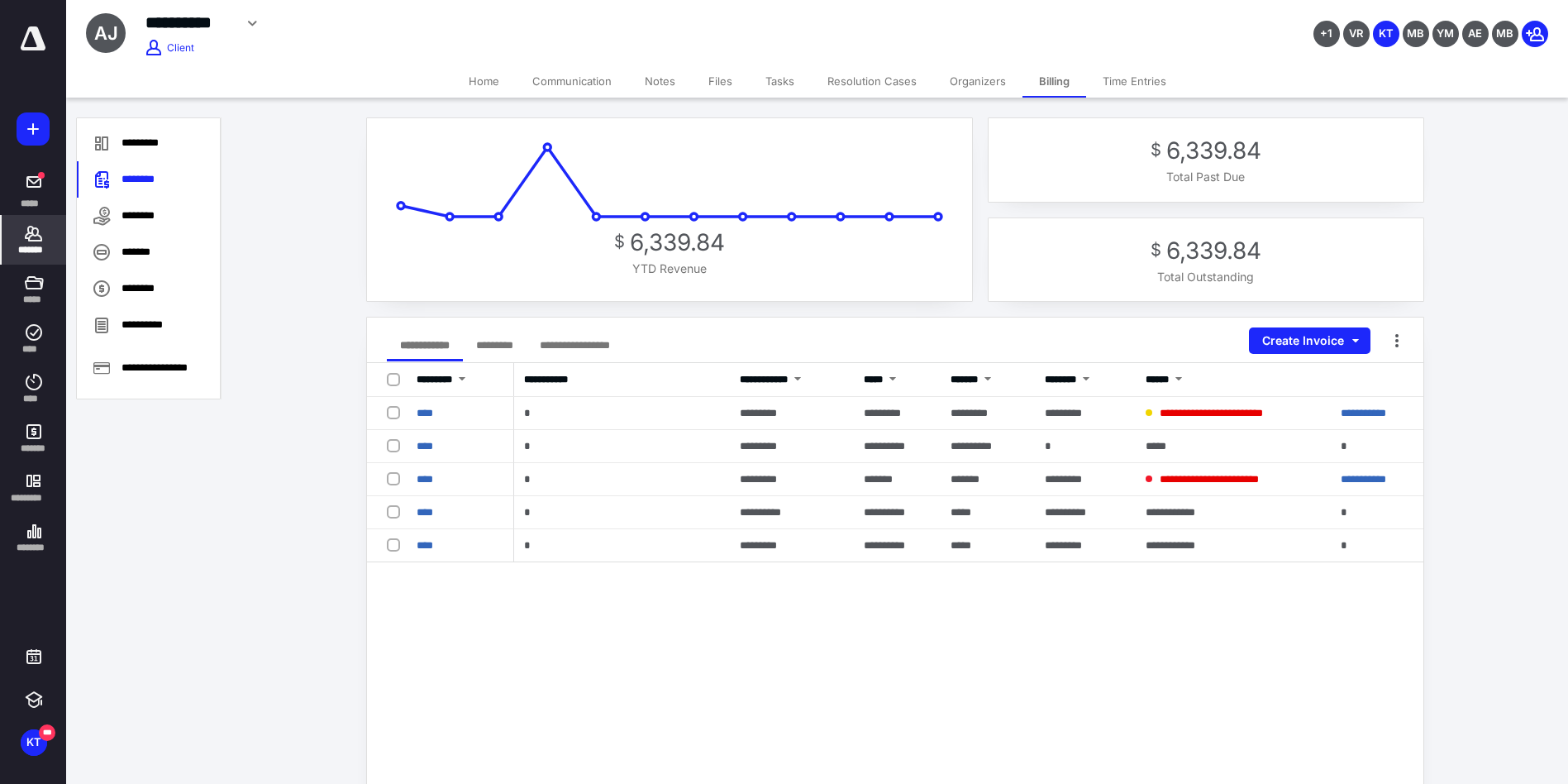 click on "**********" at bounding box center [894, 571] 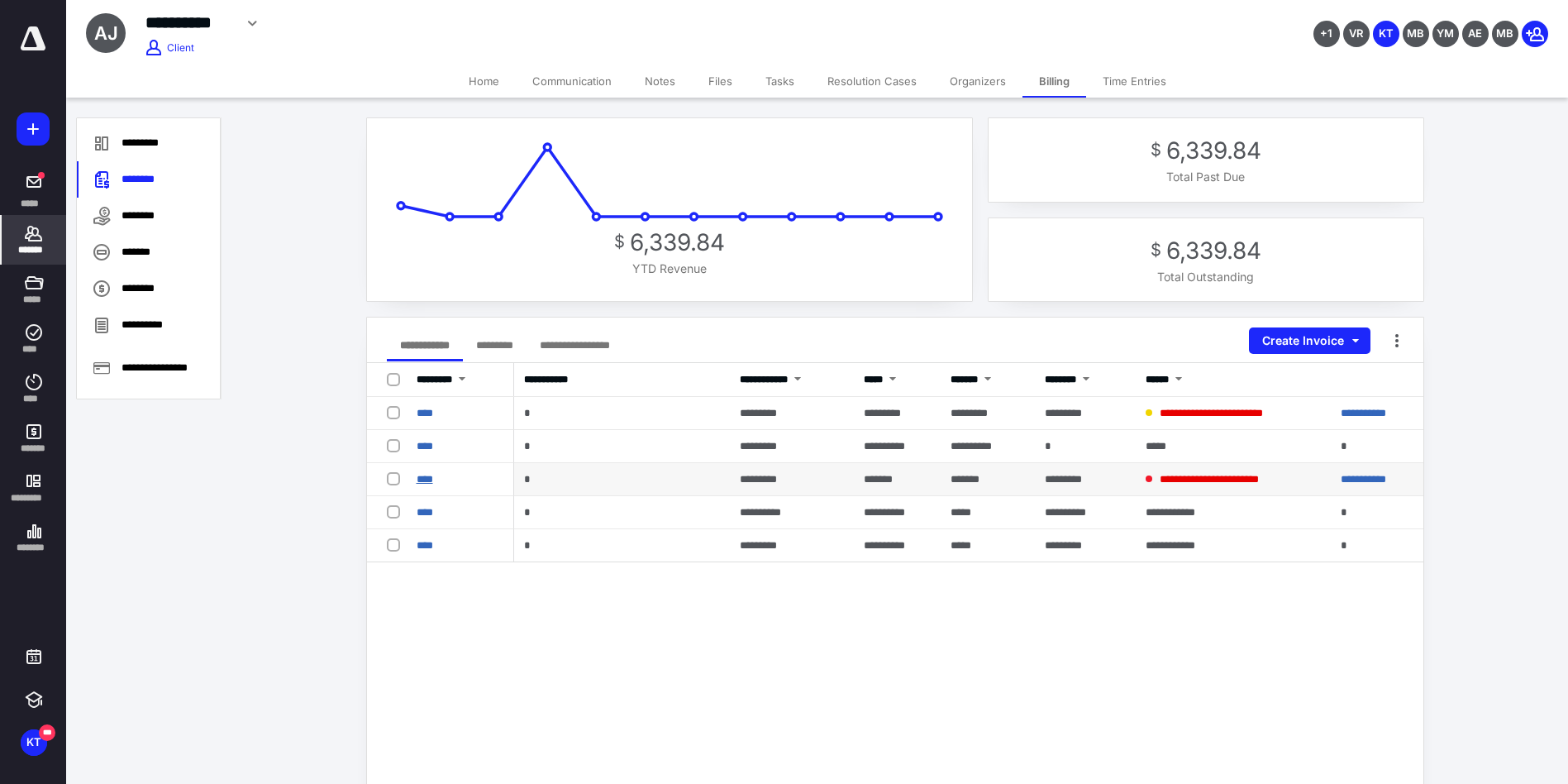 click on "****" at bounding box center [425, 479] 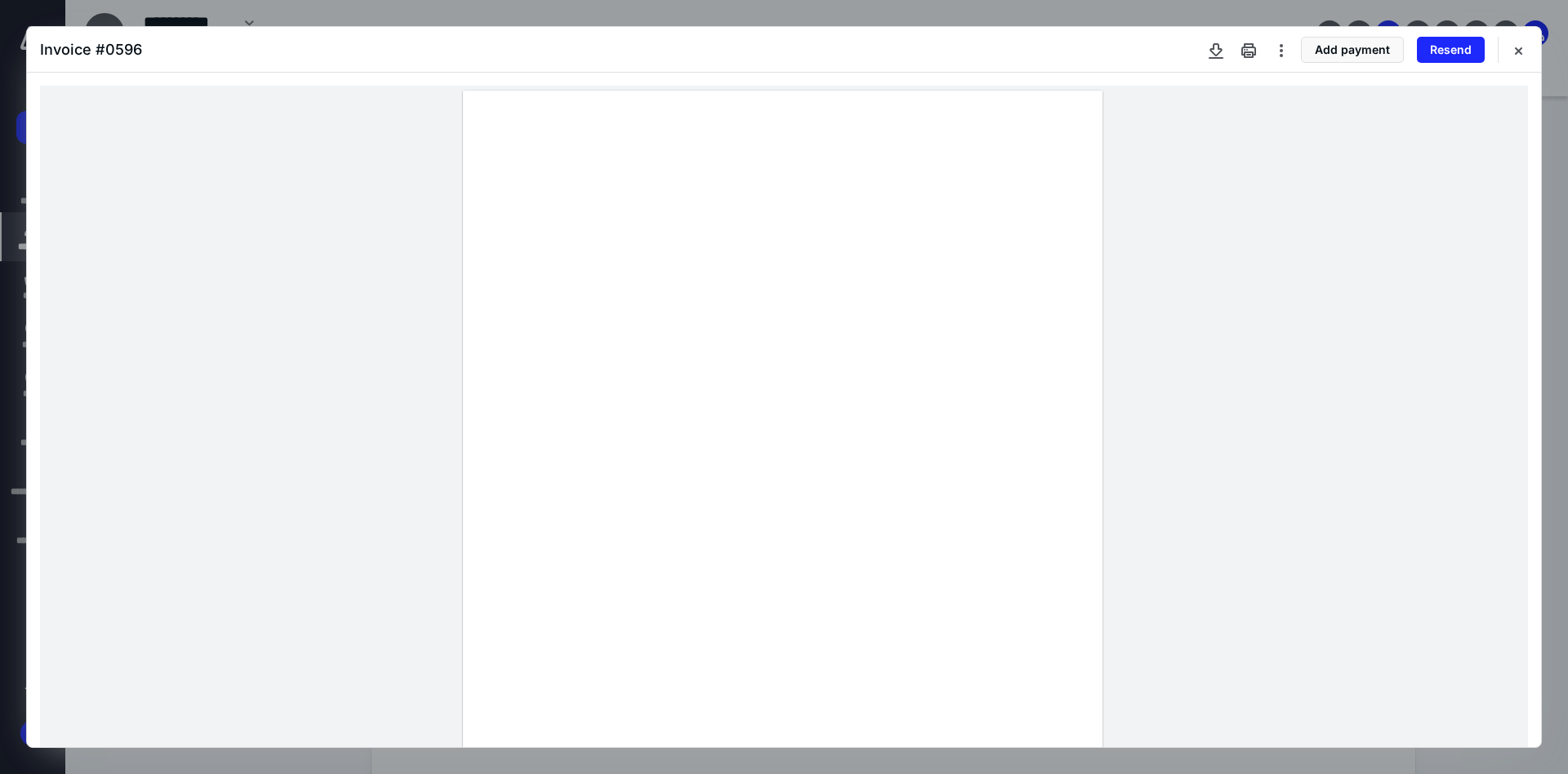 scroll, scrollTop: 222, scrollLeft: 0, axis: vertical 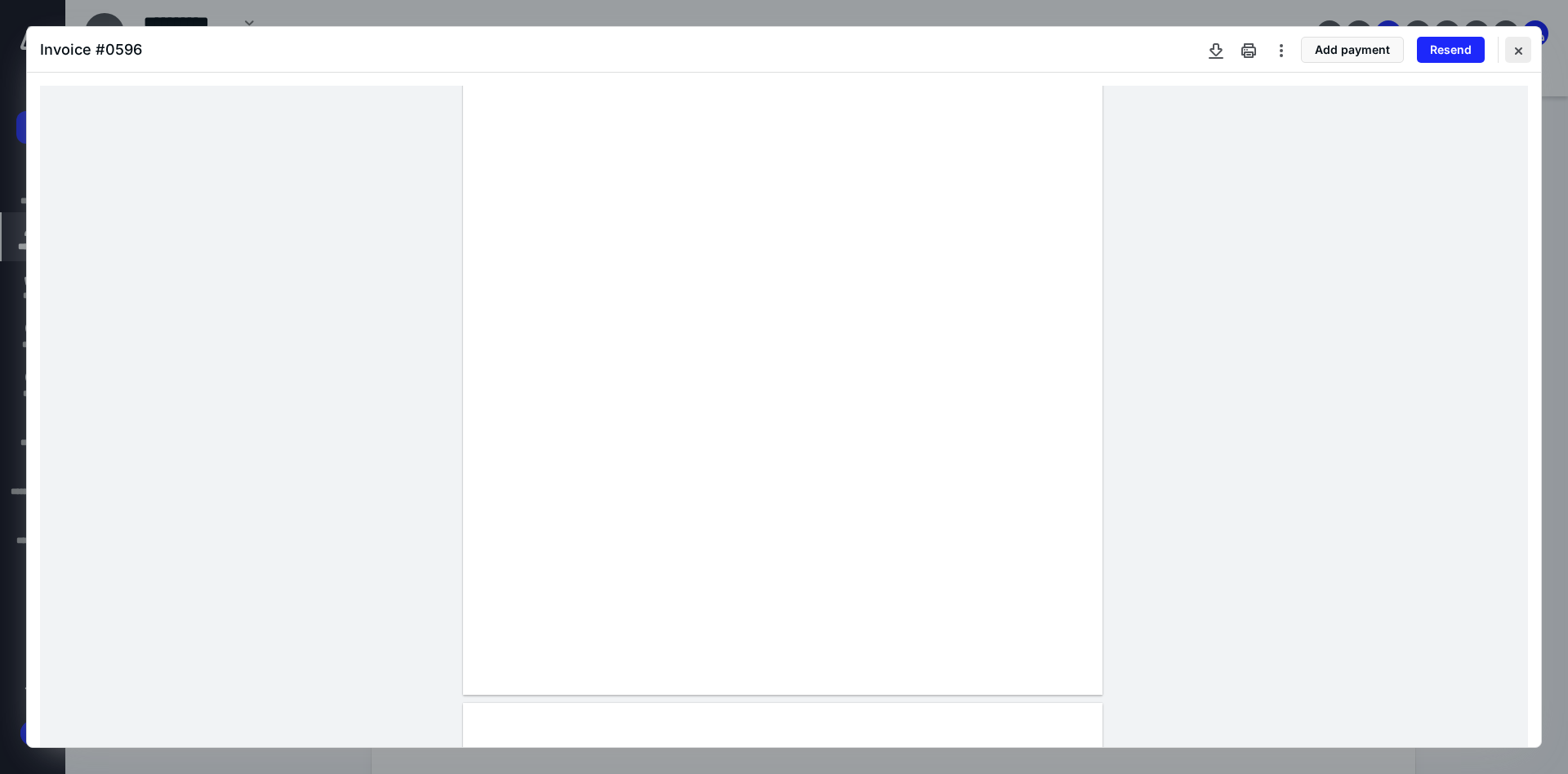 click at bounding box center [1518, 50] 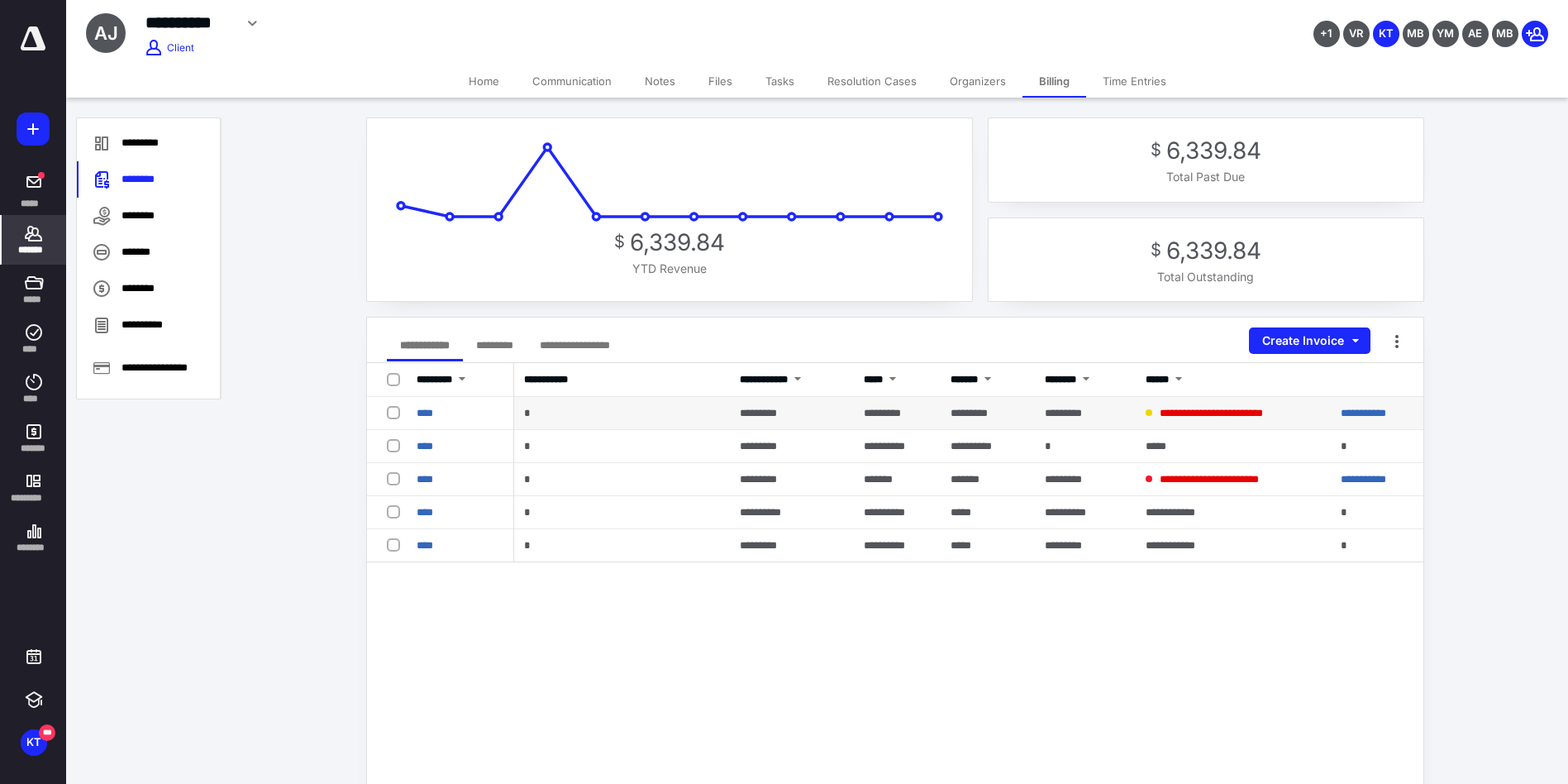 click on "****" at bounding box center [460, 414] 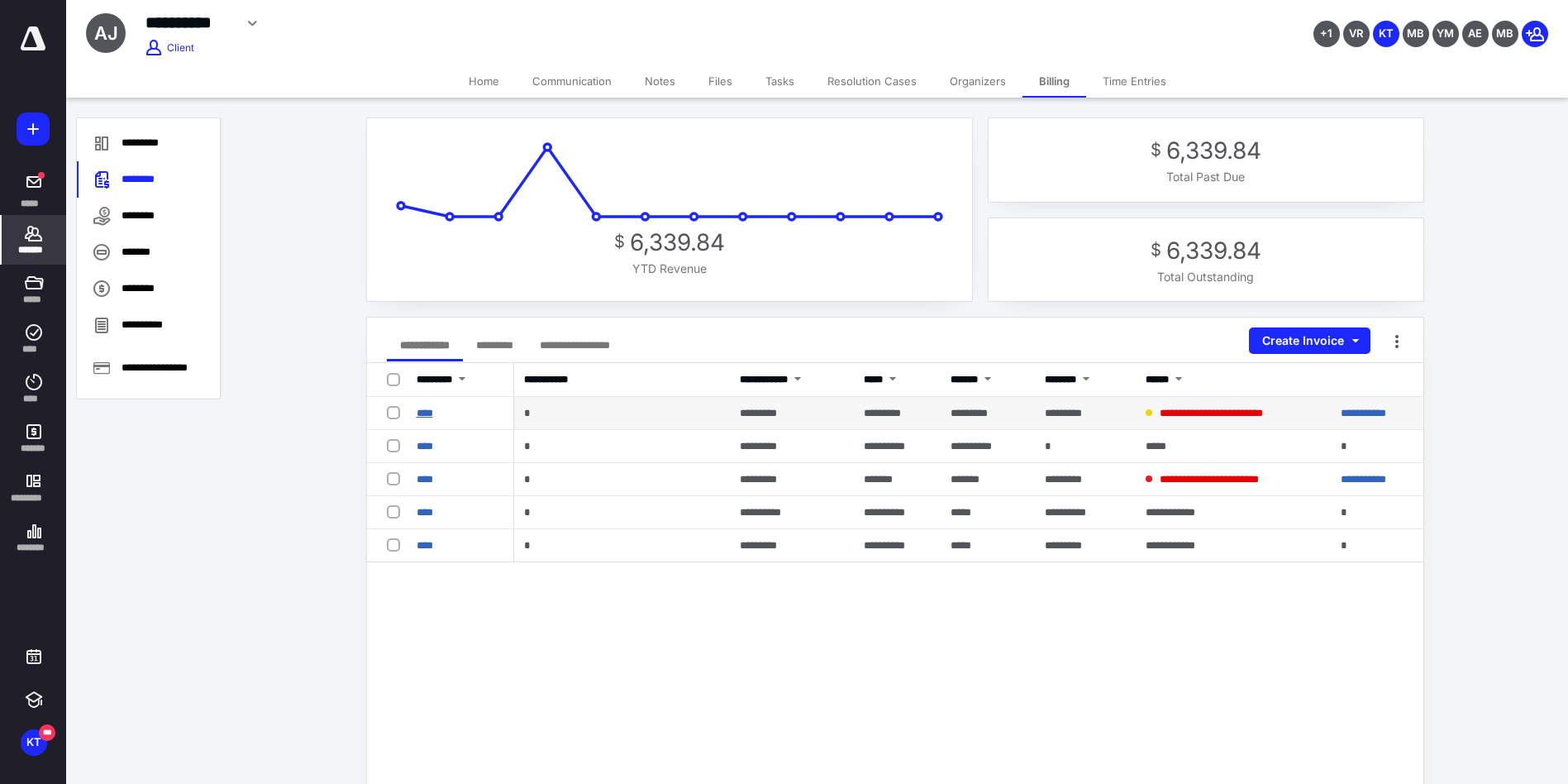click on "****" at bounding box center (425, 413) 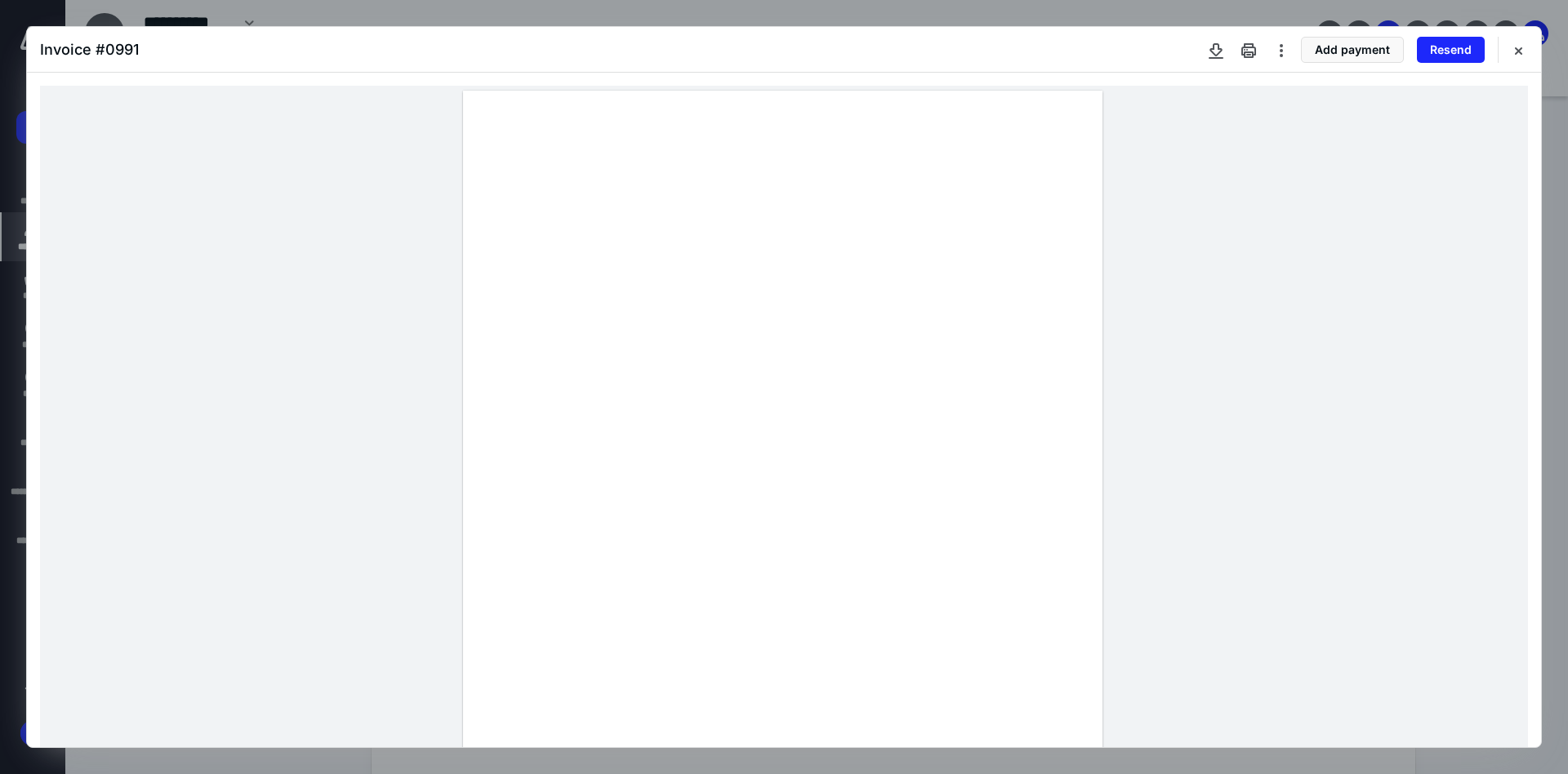 drag, startPoint x: 666, startPoint y: 443, endPoint x: 695, endPoint y: 568, distance: 128.31991 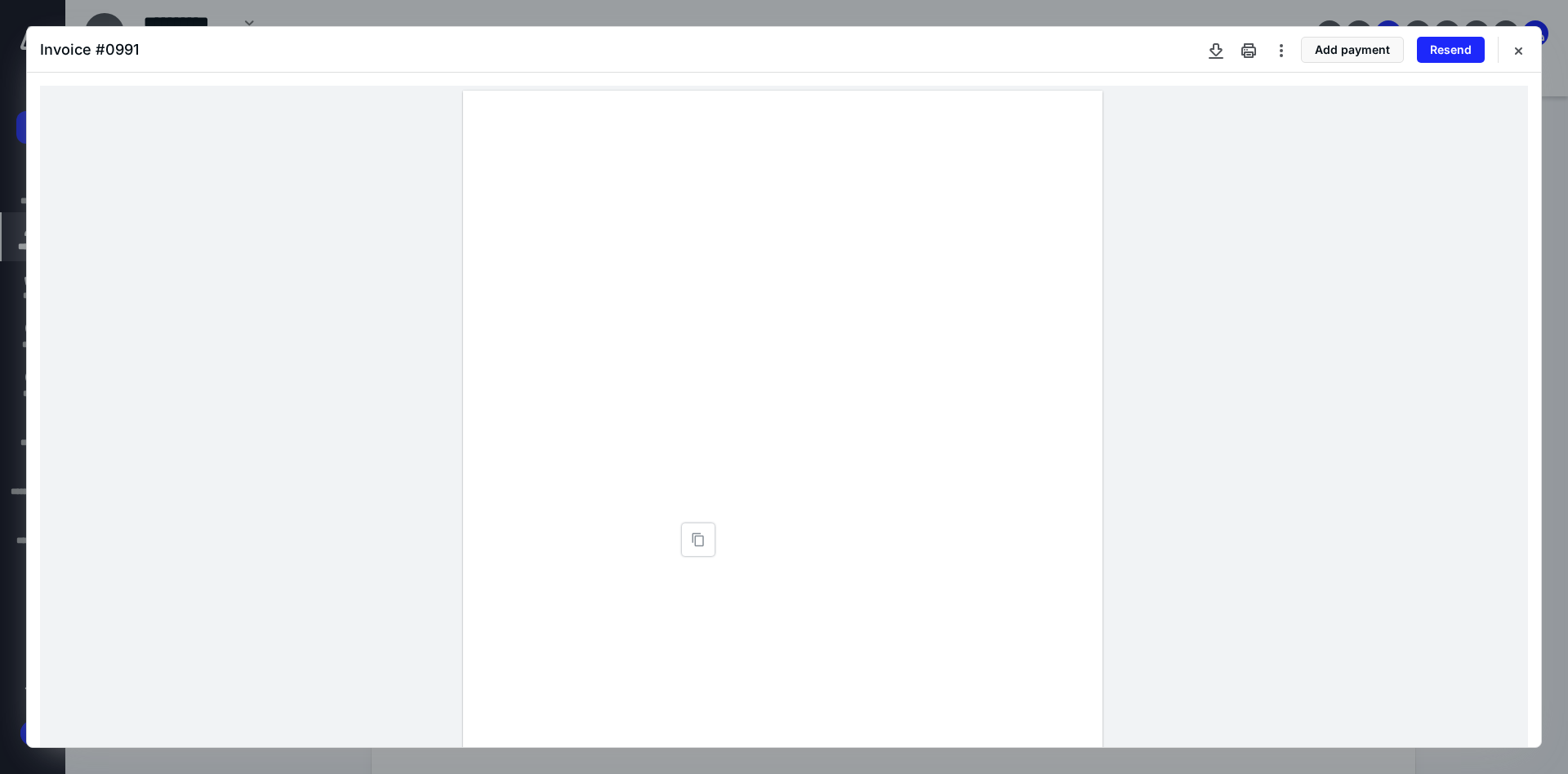 click at bounding box center [782, 505] 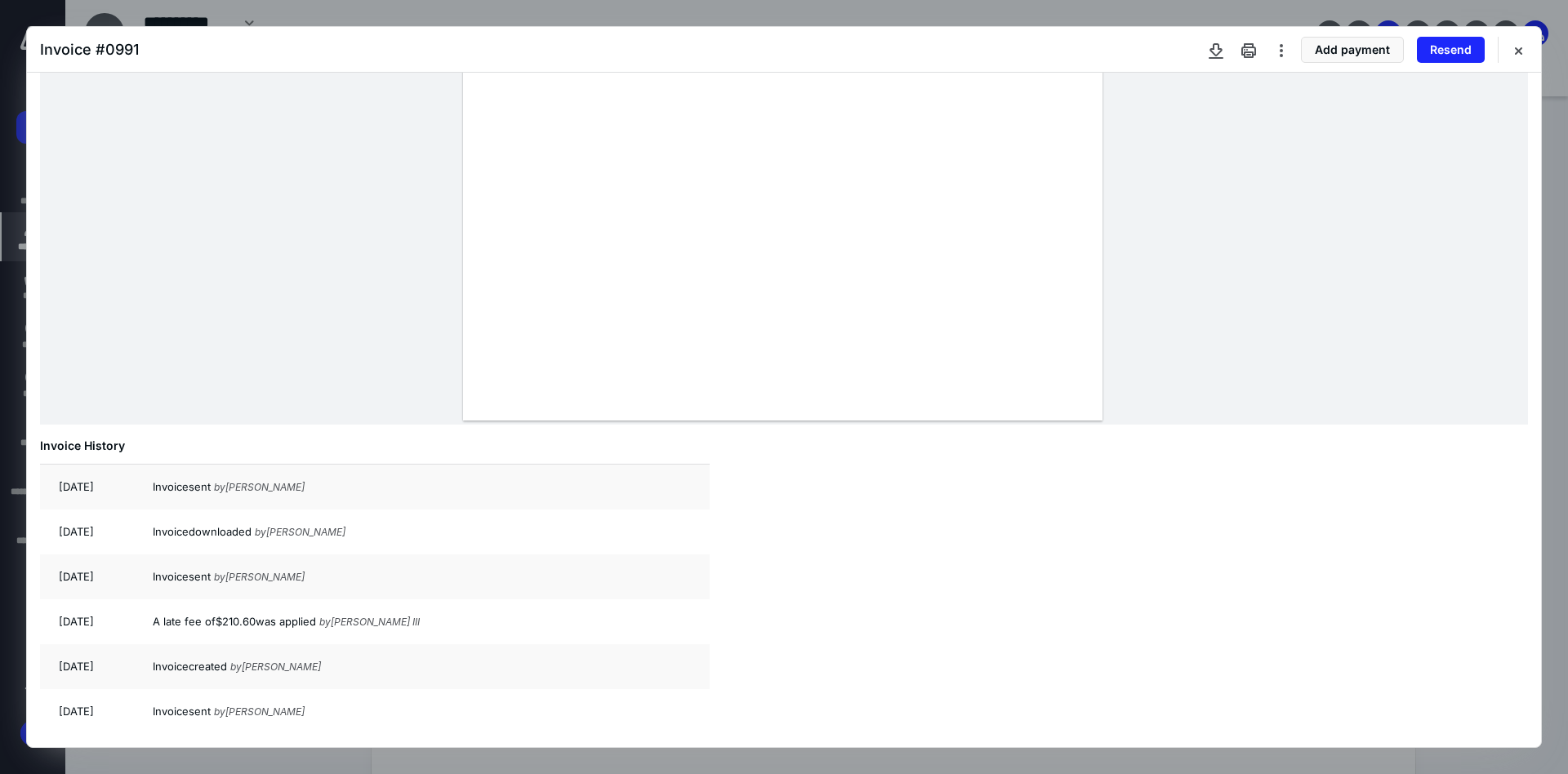 scroll, scrollTop: 7, scrollLeft: 0, axis: vertical 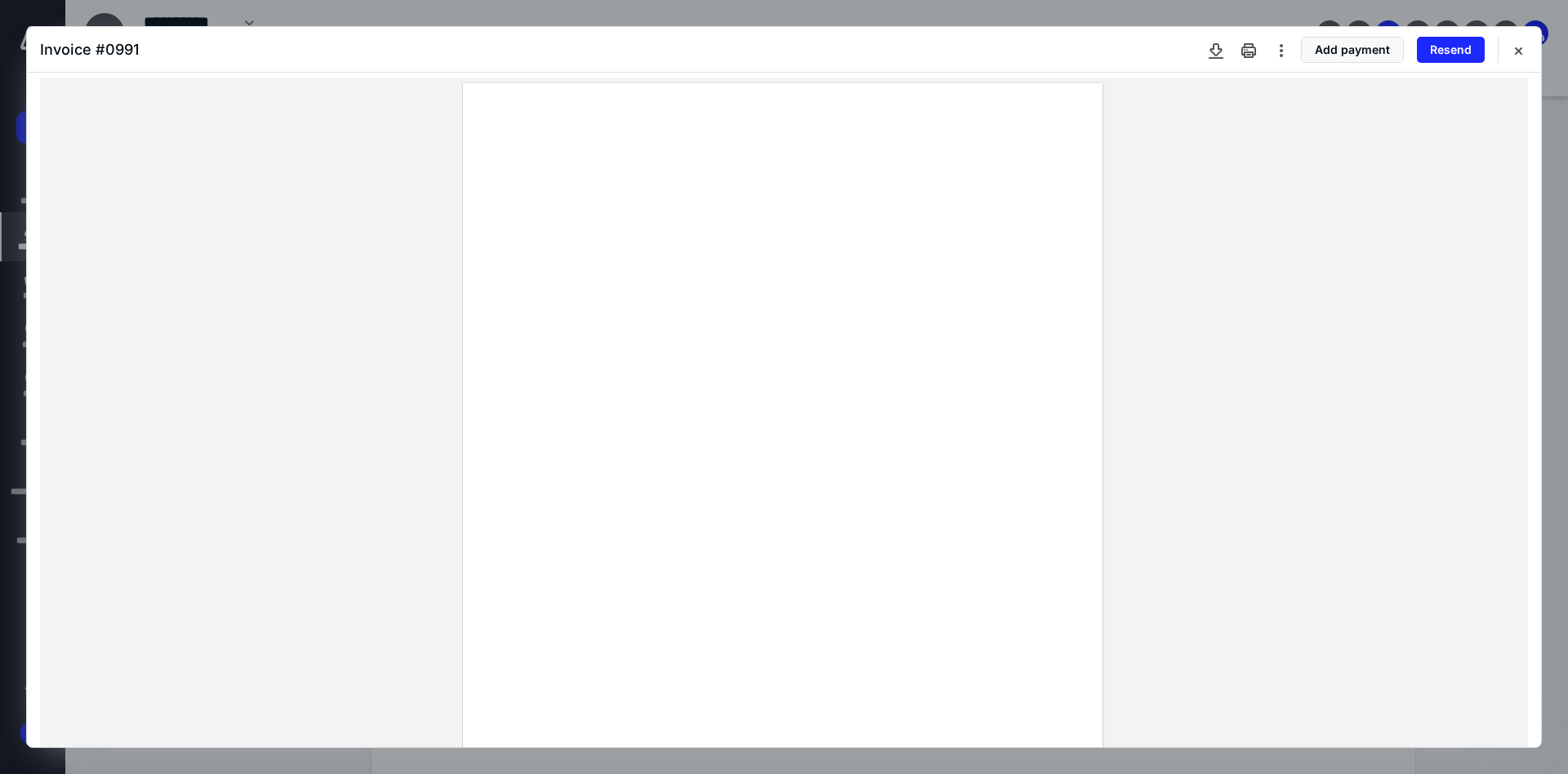 drag, startPoint x: 664, startPoint y: 485, endPoint x: 686, endPoint y: 522, distance: 43.046487 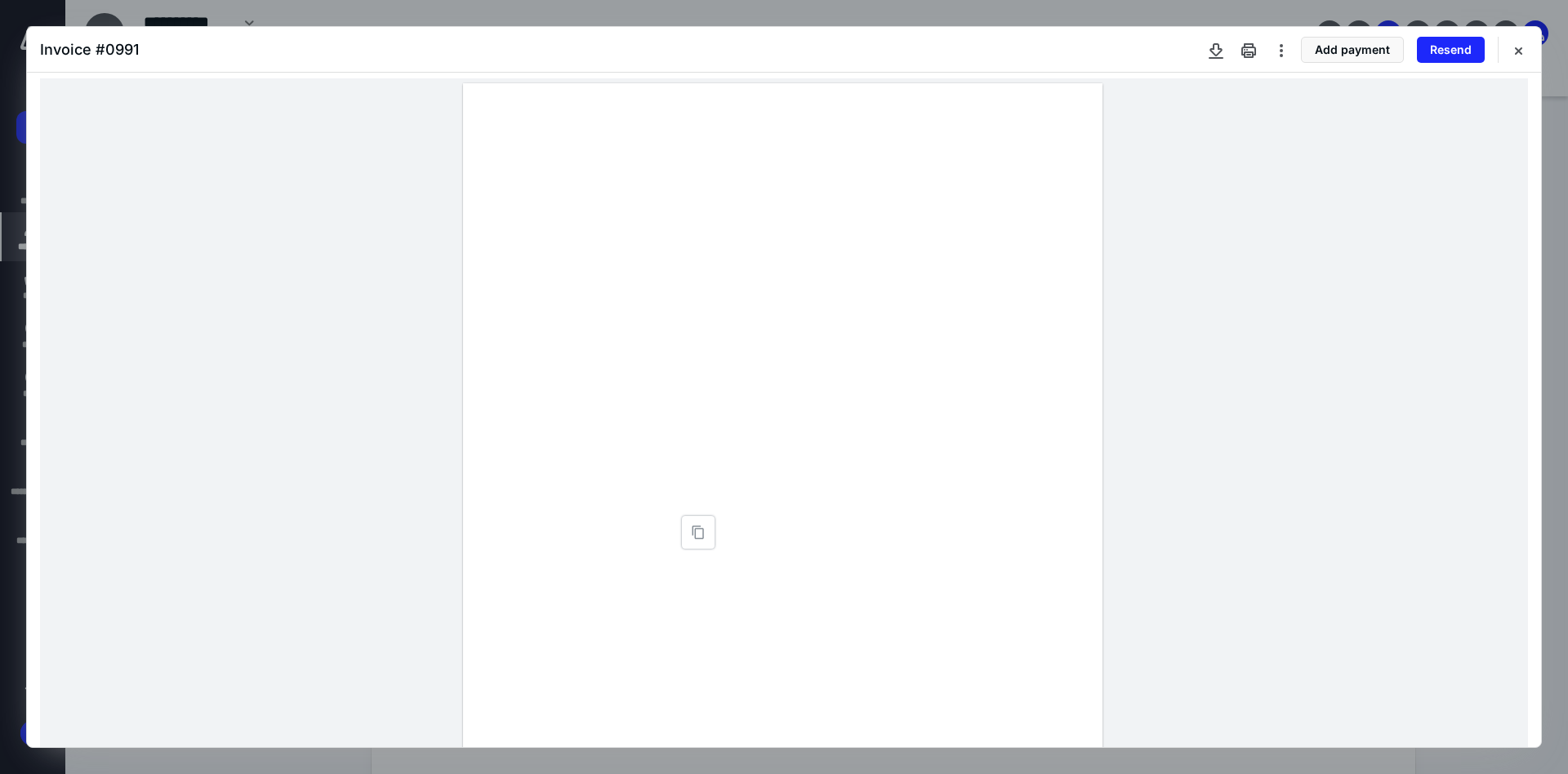click at bounding box center [782, 497] 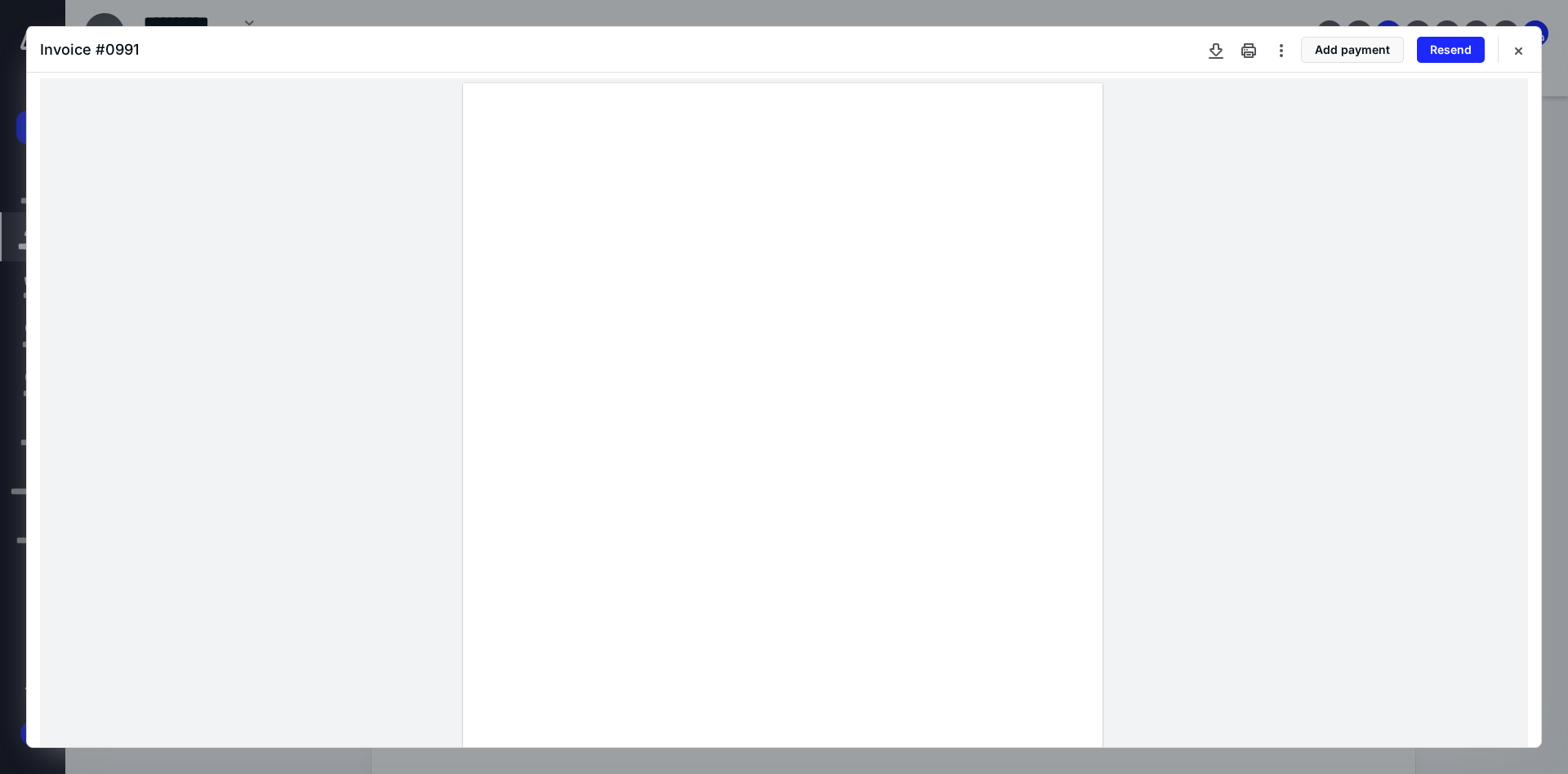click at bounding box center (782, 497) 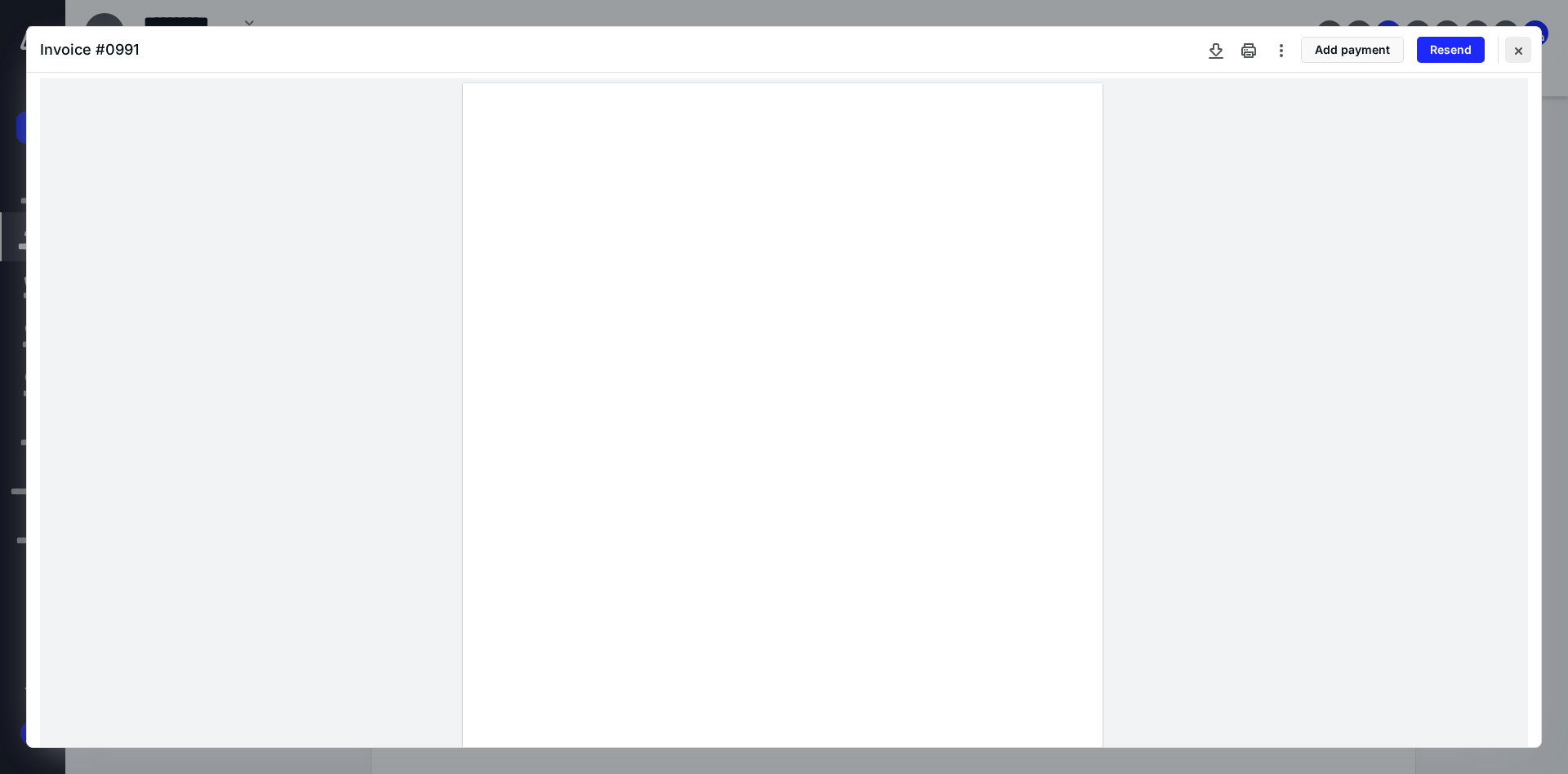 click at bounding box center (1518, 50) 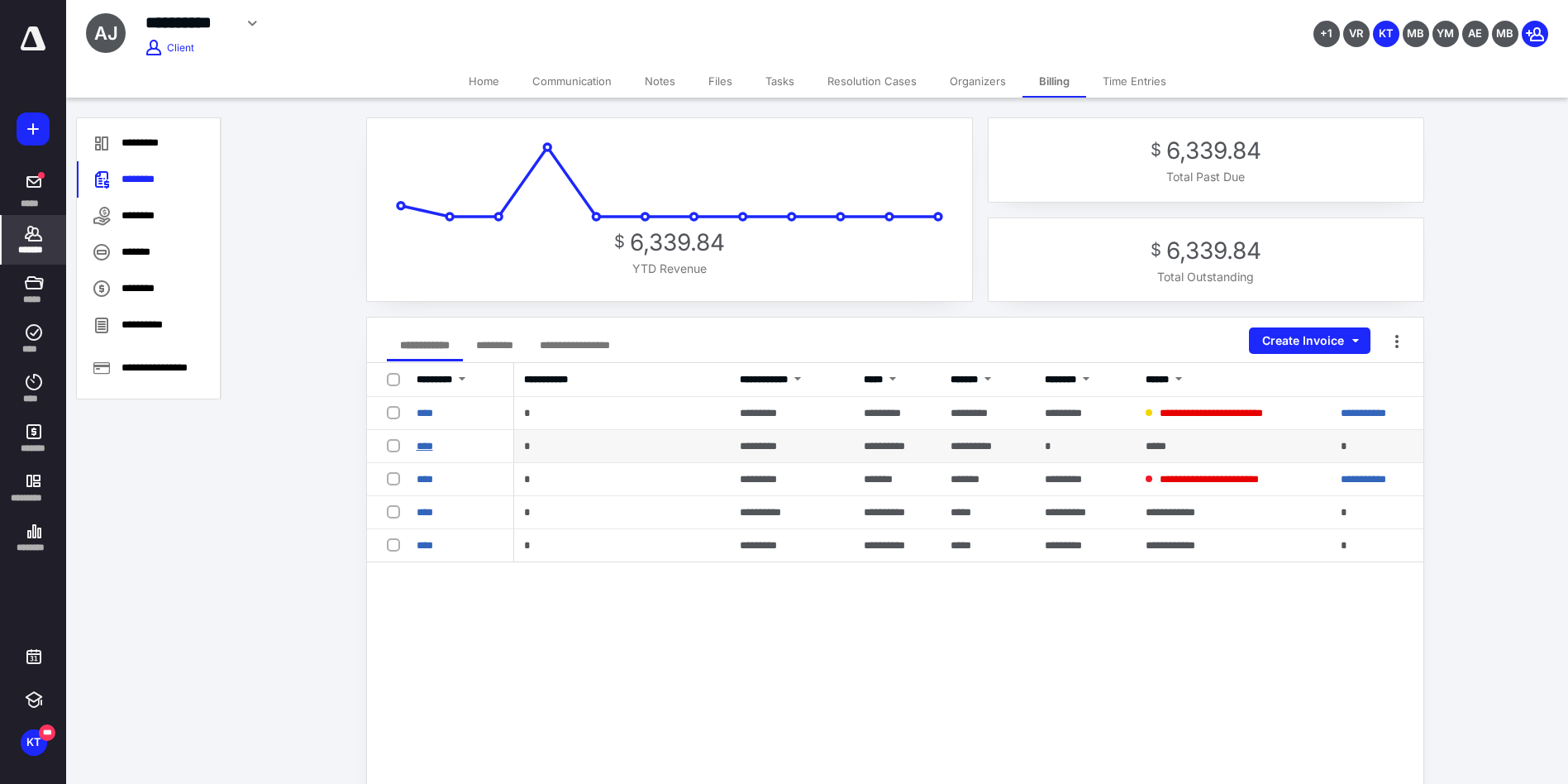 click on "****" at bounding box center [425, 446] 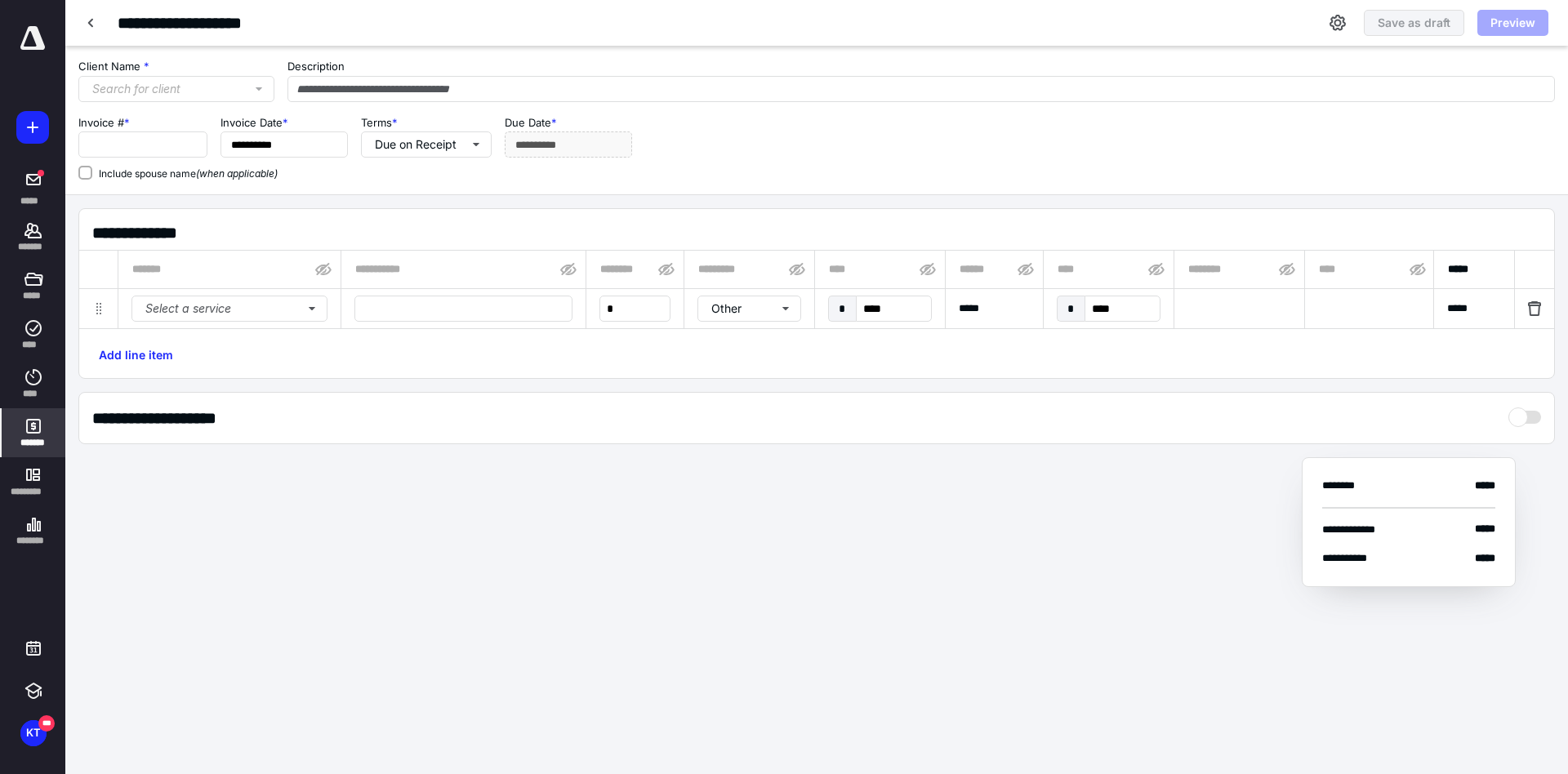 type on "****" 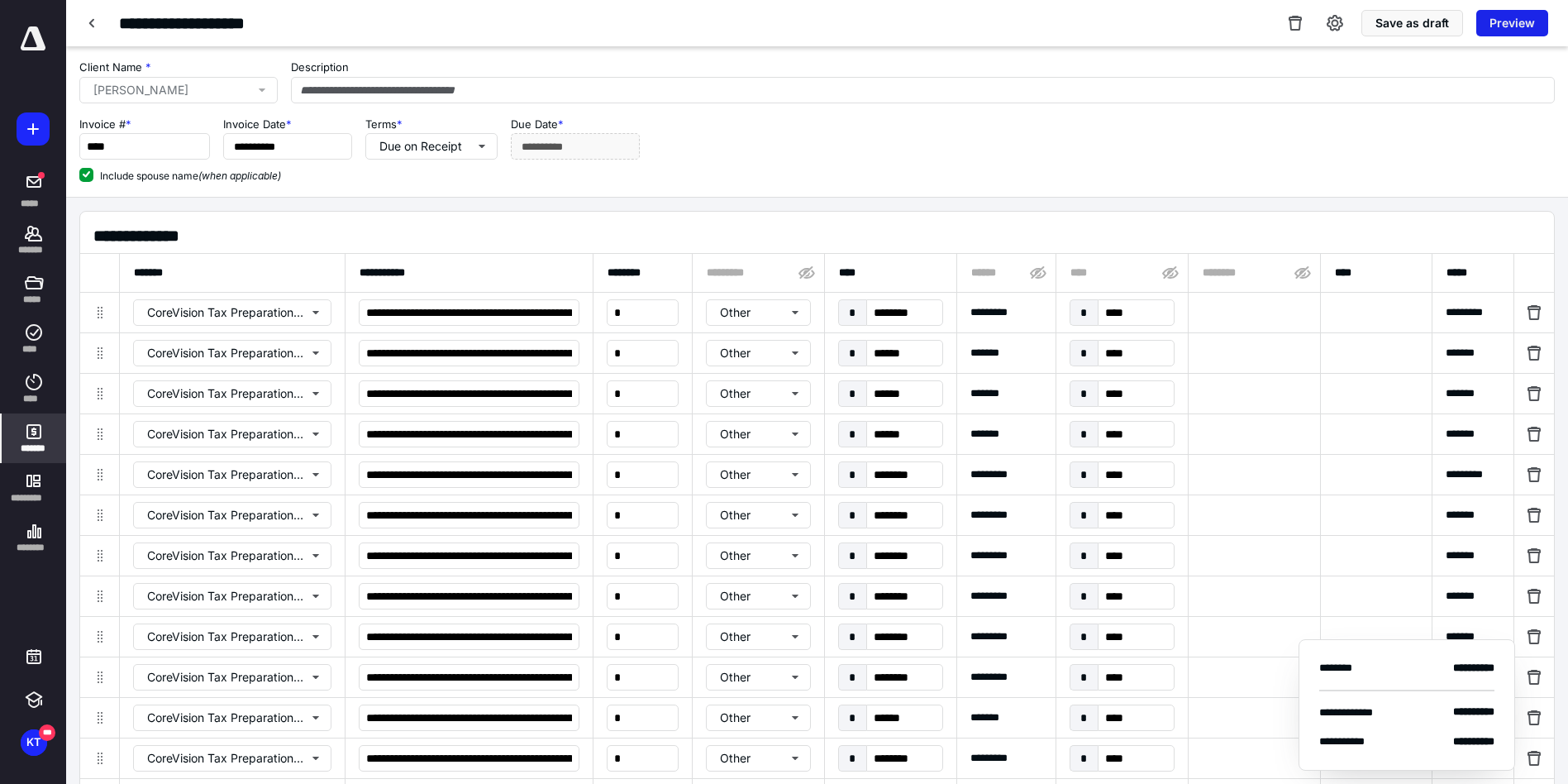 click on "Preview" at bounding box center [1512, 23] 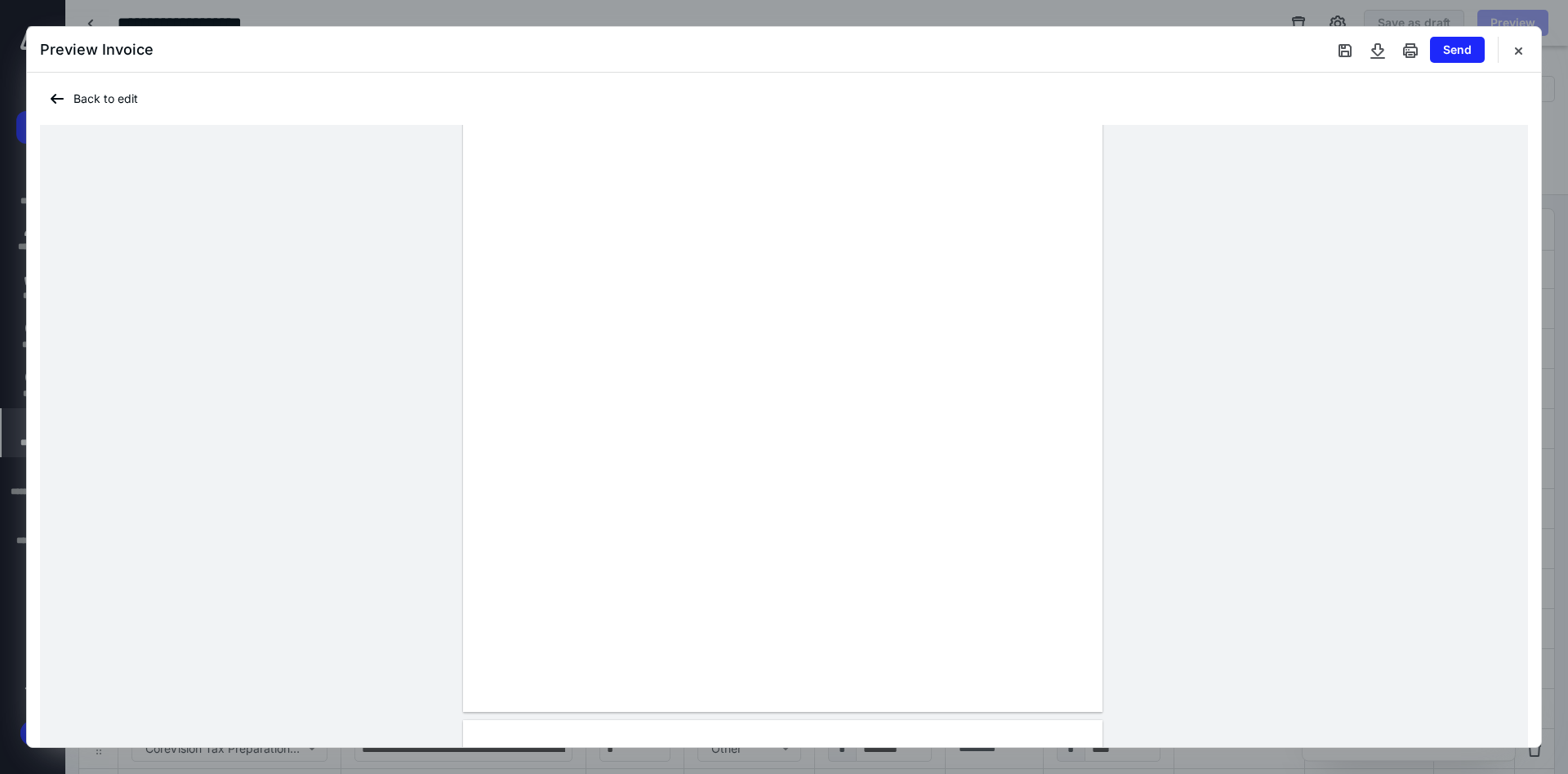 scroll, scrollTop: 245, scrollLeft: 0, axis: vertical 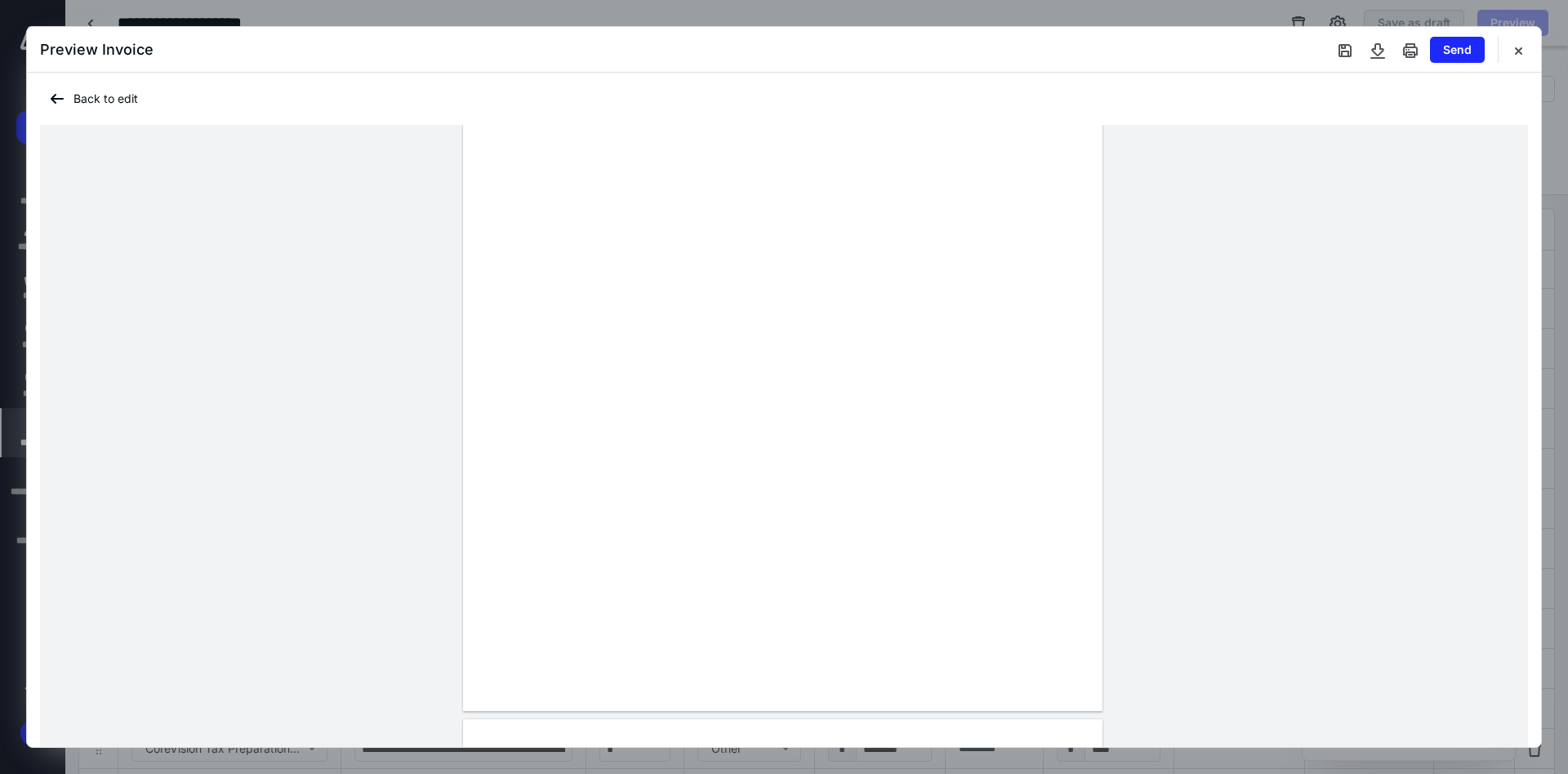 click at bounding box center [782, 298] 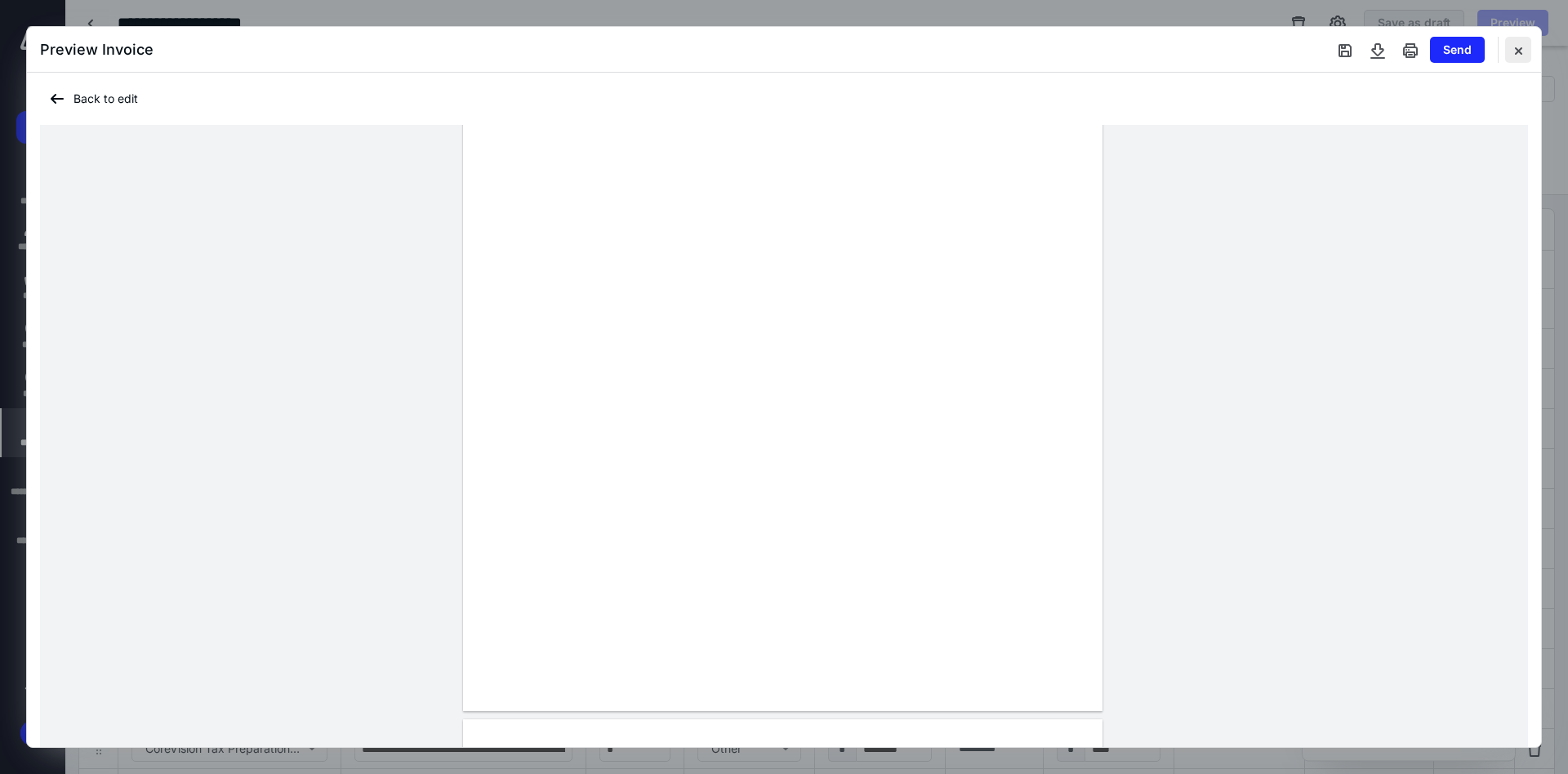click at bounding box center (1518, 50) 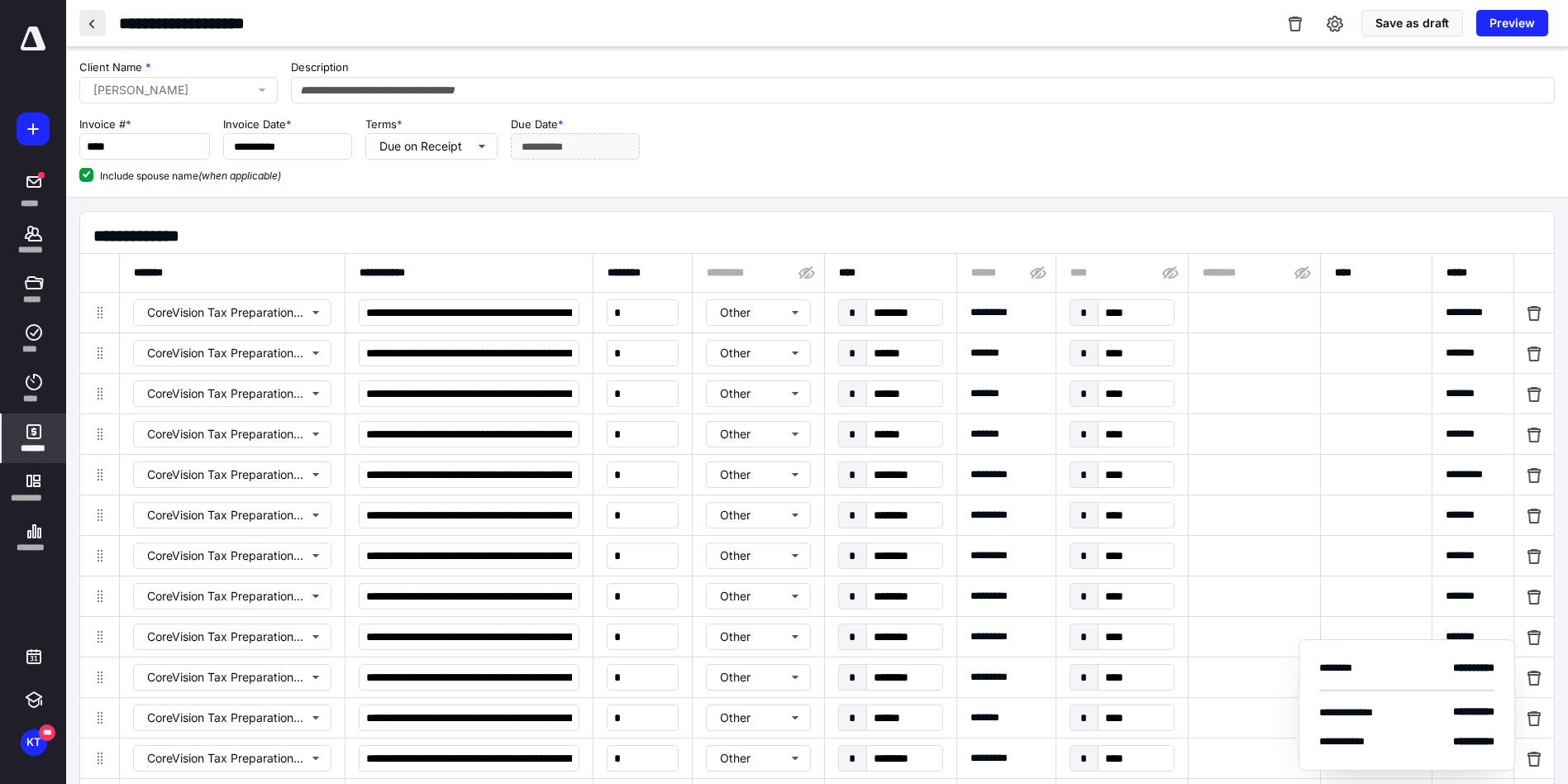 click at bounding box center (93, 23) 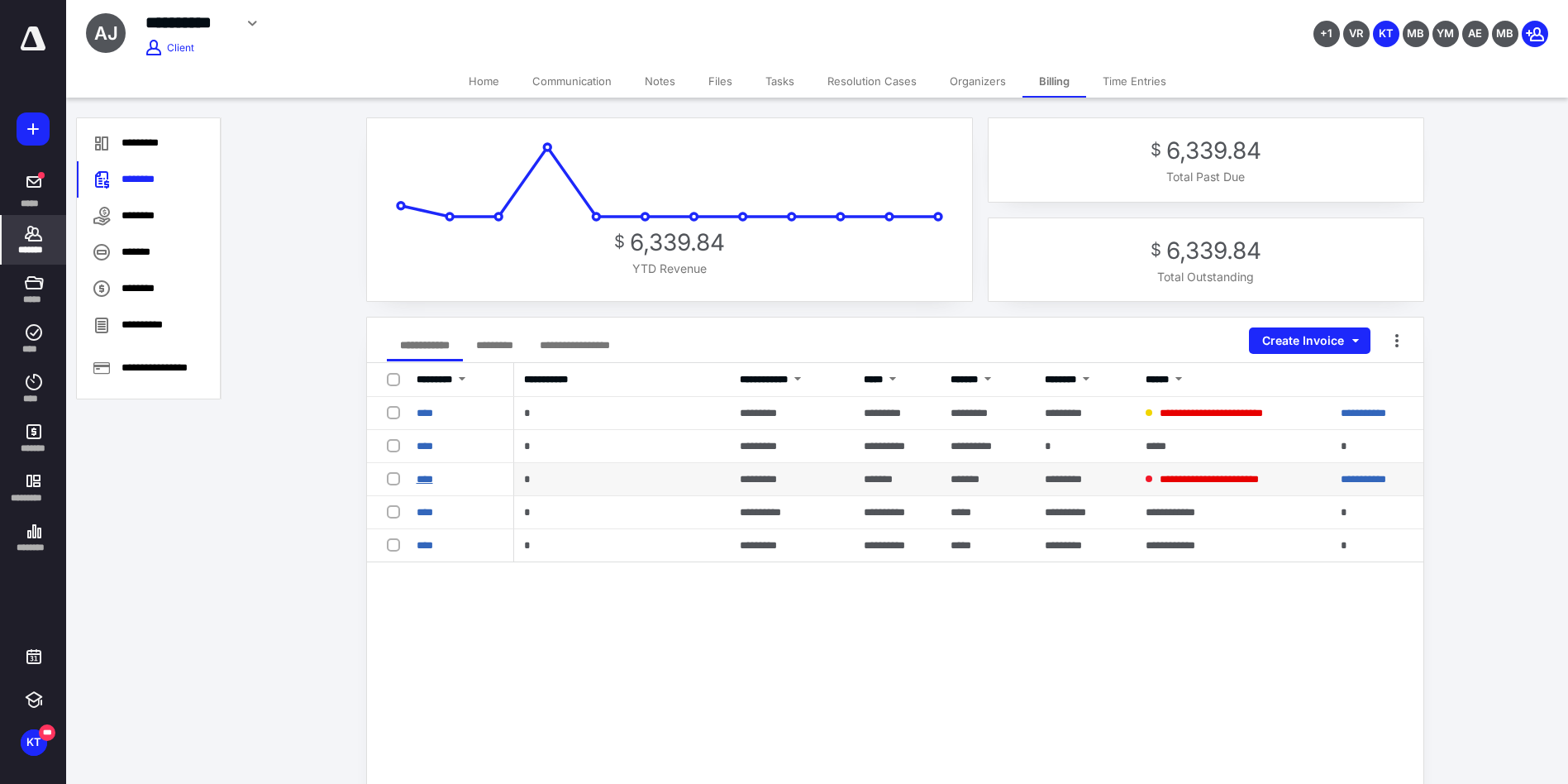 click on "****" at bounding box center [425, 479] 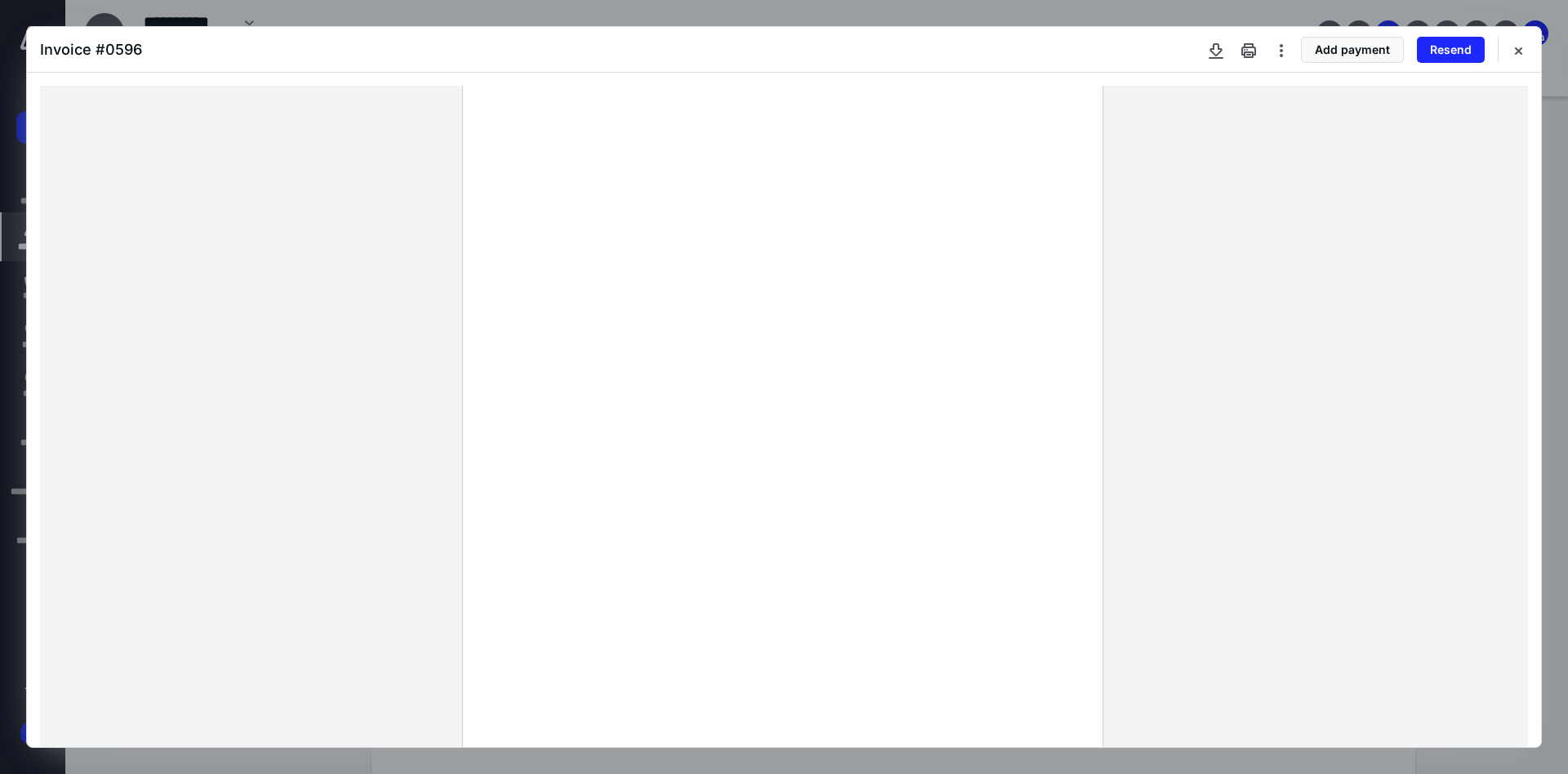 scroll, scrollTop: 0, scrollLeft: 0, axis: both 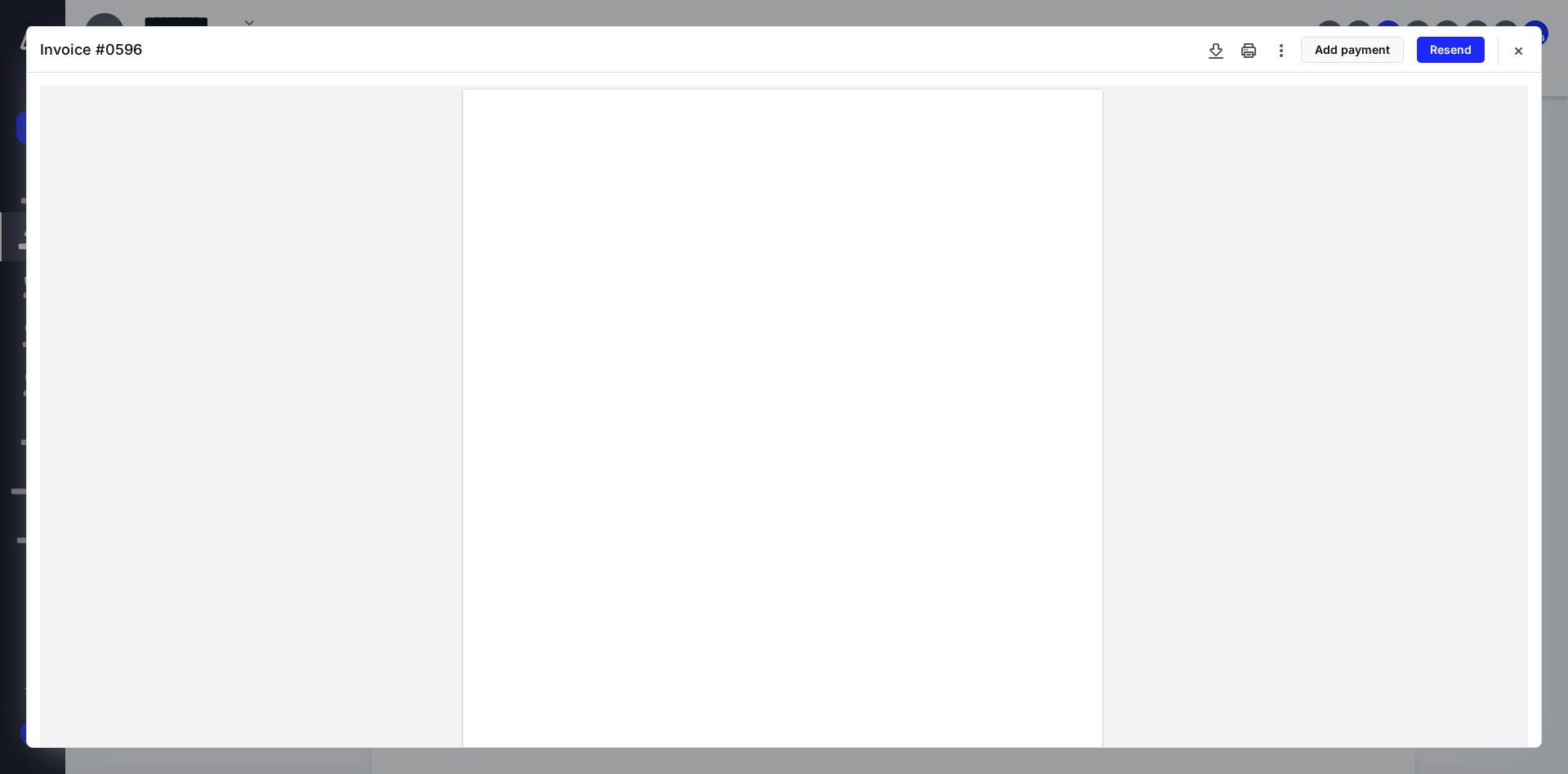 click at bounding box center (784, 504) 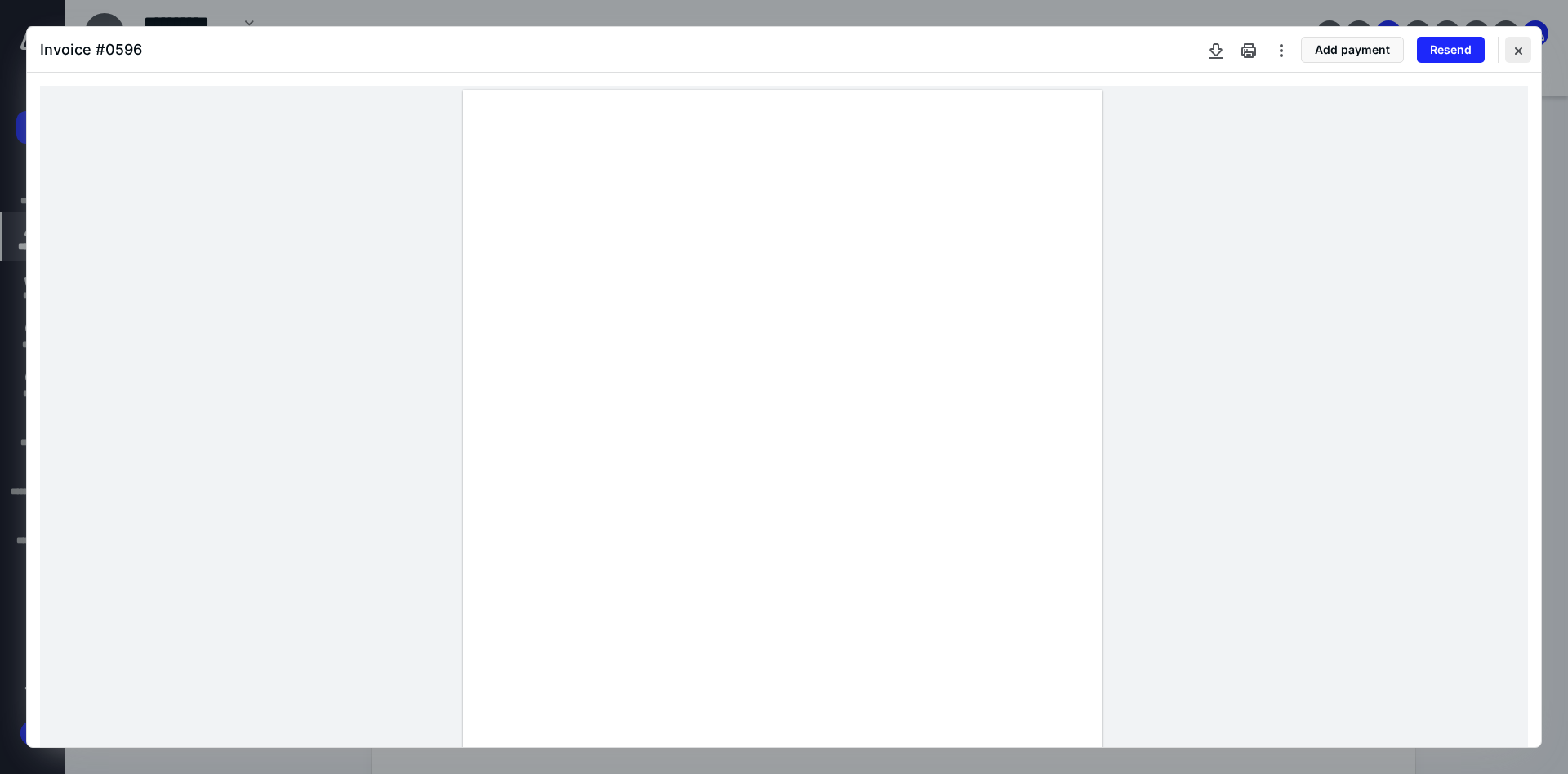 drag, startPoint x: 1519, startPoint y: 55, endPoint x: 1508, endPoint y: 60, distance: 12.083046 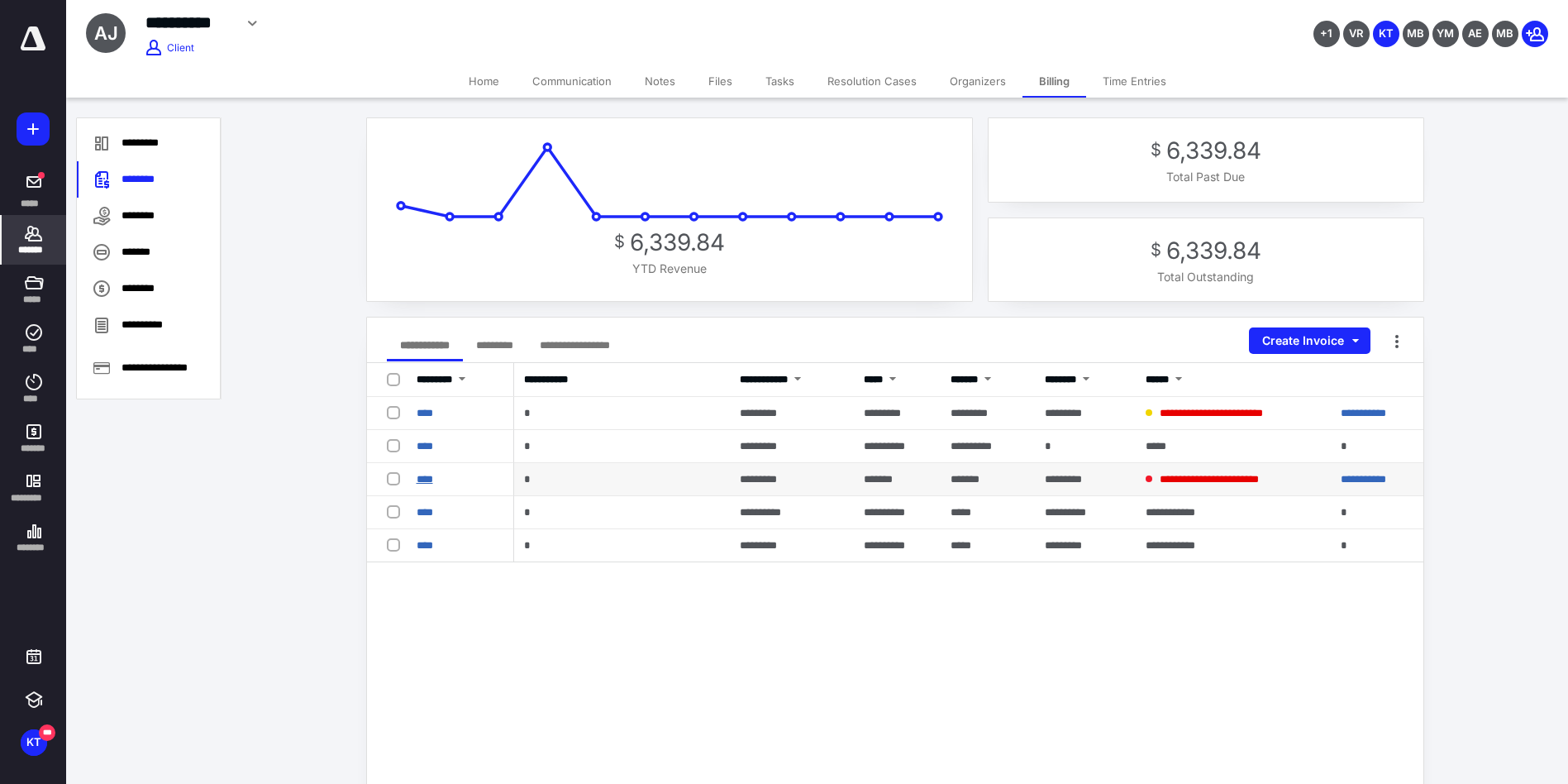 click on "****" at bounding box center [425, 479] 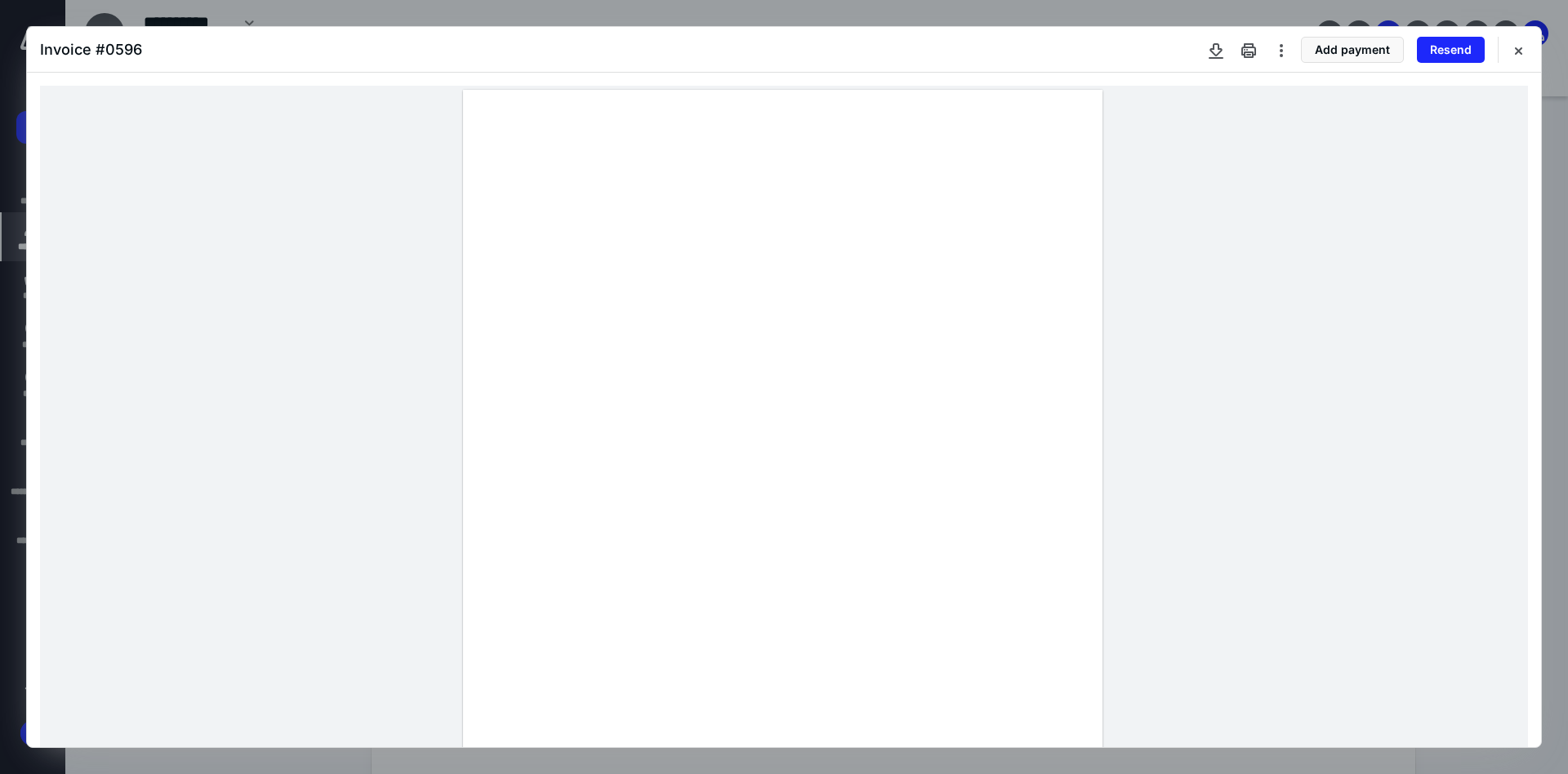 click at bounding box center [784, 504] 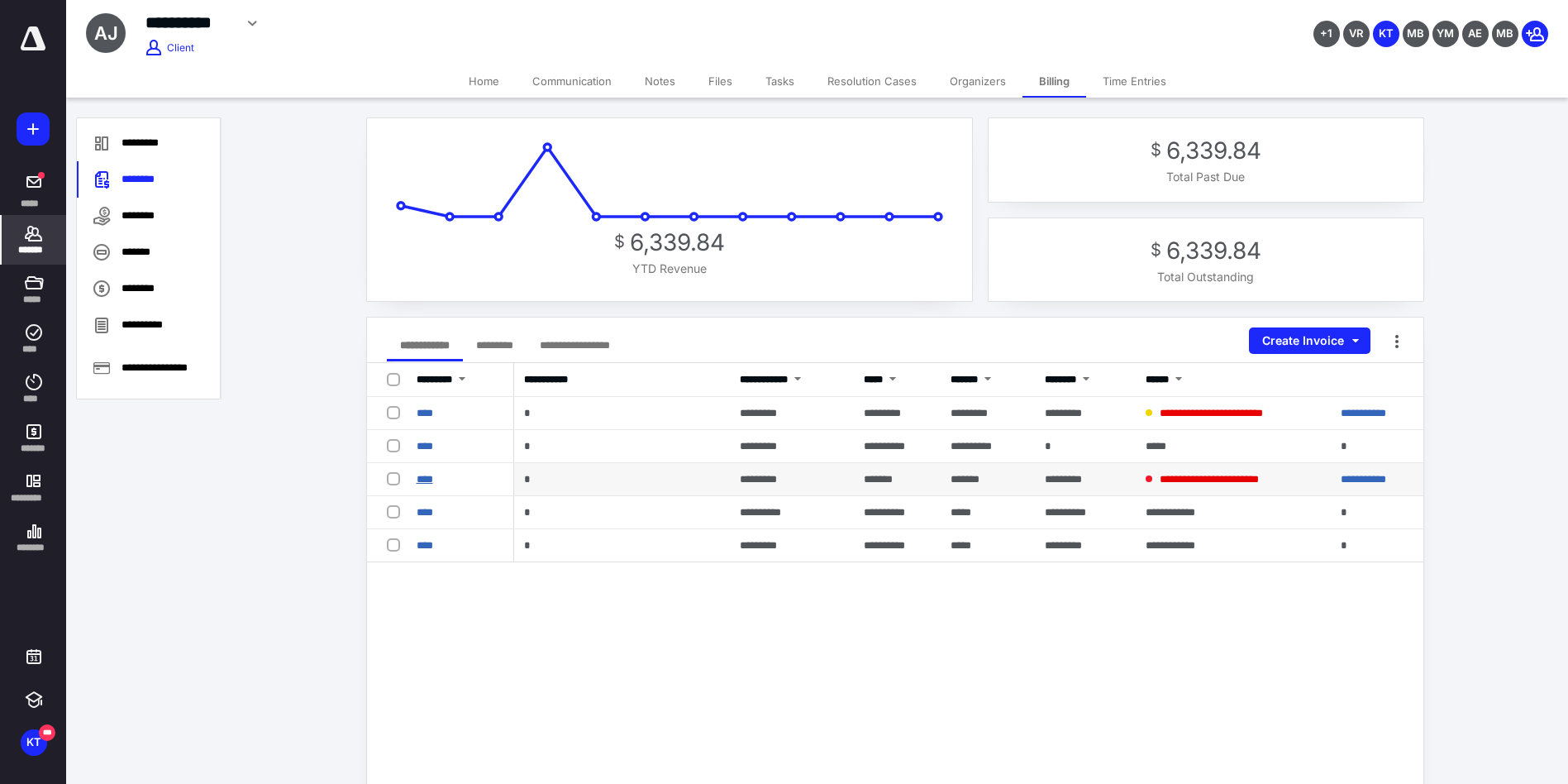 click on "****" at bounding box center (425, 479) 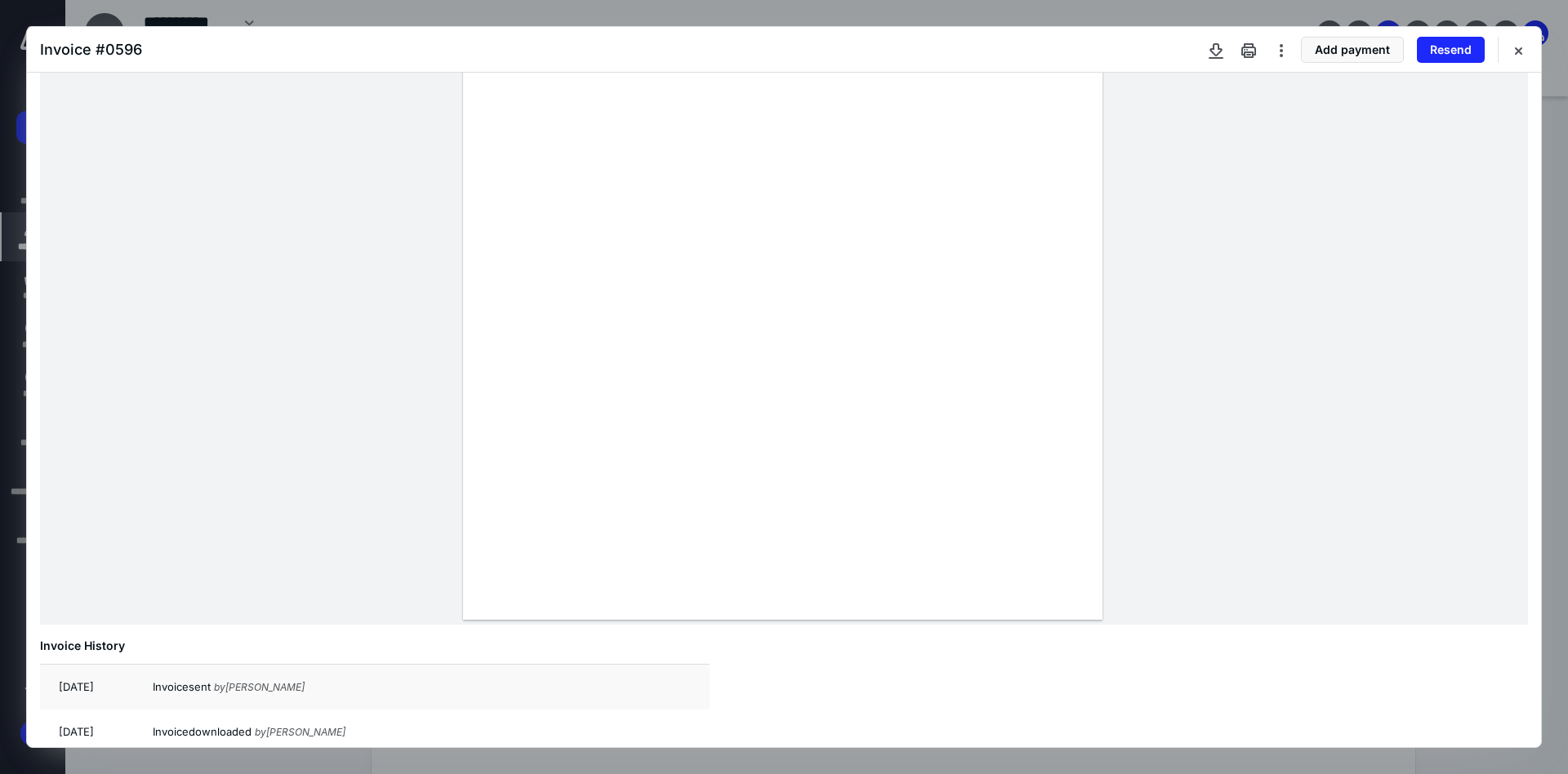 scroll, scrollTop: 175, scrollLeft: 0, axis: vertical 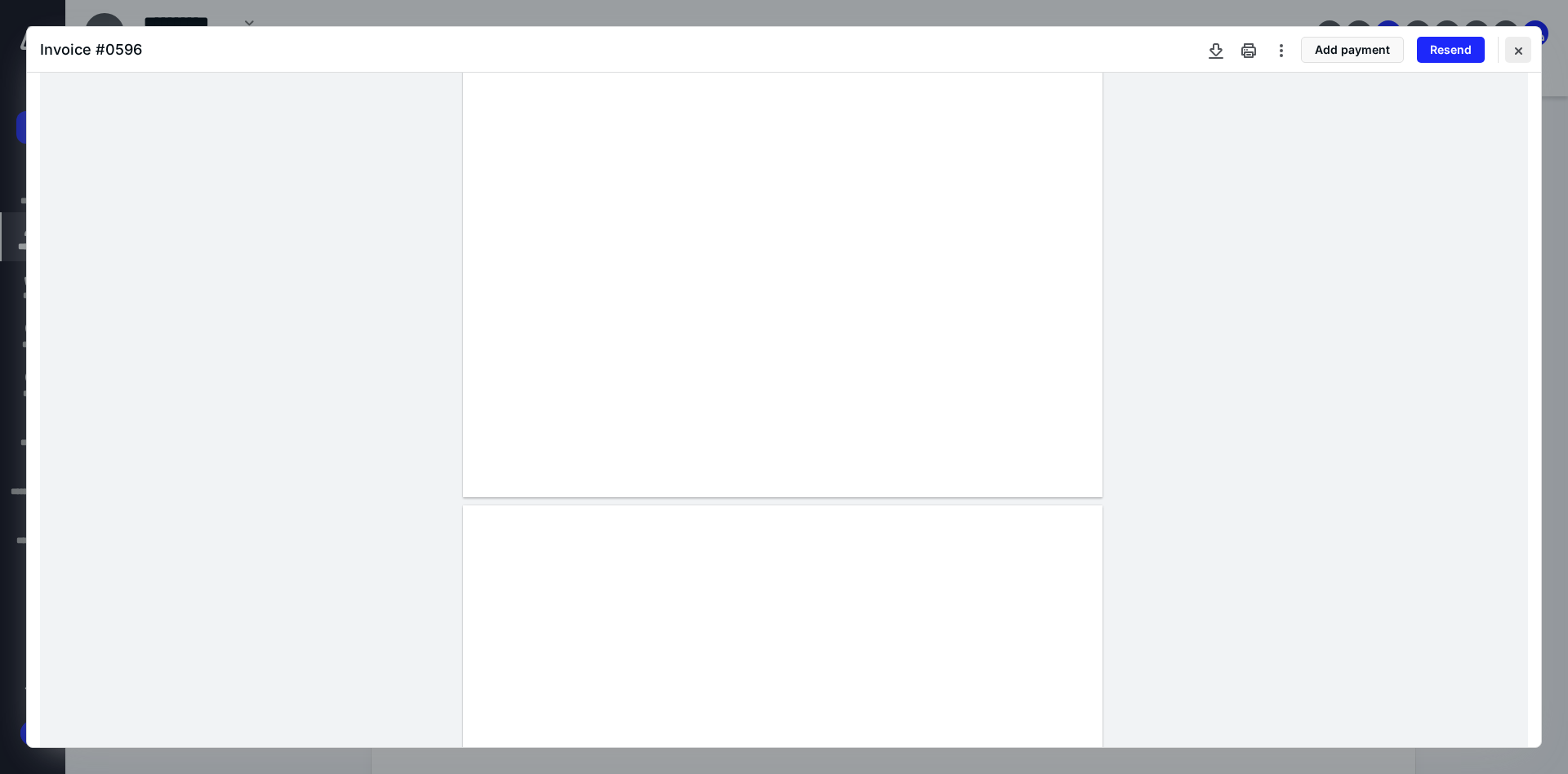 click at bounding box center [1518, 50] 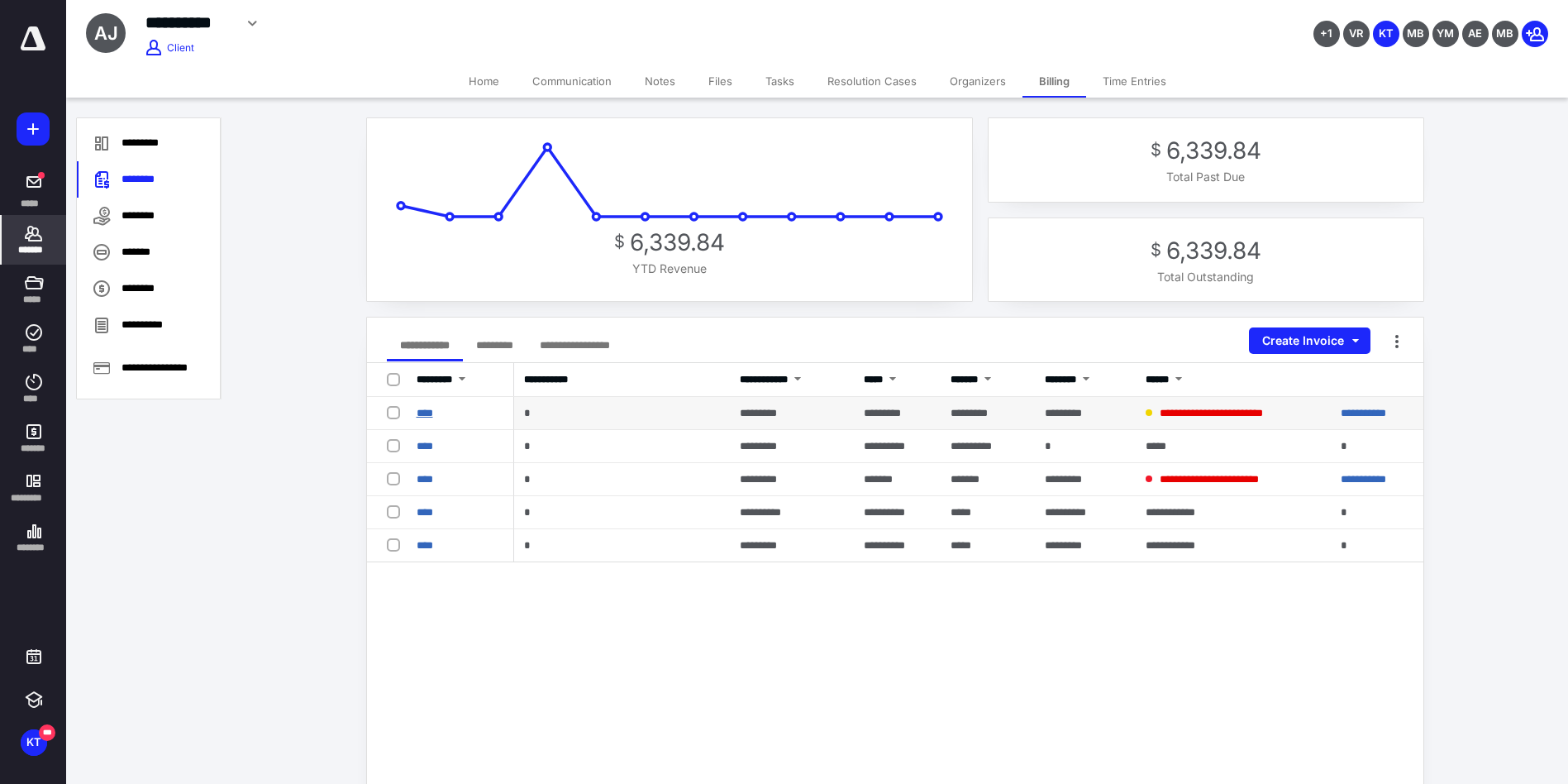 click on "****" at bounding box center (425, 413) 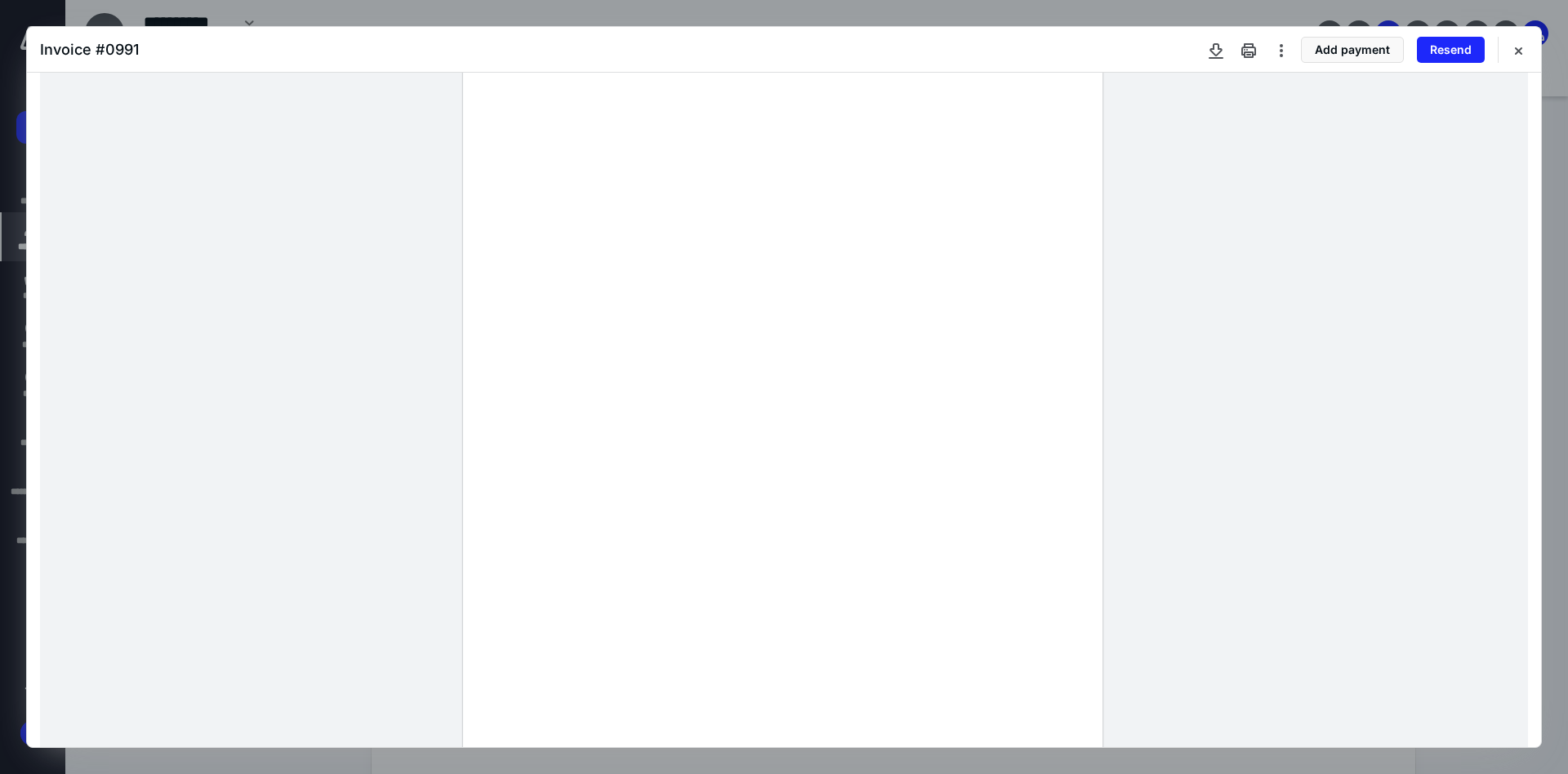 scroll, scrollTop: 122, scrollLeft: 0, axis: vertical 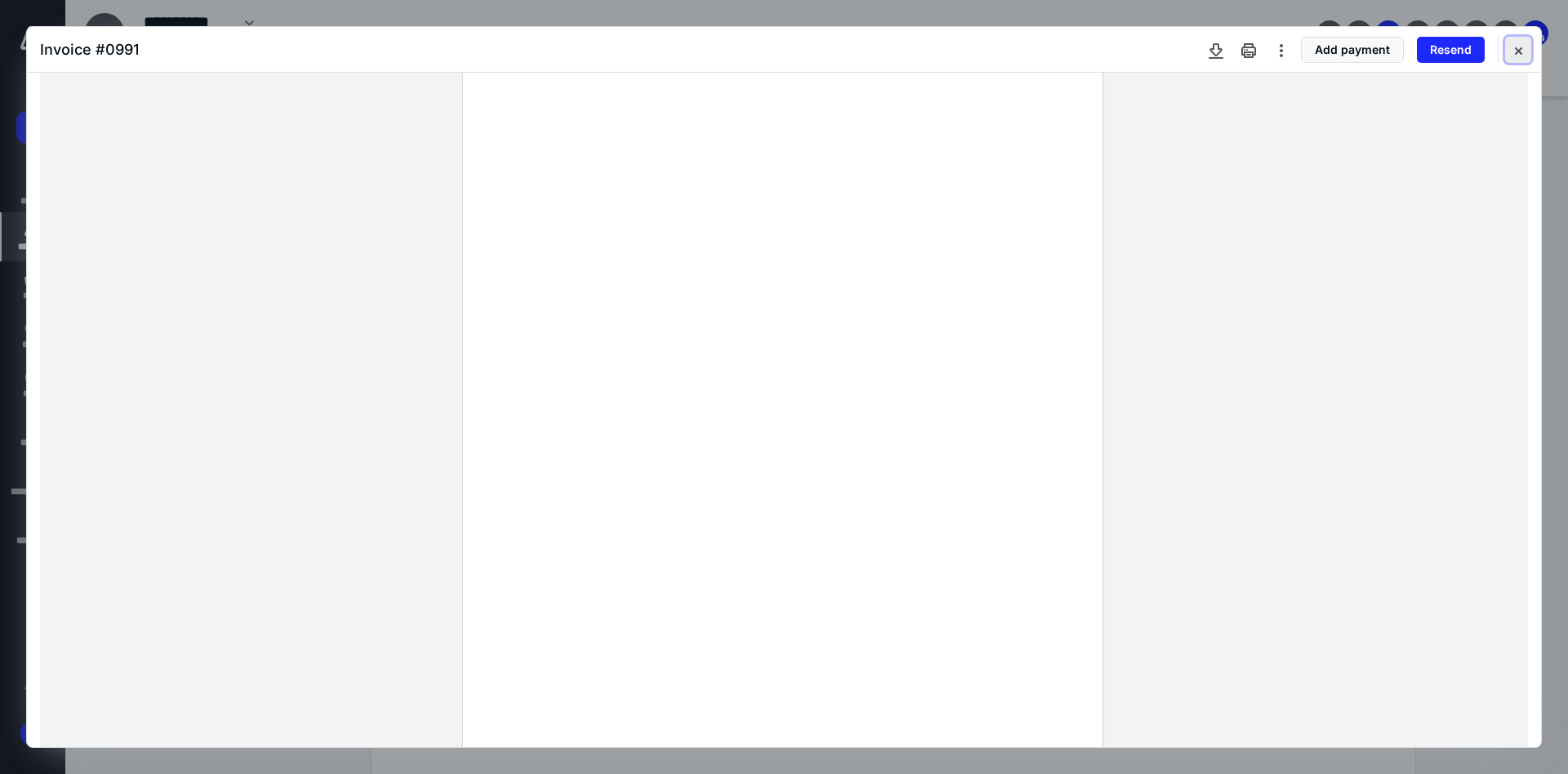 click at bounding box center (1518, 50) 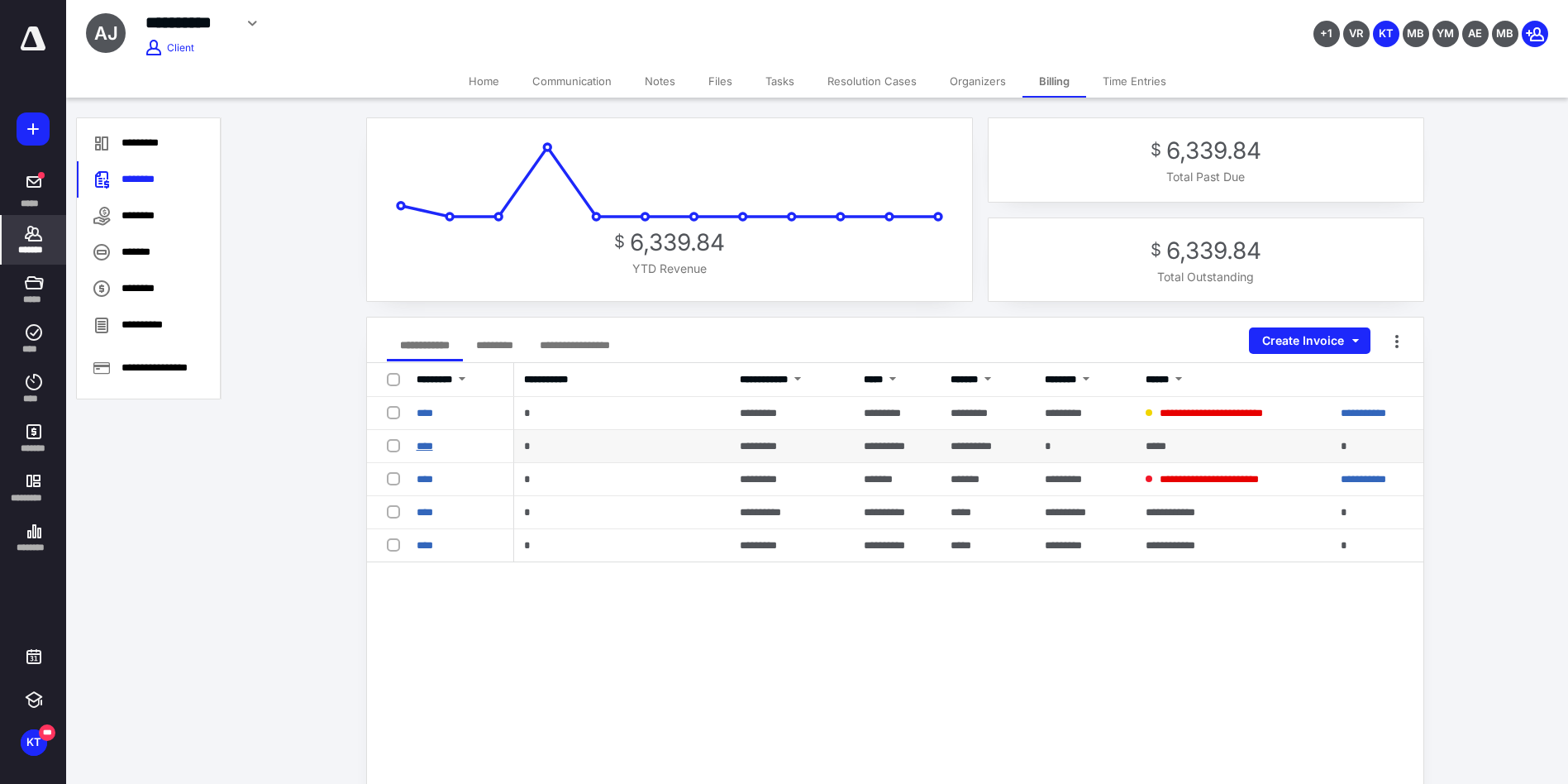 click on "****" at bounding box center [425, 446] 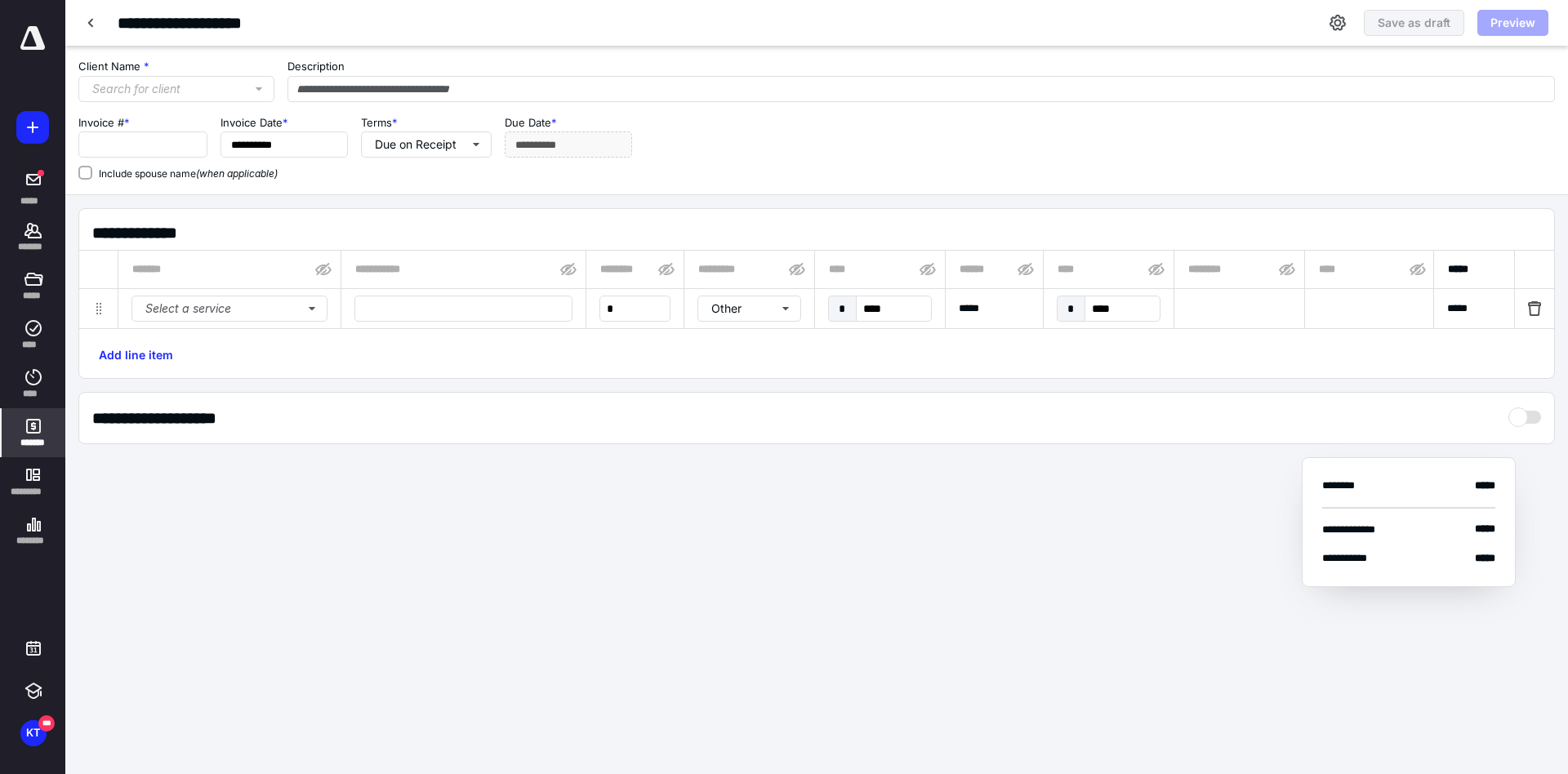 type on "****" 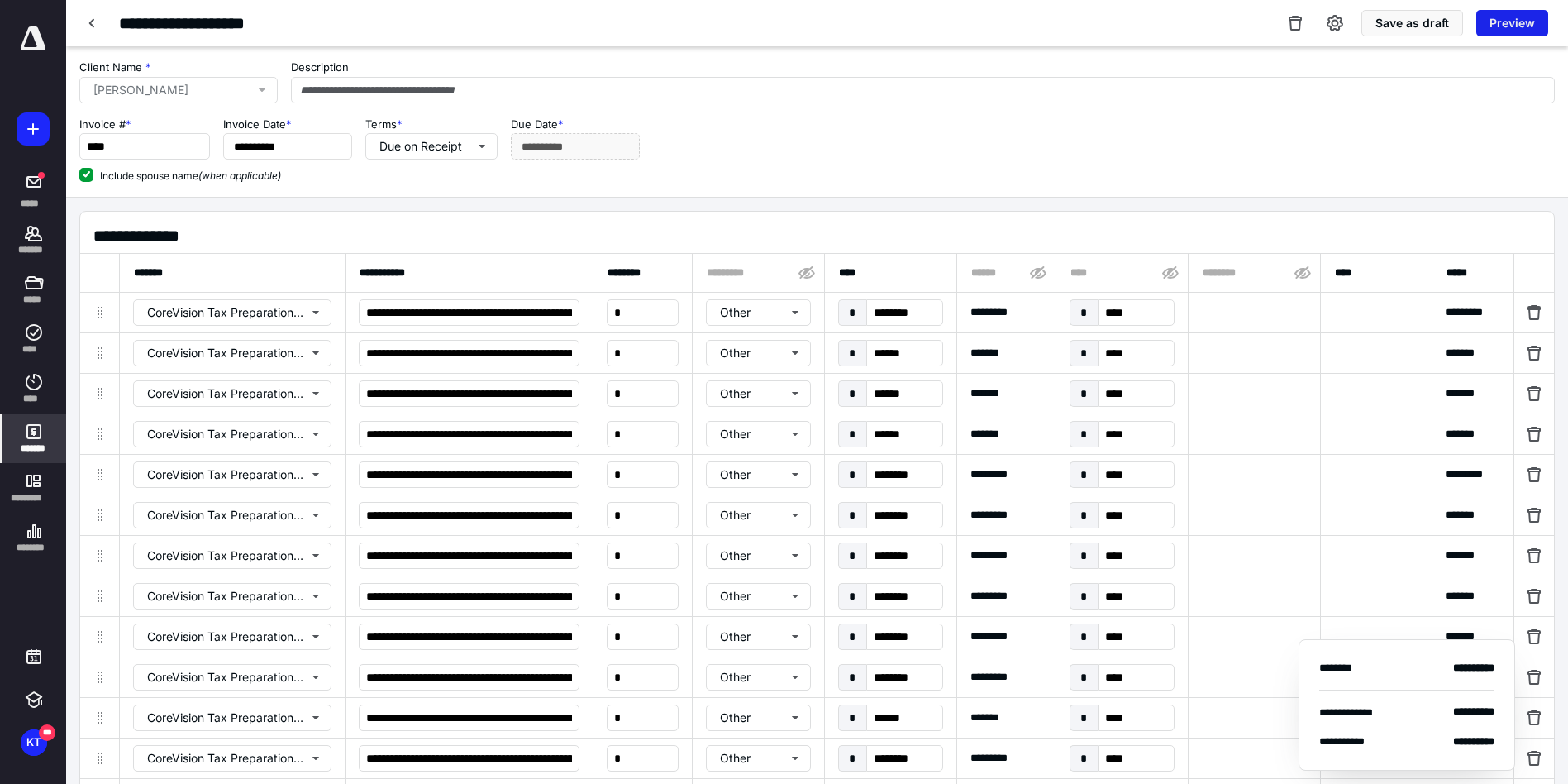 click on "Preview" at bounding box center [1512, 23] 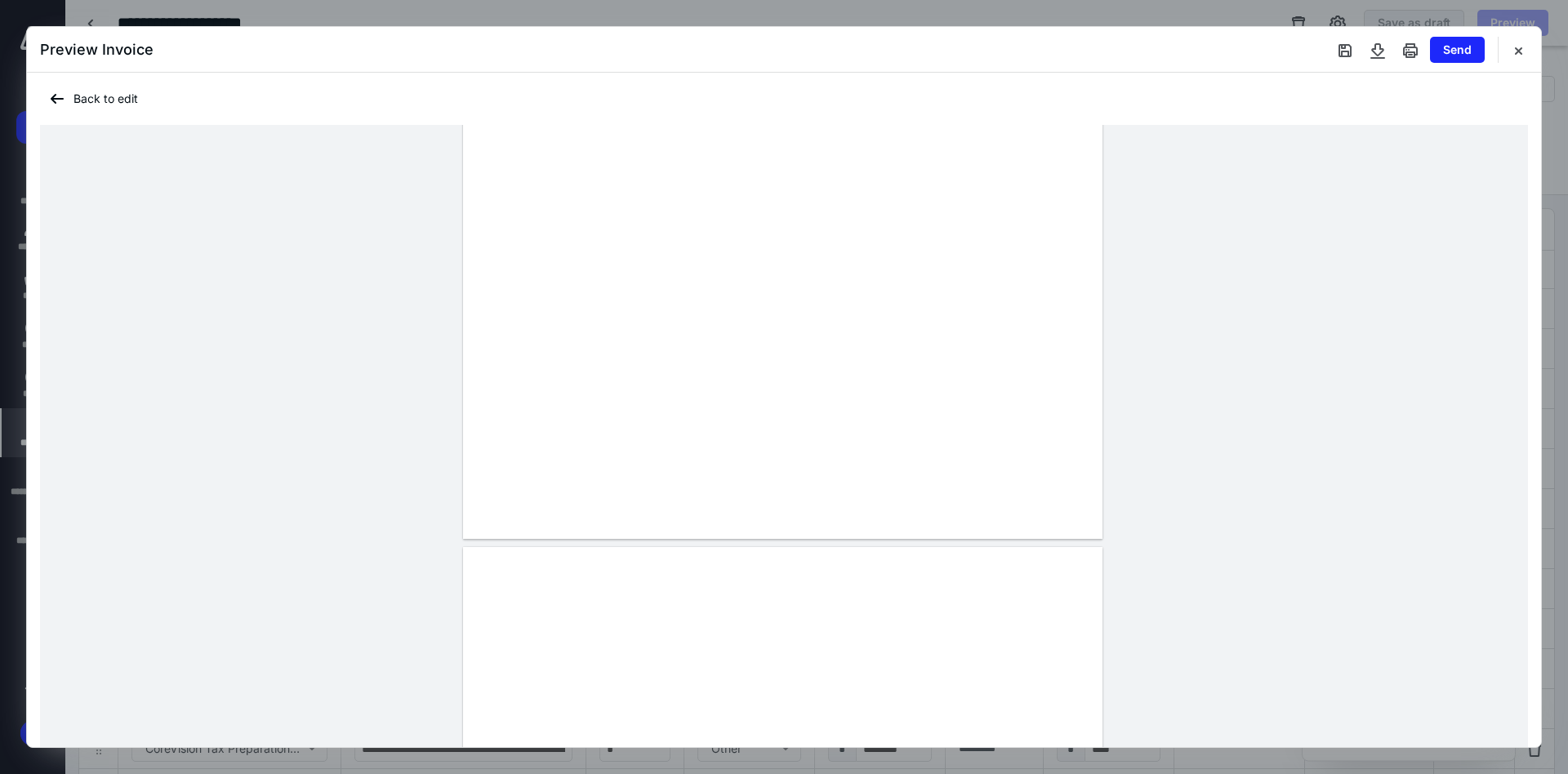 scroll, scrollTop: 367, scrollLeft: 0, axis: vertical 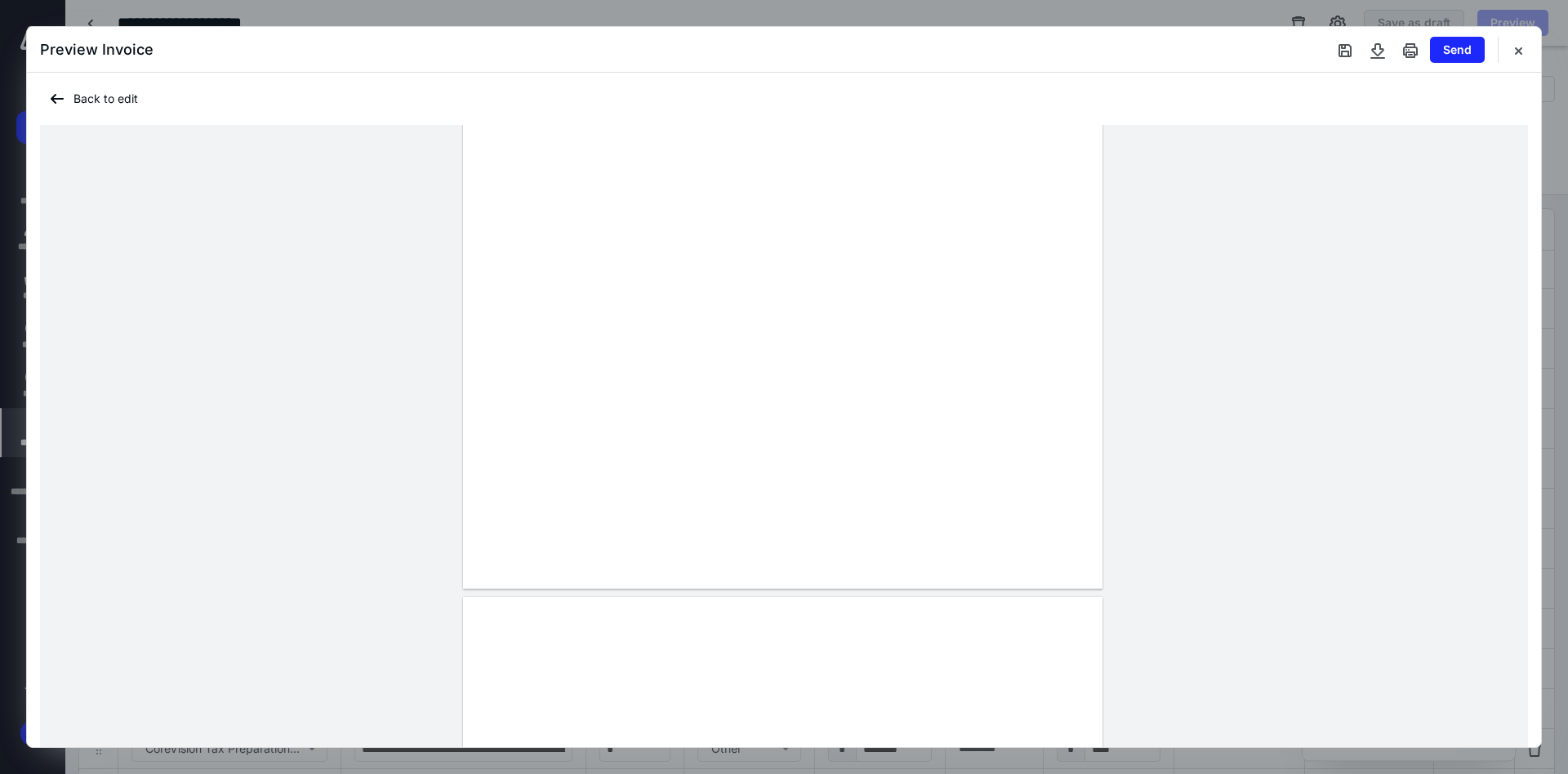 drag, startPoint x: 592, startPoint y: 314, endPoint x: 934, endPoint y: 318, distance: 342.0234 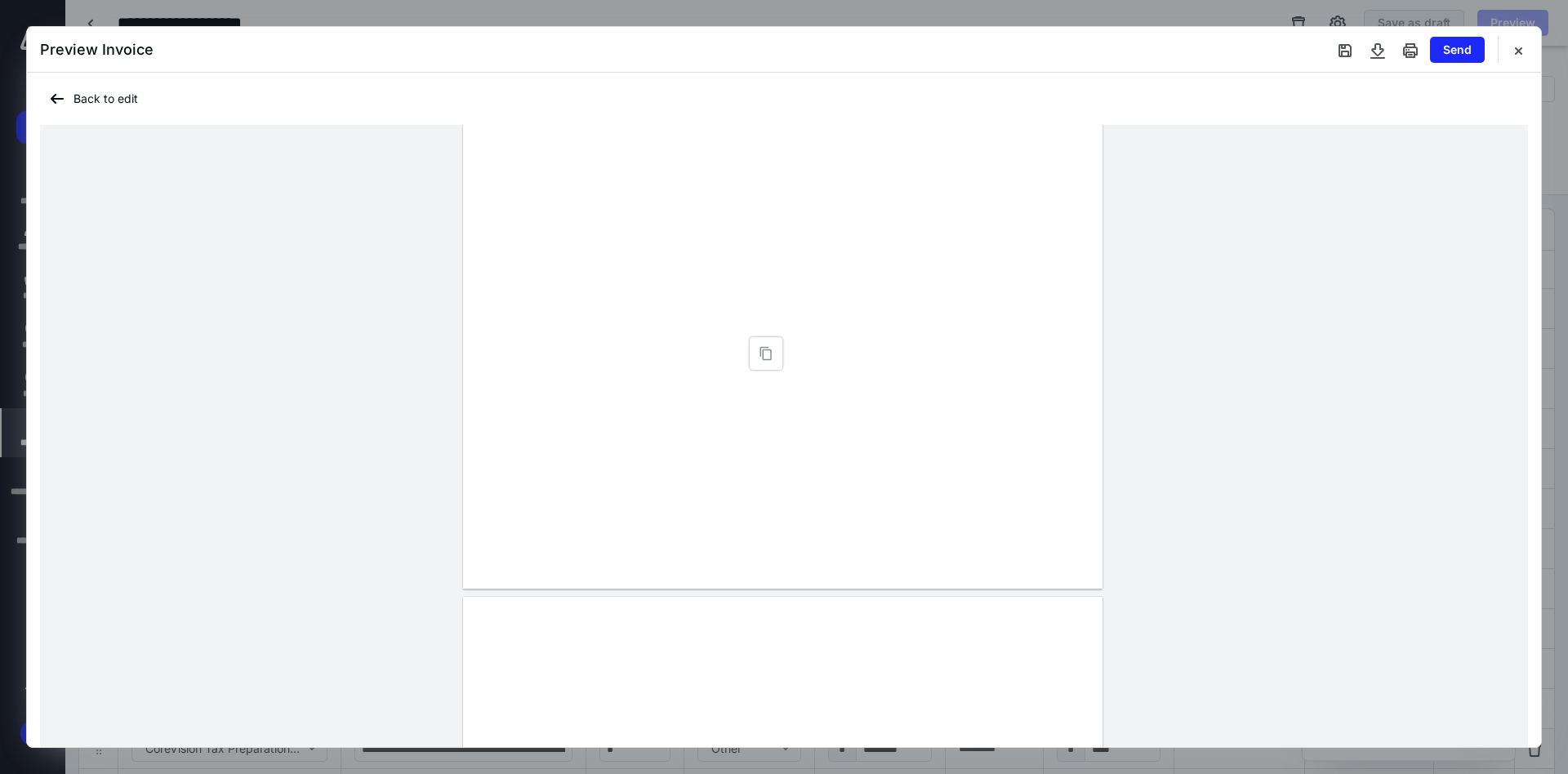 click at bounding box center (782, 176) 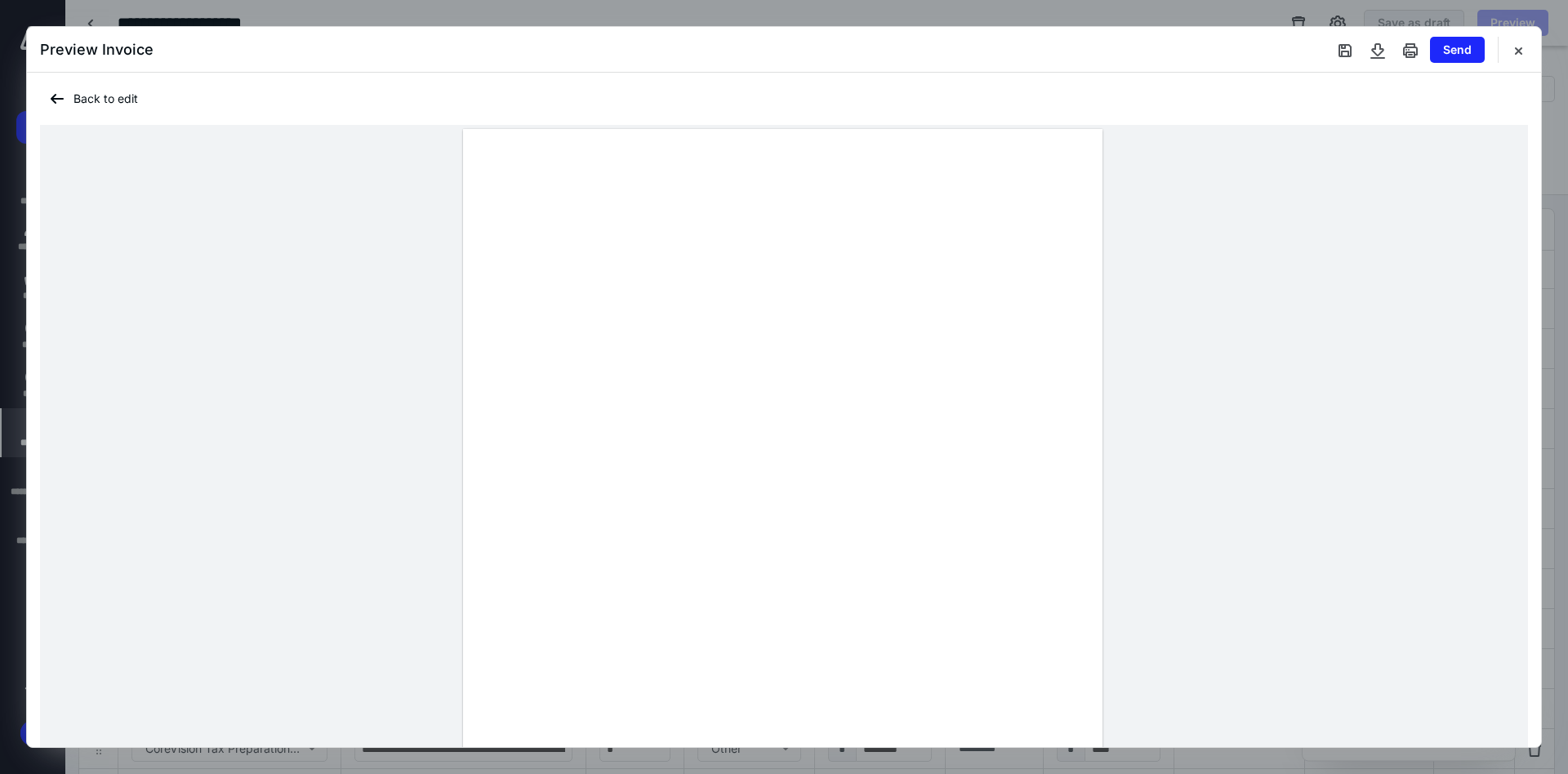 scroll, scrollTop: 122, scrollLeft: 0, axis: vertical 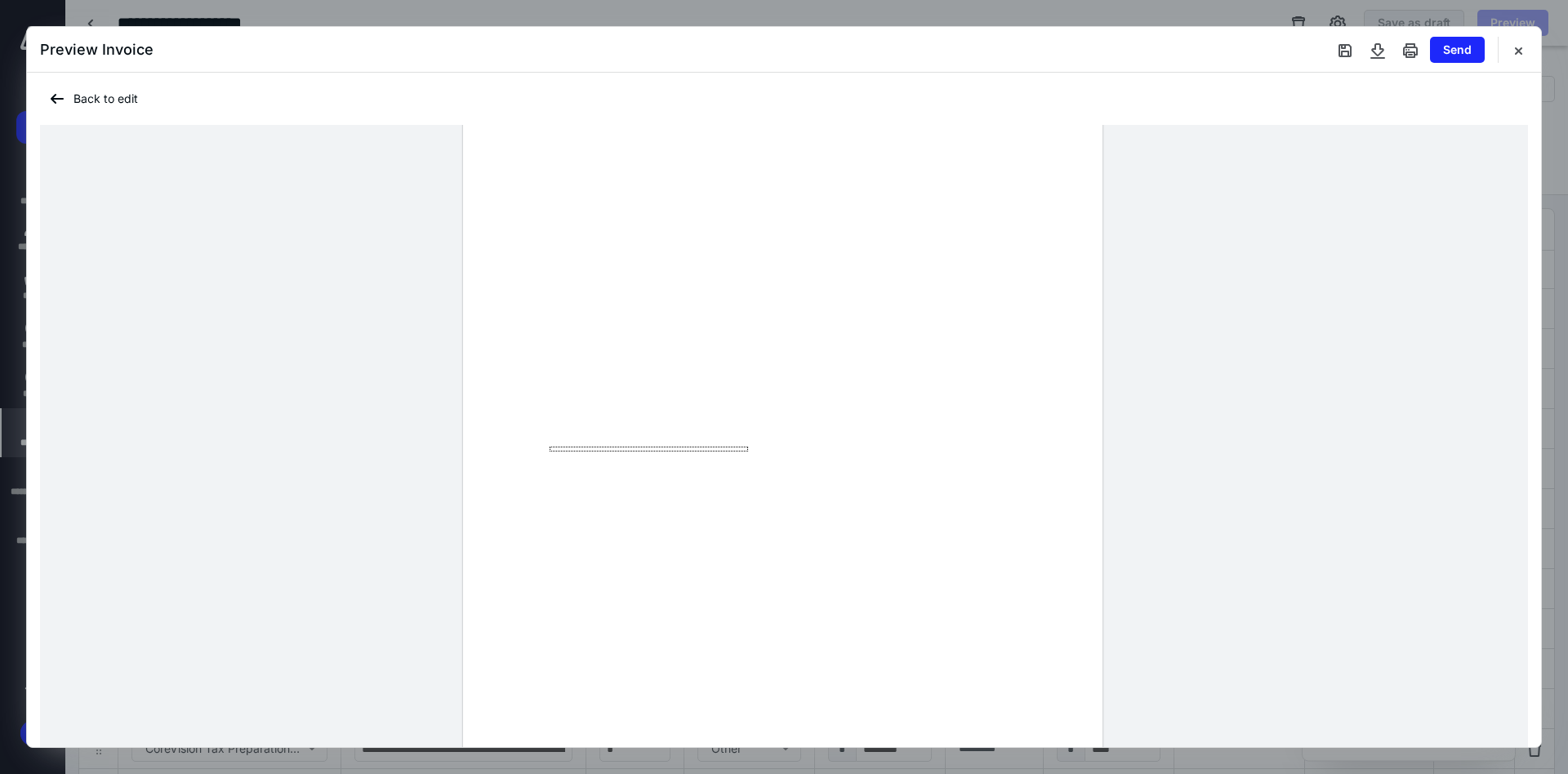 drag, startPoint x: 778, startPoint y: 573, endPoint x: 590, endPoint y: 576, distance: 188.02393 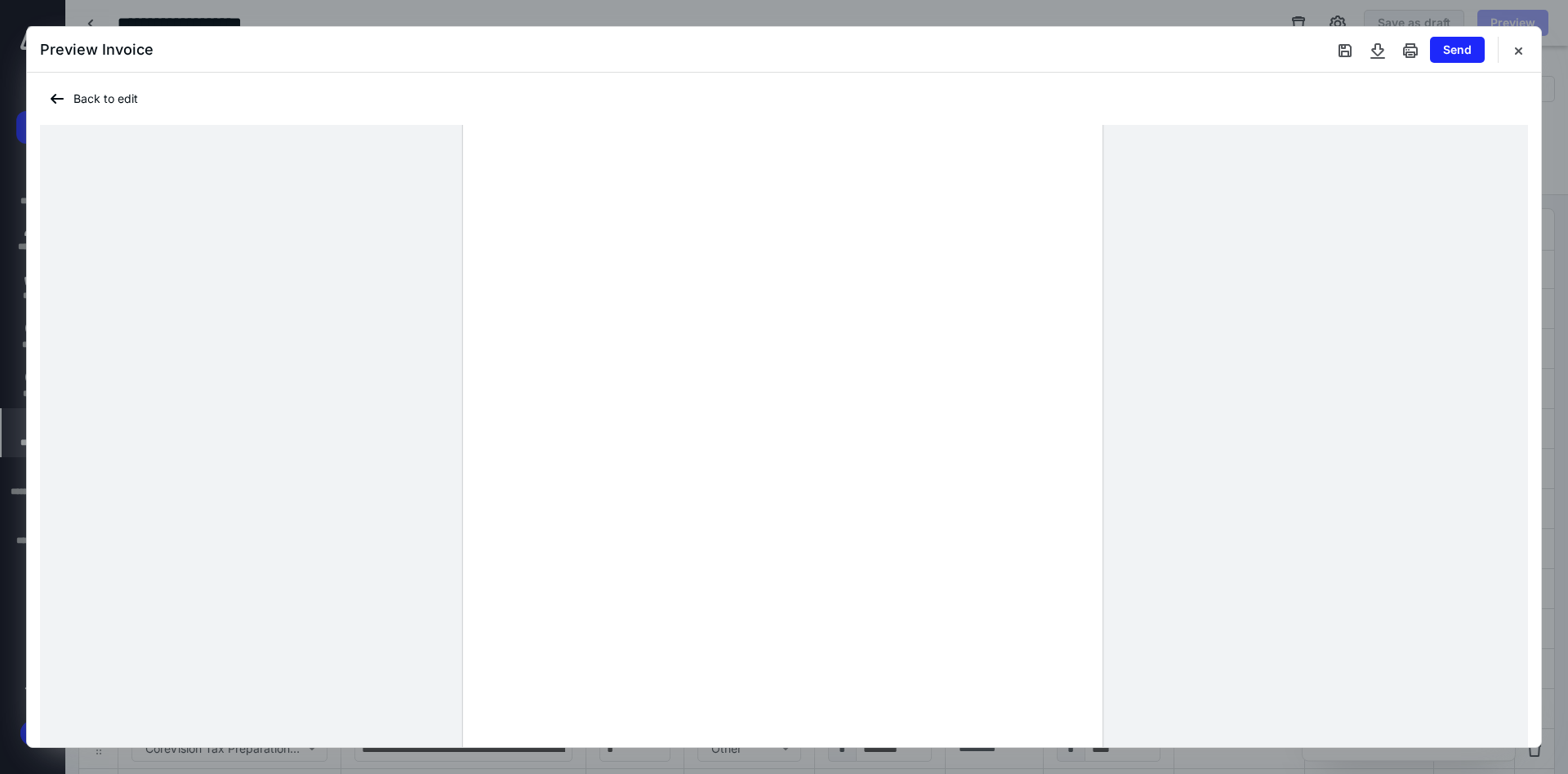 scroll, scrollTop: 245, scrollLeft: 0, axis: vertical 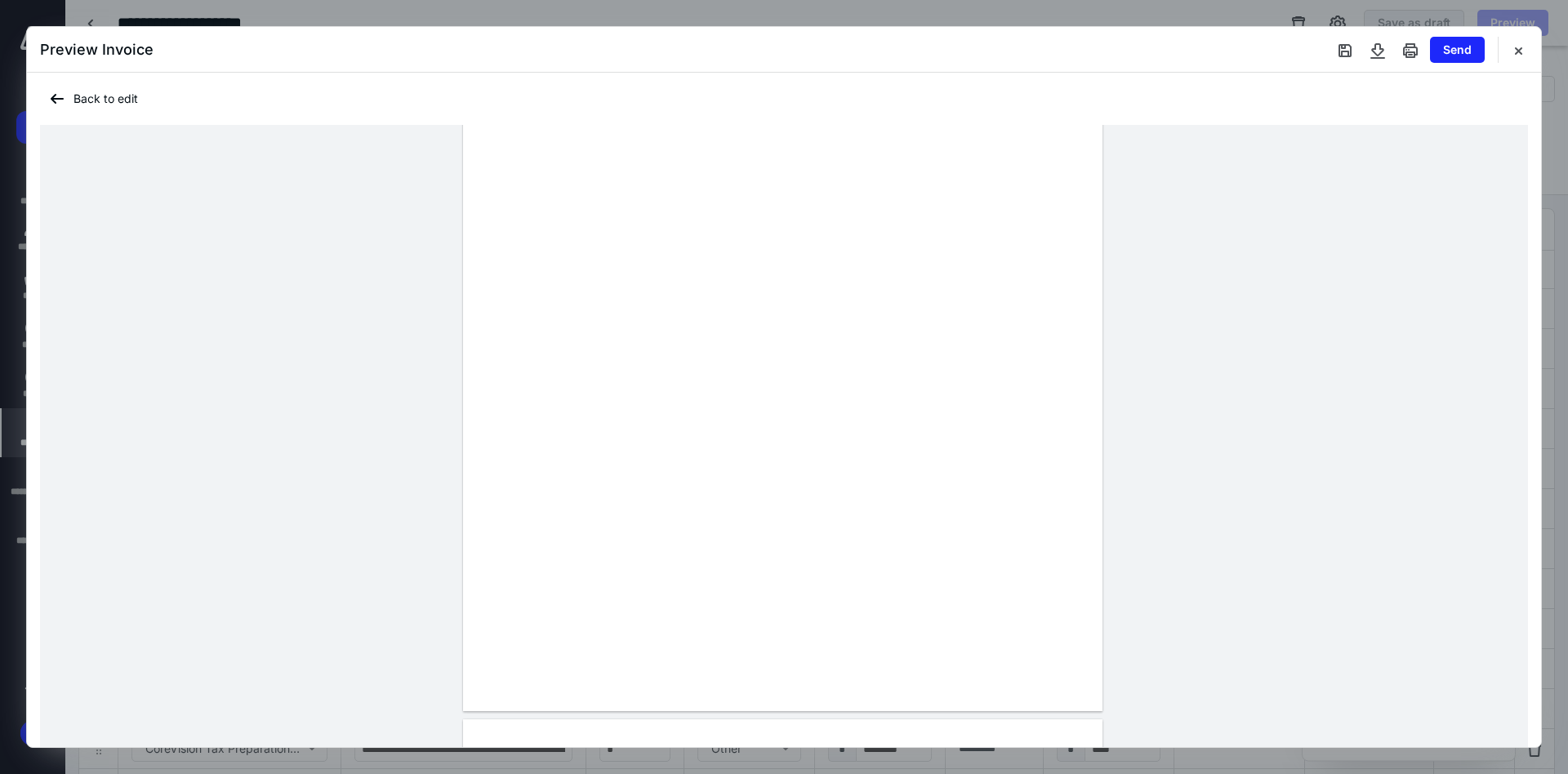 drag, startPoint x: 590, startPoint y: 431, endPoint x: 780, endPoint y: 451, distance: 191.04973 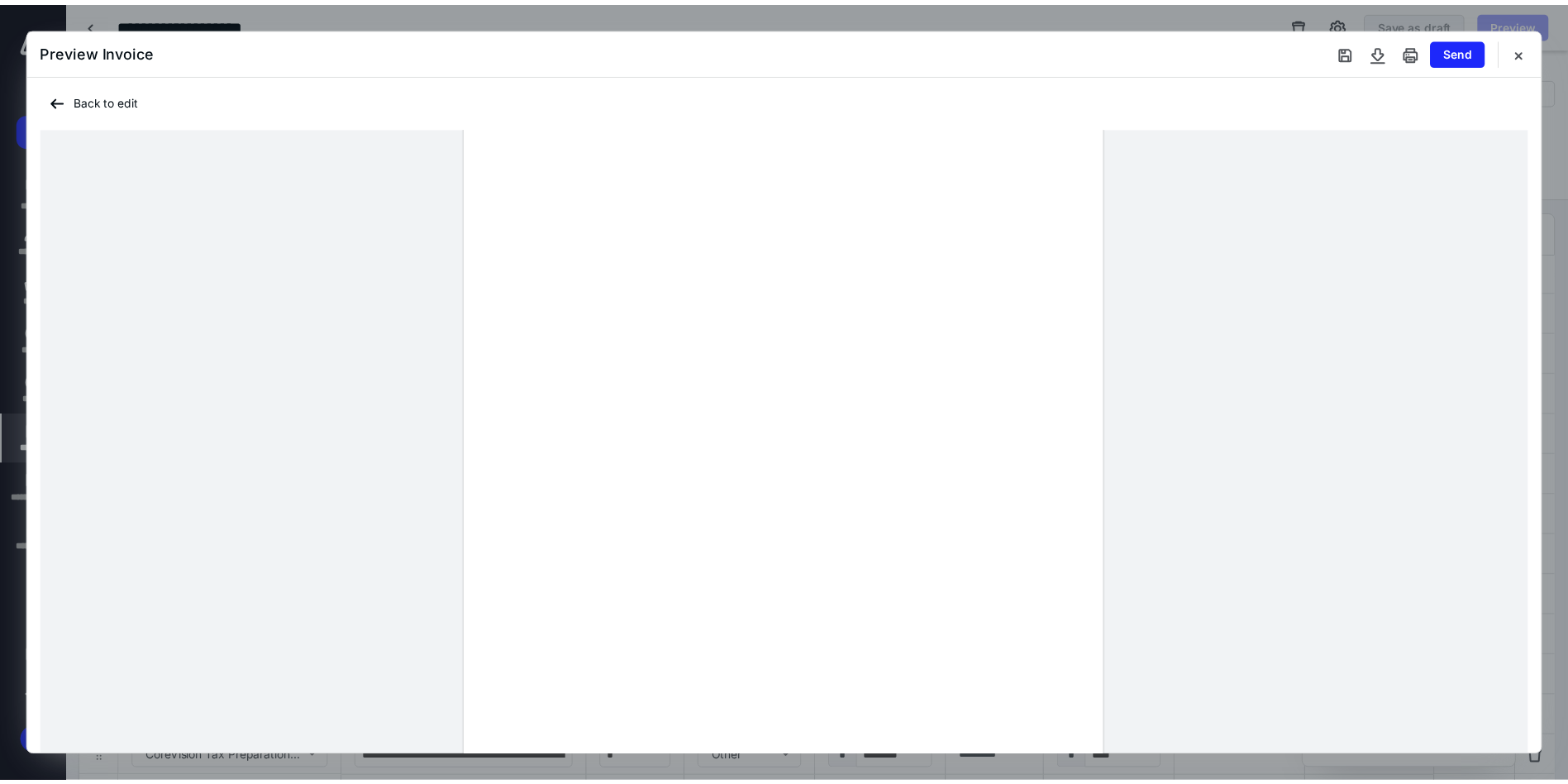 scroll, scrollTop: 124, scrollLeft: 0, axis: vertical 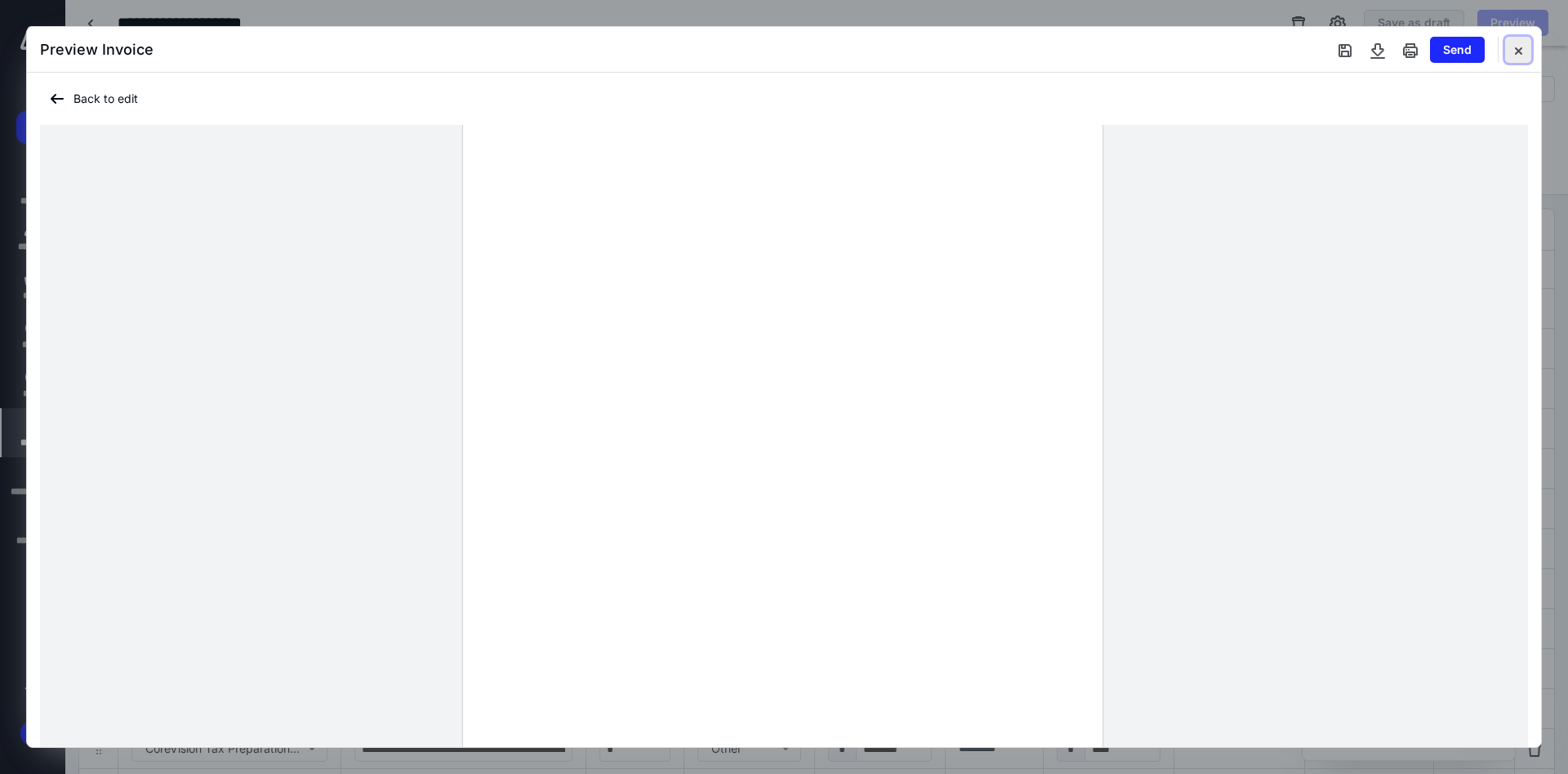 click at bounding box center [1518, 50] 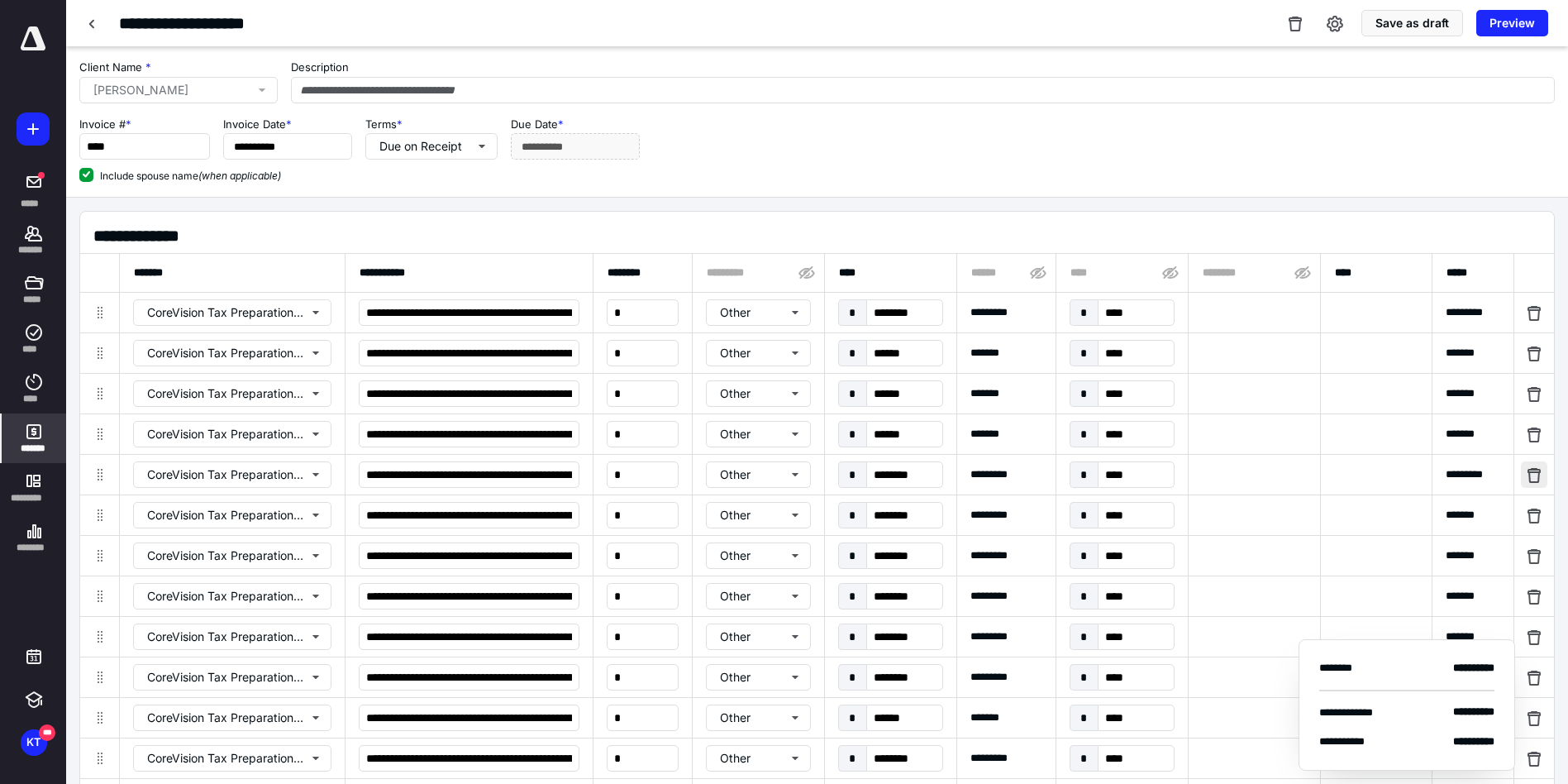 click at bounding box center (1534, 475) 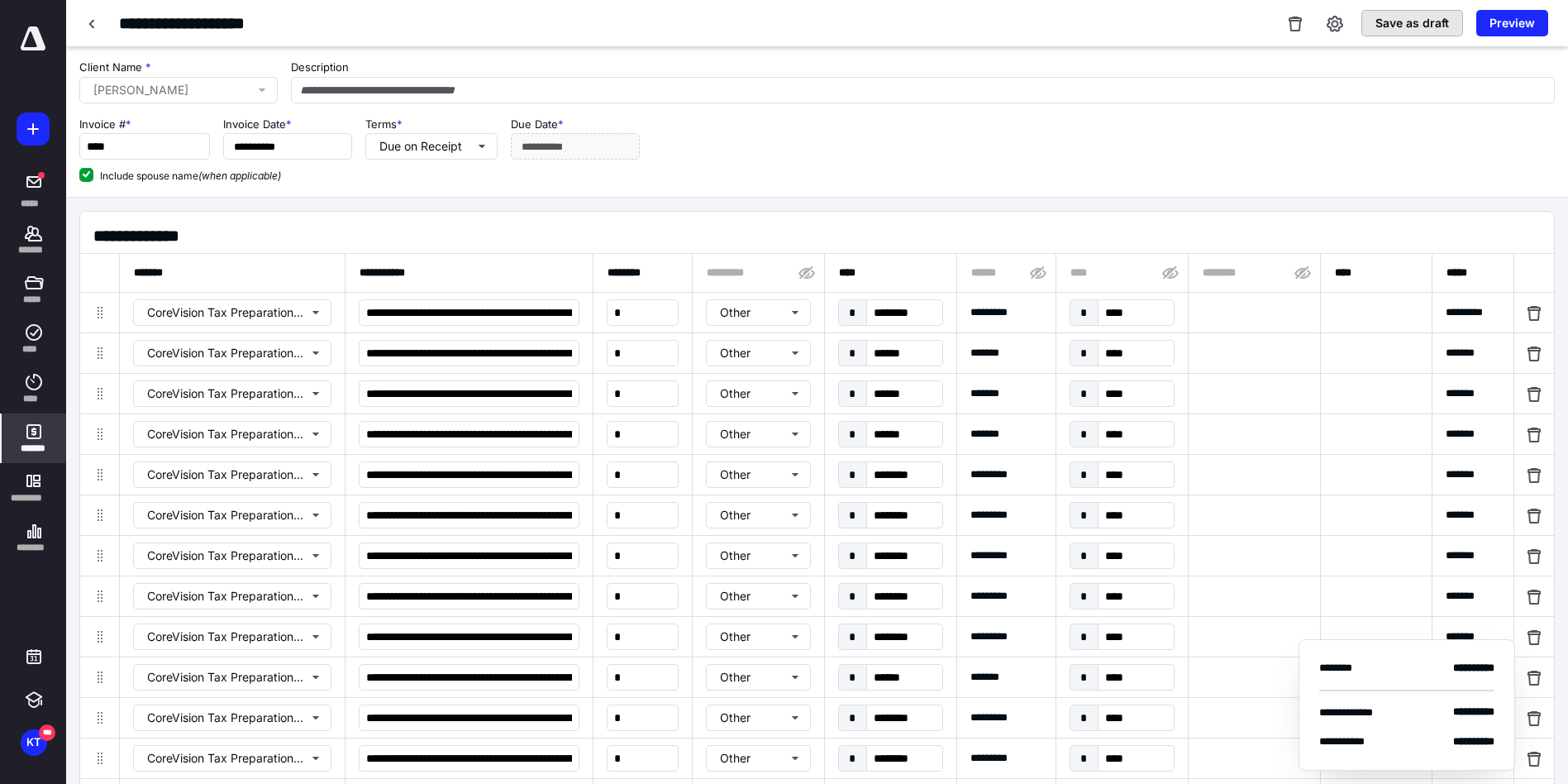 click on "Save as draft" at bounding box center (1412, 23) 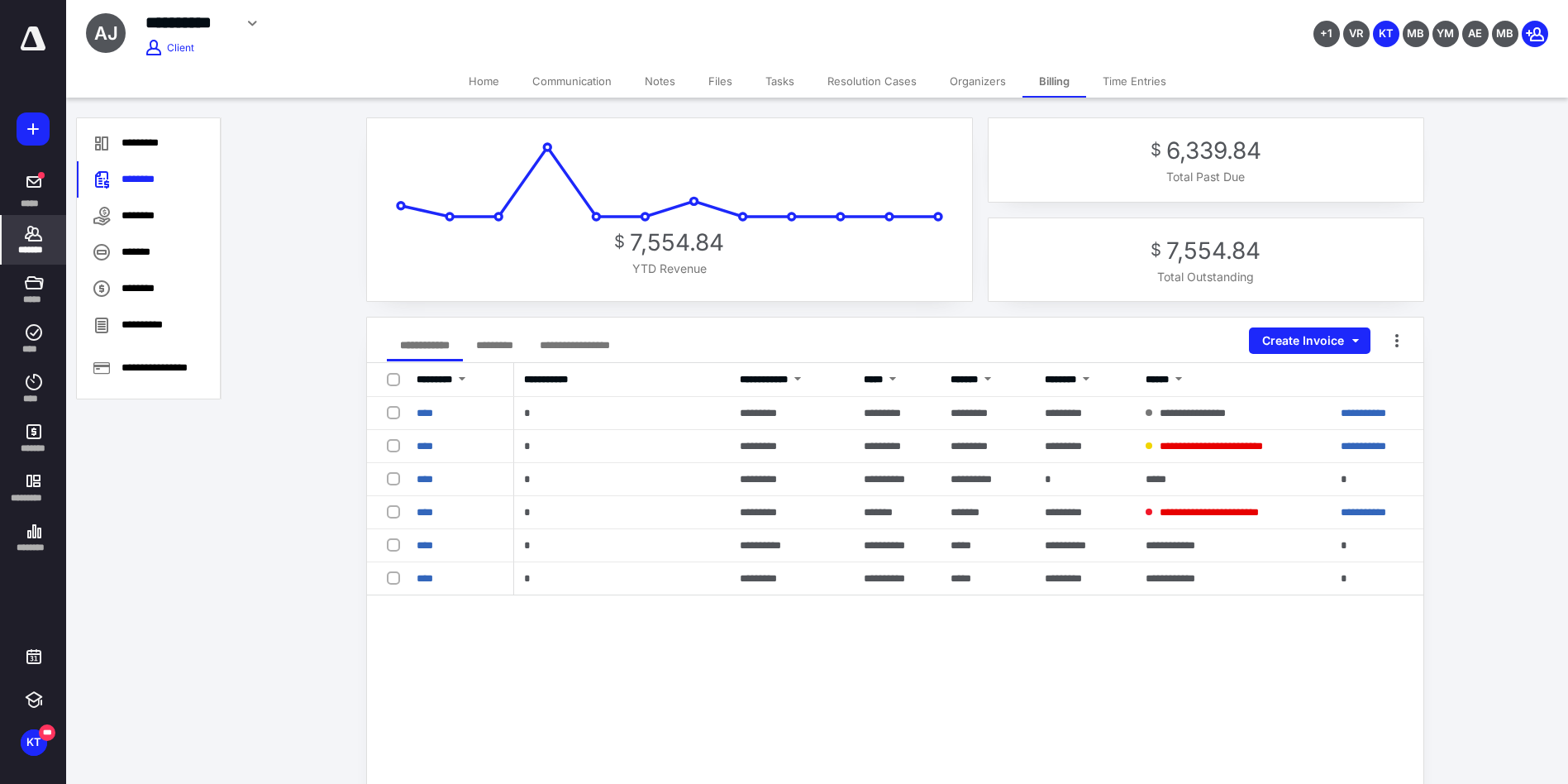 drag, startPoint x: 911, startPoint y: 679, endPoint x: 909, endPoint y: 671, distance: 8.246211 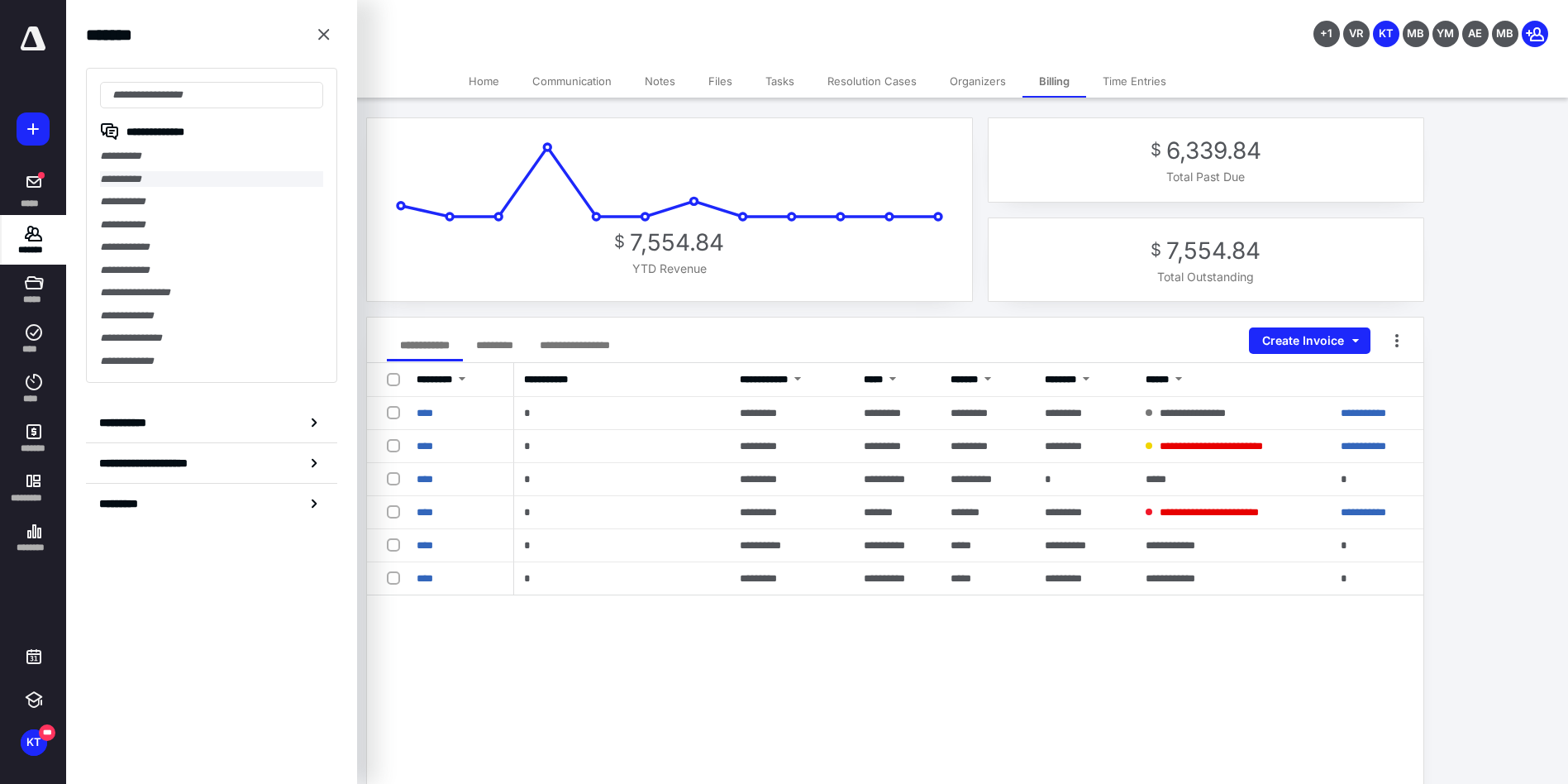 click on "**********" at bounding box center (212, 179) 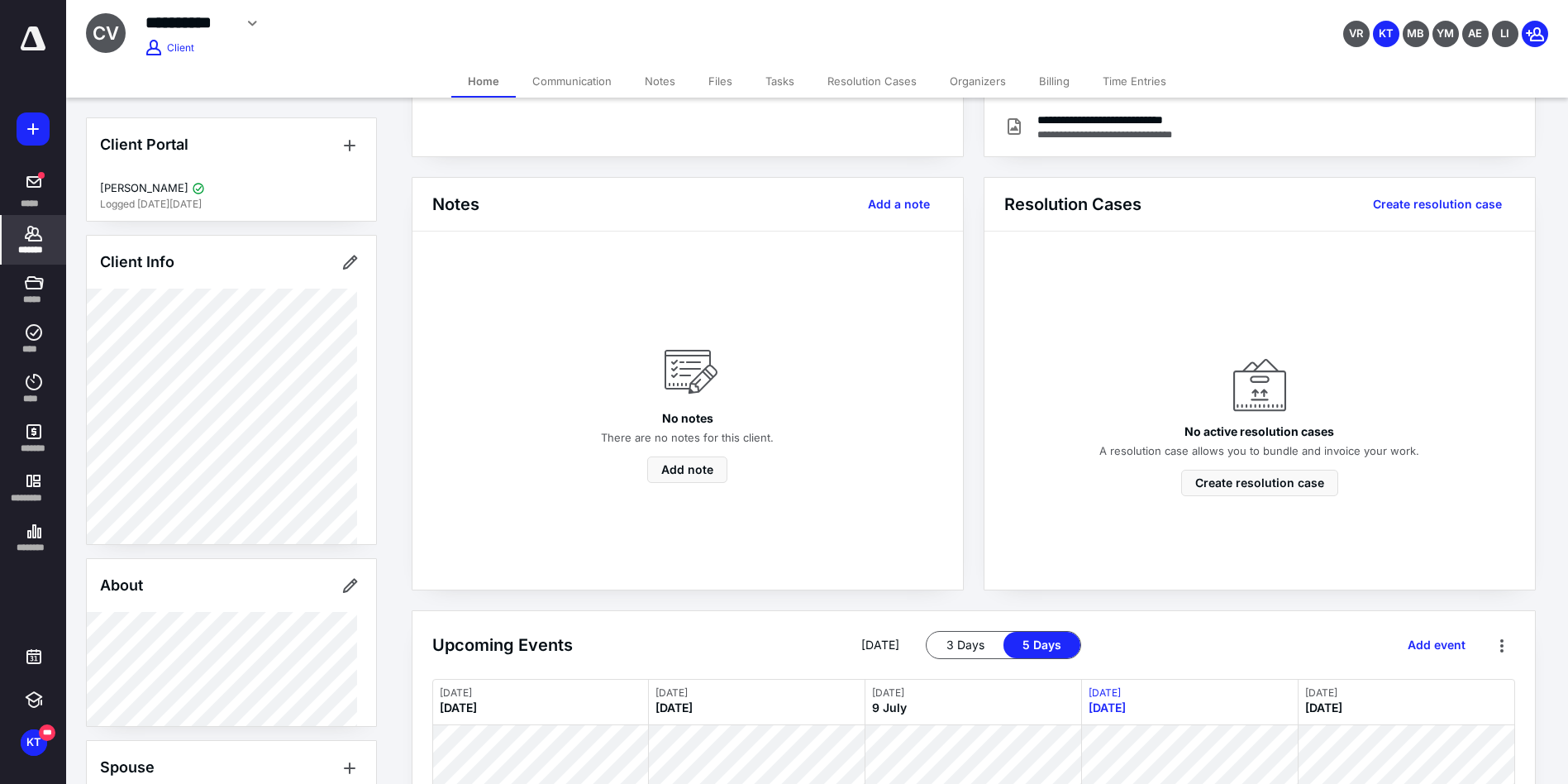 scroll, scrollTop: 117, scrollLeft: 0, axis: vertical 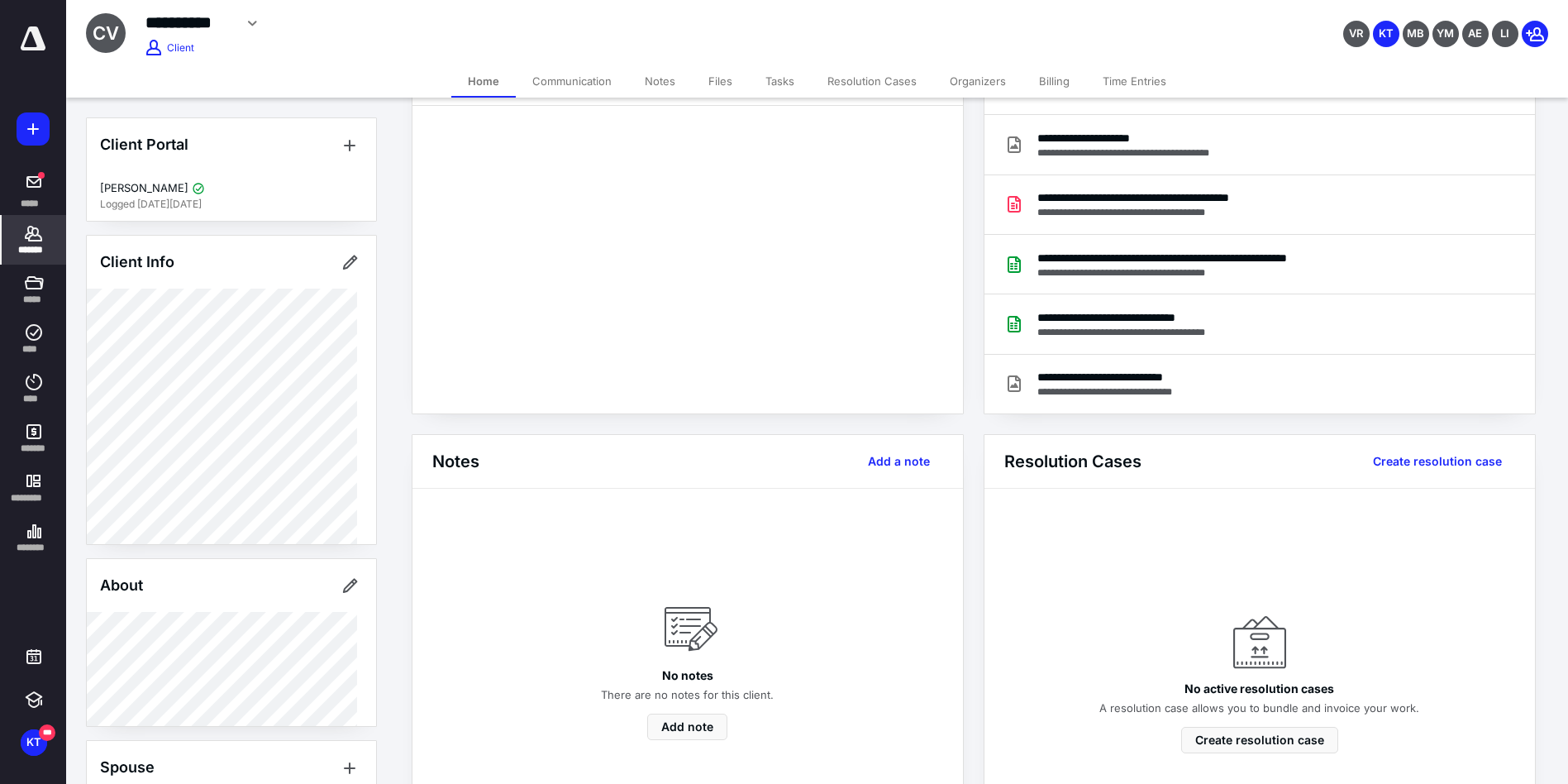 click on "Tasks" at bounding box center (779, 81) 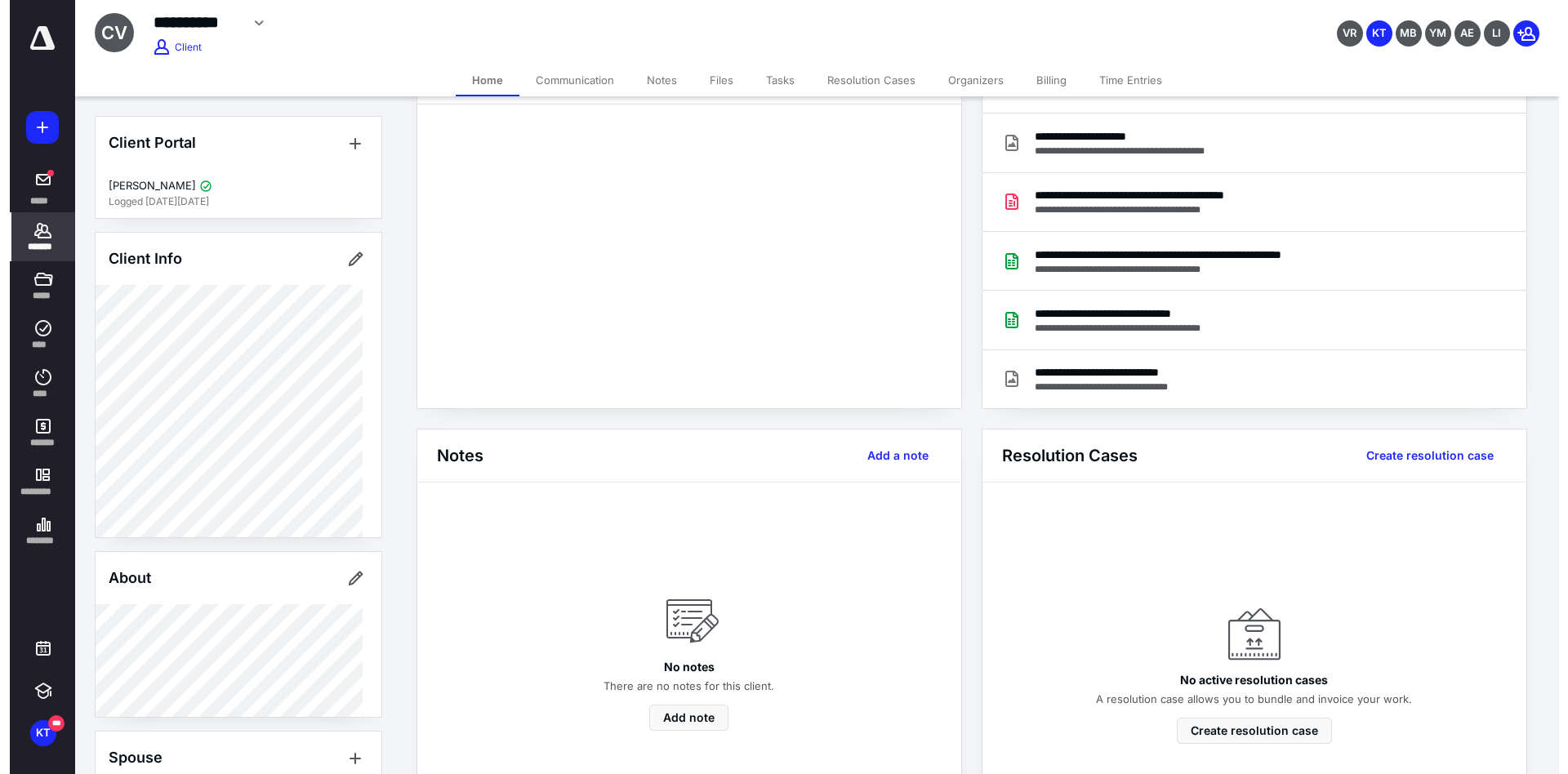 scroll, scrollTop: 0, scrollLeft: 0, axis: both 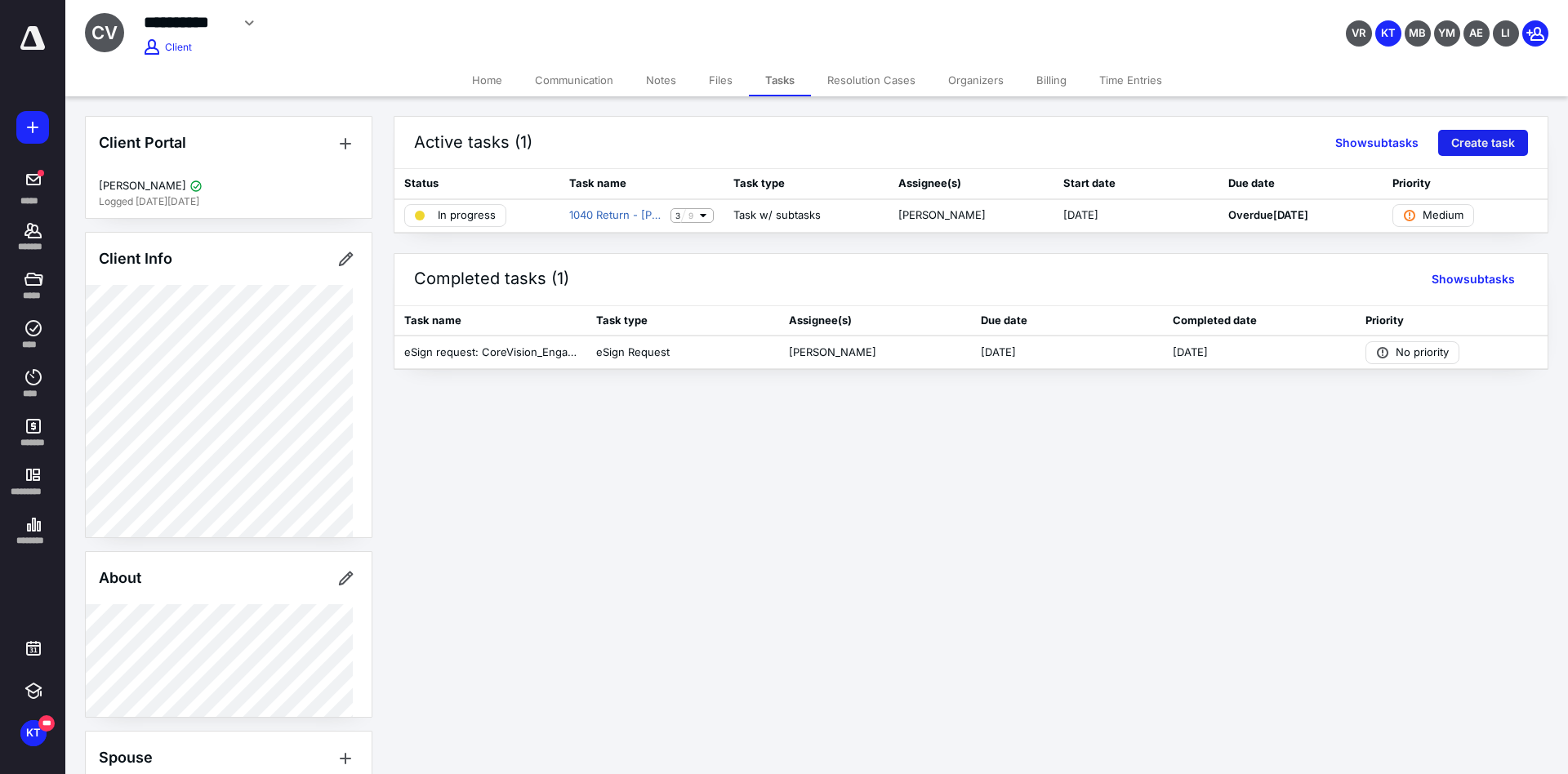 click on "Create task" at bounding box center (1483, 143) 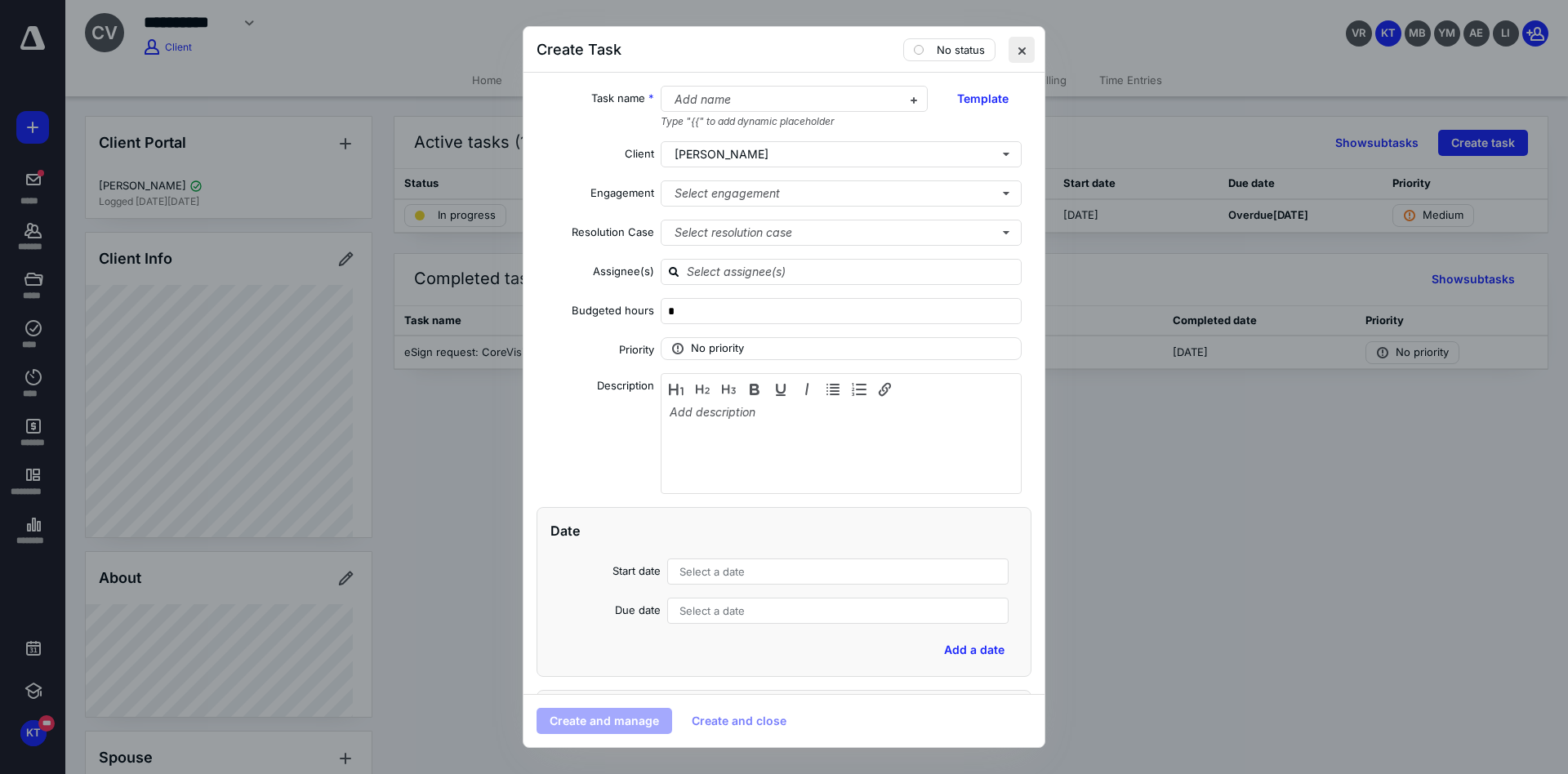 click at bounding box center (1022, 50) 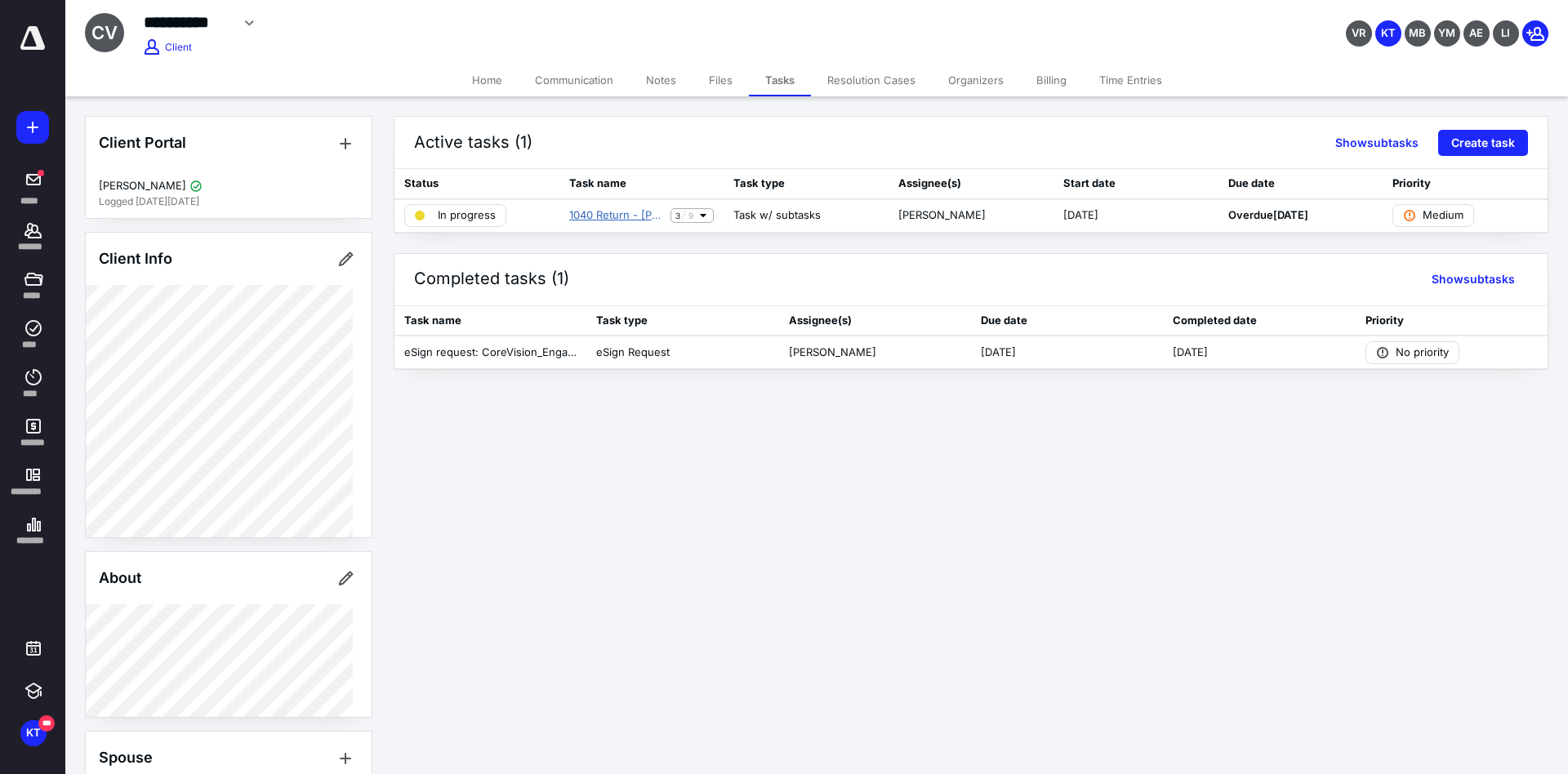 click on "1040 Return -  [PERSON_NAME] and [PERSON_NAME]" at bounding box center [617, 216] 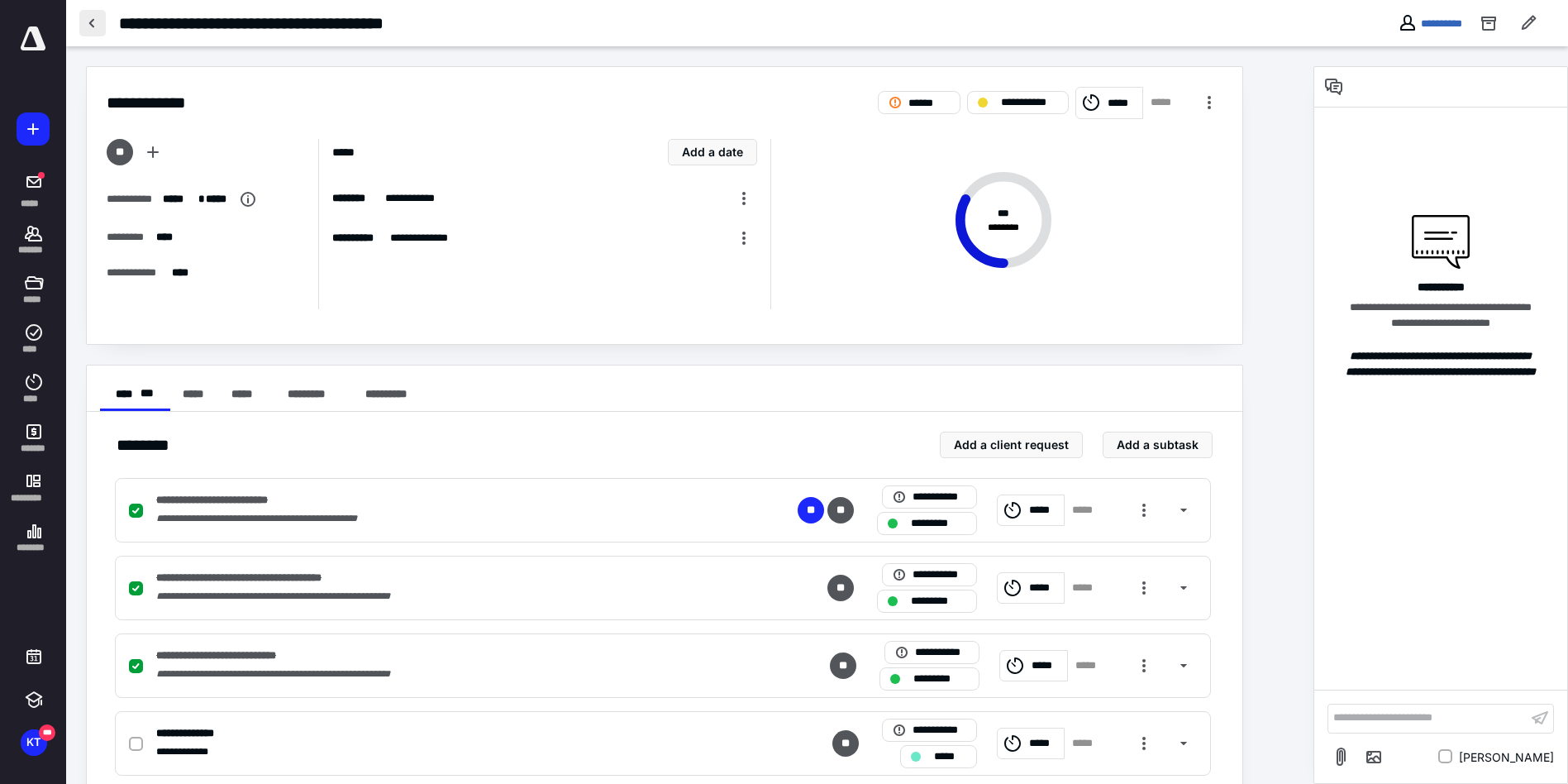 click at bounding box center (93, 23) 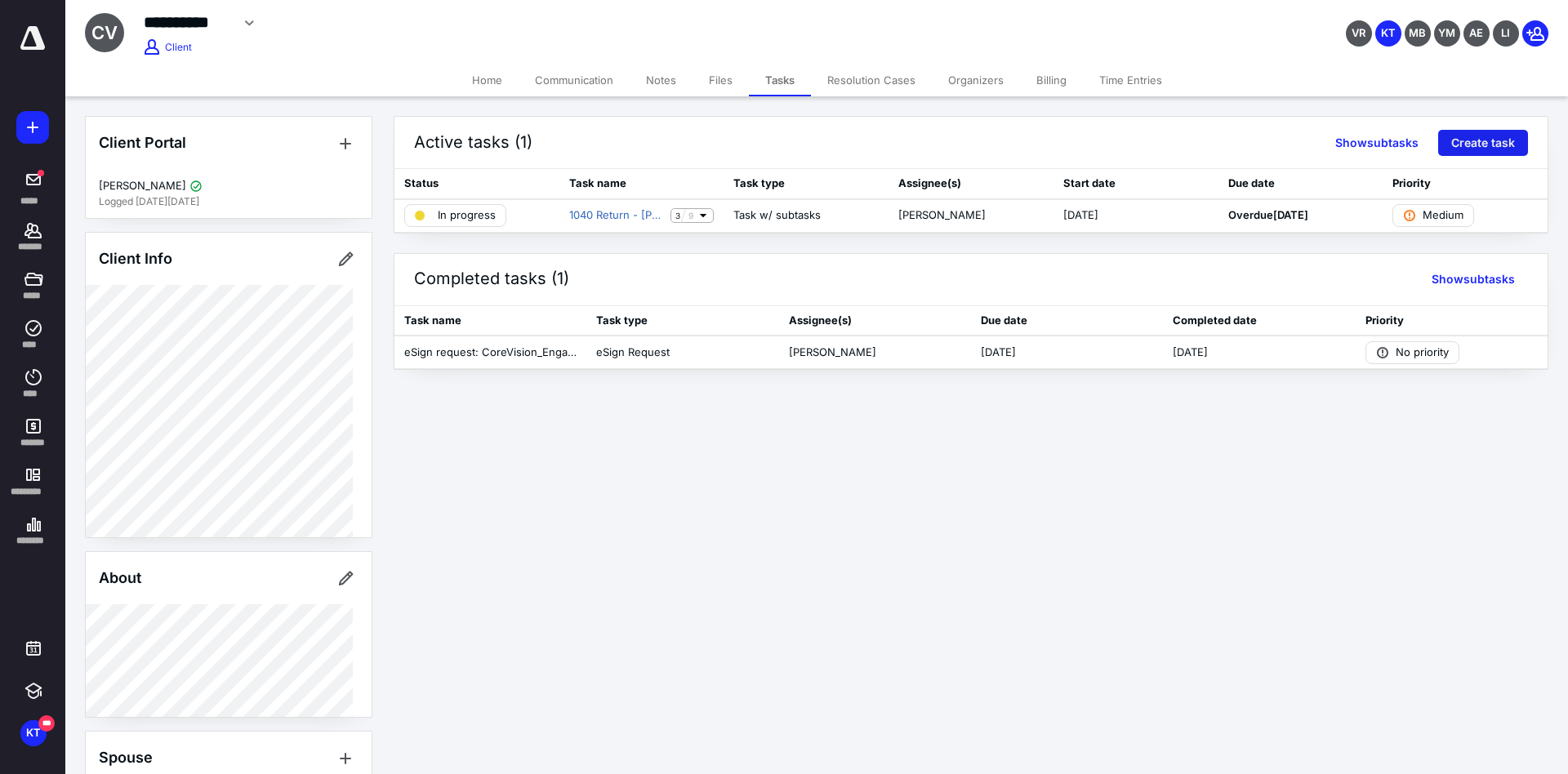click on "Create task" at bounding box center [1483, 143] 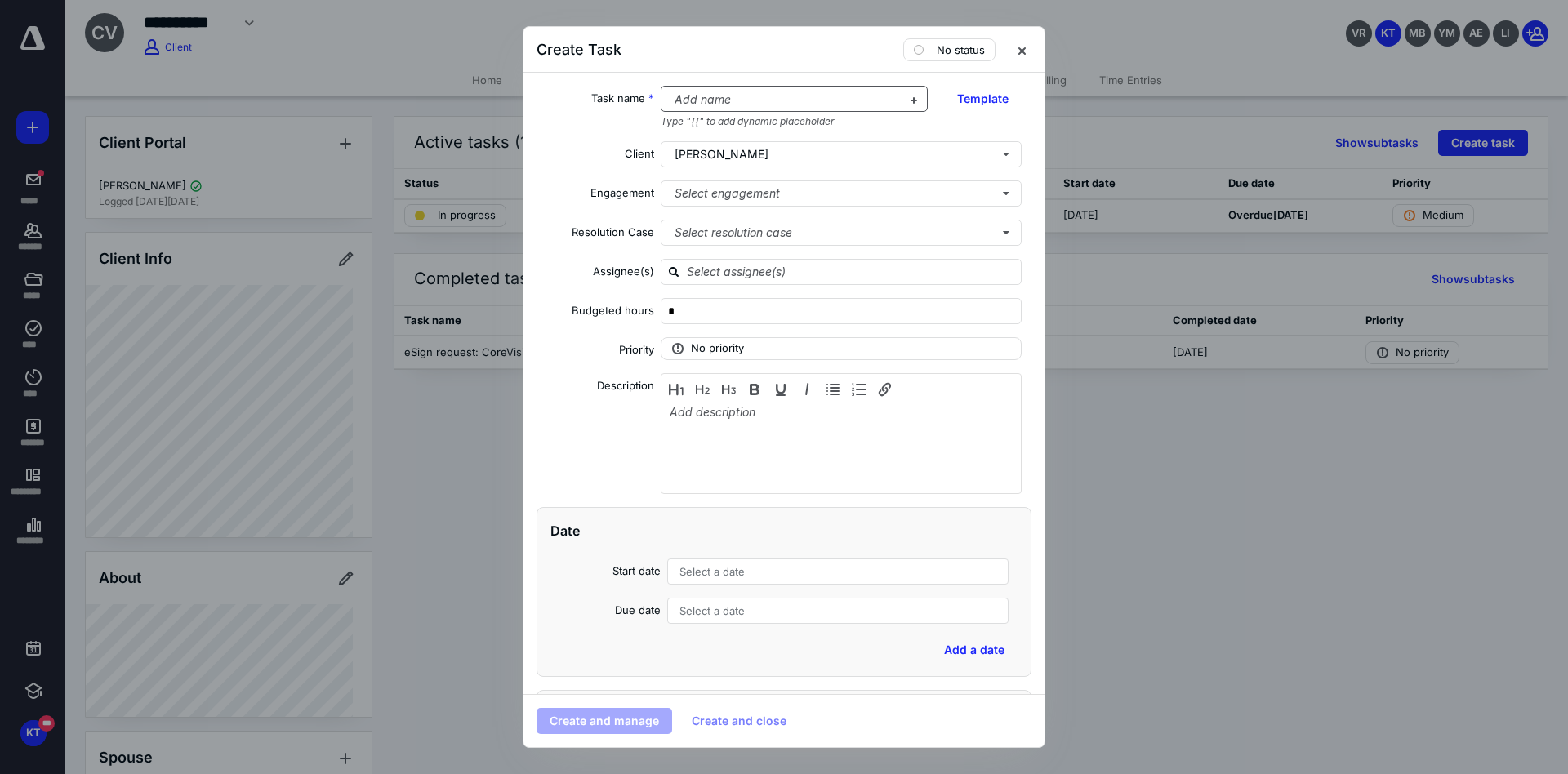 click at bounding box center [785, 100] 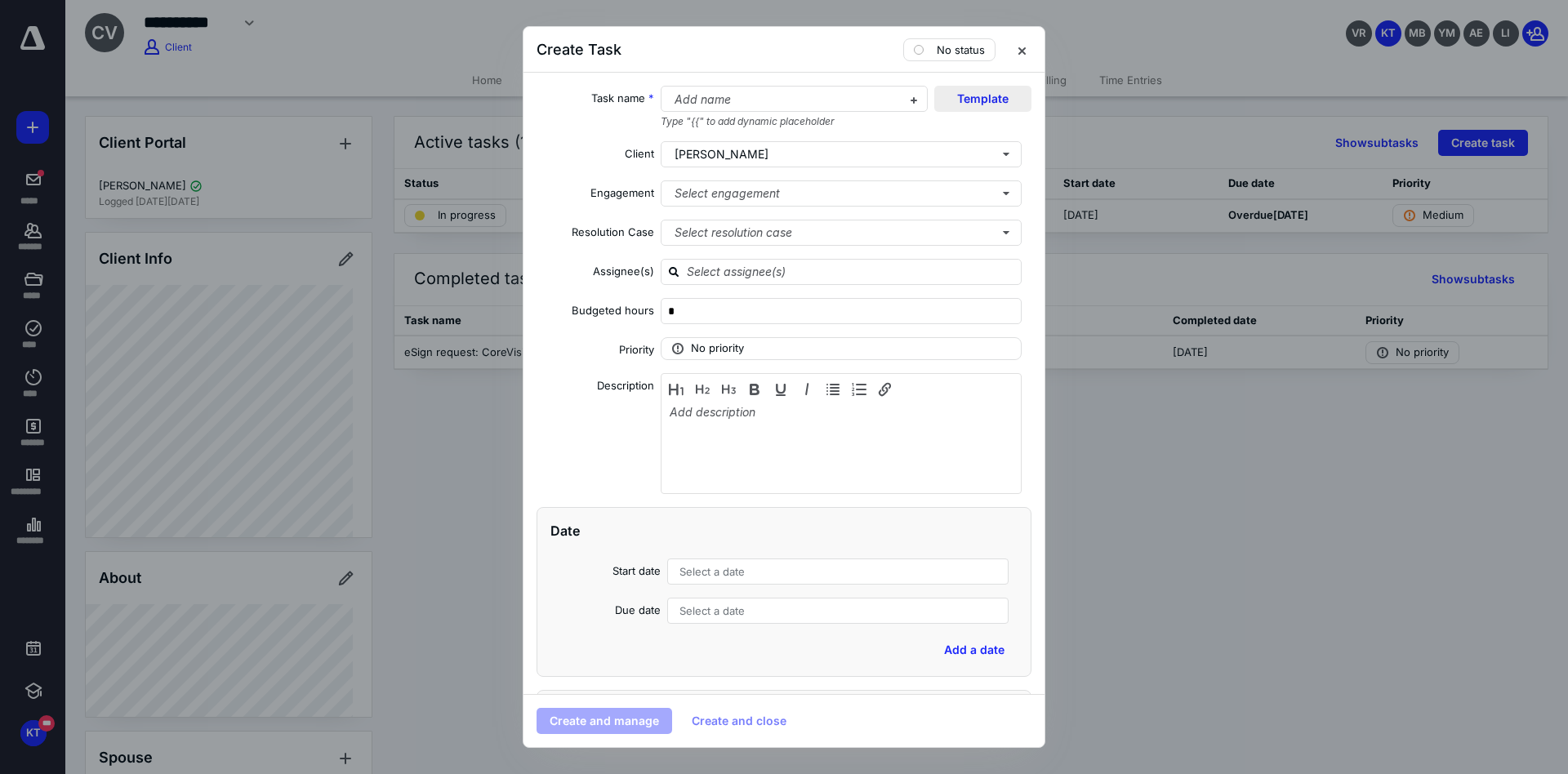 click on "Template" at bounding box center (982, 99) 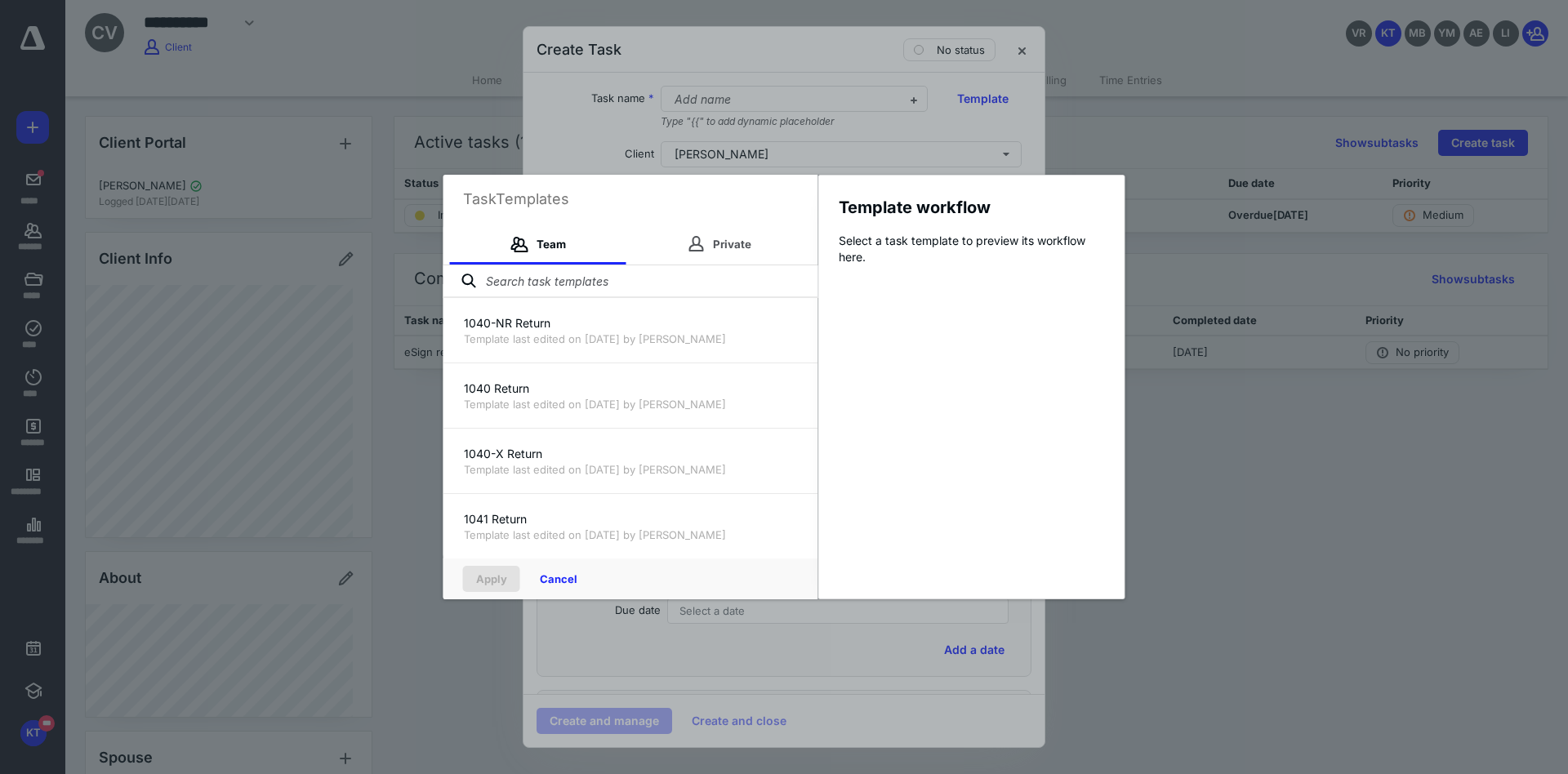 click at bounding box center [630, 282] 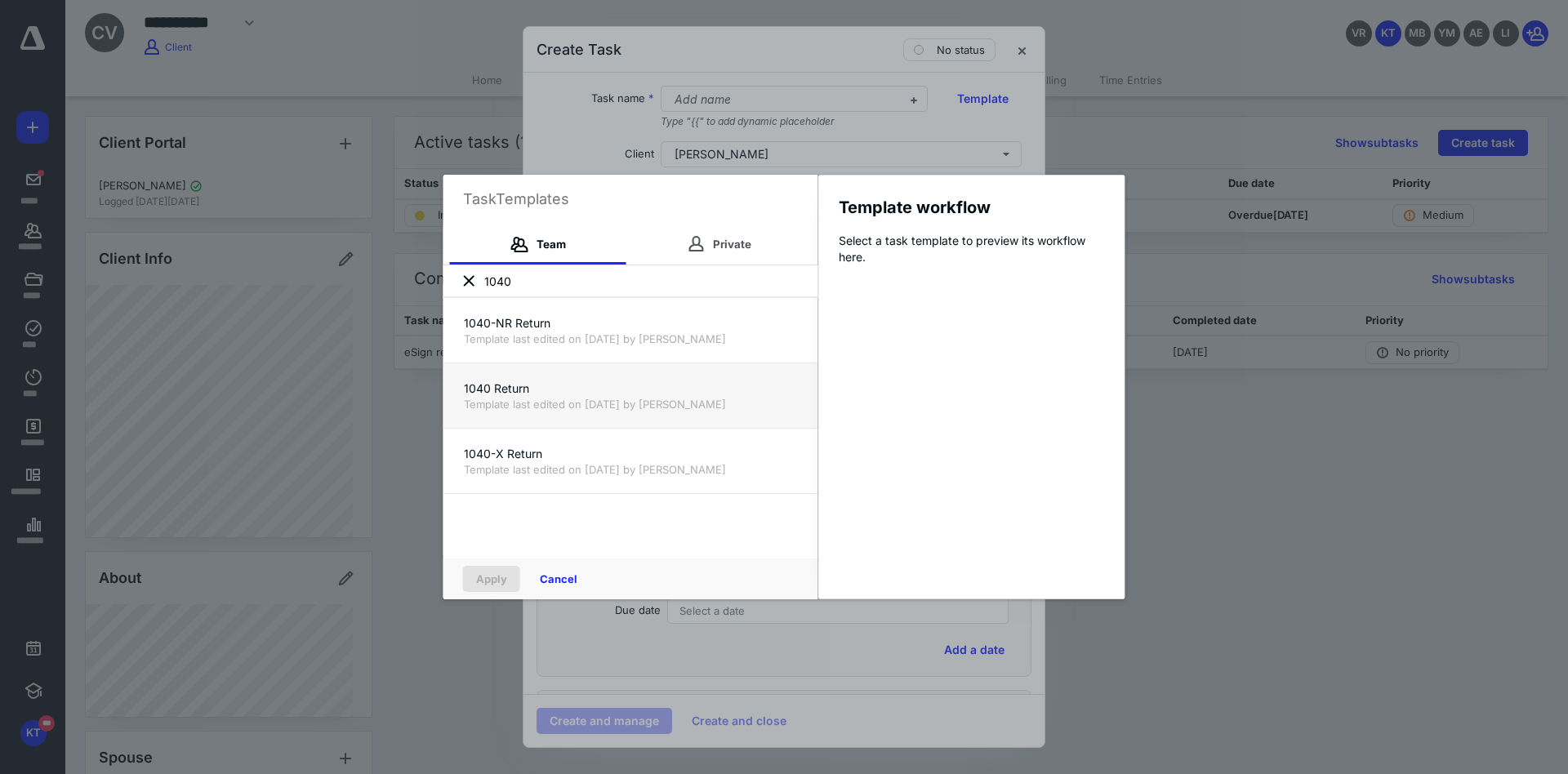 type on "1040" 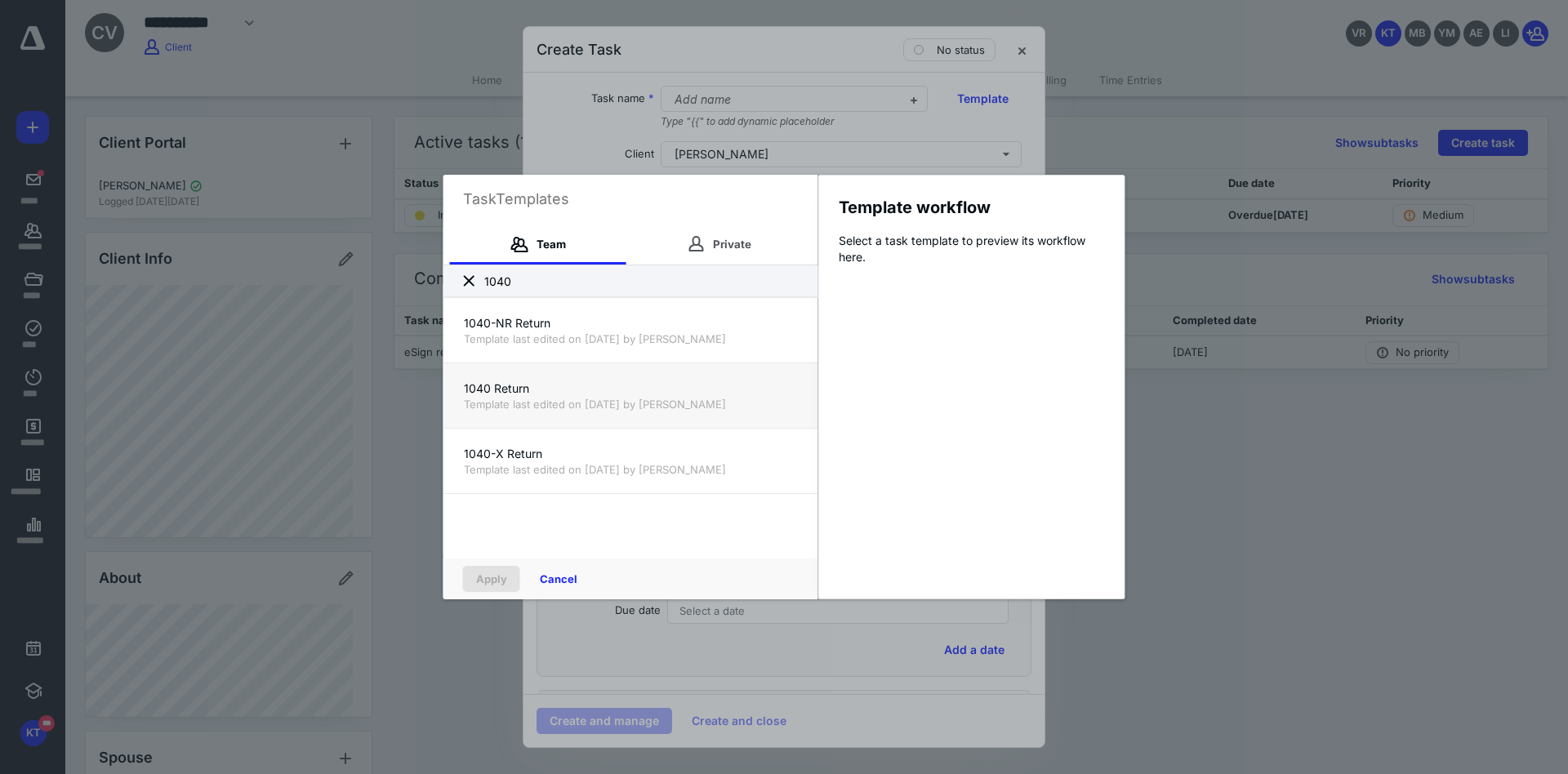 click on "Template last edited on [DATE] by [PERSON_NAME]" at bounding box center [630, 404] 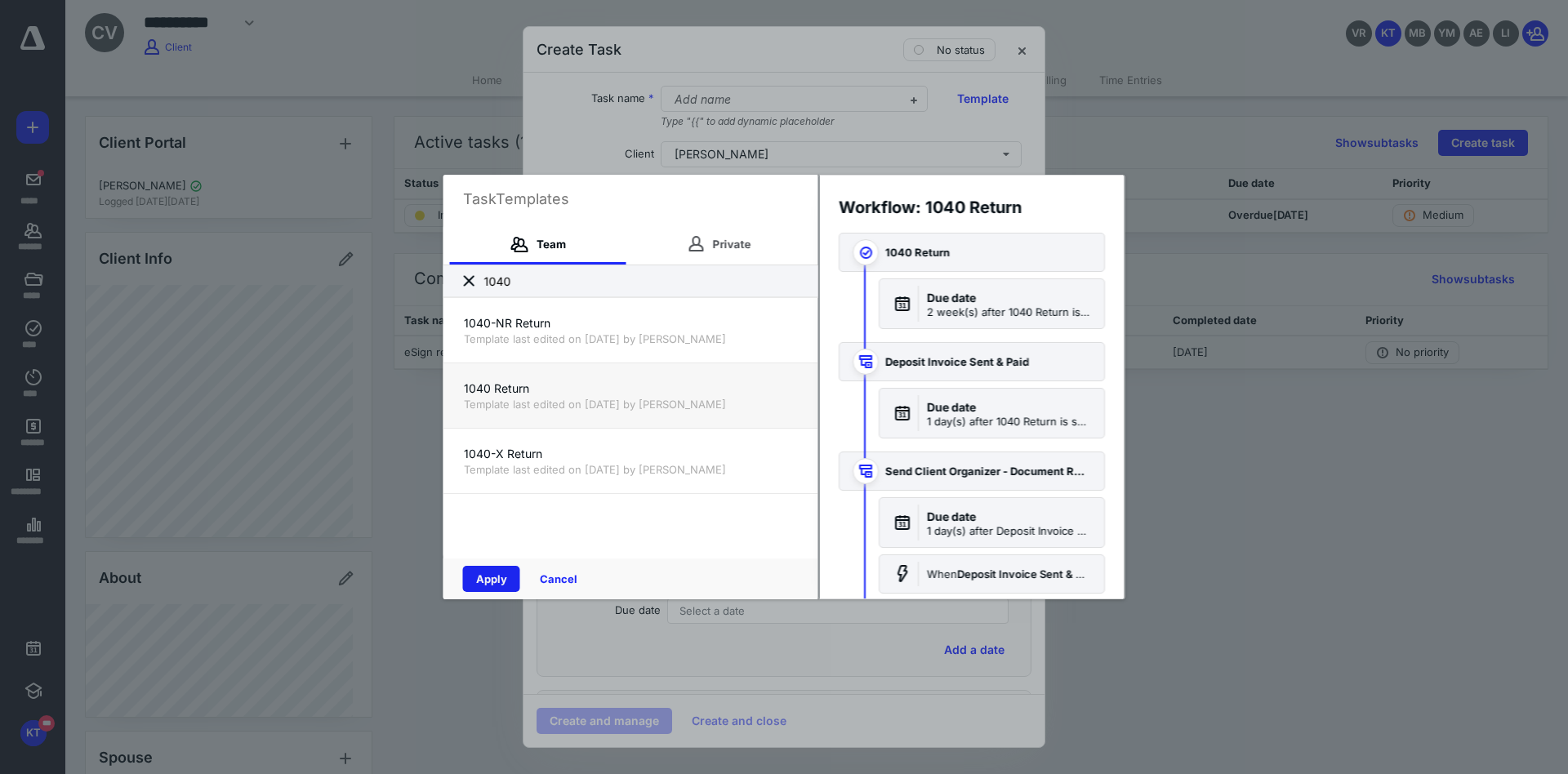 click on "Apply" at bounding box center (492, 579) 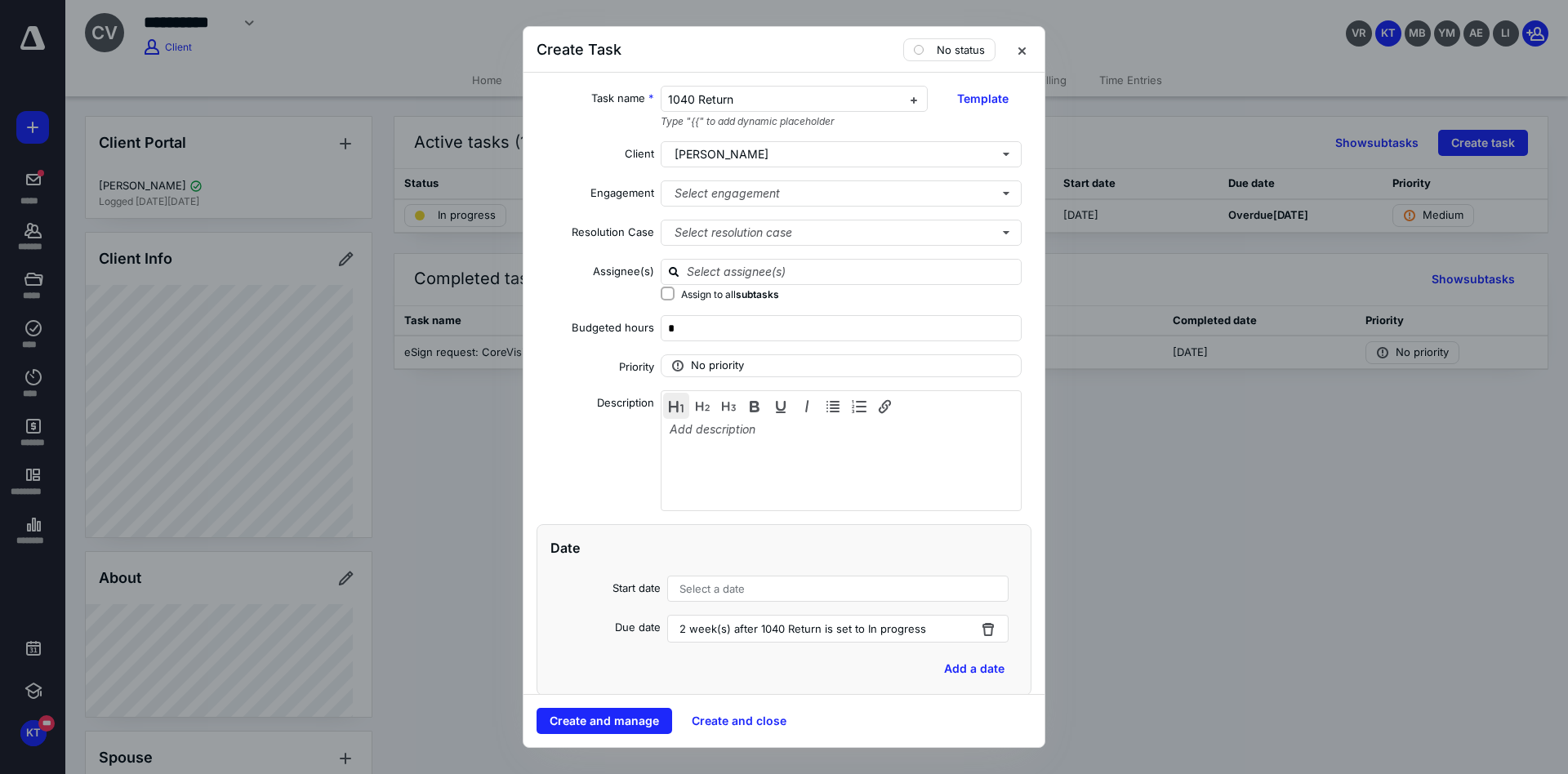 checkbox on "true" 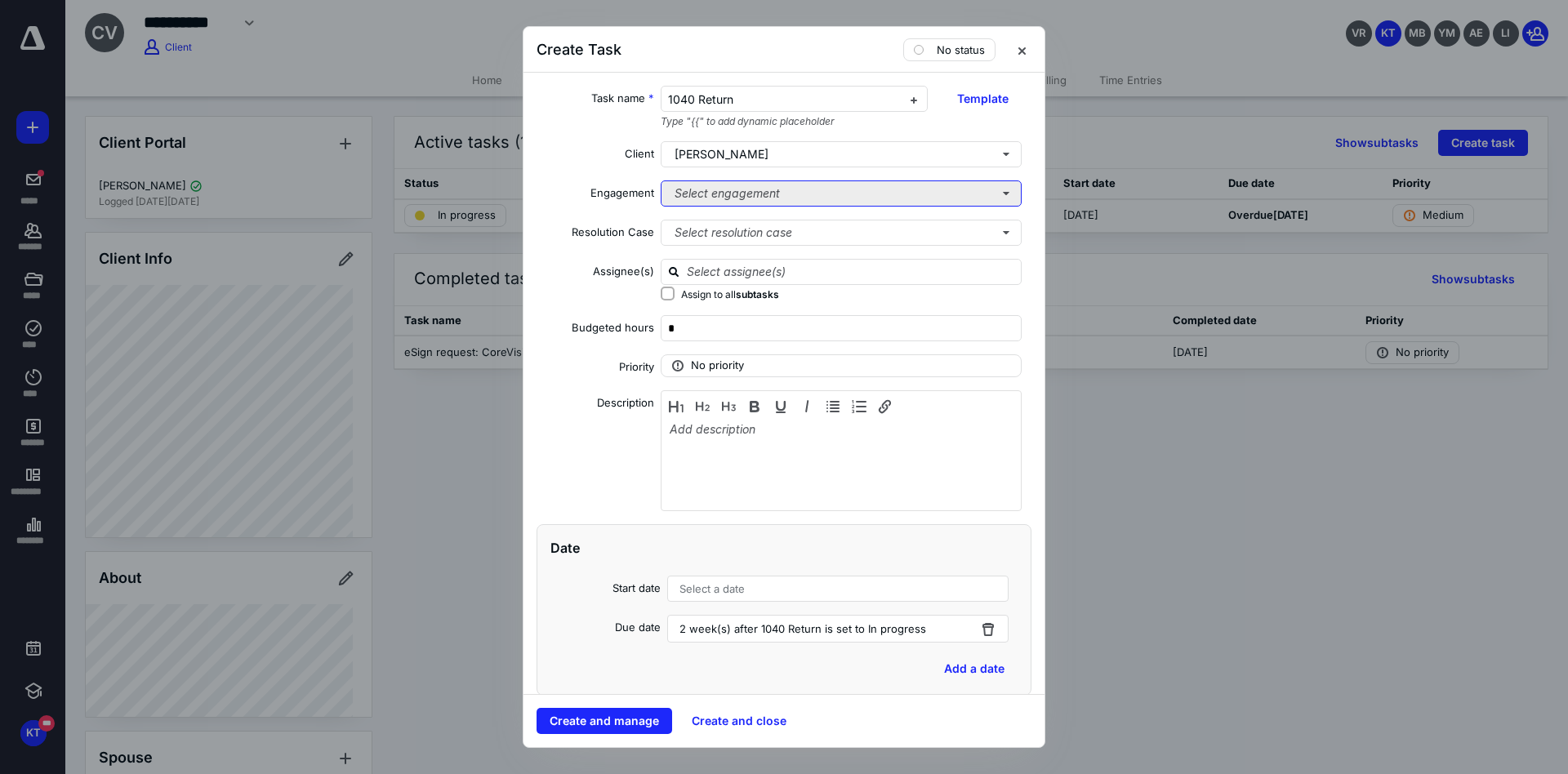 click on "Select engagement" at bounding box center (841, 194) 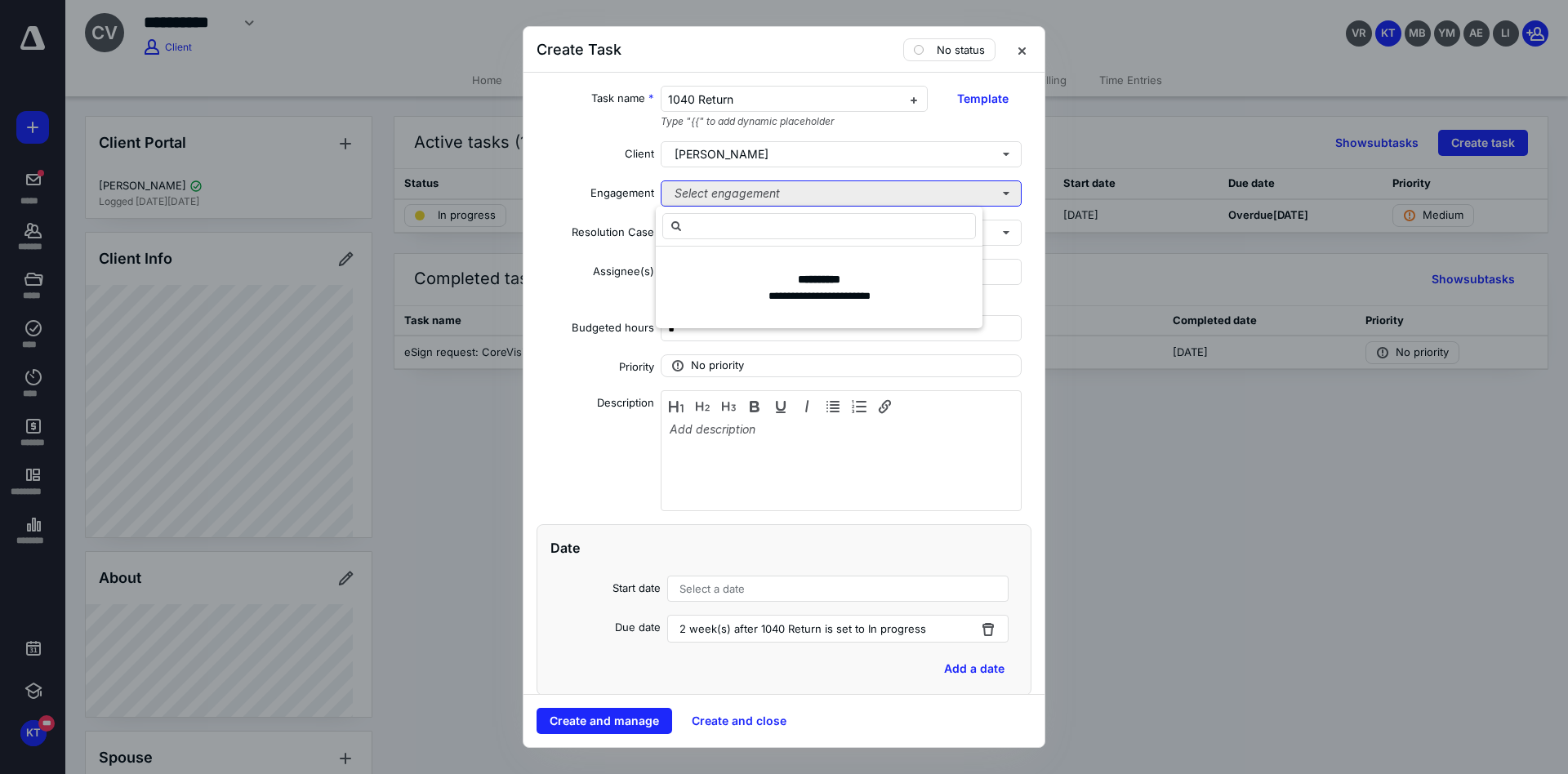 click on "Select engagement" at bounding box center [841, 194] 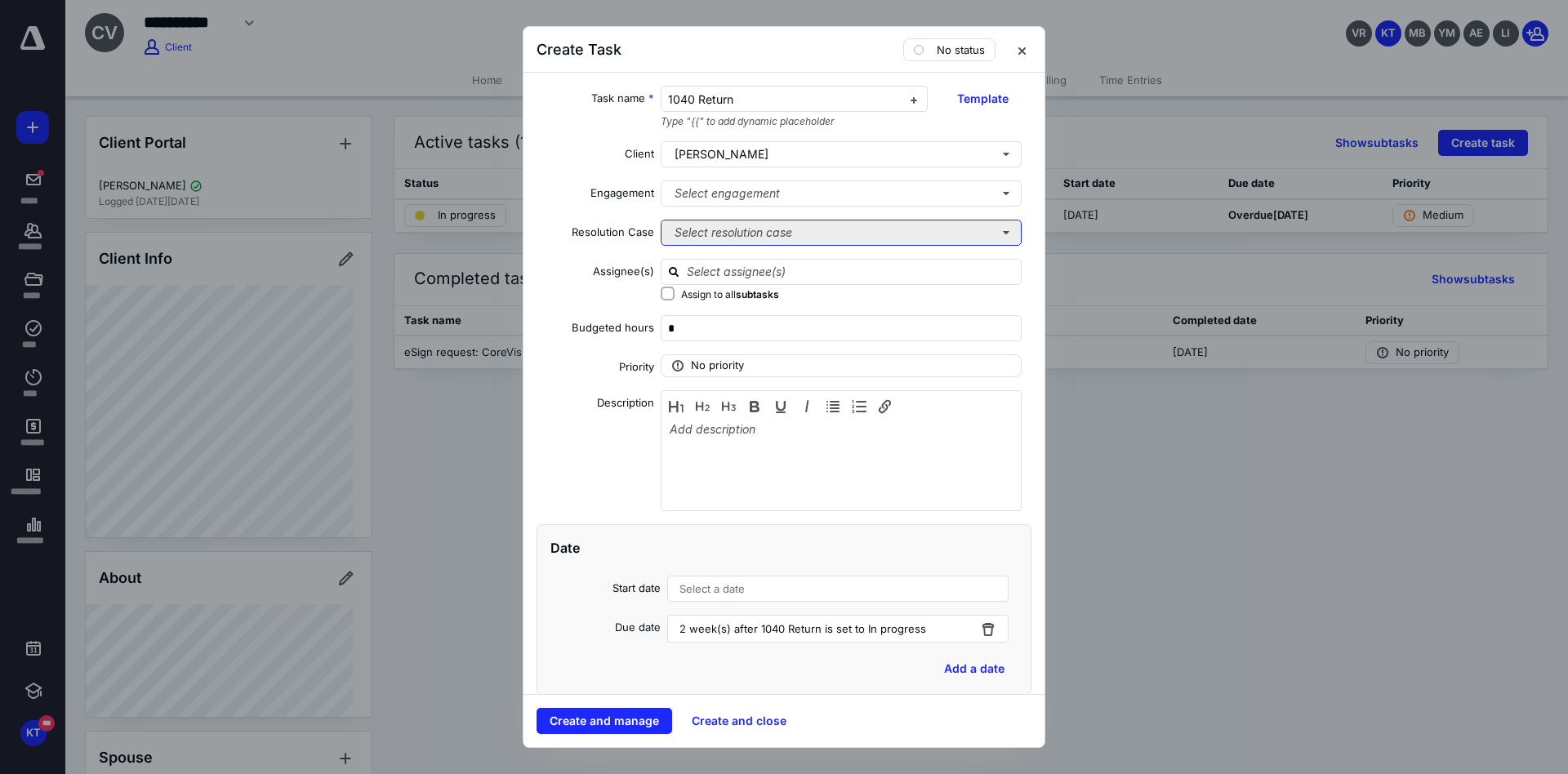 click on "Select resolution case" at bounding box center [841, 233] 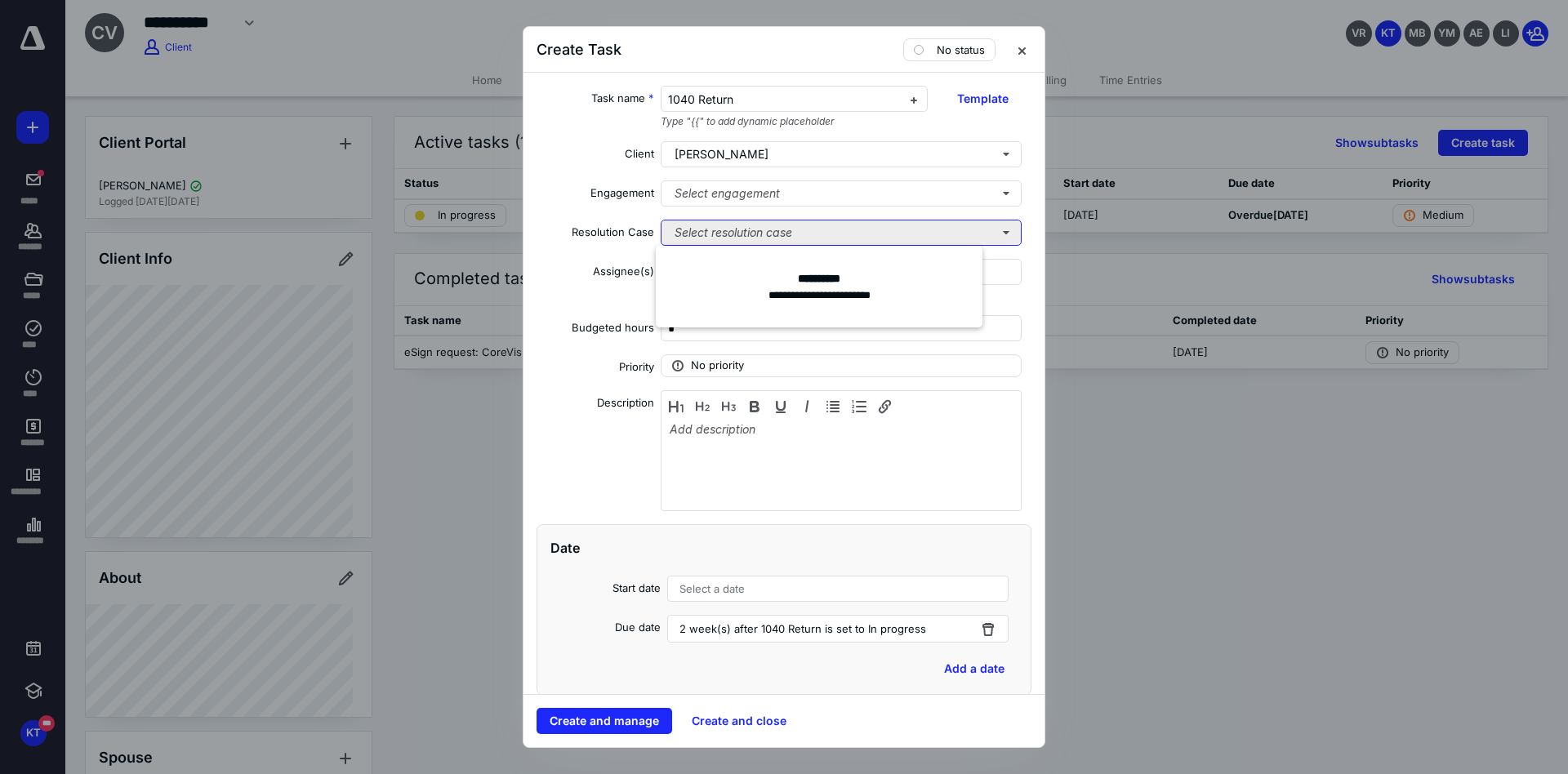 click on "Select resolution case" at bounding box center (841, 233) 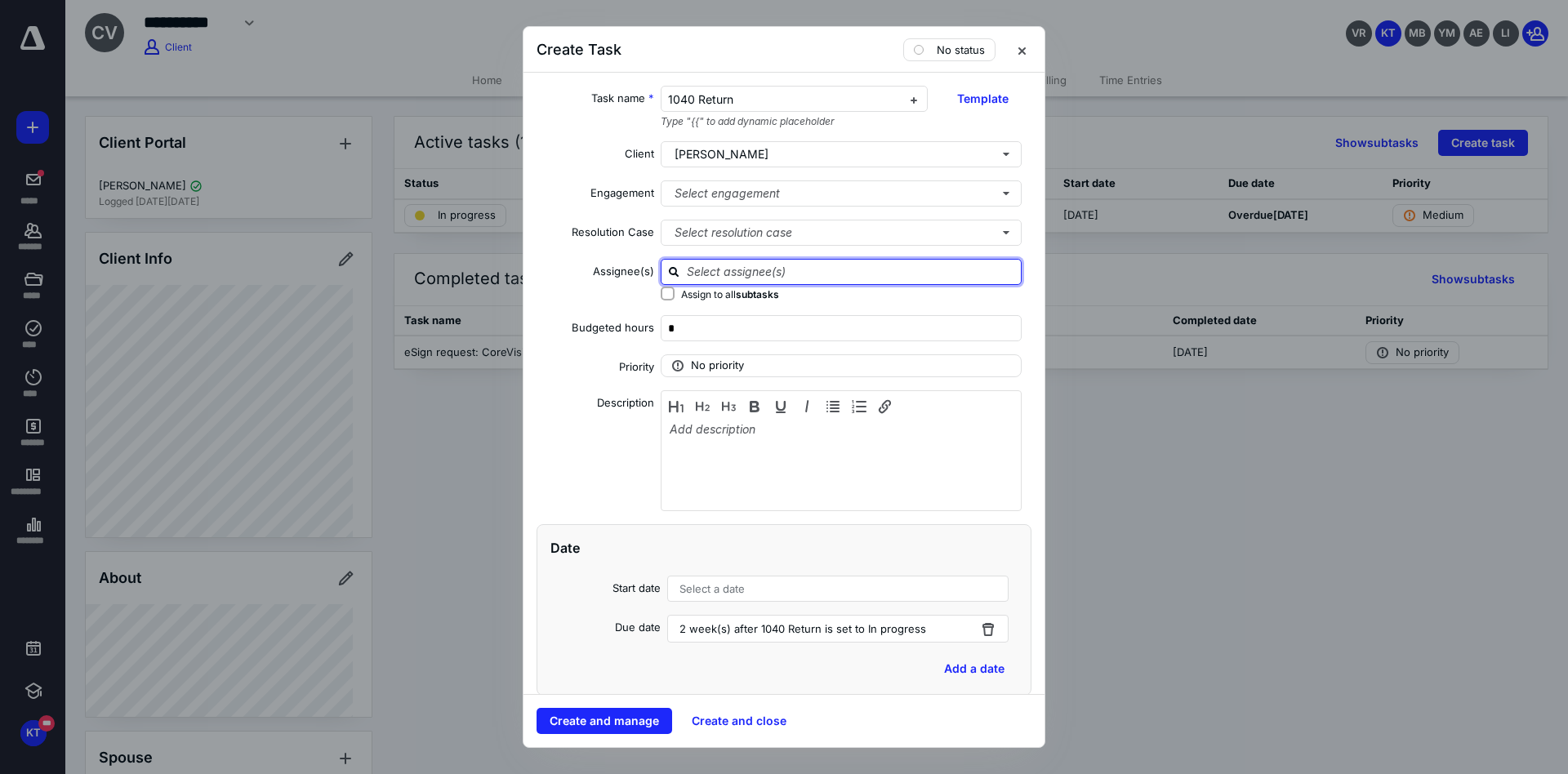 click at bounding box center (851, 271) 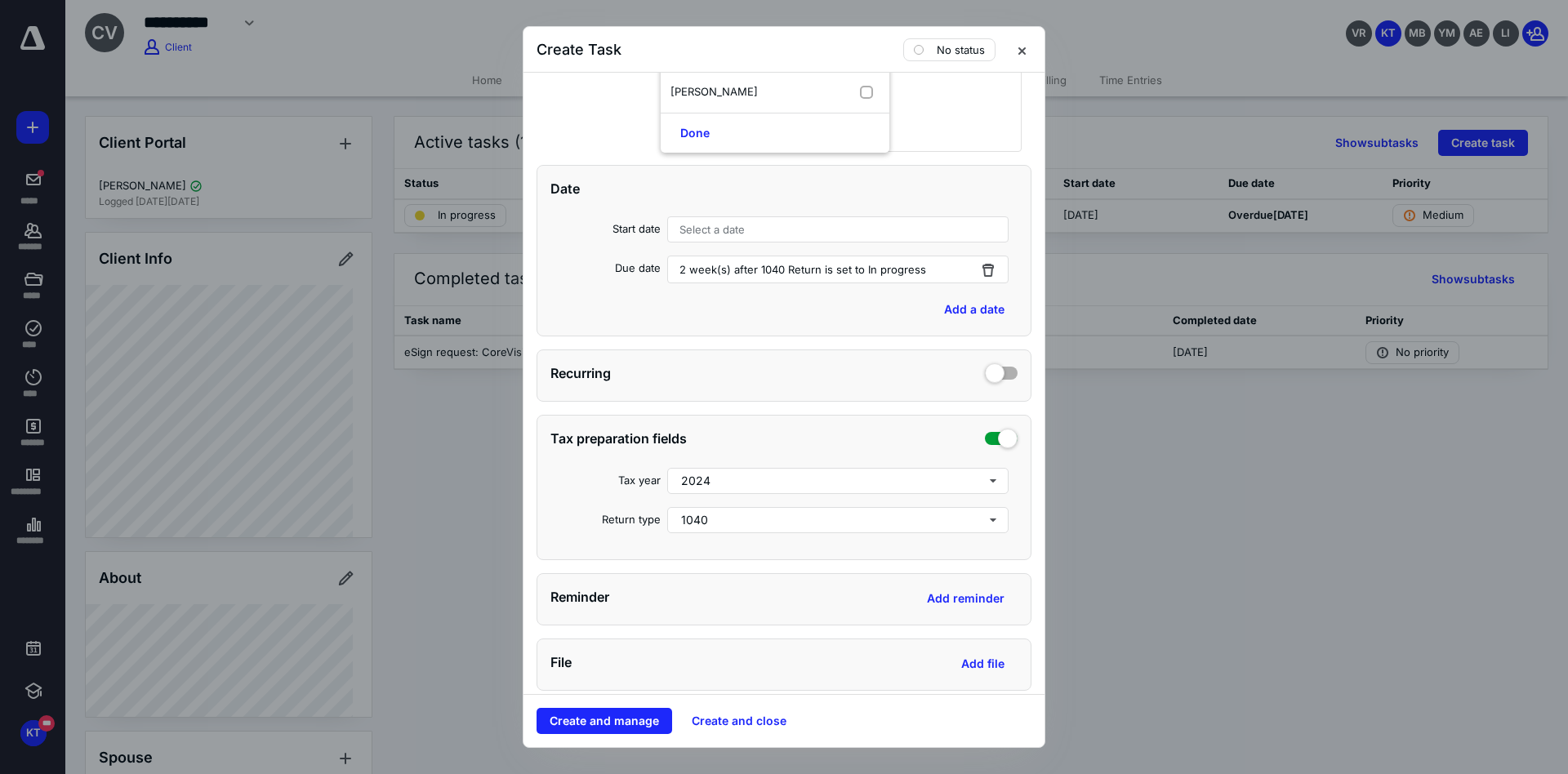 scroll, scrollTop: 367, scrollLeft: 0, axis: vertical 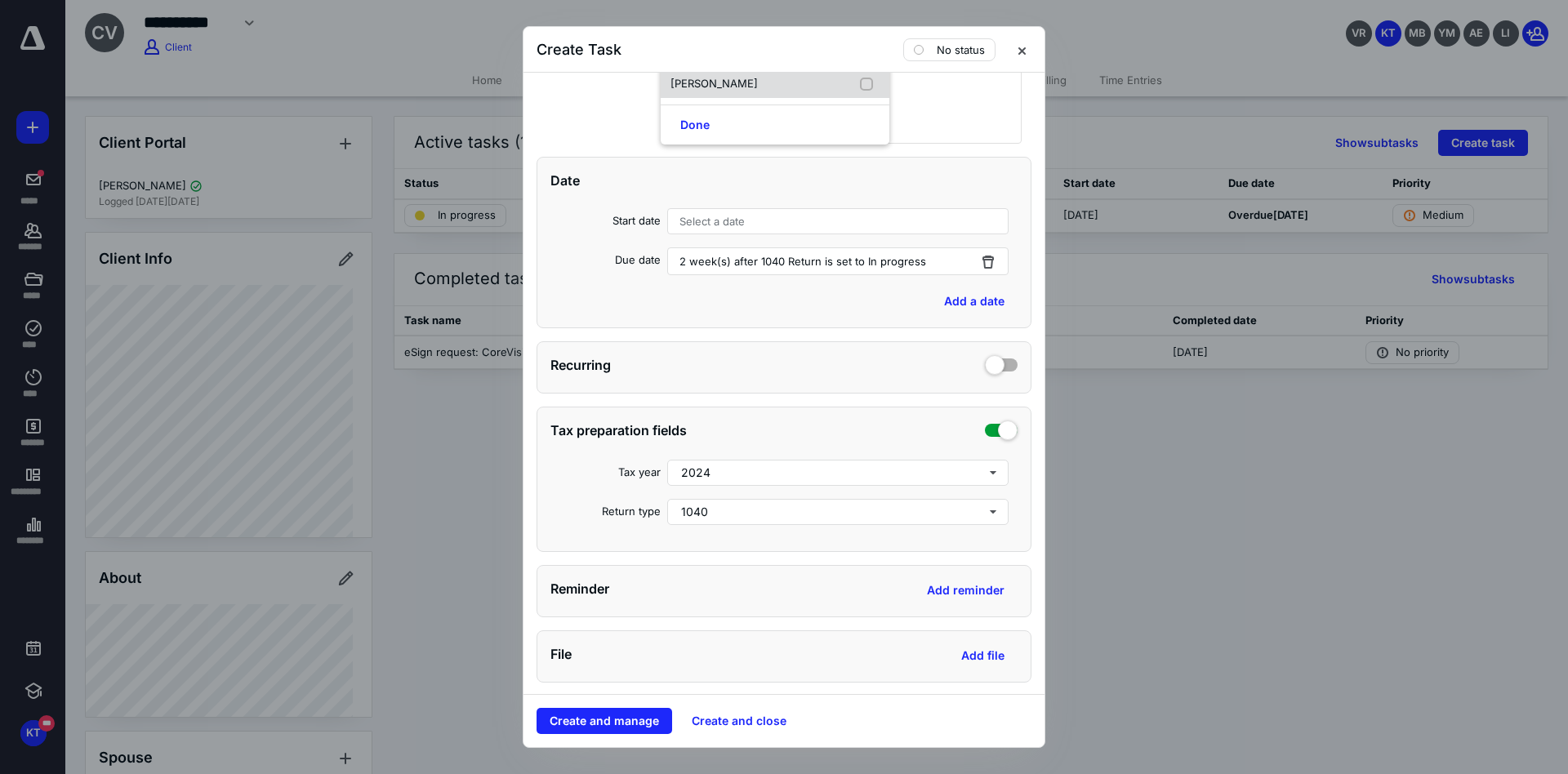 click on "[PERSON_NAME]" at bounding box center [775, 84] 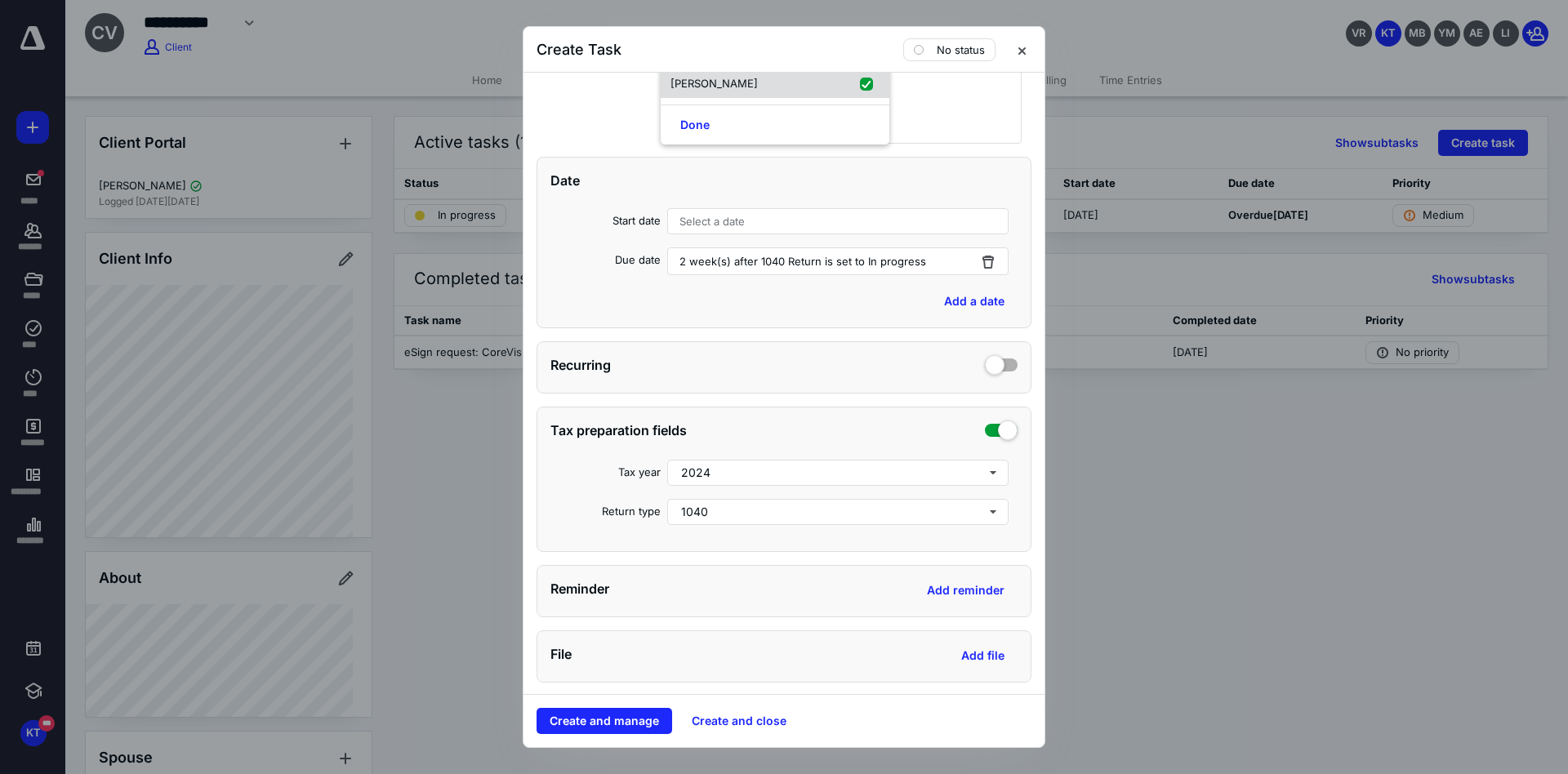 checkbox on "true" 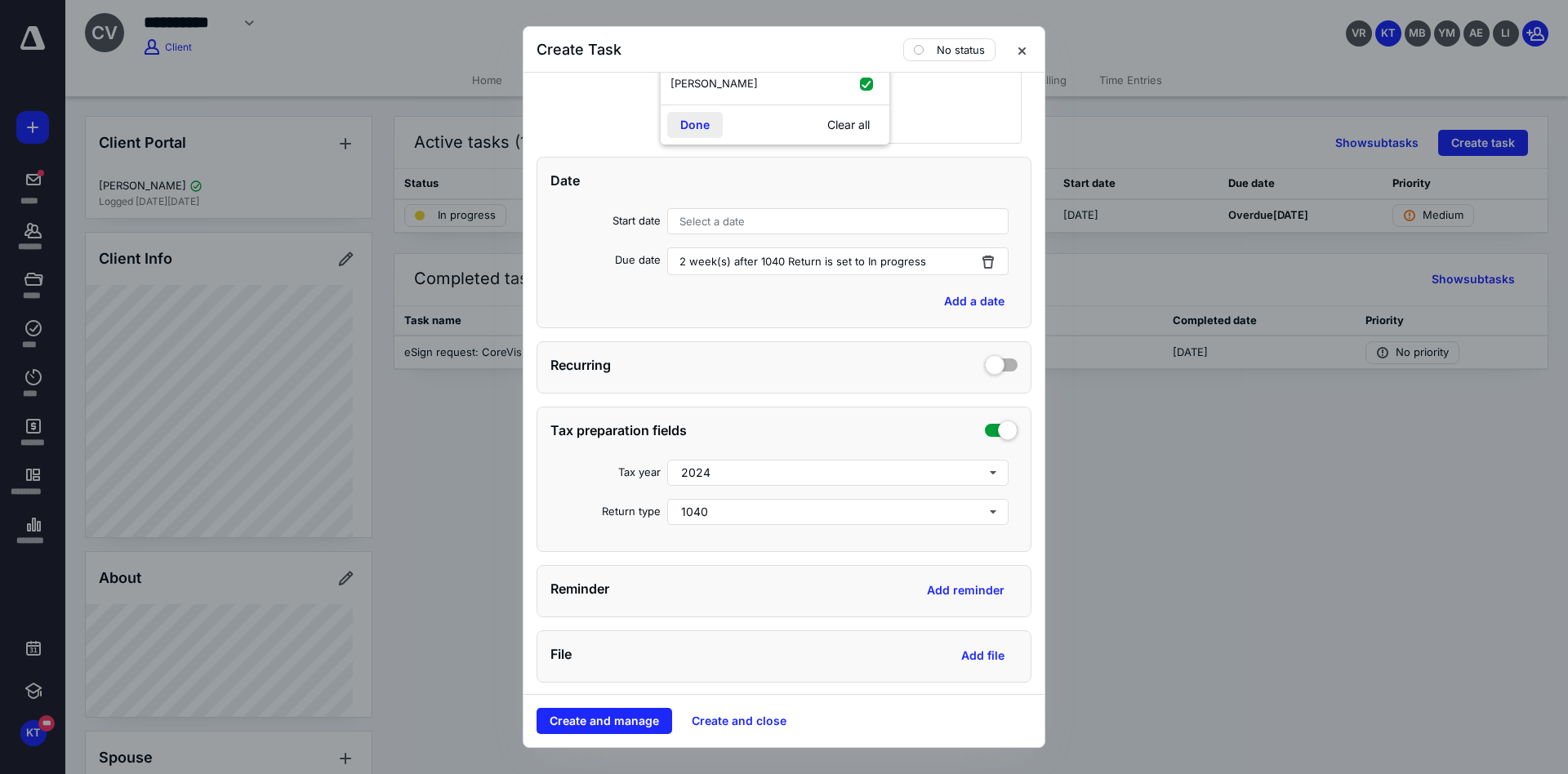 click on "Done" at bounding box center (695, 125) 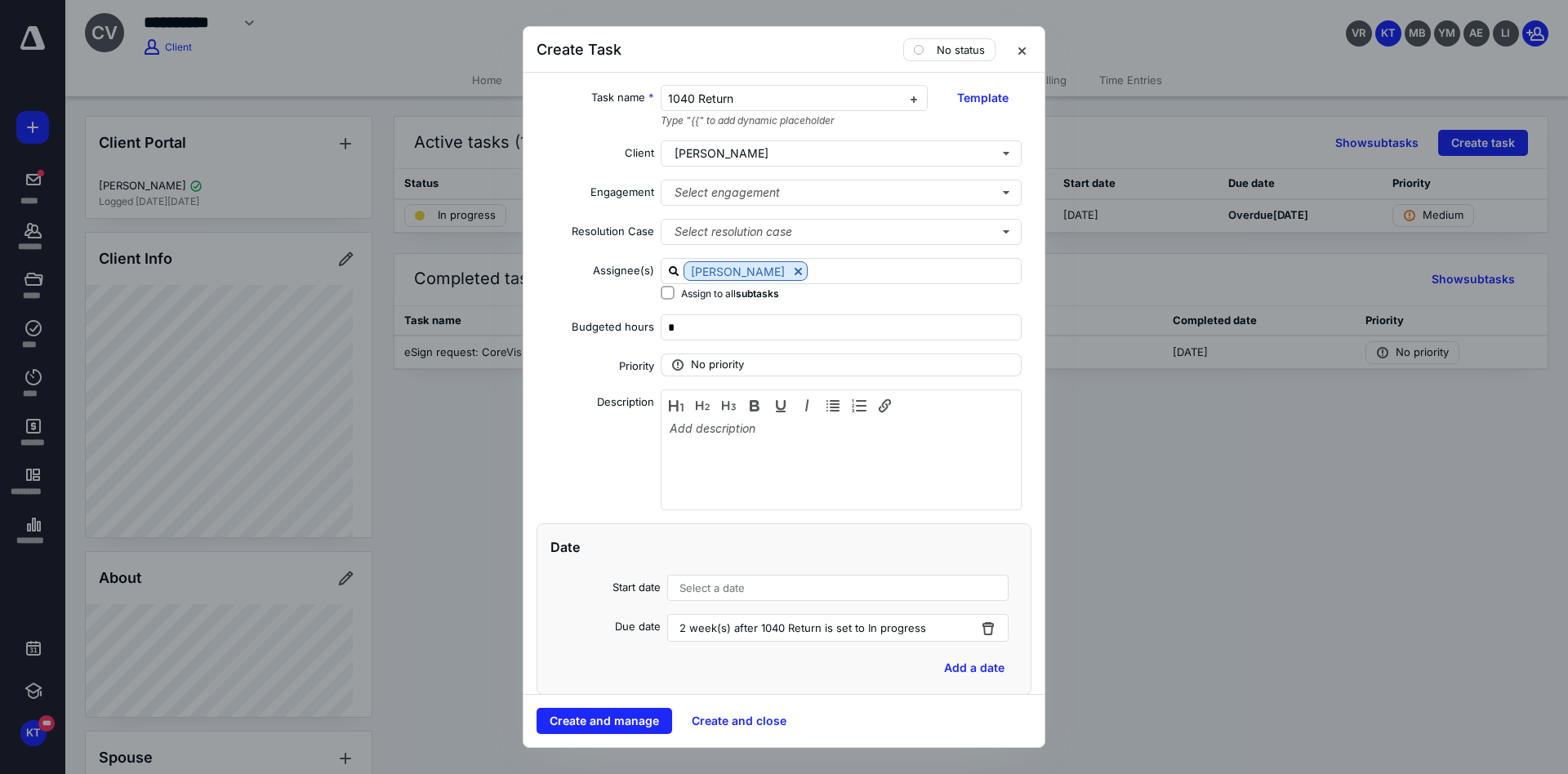 scroll, scrollTop: 0, scrollLeft: 0, axis: both 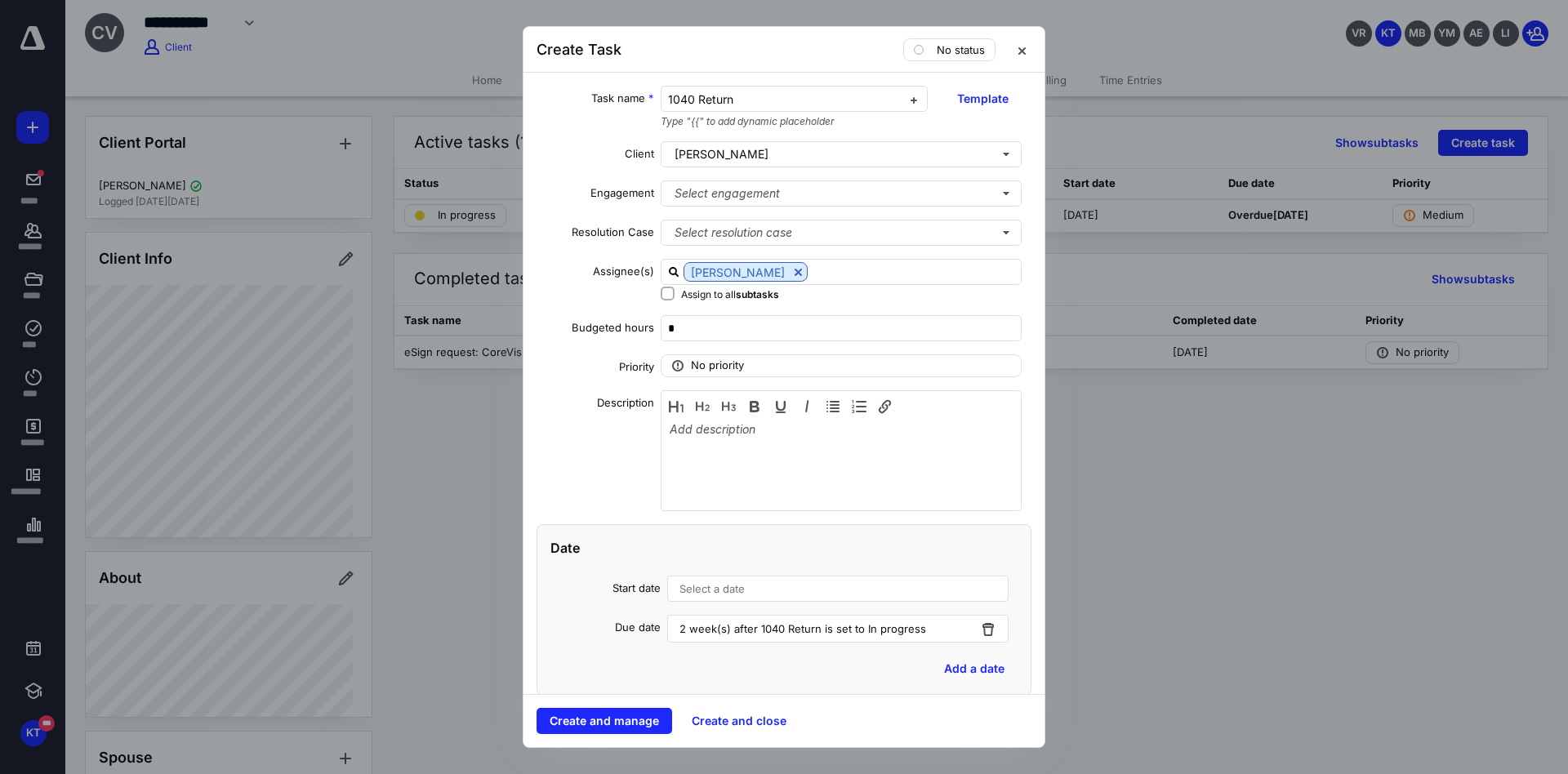 click 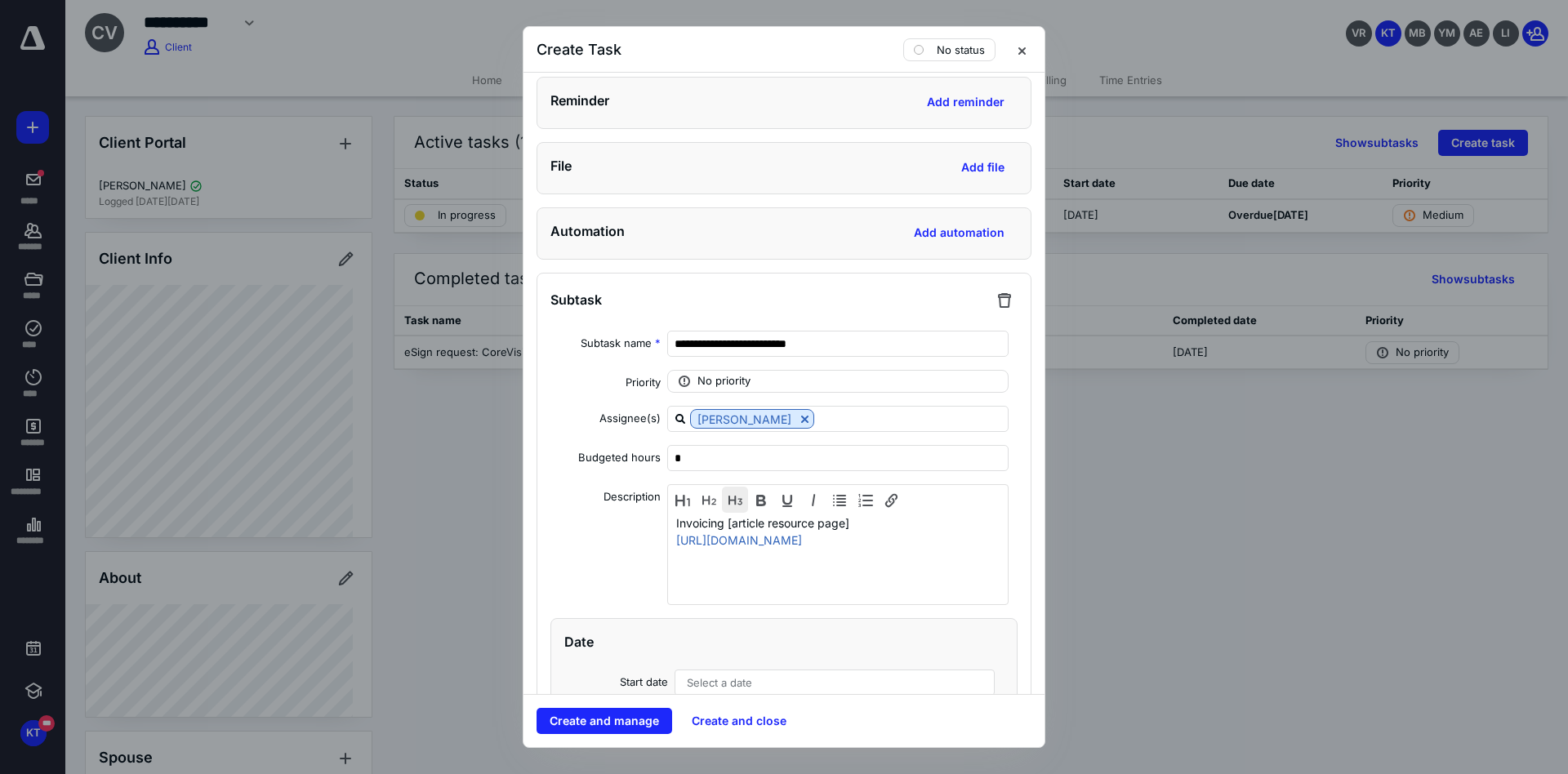 scroll, scrollTop: 857, scrollLeft: 0, axis: vertical 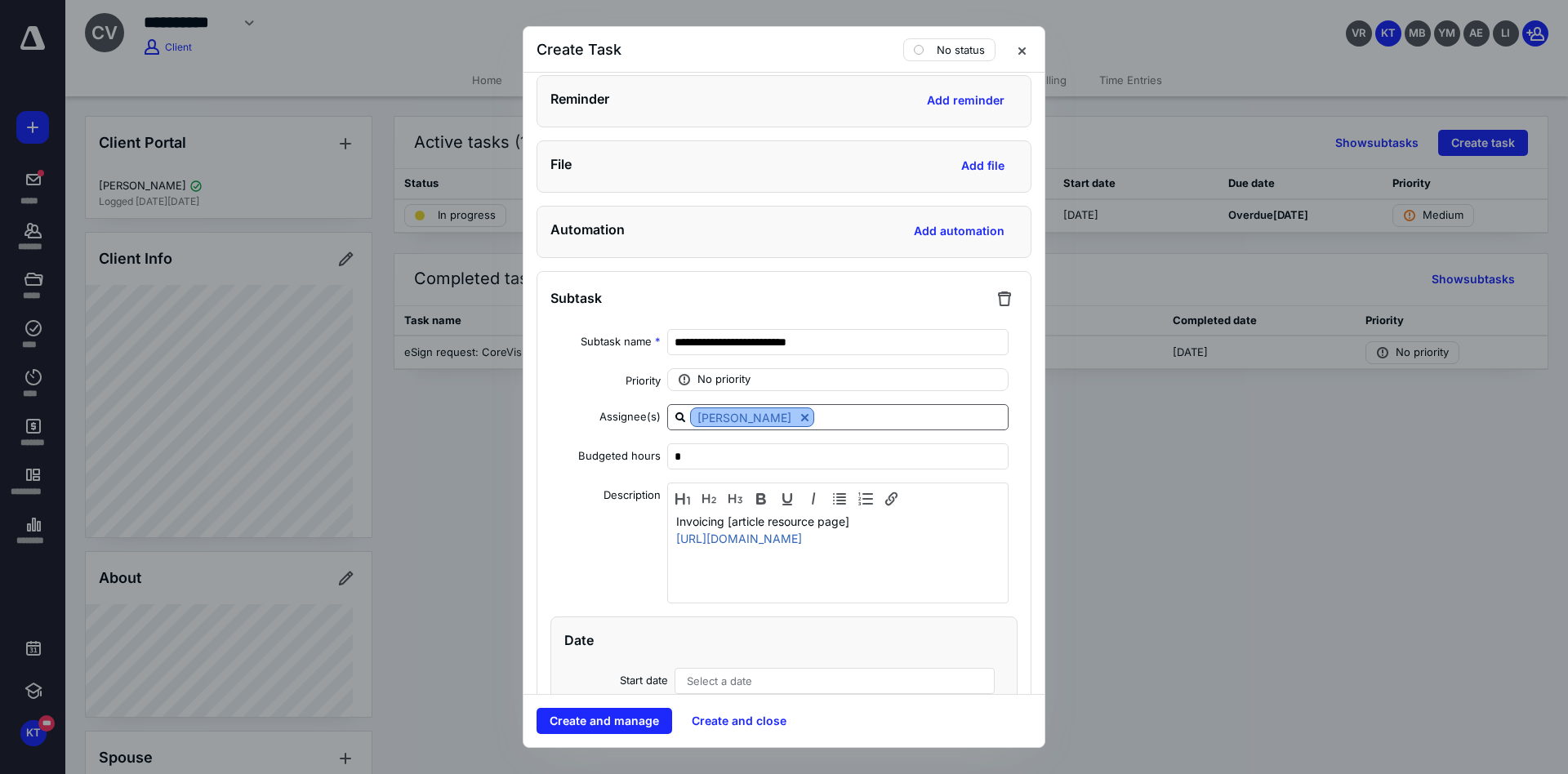 click at bounding box center (804, 417) 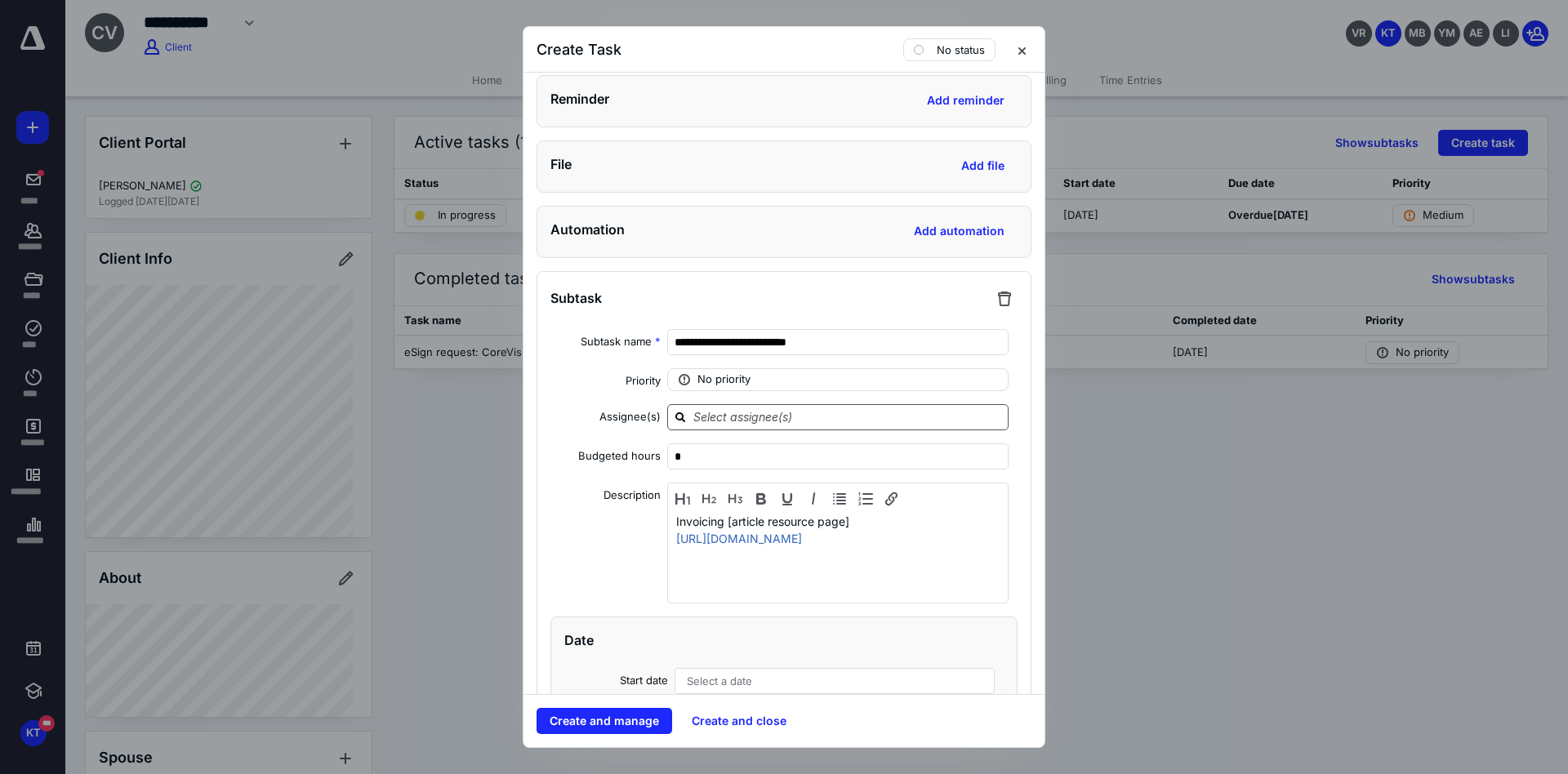 click at bounding box center [848, 416] 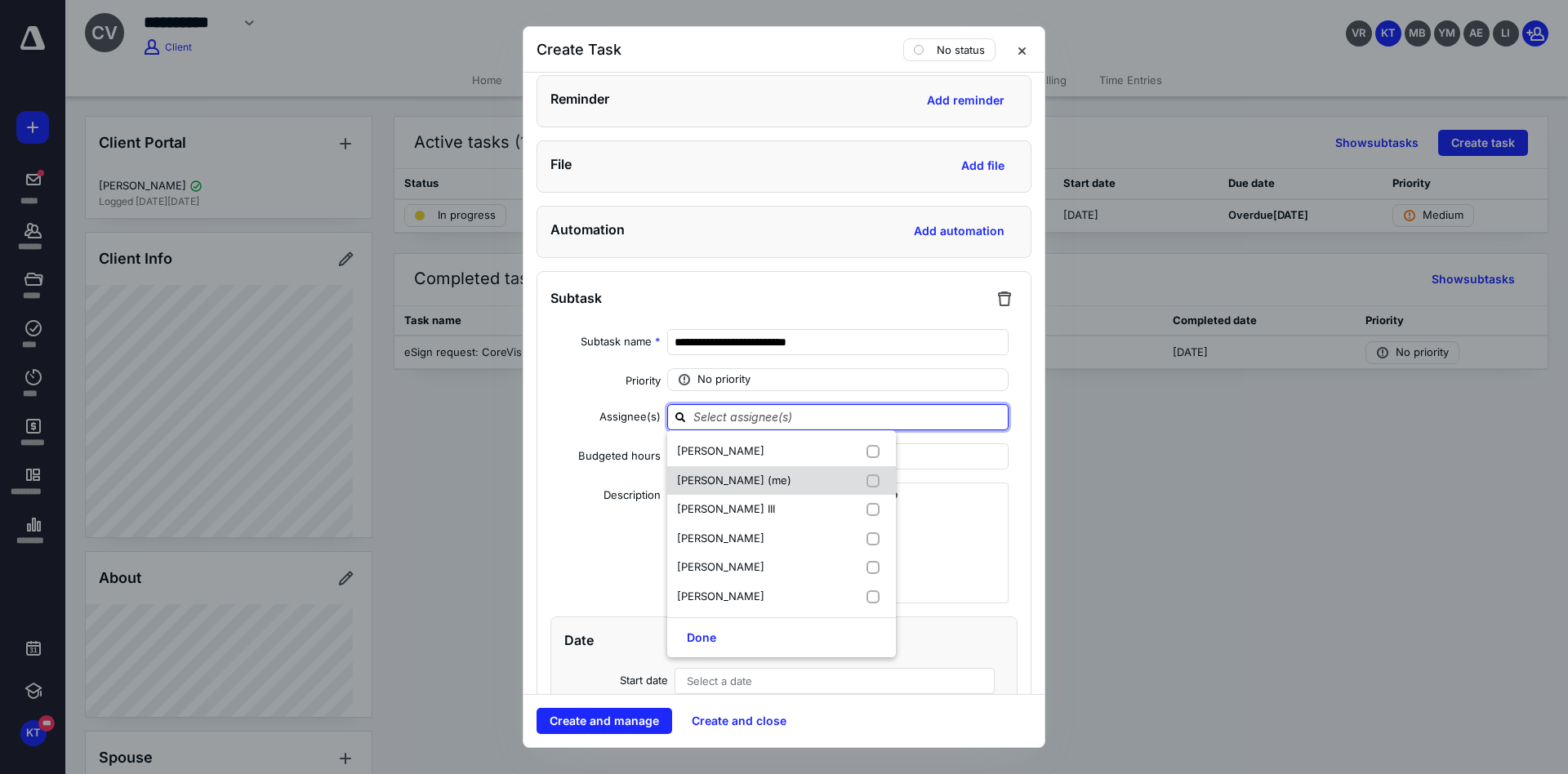 click on "[PERSON_NAME] (me)" at bounding box center [734, 480] 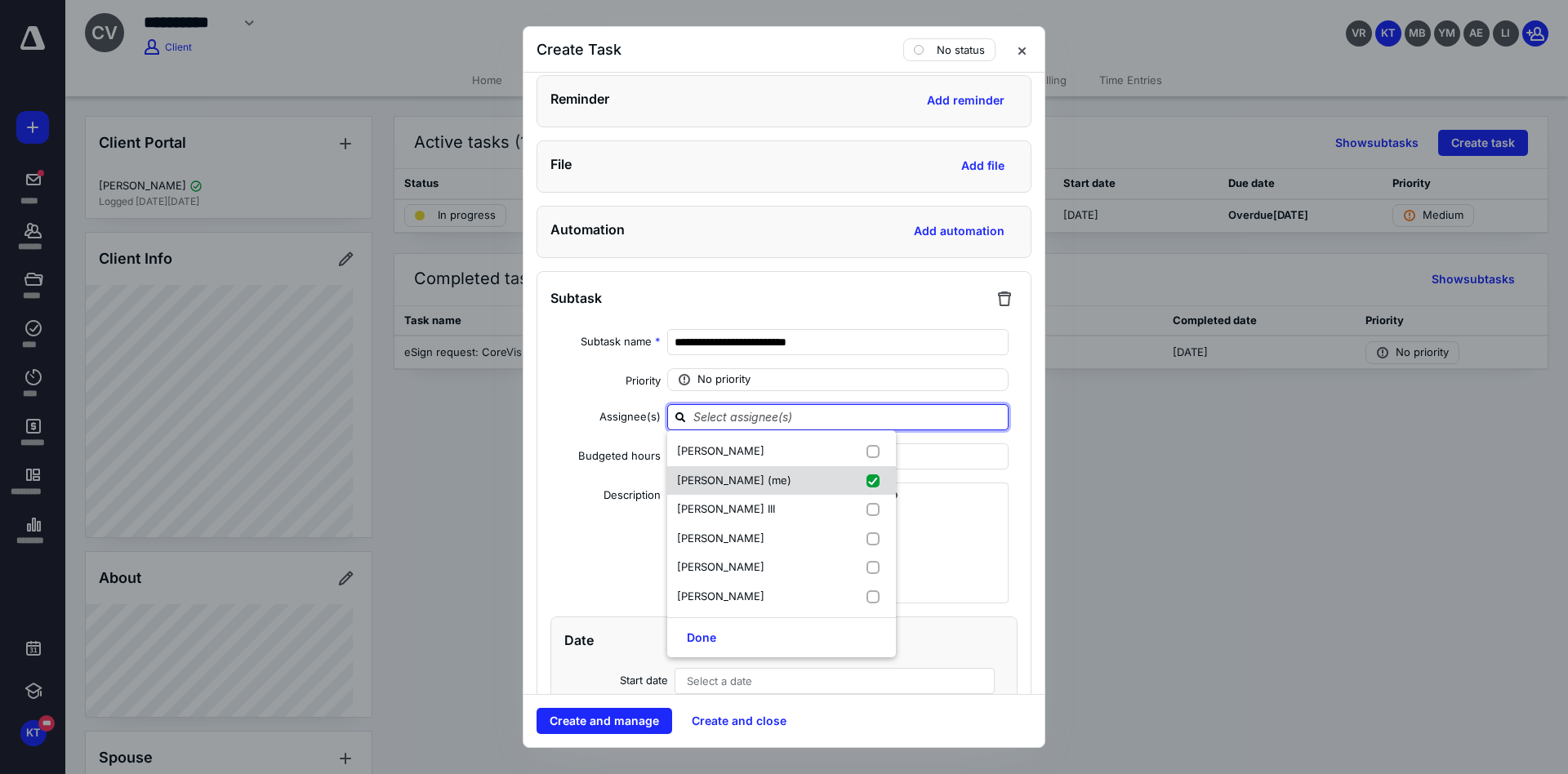 checkbox on "true" 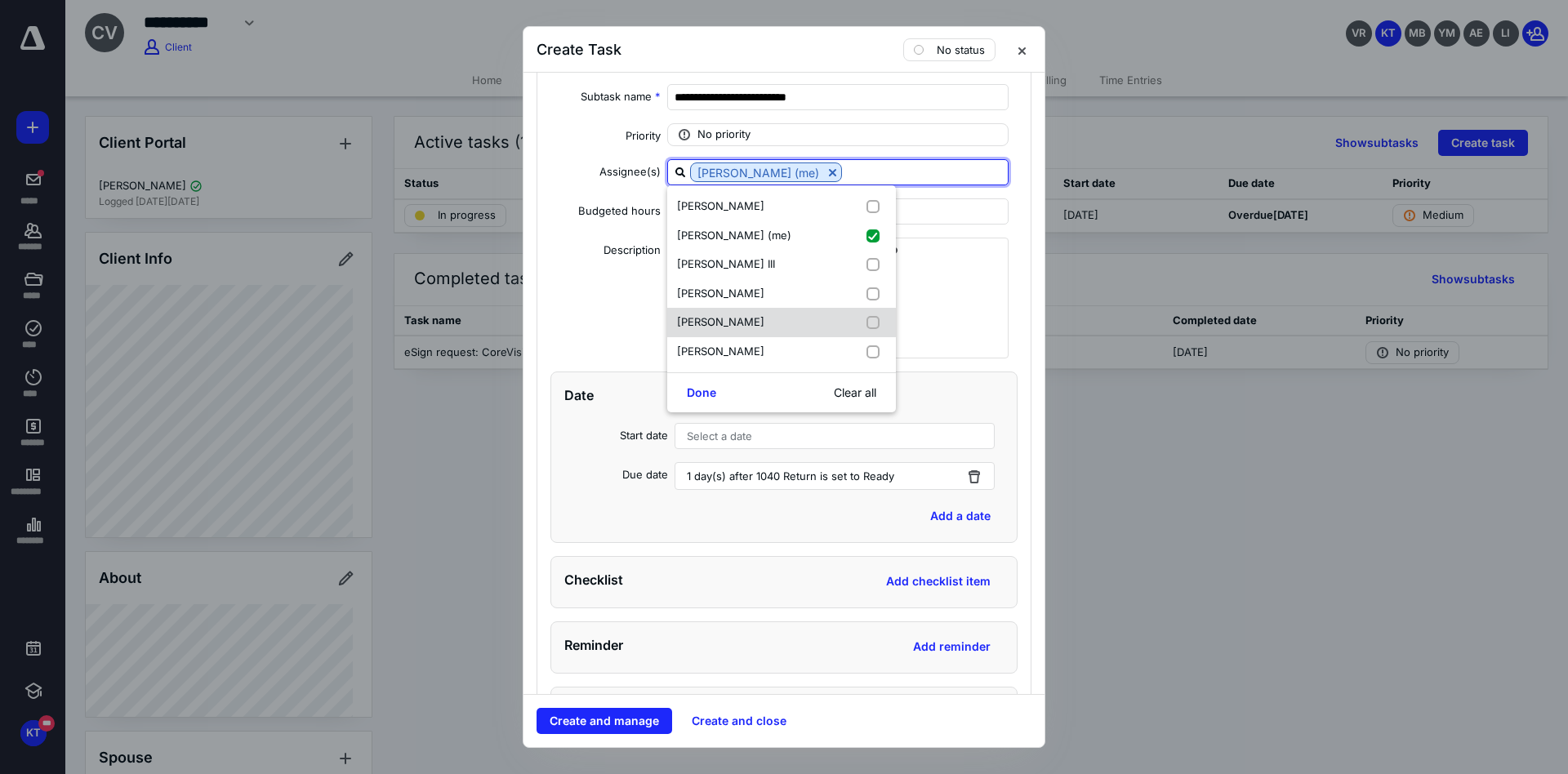 scroll, scrollTop: 1225, scrollLeft: 0, axis: vertical 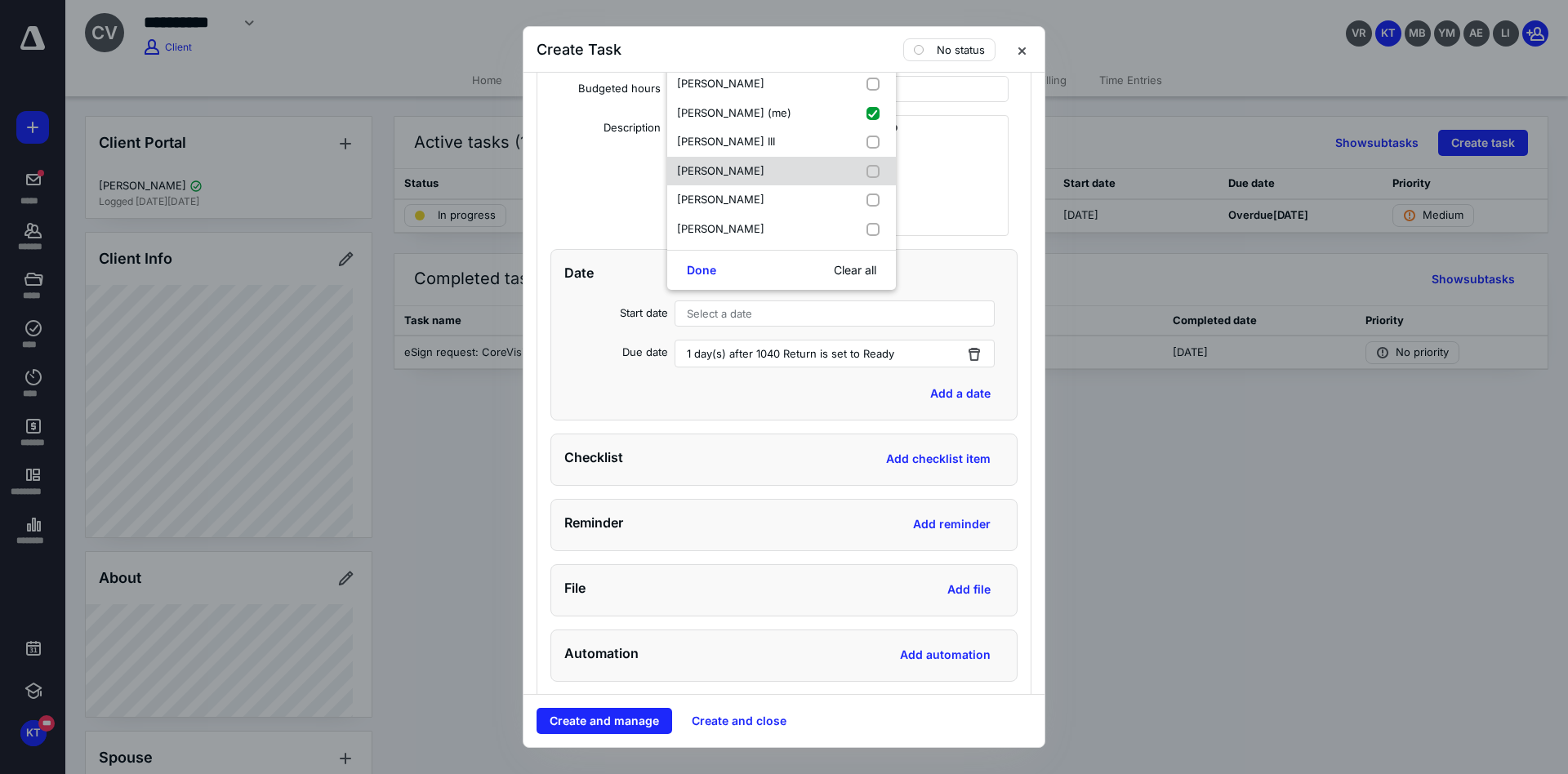 click on "[PERSON_NAME]" at bounding box center [720, 171] 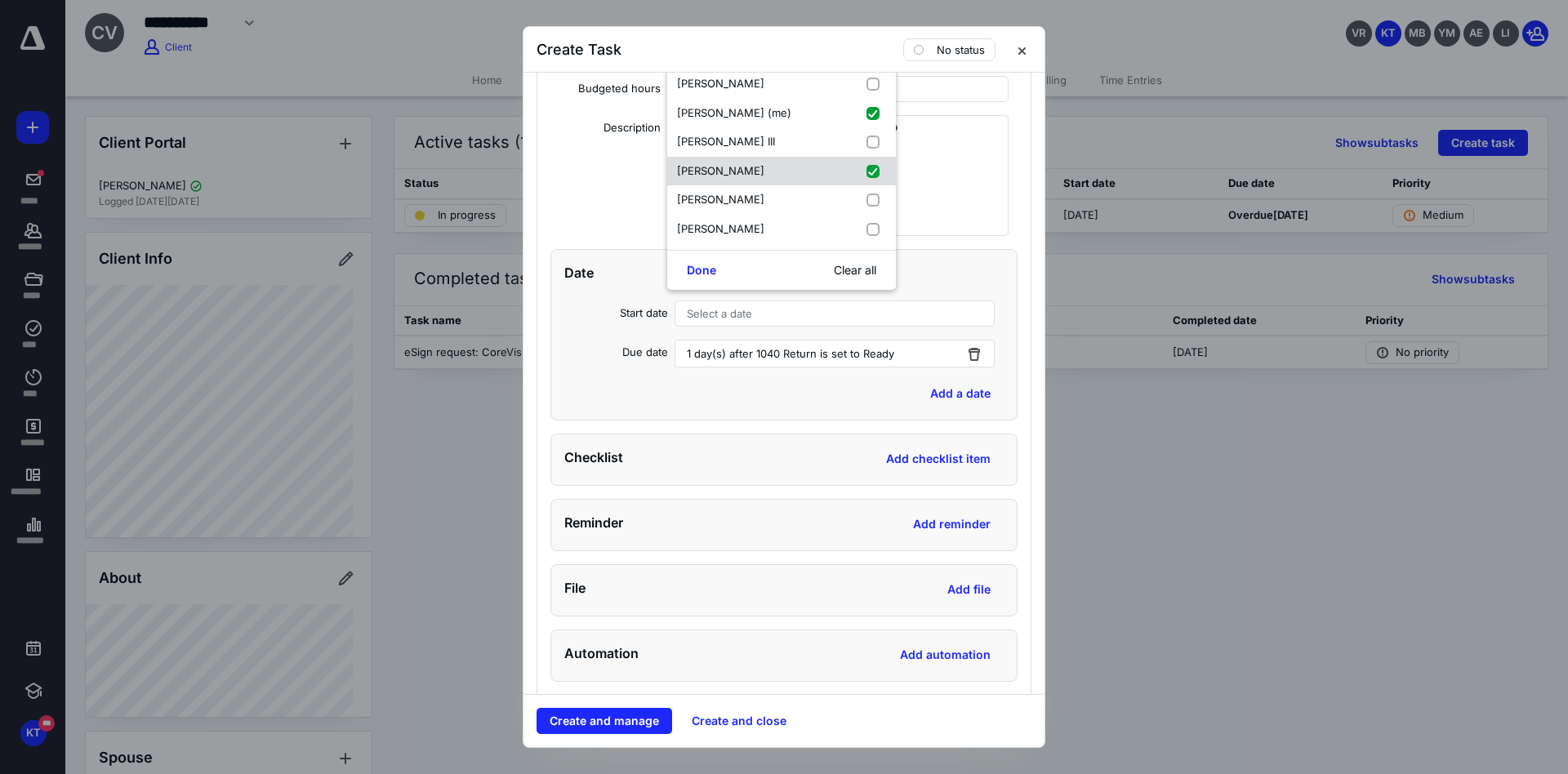 checkbox on "true" 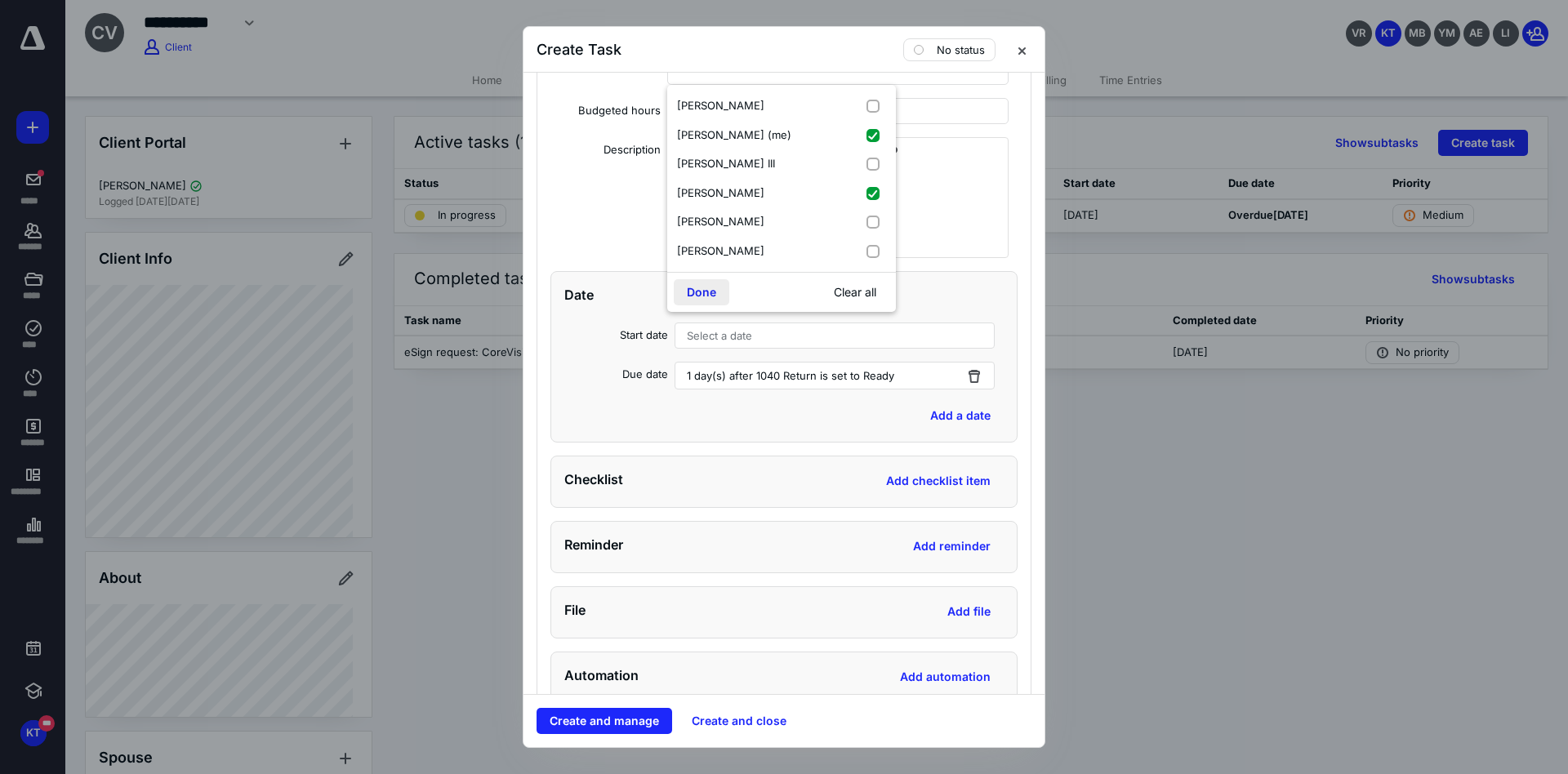 click on "Done" at bounding box center (702, 292) 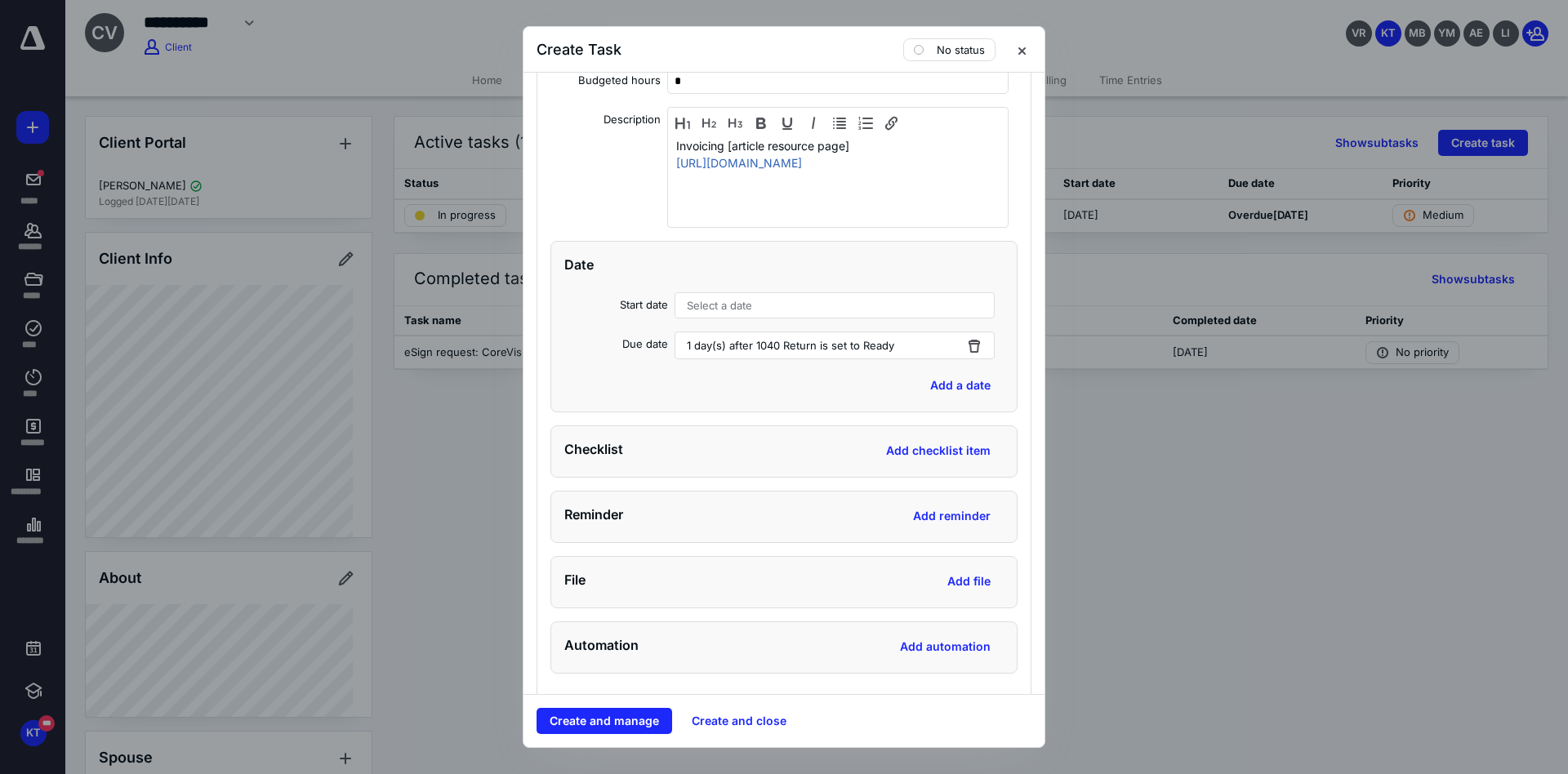 scroll, scrollTop: 1102, scrollLeft: 0, axis: vertical 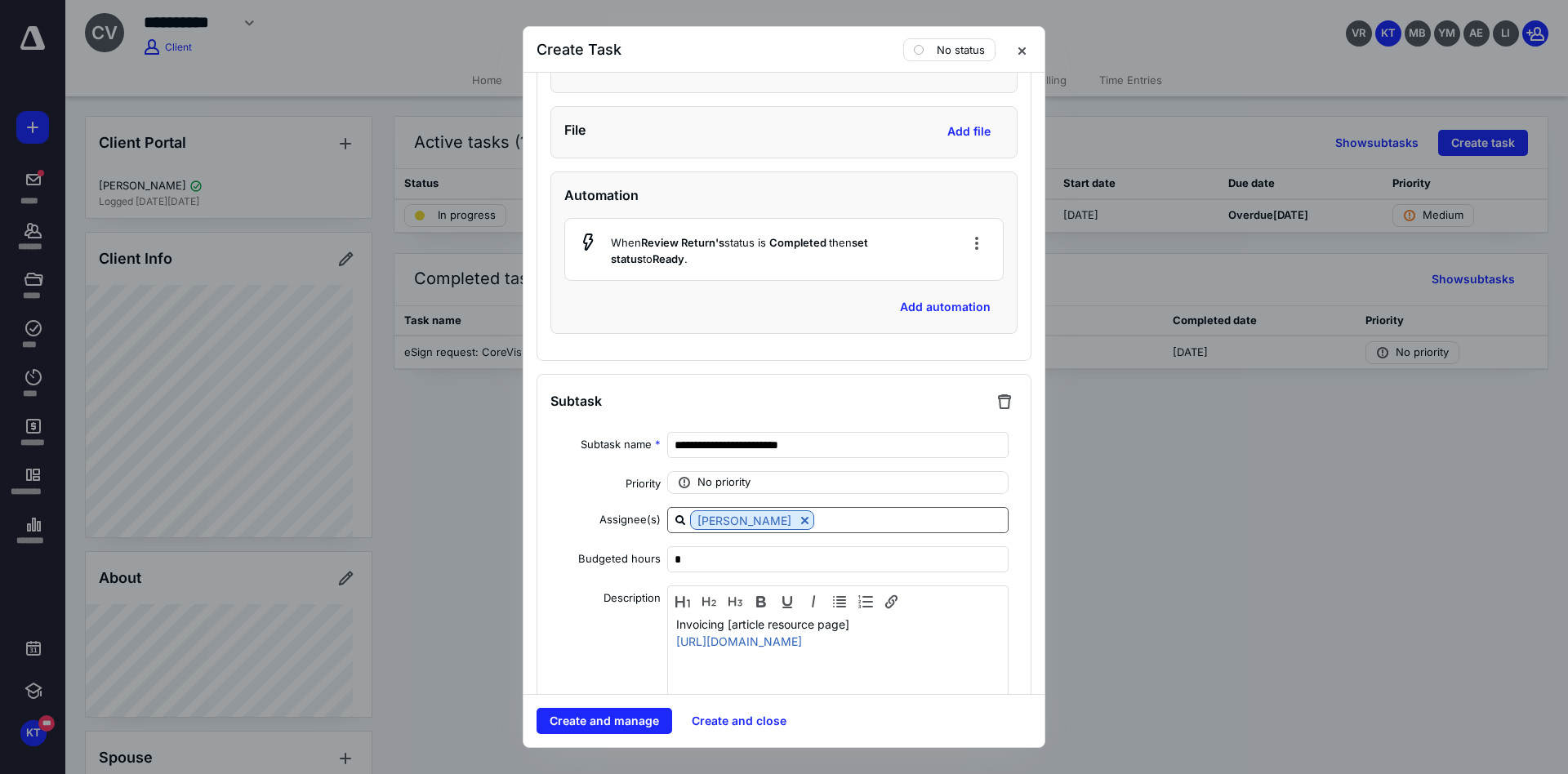 click at bounding box center [804, 520] 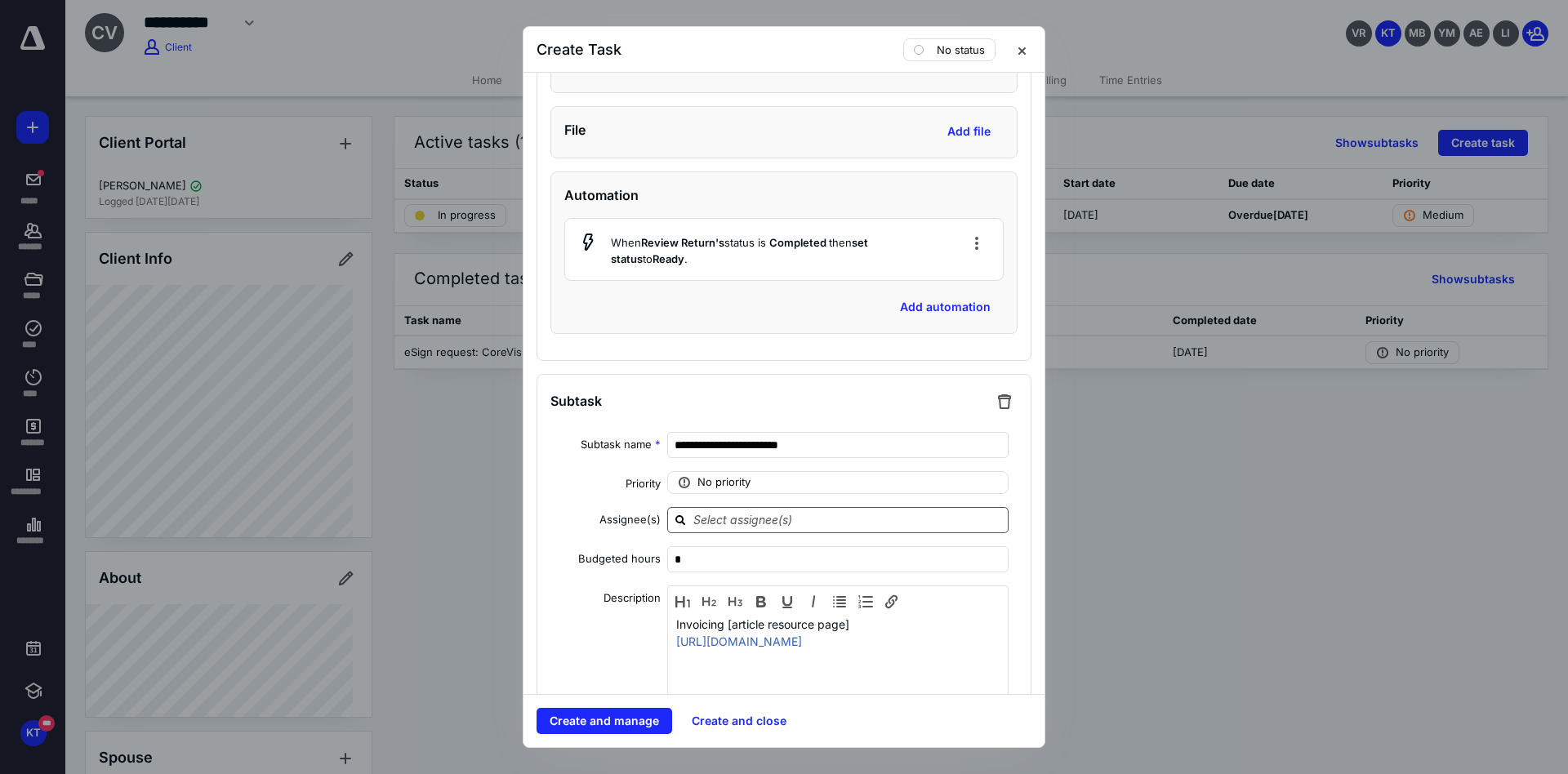 click at bounding box center (848, 519) 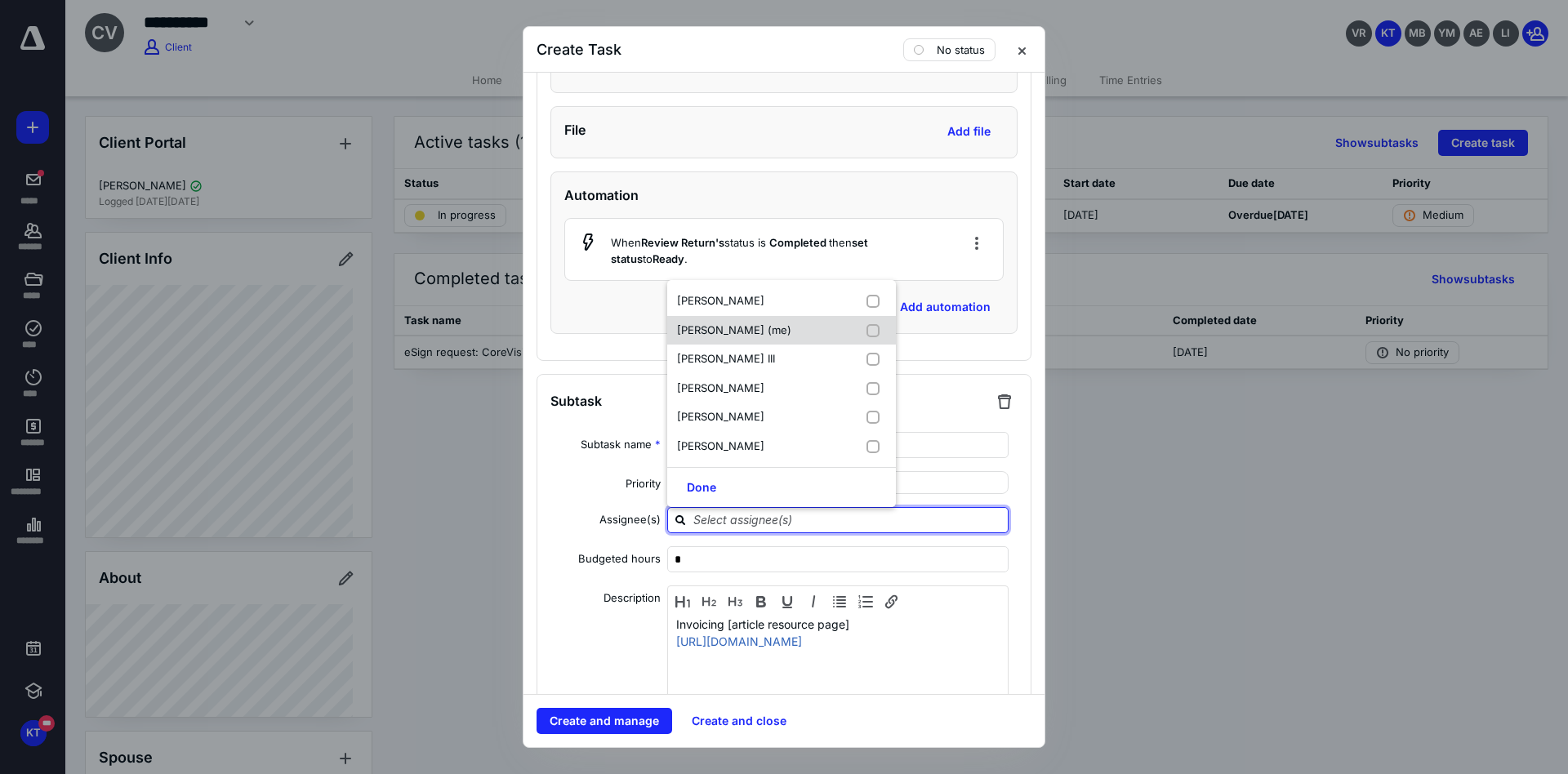 click on "[PERSON_NAME] (me)" at bounding box center (734, 330) 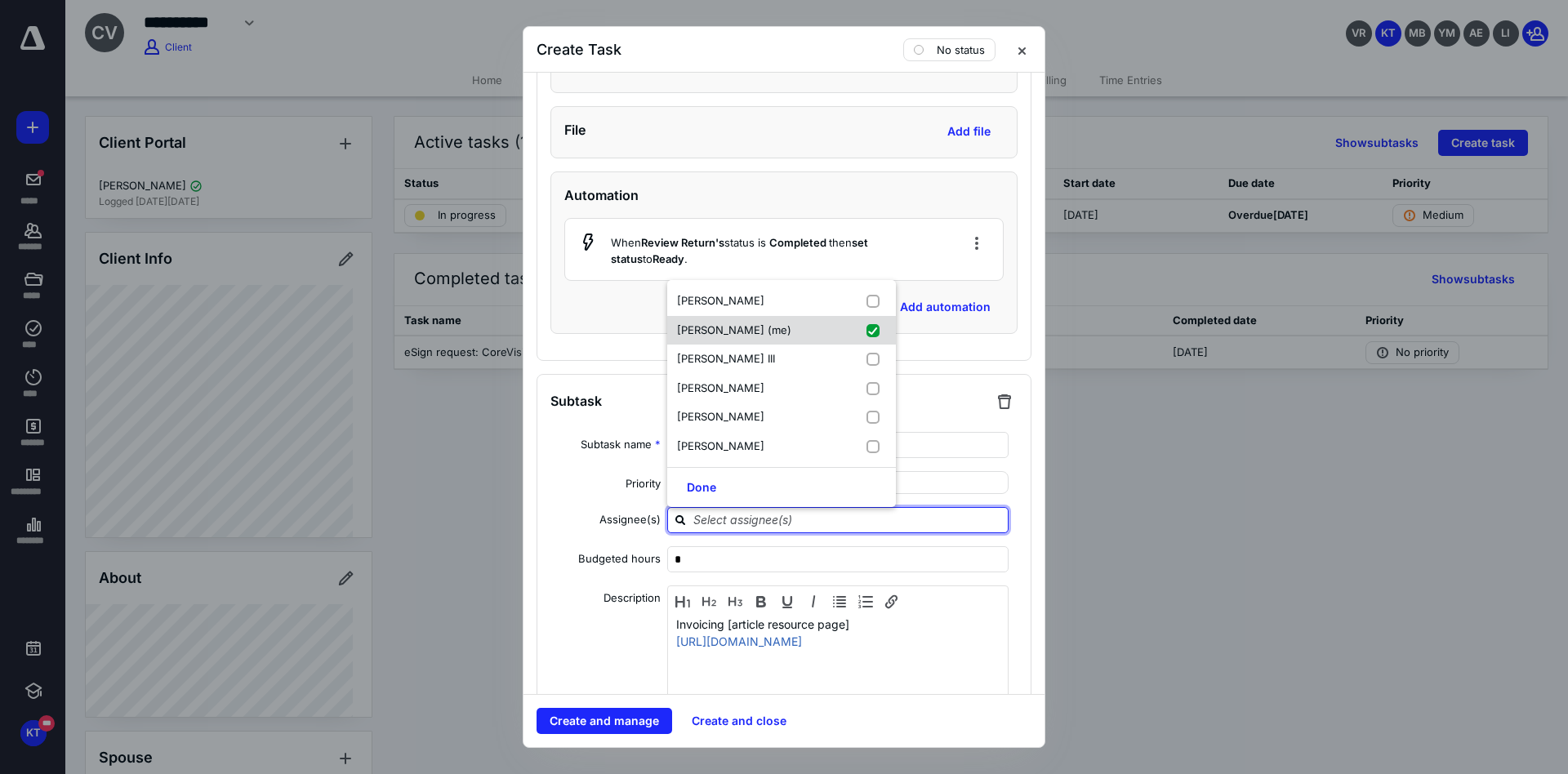 checkbox on "true" 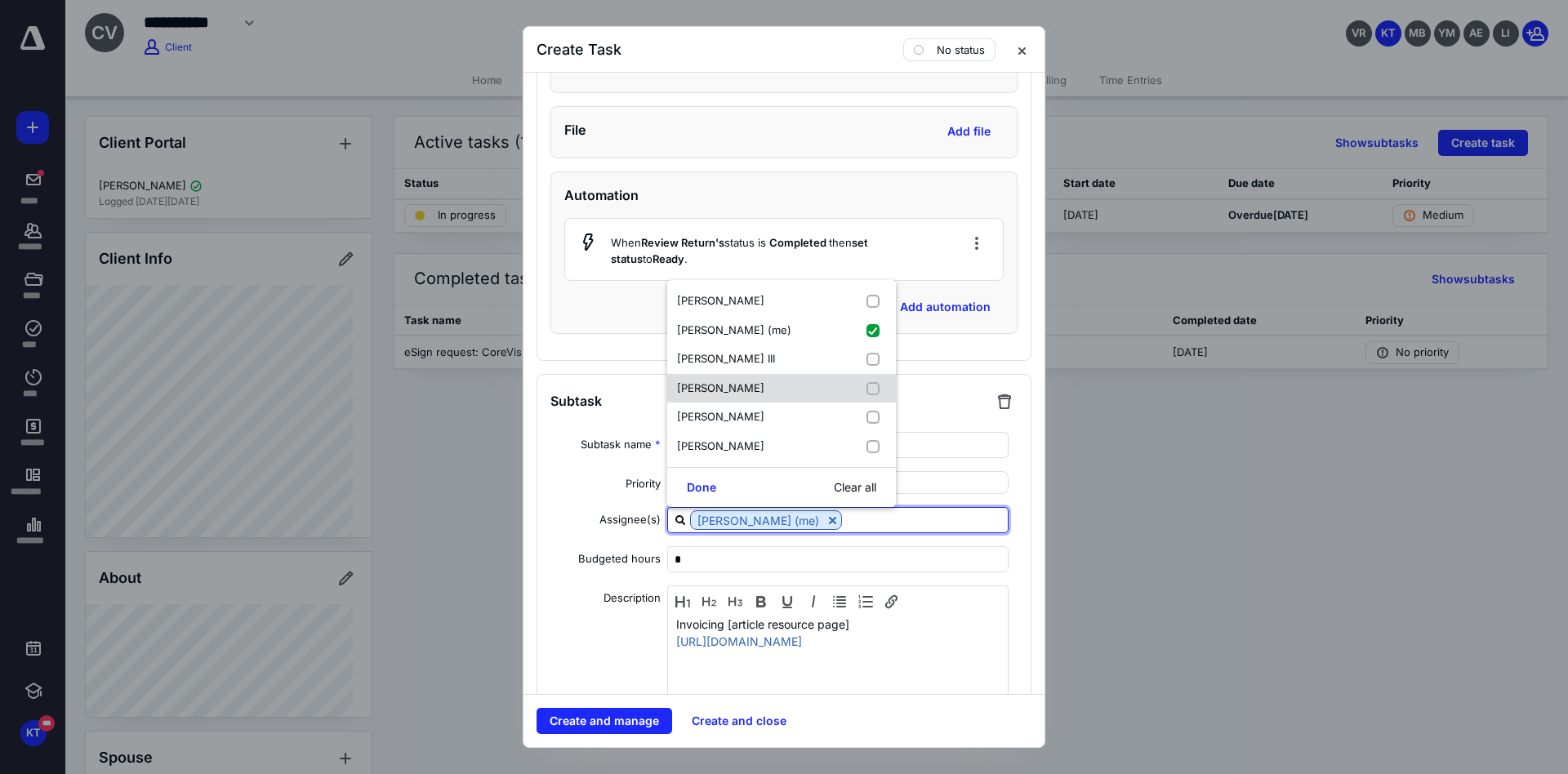 click on "[PERSON_NAME]" at bounding box center (782, 389) 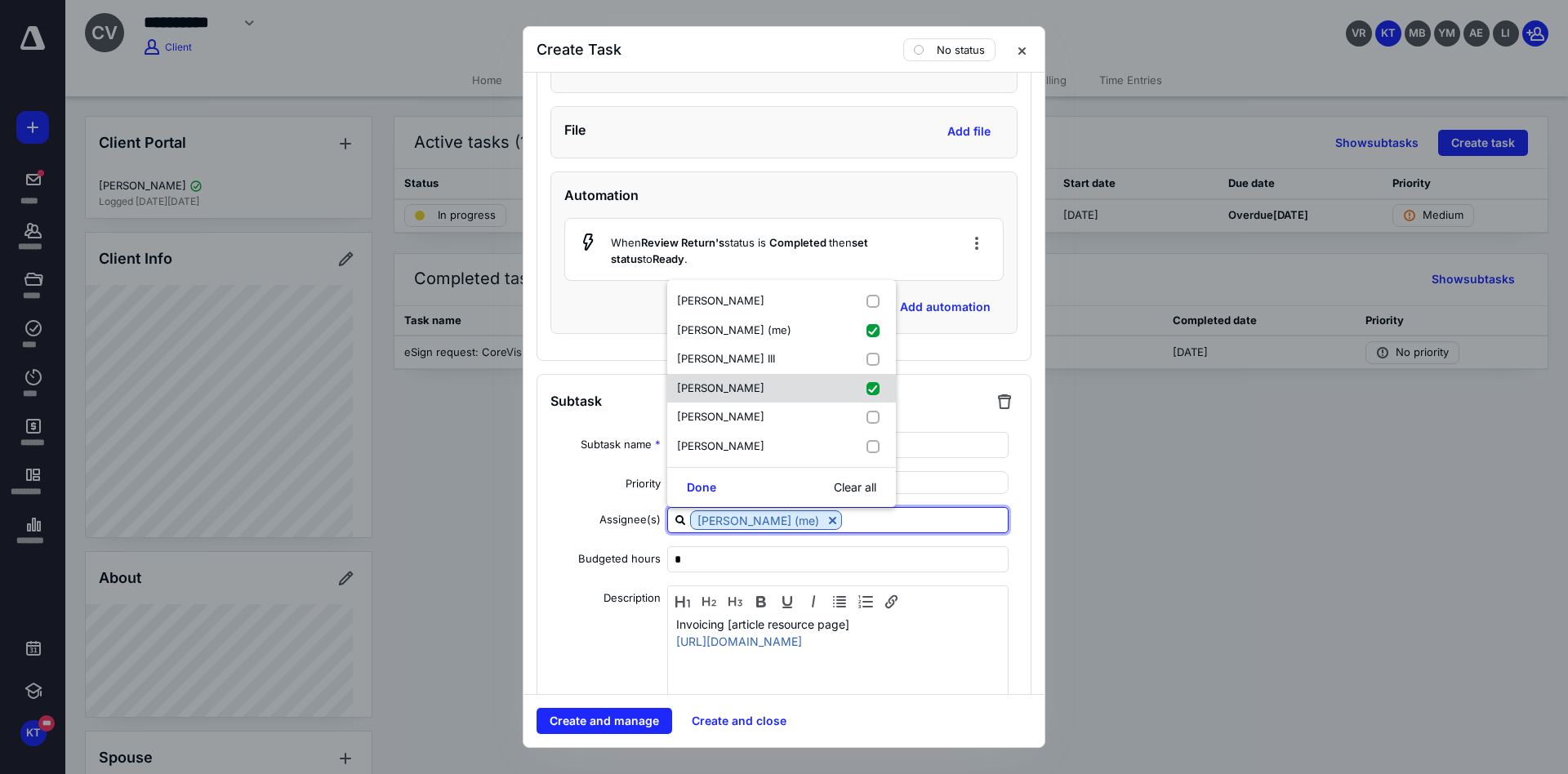 checkbox on "true" 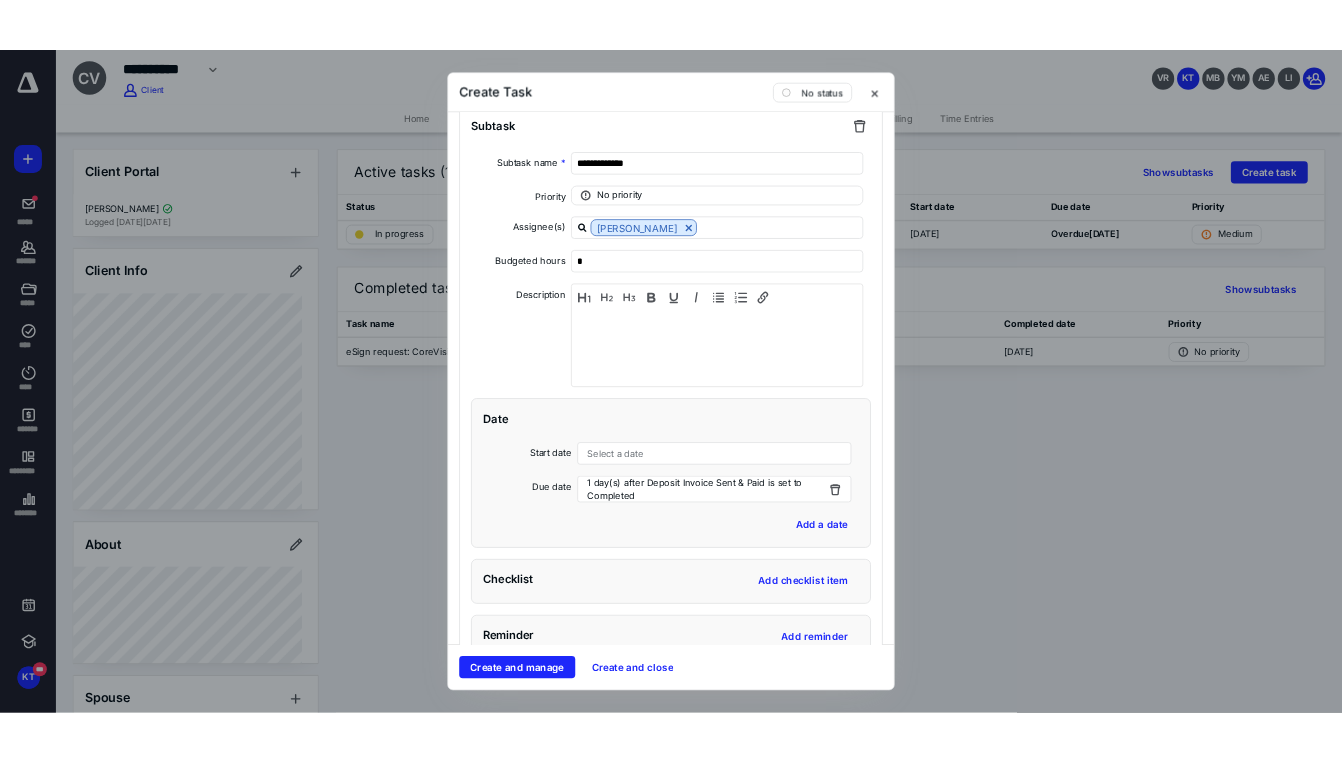 scroll, scrollTop: 9600, scrollLeft: 0, axis: vertical 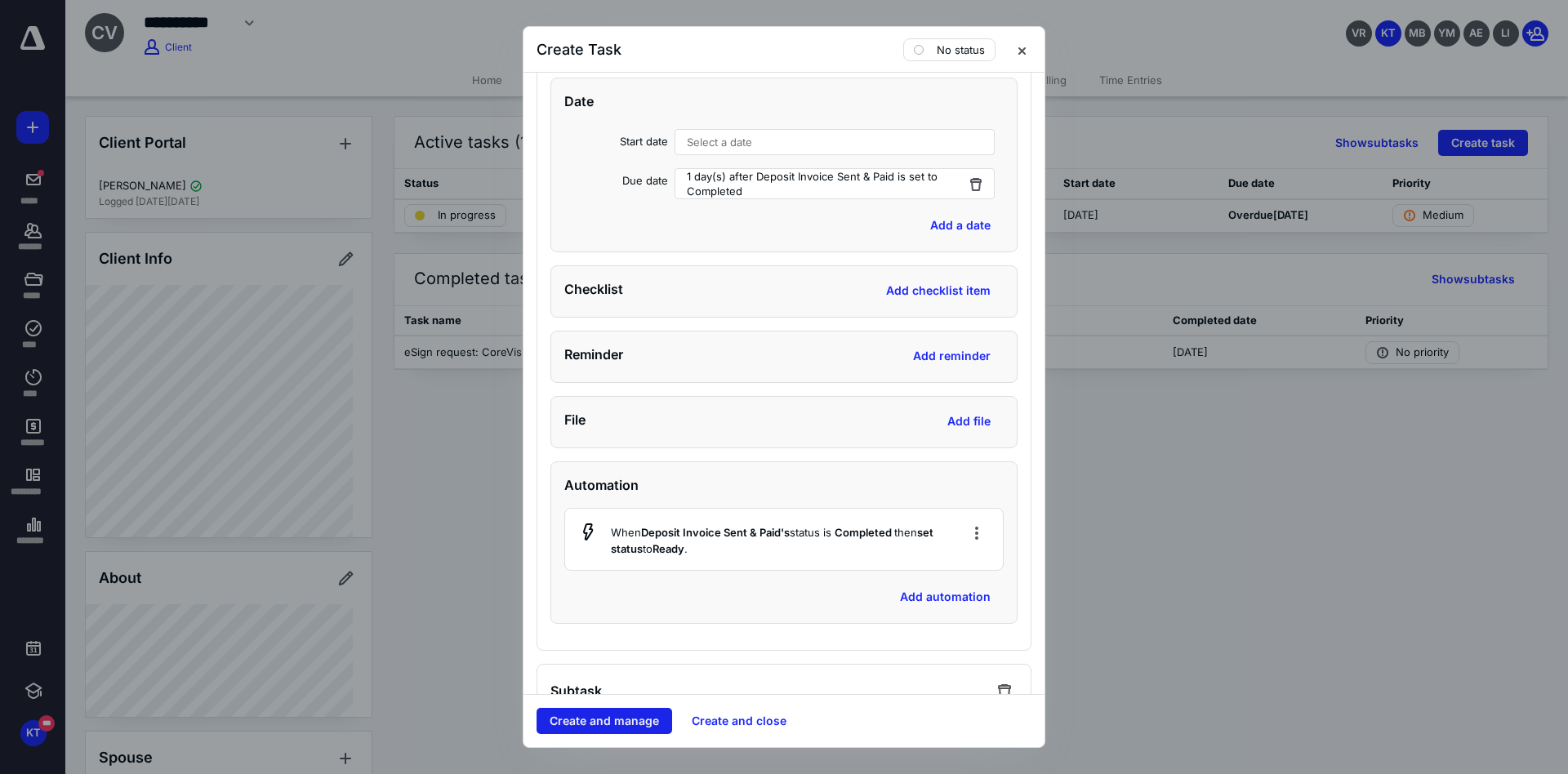 click on "Create and manage" at bounding box center (604, 721) 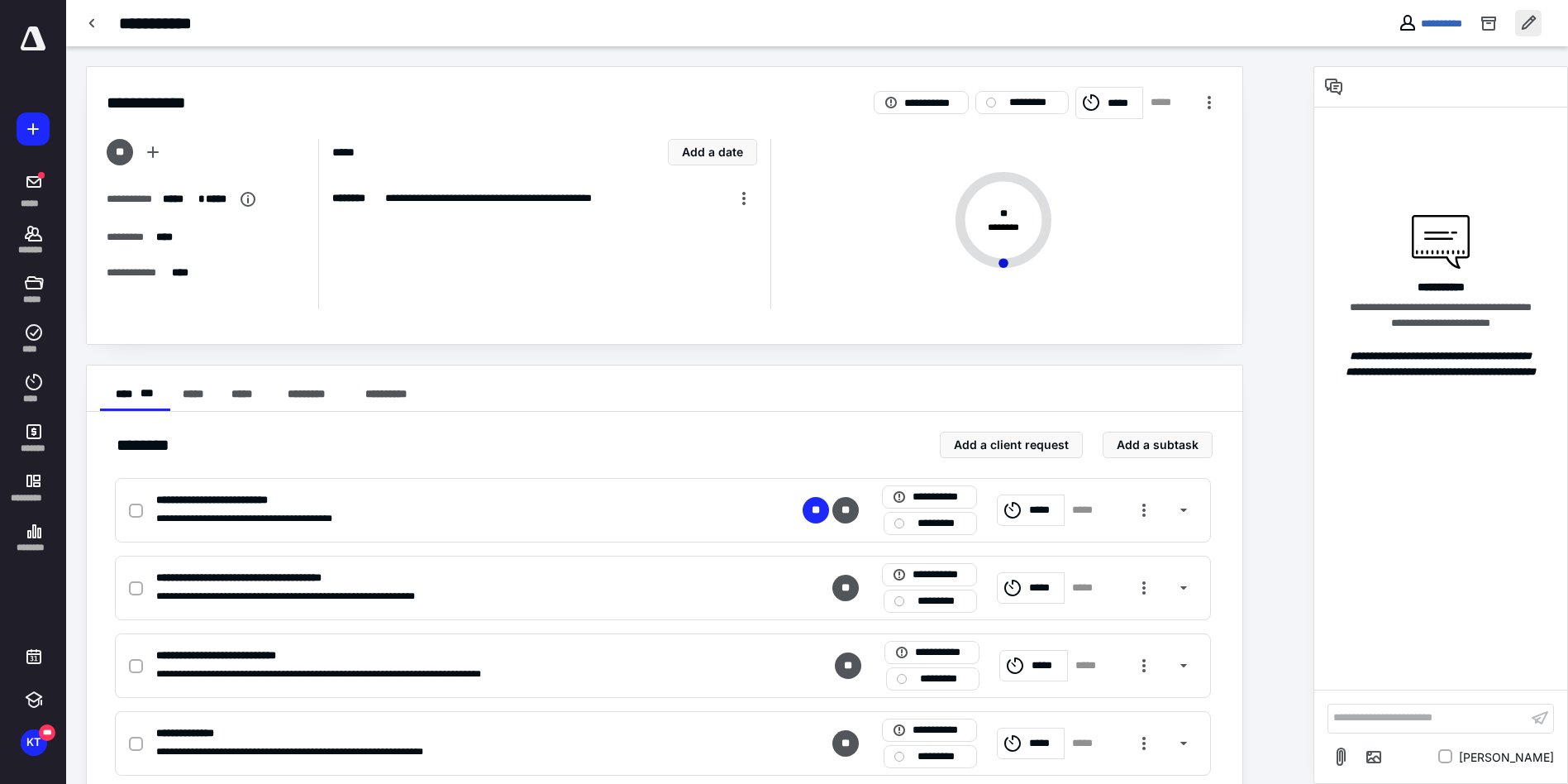 click at bounding box center [1528, 23] 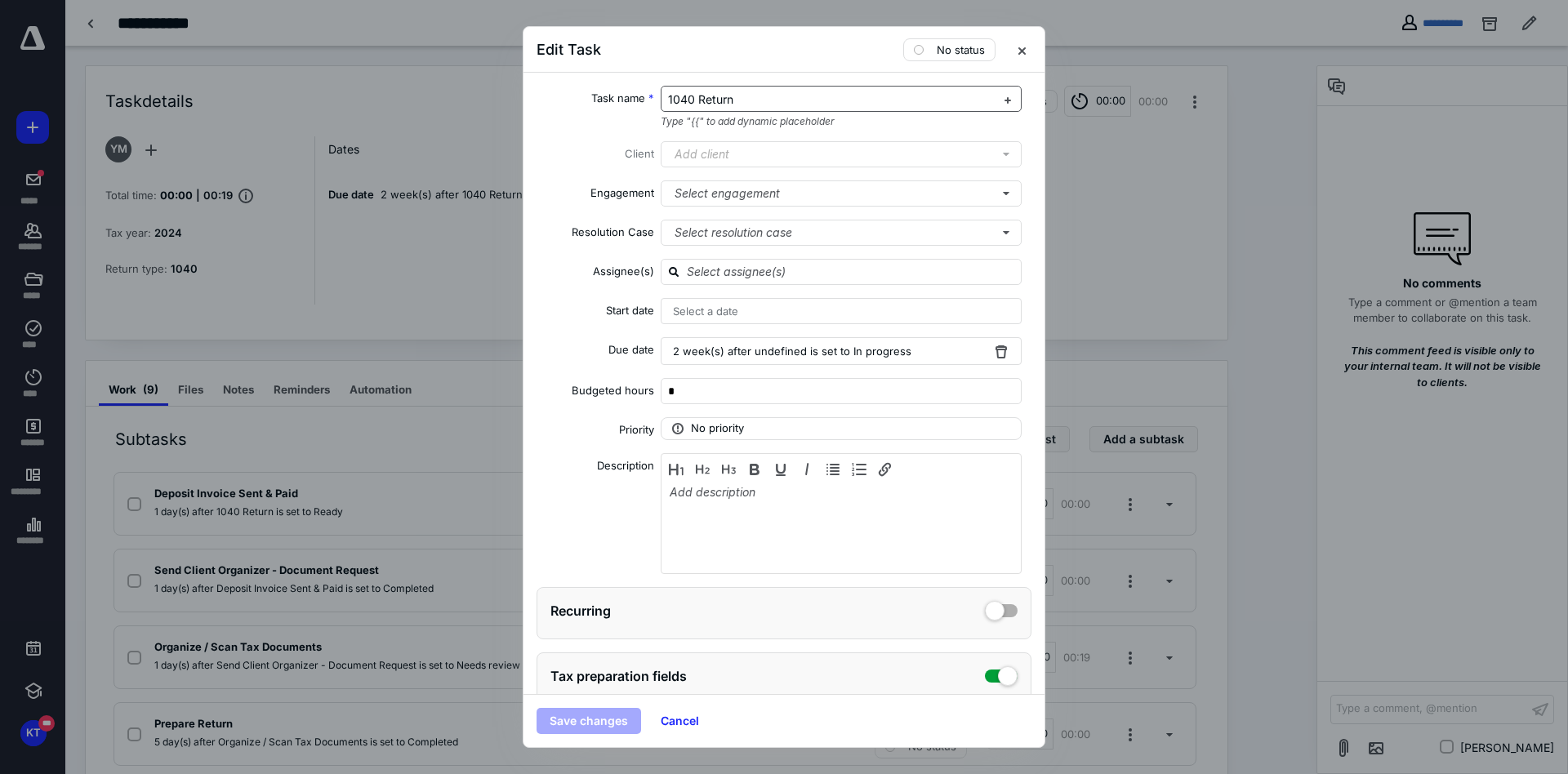 click on "1040 Return" at bounding box center (831, 100) 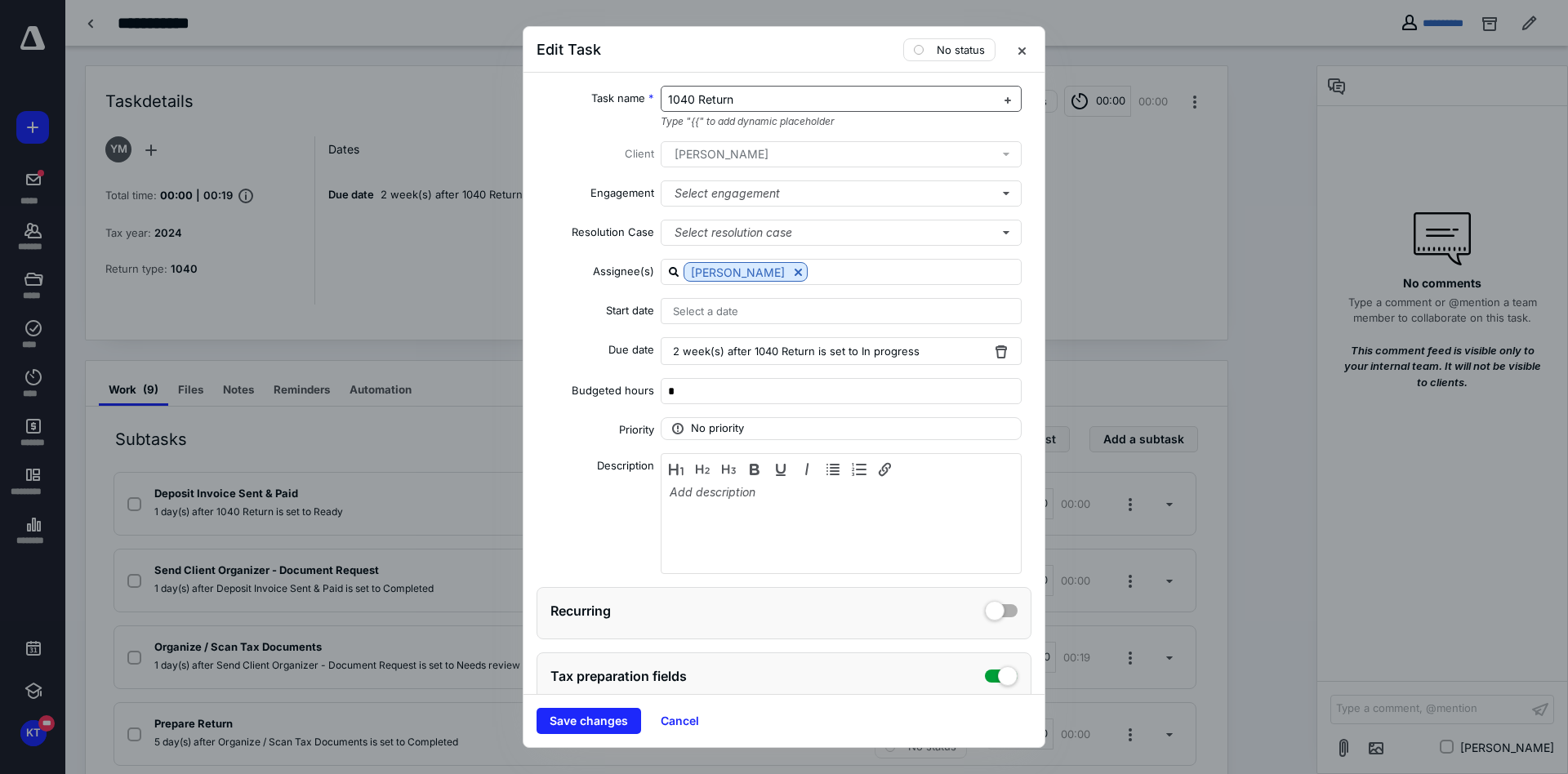 type 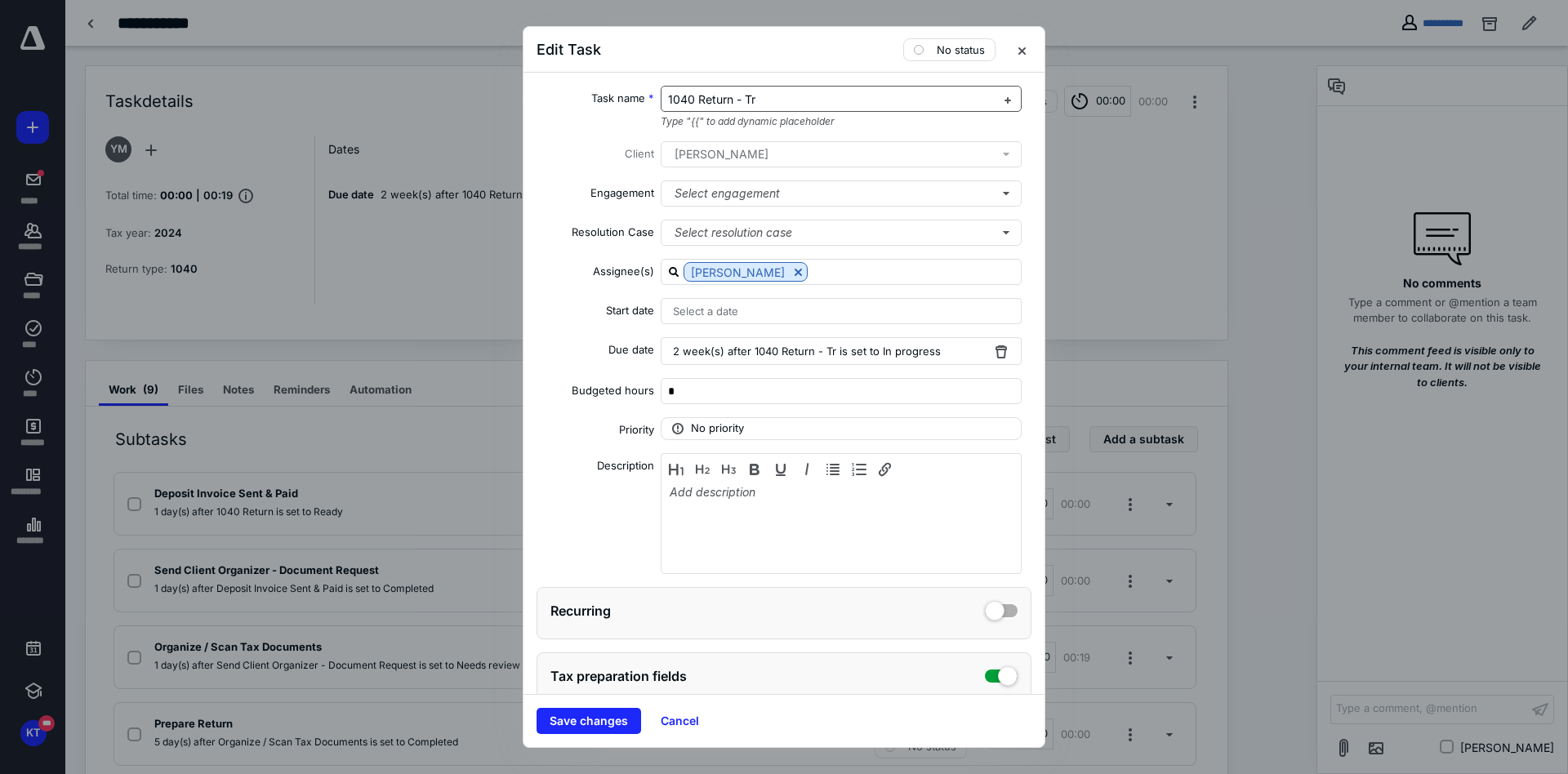 click on "1040 Return - Tr" at bounding box center [831, 100] 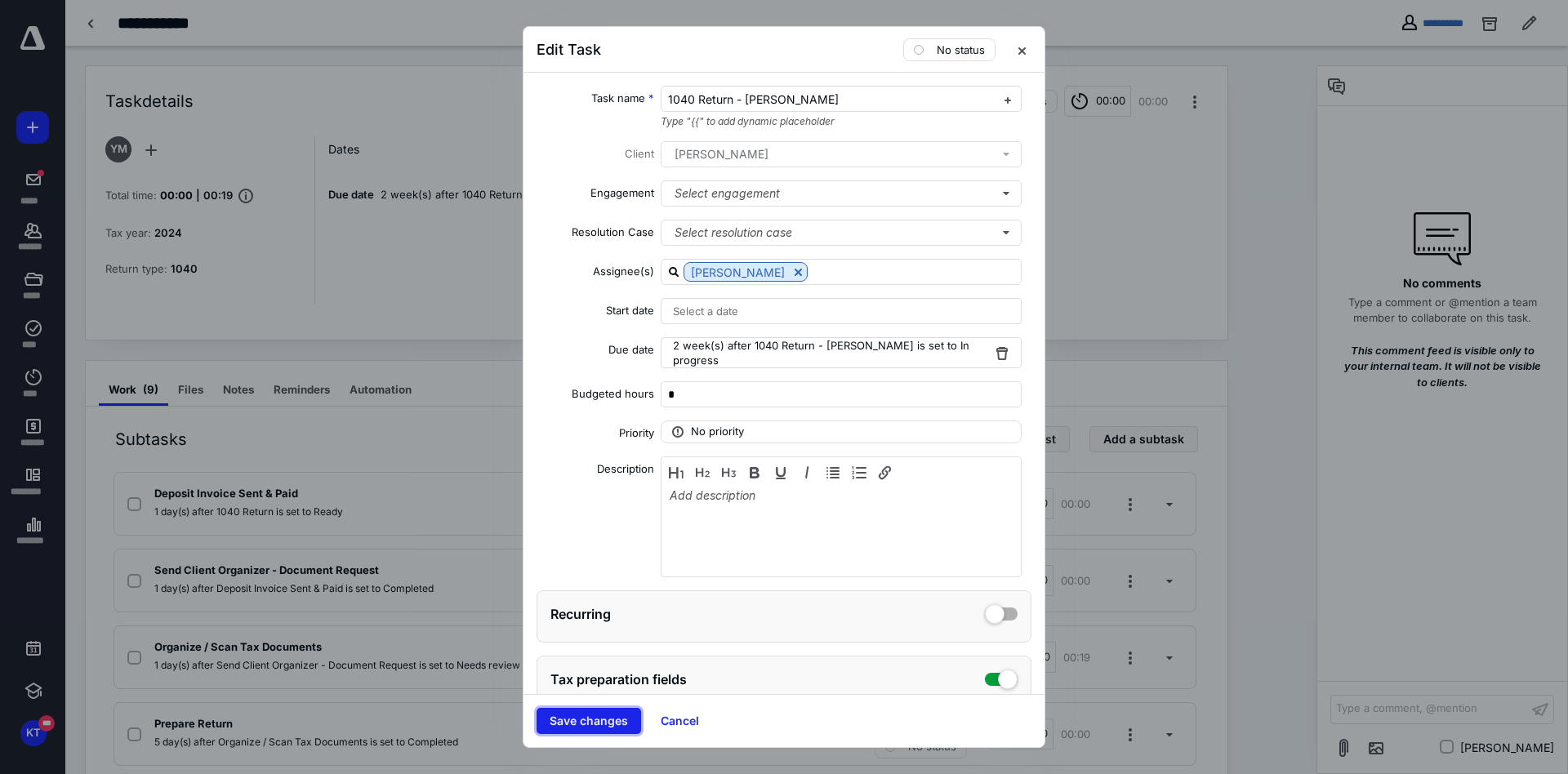 click on "Save changes" at bounding box center (589, 721) 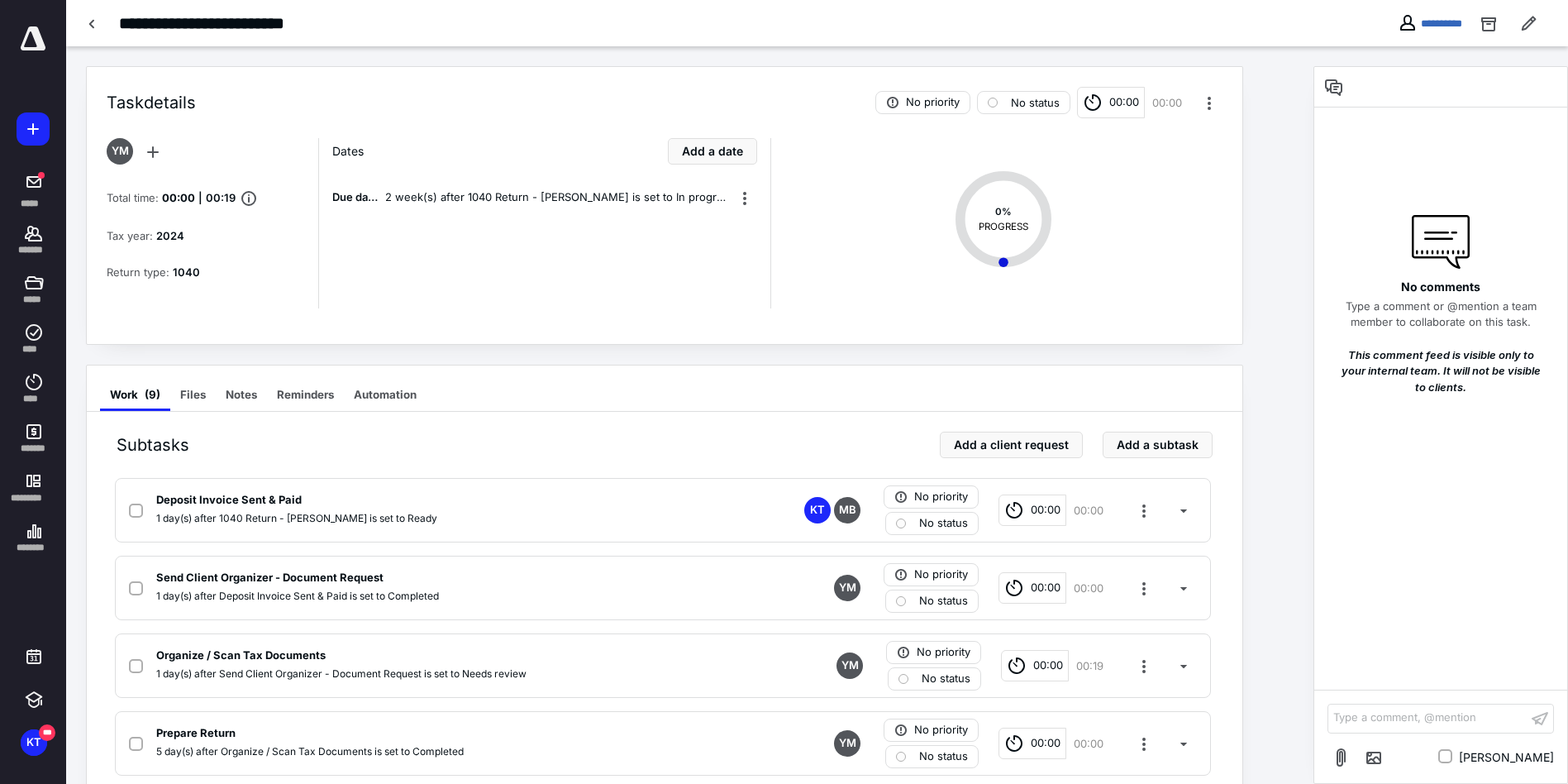 click on "Task  details No priority No status 00:00 00:00 YM Total time: 00:00 | 00:19 Tax year: 2024 Return type: 1040 Dates Add a date Due date 2 week(s) after  1040 Return - [PERSON_NAME] is set to In progress 0 % PROGRESS Work ( 9 ) Files Notes Reminders Automation Subtasks Add a client request Add a subtask Deposit Invoice Sent & Paid 1 day(s) after  1040 Return - [PERSON_NAME] is set to Ready KT MB No priority No status 00:00 00:00 Send Client Organizer - Document Request 1 day(s) after  Deposit Invoice Sent & Paid is set to Completed YM No priority No status 00:00 00:00 Organize / Scan Tax Documents 1 day(s) after  Send Client Organizer - Document Request is set to Needs review YM No priority No status 00:00 00:19 Prepare Return 5 day(s) after  Organize / Scan Tax Documents is set to Completed YM No priority No status 00:00 00:00 Review Return 1 day(s) after  Prepare Return is set to Completed YM No priority No status 00:00 00:00 Record and Send Review Video and 8879 for Client Approval YM No priority No status KT" at bounding box center (689, 625) 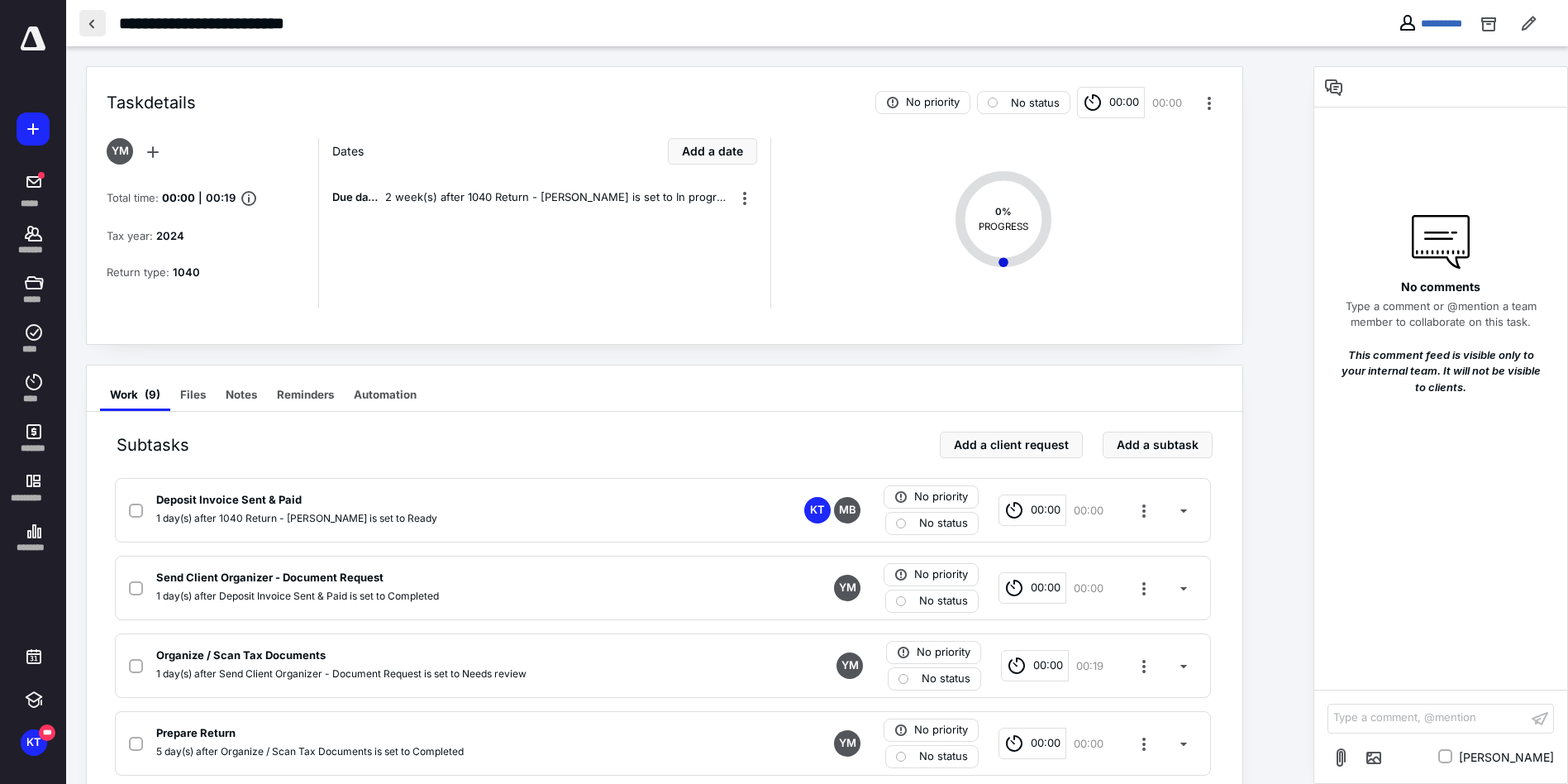 click at bounding box center (93, 23) 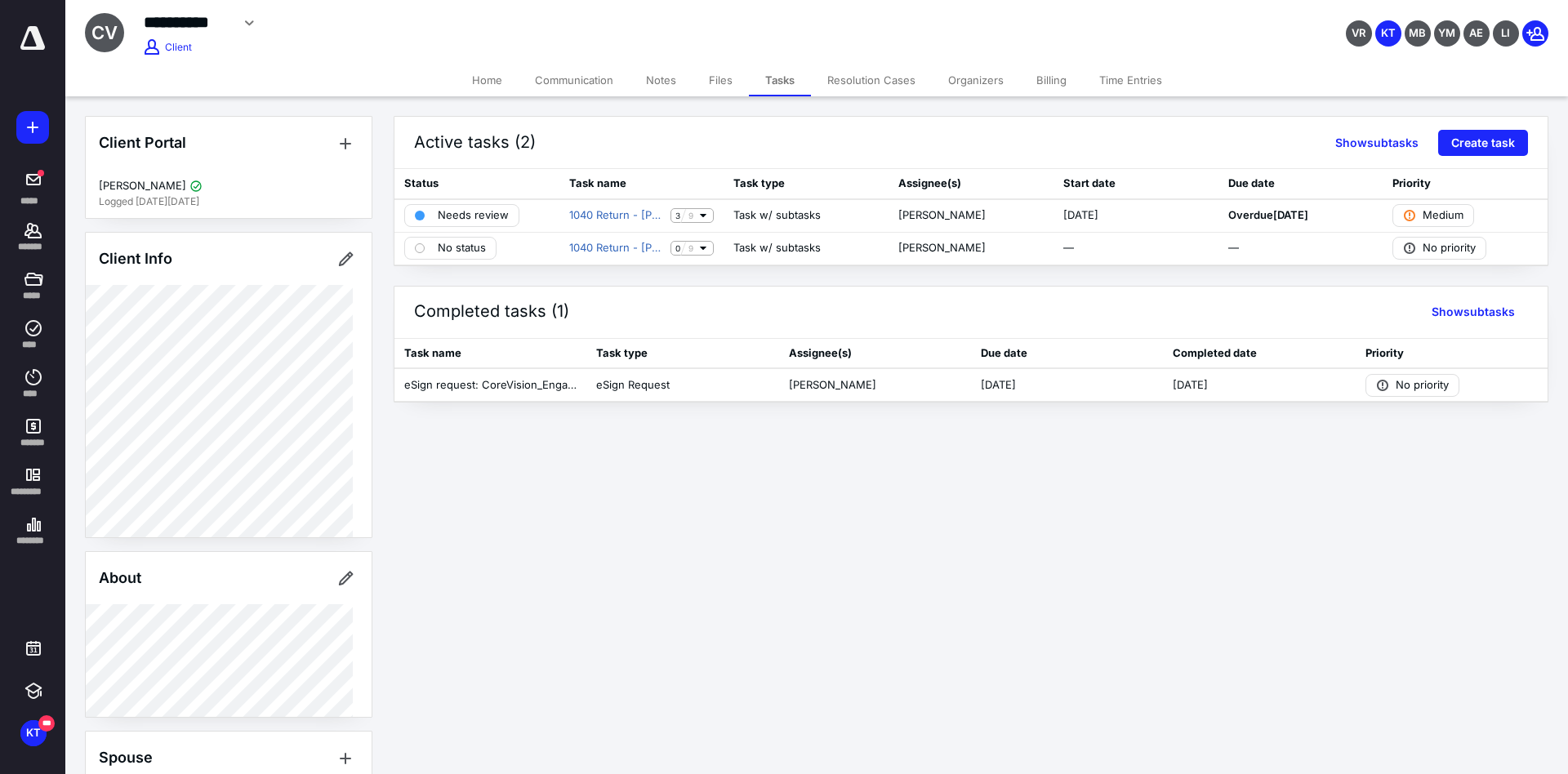 click on "Billing" at bounding box center (1051, 80) 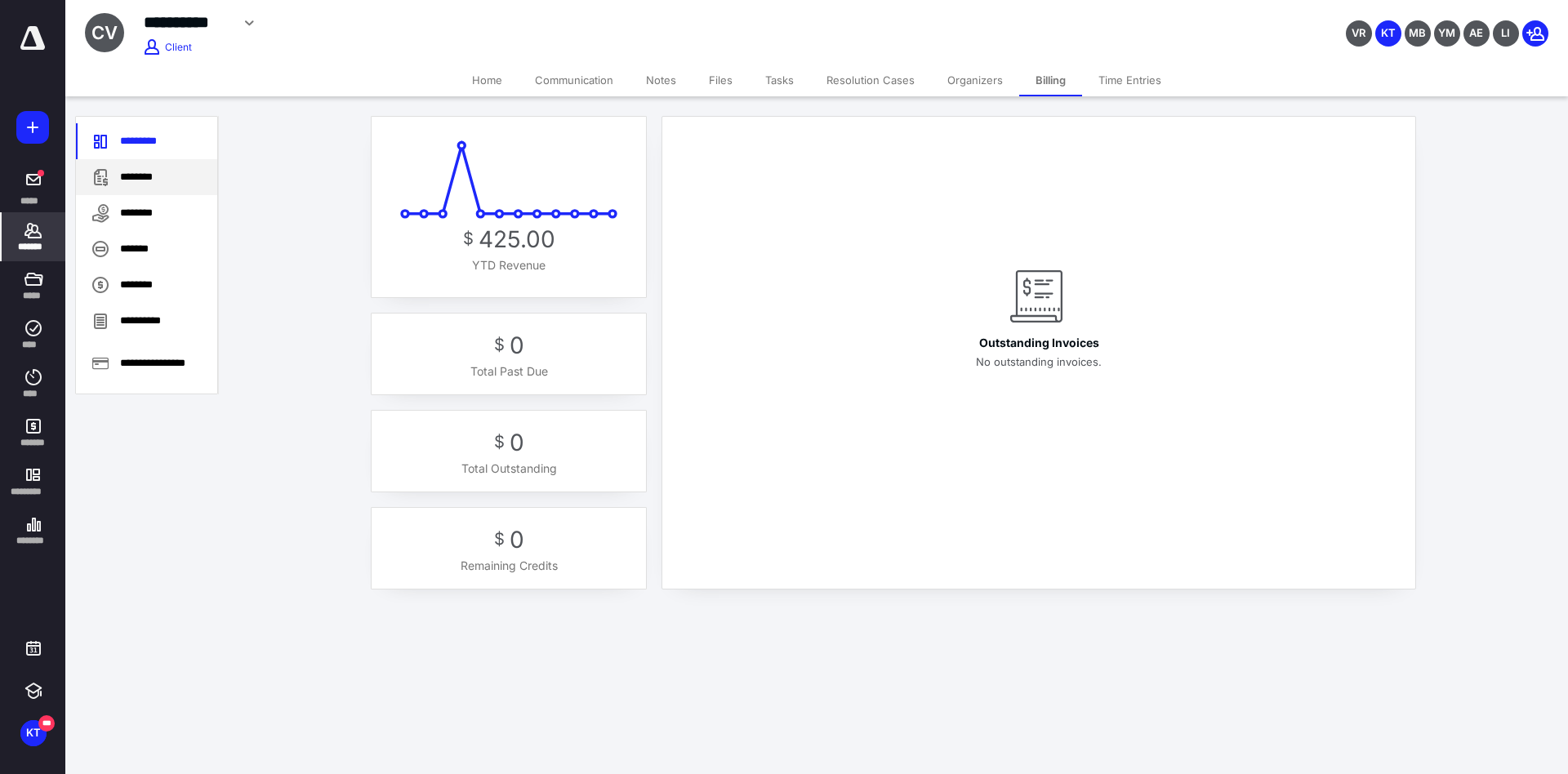 click on "********" at bounding box center [146, 177] 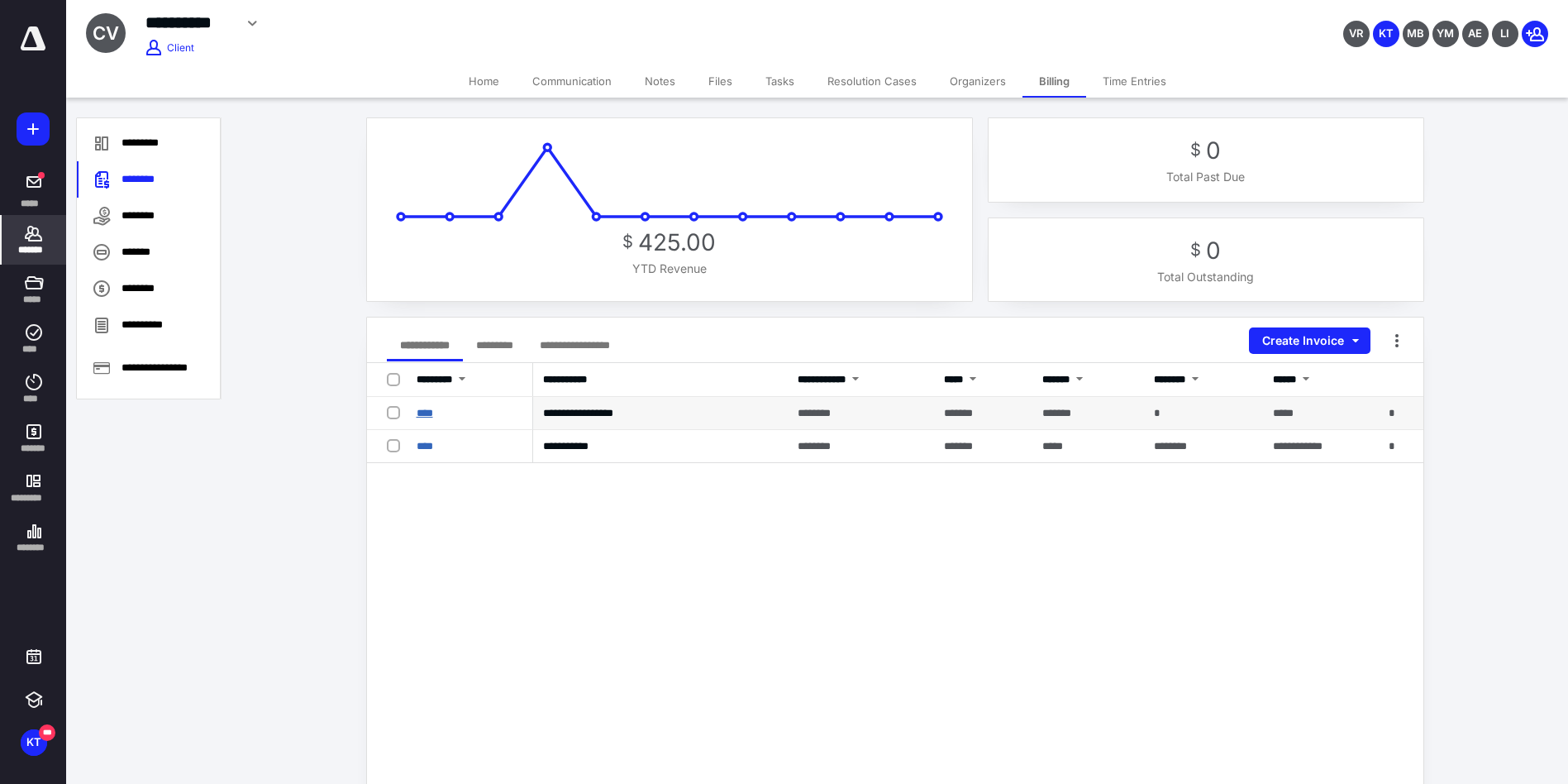 click on "****" at bounding box center (425, 413) 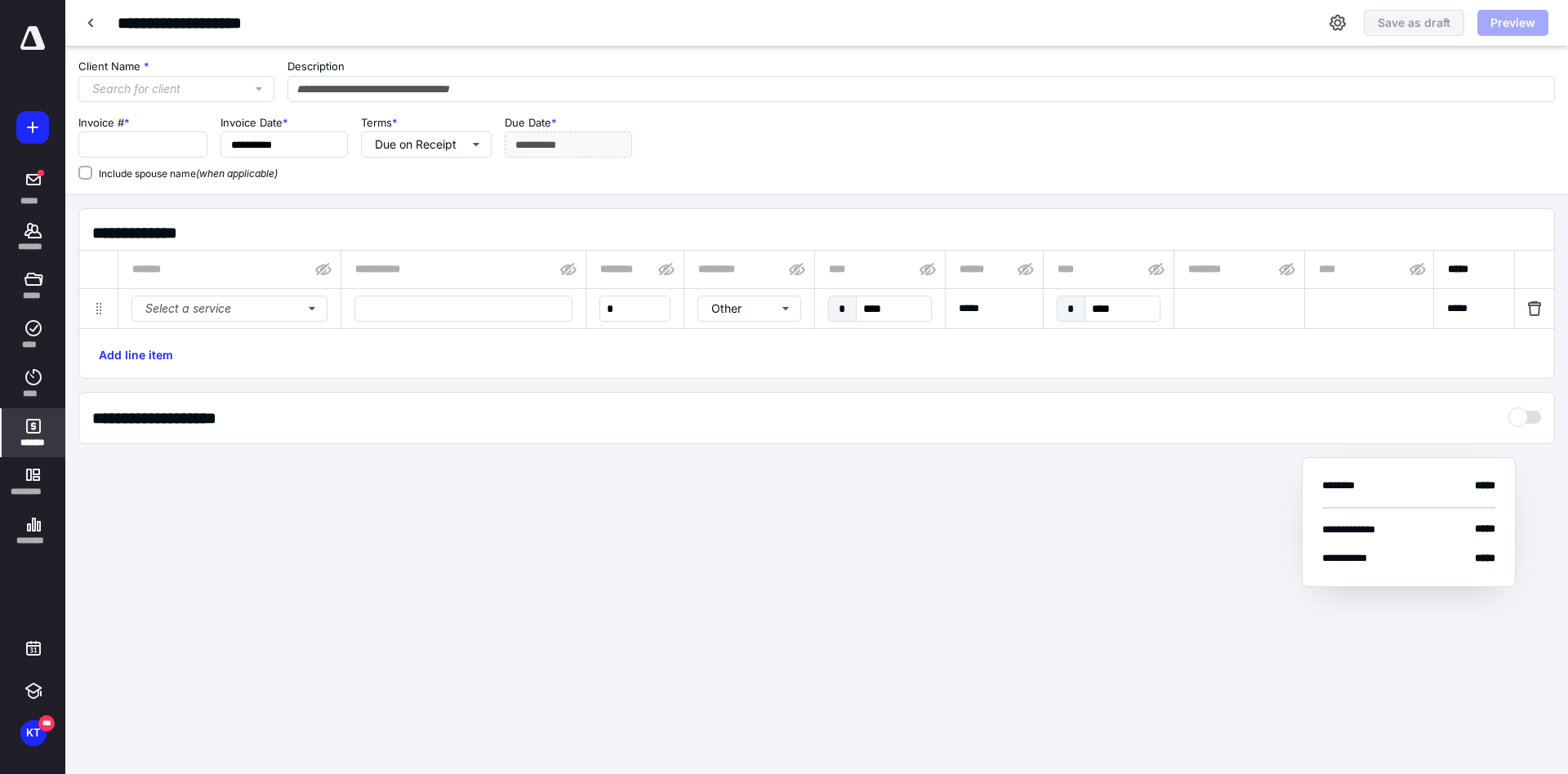 type on "**********" 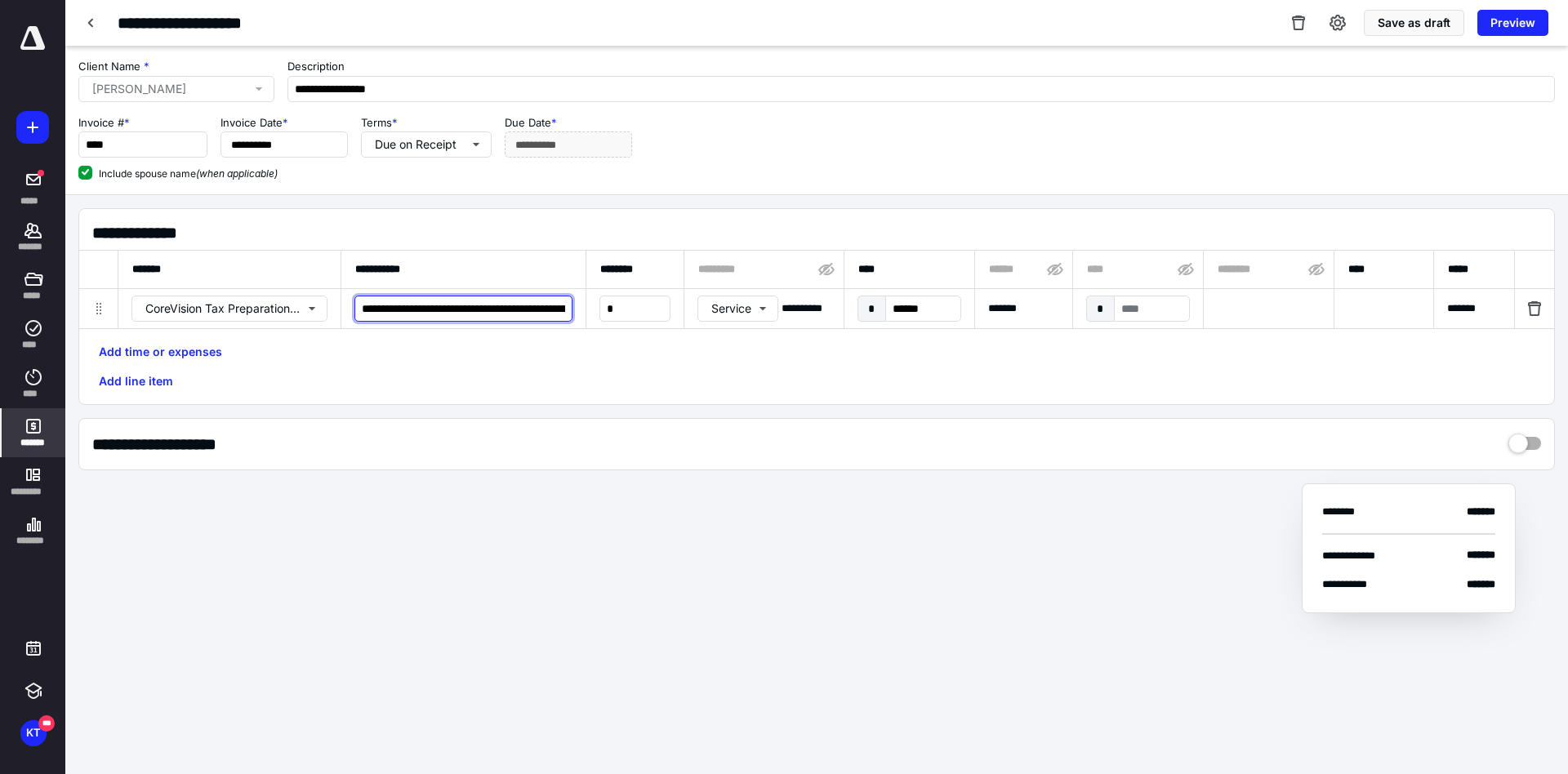 click on "**********" at bounding box center [463, 309] 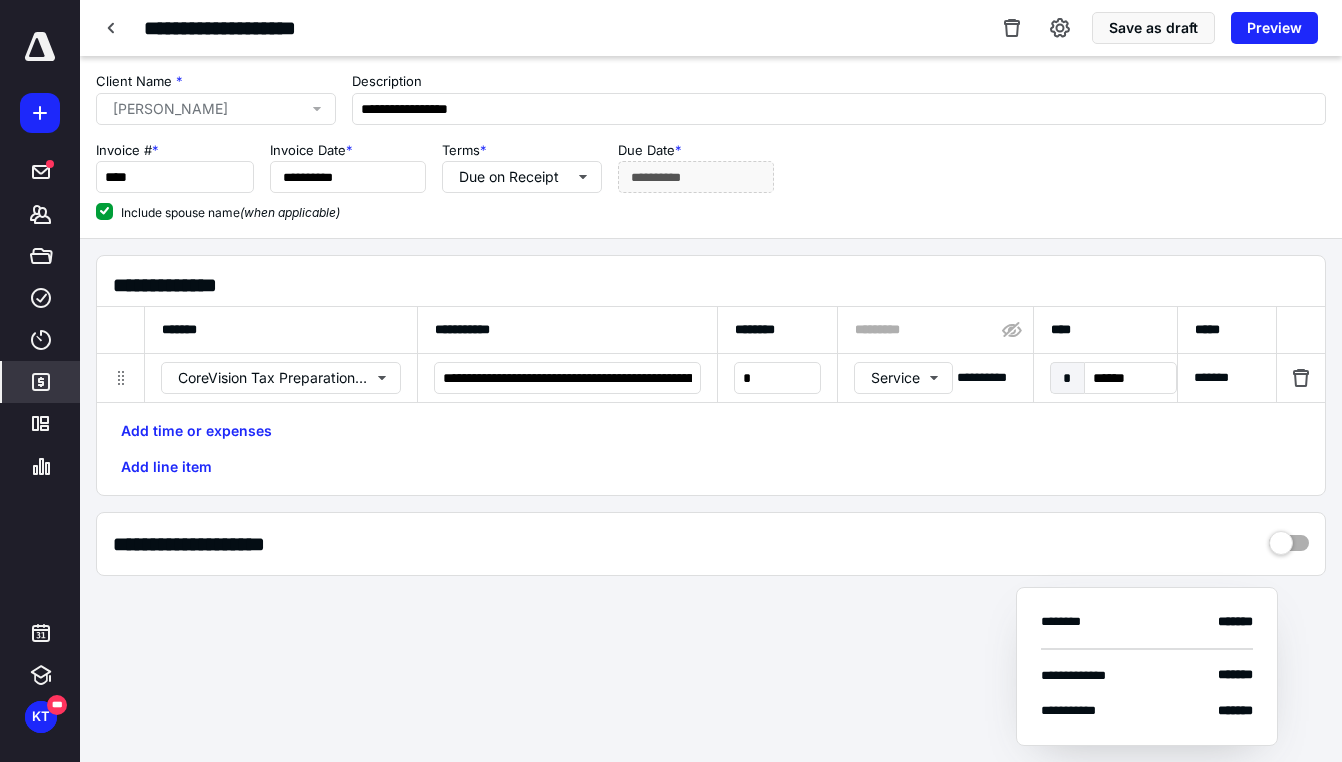 click on "**********" at bounding box center [711, 403] 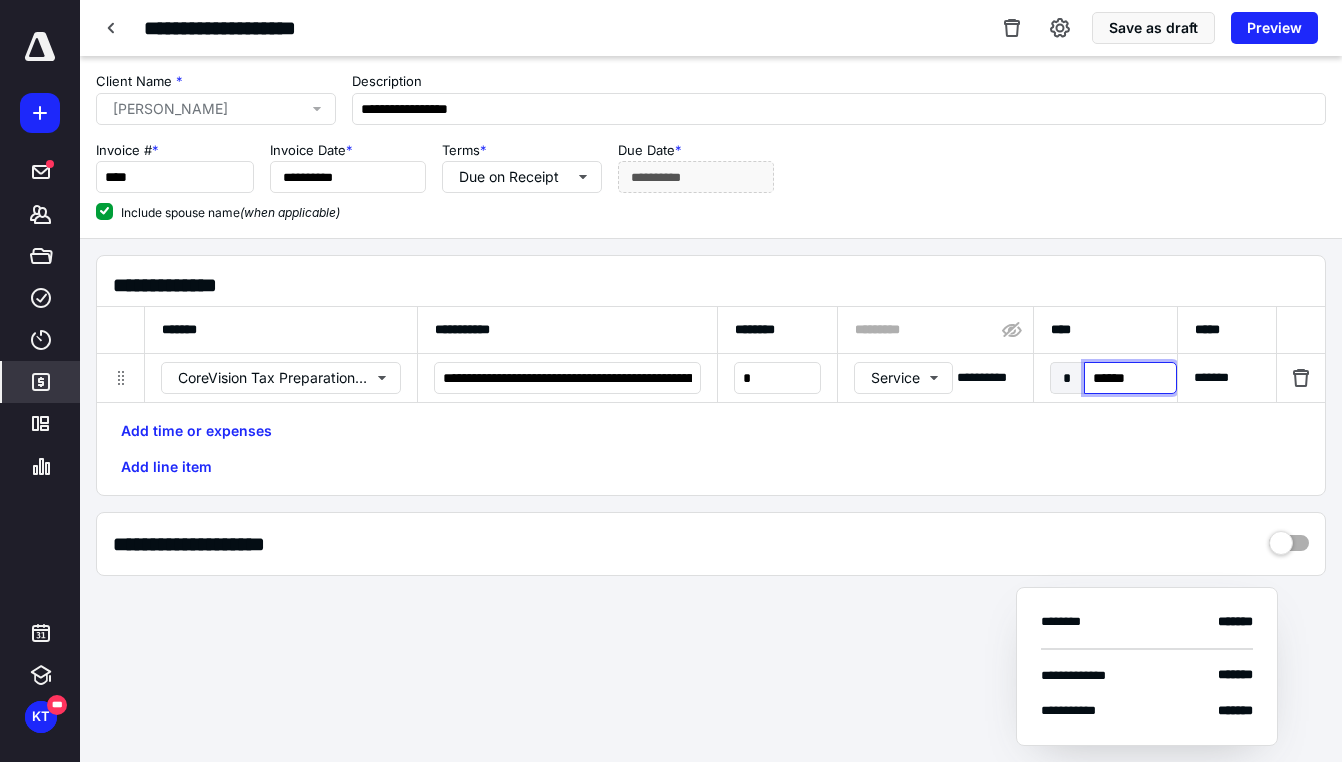 click on "******" at bounding box center (1130, 378) 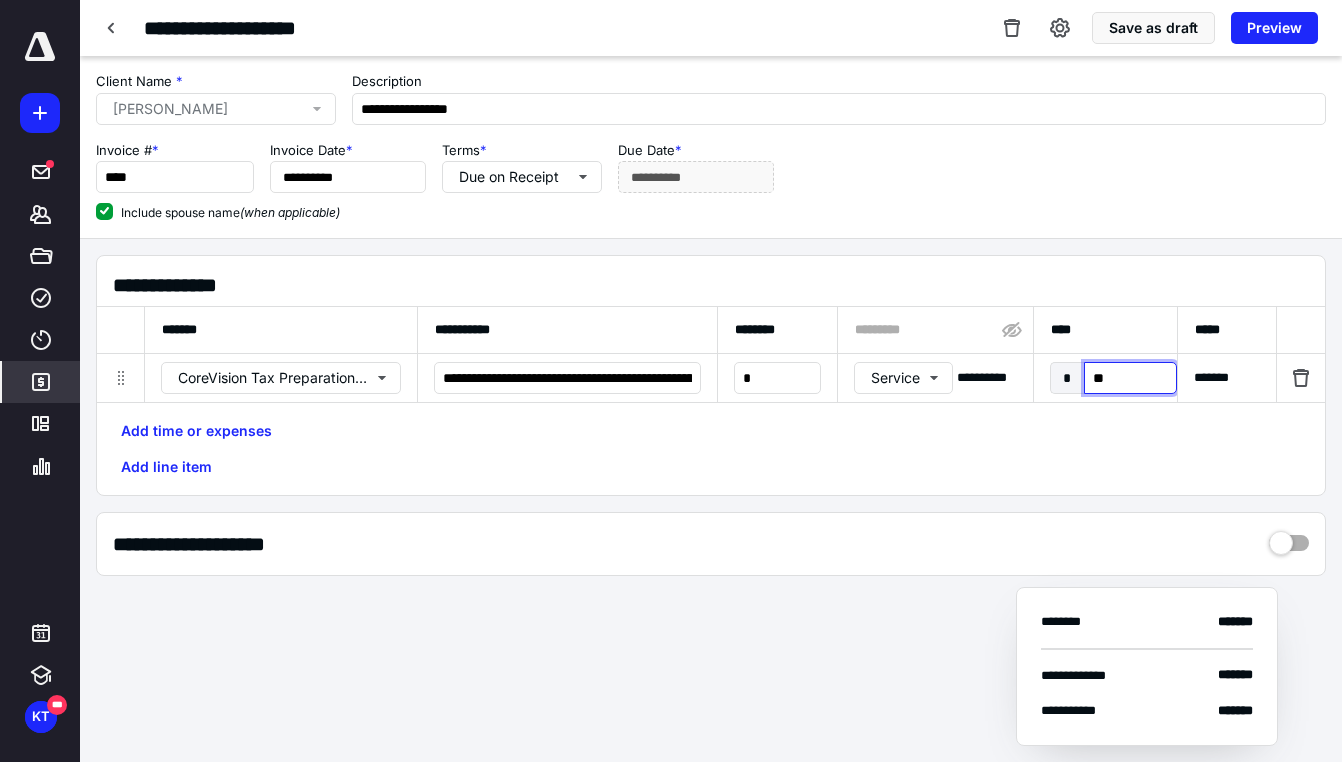 type on "***" 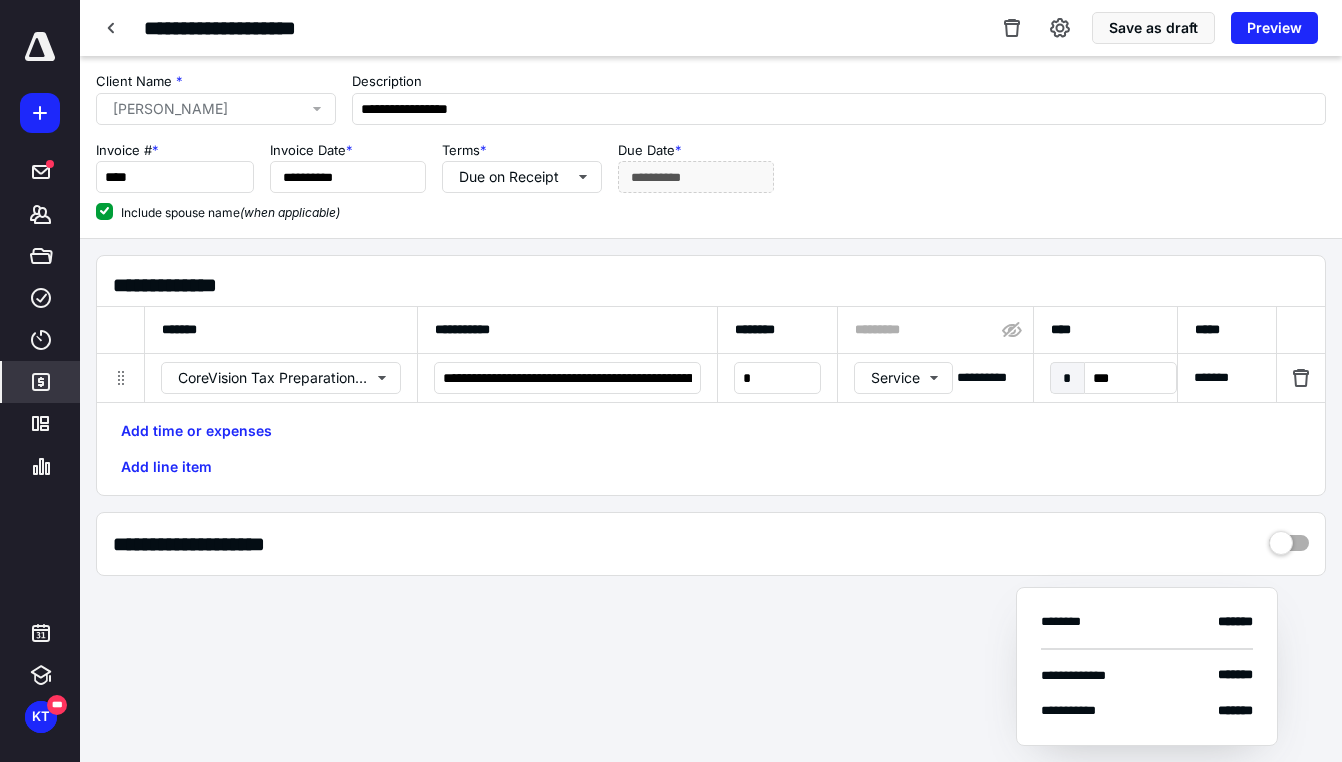 click on "Add time or expenses Add line item" at bounding box center (711, 449) 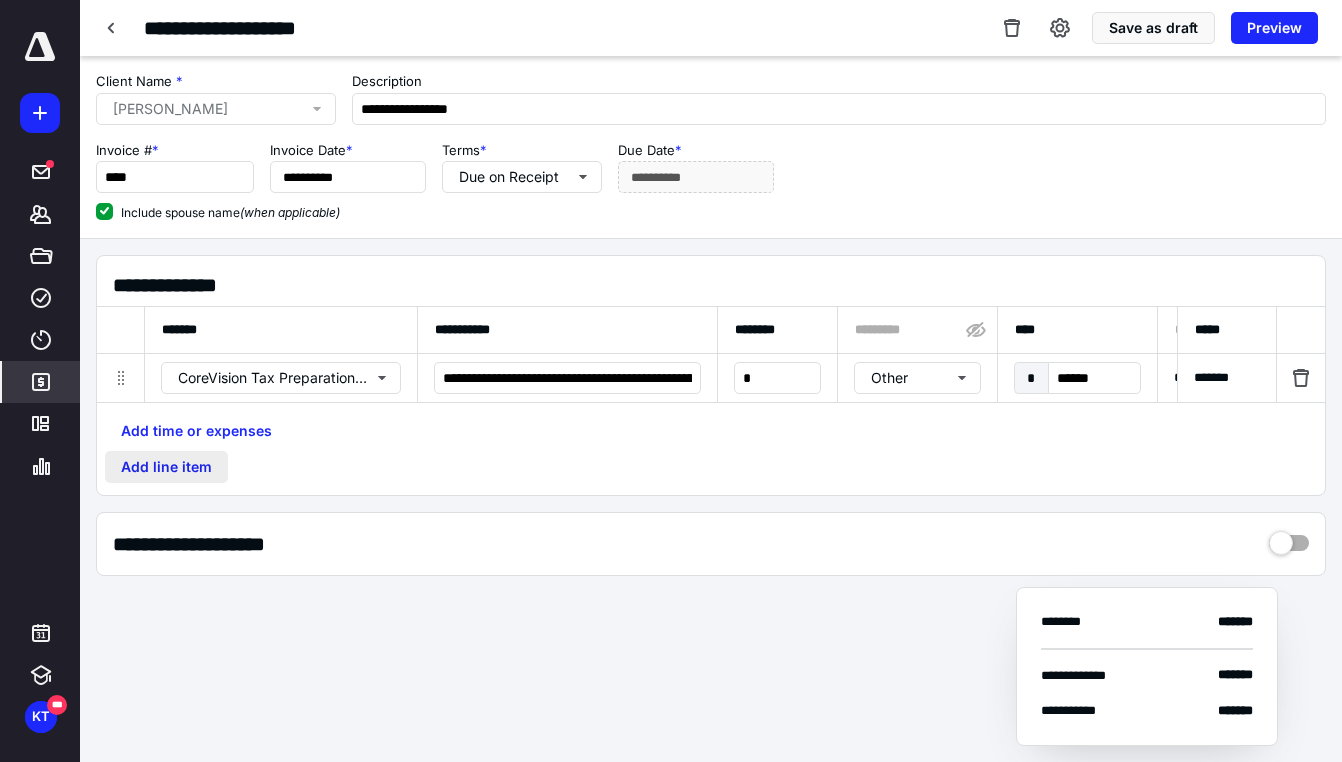 click on "Add line item" at bounding box center (166, 467) 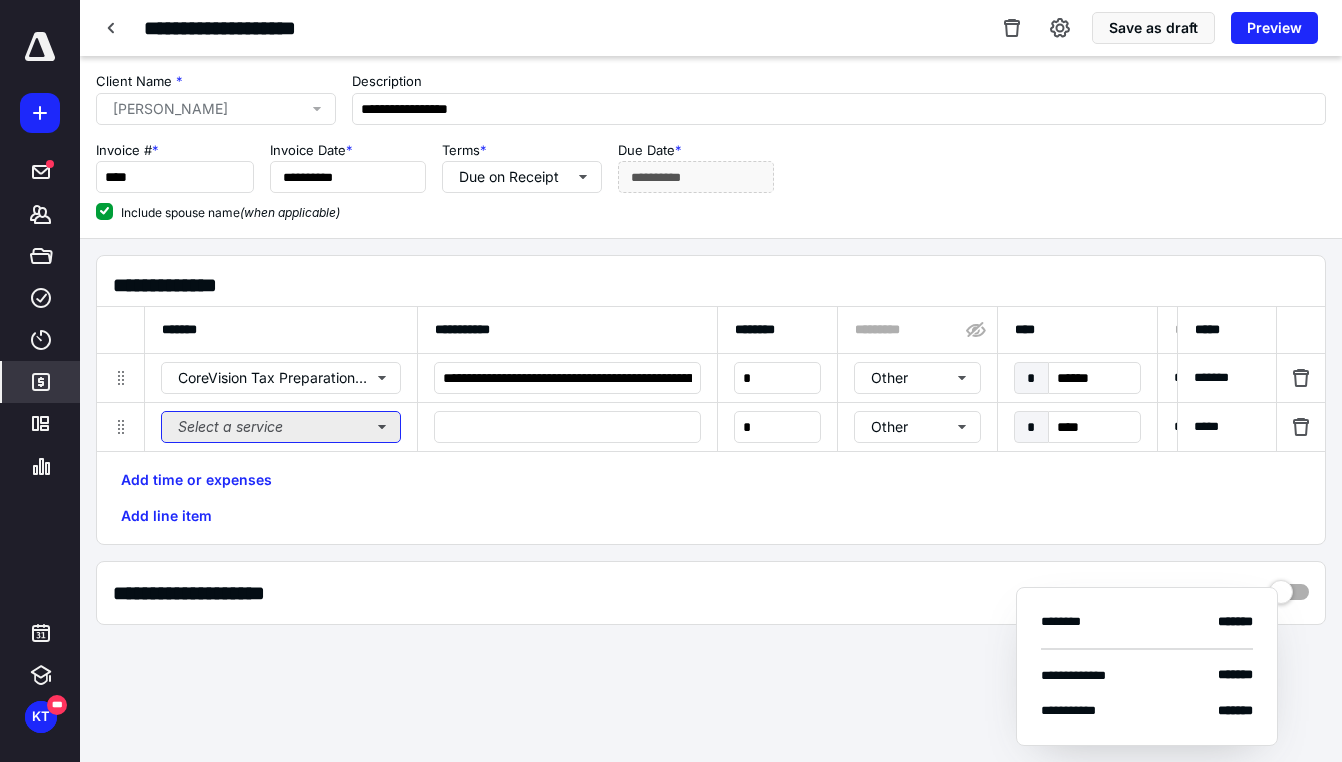 click on "Select a service" at bounding box center (281, 427) 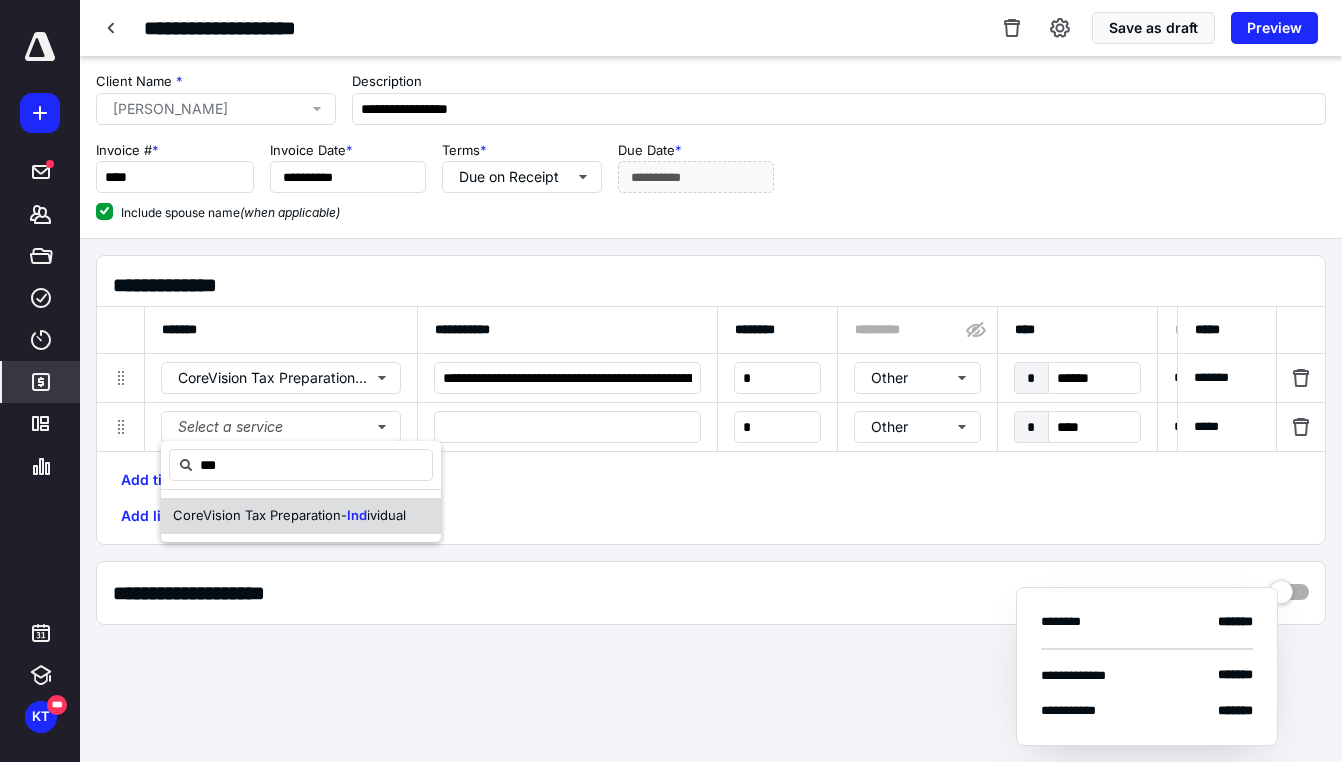 click on "CoreVision Tax Preparation-" at bounding box center [260, 515] 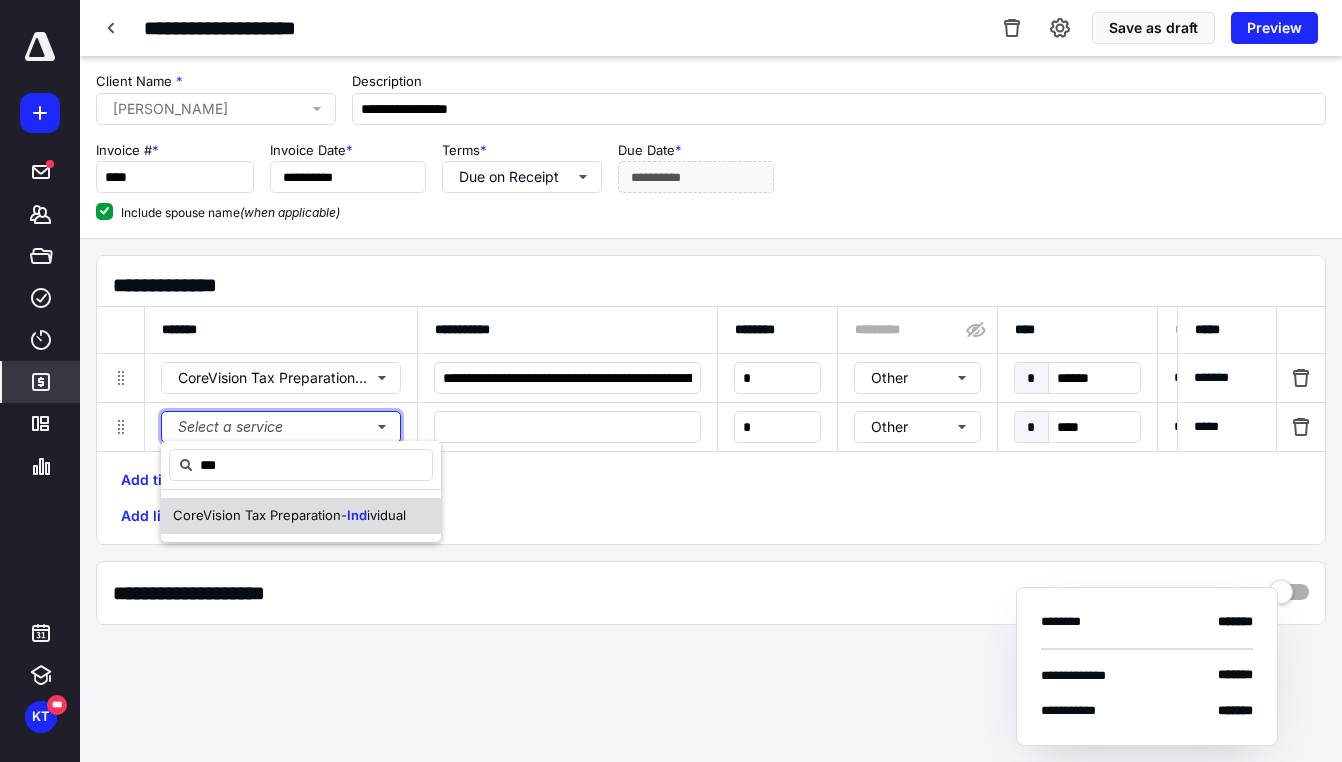 type 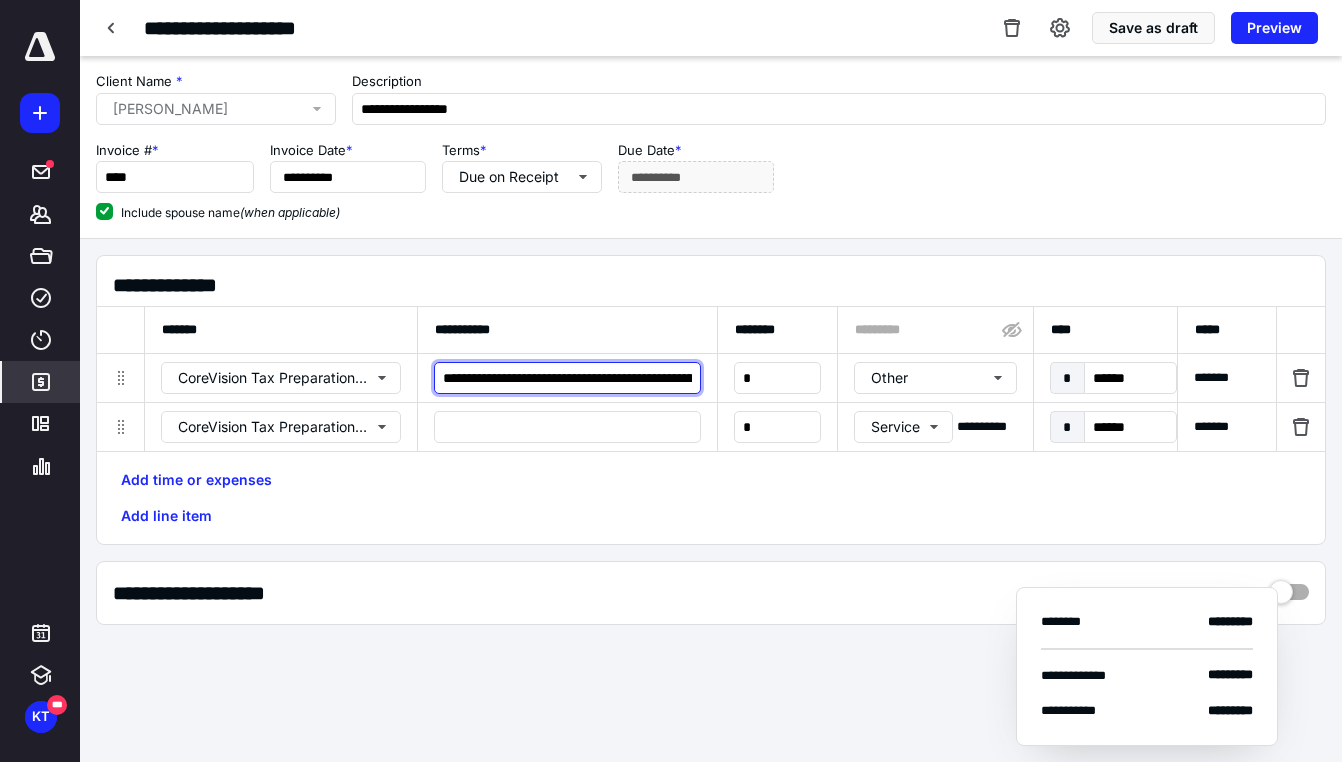 click on "**********" at bounding box center [567, 378] 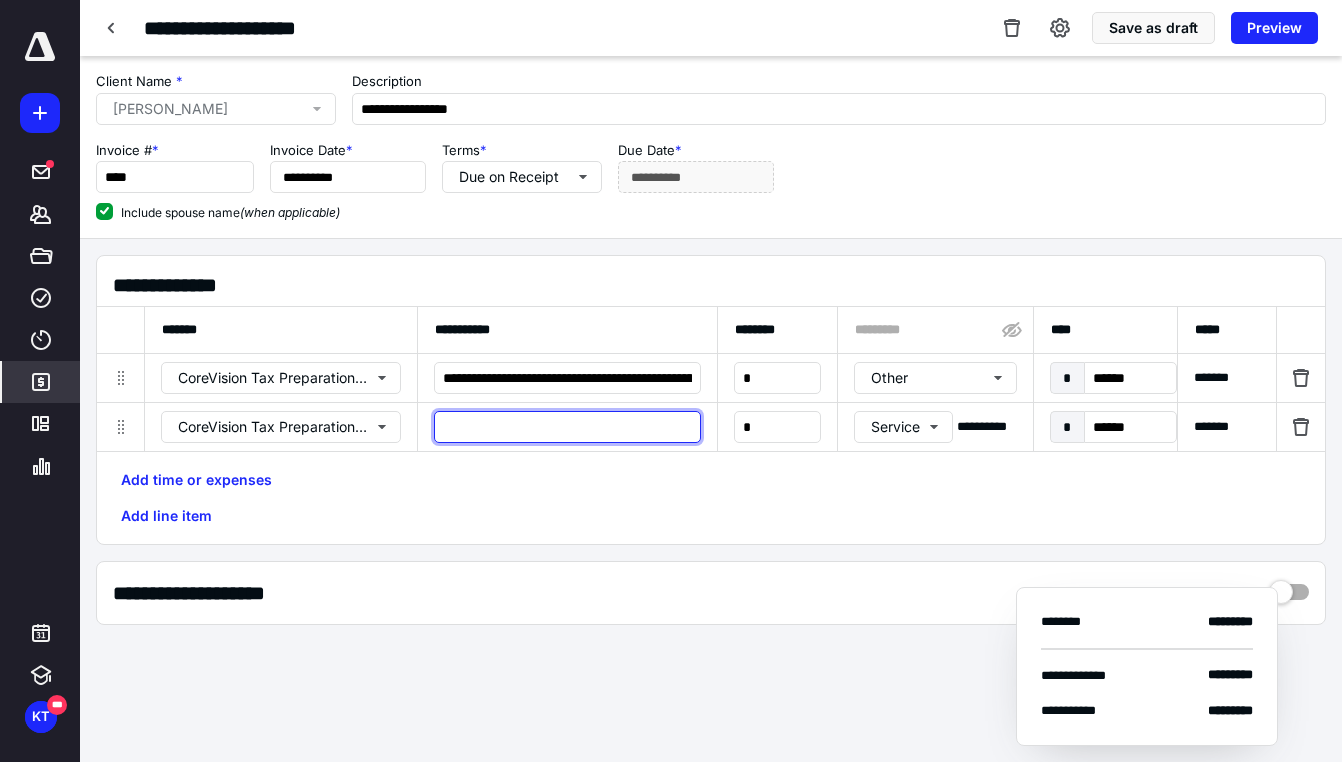 click at bounding box center [567, 427] 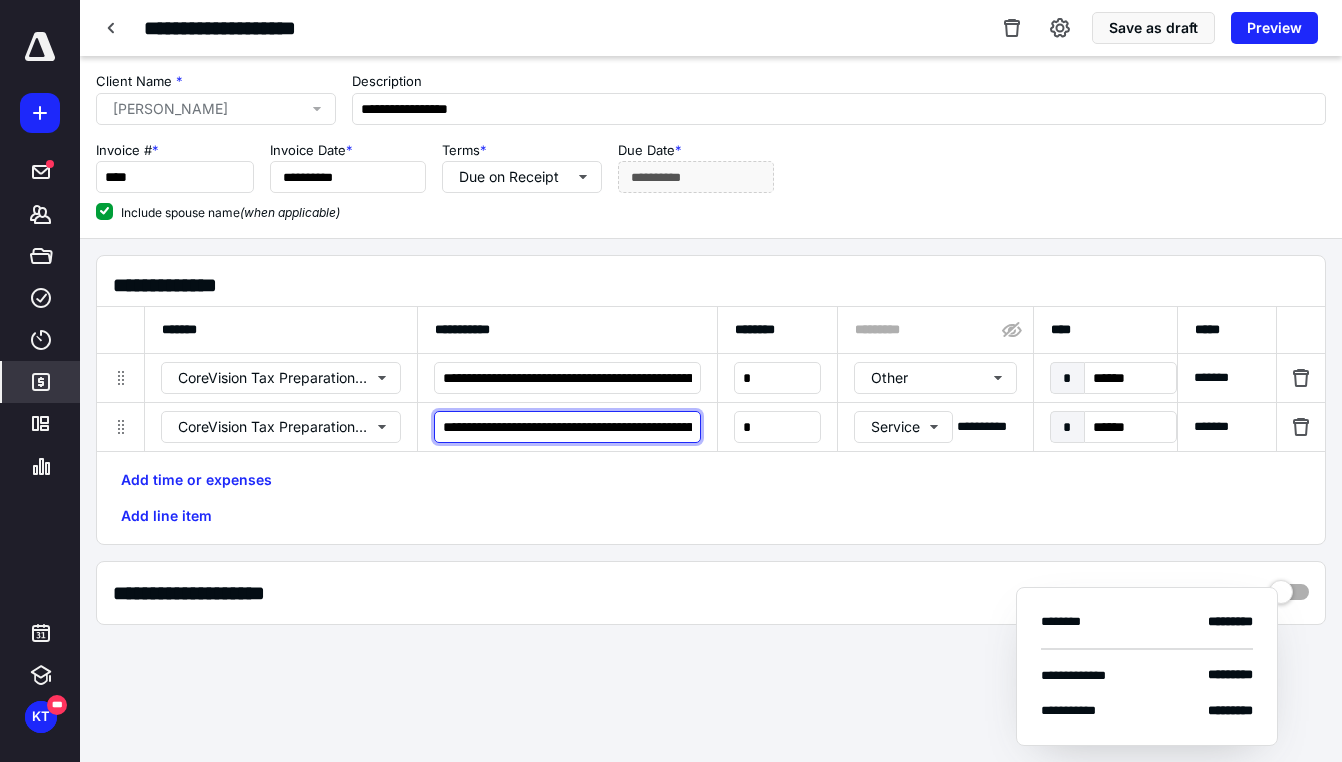 scroll, scrollTop: 0, scrollLeft: 223, axis: horizontal 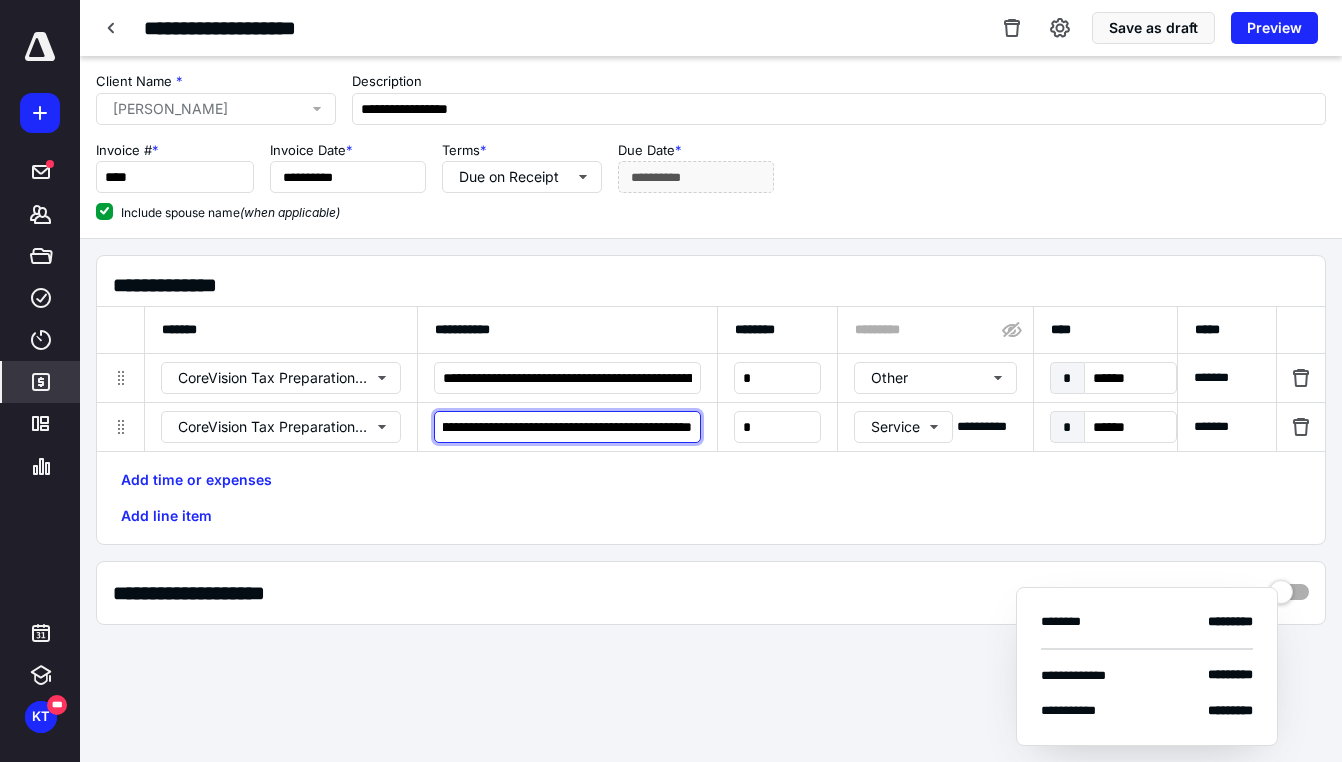 type on "**********" 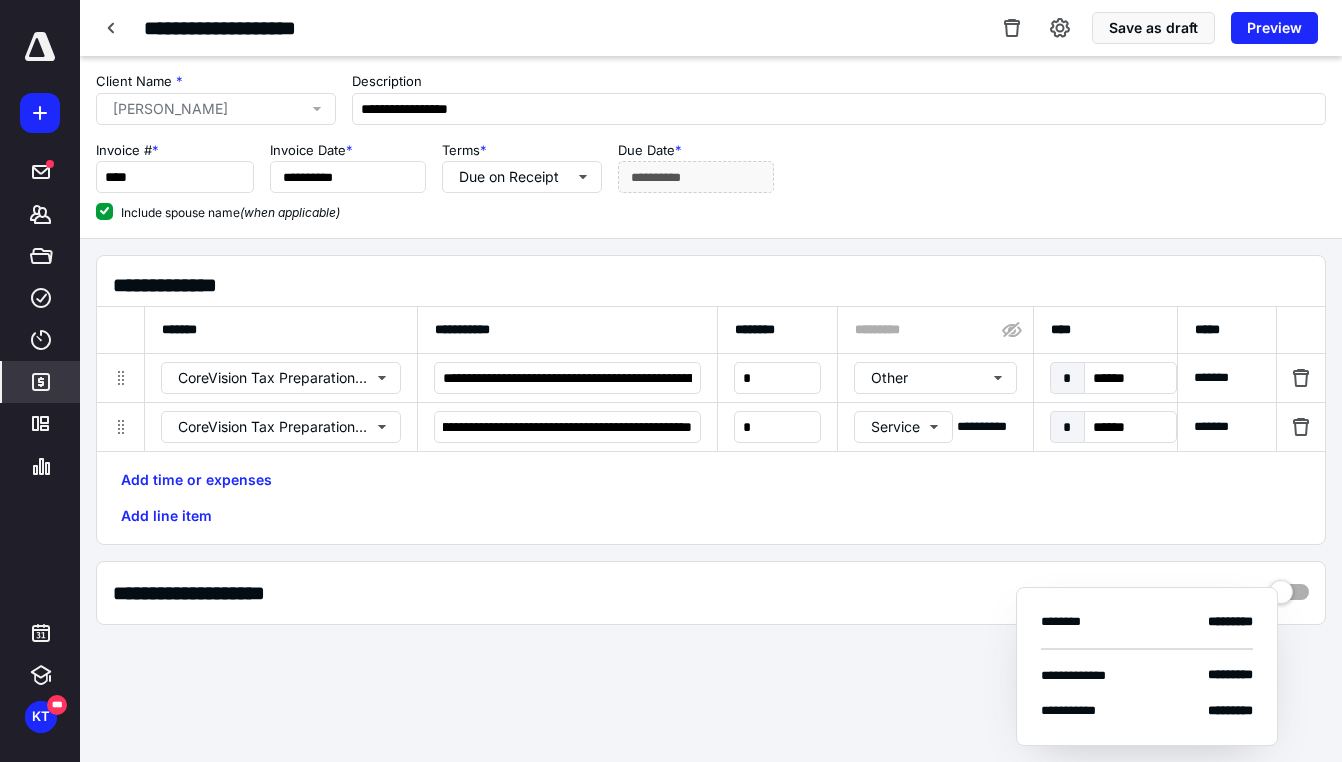 scroll, scrollTop: 0, scrollLeft: 0, axis: both 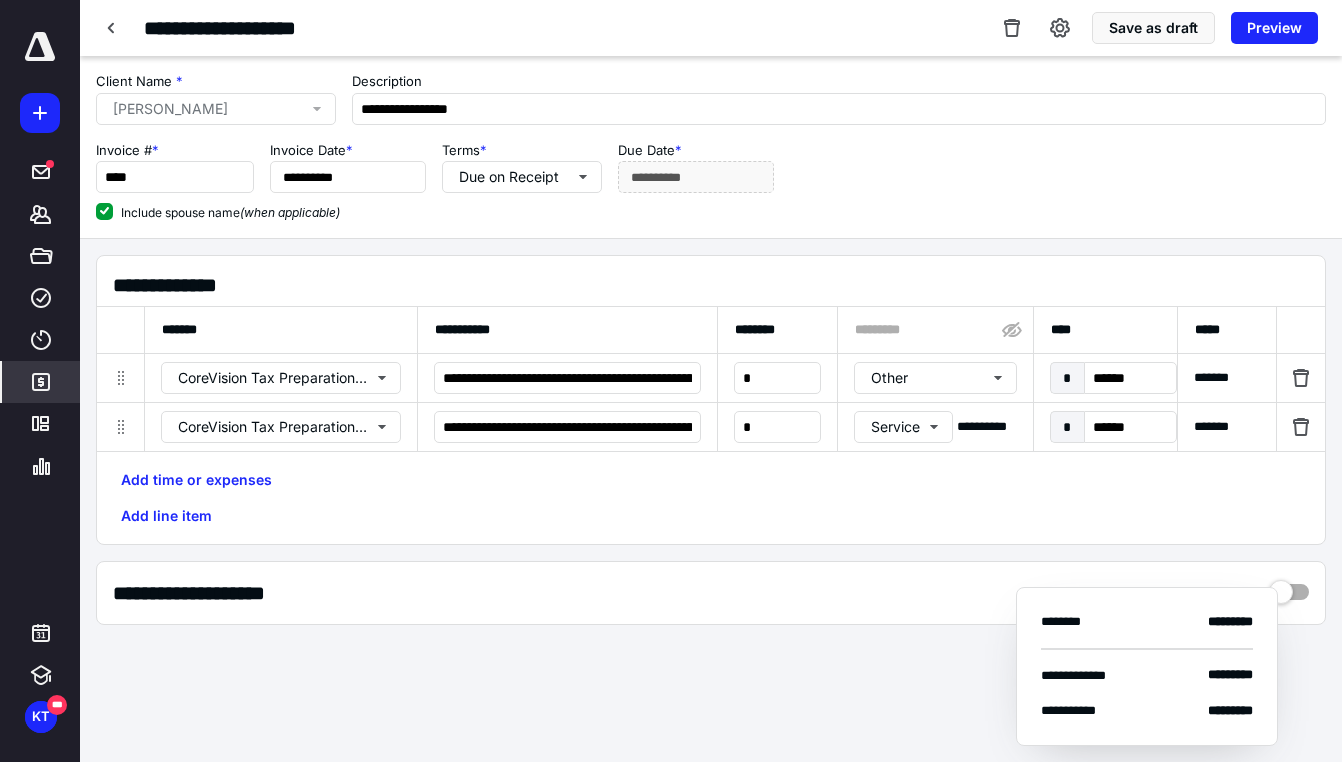 click on "**********" at bounding box center [711, 593] 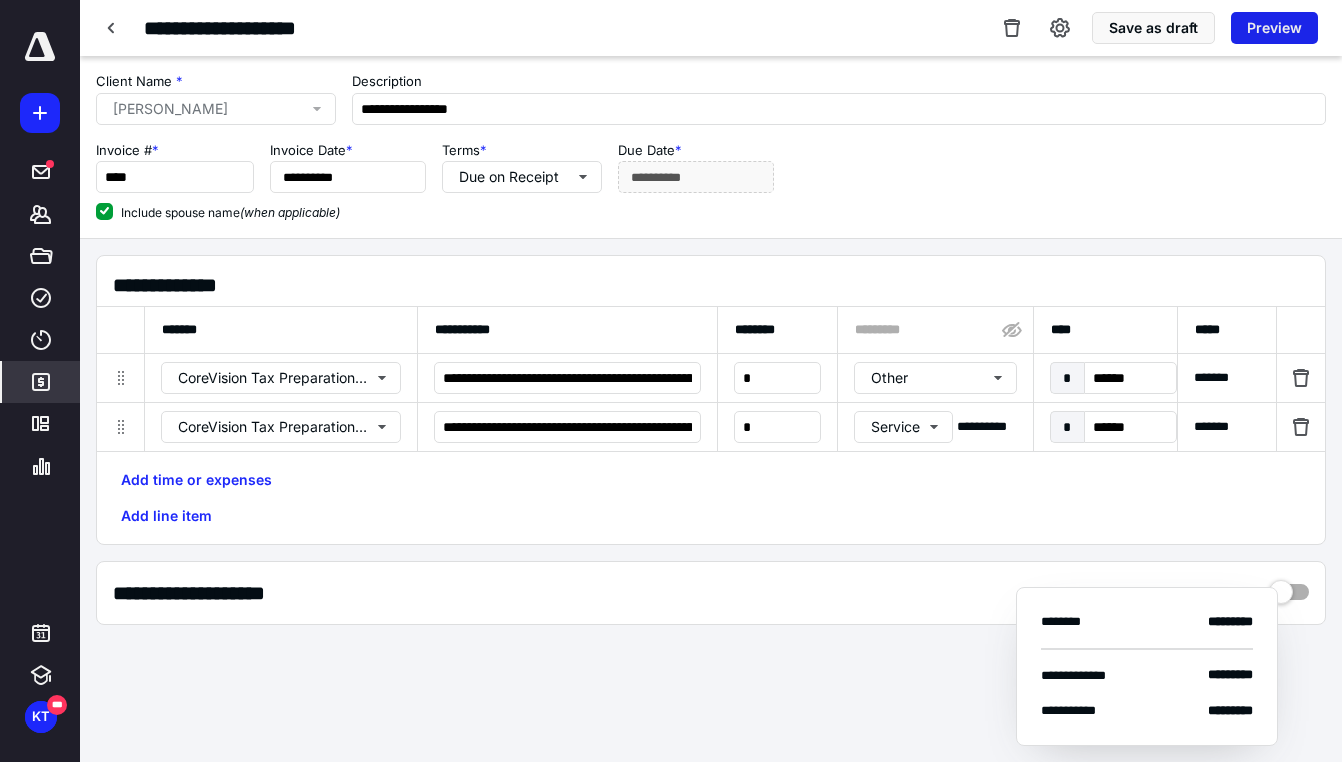 click on "Preview" at bounding box center [1274, 28] 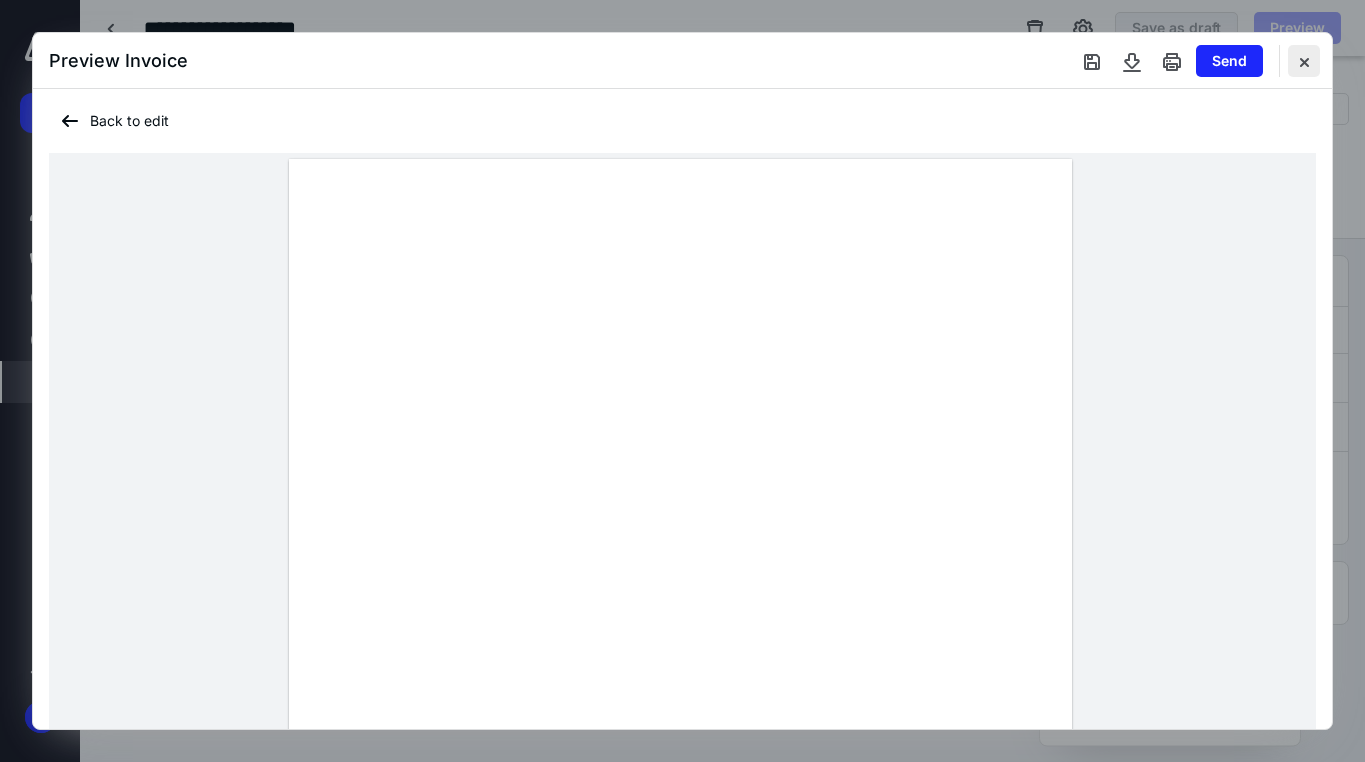 click at bounding box center (1304, 61) 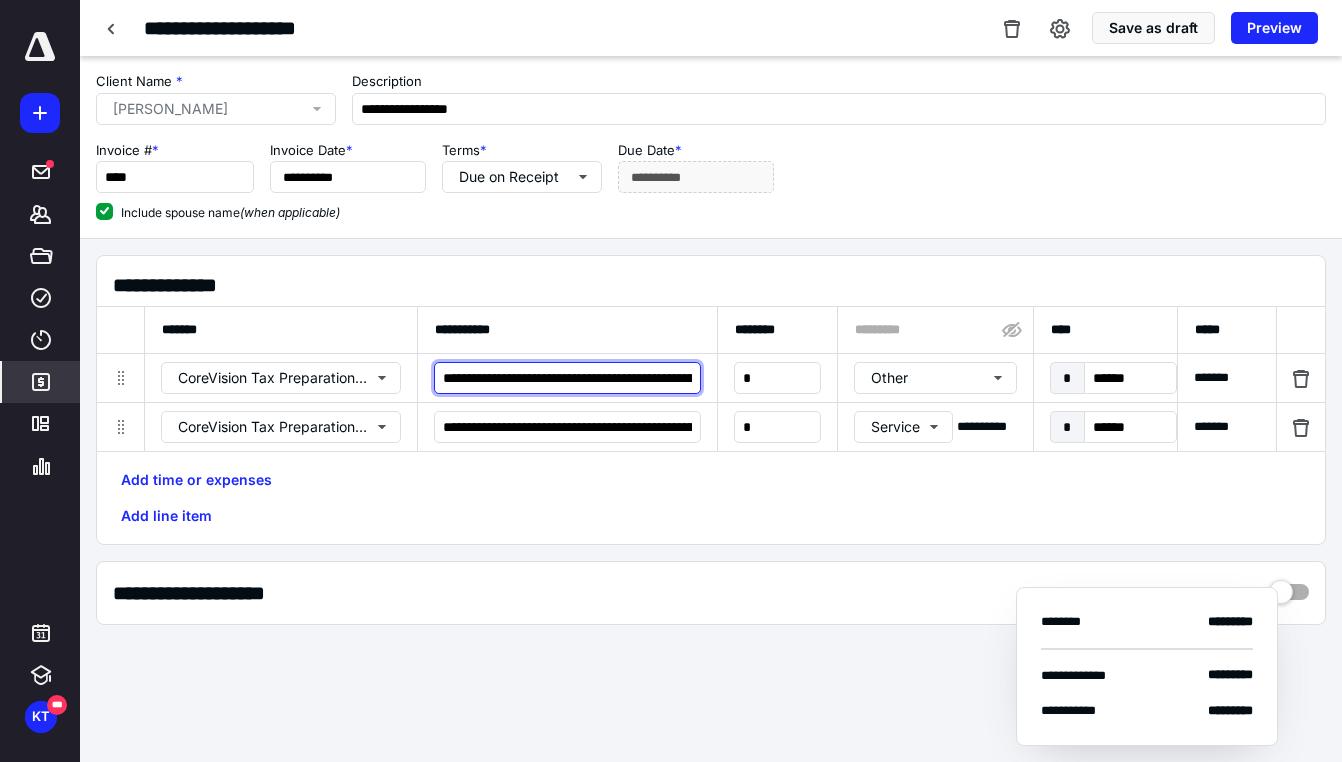 click on "**********" at bounding box center [567, 378] 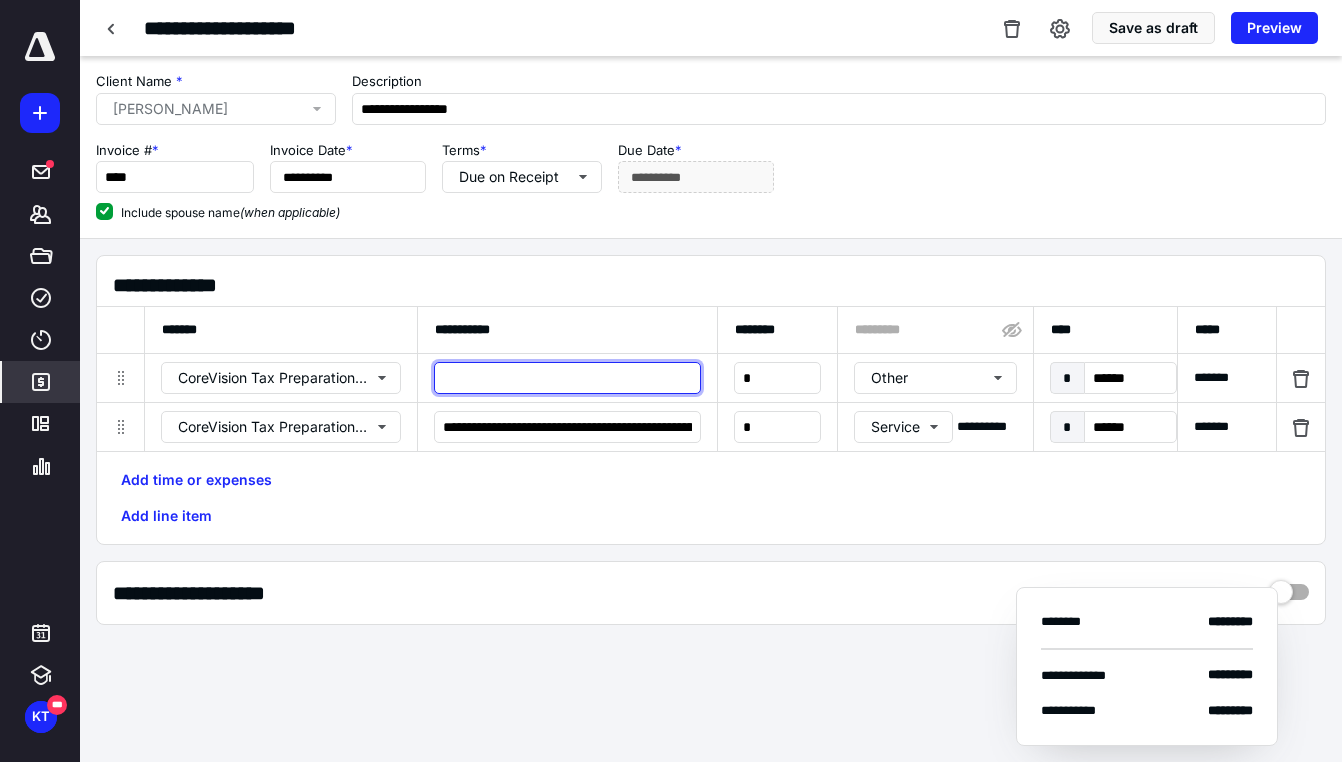 click at bounding box center (567, 378) 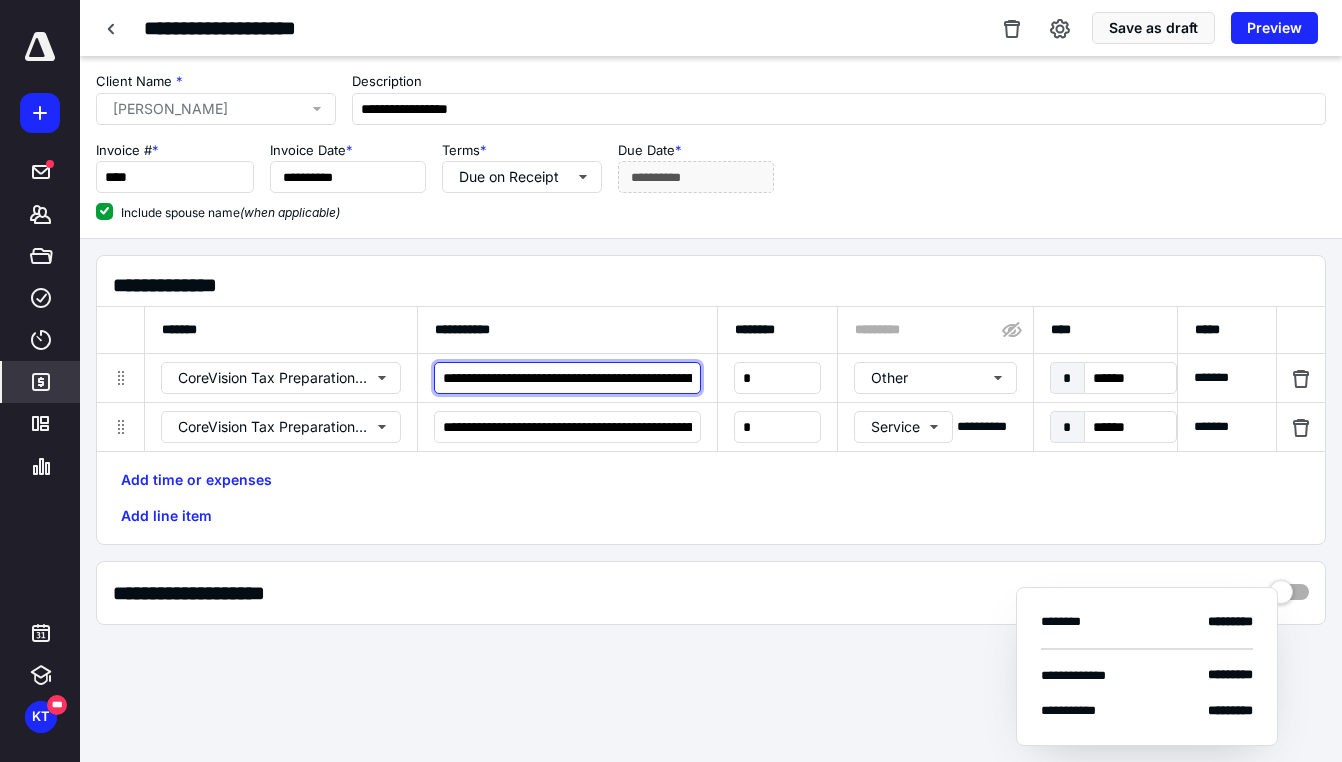 scroll, scrollTop: 0, scrollLeft: 472, axis: horizontal 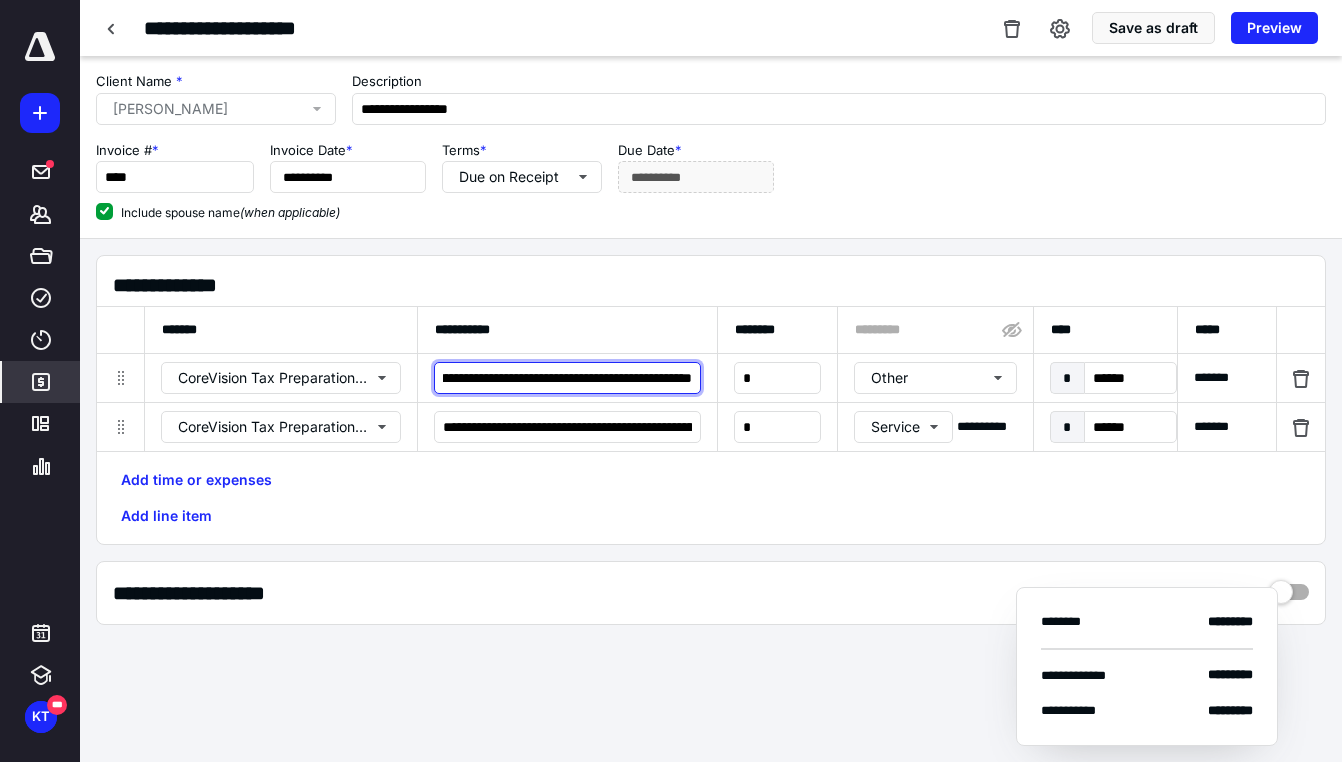 type on "**********" 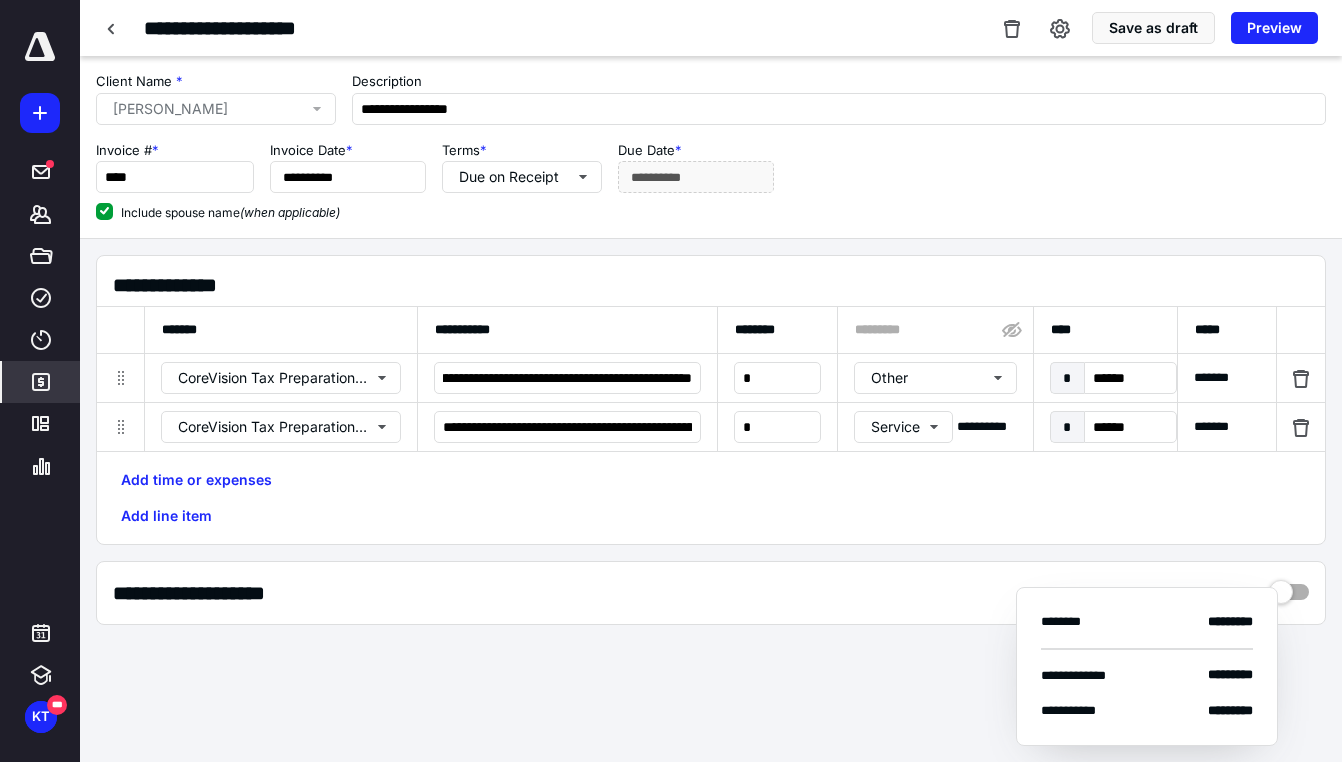 click on "**********" at bounding box center [711, 593] 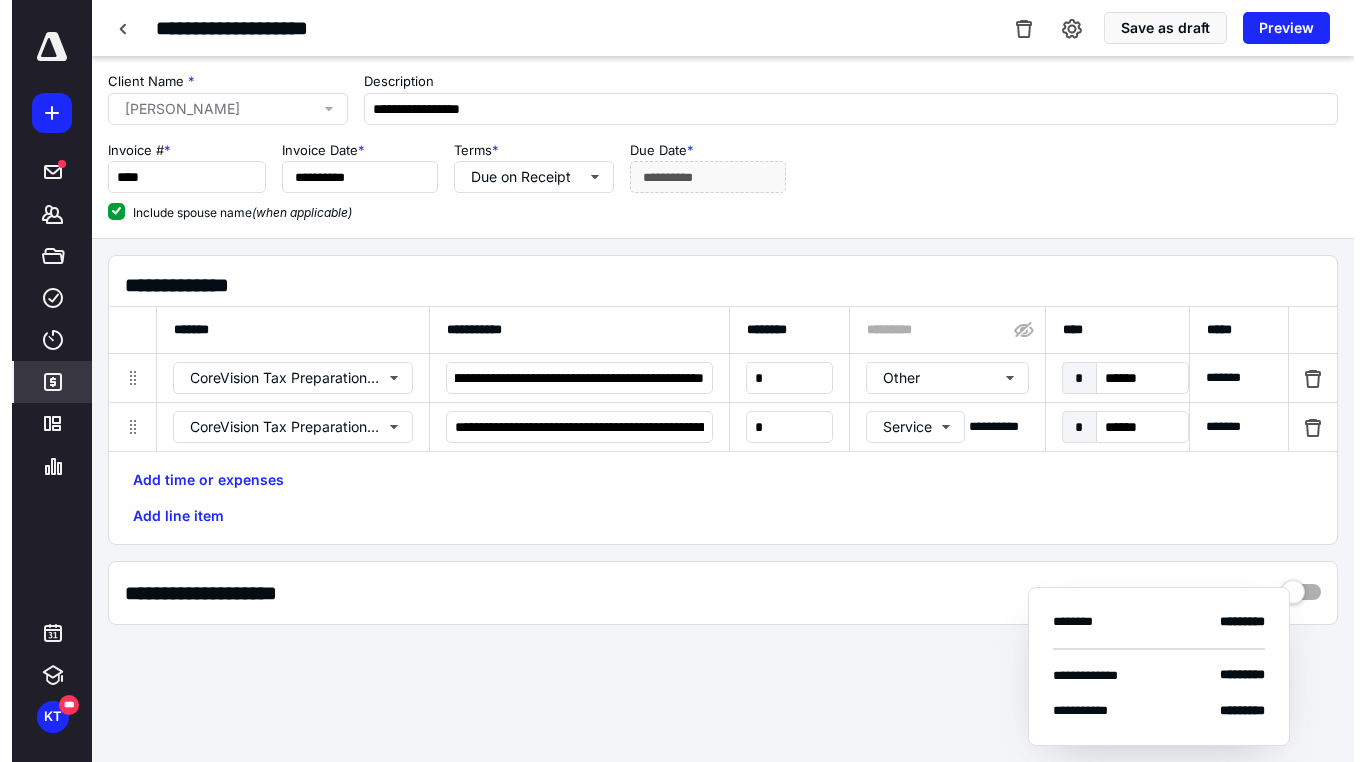 scroll, scrollTop: 0, scrollLeft: 0, axis: both 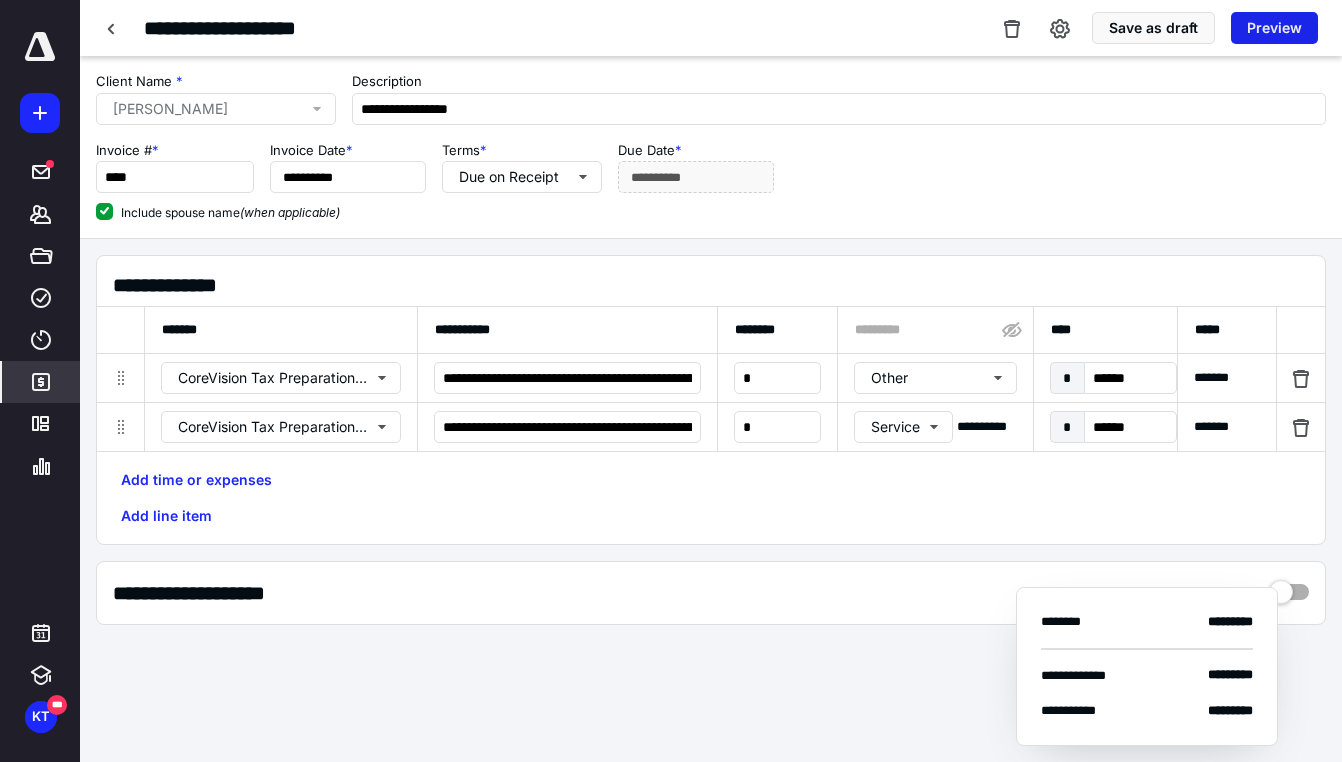 click on "Preview" at bounding box center (1274, 28) 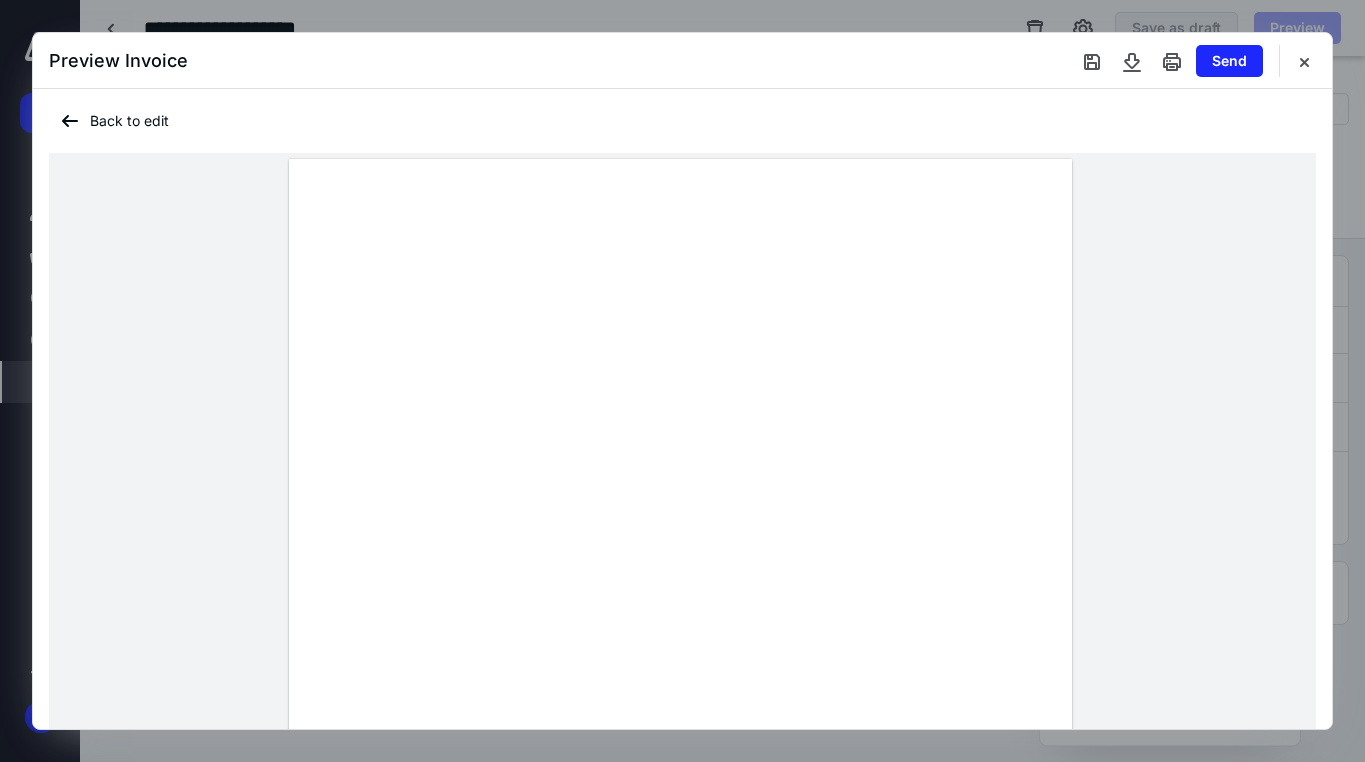 scroll, scrollTop: 300, scrollLeft: 0, axis: vertical 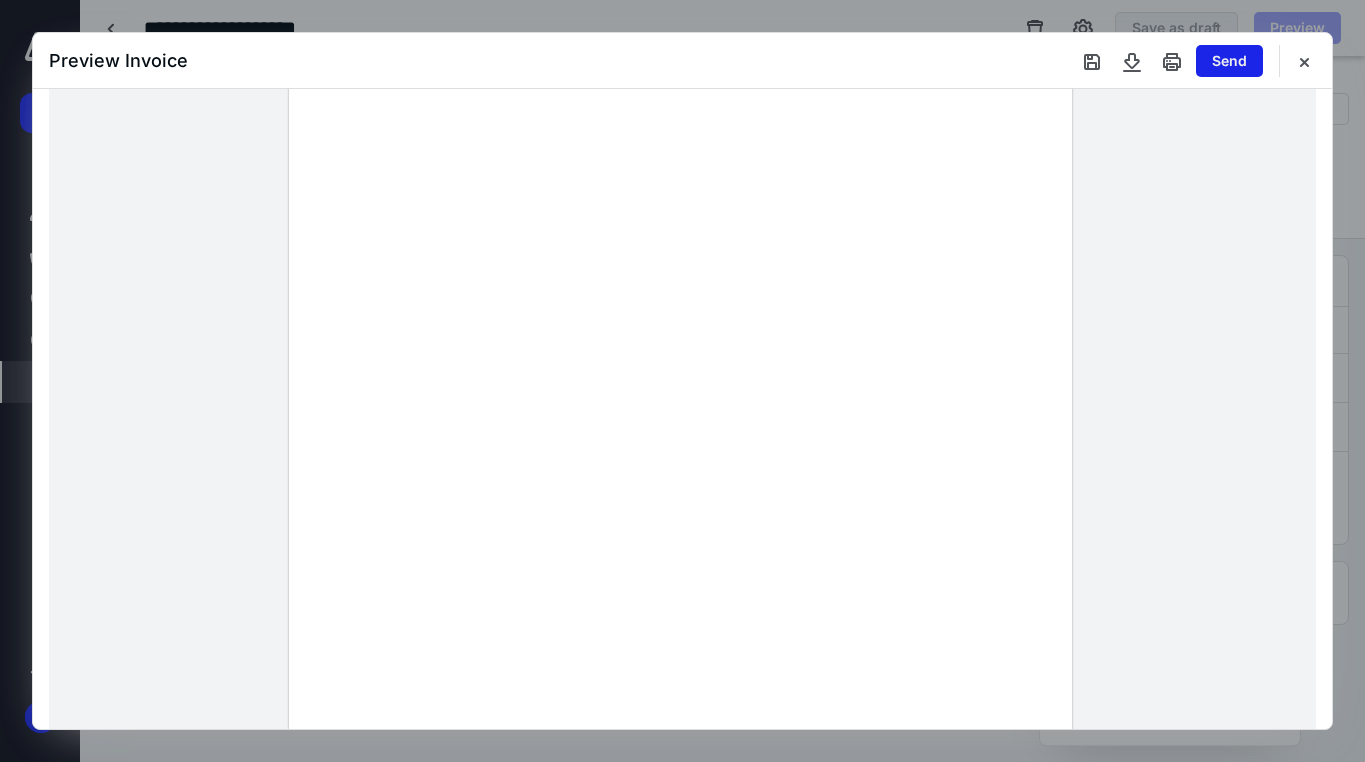 click on "Send" at bounding box center [1229, 61] 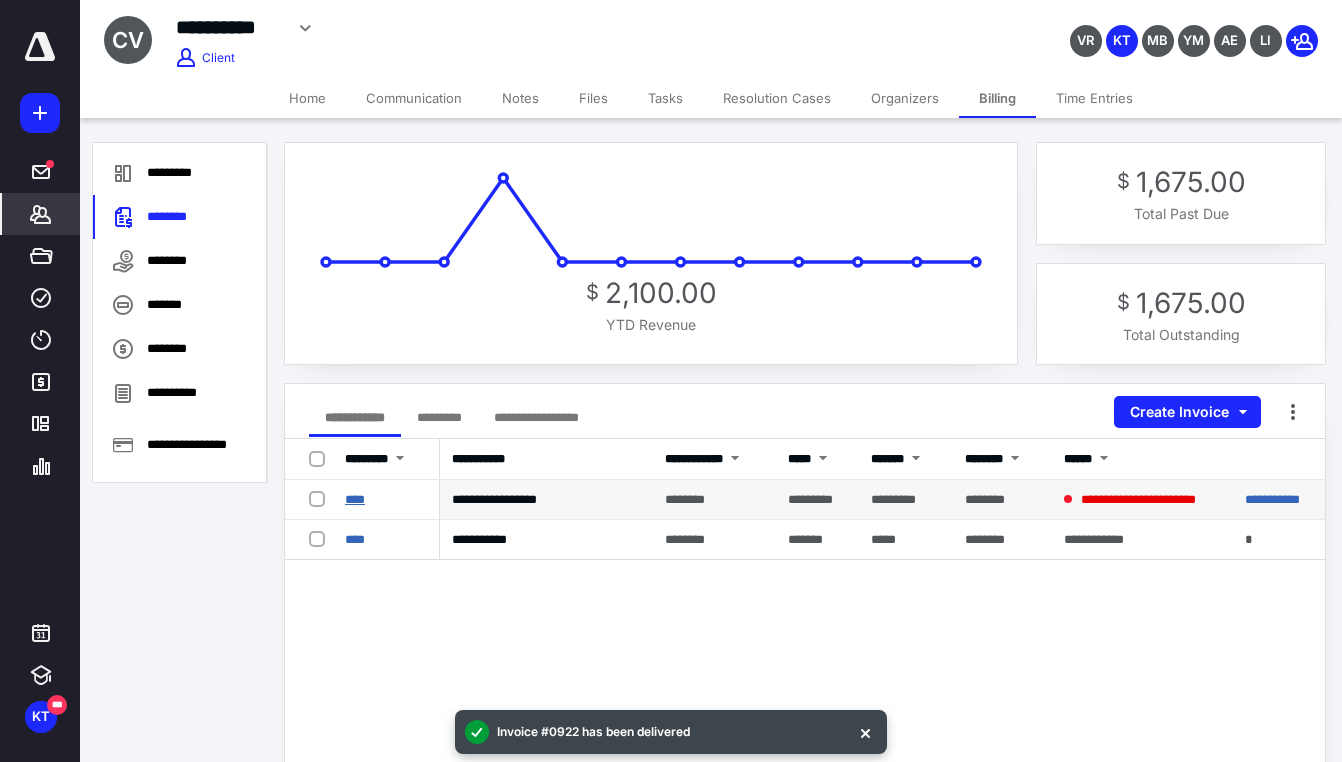 click on "****" at bounding box center (355, 499) 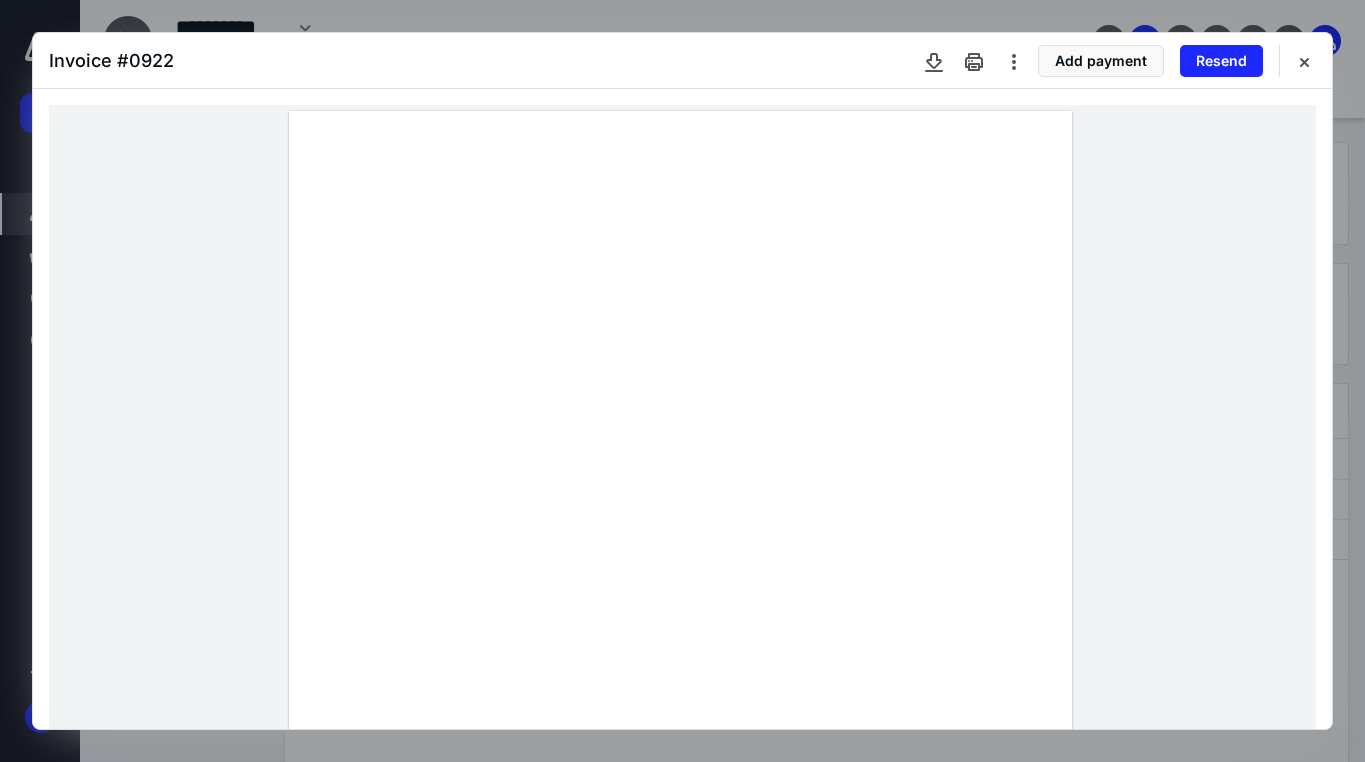 click at bounding box center (680, 618) 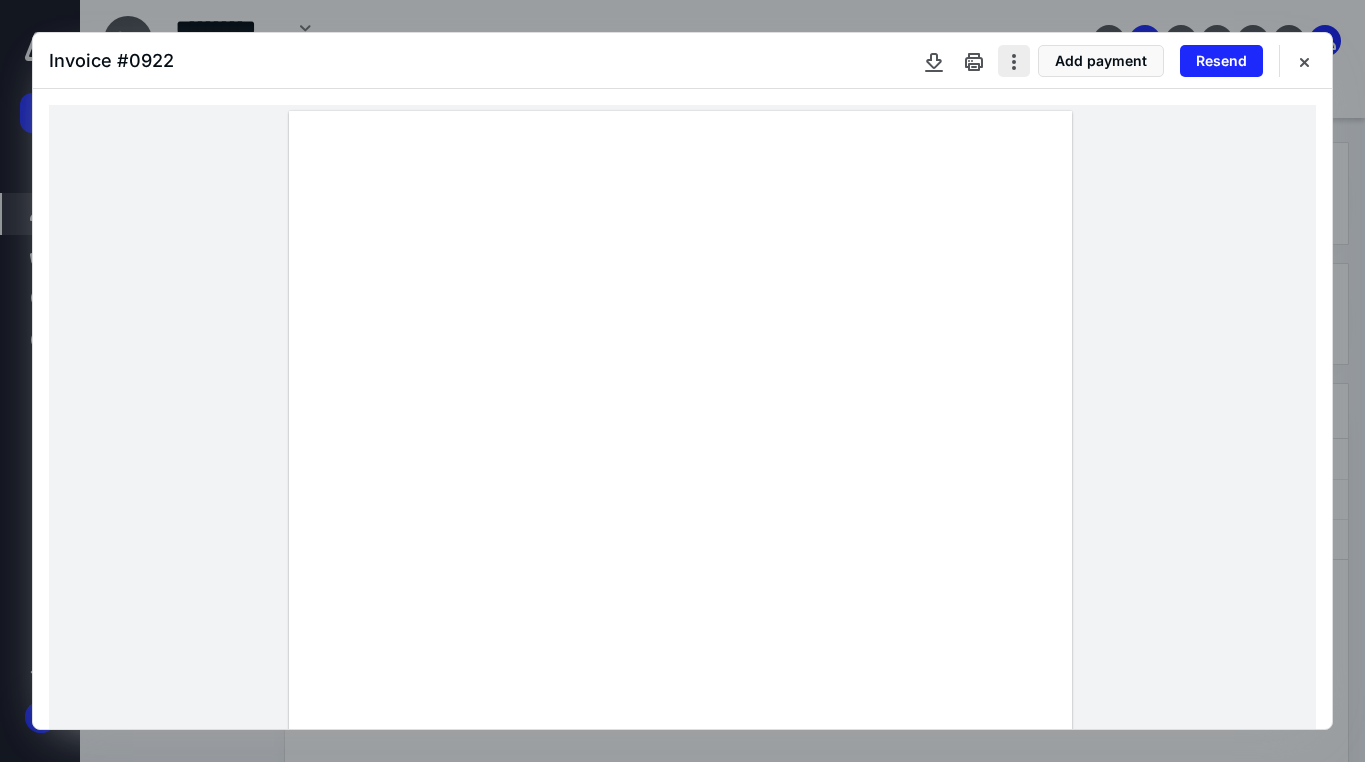 click at bounding box center [1014, 61] 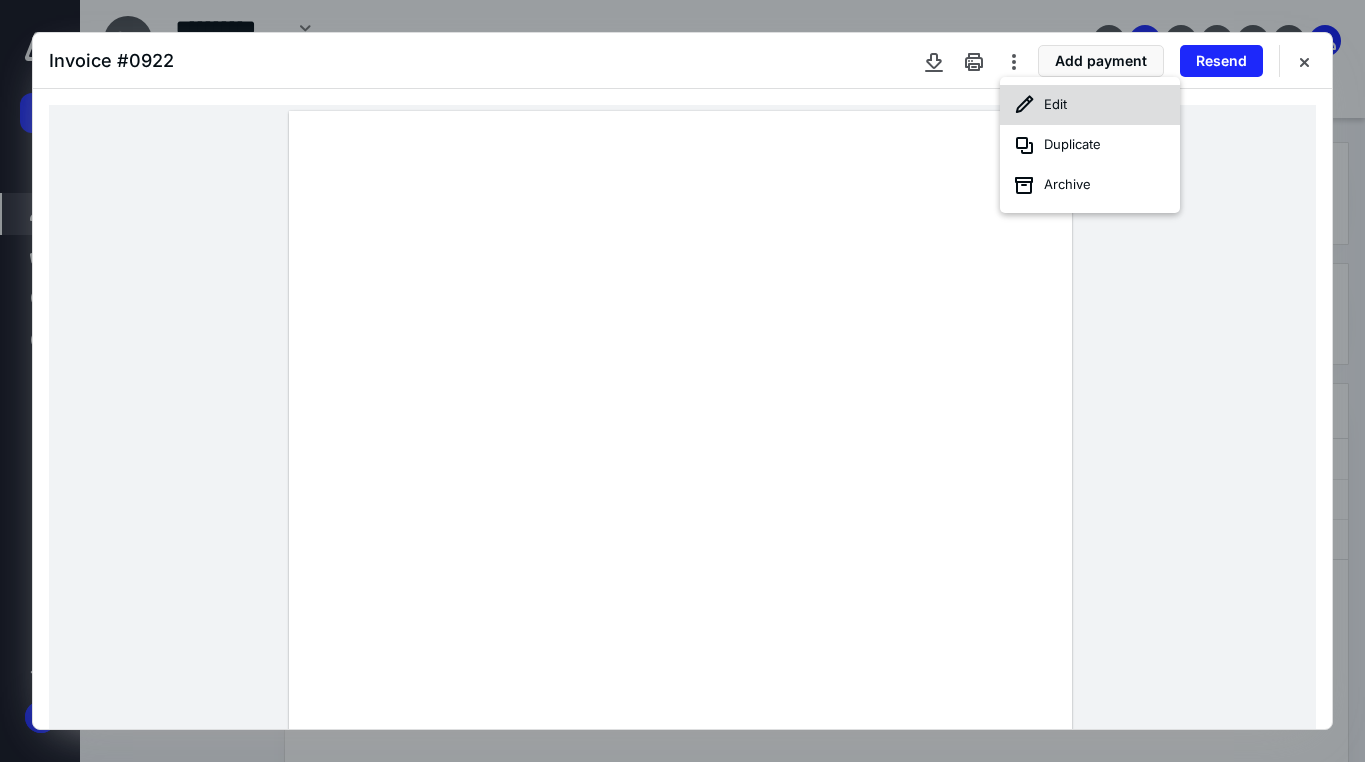 click on "Edit" at bounding box center [1090, 105] 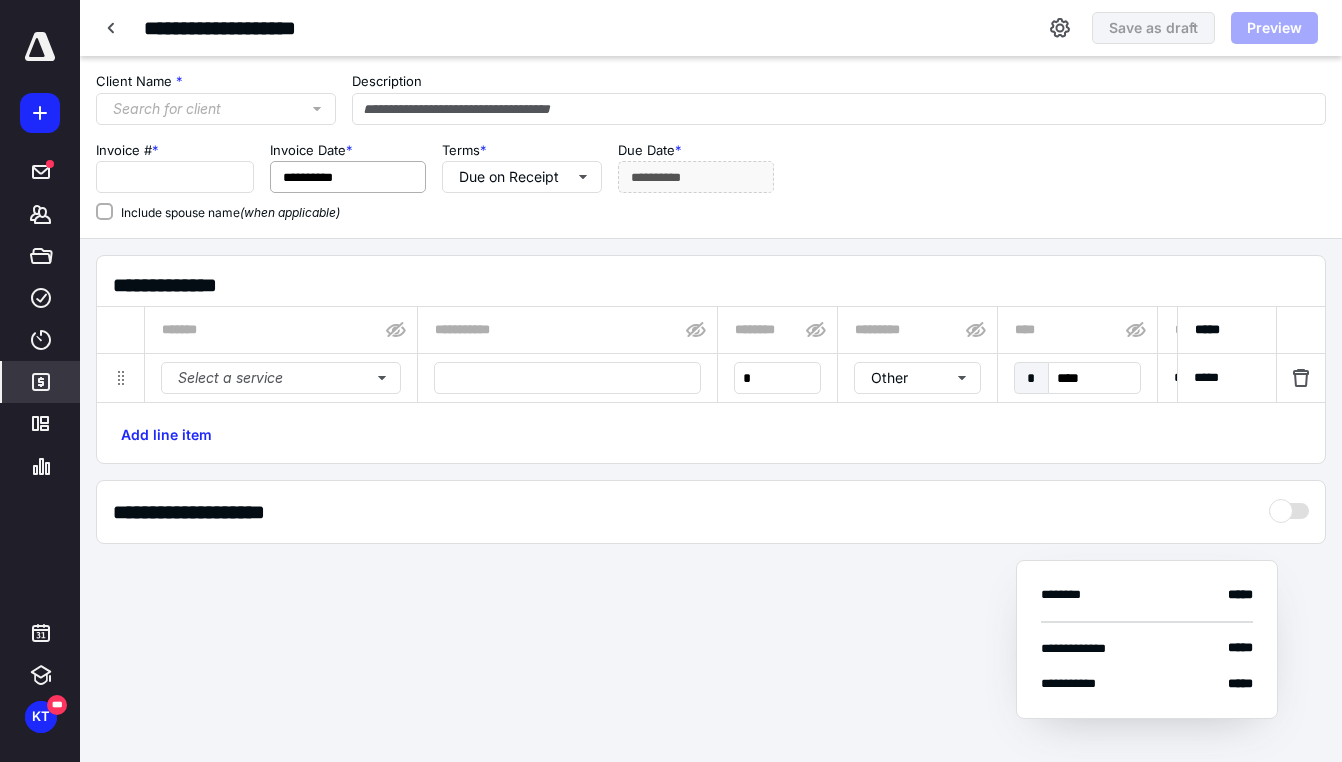 type on "**********" 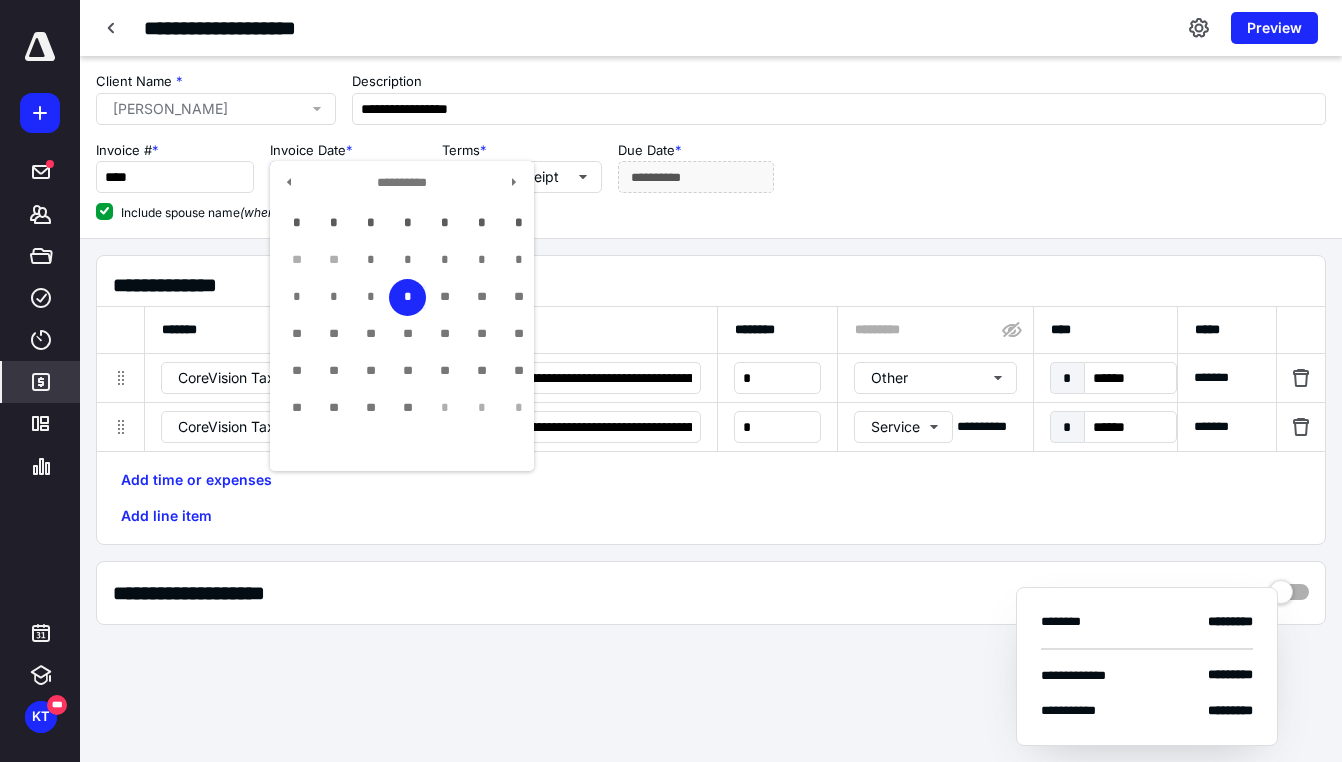 click on "**********" at bounding box center (348, 177) 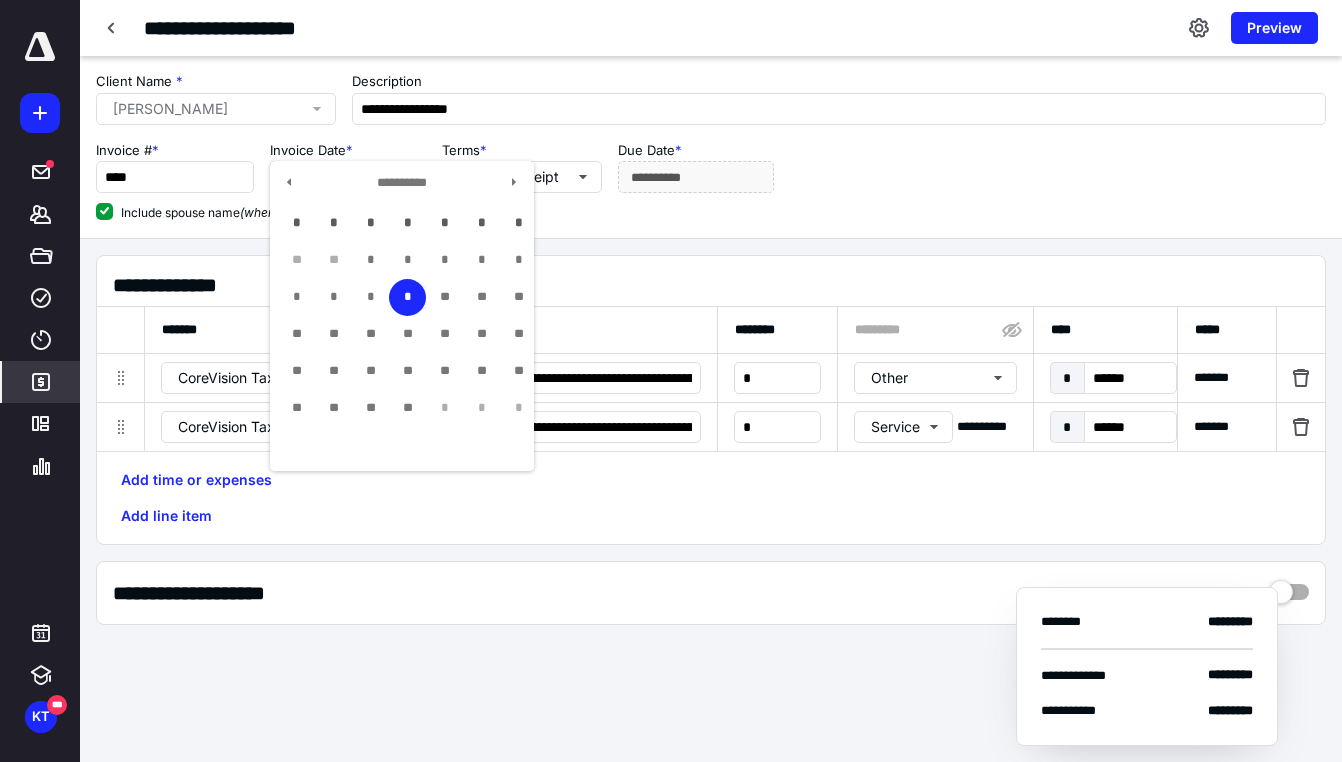 click on "**********" at bounding box center [402, 183] 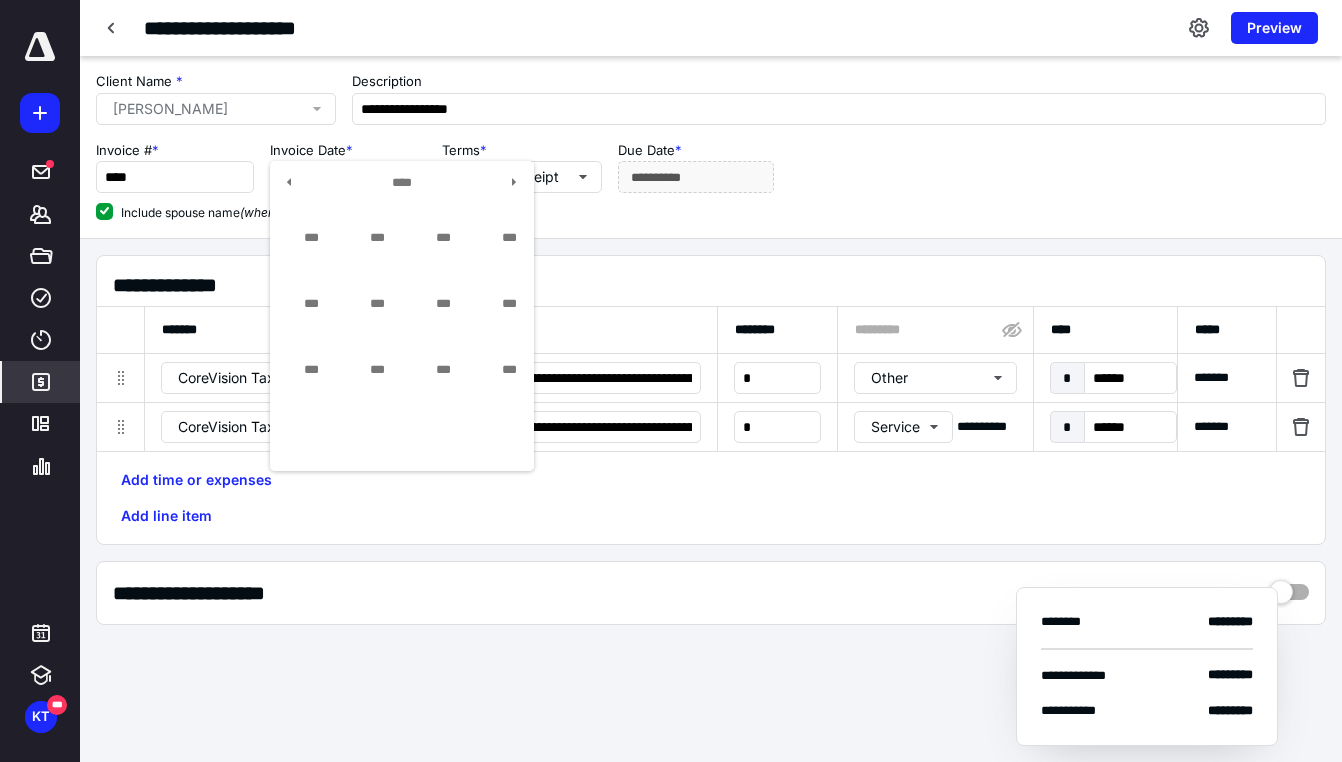 click on "**********" at bounding box center (711, 400) 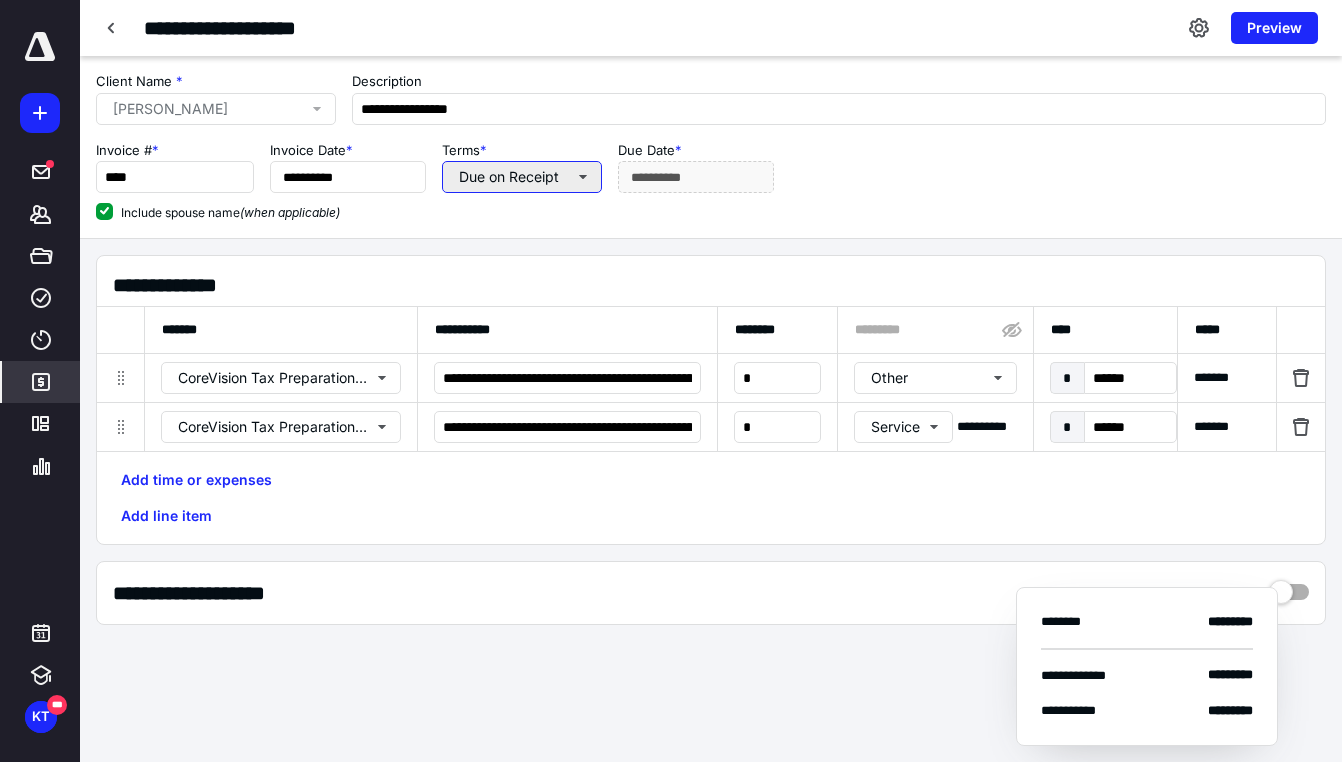 click on "Due on Receipt" at bounding box center [522, 177] 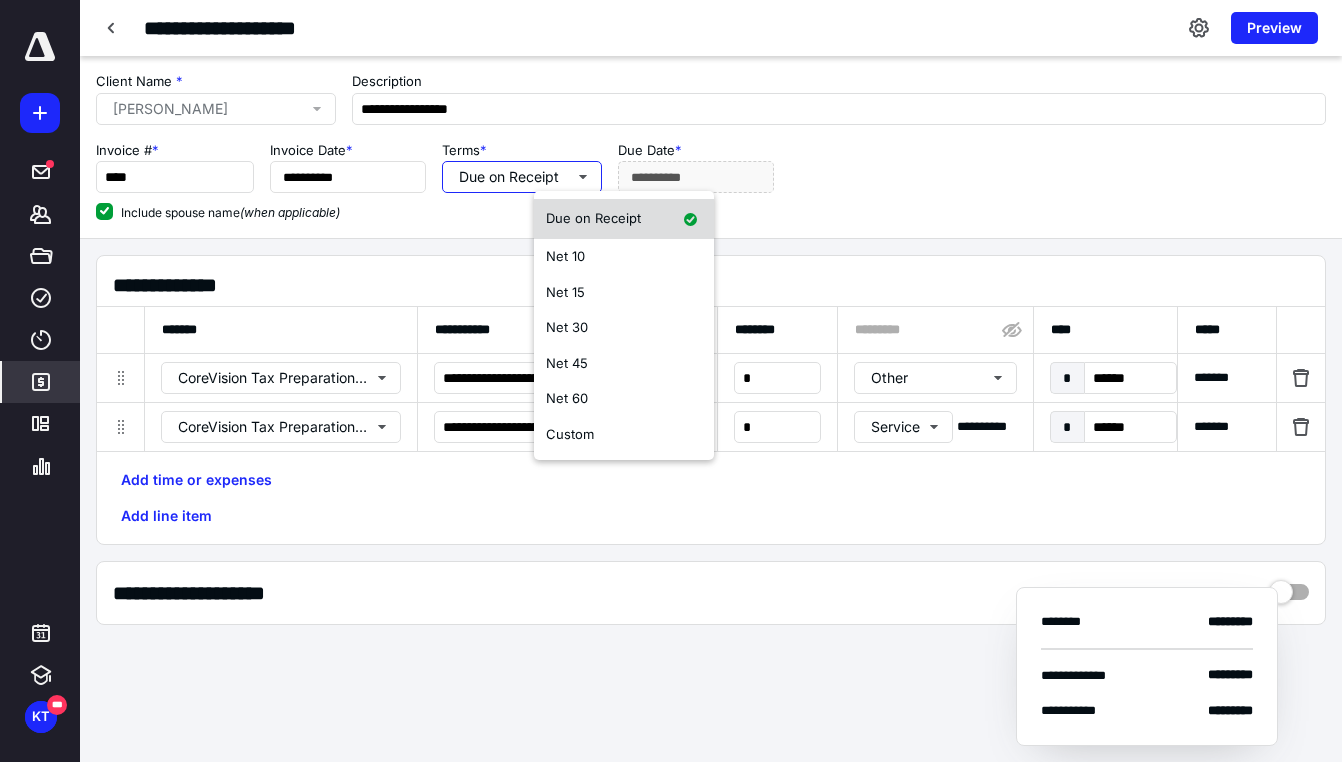 click on "Due on Receipt" at bounding box center [593, 218] 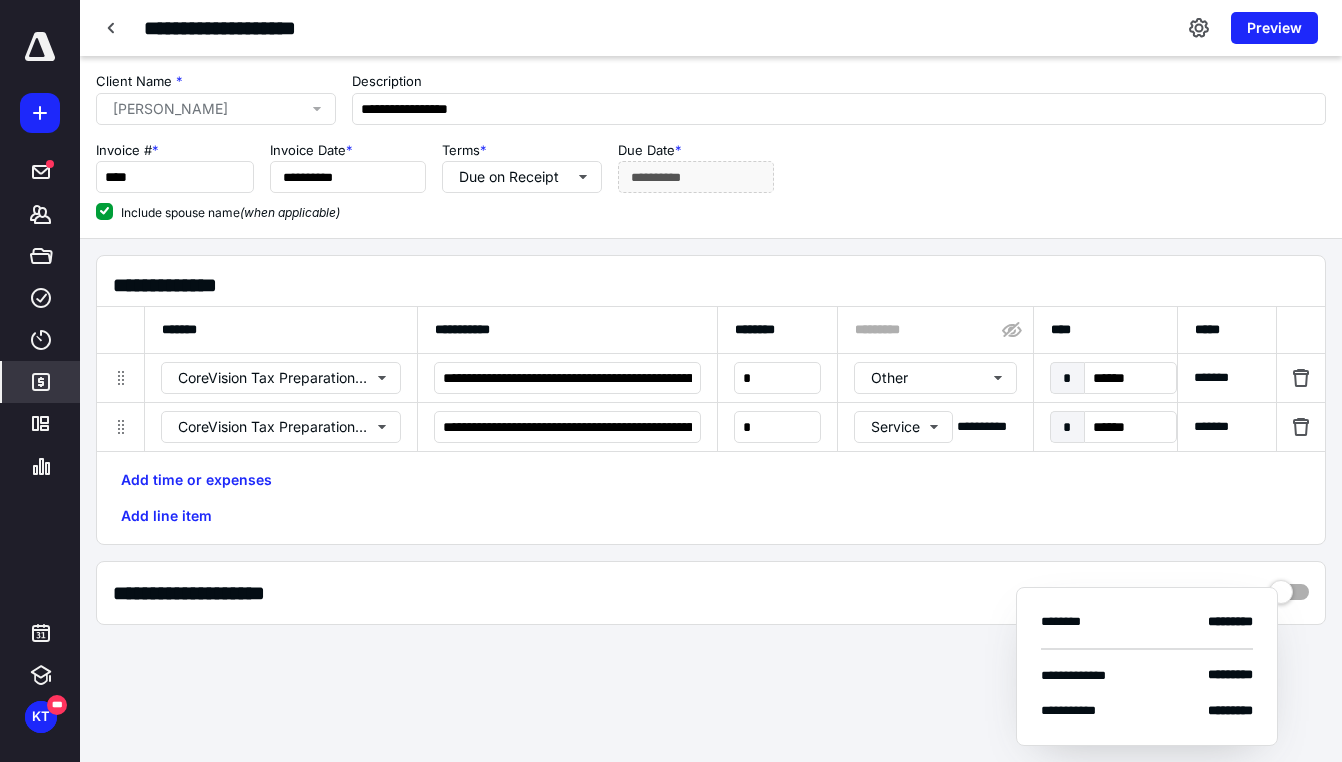 click on "Include spouse name  (when applicable)" at bounding box center [711, 211] 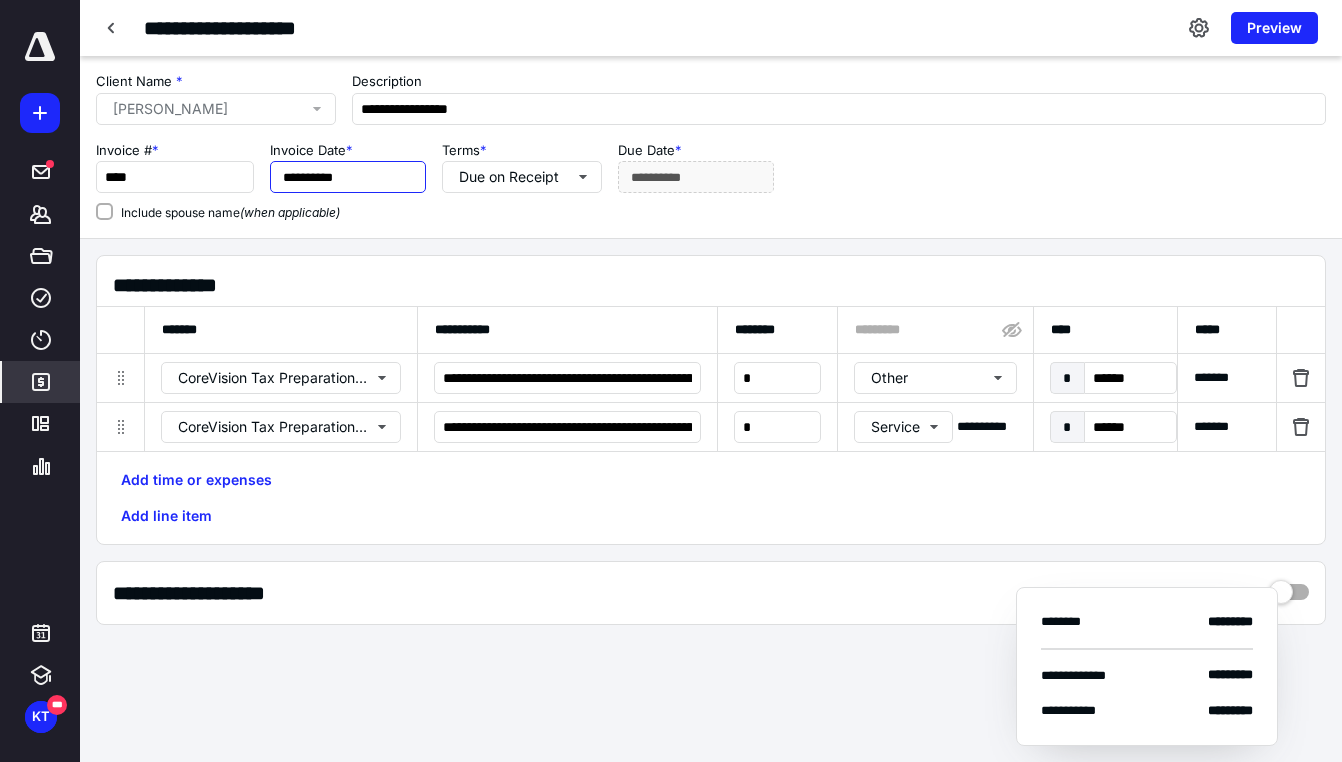 click on "**********" at bounding box center (348, 177) 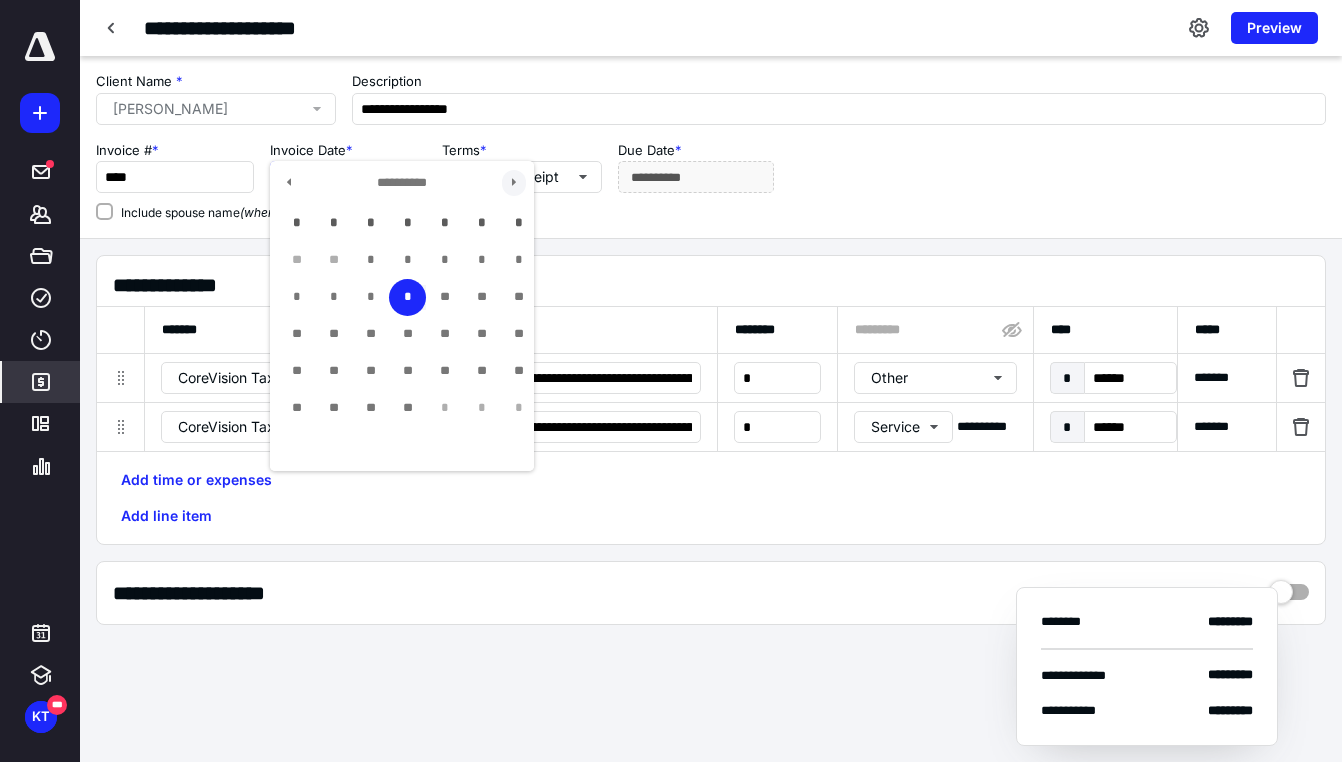 click at bounding box center [514, 183] 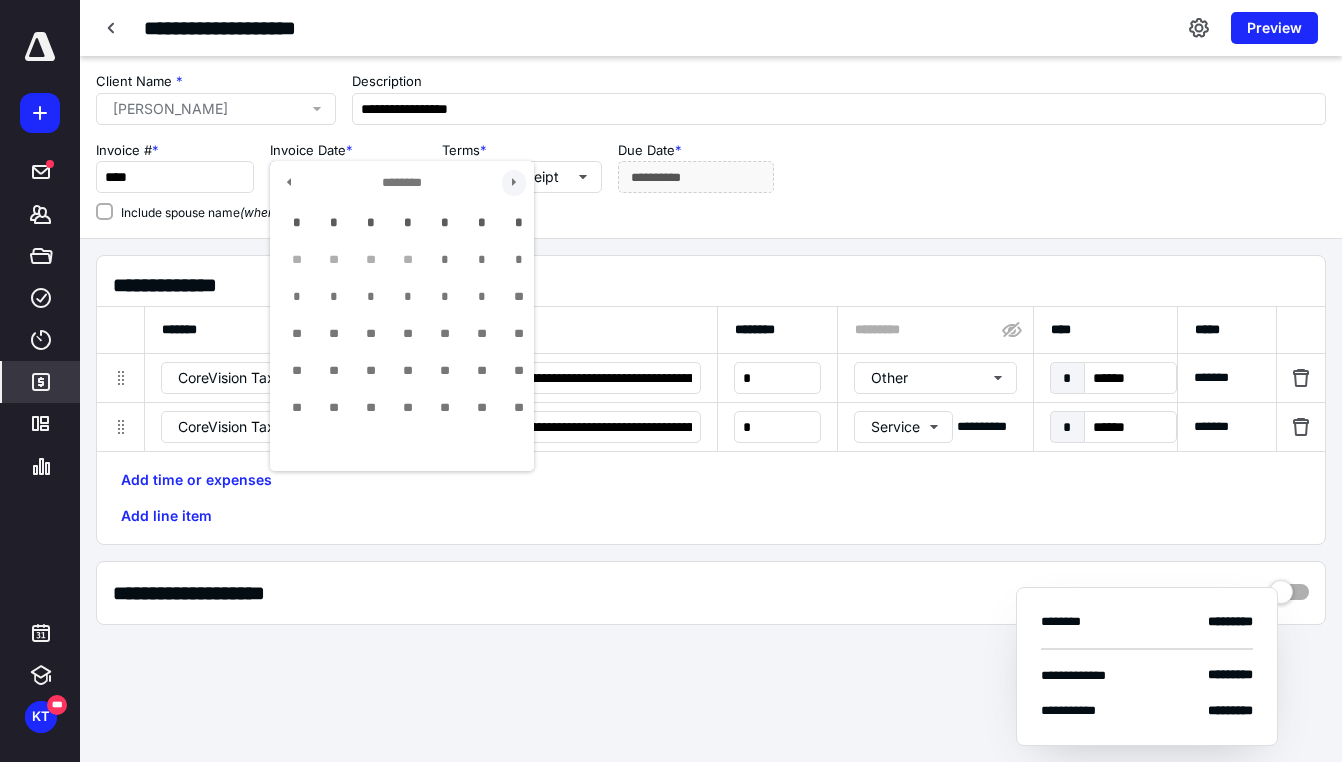 click at bounding box center [514, 183] 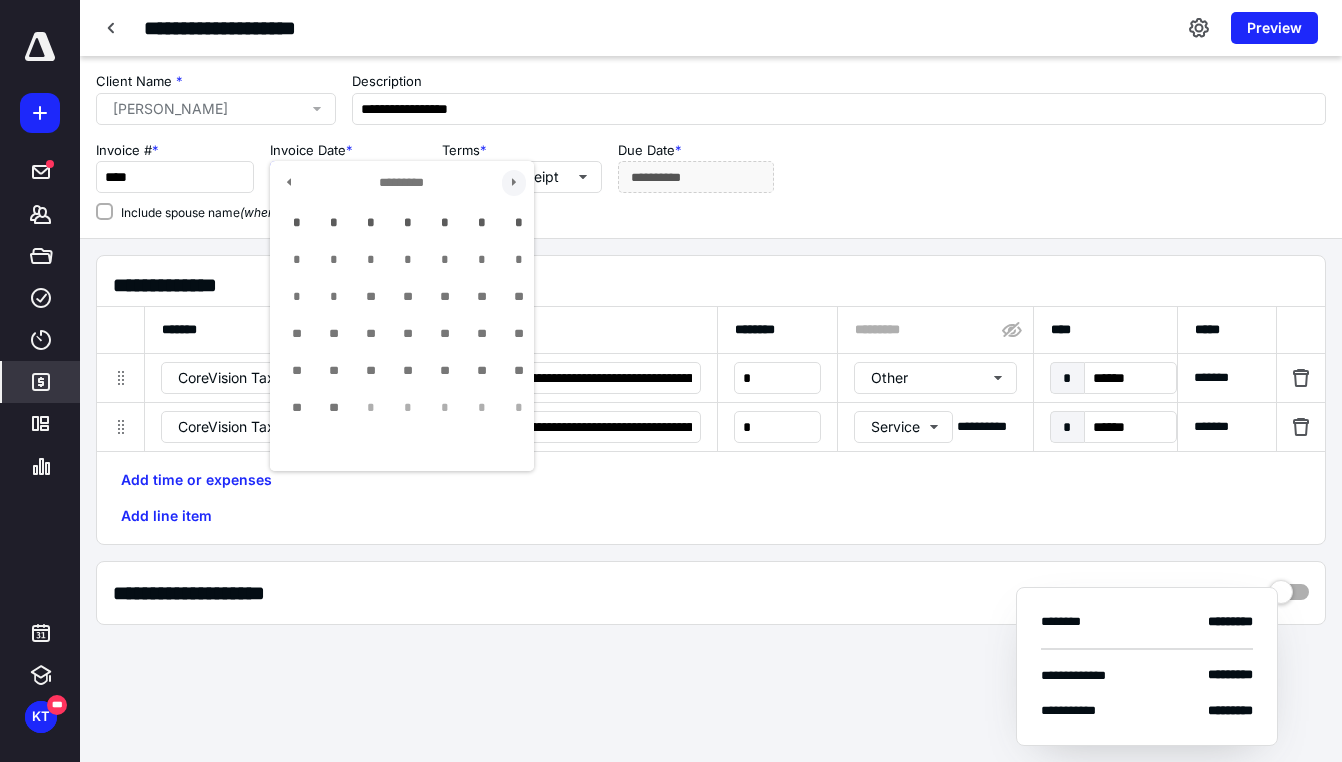 click at bounding box center [514, 183] 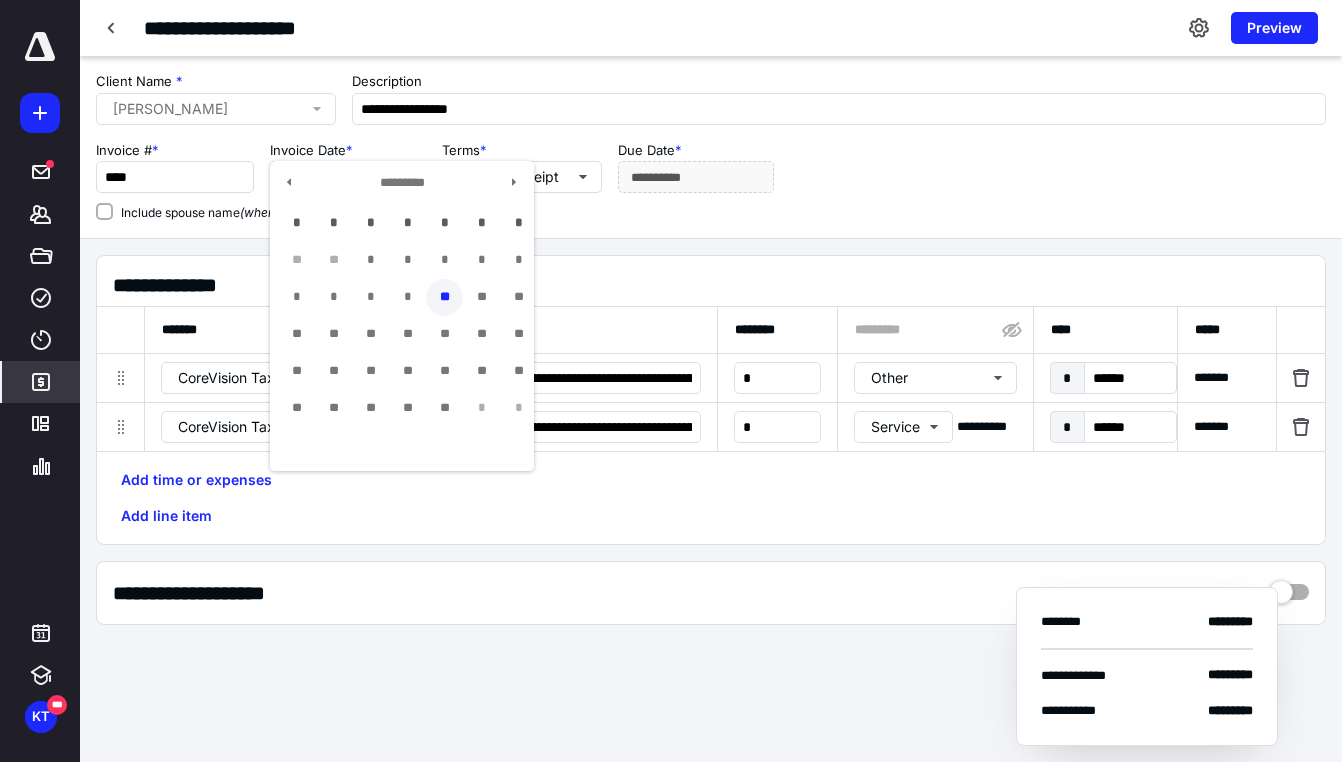 click on "**" at bounding box center (444, 297) 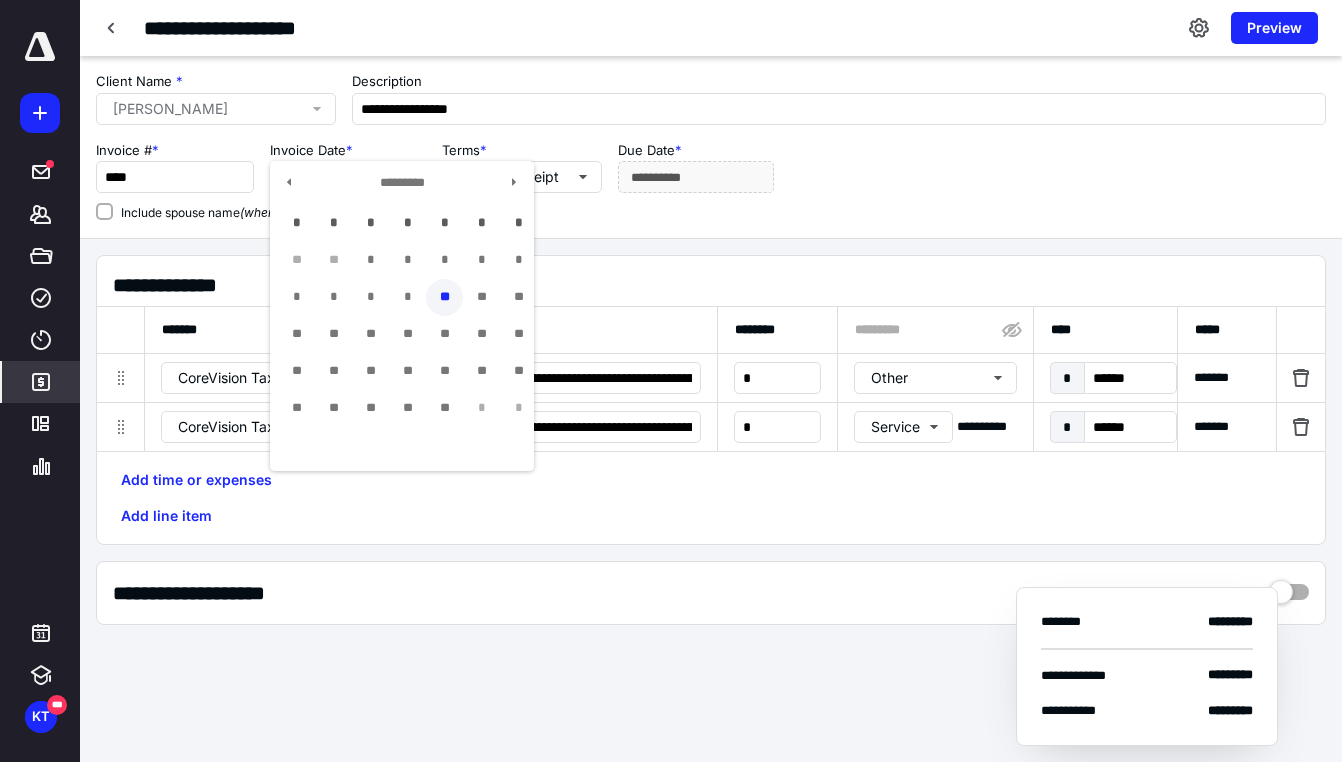 type on "**********" 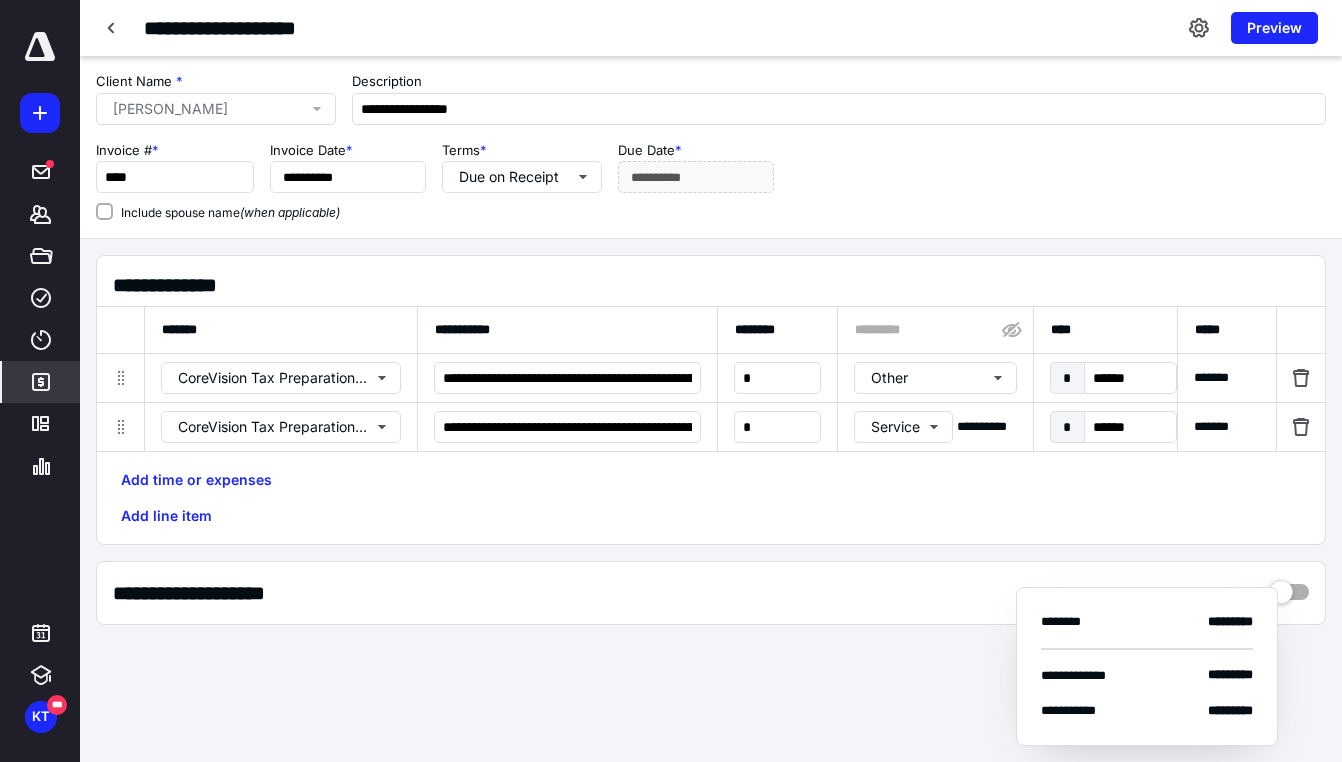 click on "**********" at bounding box center (711, 428) 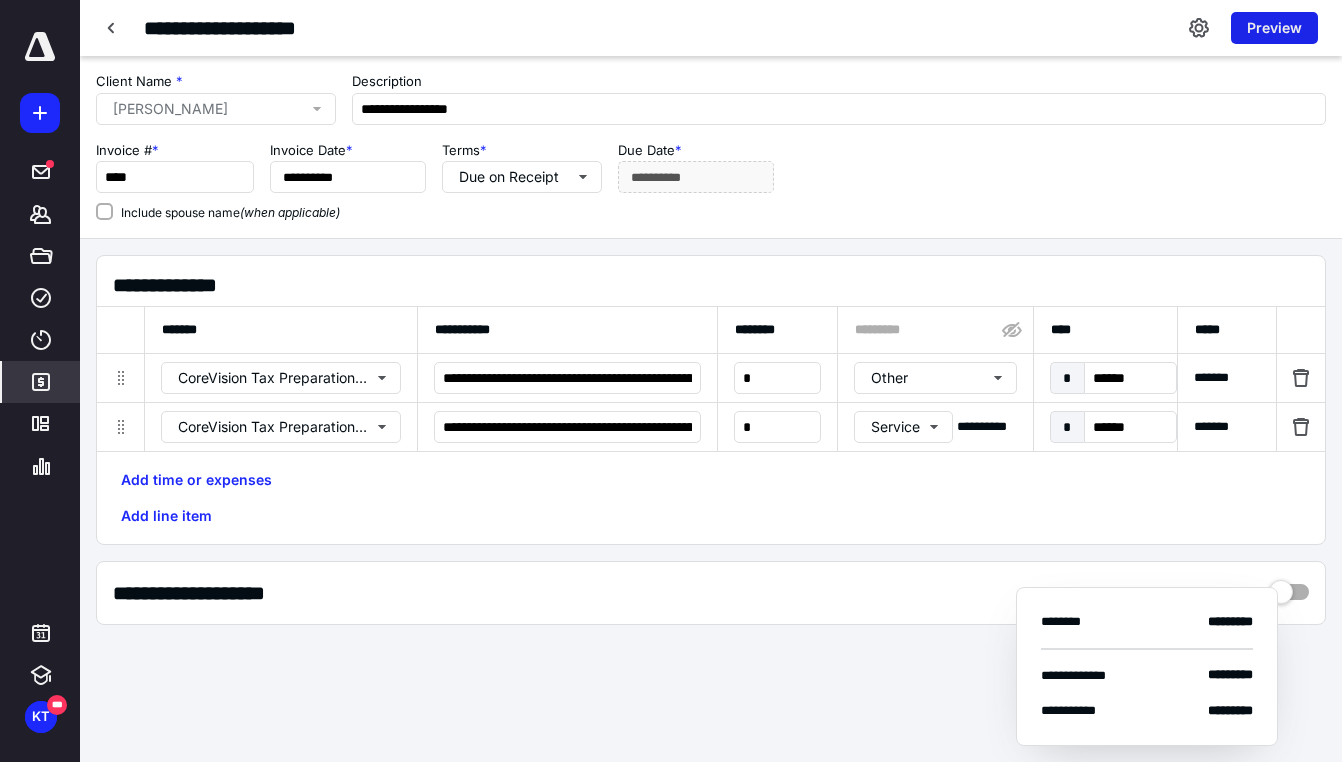 click on "Preview" at bounding box center [1274, 28] 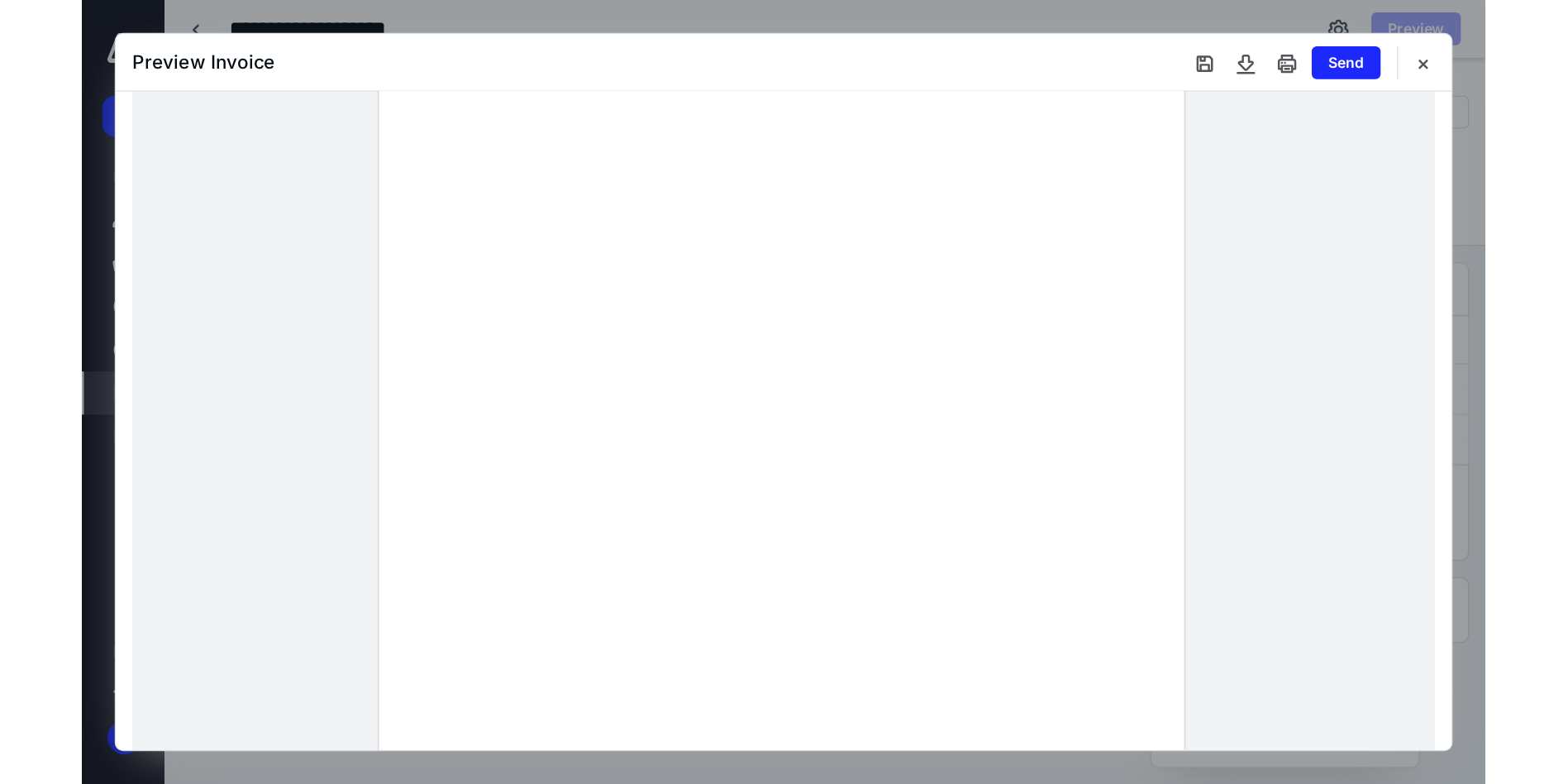 scroll, scrollTop: 124, scrollLeft: 0, axis: vertical 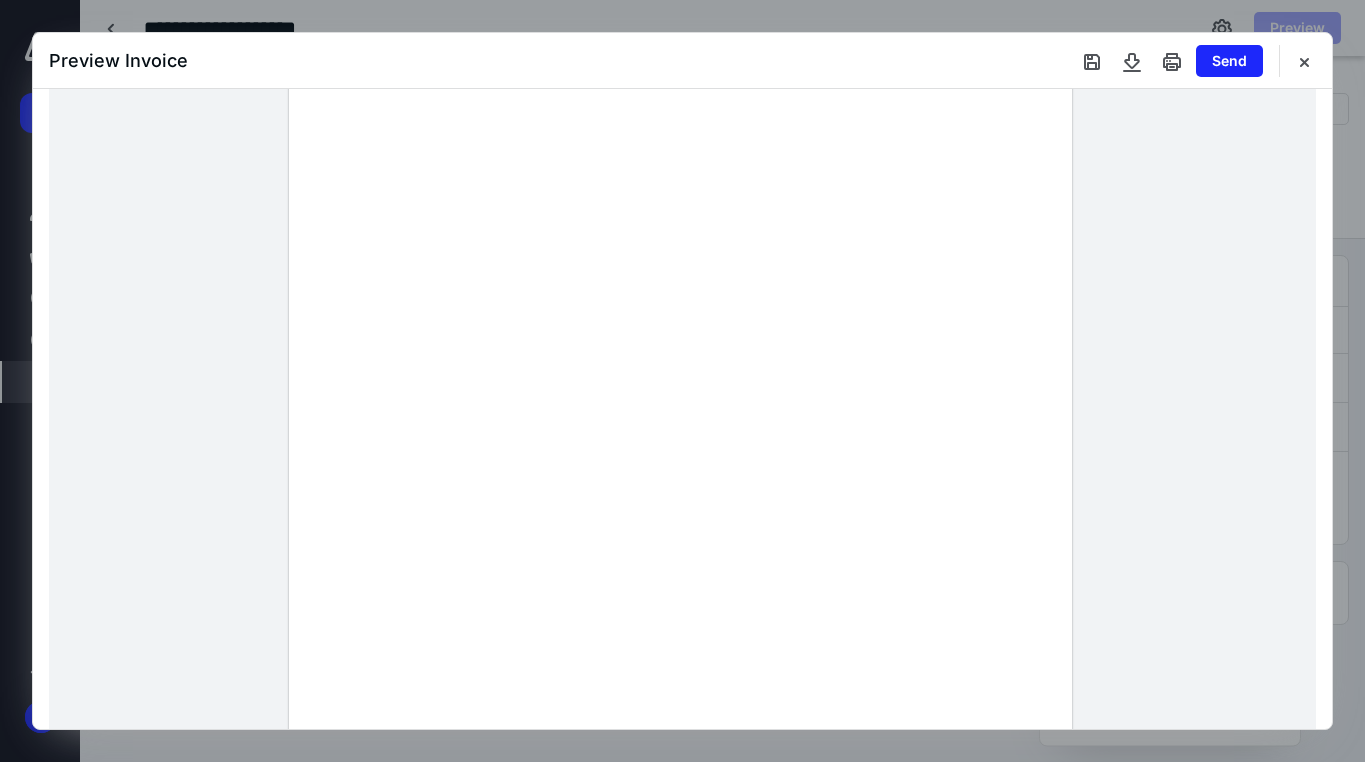 click at bounding box center (680, 516) 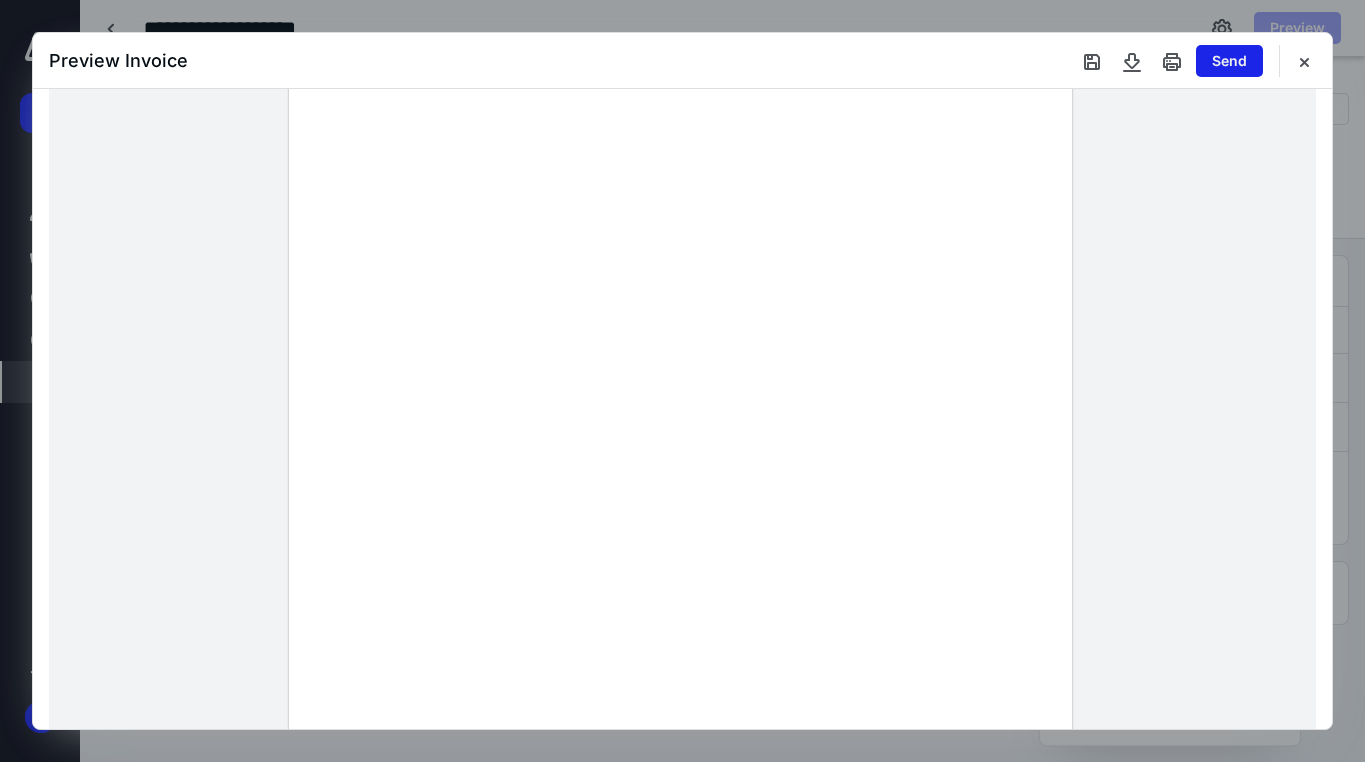 click on "Send" at bounding box center (1229, 61) 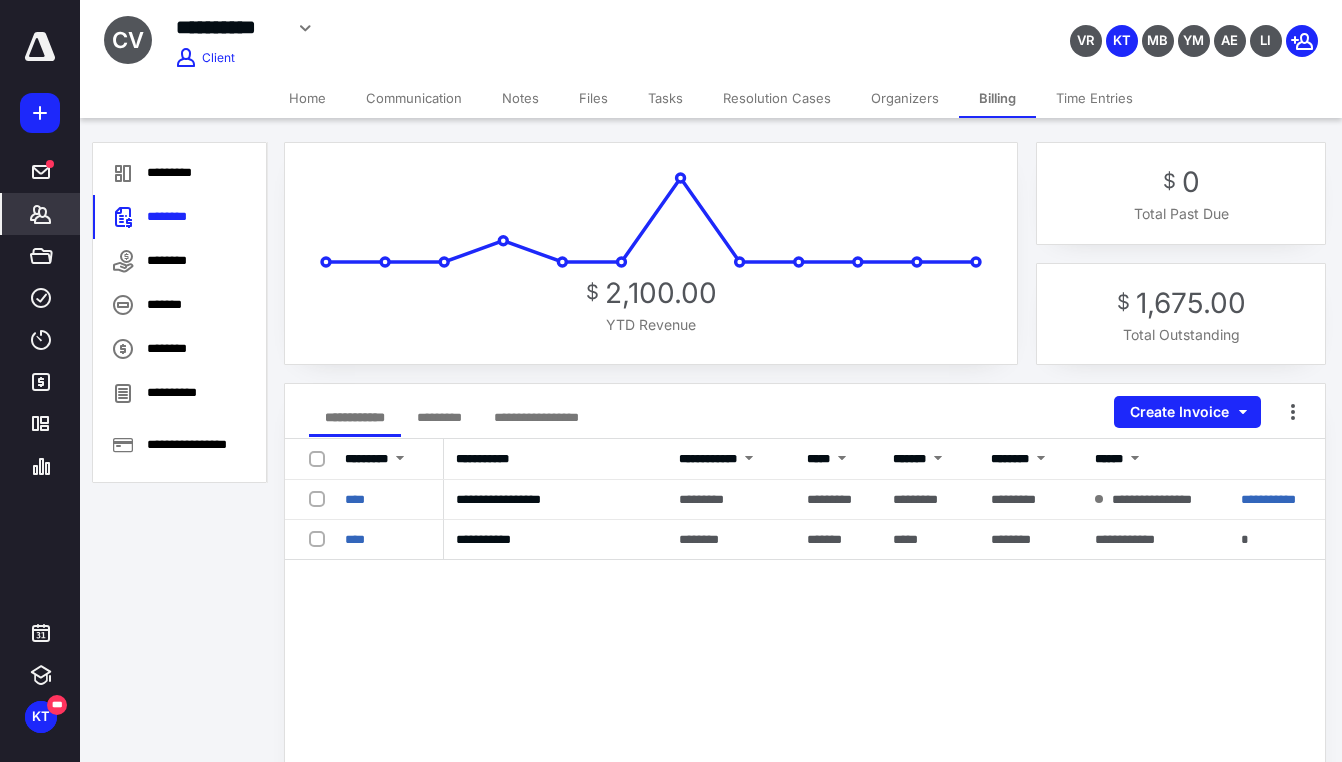 click on "**********" at bounding box center (805, 839) 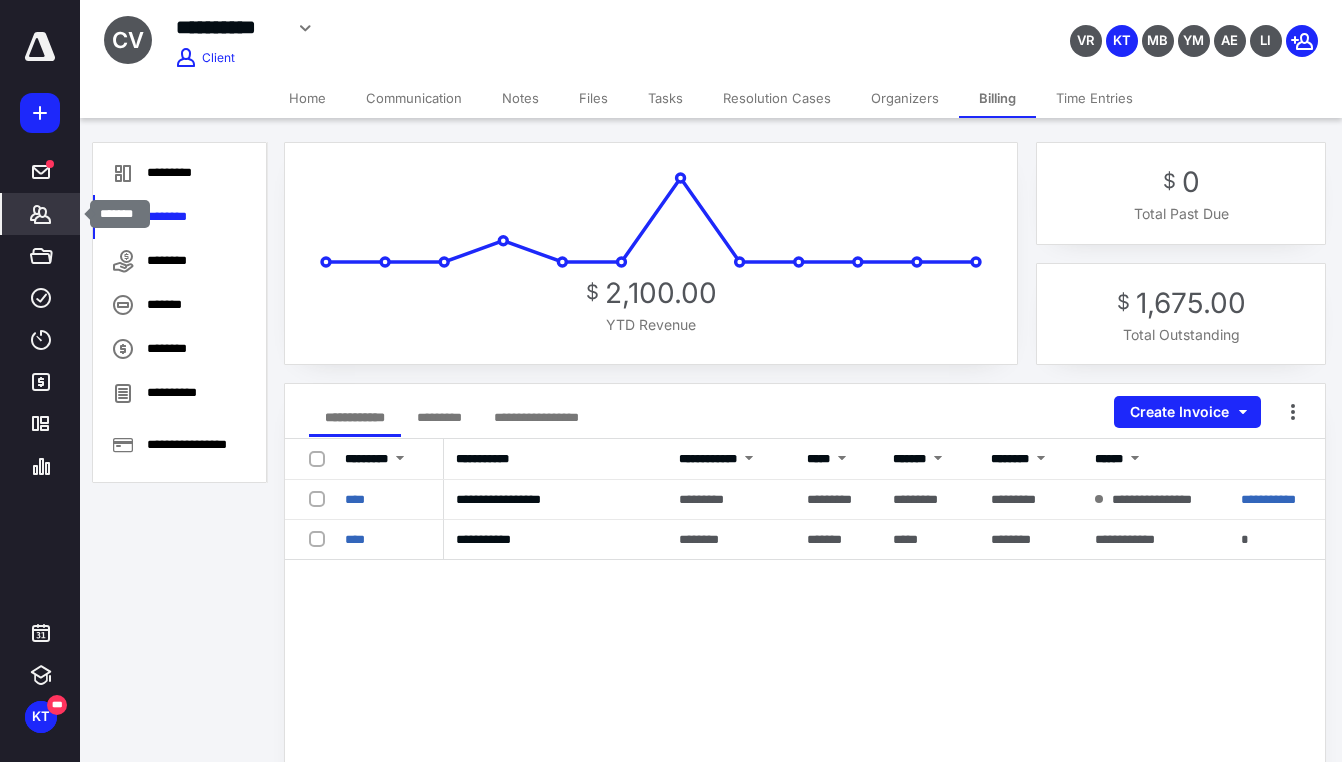 click 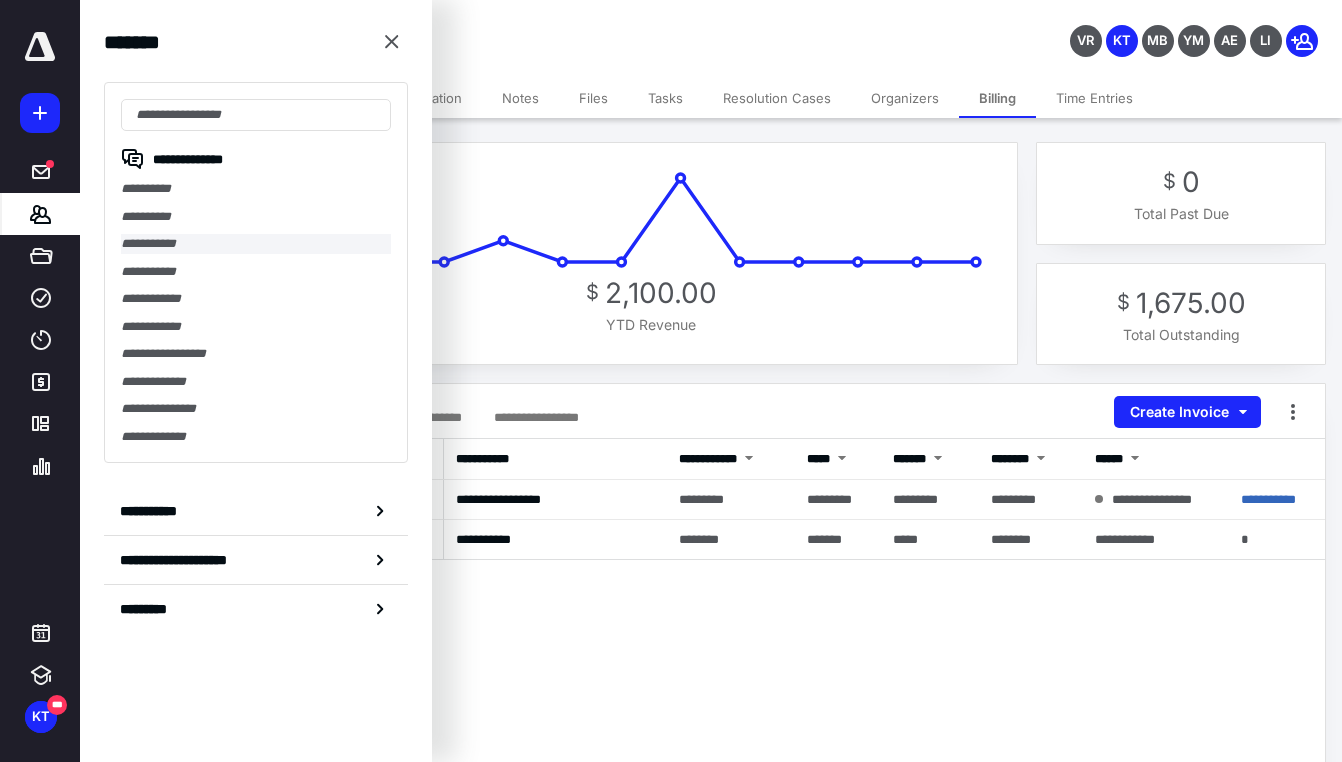click on "**********" at bounding box center [256, 244] 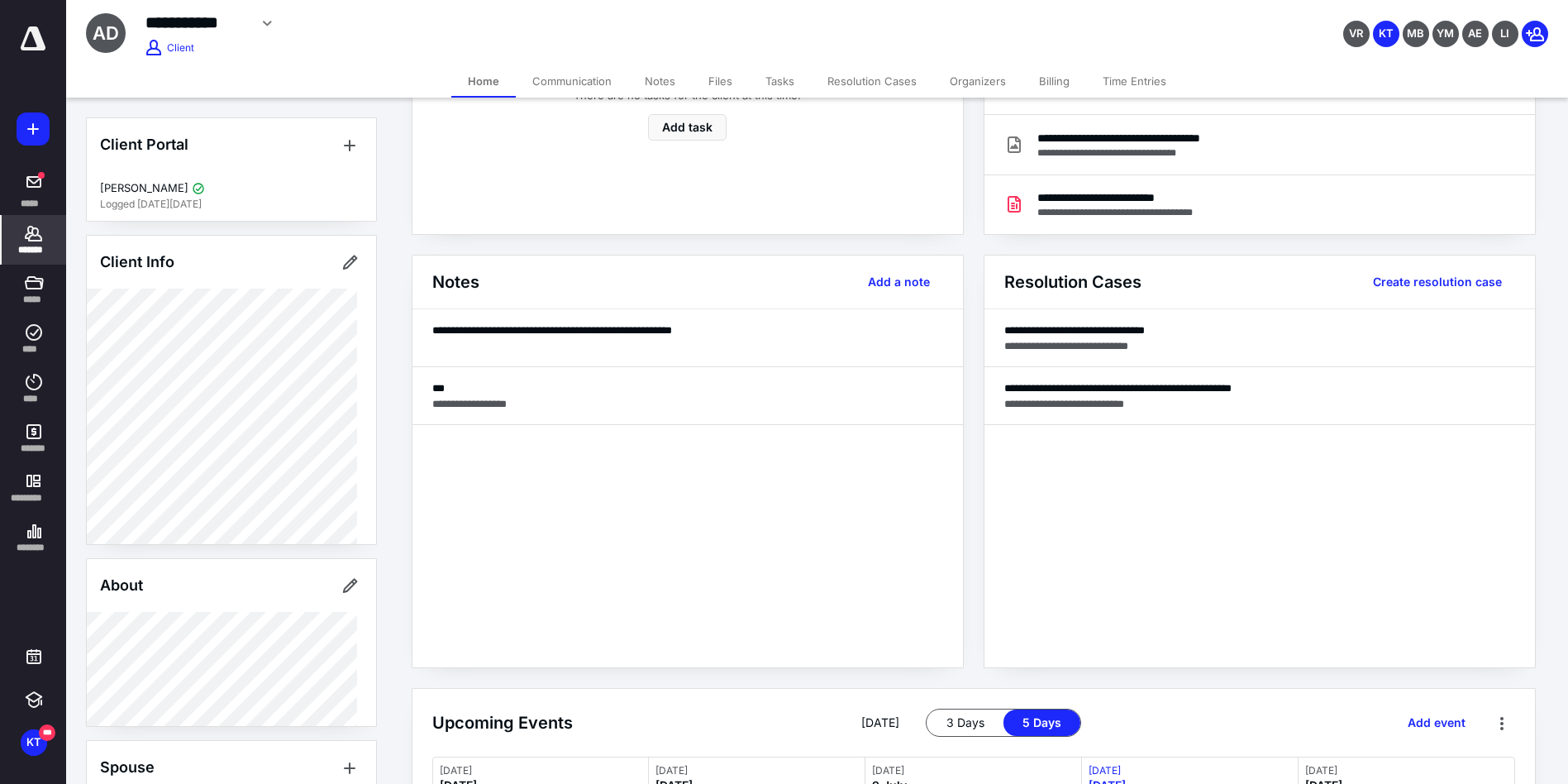 scroll, scrollTop: 0, scrollLeft: 0, axis: both 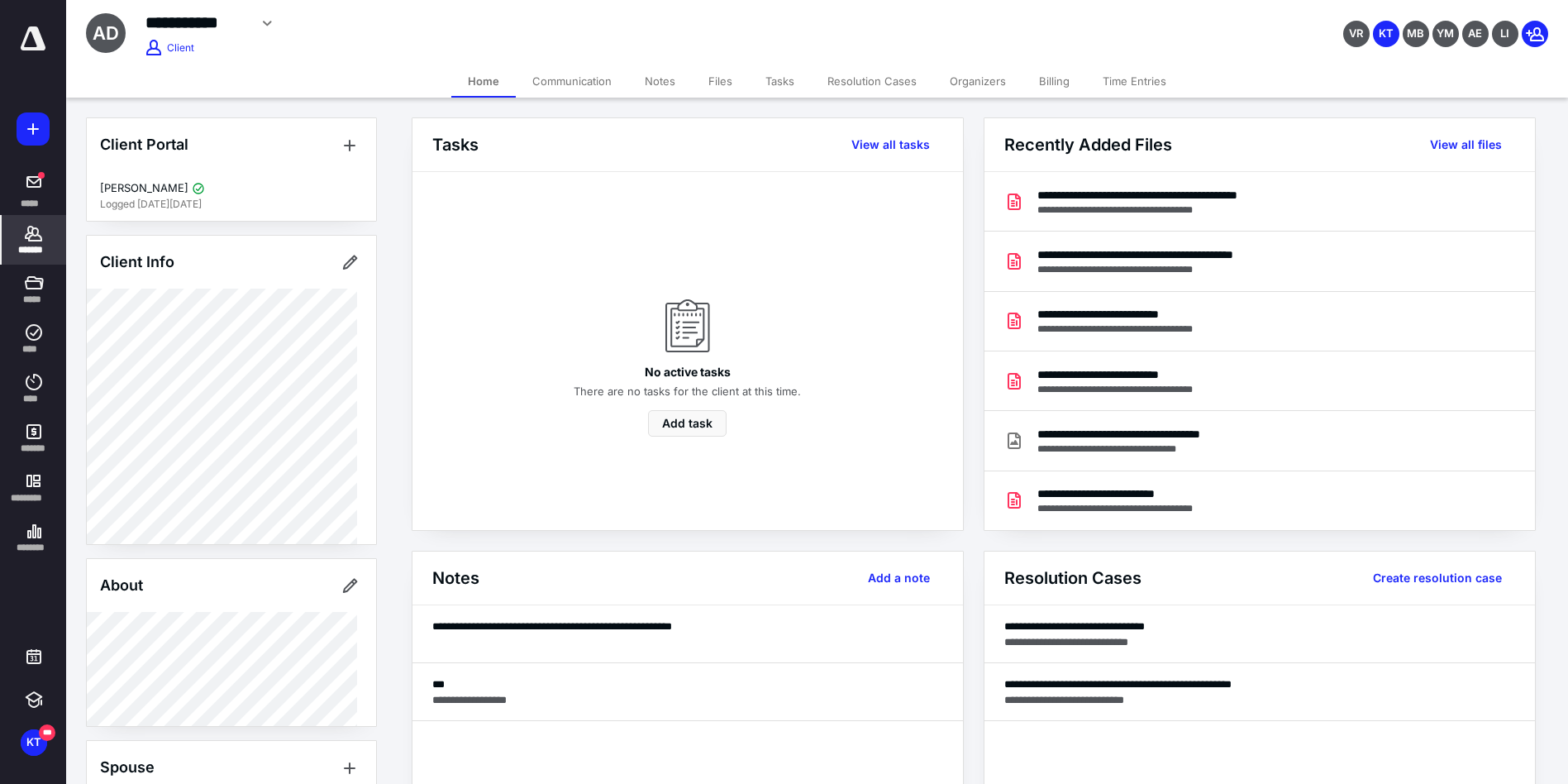 click on "Tasks" at bounding box center (779, 81) 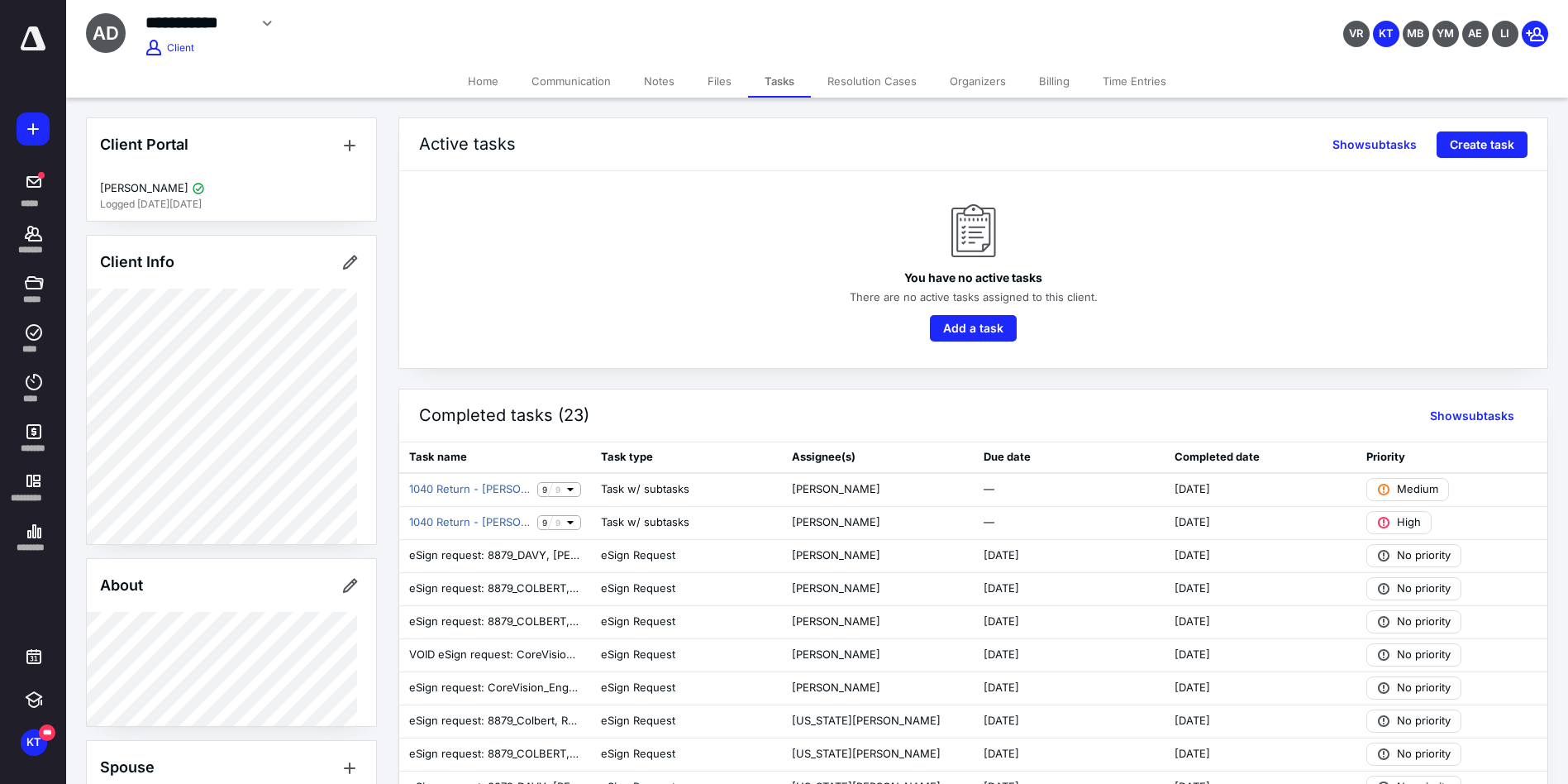 click on "Billing" at bounding box center [1054, 81] 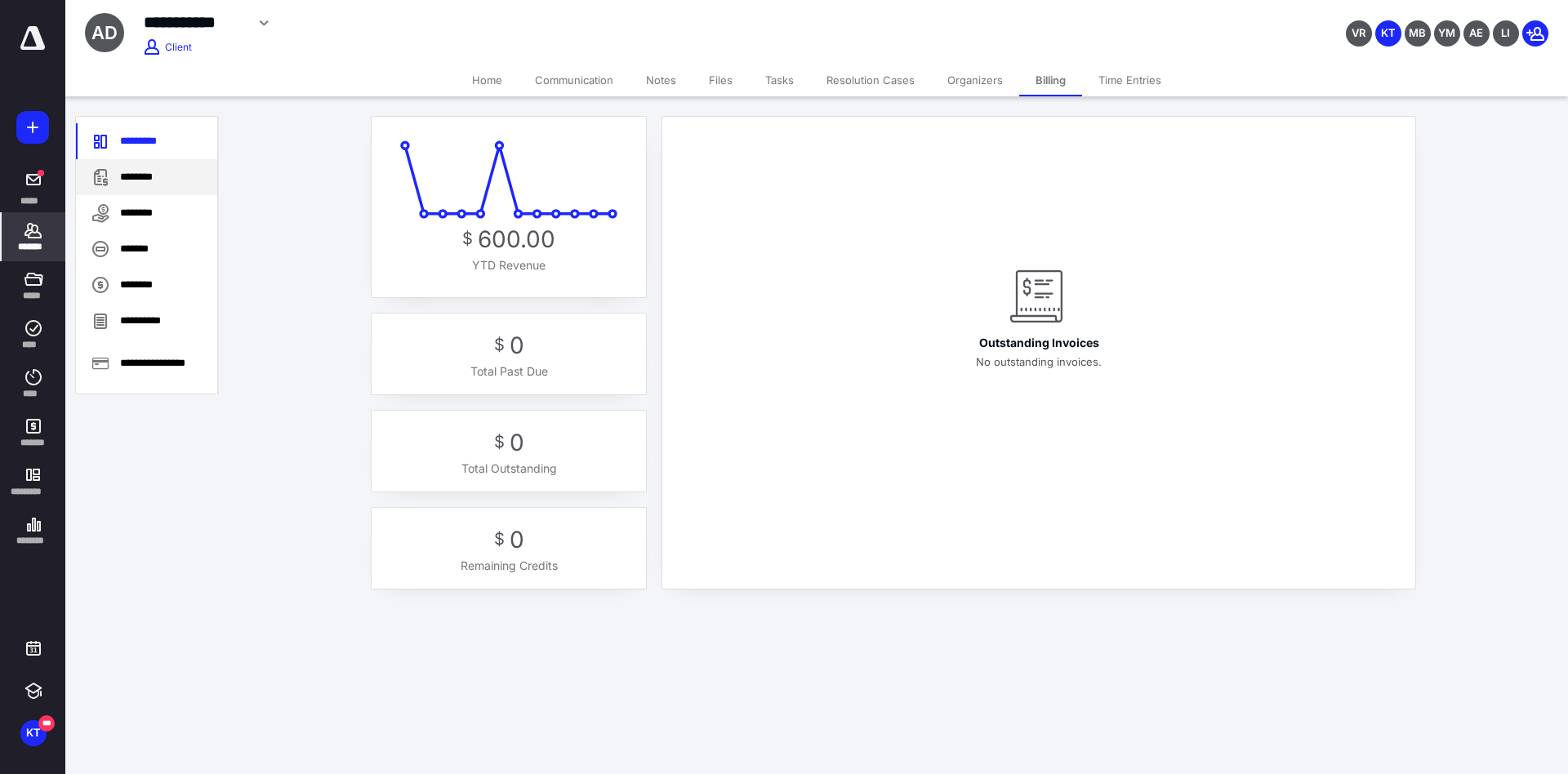 click on "********" at bounding box center [146, 177] 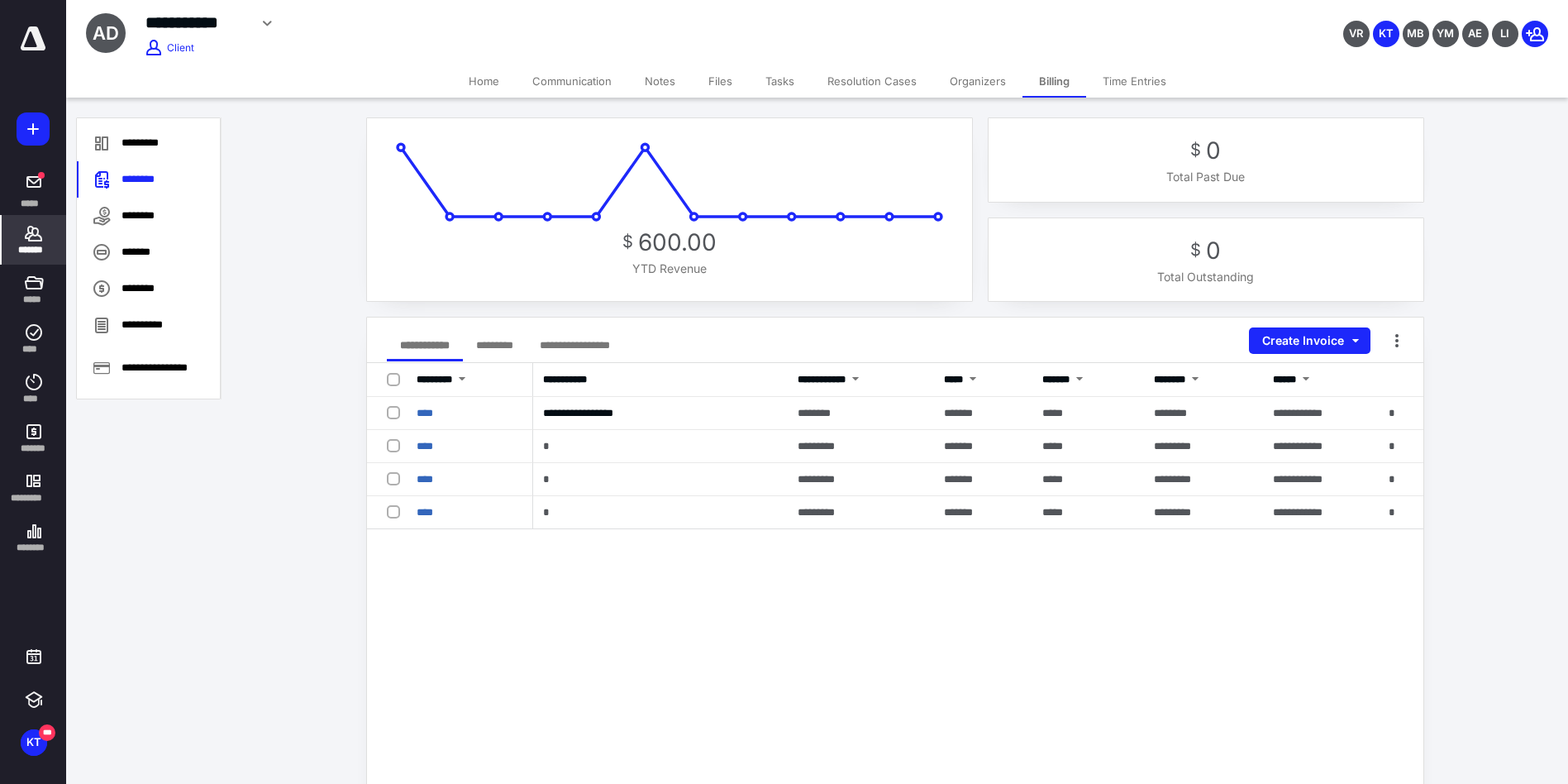 click on "Tasks" at bounding box center (779, 81) 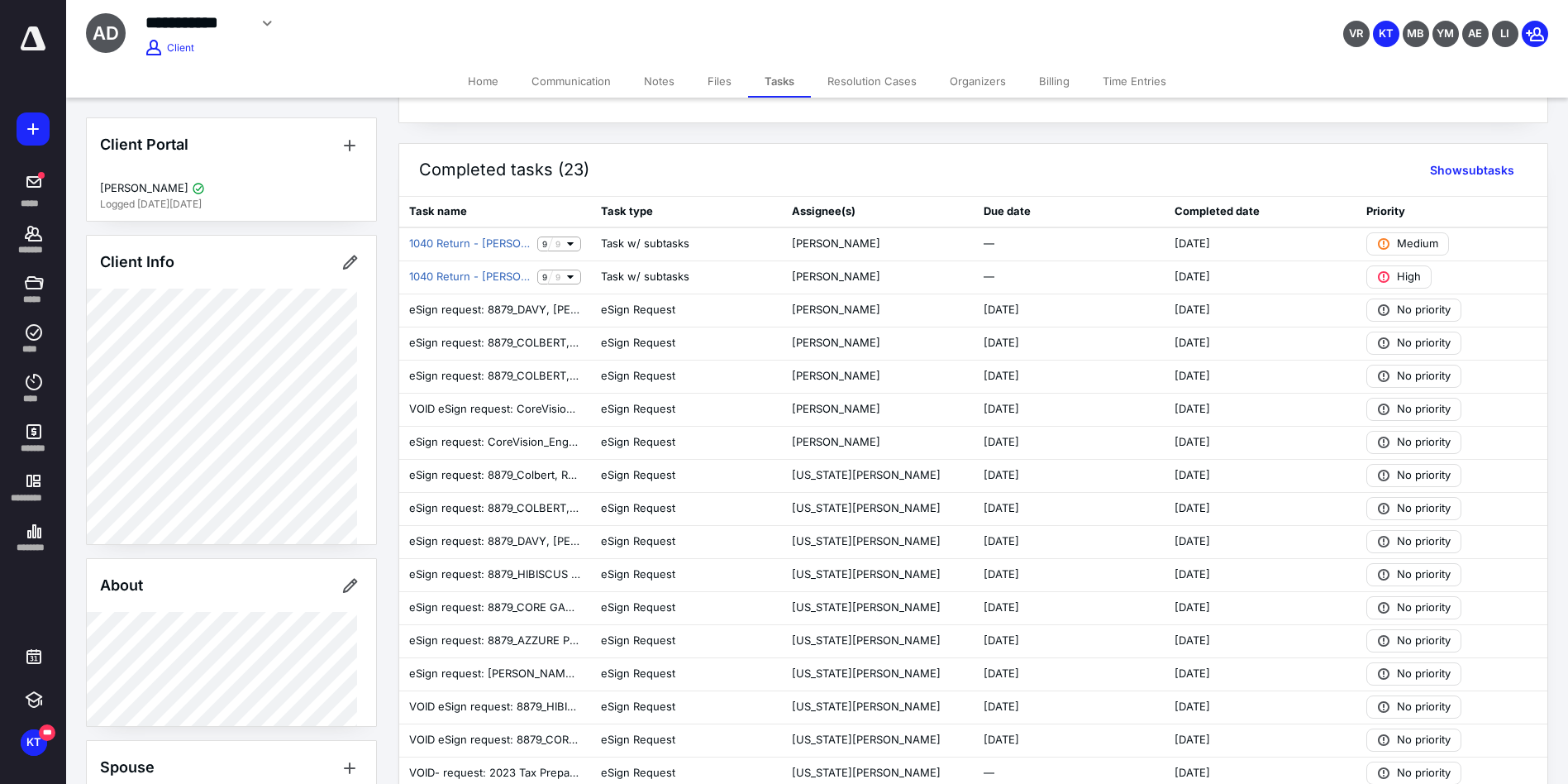 scroll, scrollTop: 248, scrollLeft: 0, axis: vertical 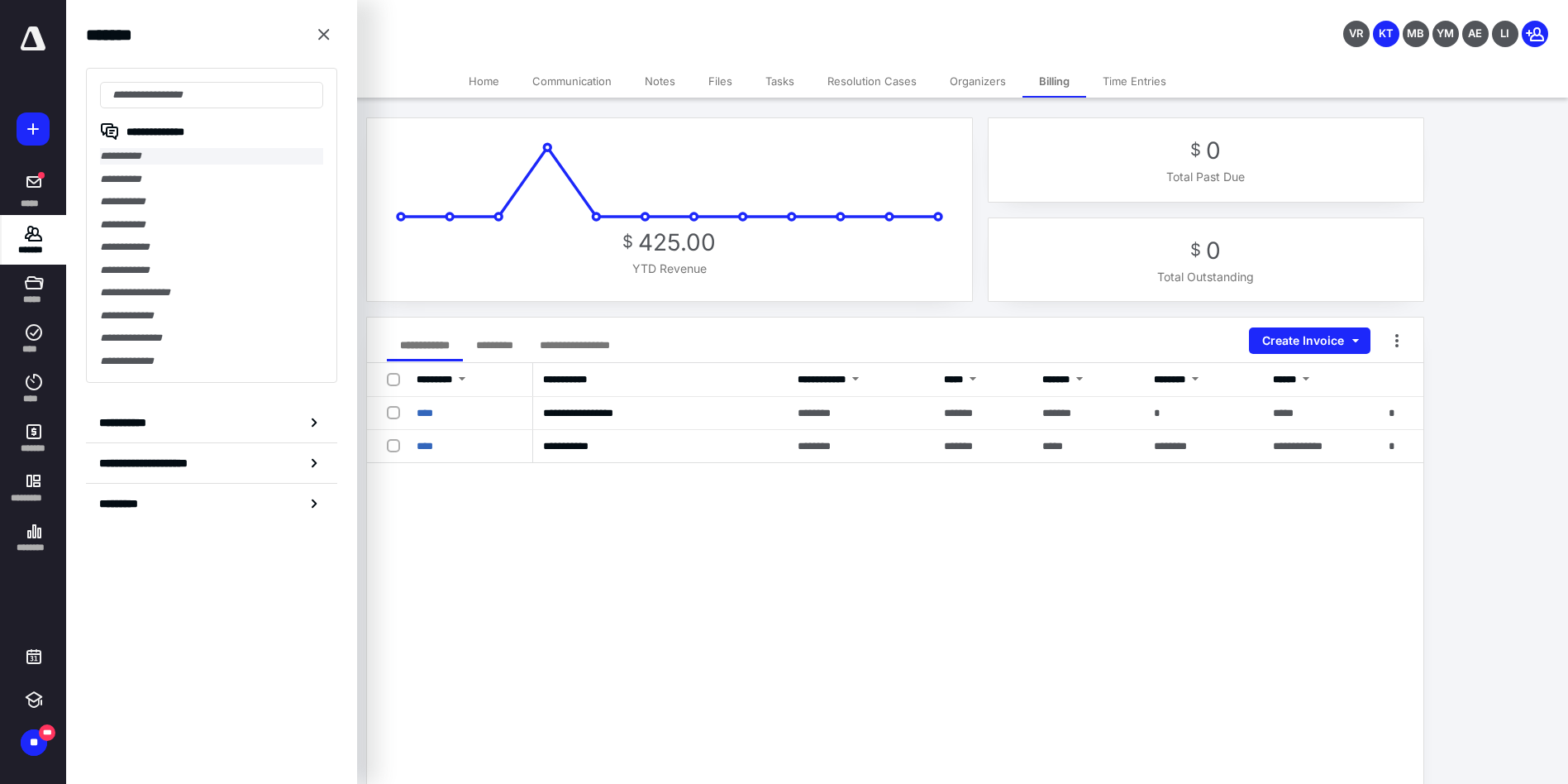 click on "**********" at bounding box center [212, 156] 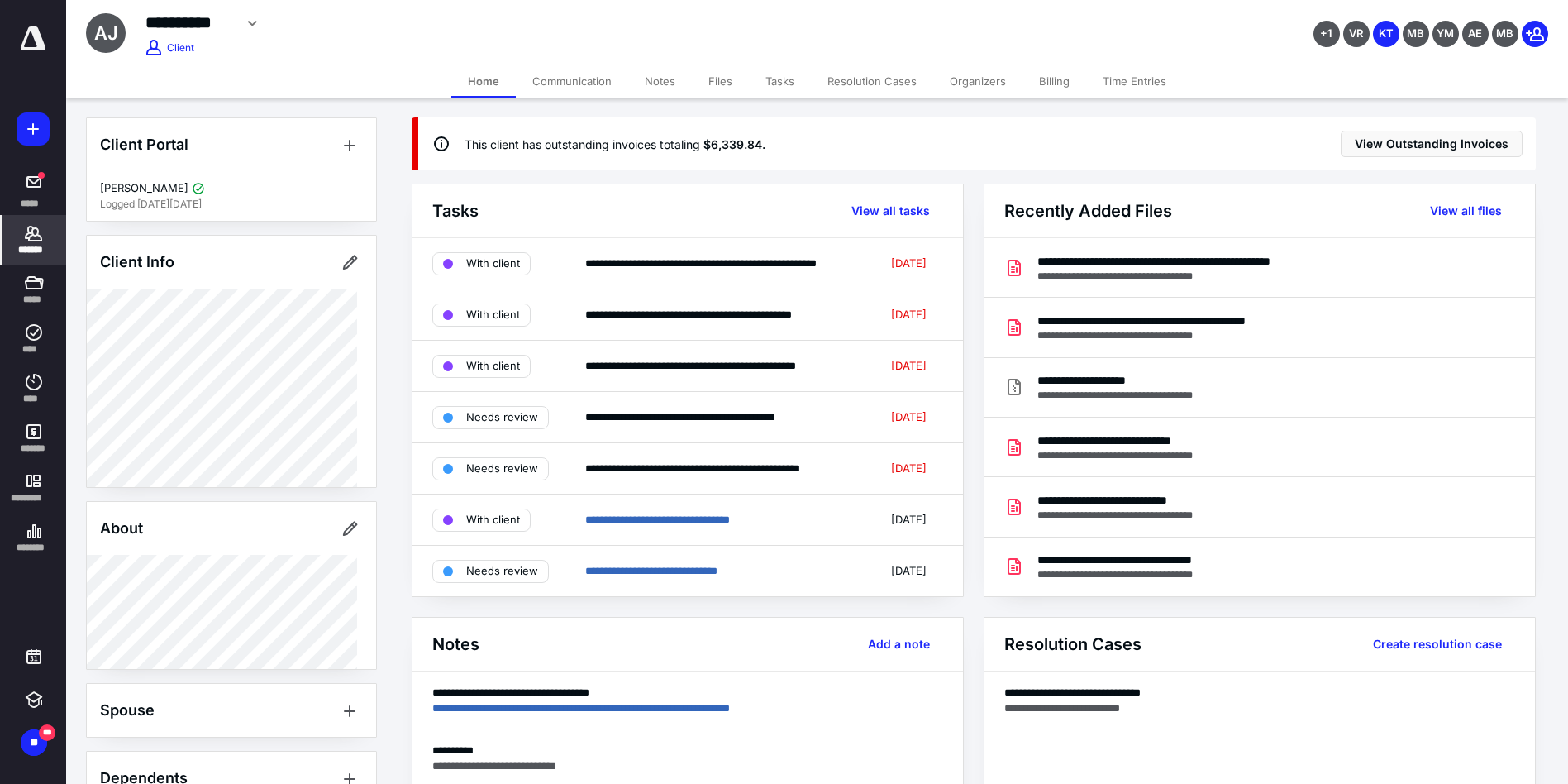 click on "Tasks" at bounding box center [779, 81] 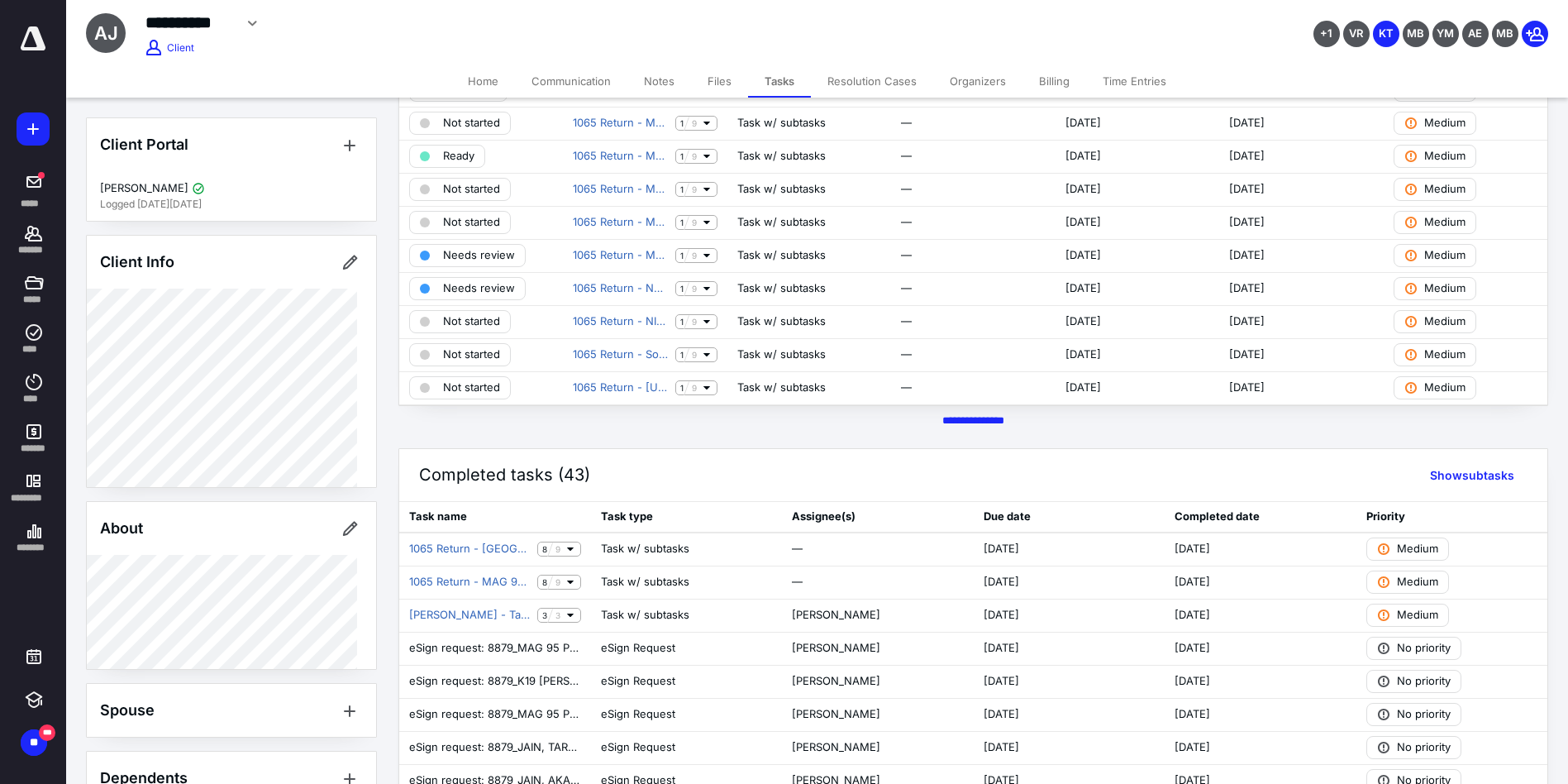 scroll, scrollTop: 496, scrollLeft: 0, axis: vertical 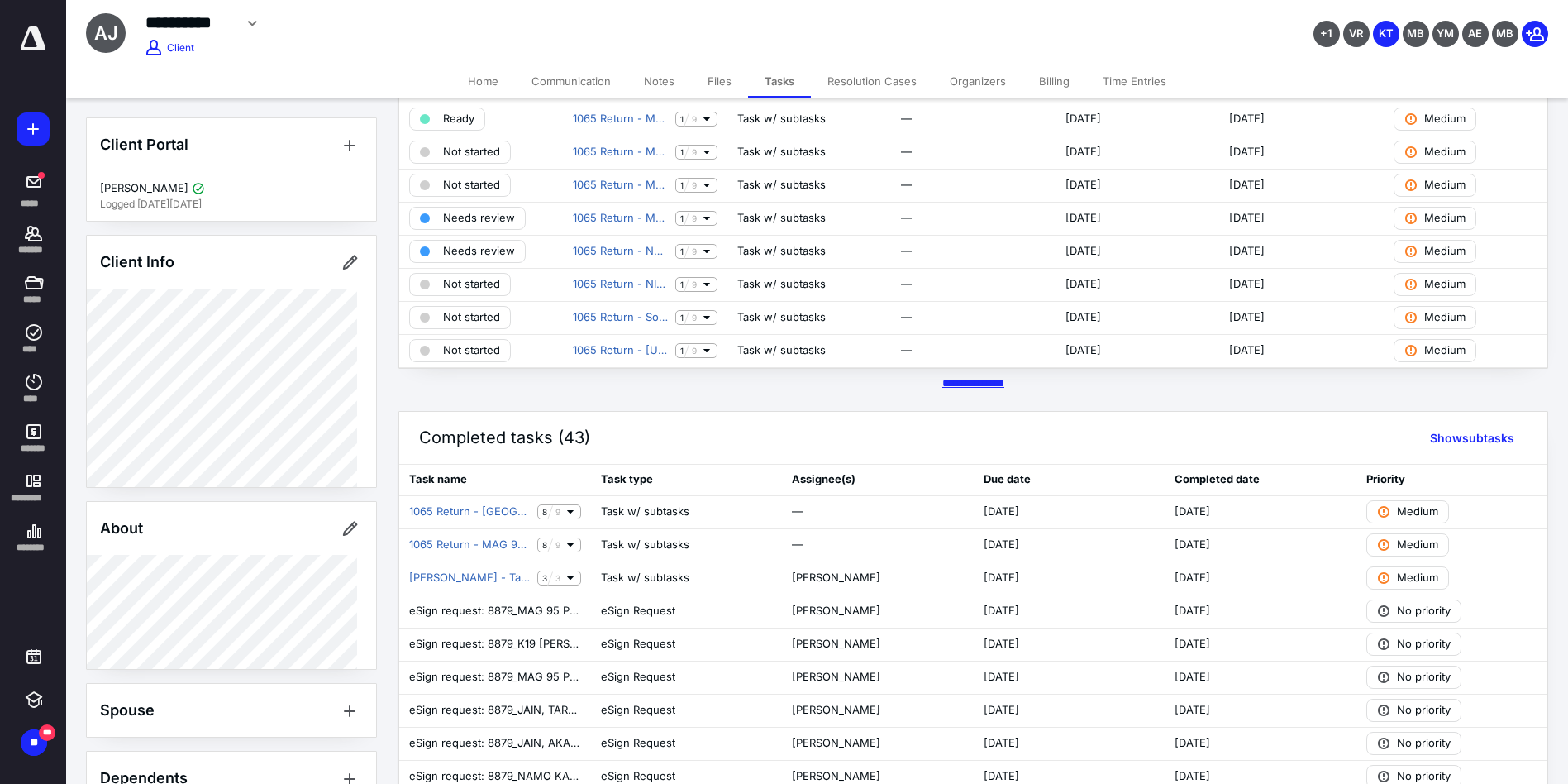 click on "********* *****" at bounding box center (973, 383) 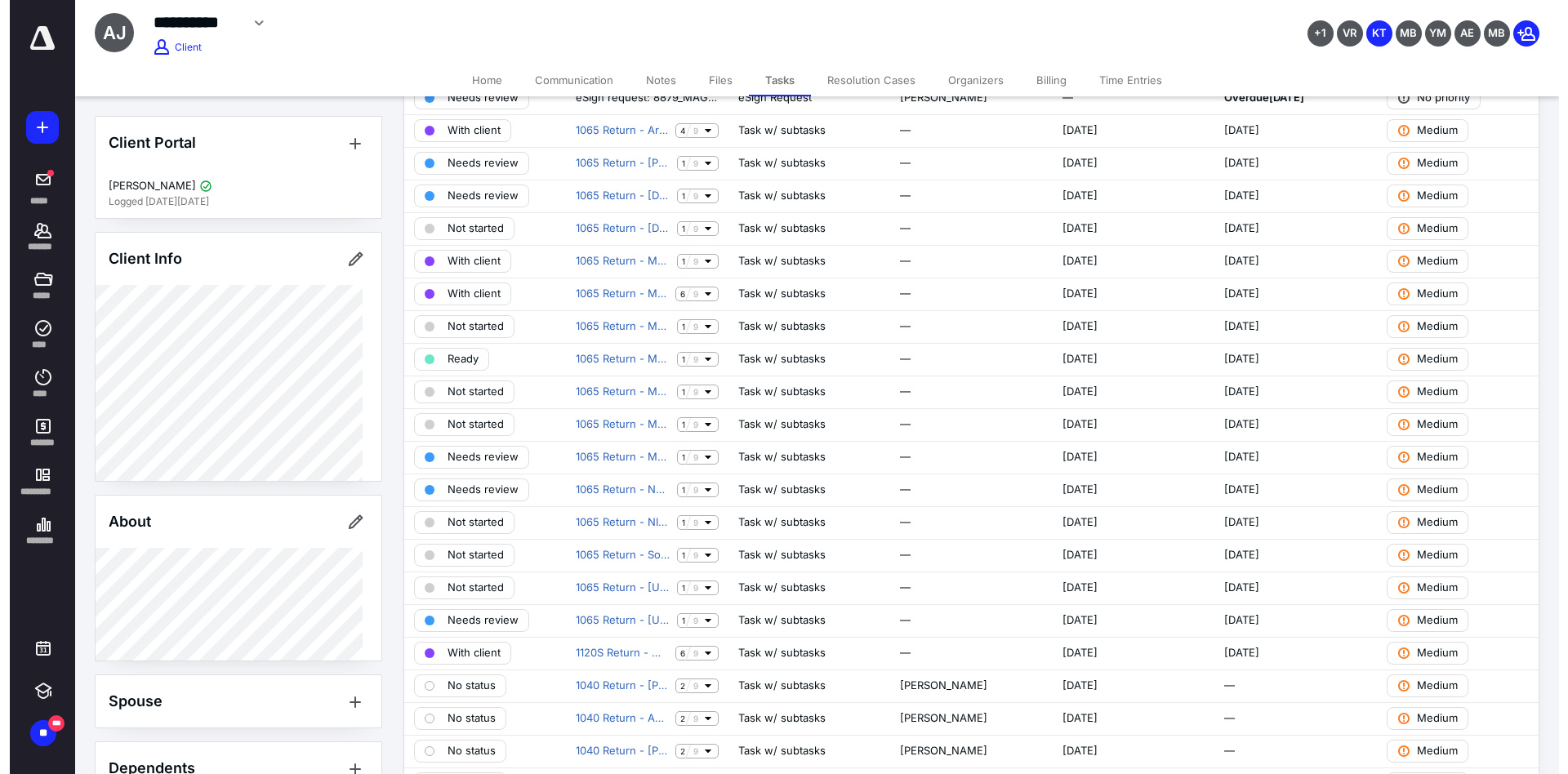 scroll, scrollTop: 0, scrollLeft: 0, axis: both 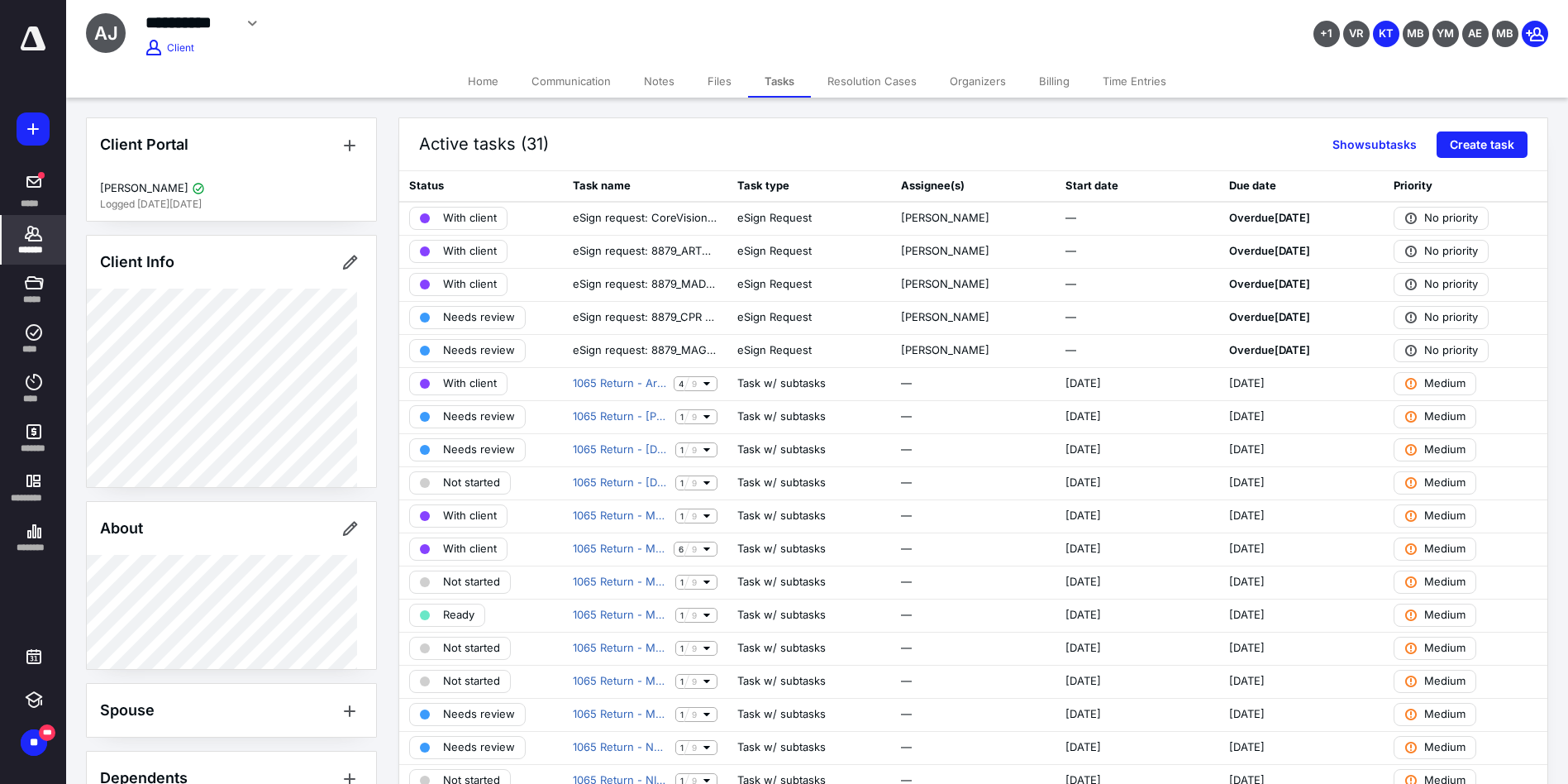 click 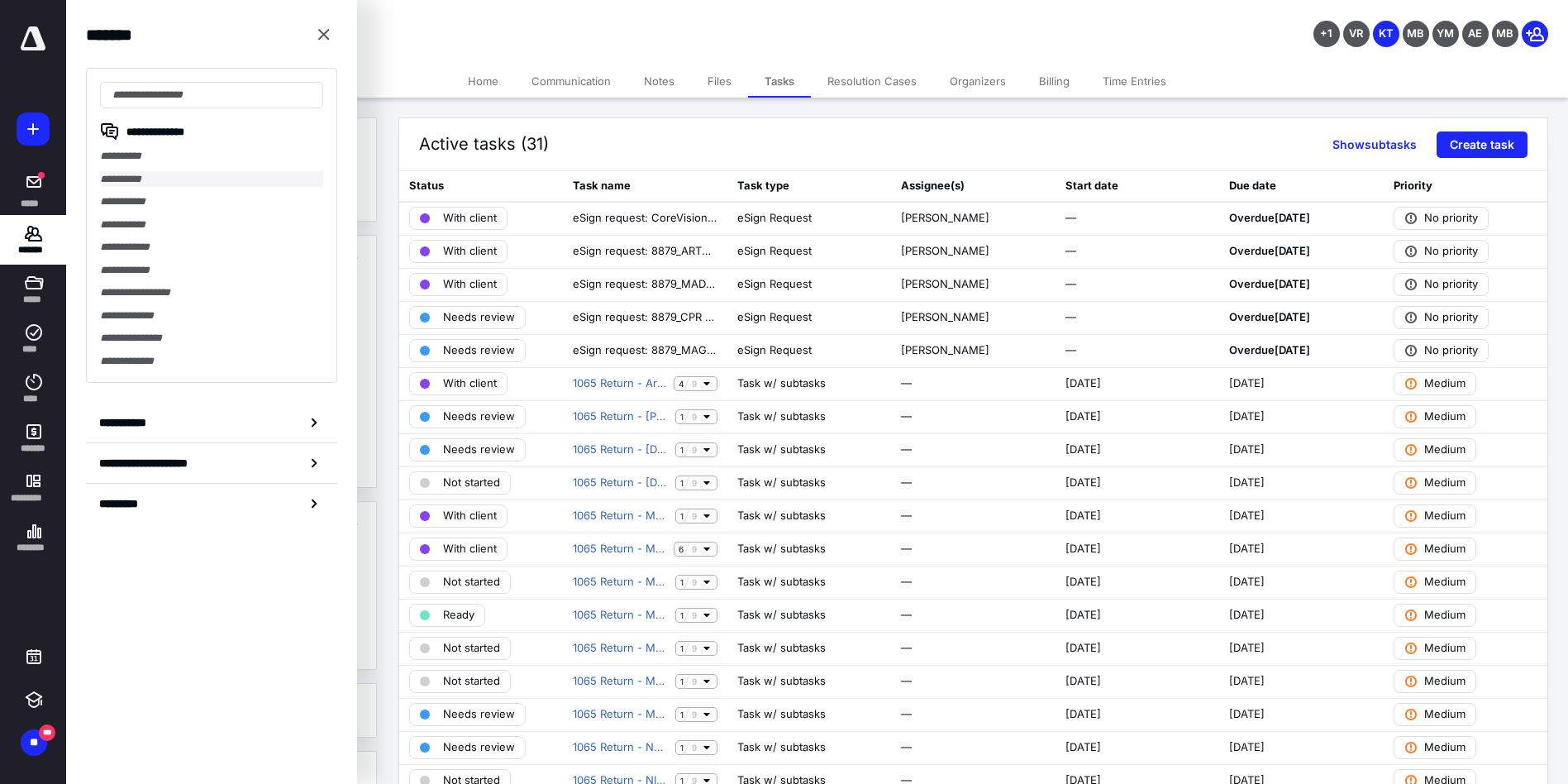 click on "**********" at bounding box center (212, 179) 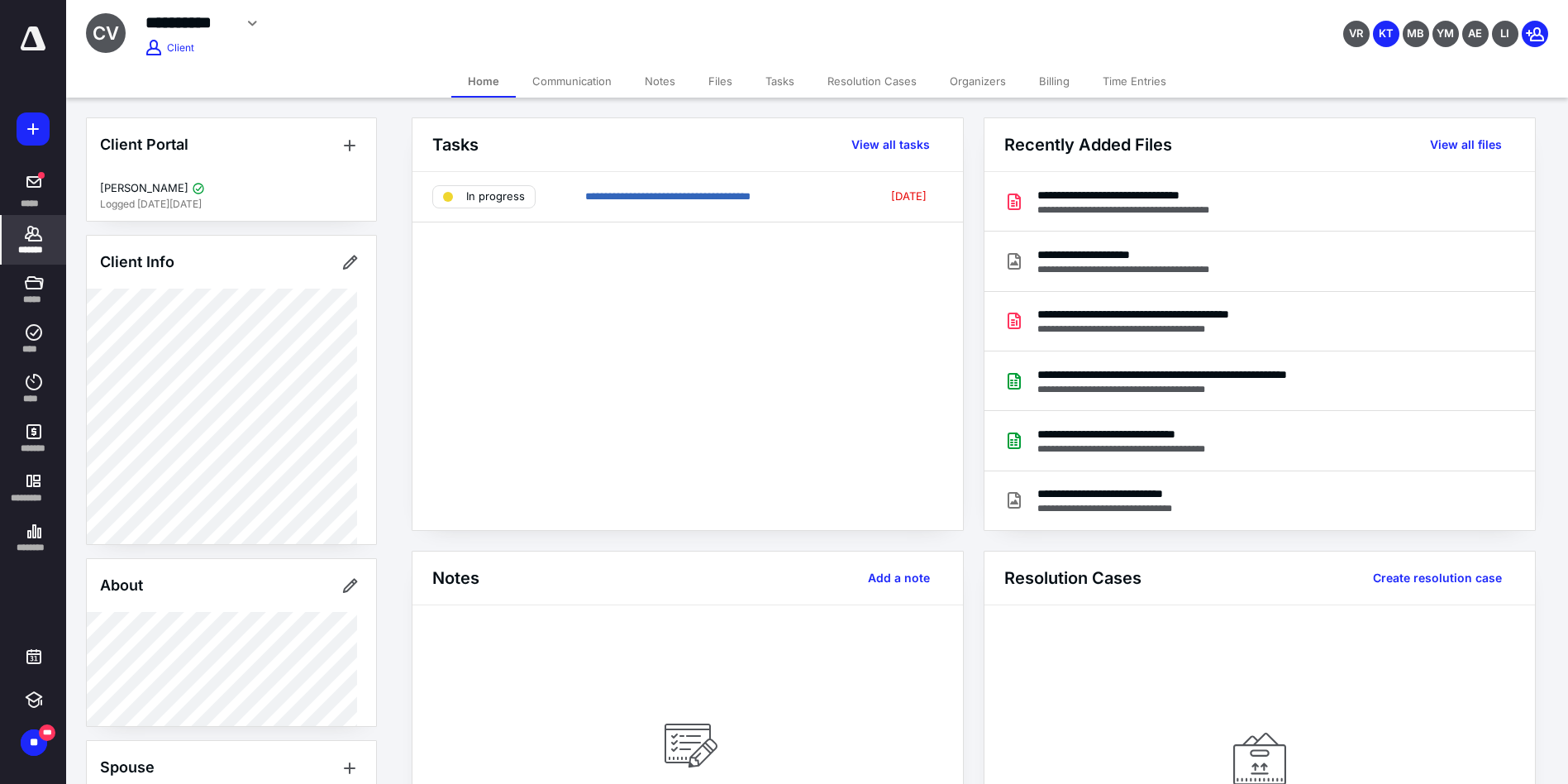 click on "No notes There are no notes for this client. Add note" at bounding box center (688, 784) 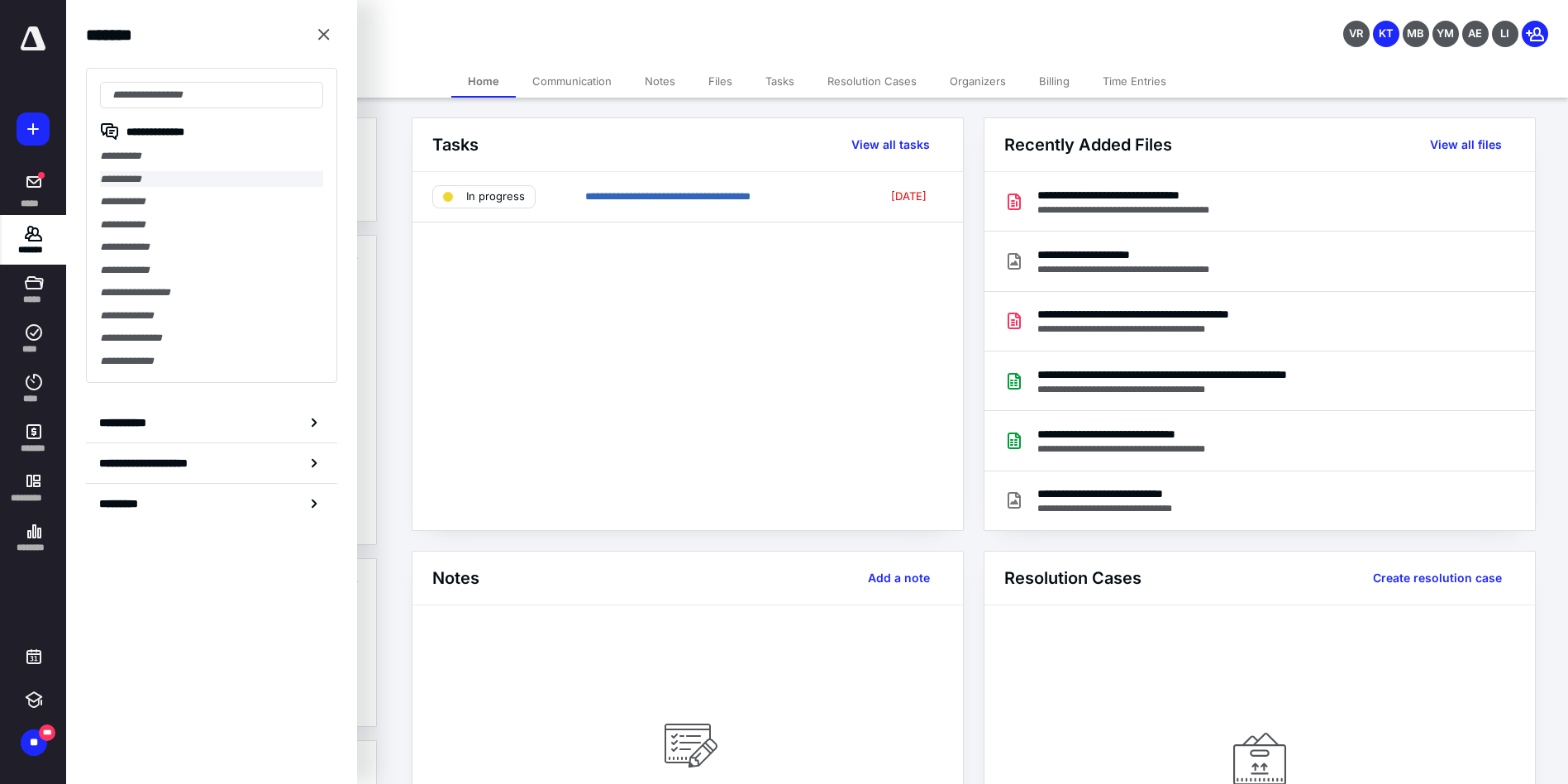 click on "**********" at bounding box center (212, 179) 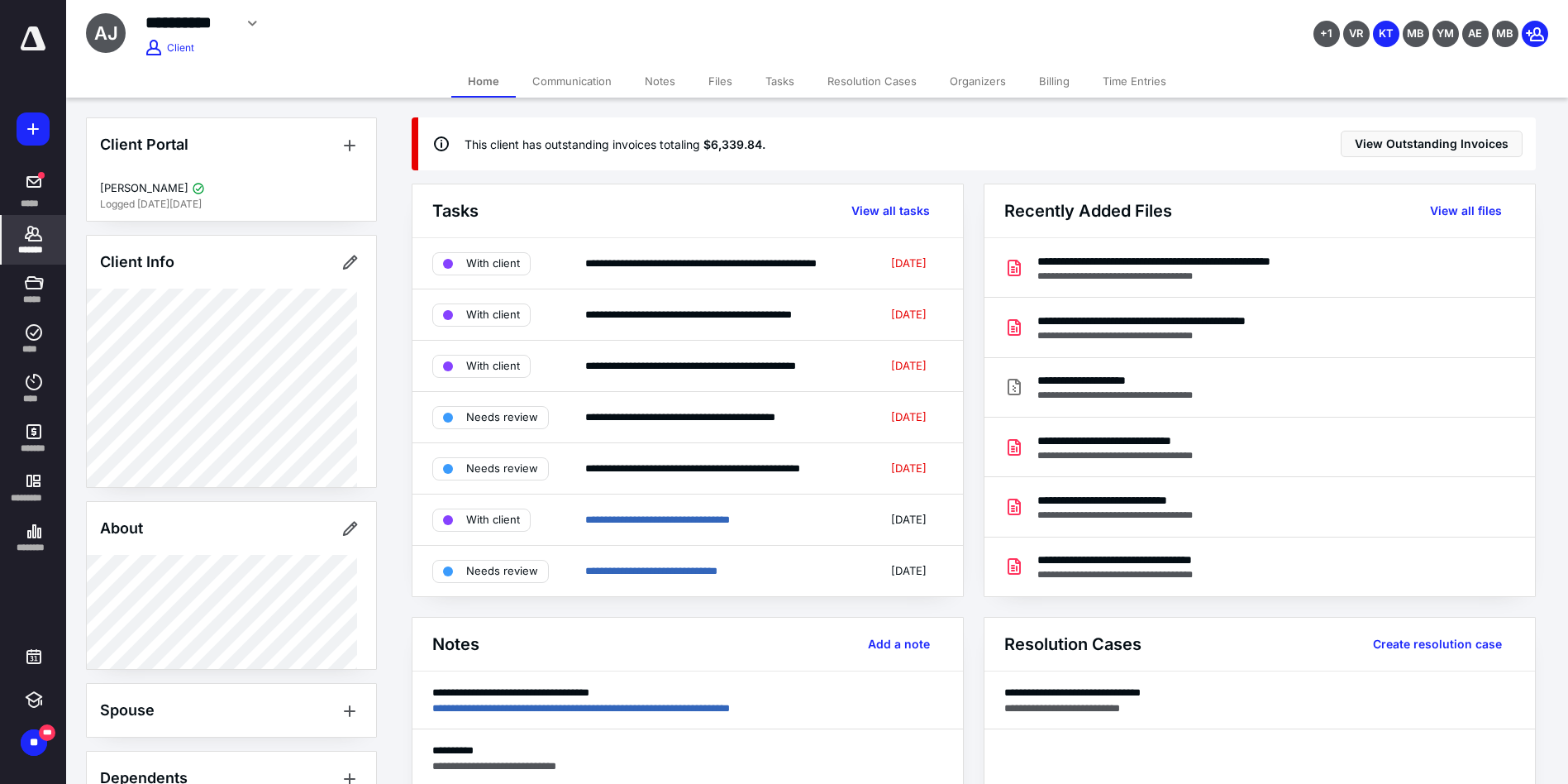 click on "Billing" at bounding box center [1054, 81] 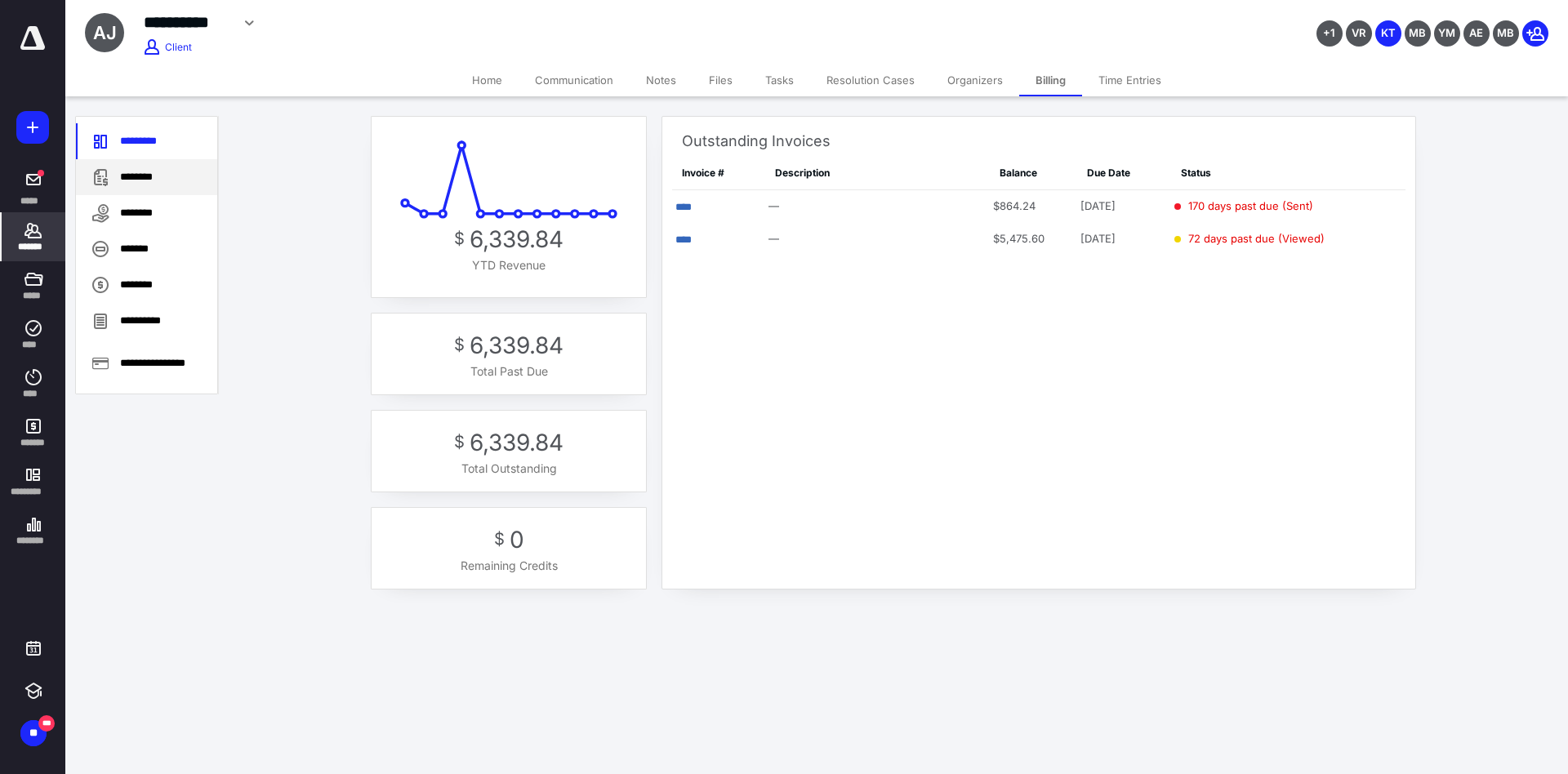click on "********" at bounding box center [146, 177] 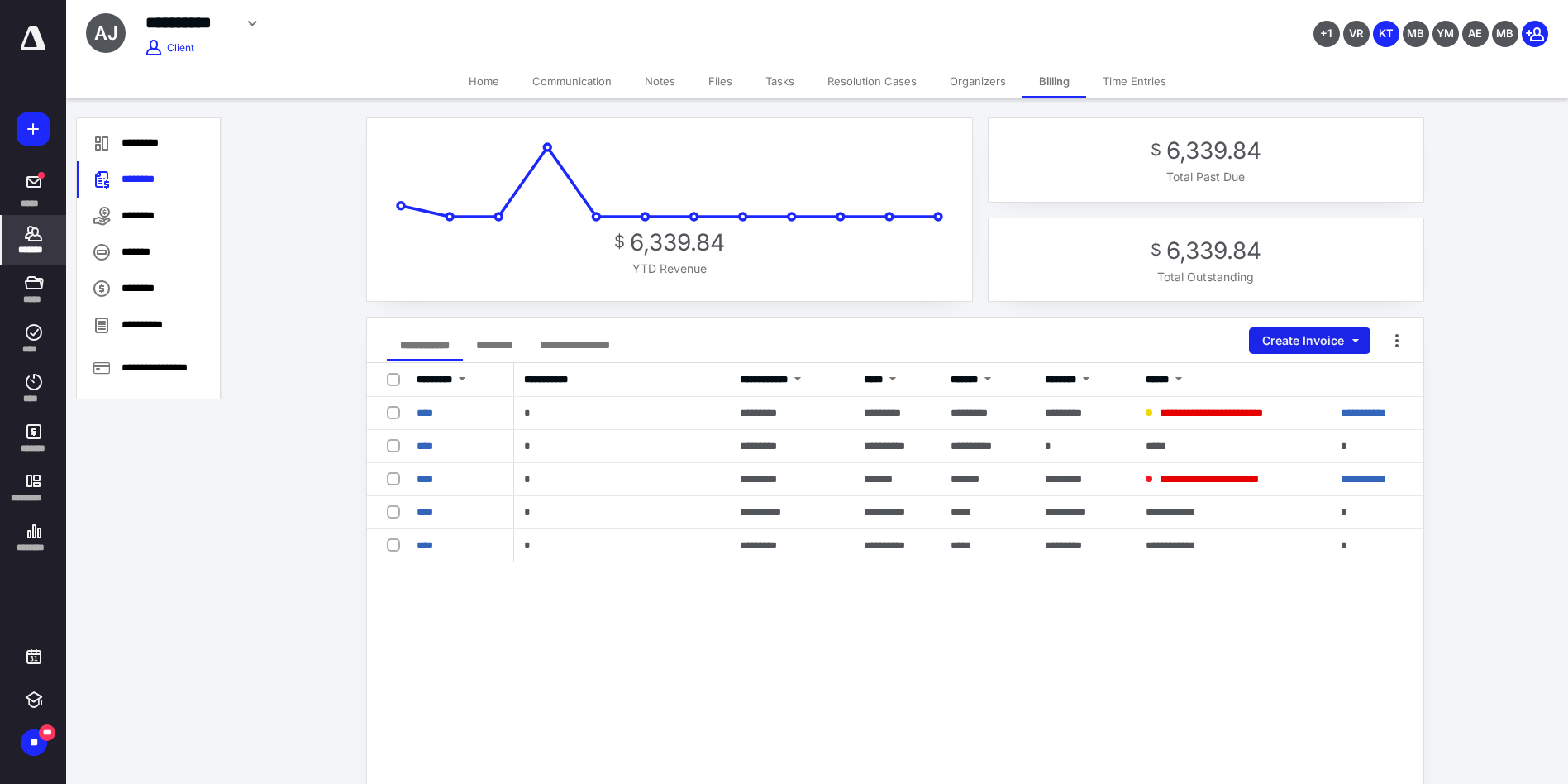 click on "Create Invoice" at bounding box center [1309, 341] 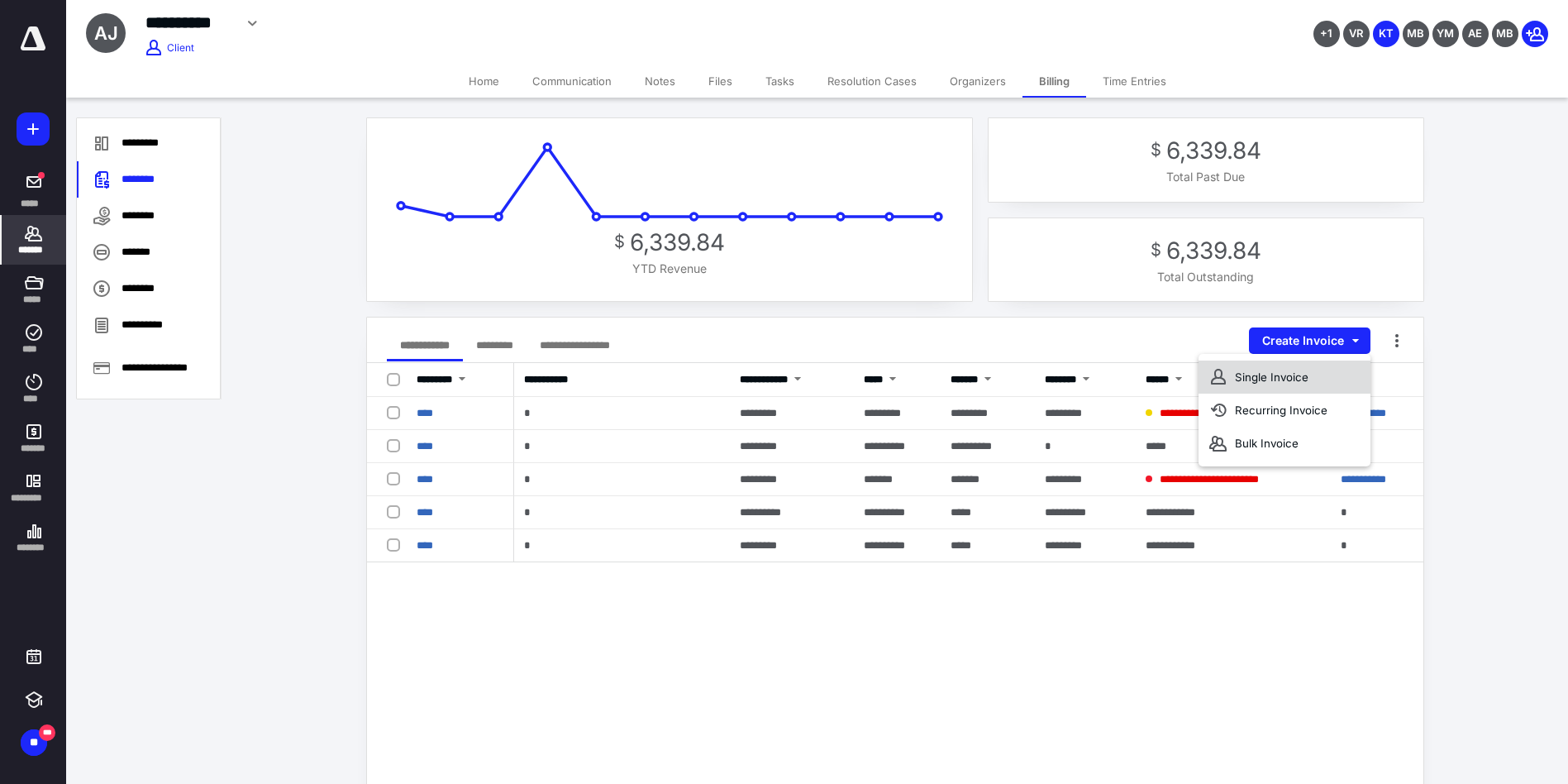 click on "Single Invoice" at bounding box center (1284, 377) 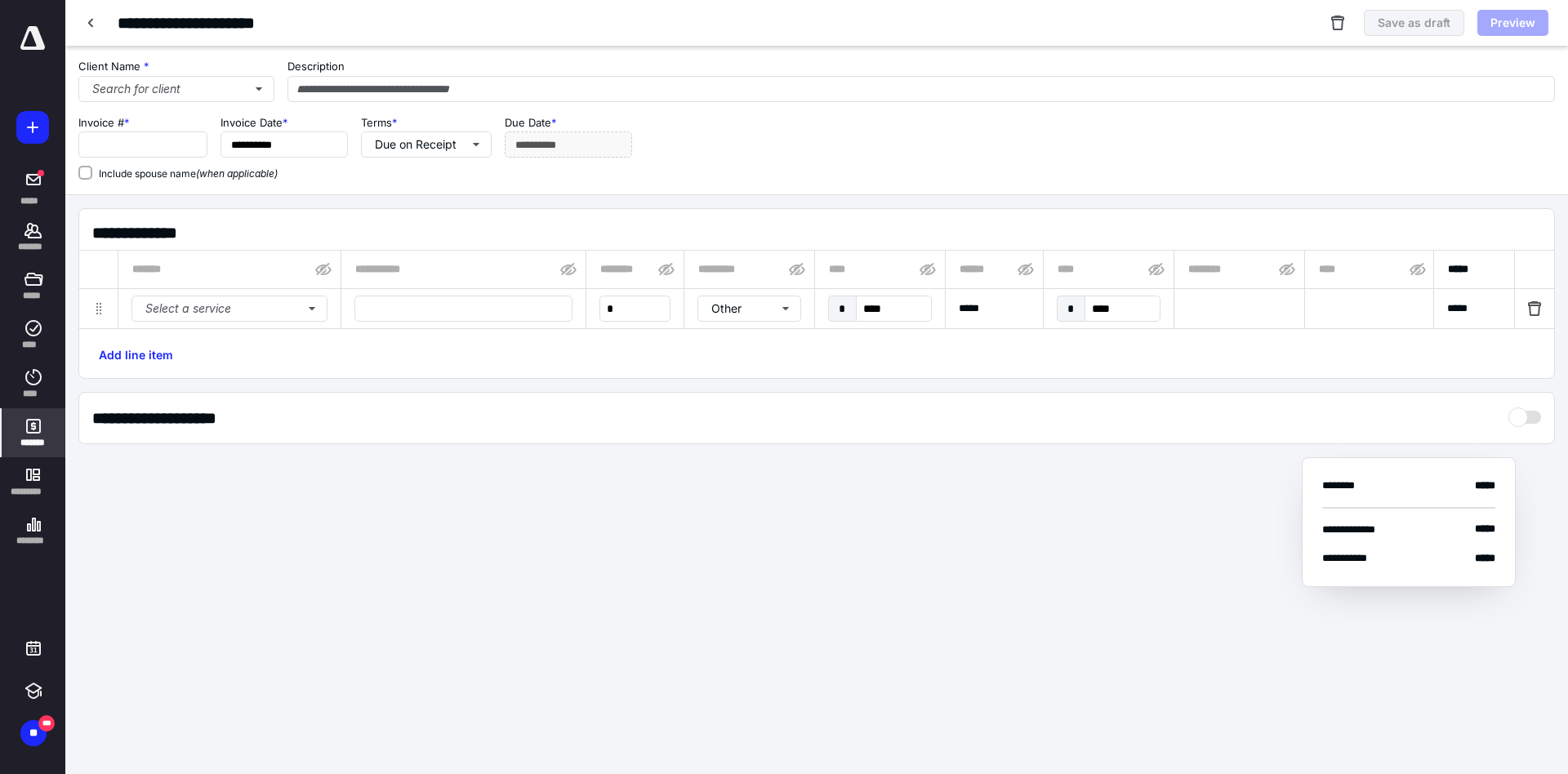 type on "****" 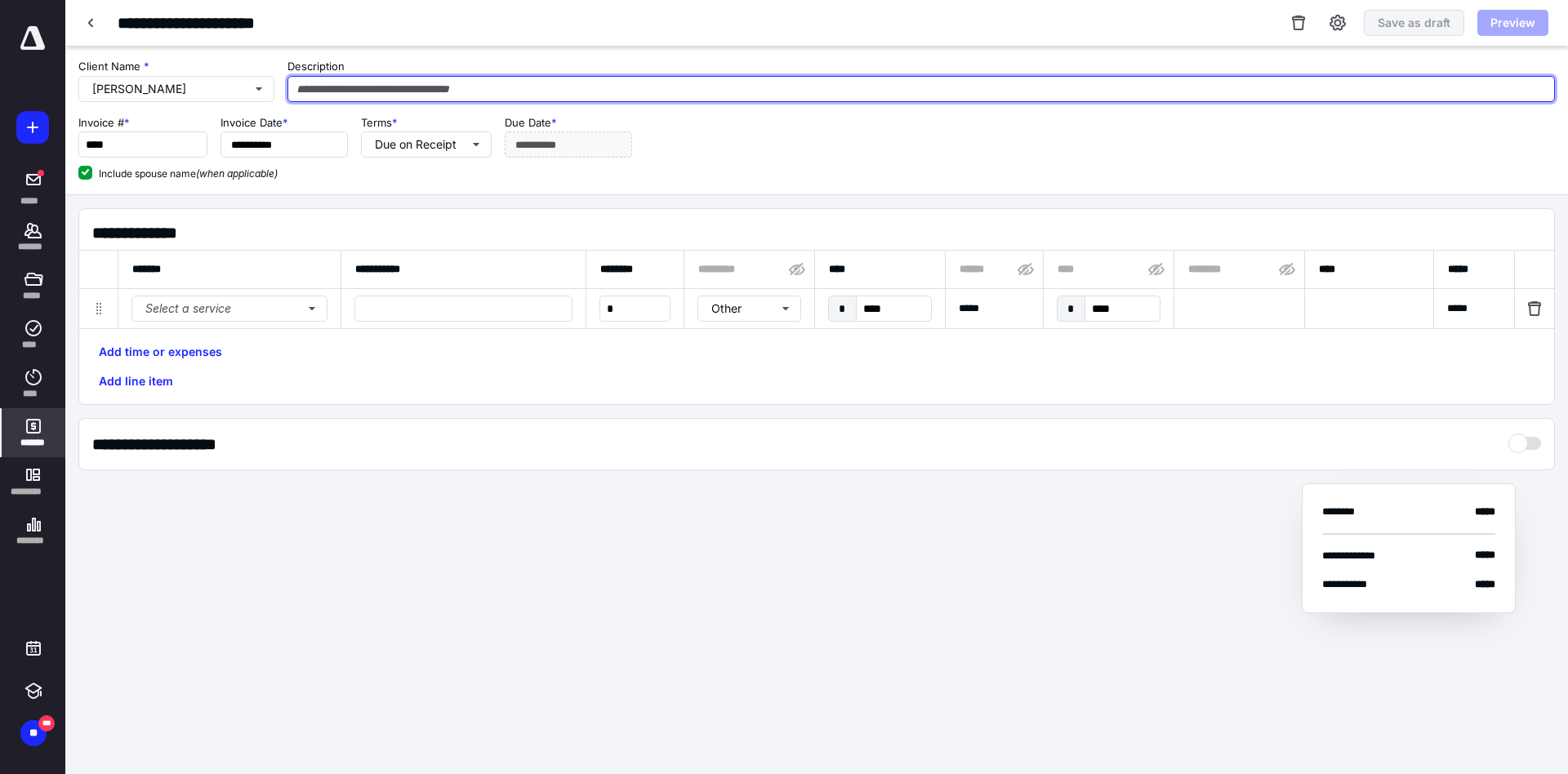 click at bounding box center (921, 89) 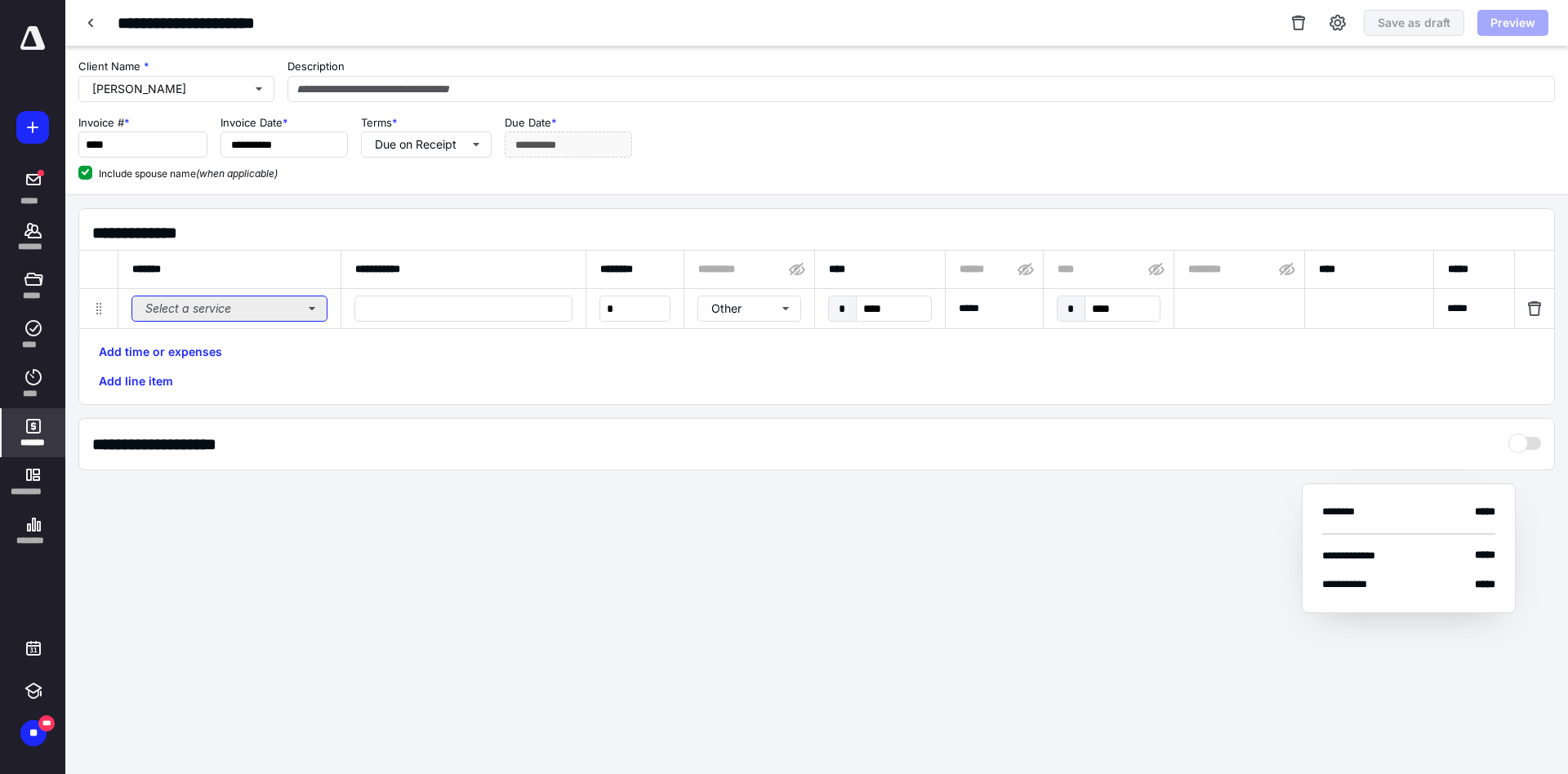 click on "Select a service" at bounding box center [229, 309] 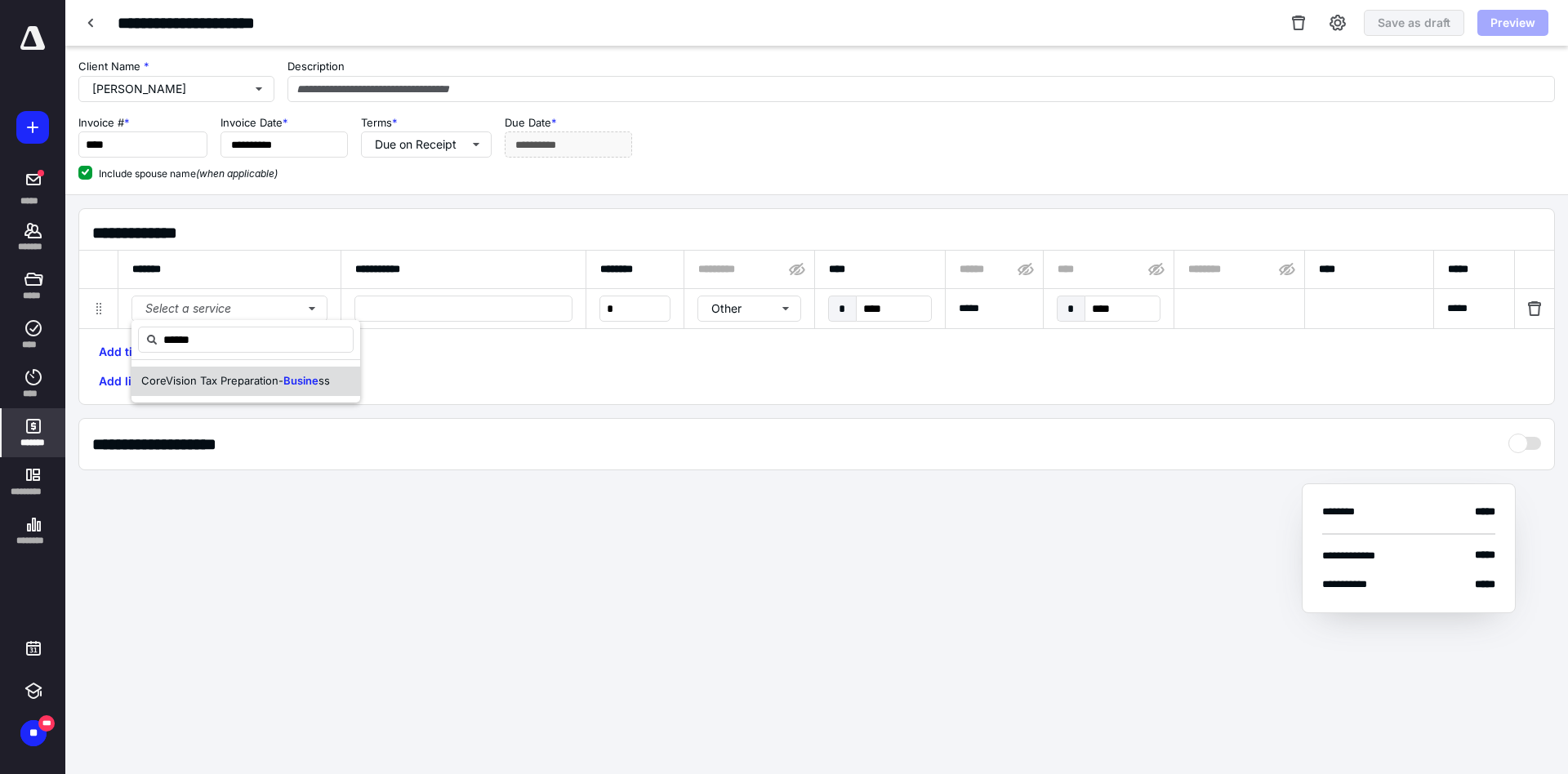 click on "CoreVision Tax Preparation-  Busine ss" at bounding box center (235, 381) 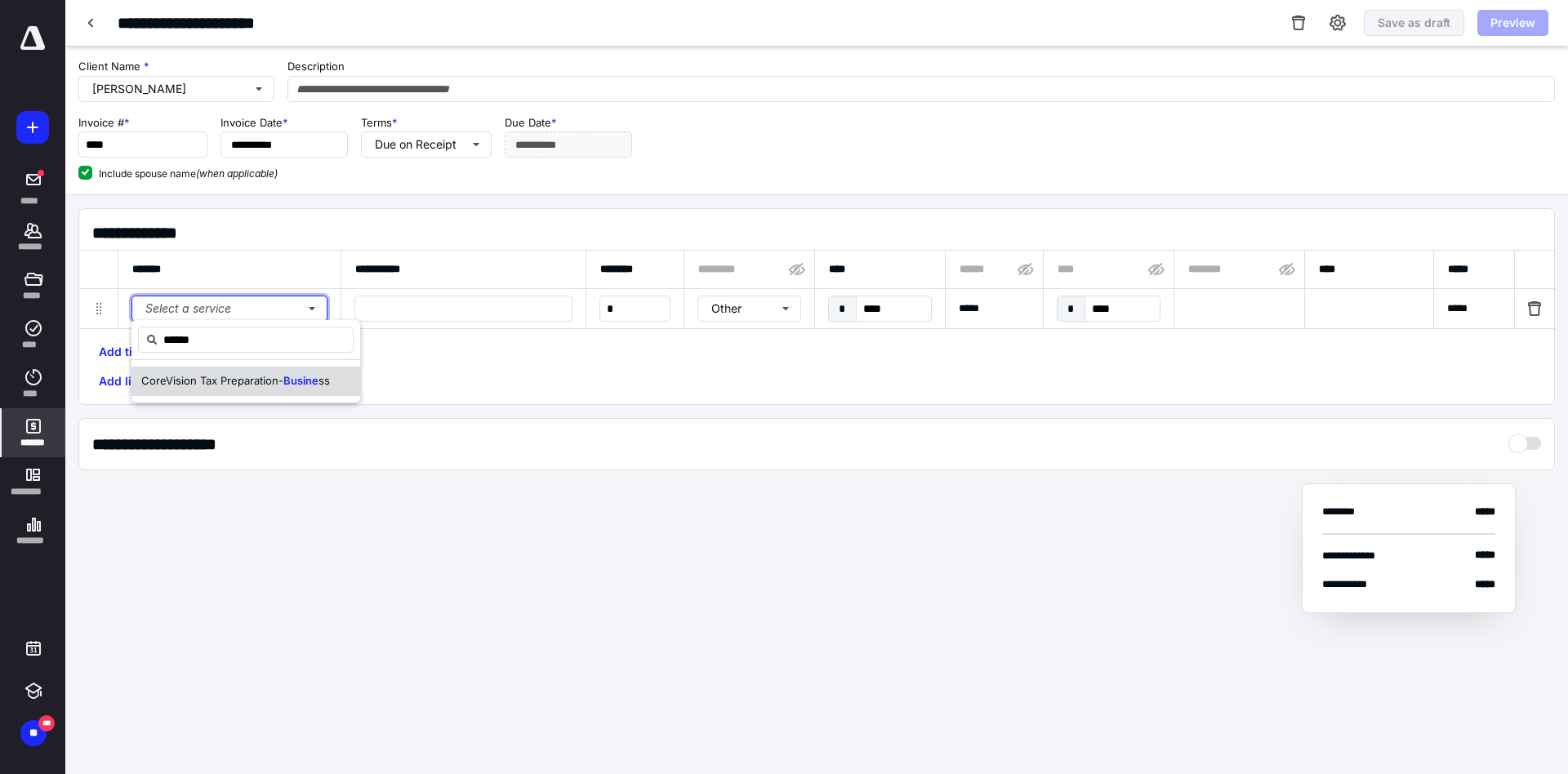 type 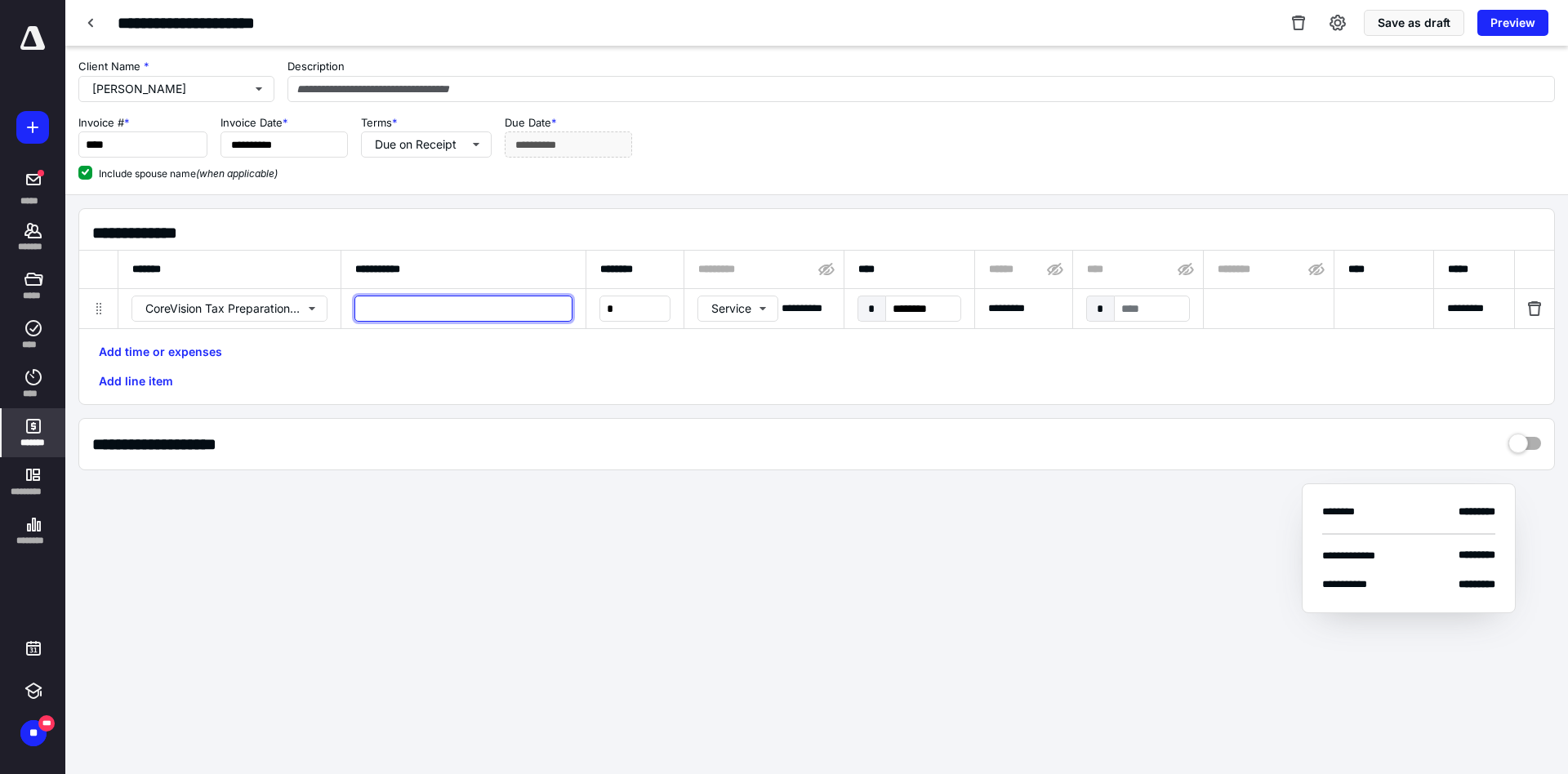 click at bounding box center (463, 309) 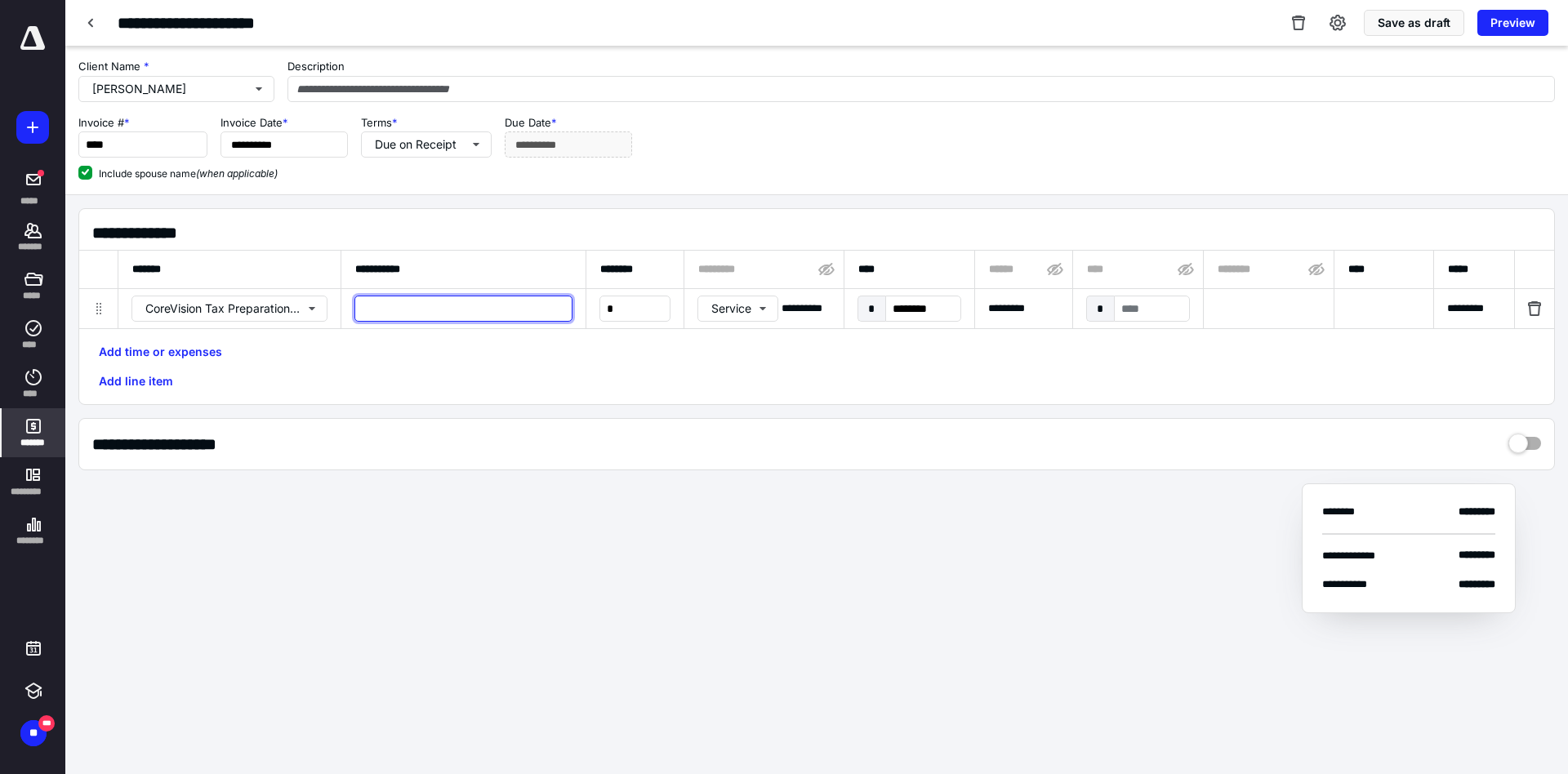 paste on "**********" 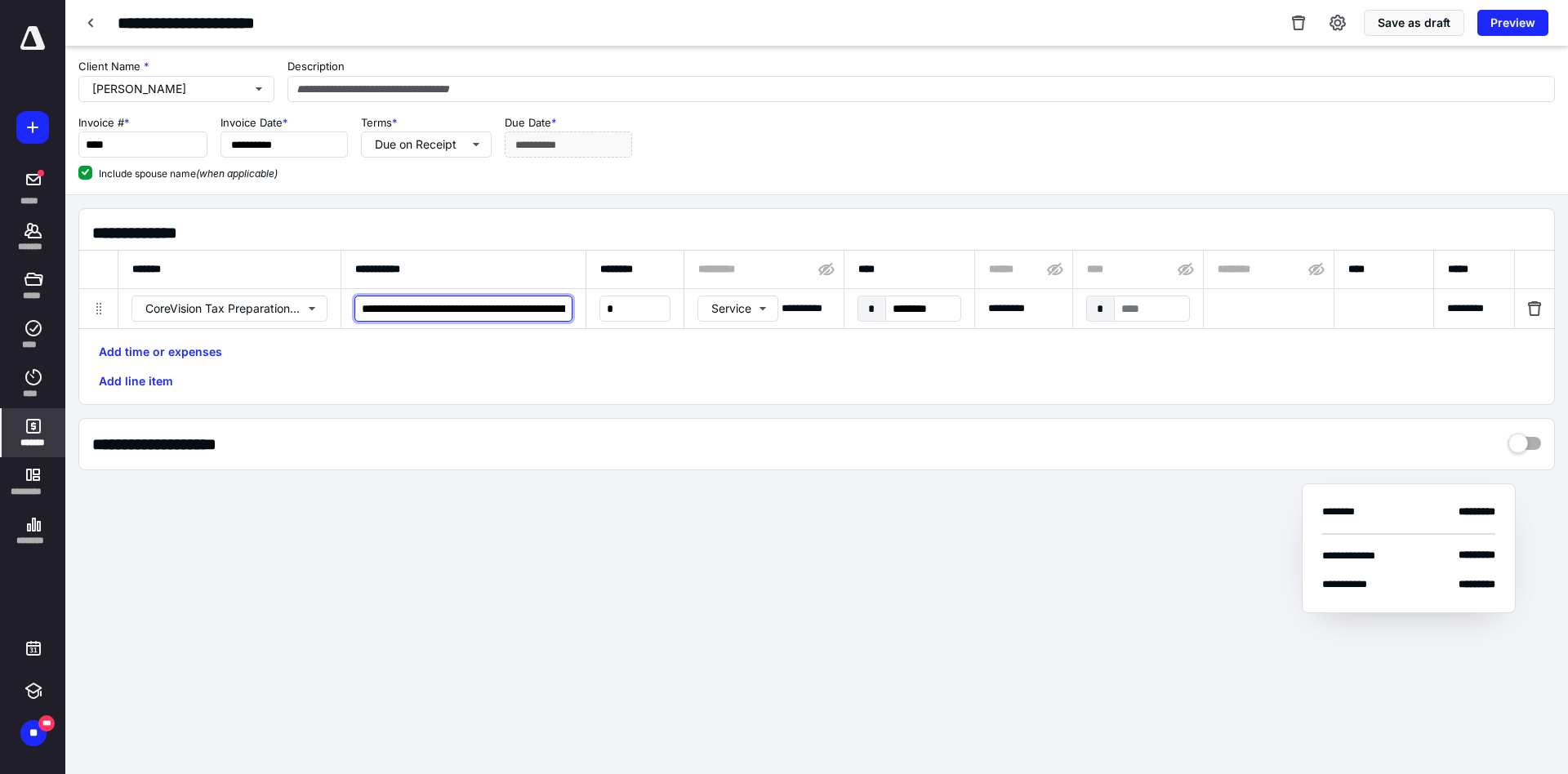 scroll, scrollTop: 0, scrollLeft: 267, axis: horizontal 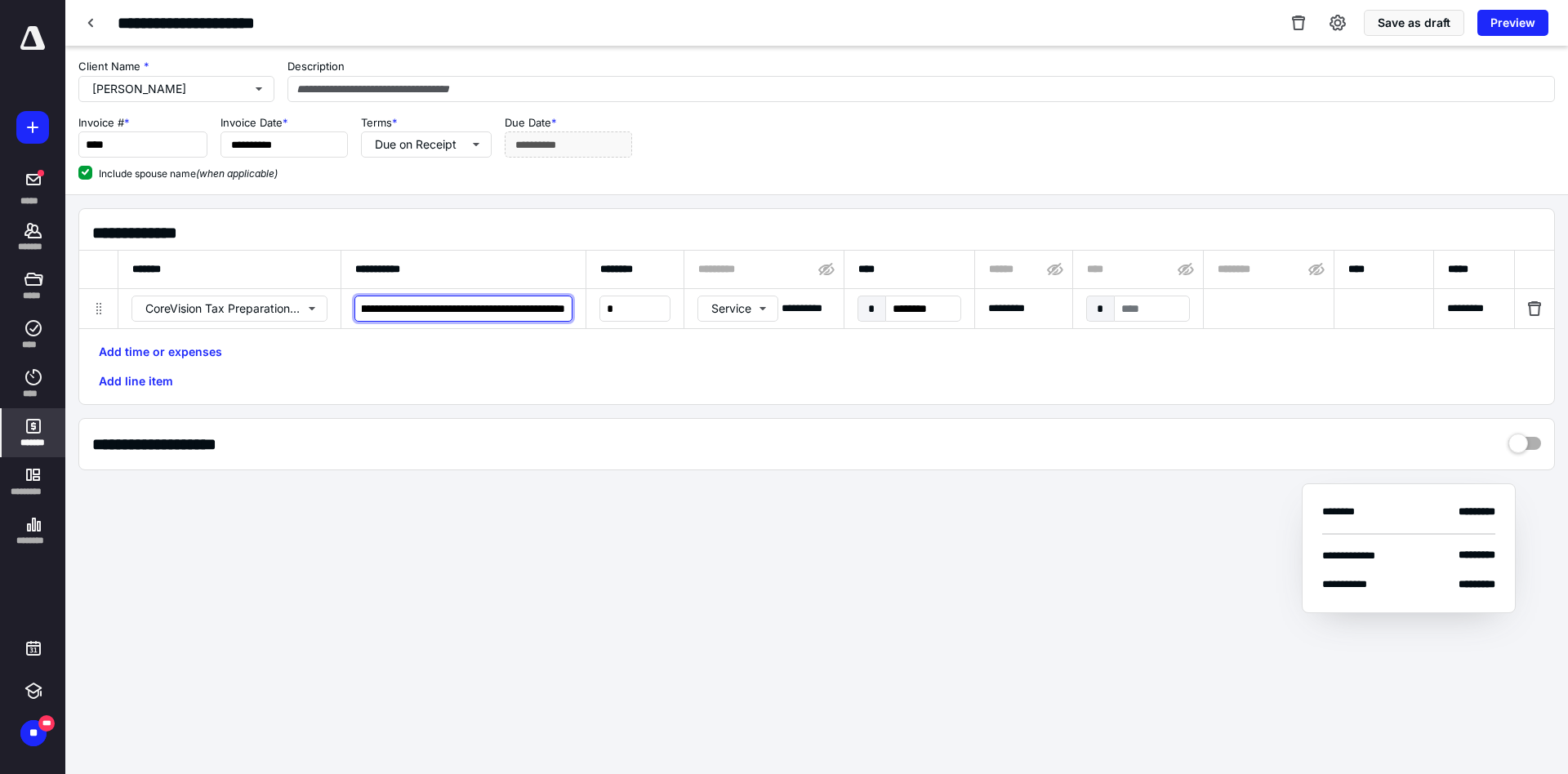 type on "**********" 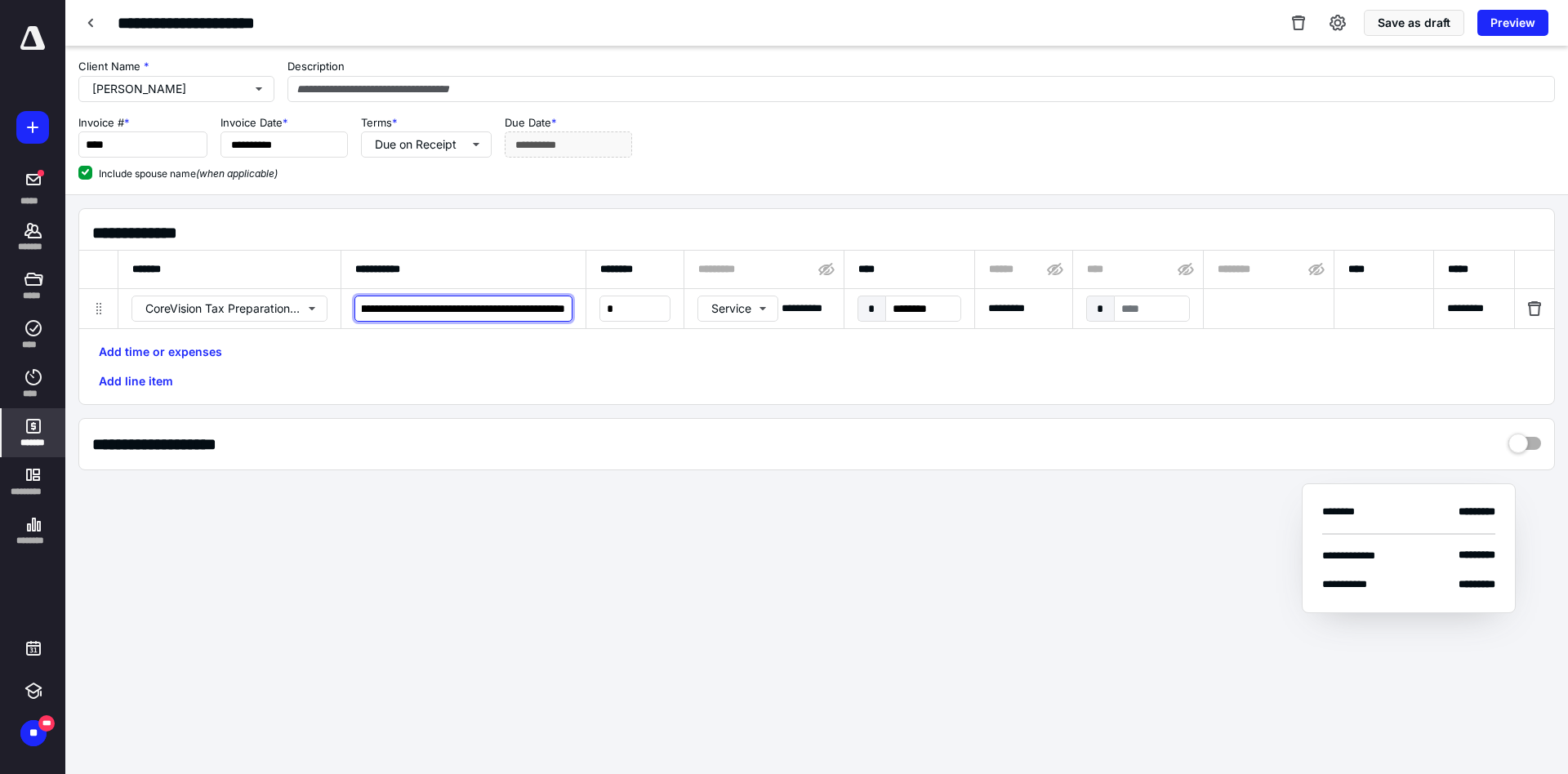 scroll, scrollTop: 0, scrollLeft: 0, axis: both 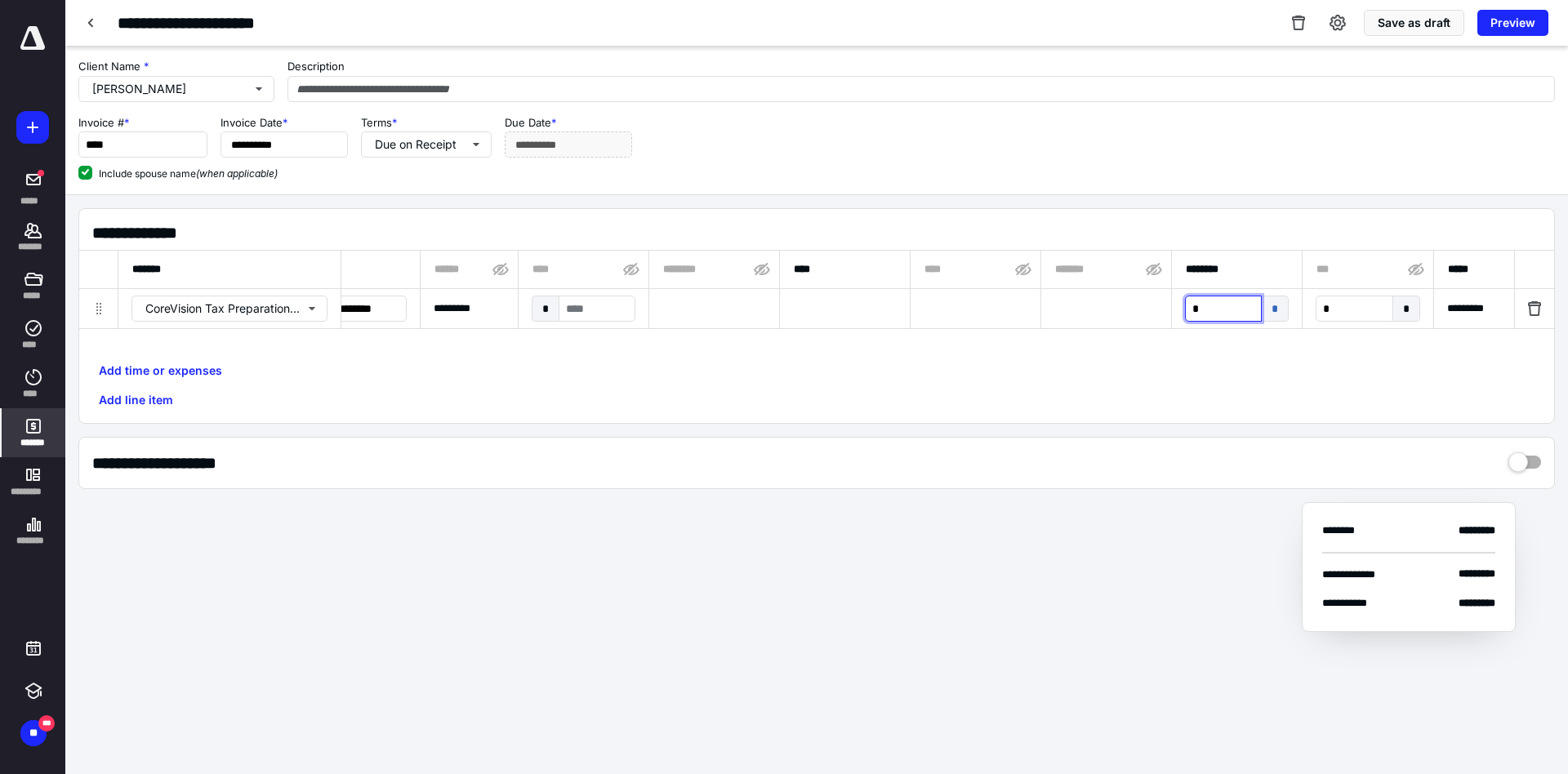 click on "*" at bounding box center (1223, 309) 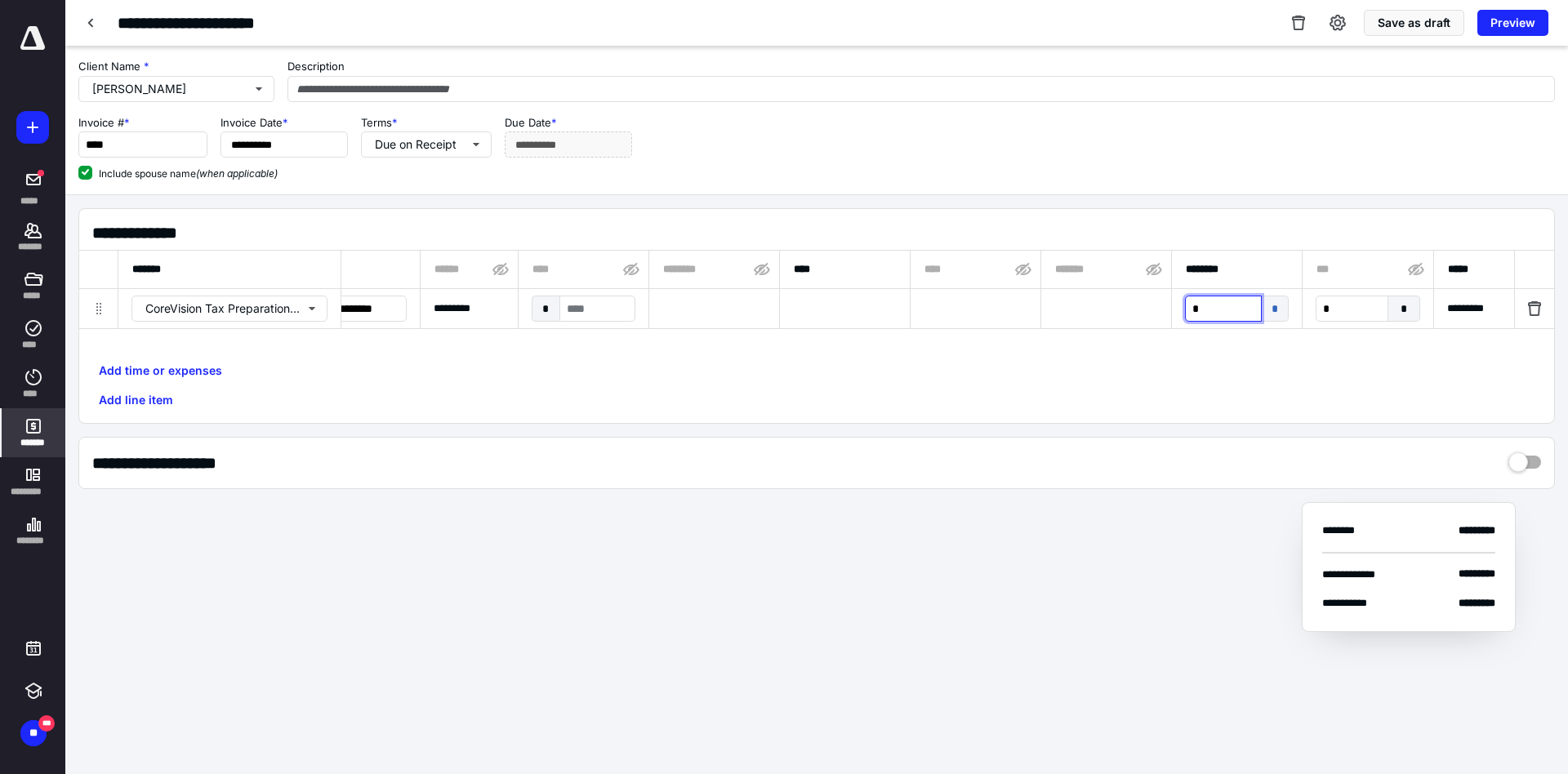 type on "**" 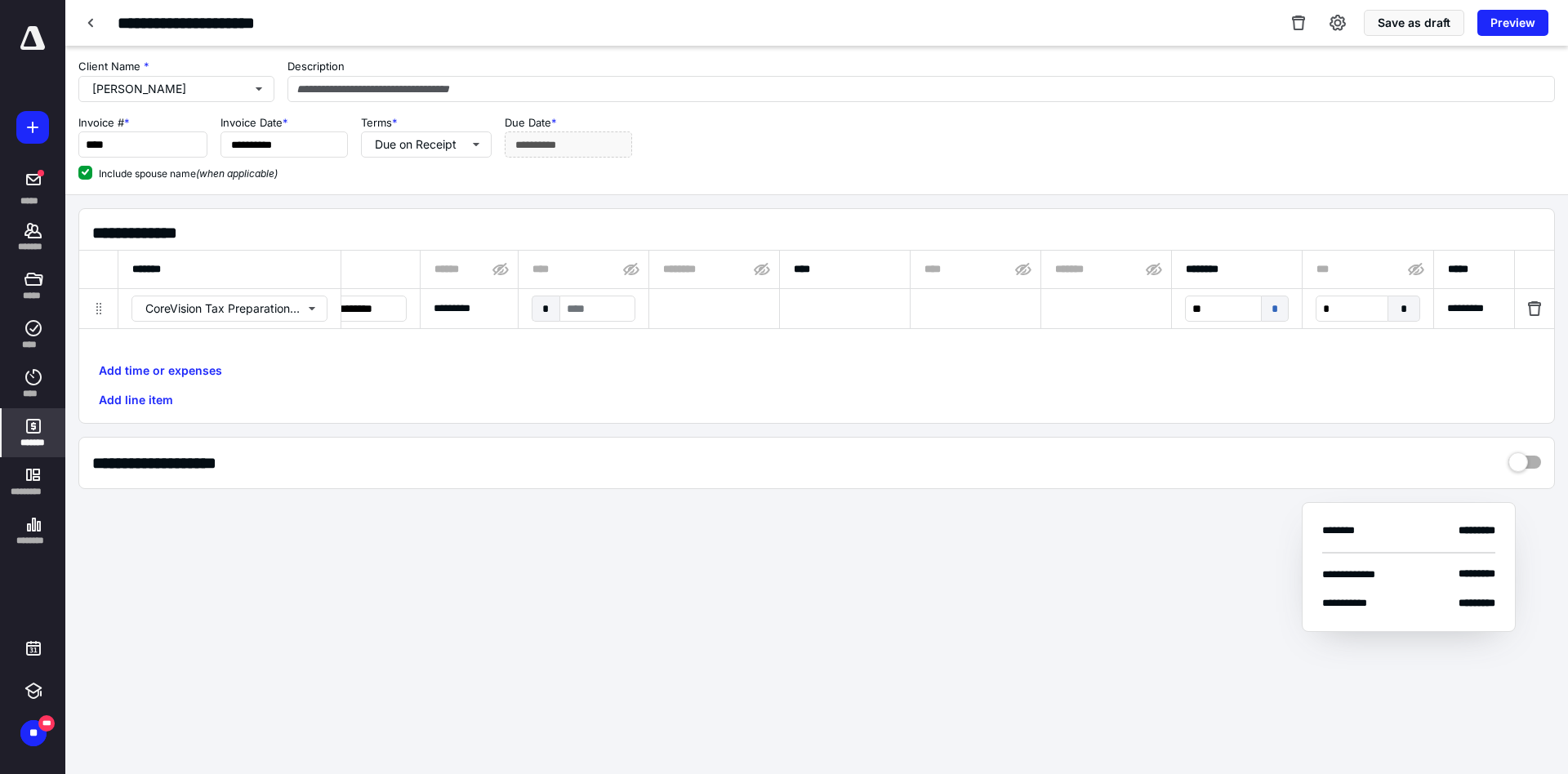 click on "**********" at bounding box center (817, 339) 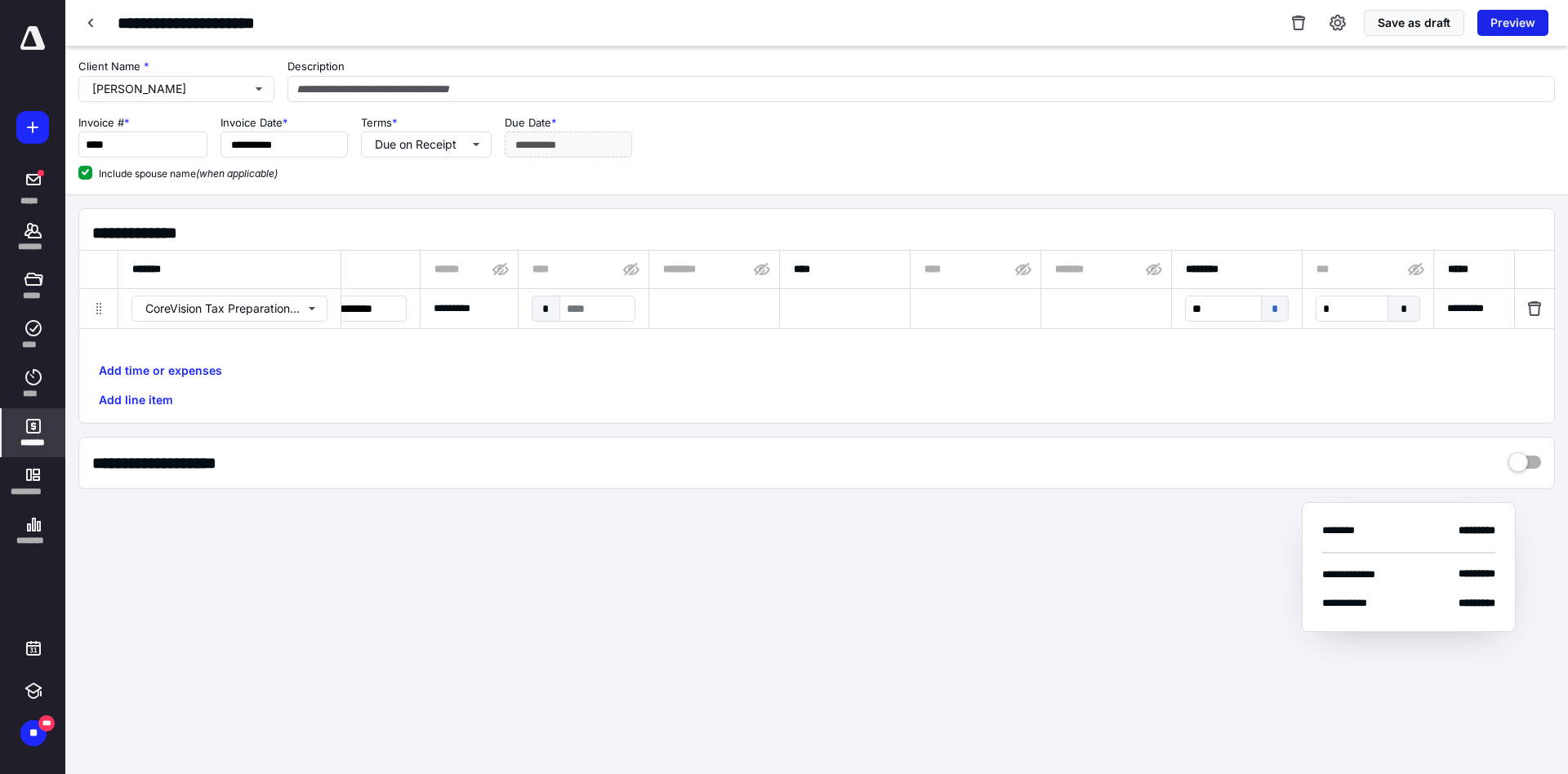 click on "Preview" at bounding box center (1512, 23) 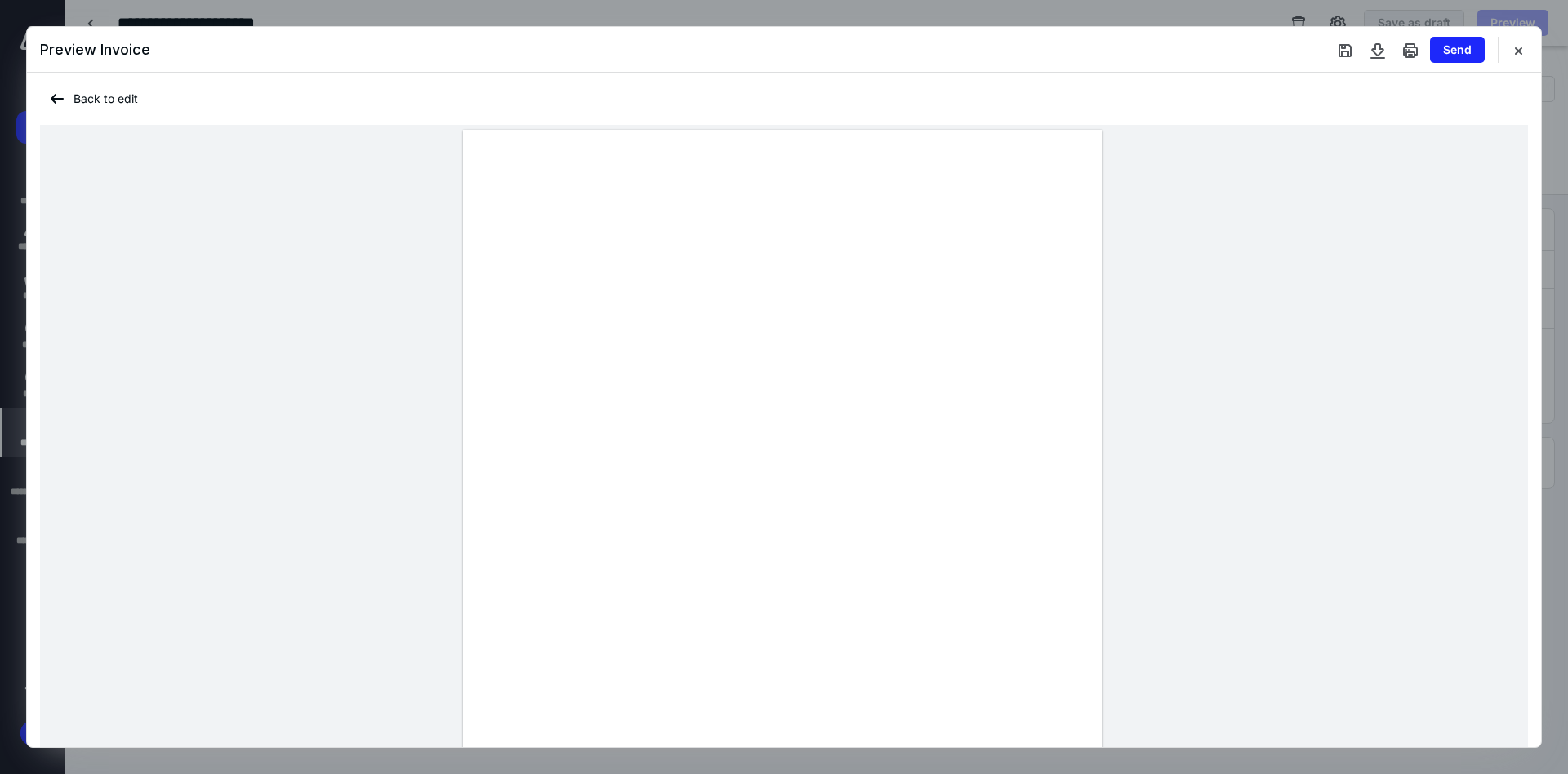 click at bounding box center [784, 543] 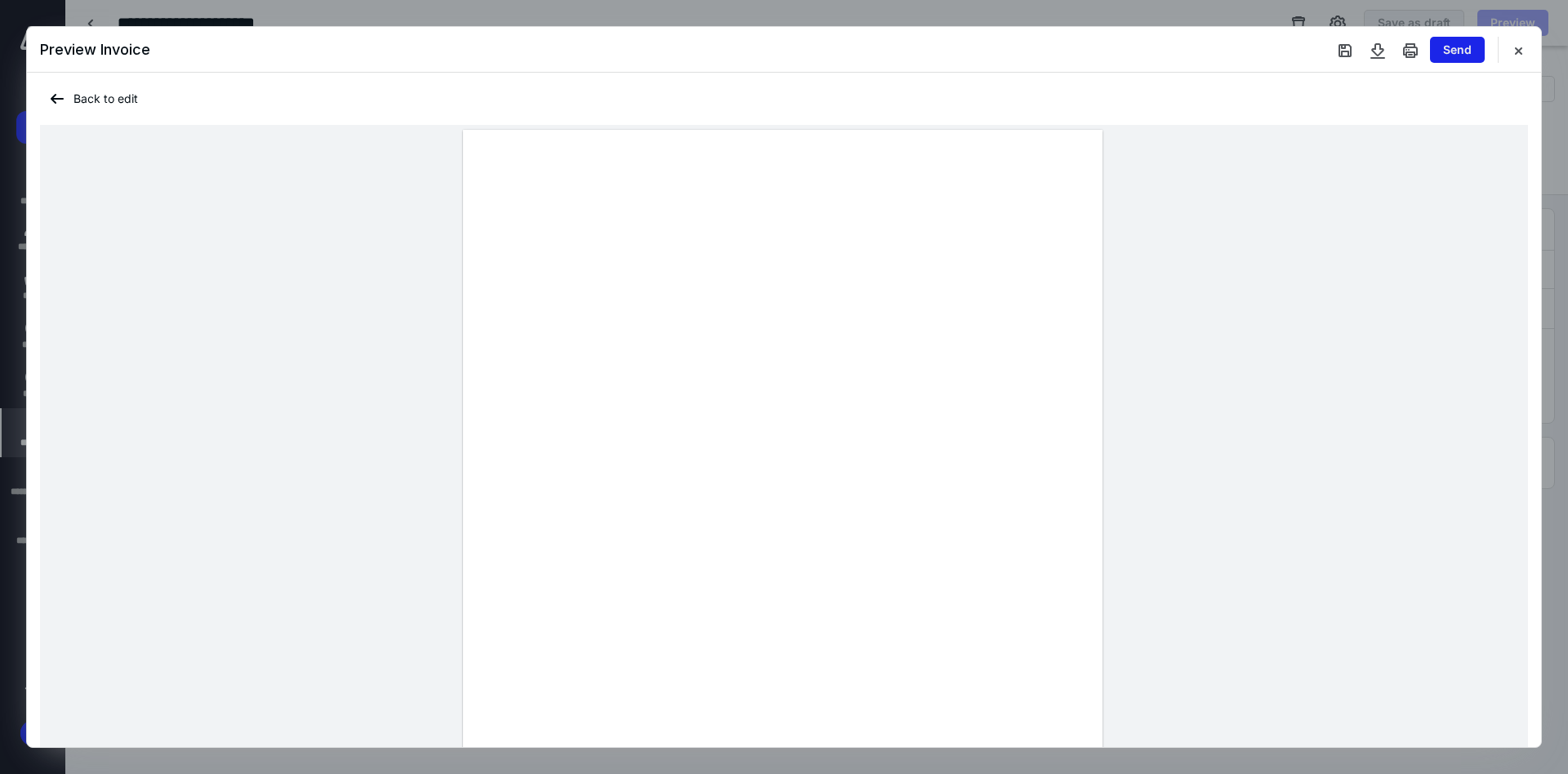 click on "Send" at bounding box center [1457, 50] 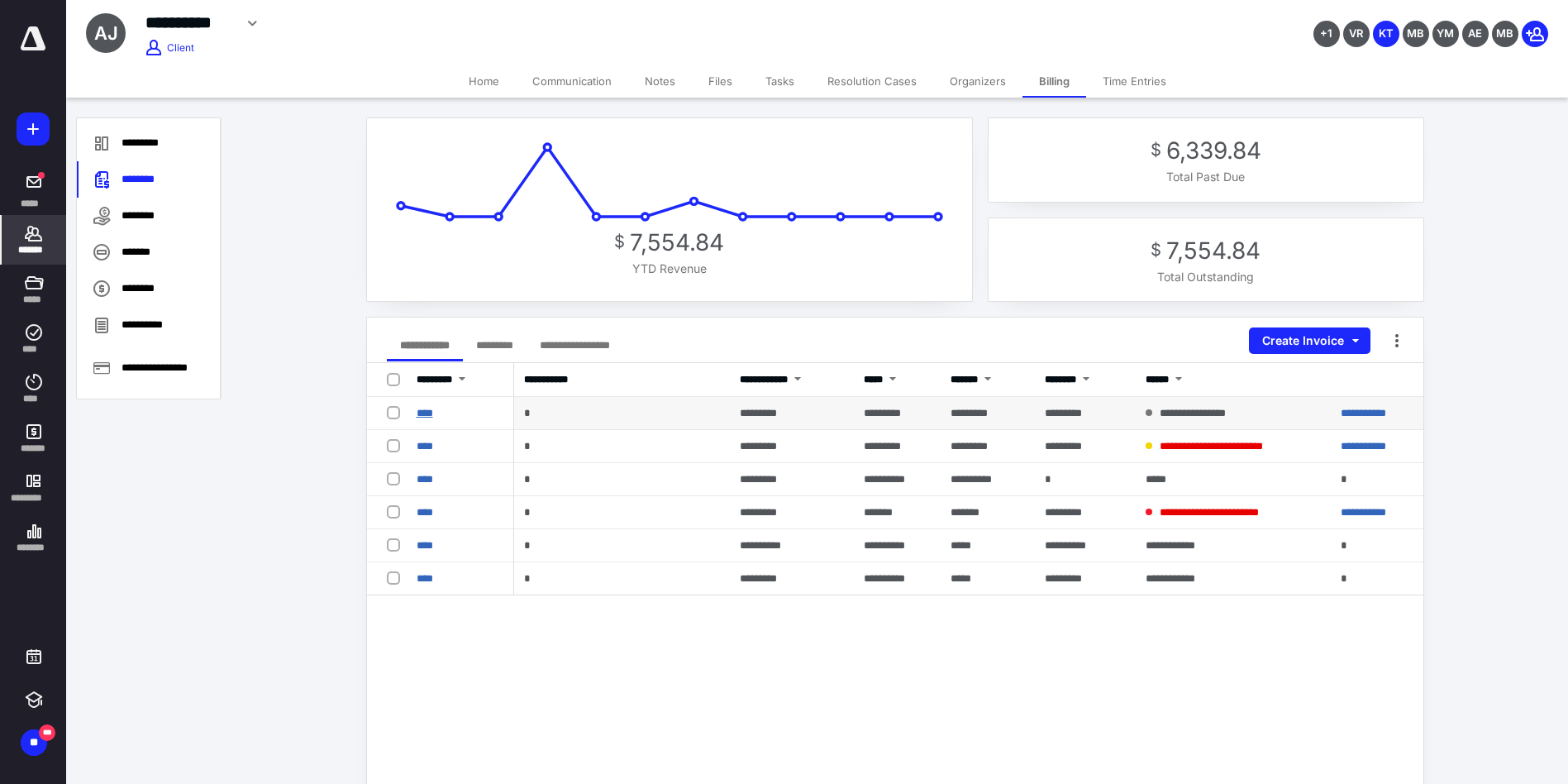 click on "****" at bounding box center (425, 413) 